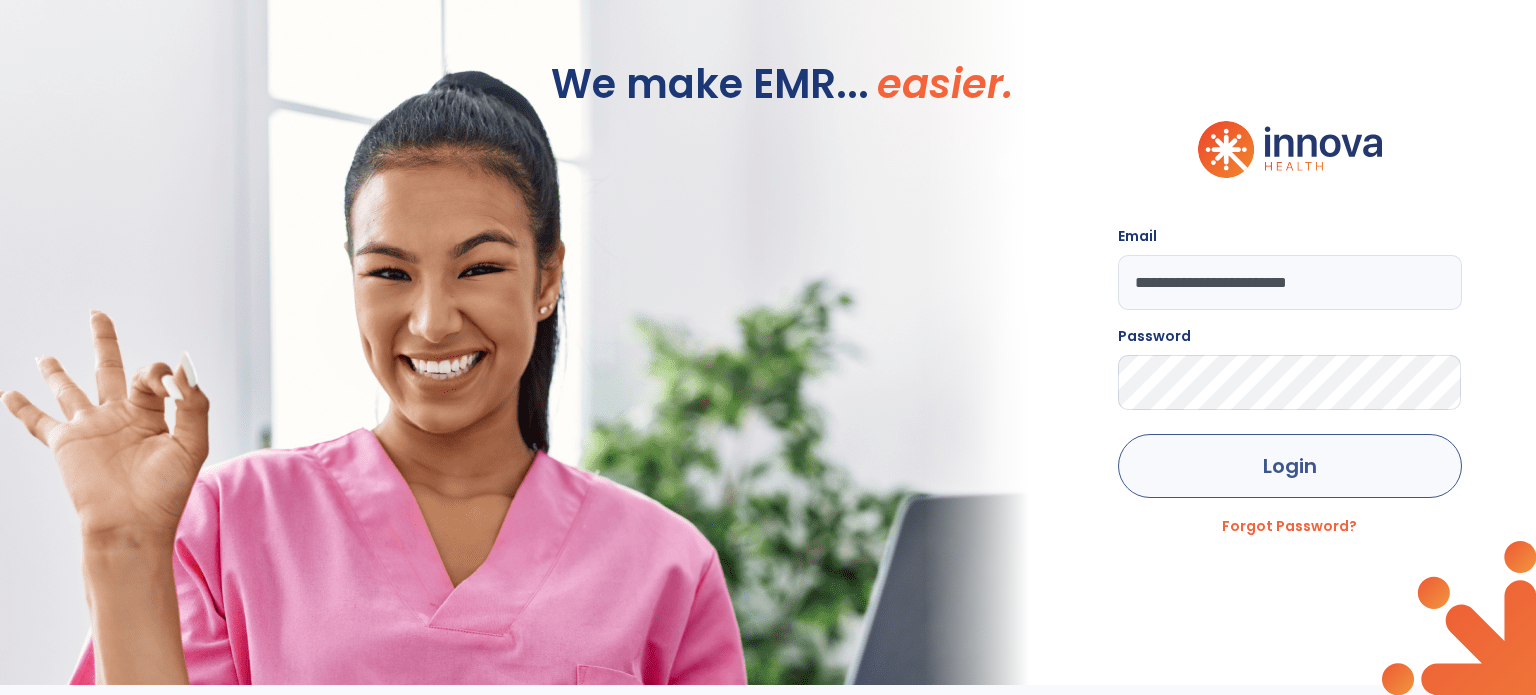 scroll, scrollTop: 0, scrollLeft: 0, axis: both 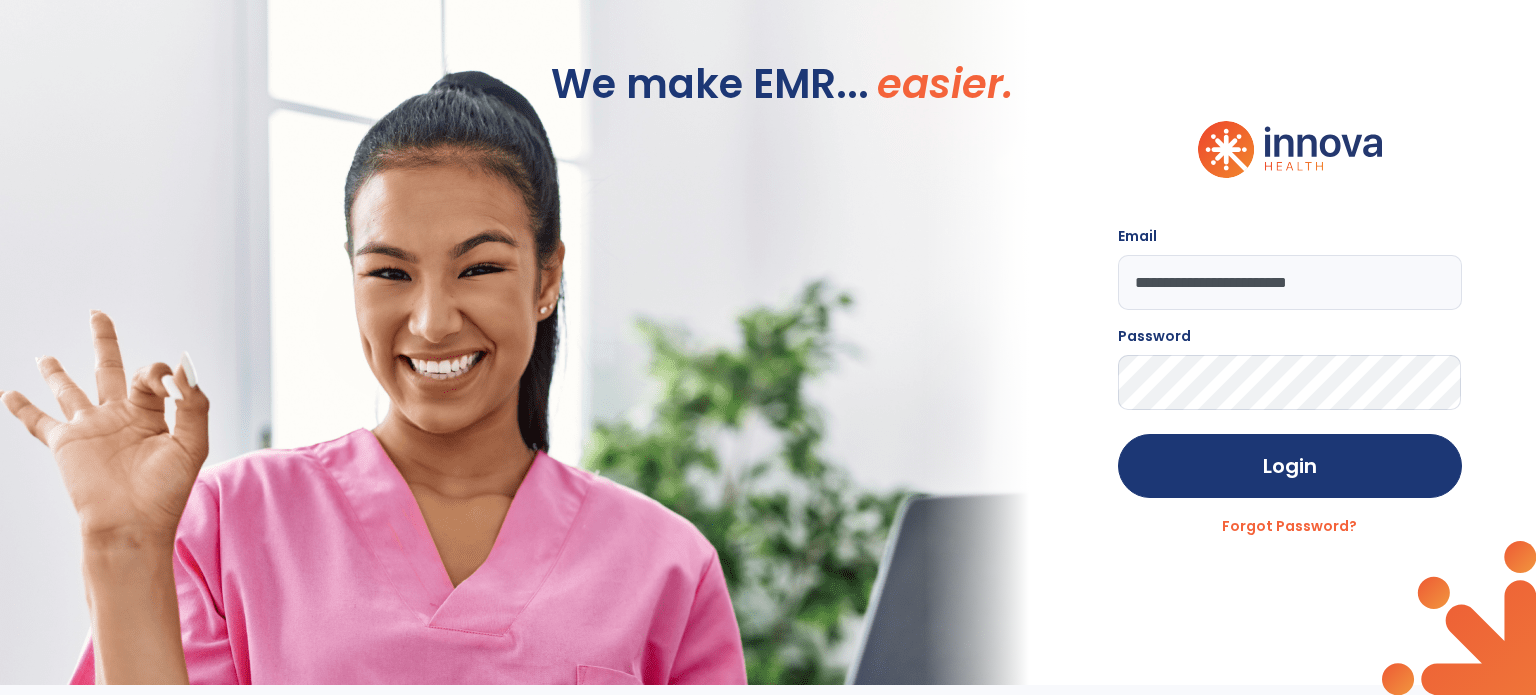 click on "**********" 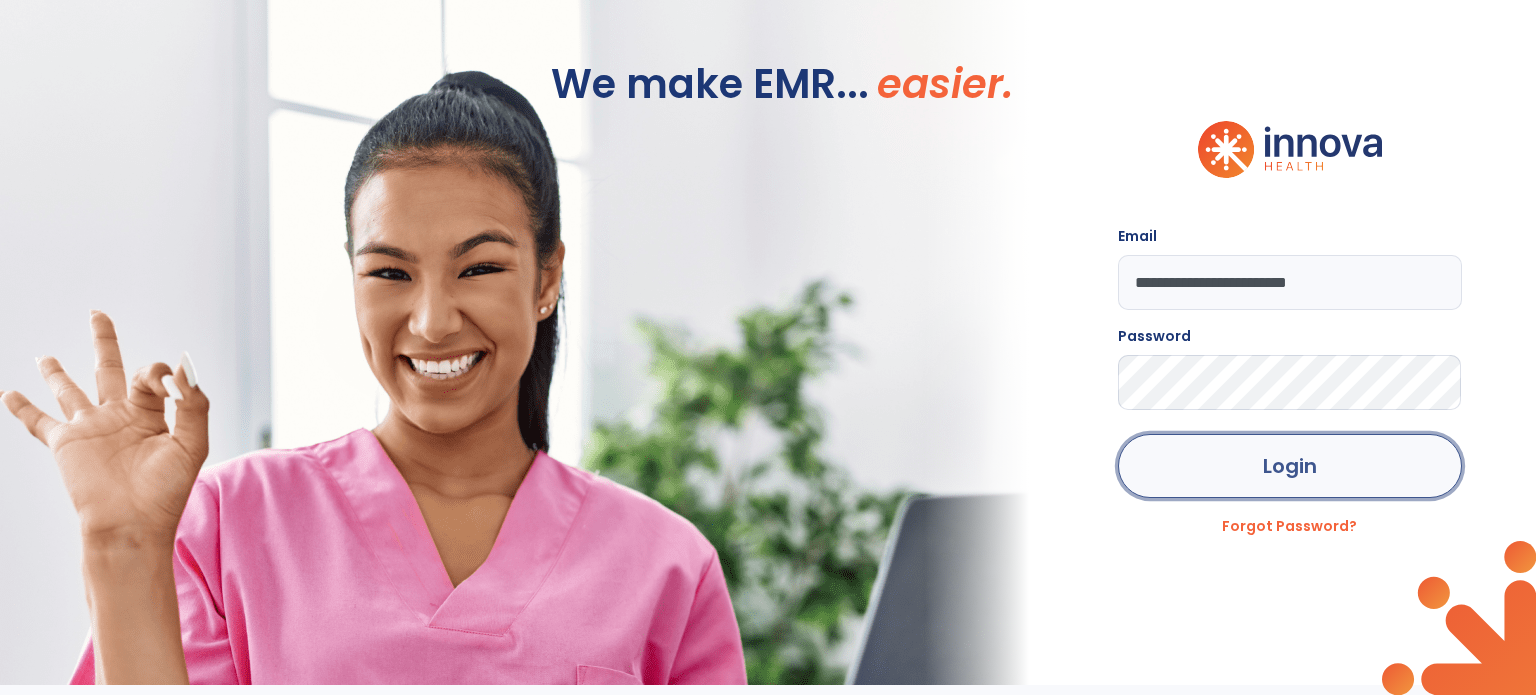 click on "Login" 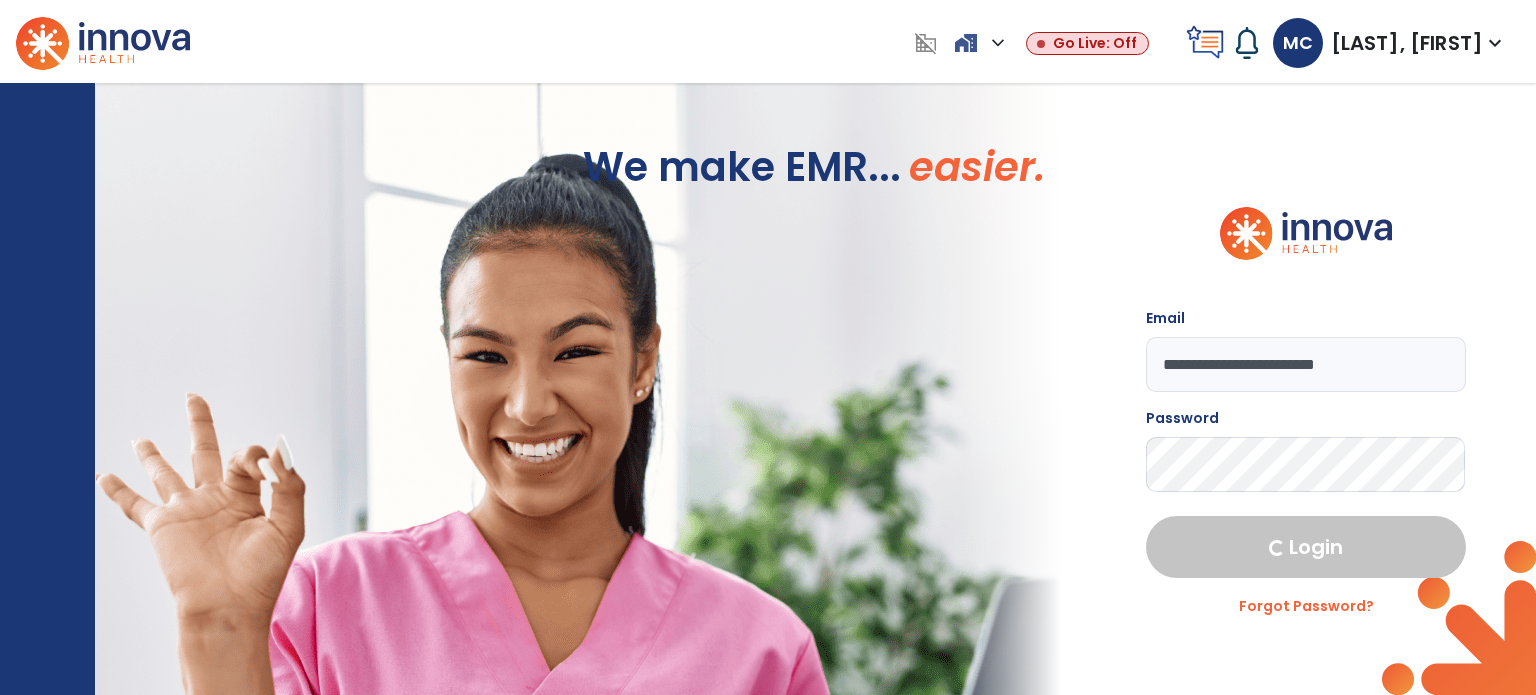 select on "****" 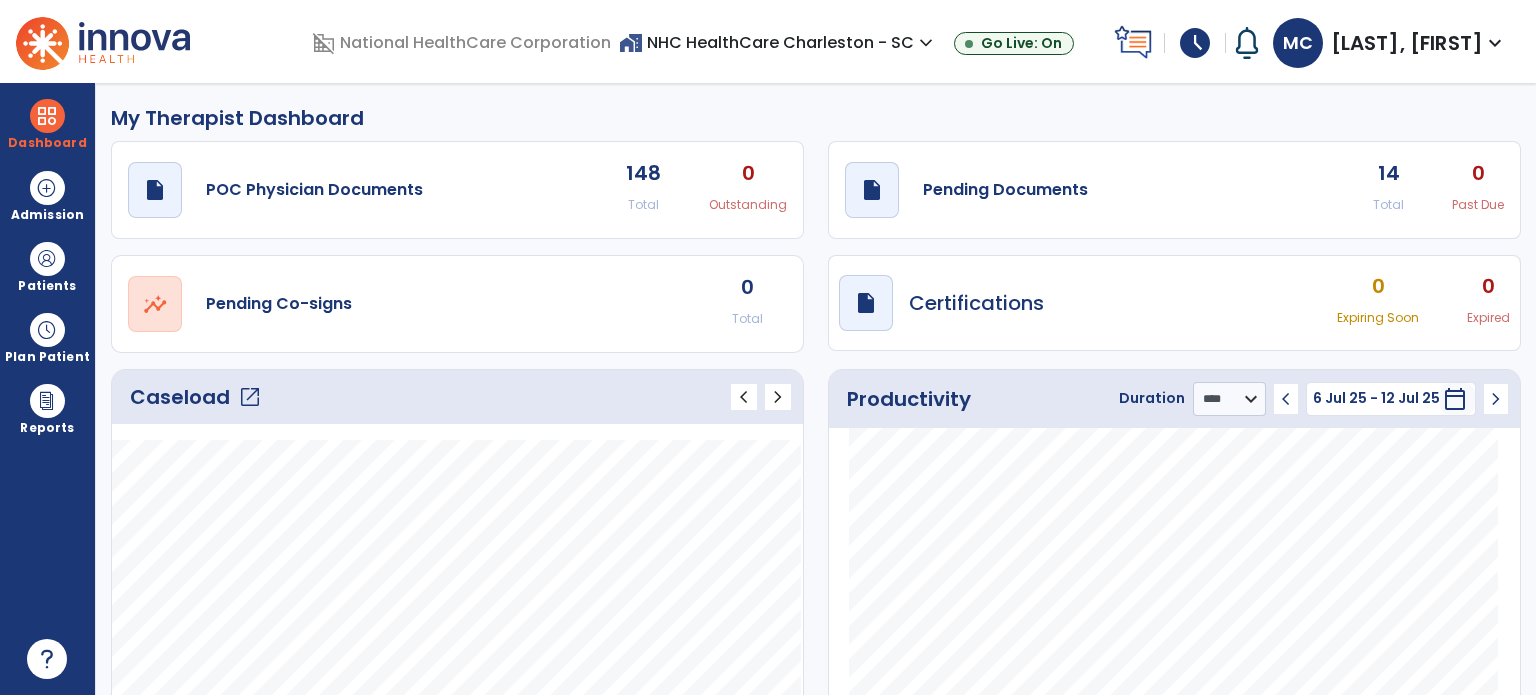 click on "open_in_new" 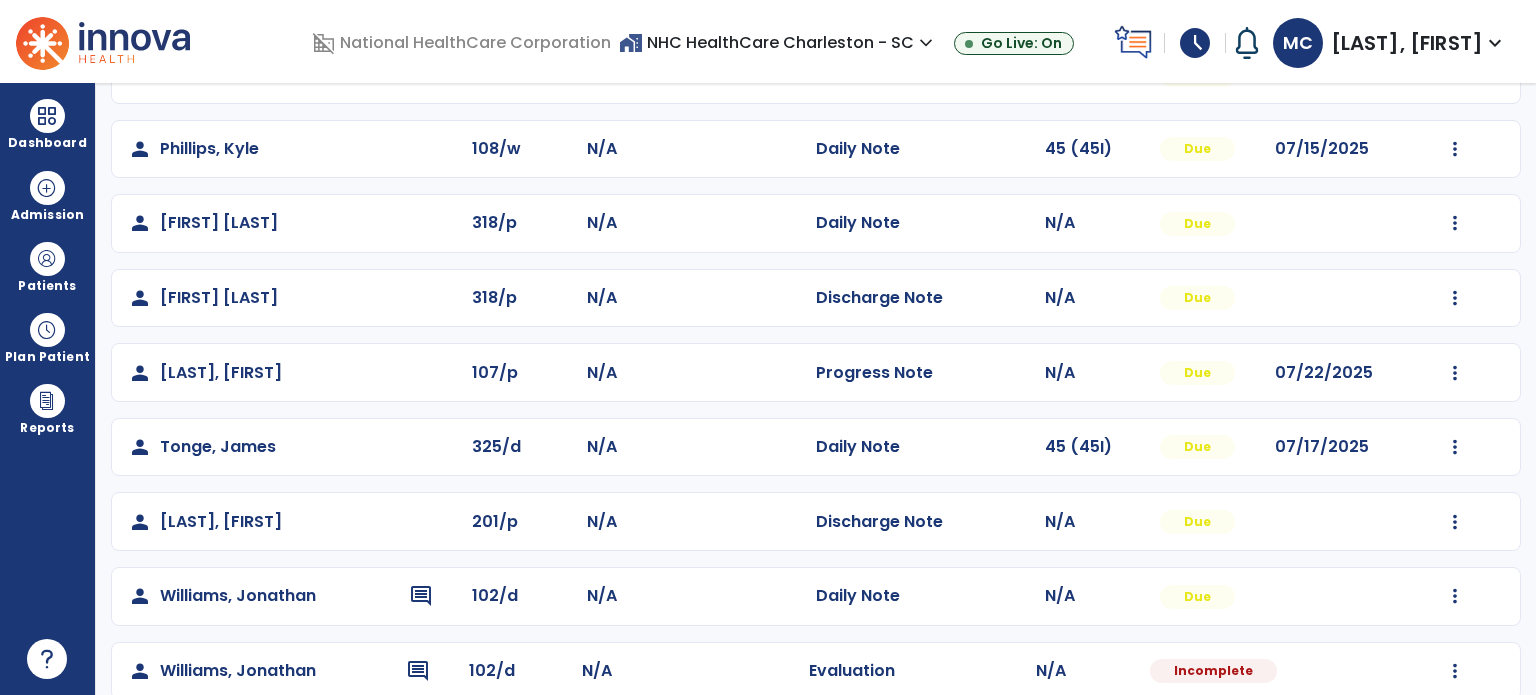 scroll, scrollTop: 692, scrollLeft: 0, axis: vertical 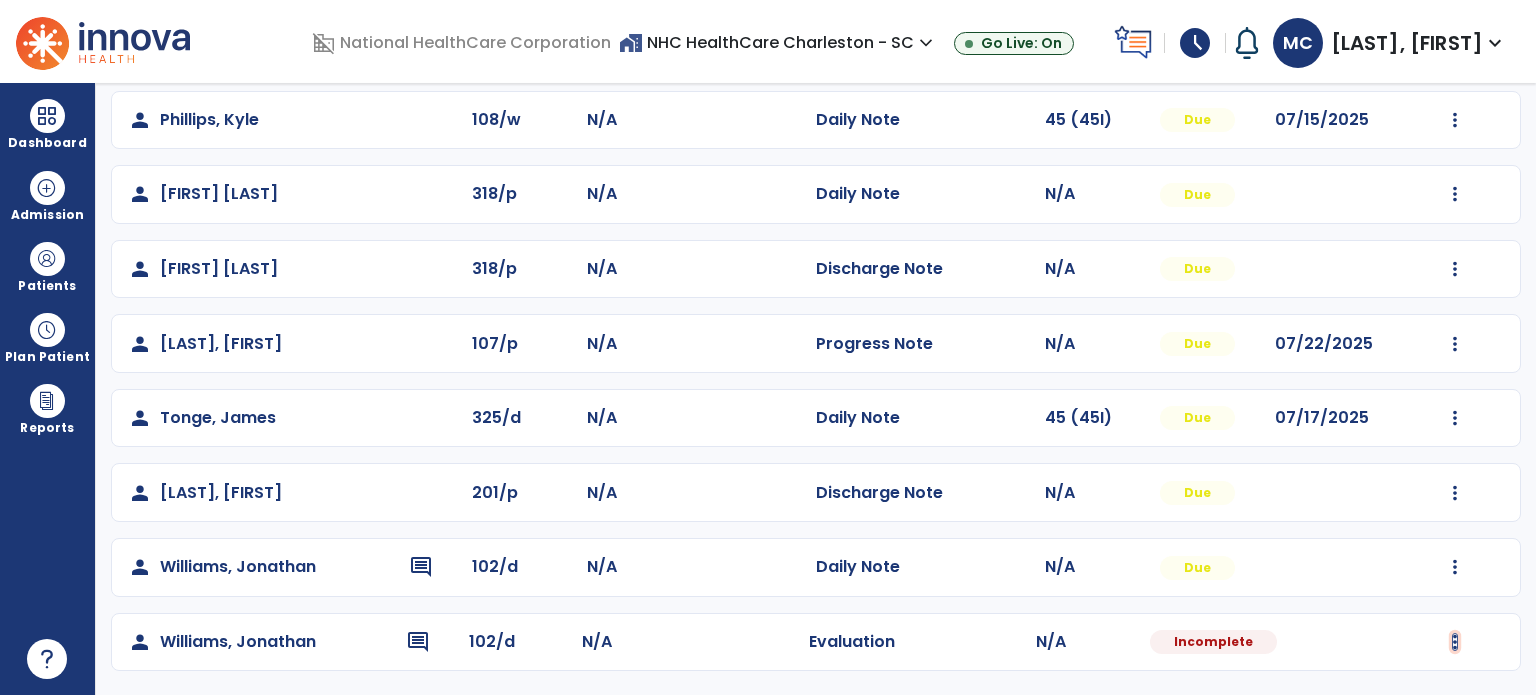 click at bounding box center [1455, -329] 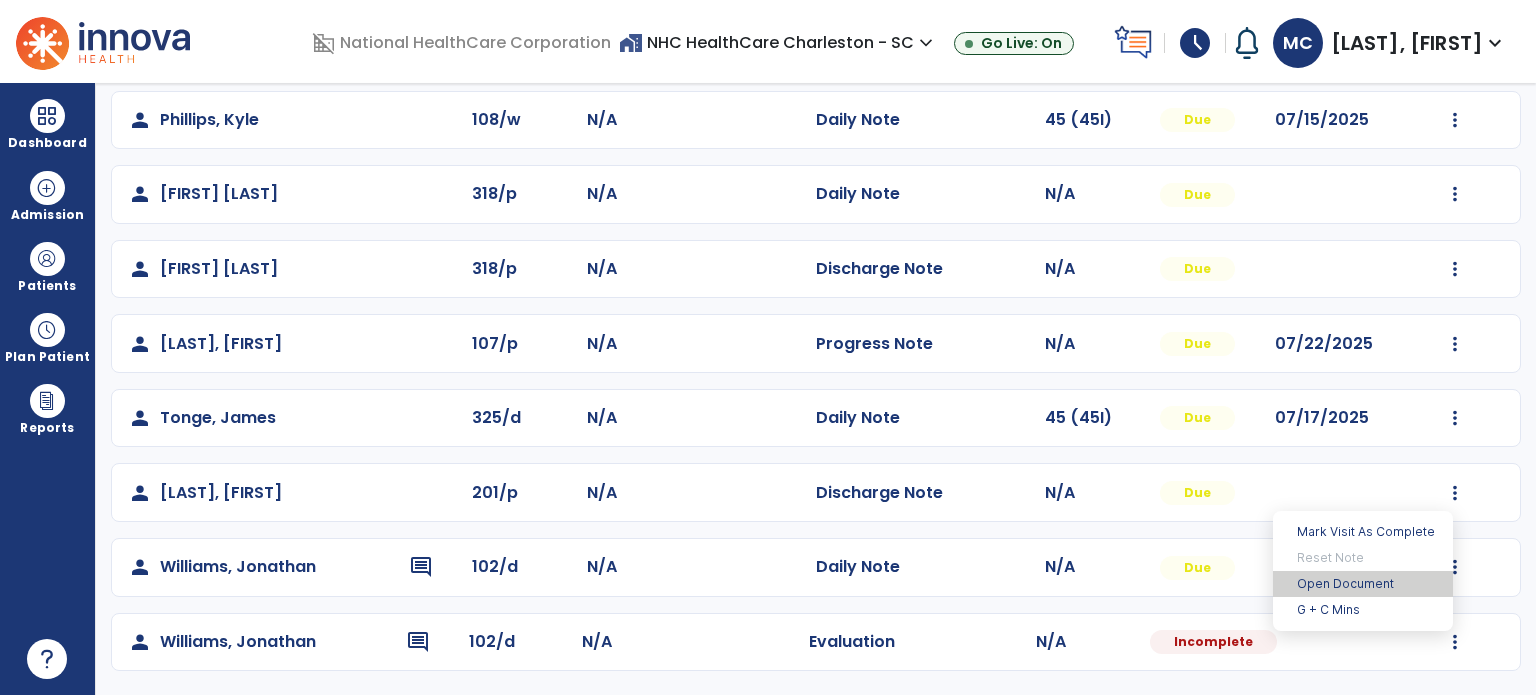 click on "Open Document" at bounding box center [1363, 584] 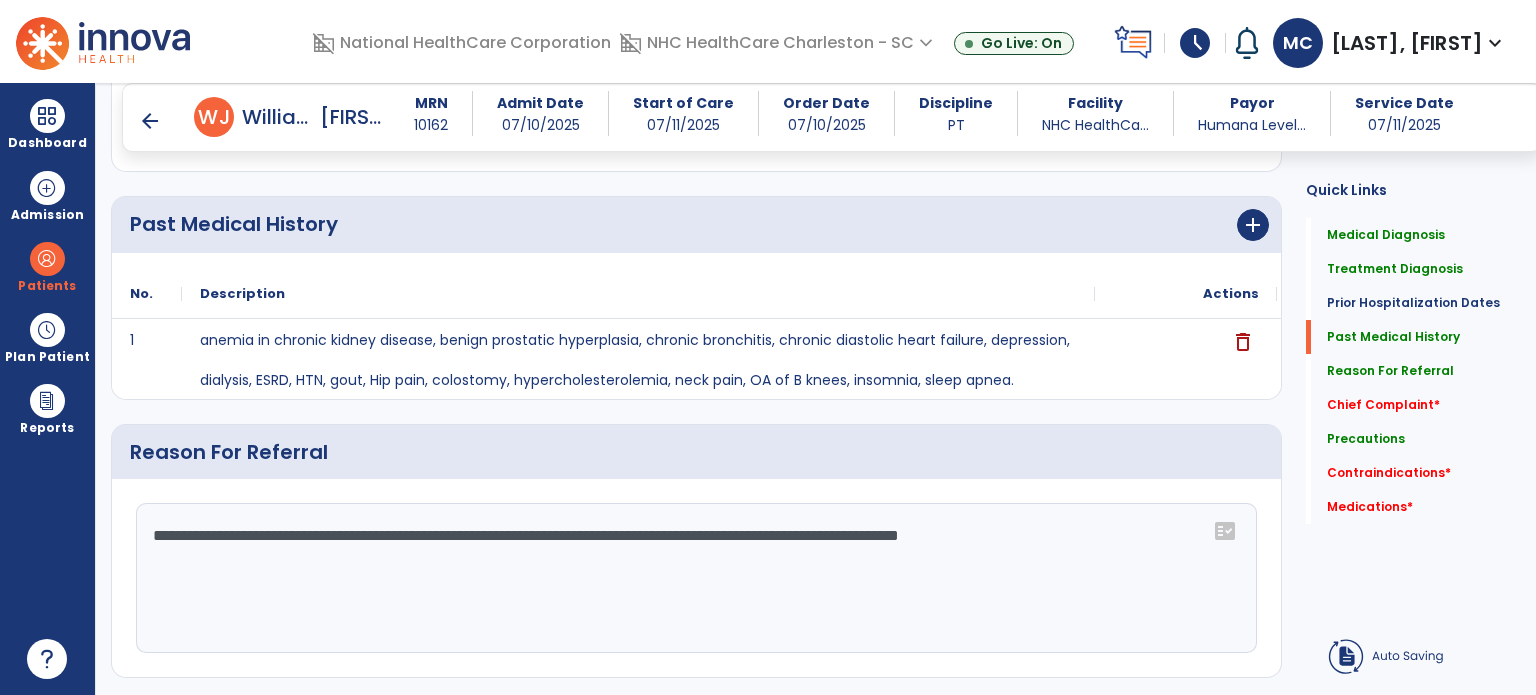 scroll, scrollTop: 800, scrollLeft: 0, axis: vertical 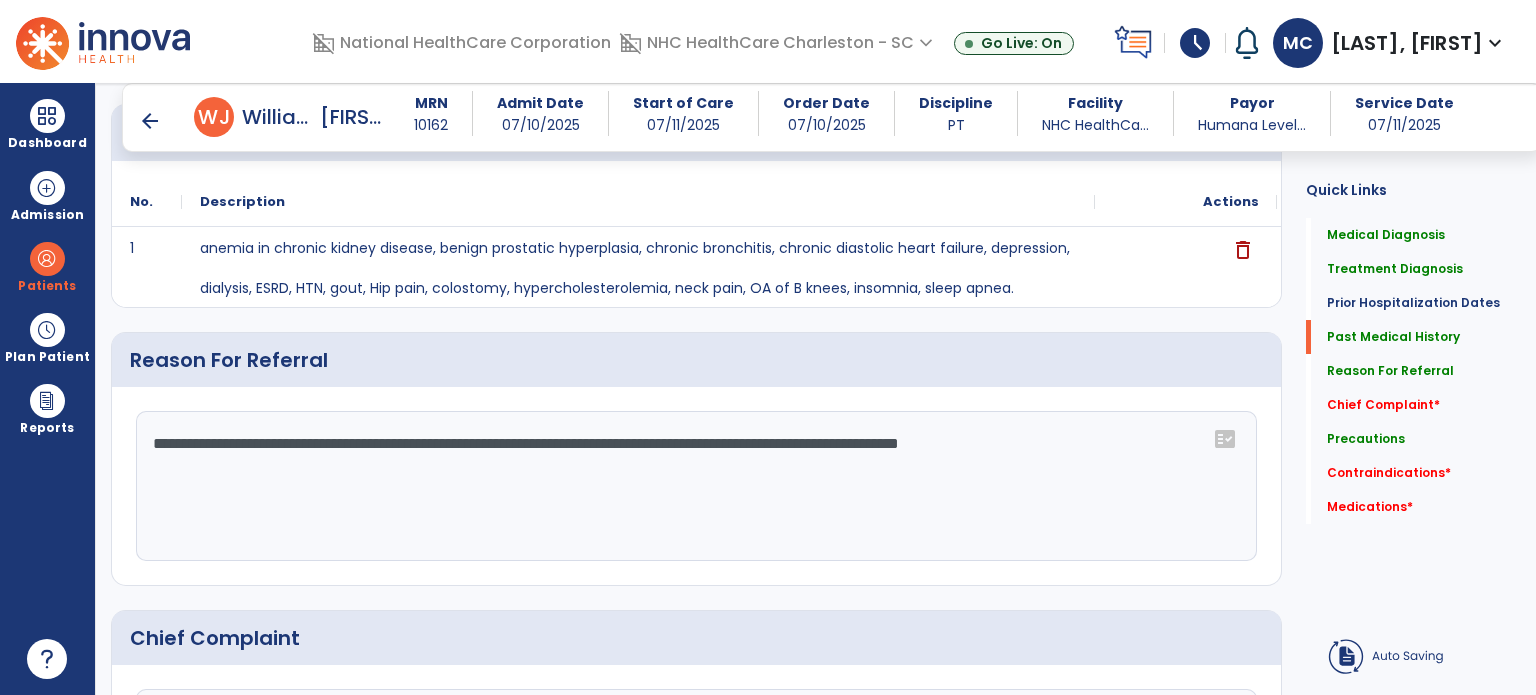 click on "**********" 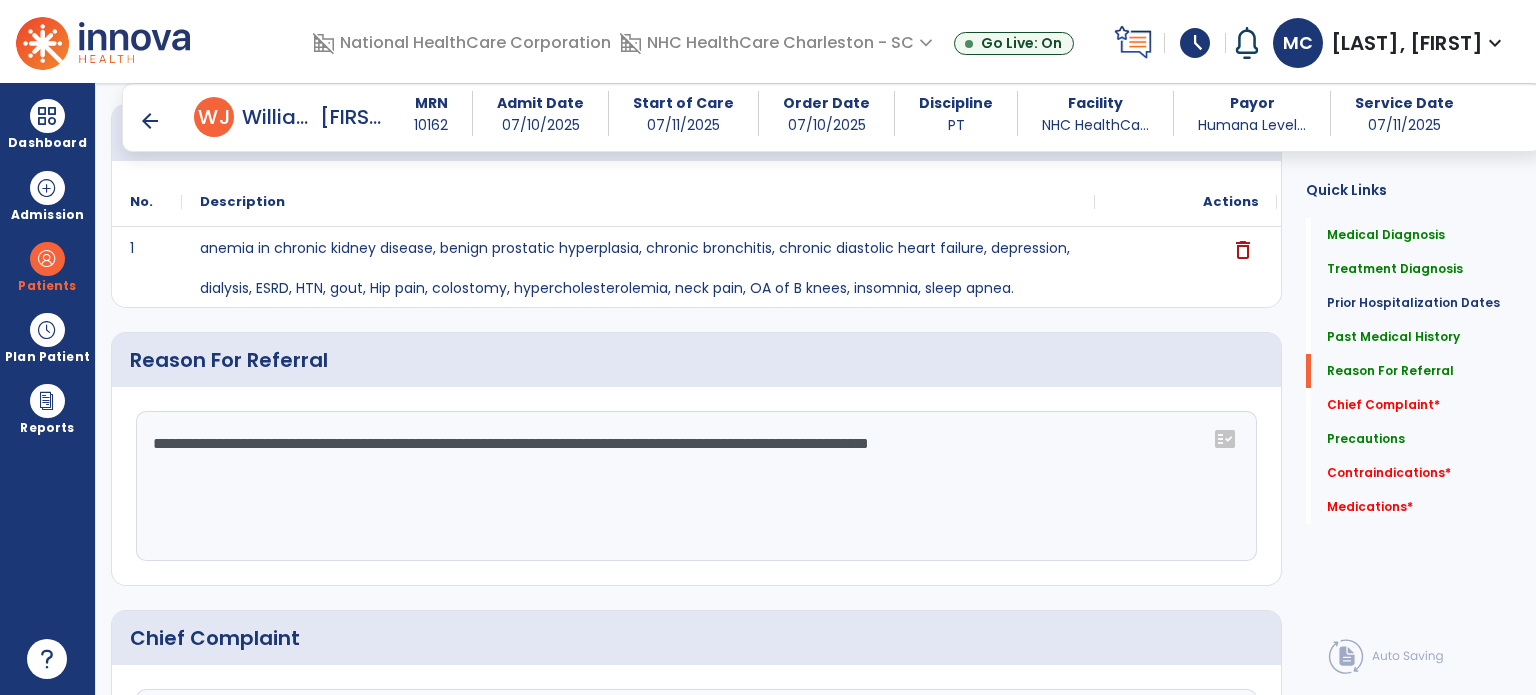 click on "**********" 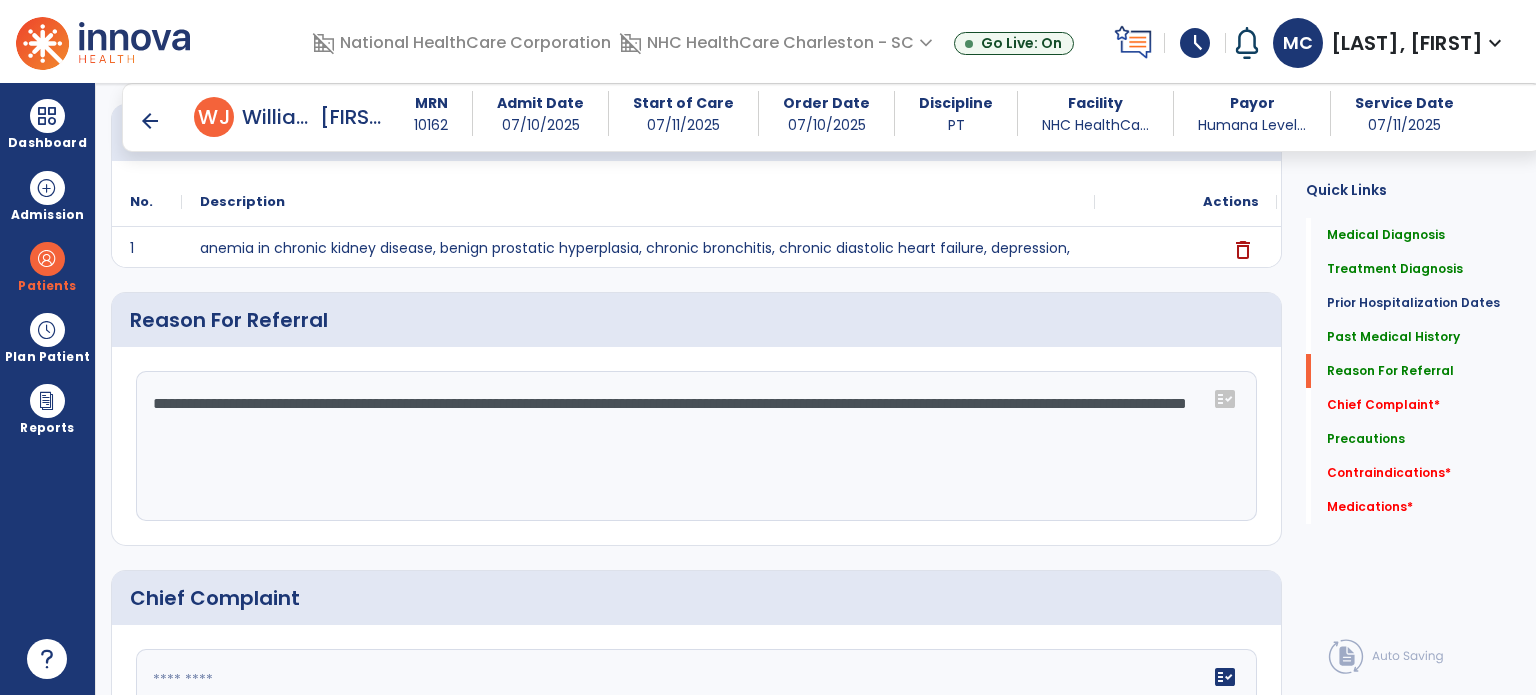 click on "**********" 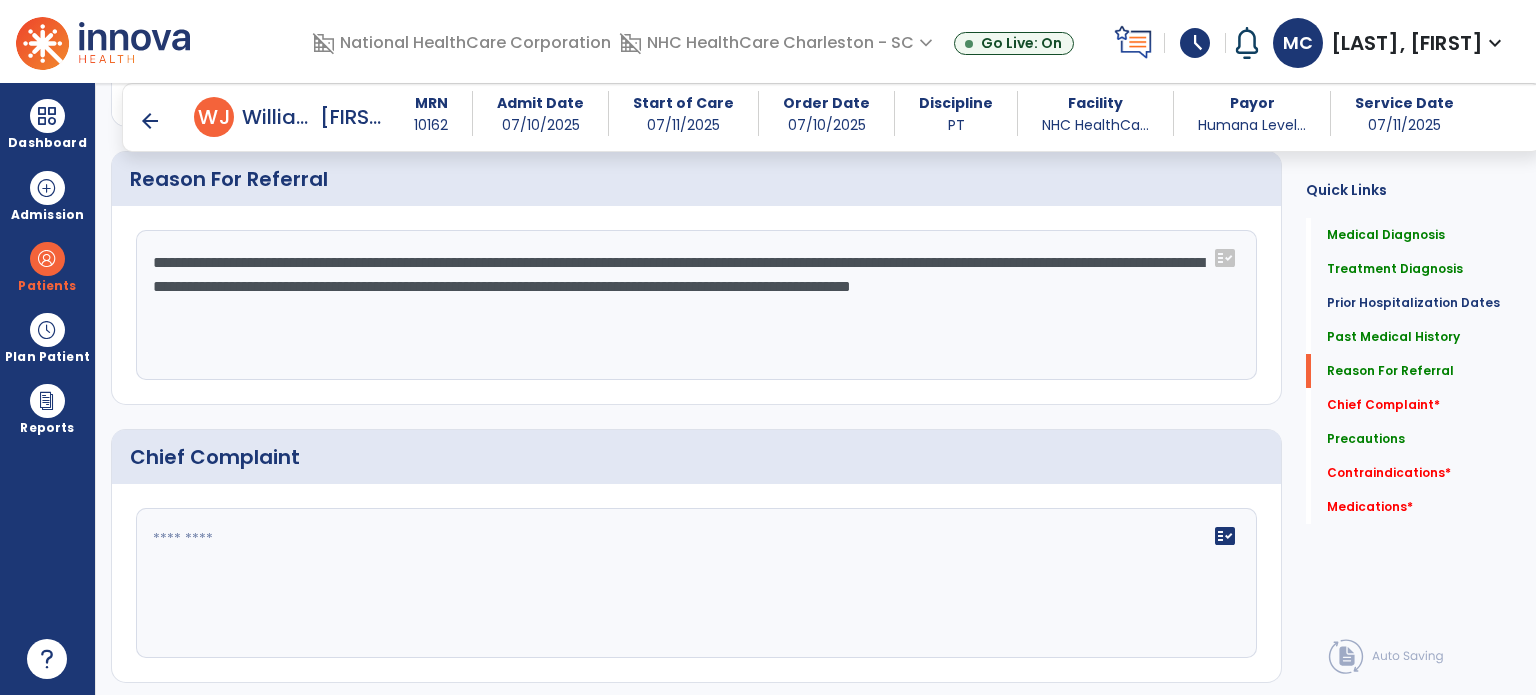scroll, scrollTop: 1000, scrollLeft: 0, axis: vertical 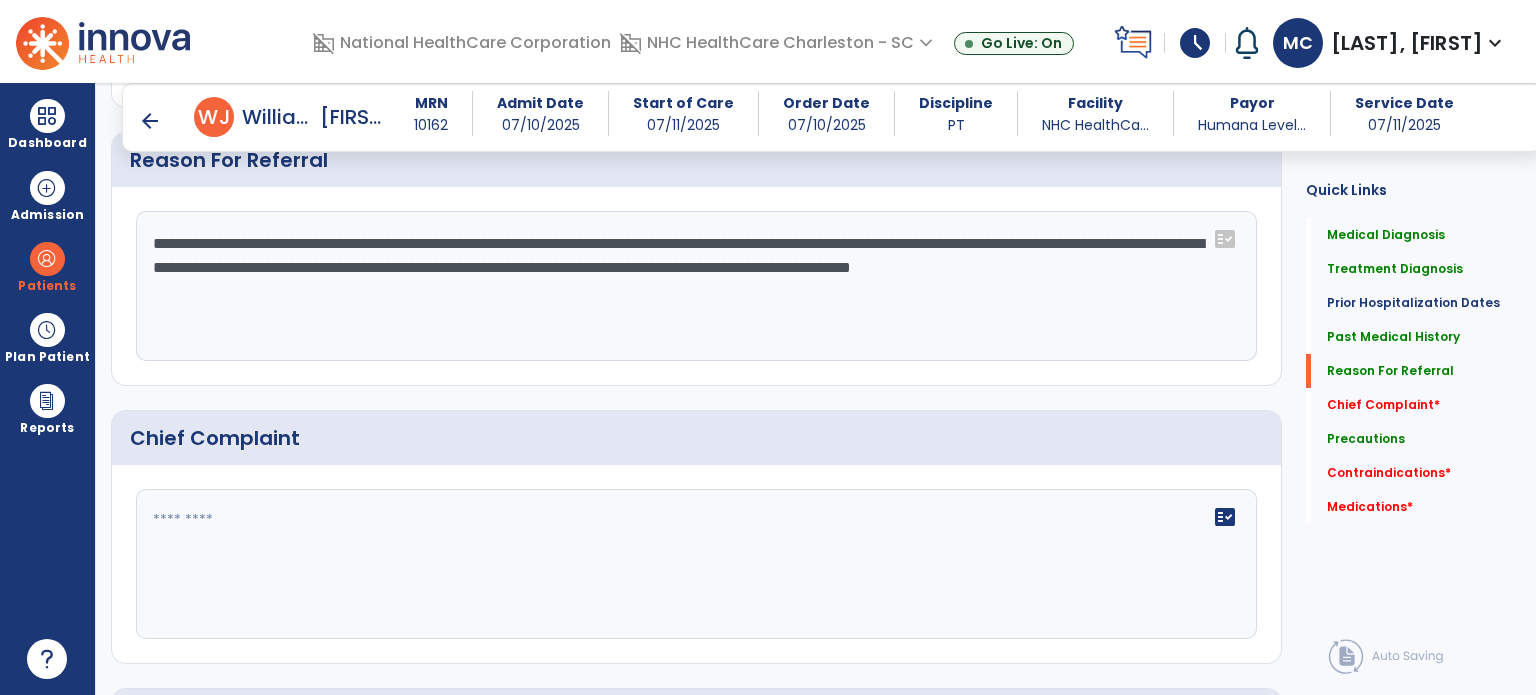type on "**********" 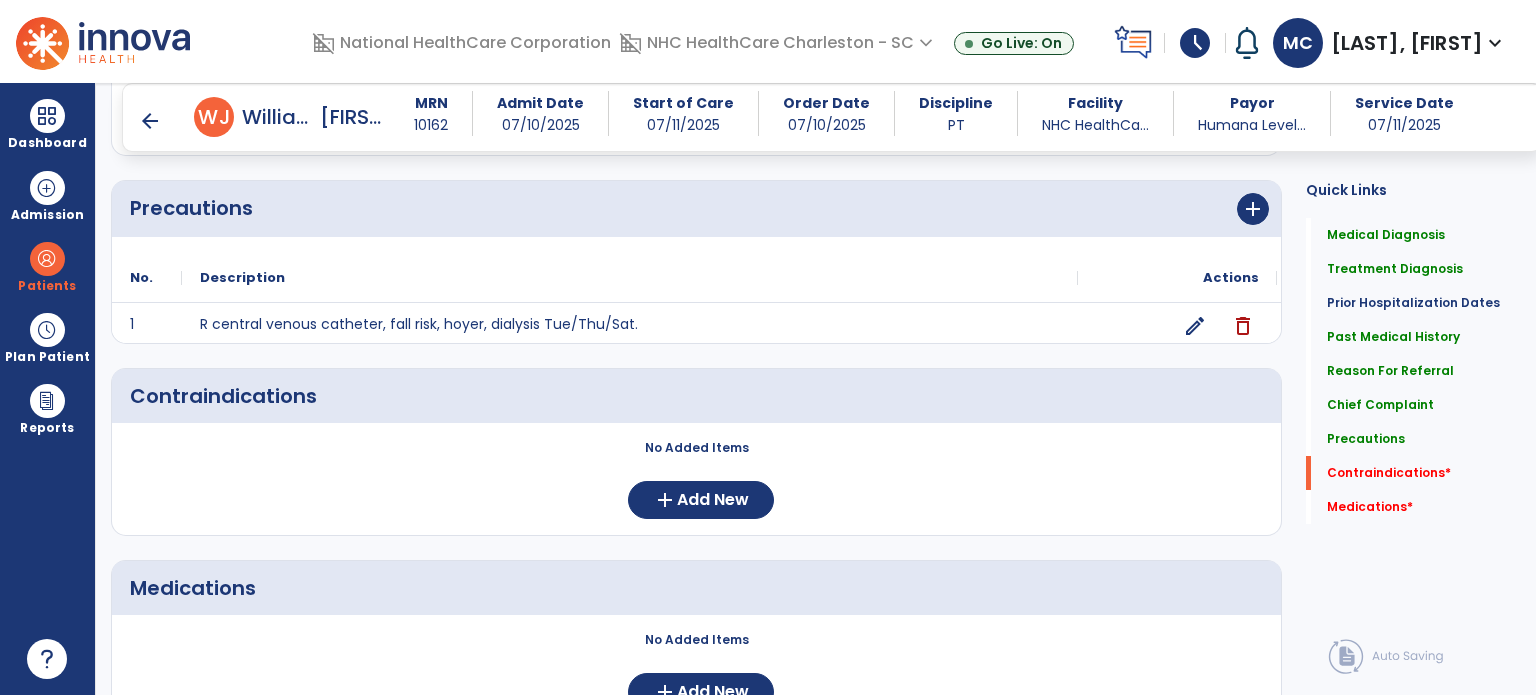 scroll, scrollTop: 1540, scrollLeft: 0, axis: vertical 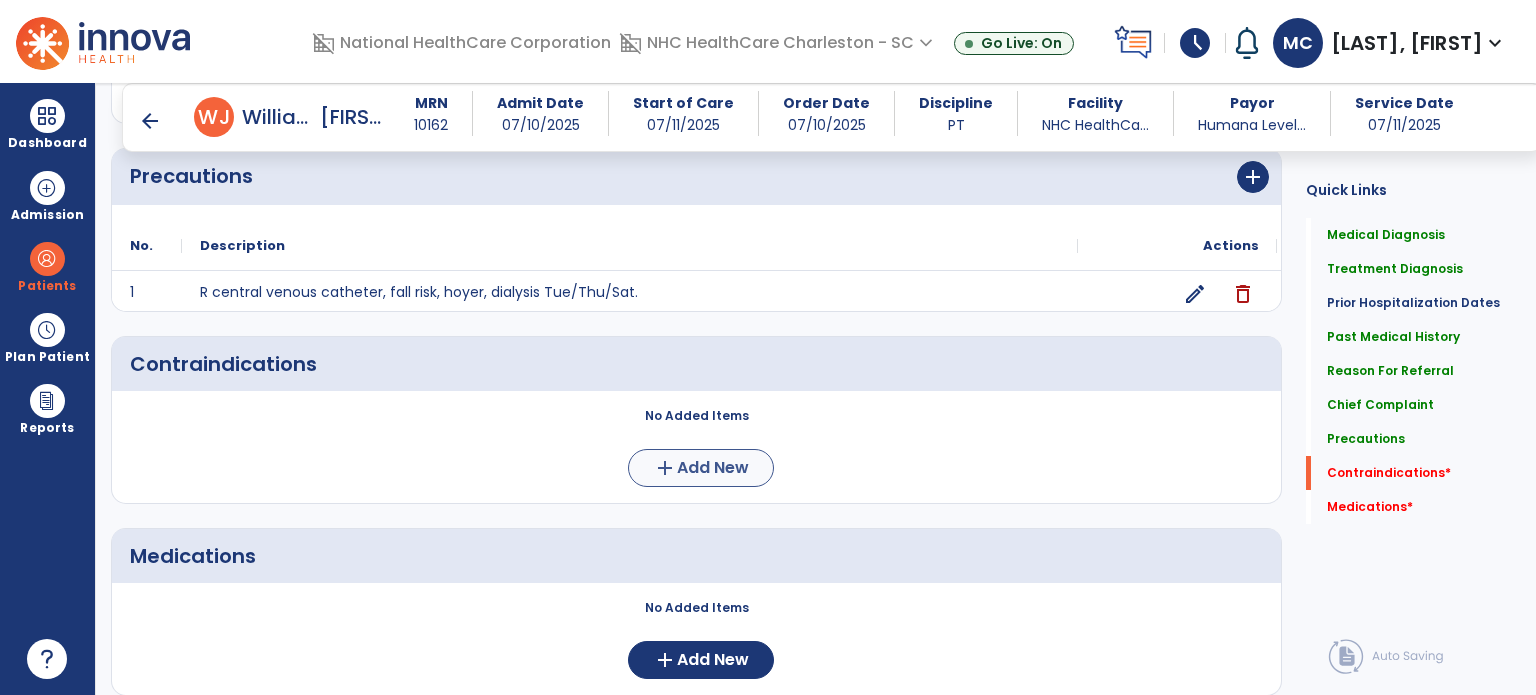 type on "**********" 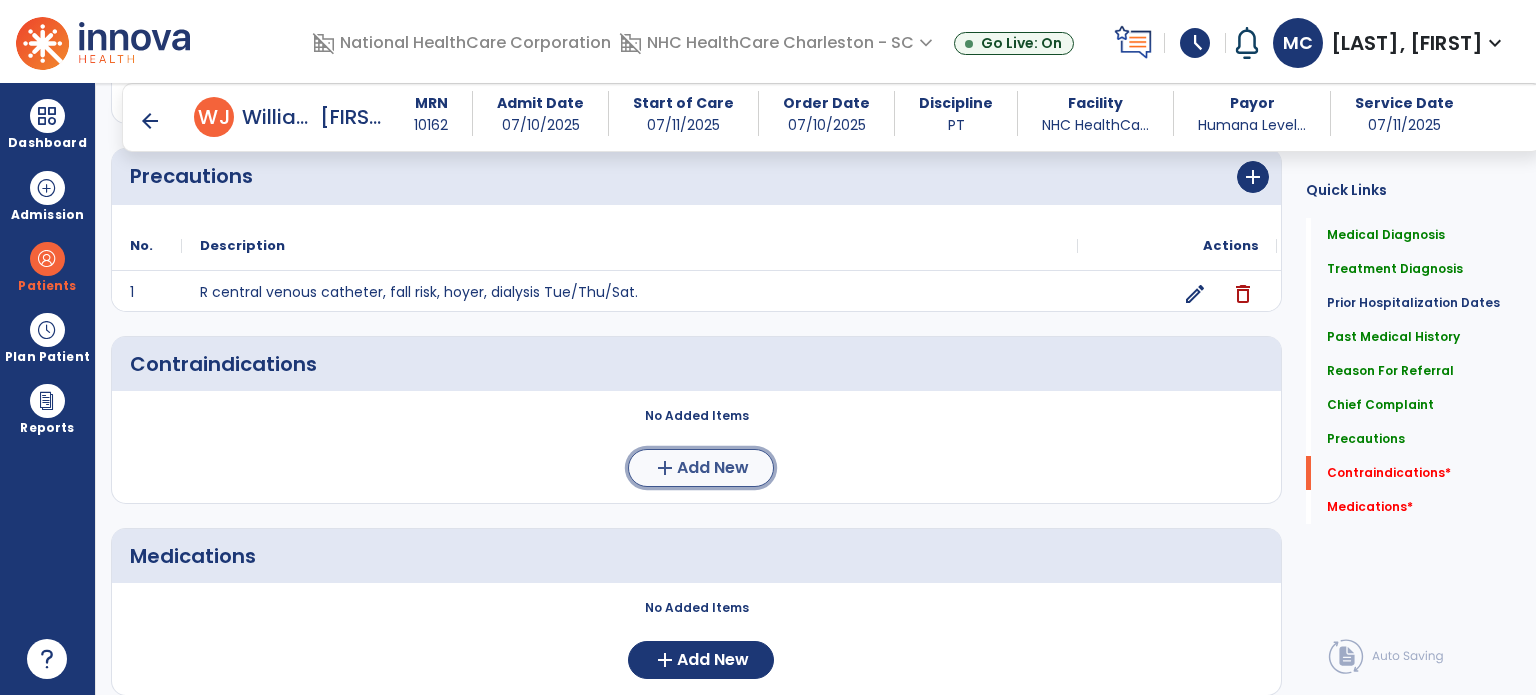 click on "Add New" 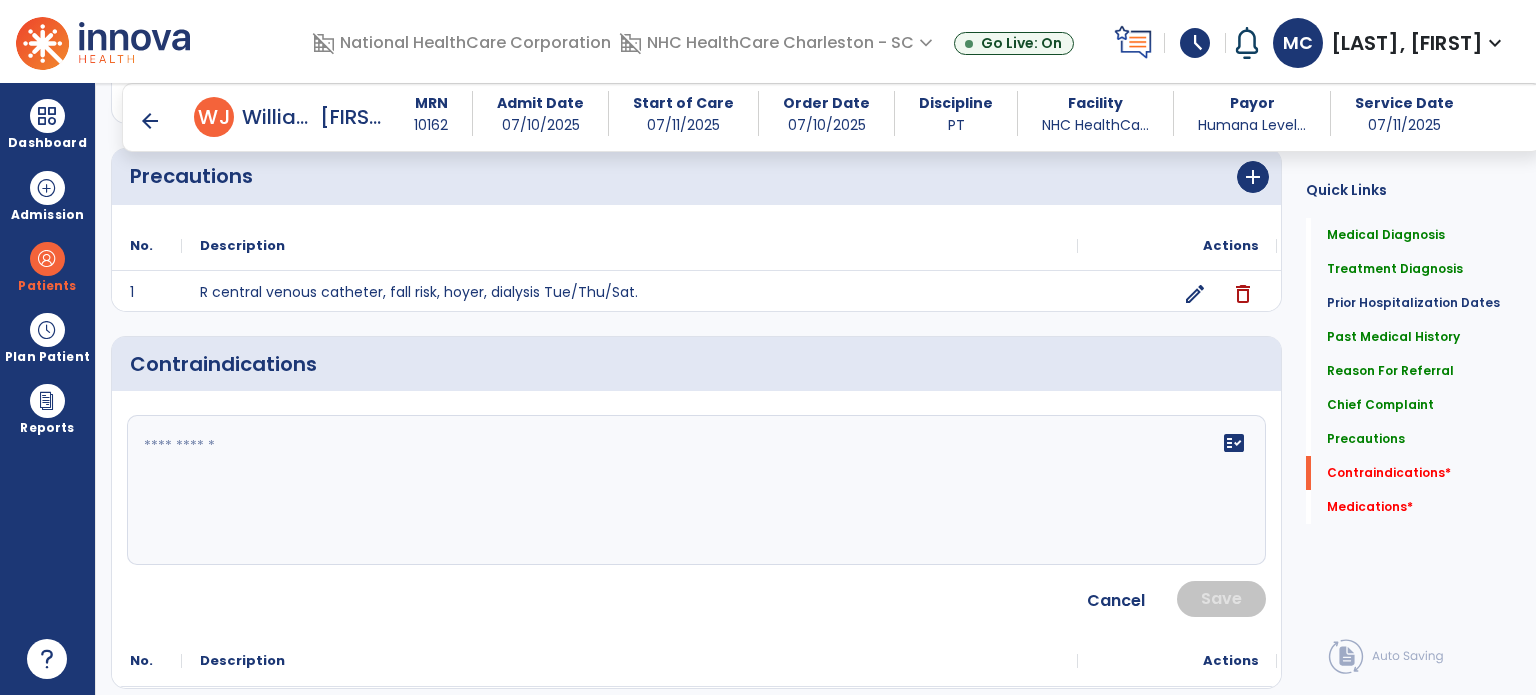 click on "fact_check" 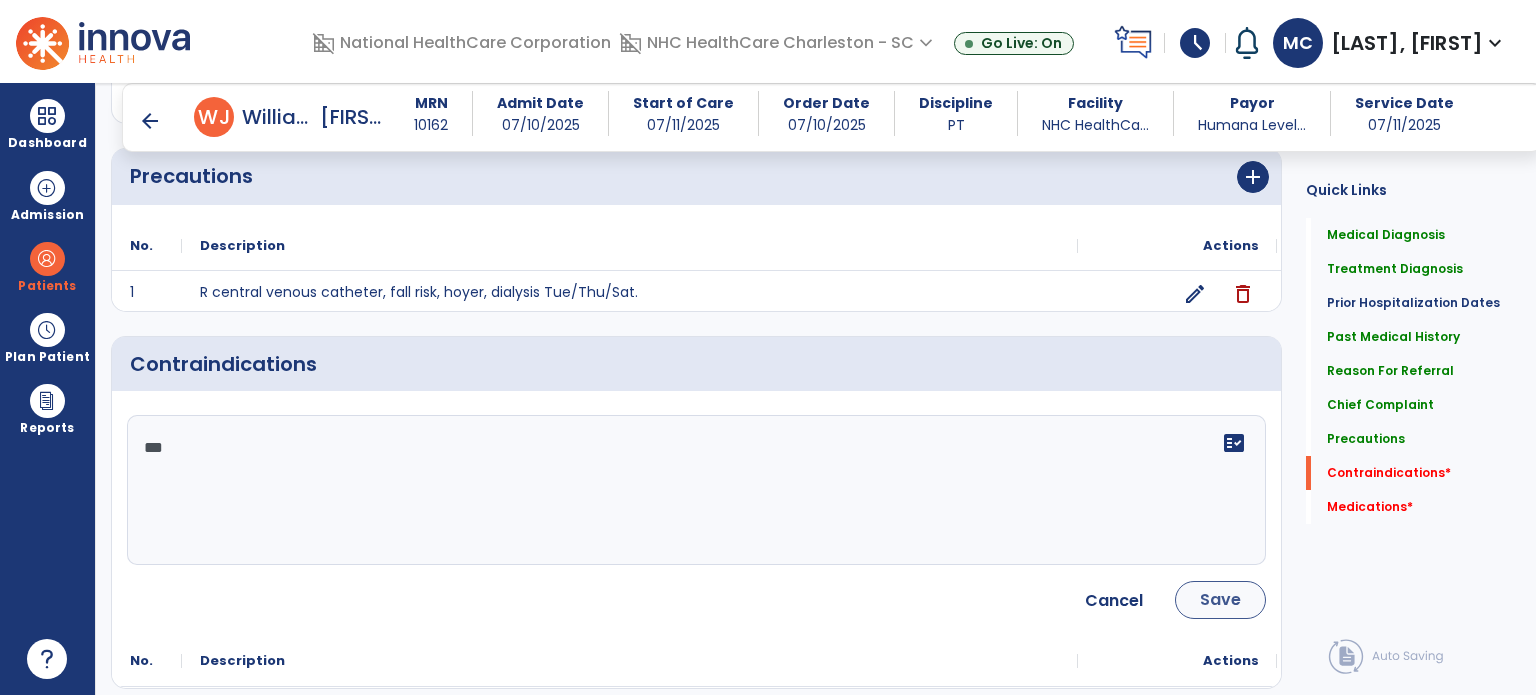 type on "***" 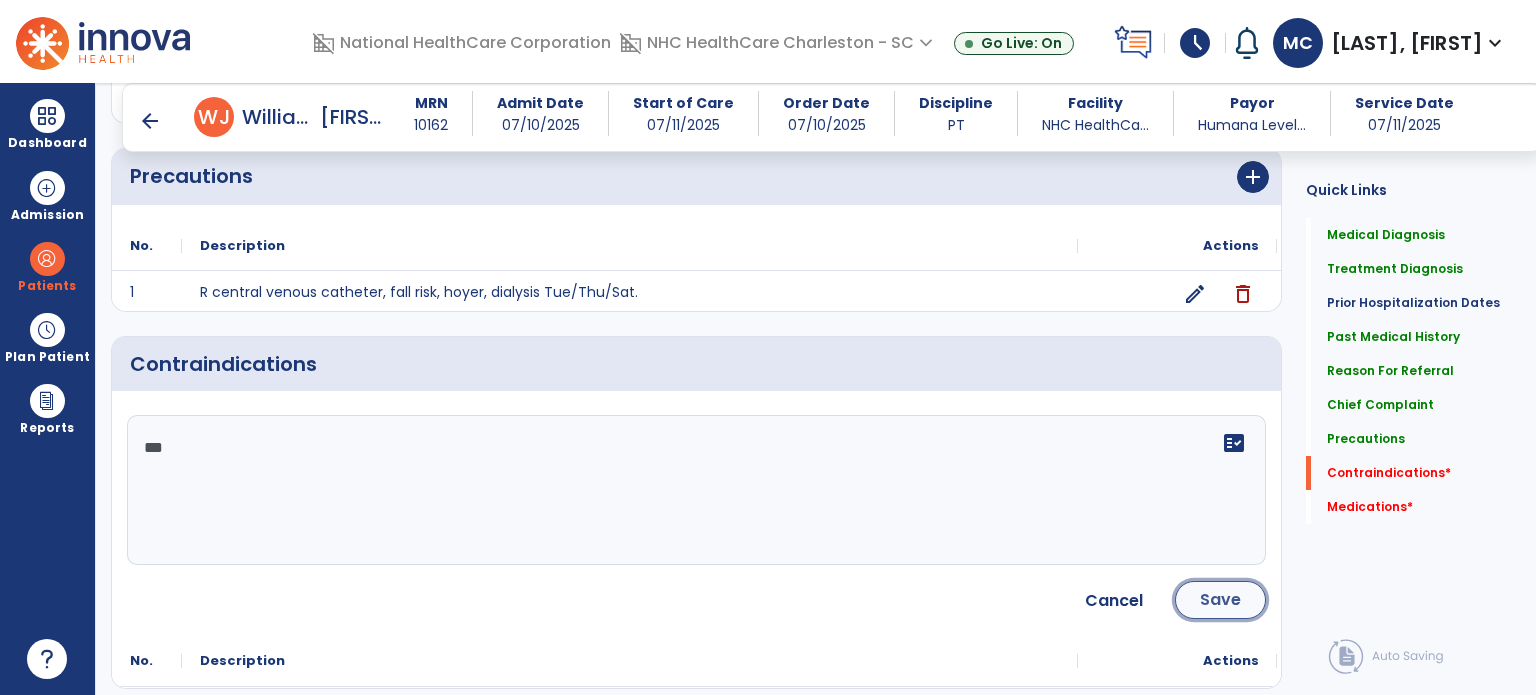 click on "Save" 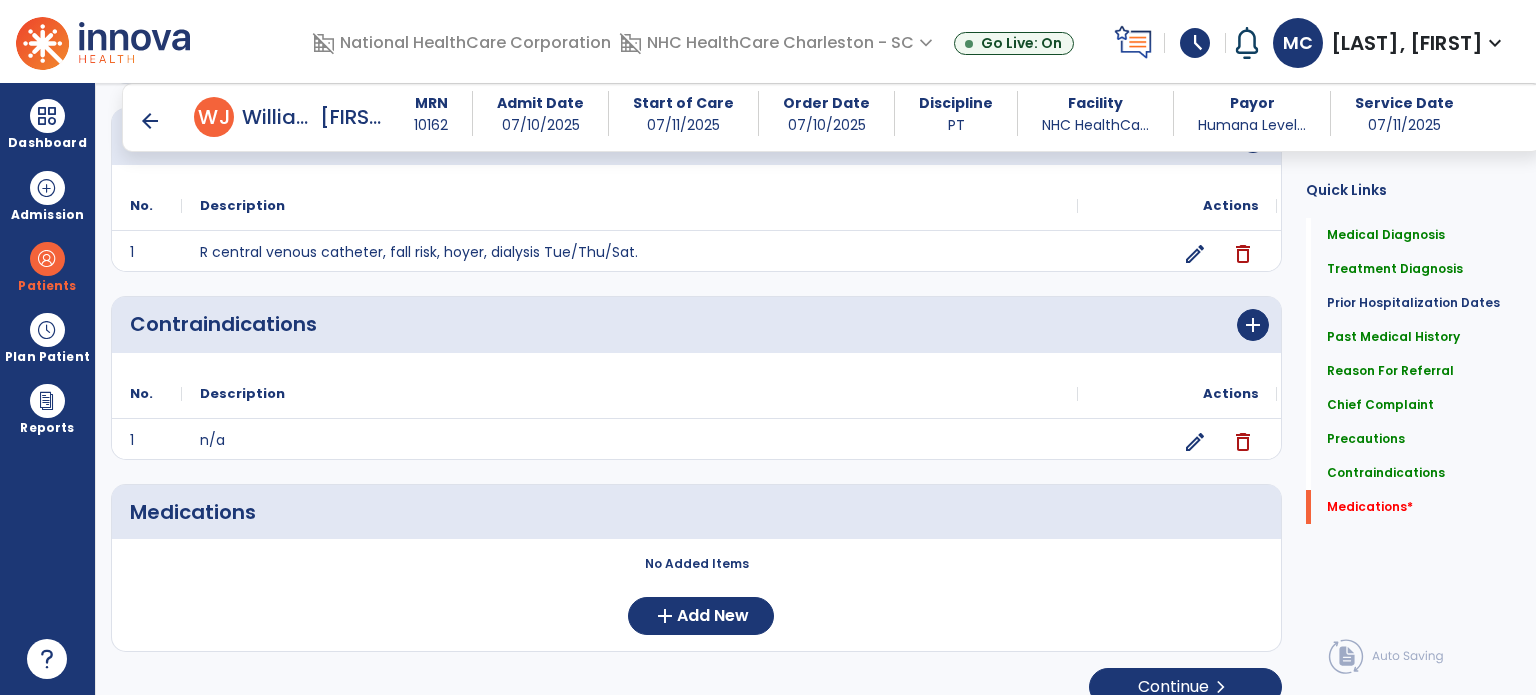 scroll, scrollTop: 1601, scrollLeft: 0, axis: vertical 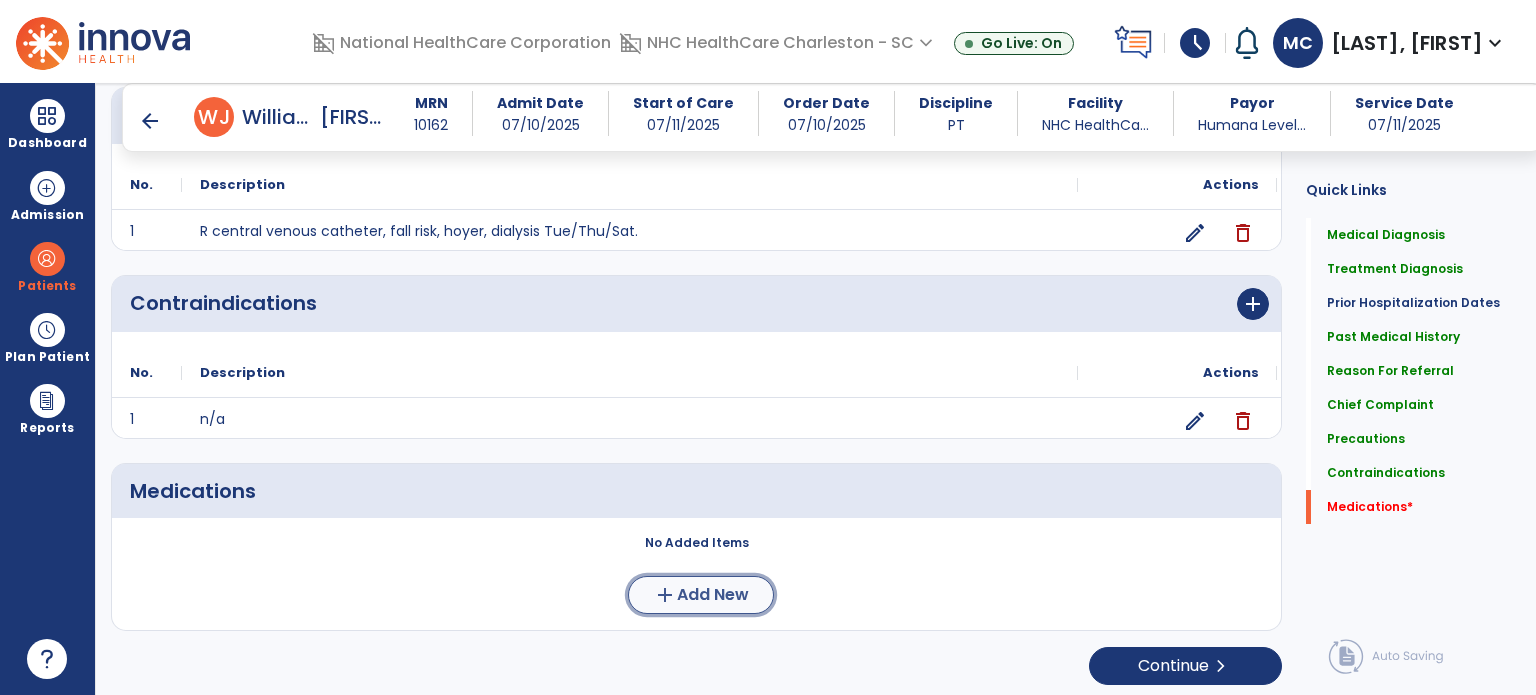 click on "Add New" 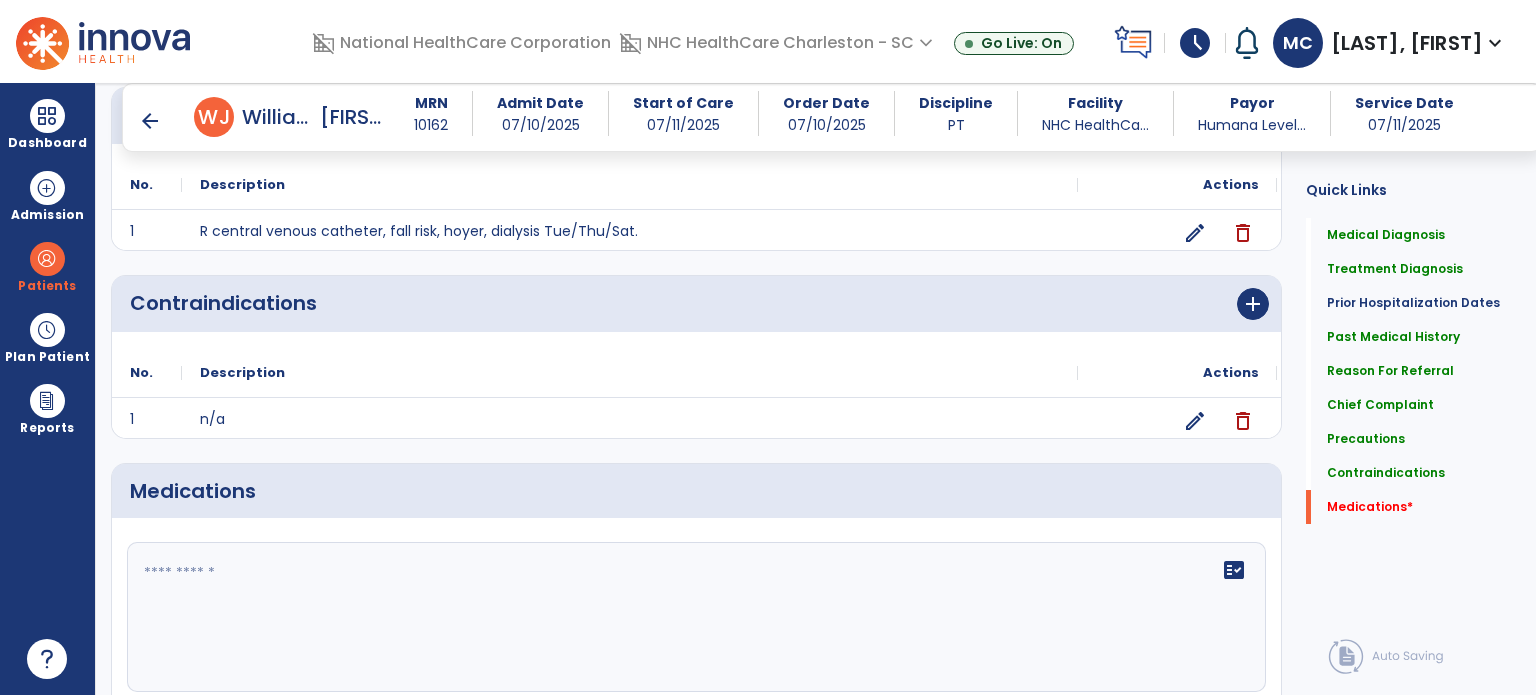 click on "fact_check" 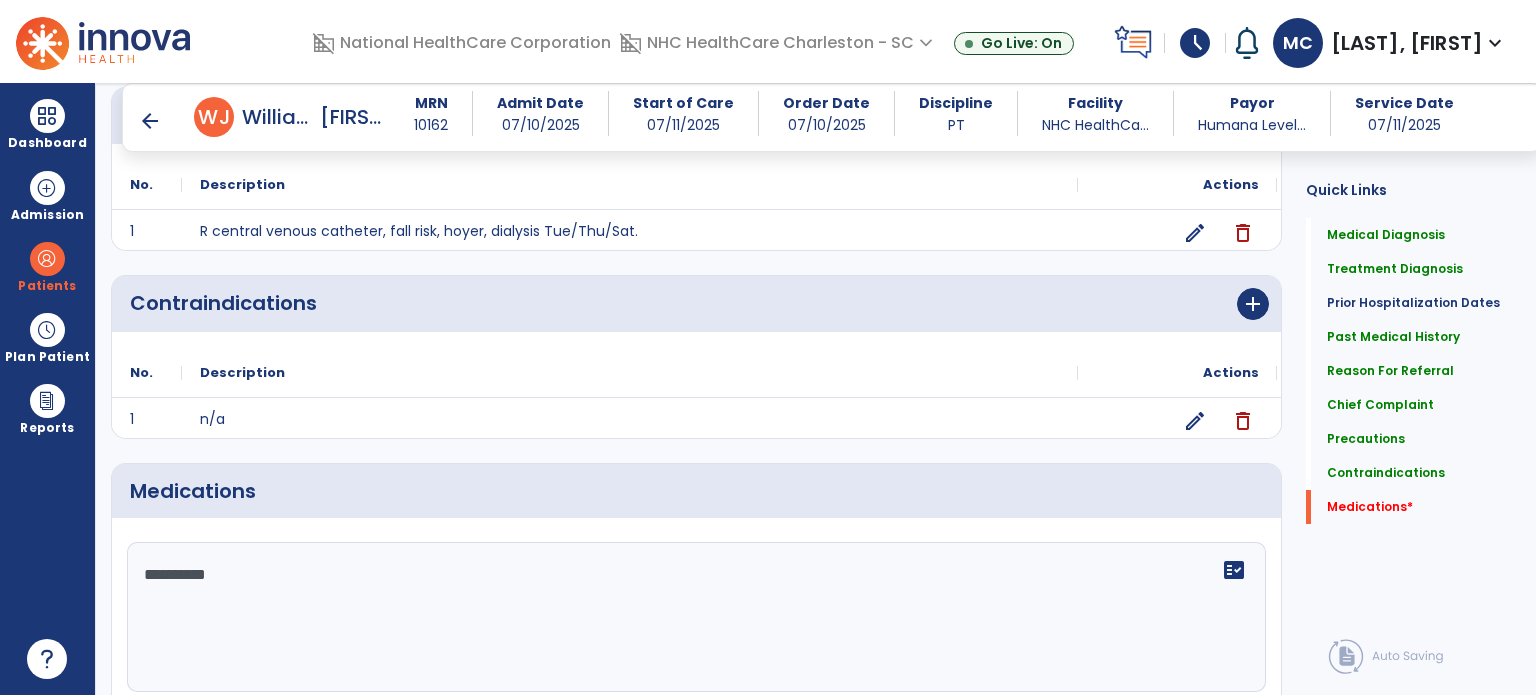 scroll, scrollTop: 1701, scrollLeft: 0, axis: vertical 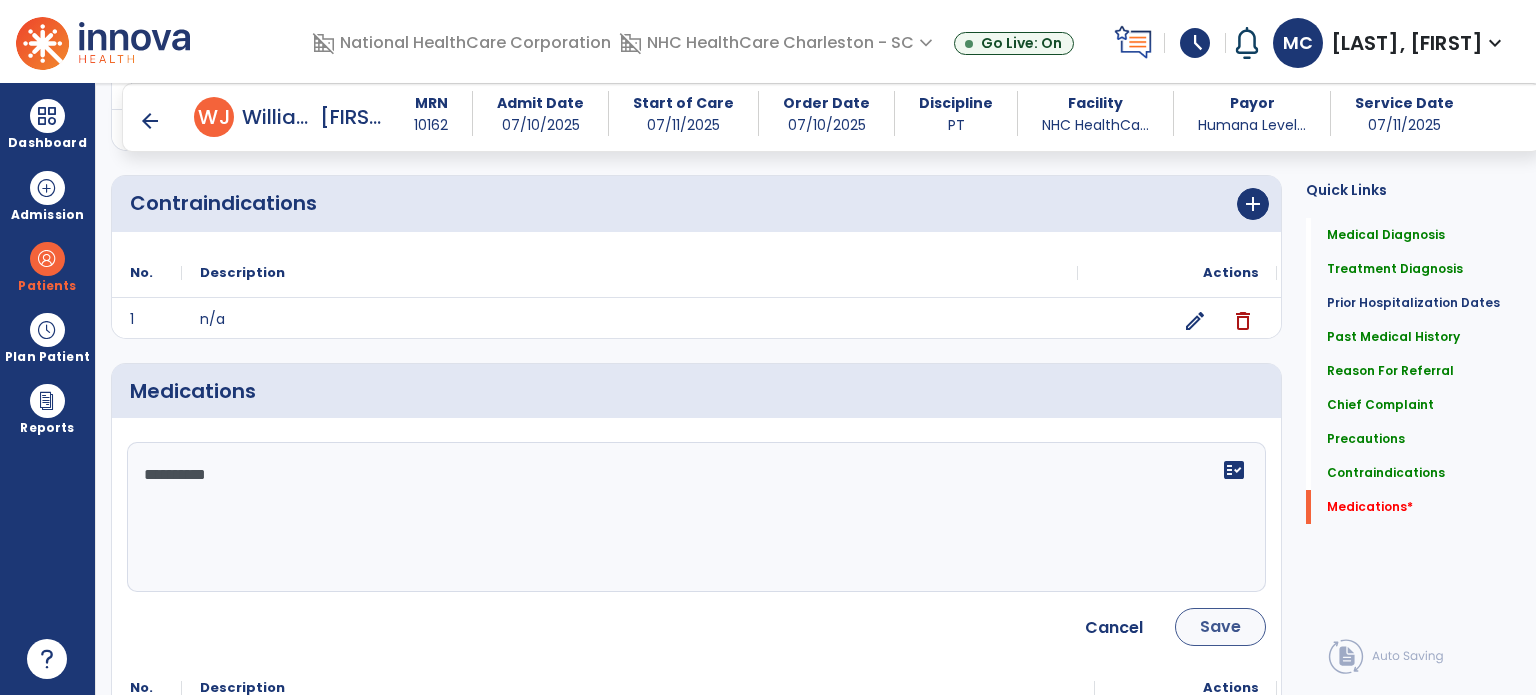type on "*********" 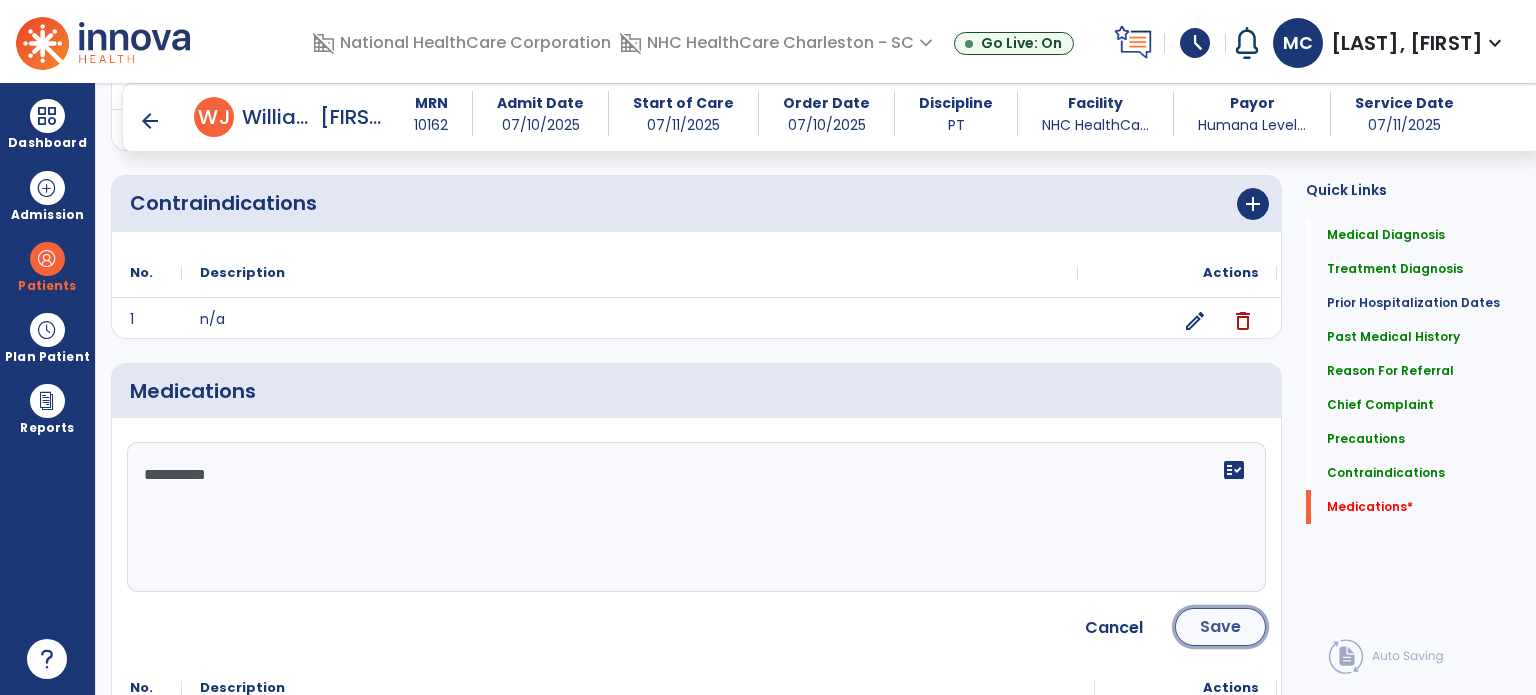 click on "Save" 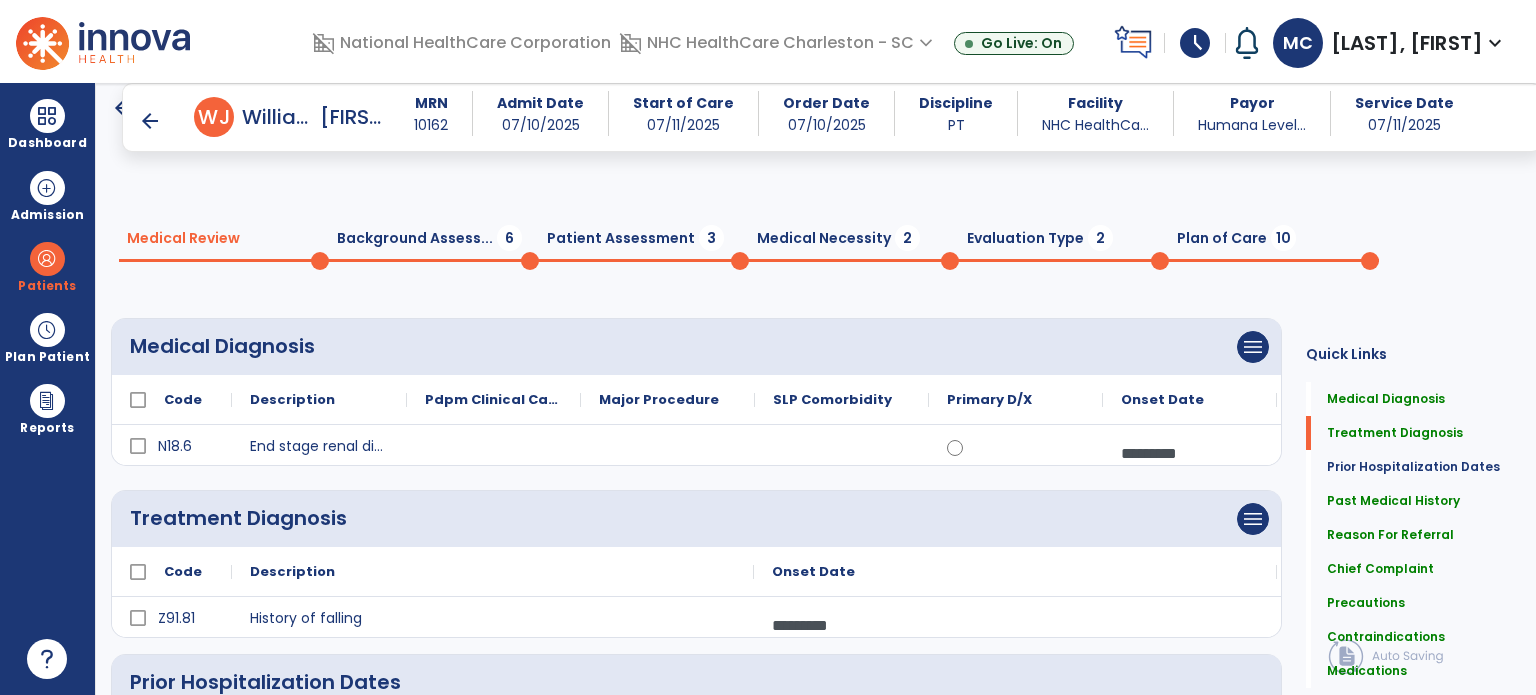scroll, scrollTop: 0, scrollLeft: 0, axis: both 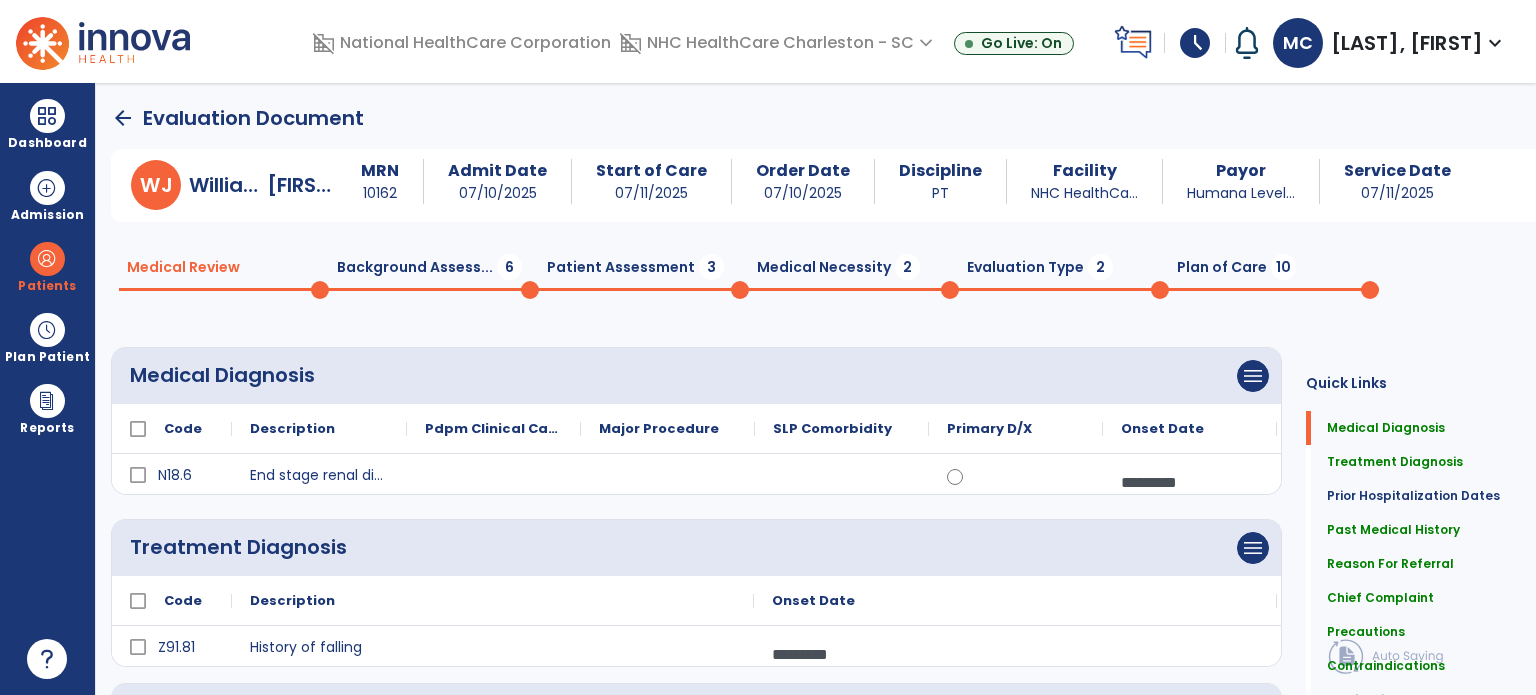 click on "Background Assess...  6" 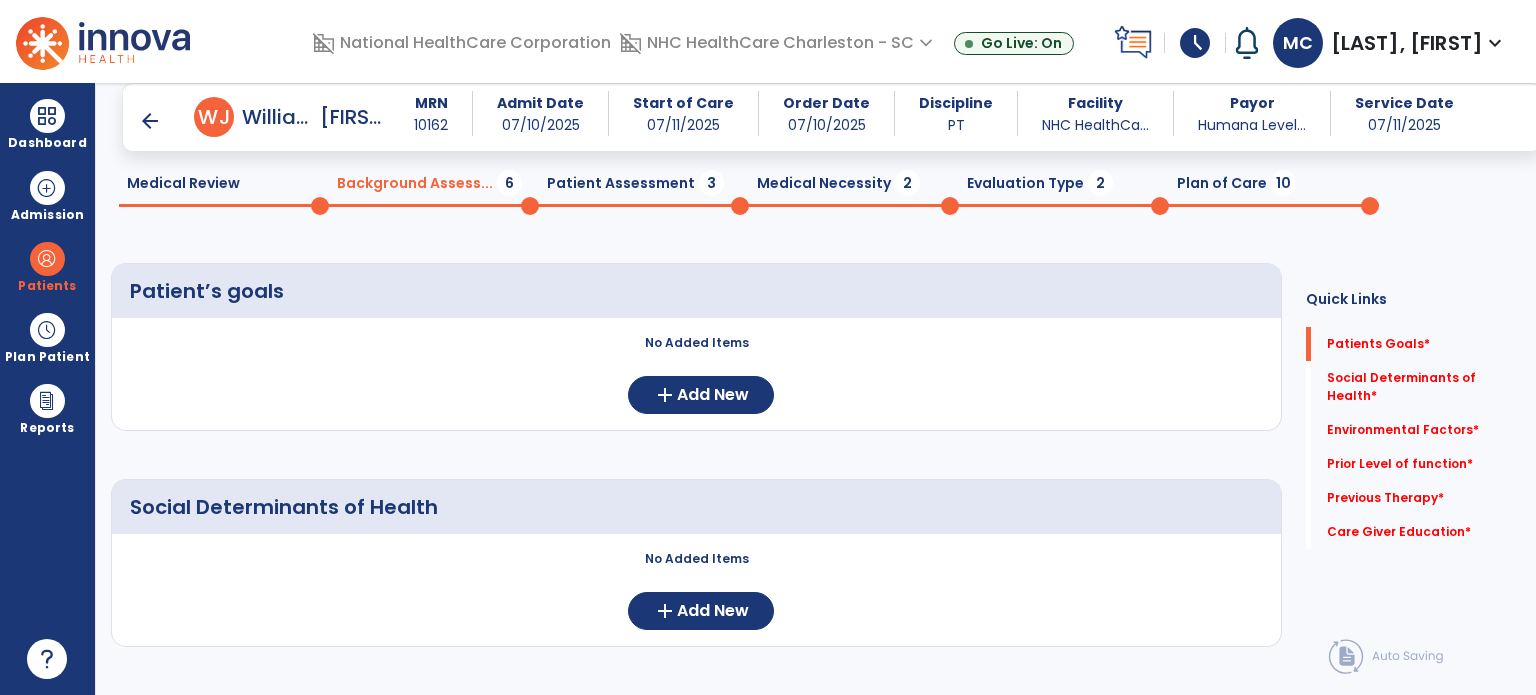 scroll, scrollTop: 100, scrollLeft: 0, axis: vertical 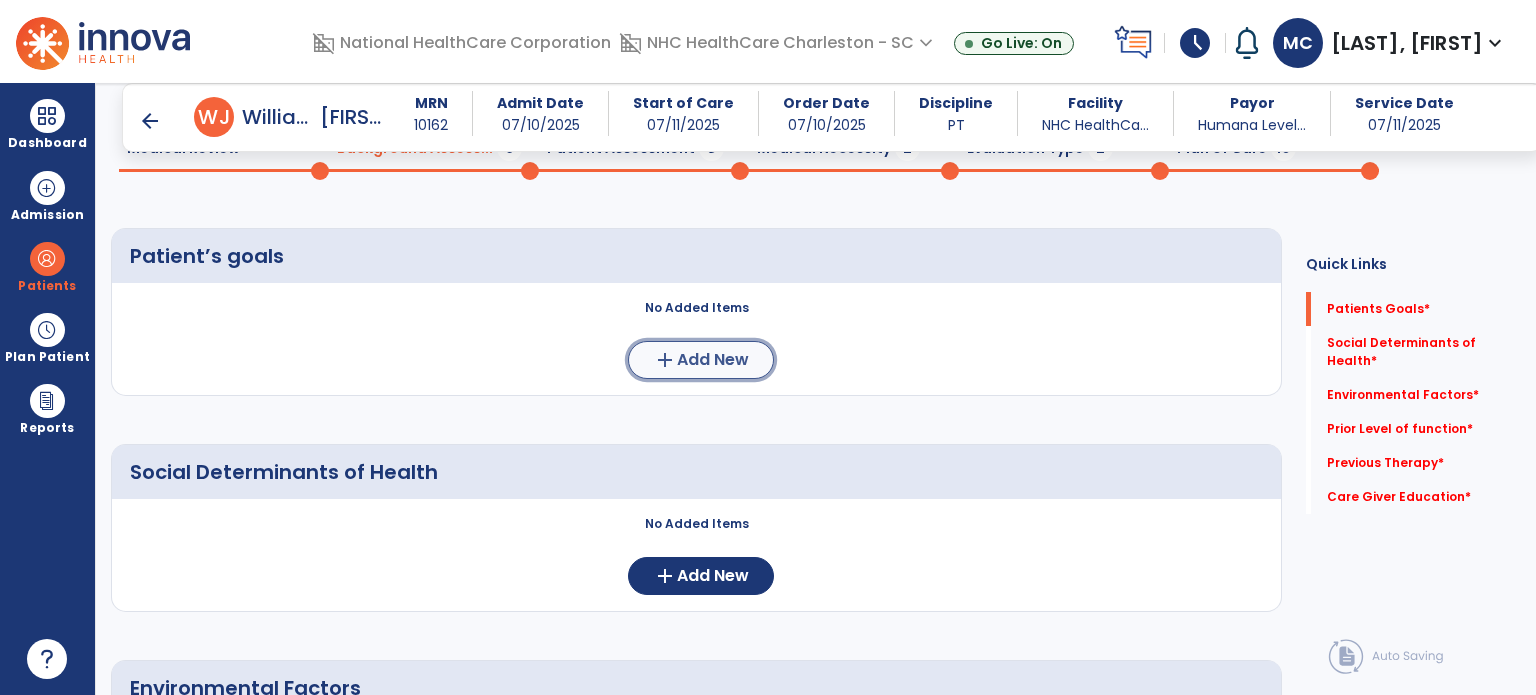 click on "Add New" 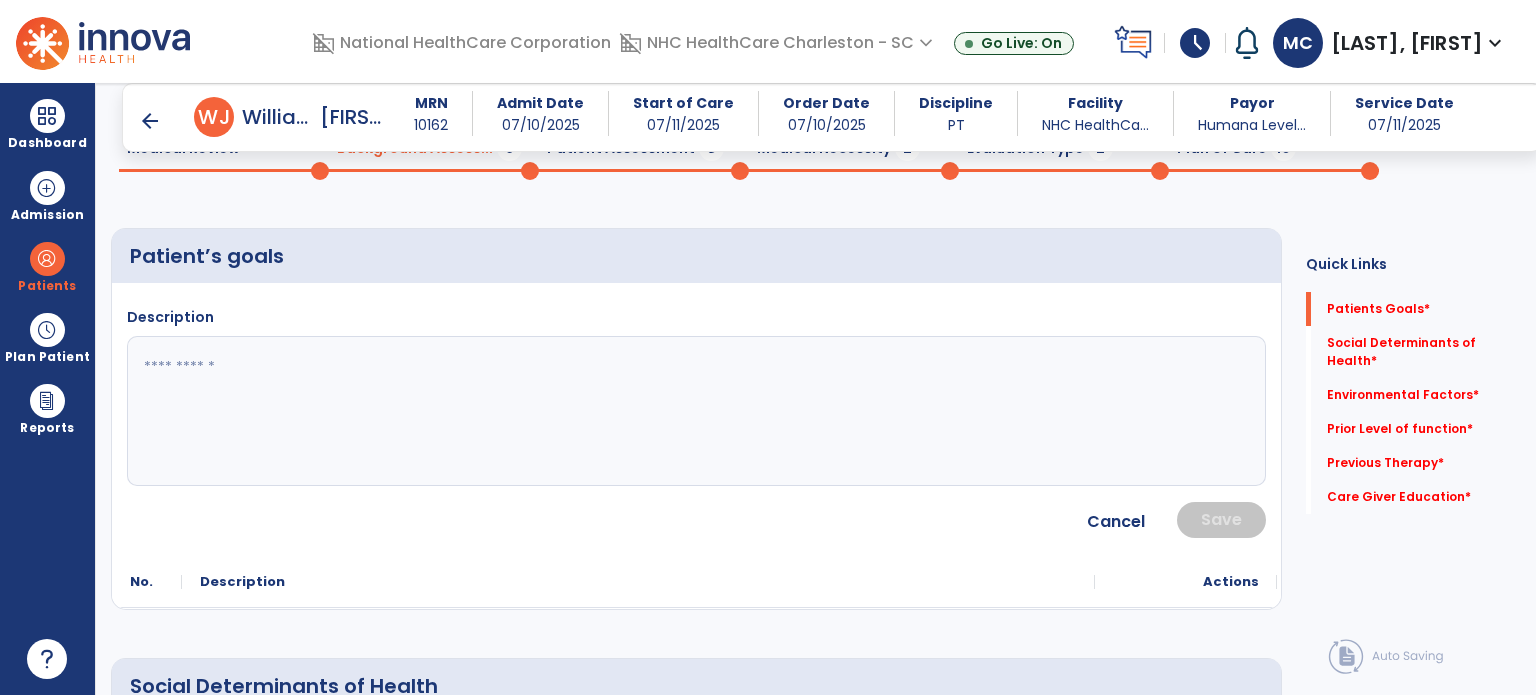 drag, startPoint x: 692, startPoint y: 437, endPoint x: 664, endPoint y: 414, distance: 36.23534 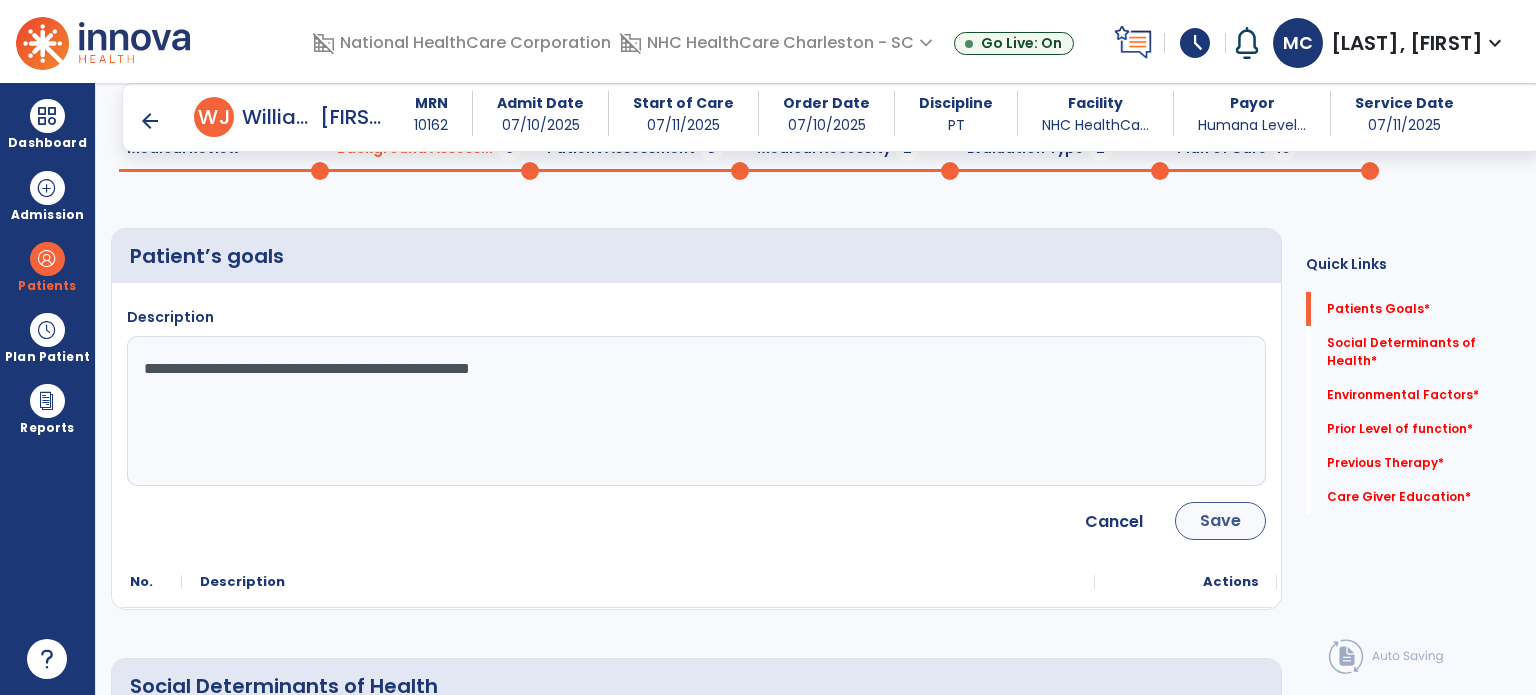 type on "**********" 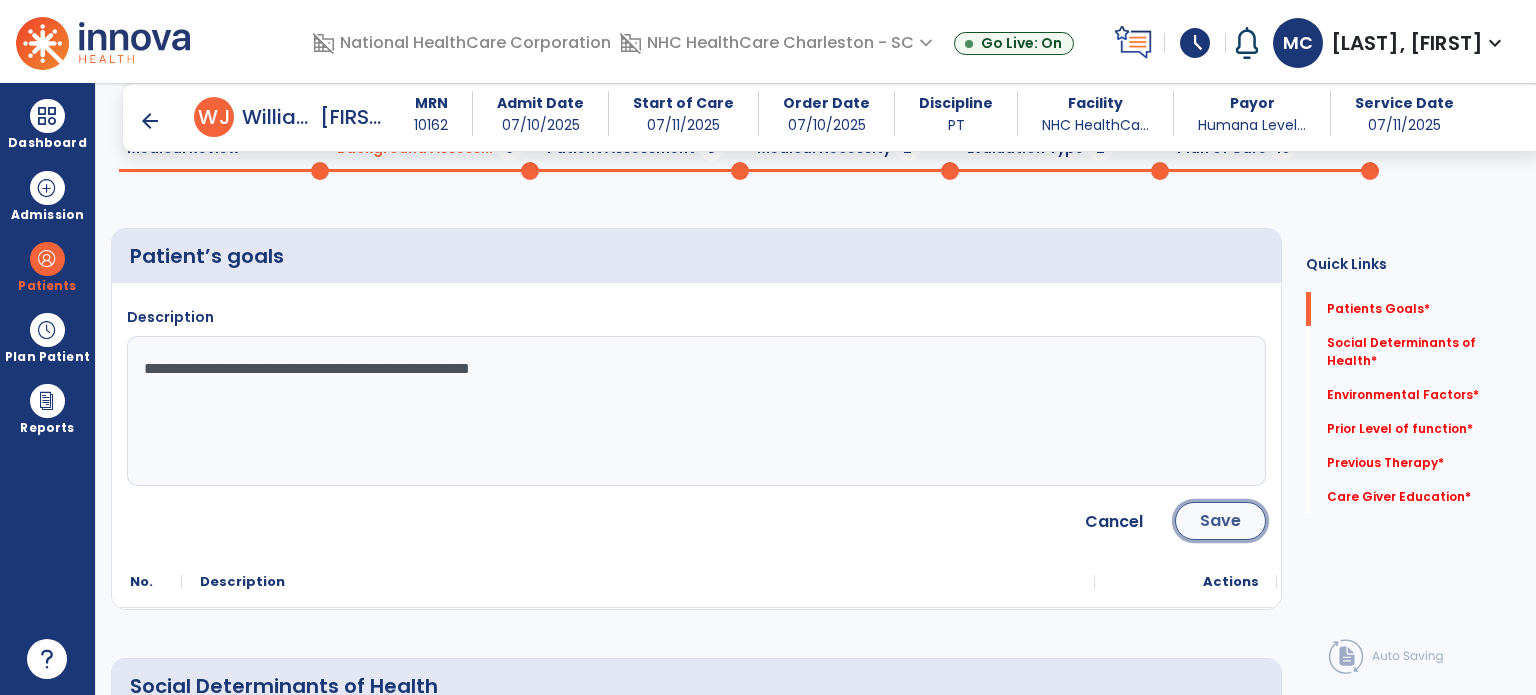 click on "Save" 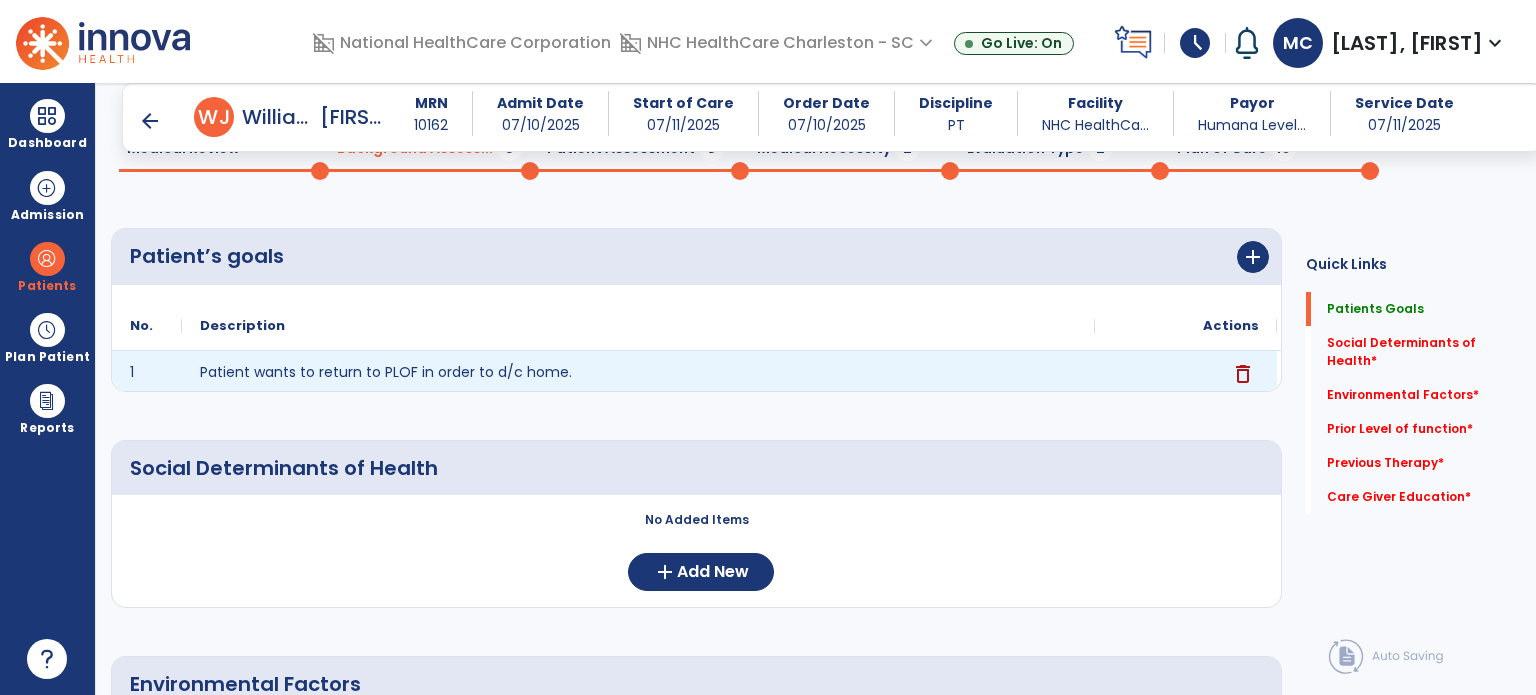 scroll, scrollTop: 200, scrollLeft: 0, axis: vertical 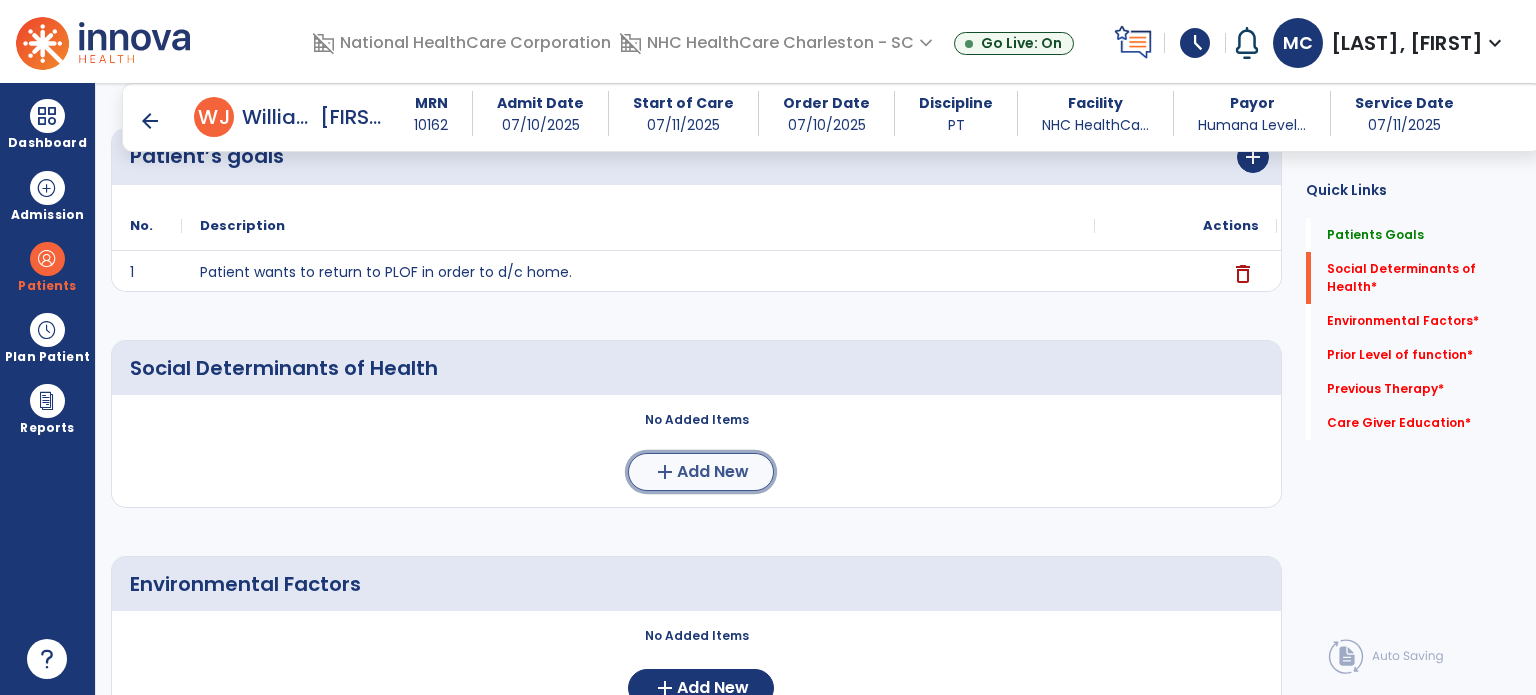 click on "Add New" 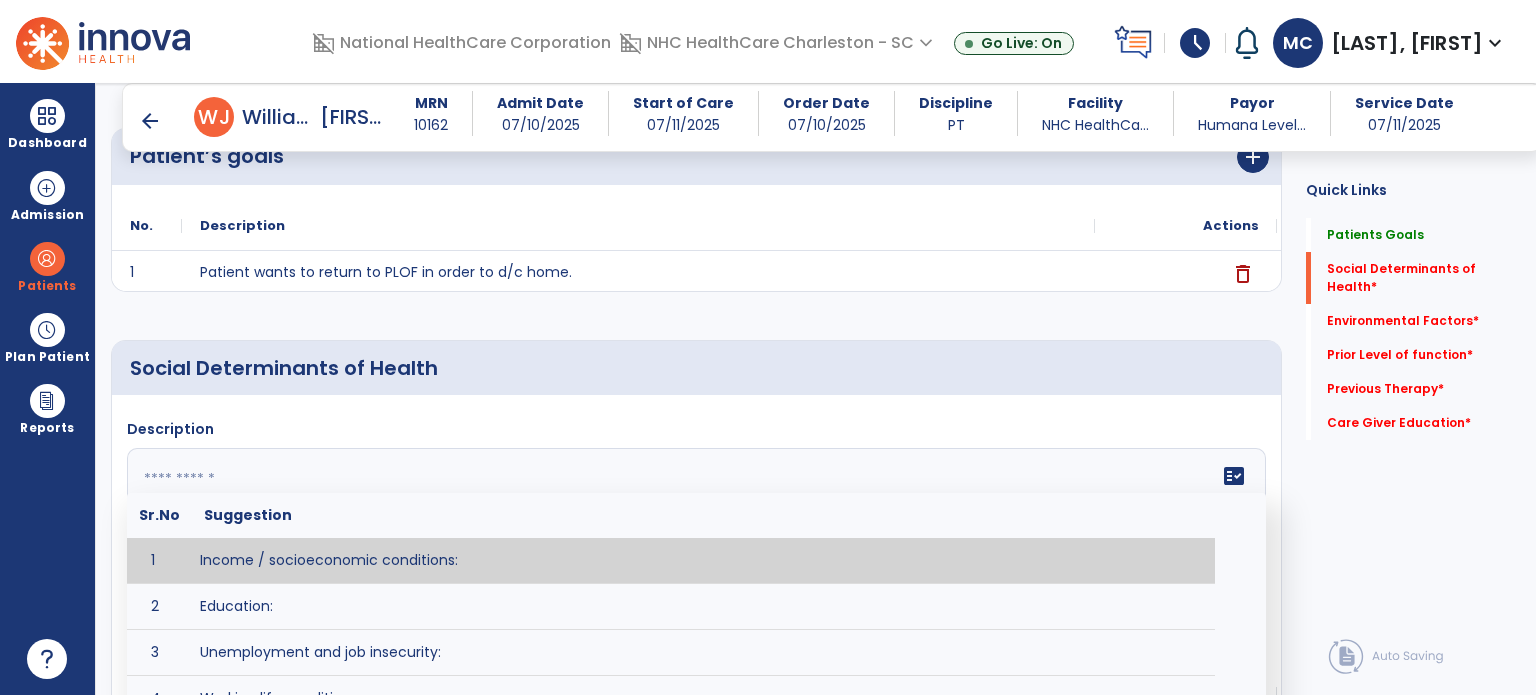 click 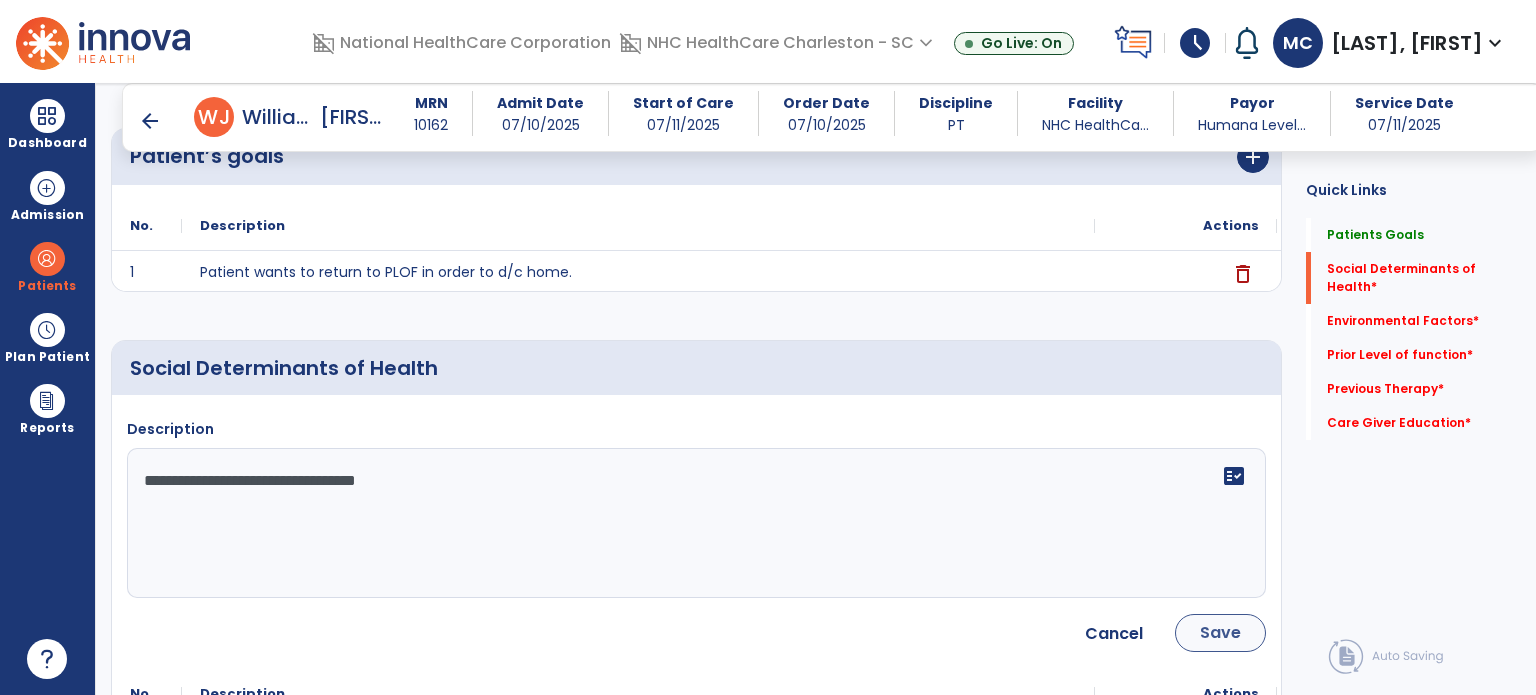 type on "**********" 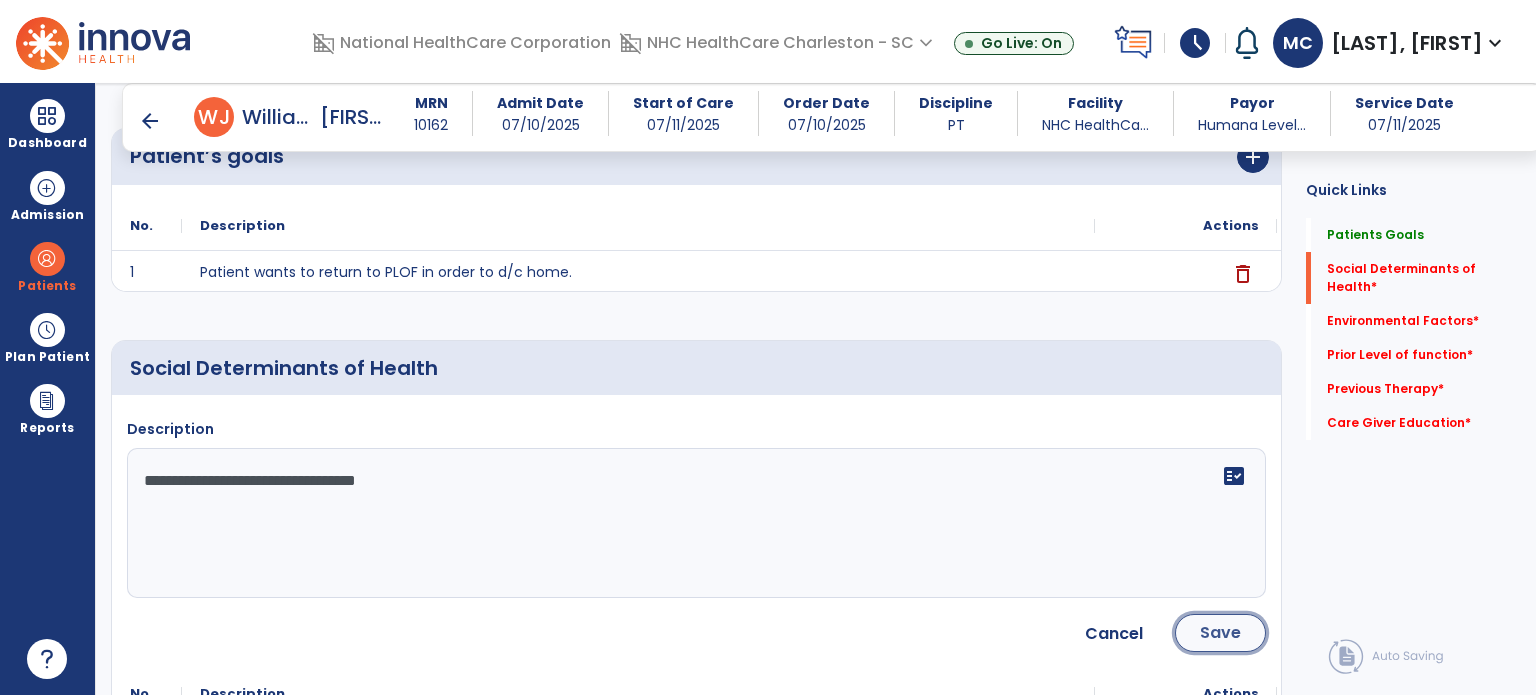 click on "Save" 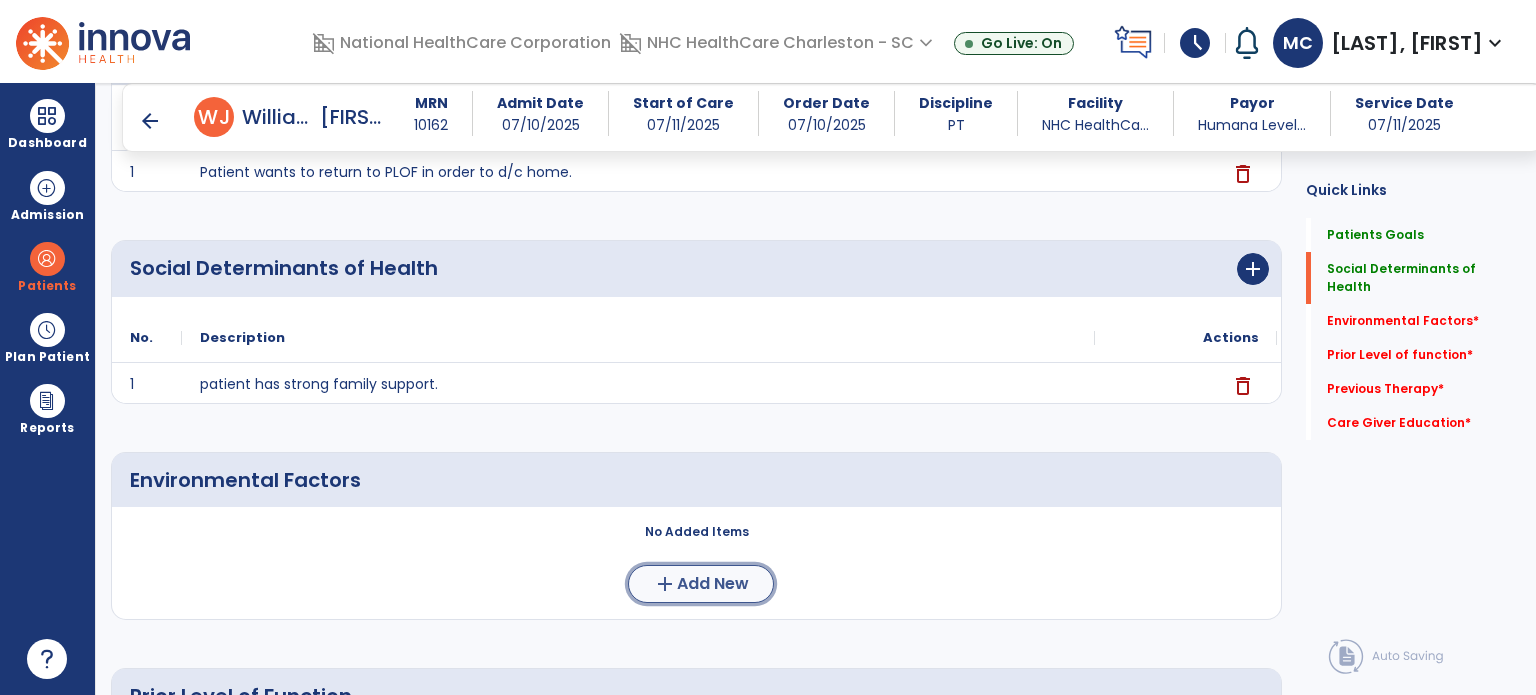 click on "add  Add New" 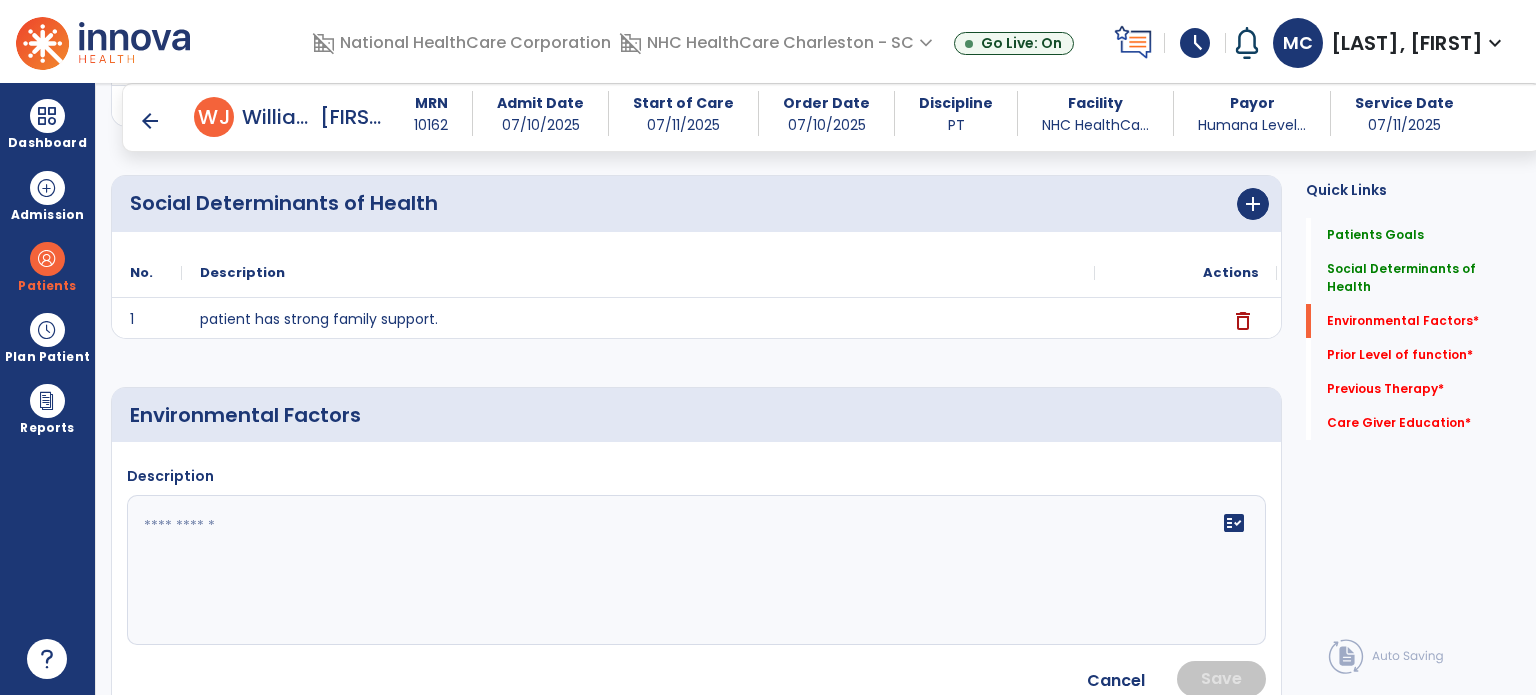 scroll, scrollTop: 400, scrollLeft: 0, axis: vertical 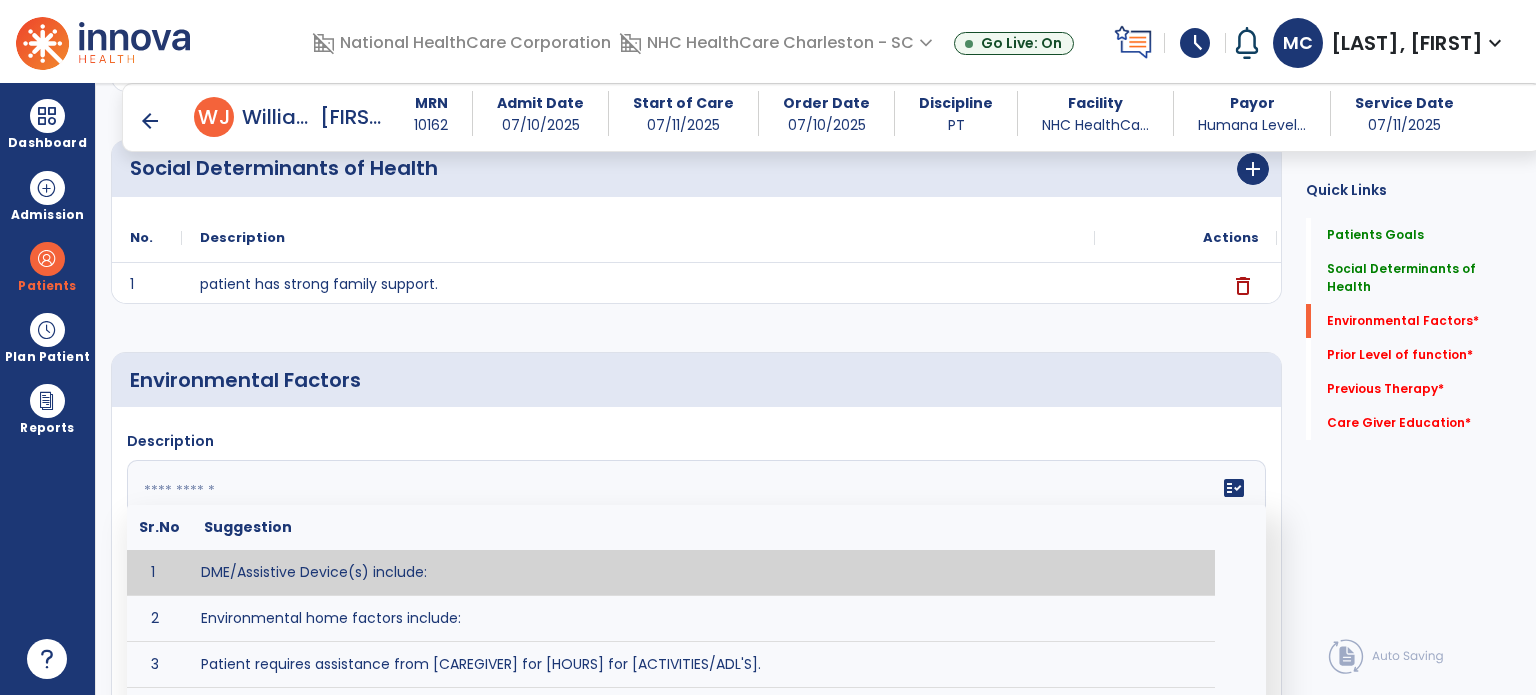 click 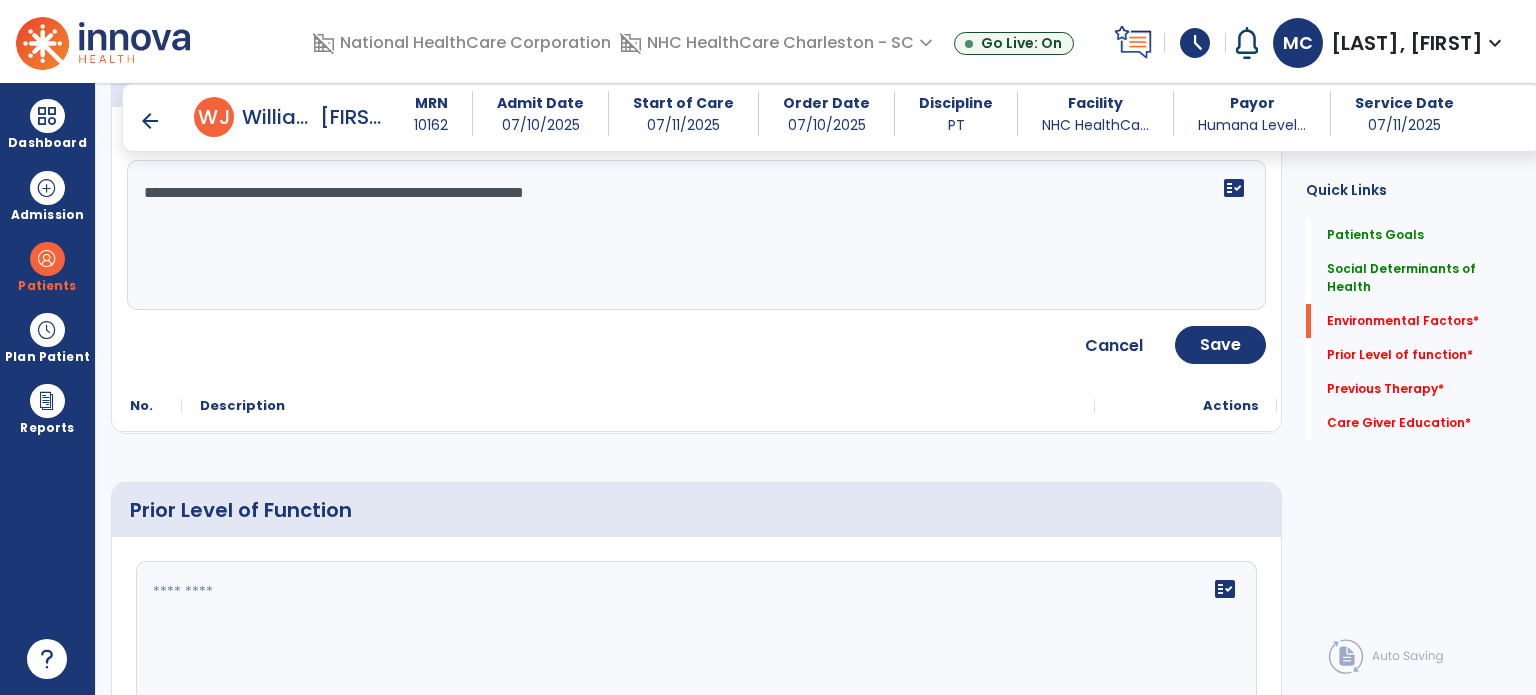 scroll, scrollTop: 500, scrollLeft: 0, axis: vertical 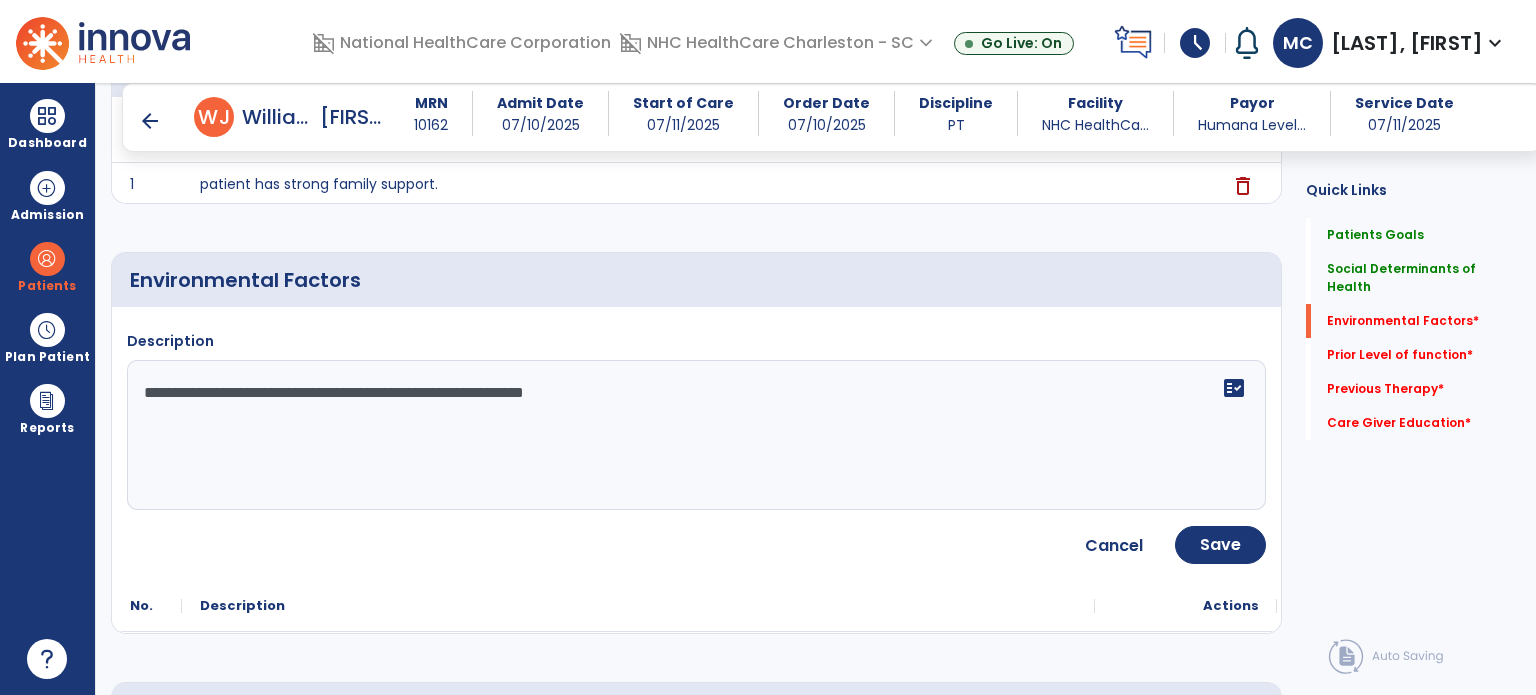 click on "**********" 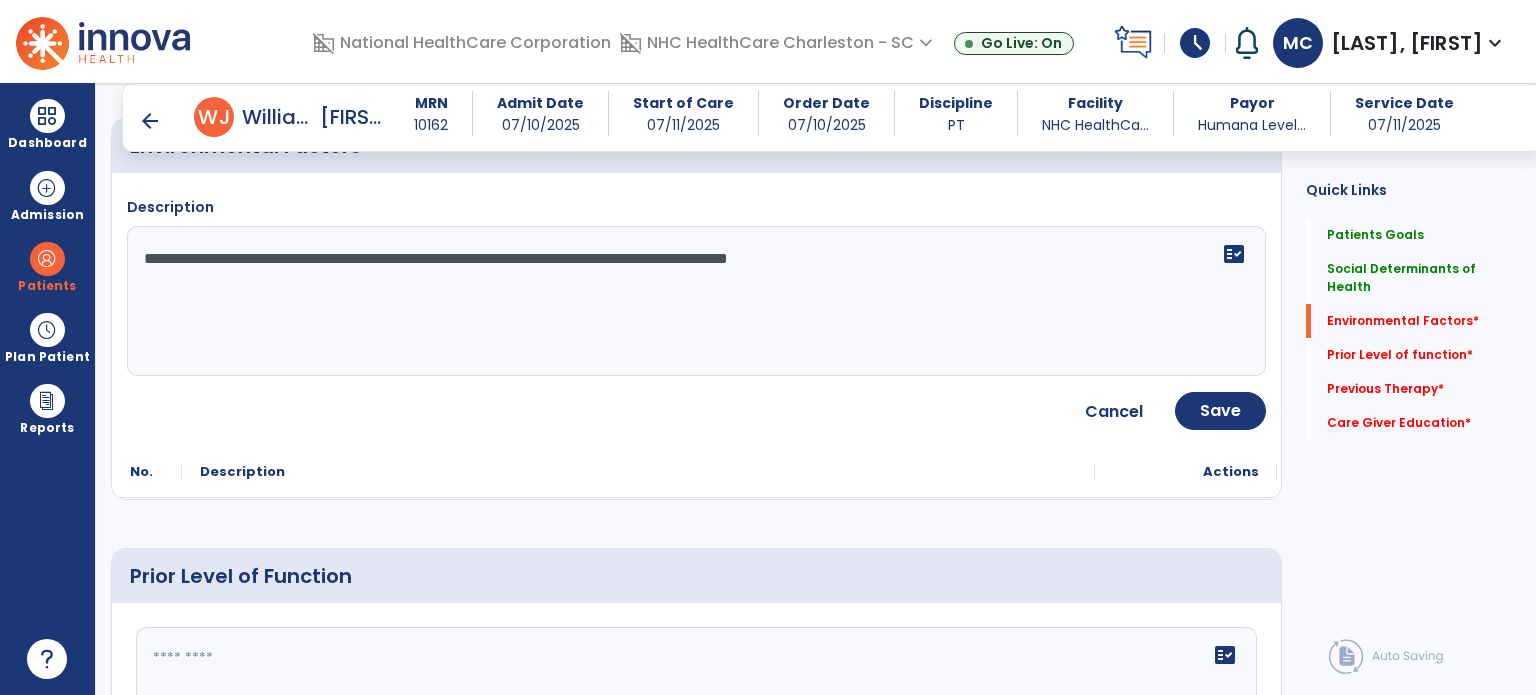 scroll, scrollTop: 600, scrollLeft: 0, axis: vertical 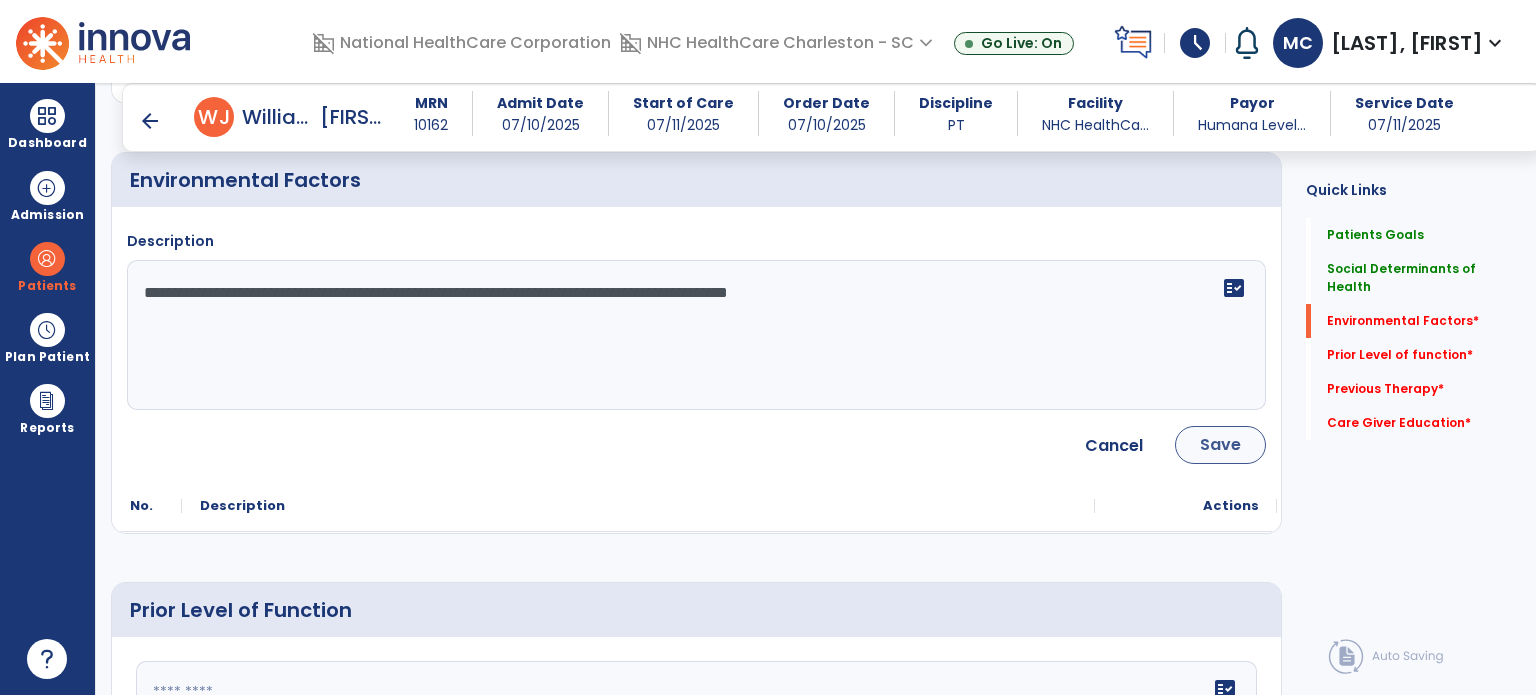 type on "**********" 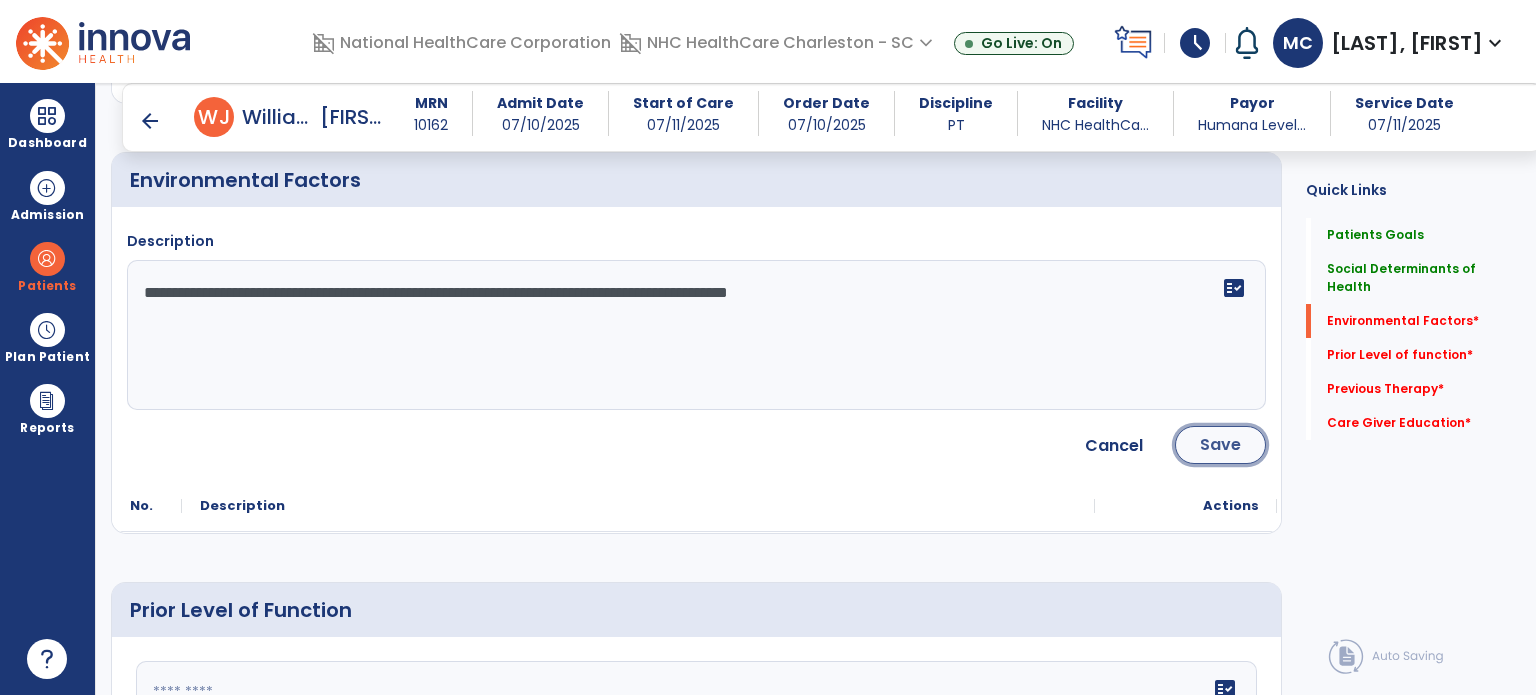 click on "Save" 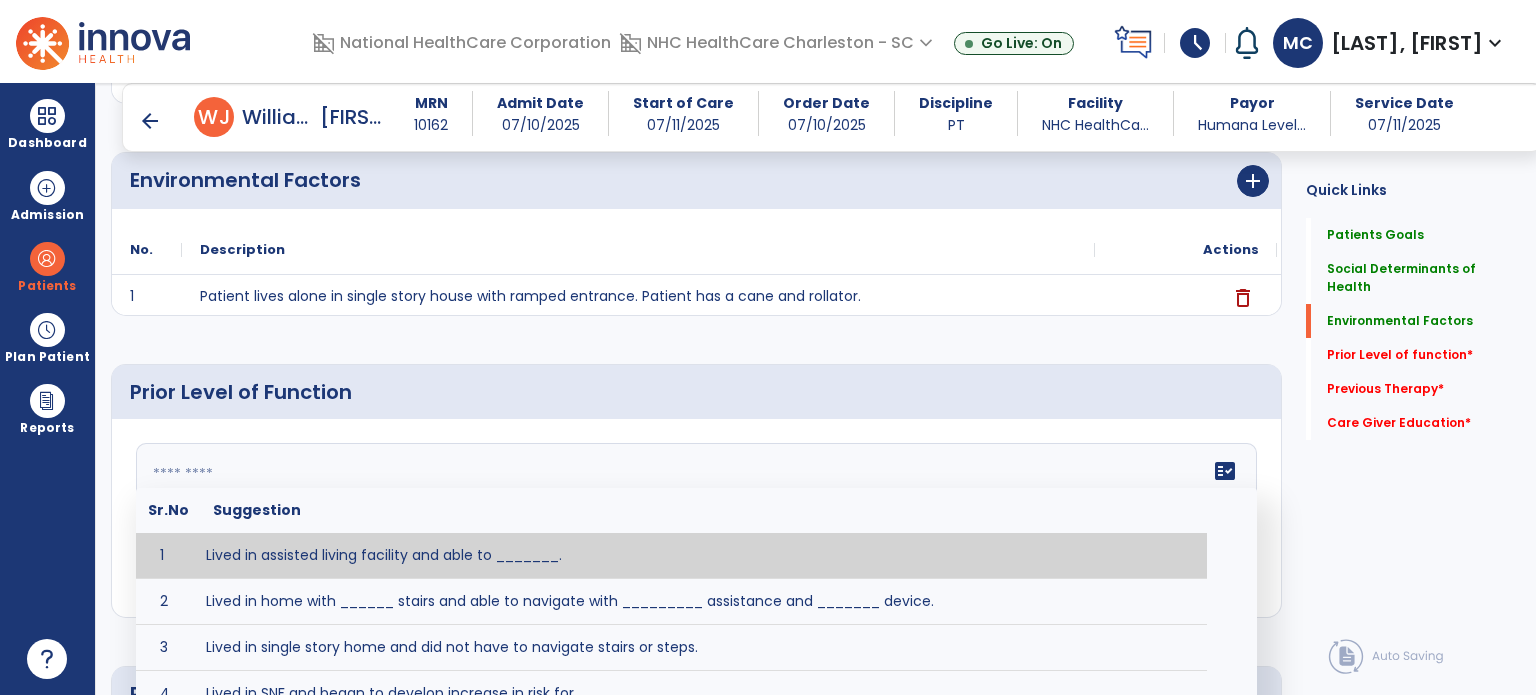 click on "fact_check  Sr.No Suggestion 1 Lived in assisted living facility and able to _______. 2 Lived in home with ______ stairs and able to navigate with _________ assistance and _______ device. 3 Lived in single story home and did not have to navigate stairs or steps. 4 Lived in SNF and began to develop increase in risk for ______. 5 Lived in SNF and skin was intact without pressure sores or wounds. 6 Lived independently at home with _________ and able to __________. 7 Wheelchair bound, non ambulatory and able to ______. 8 Worked as a __________." 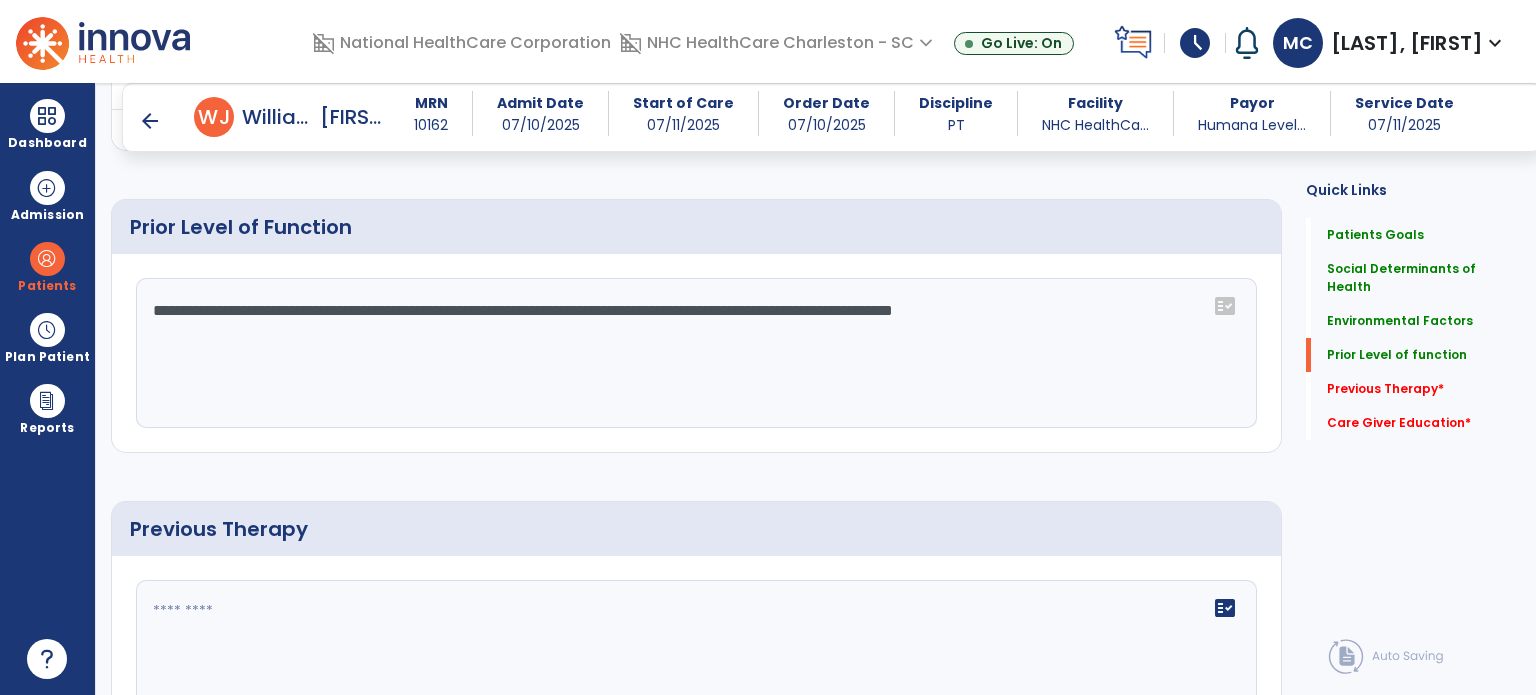 scroll, scrollTop: 800, scrollLeft: 0, axis: vertical 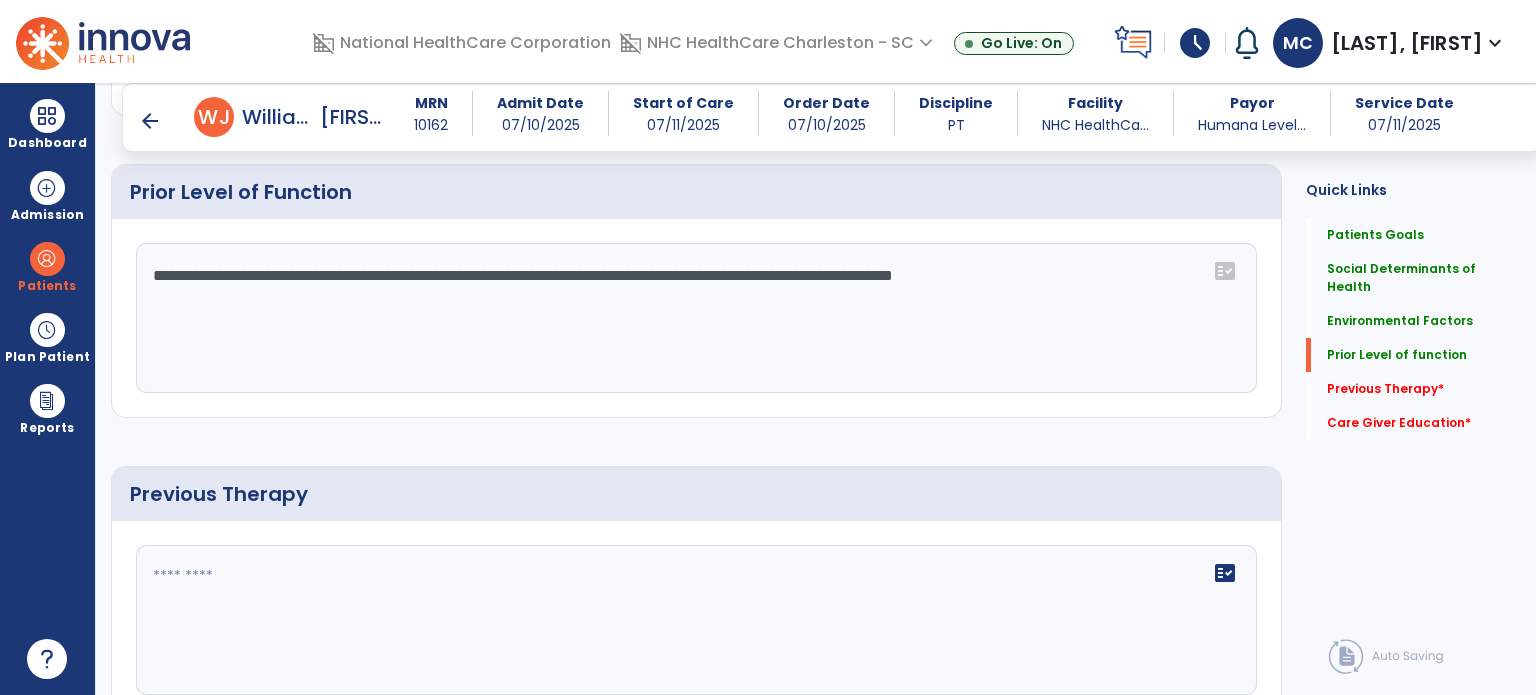 type on "**********" 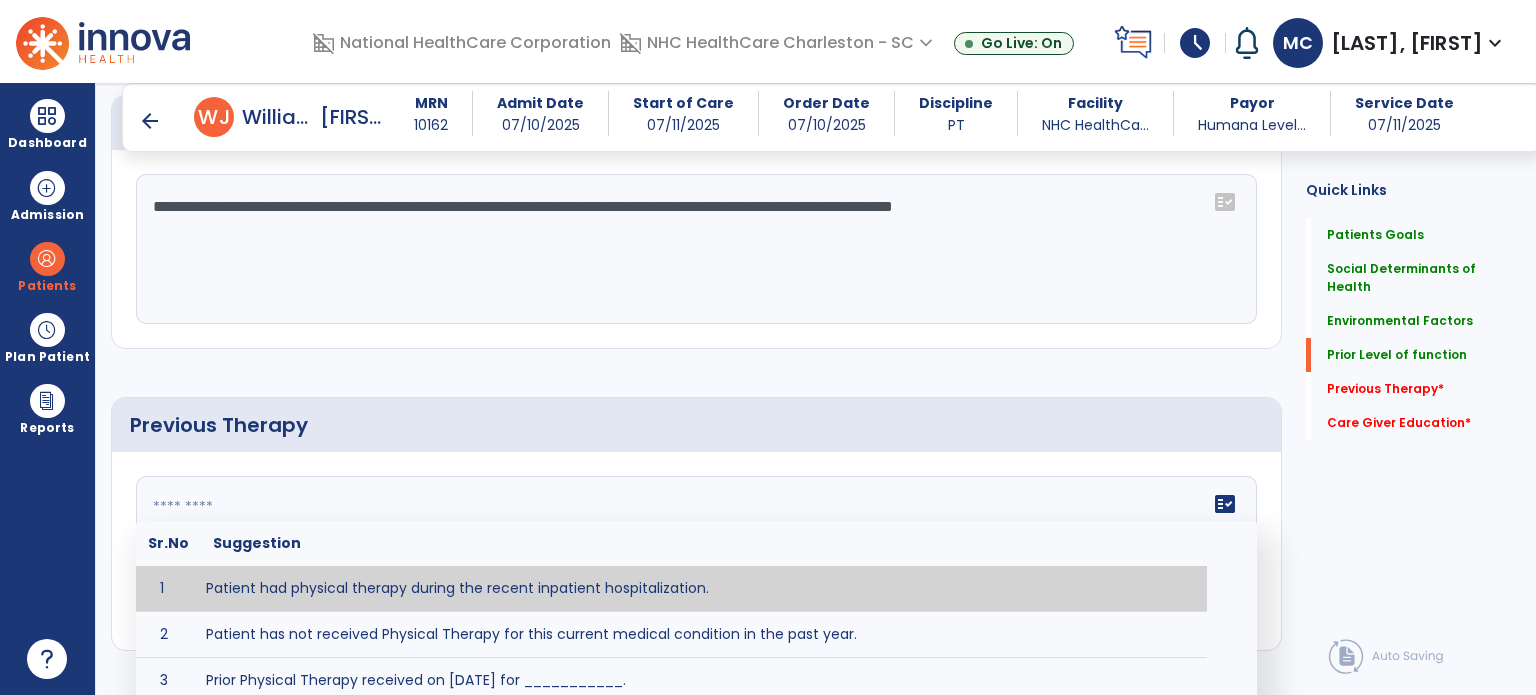 scroll, scrollTop: 900, scrollLeft: 0, axis: vertical 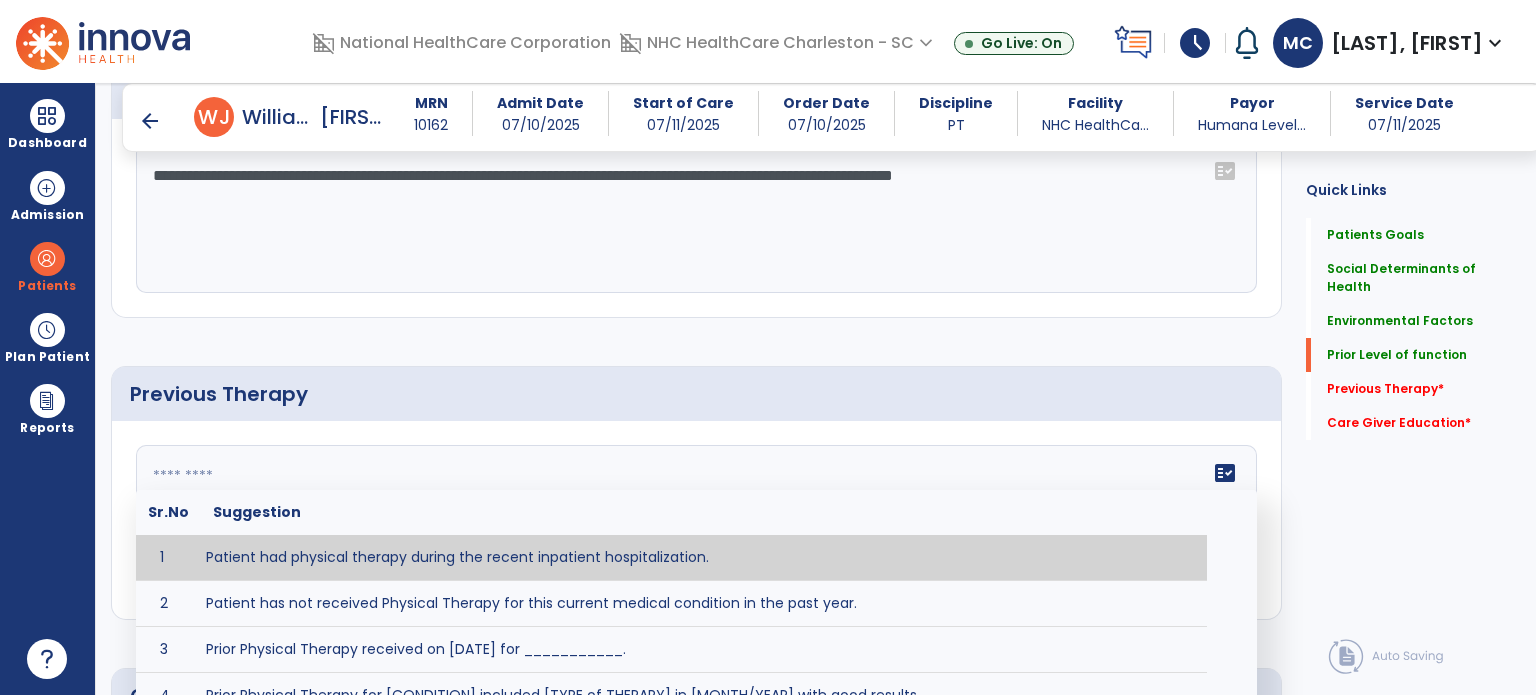 type on "**********" 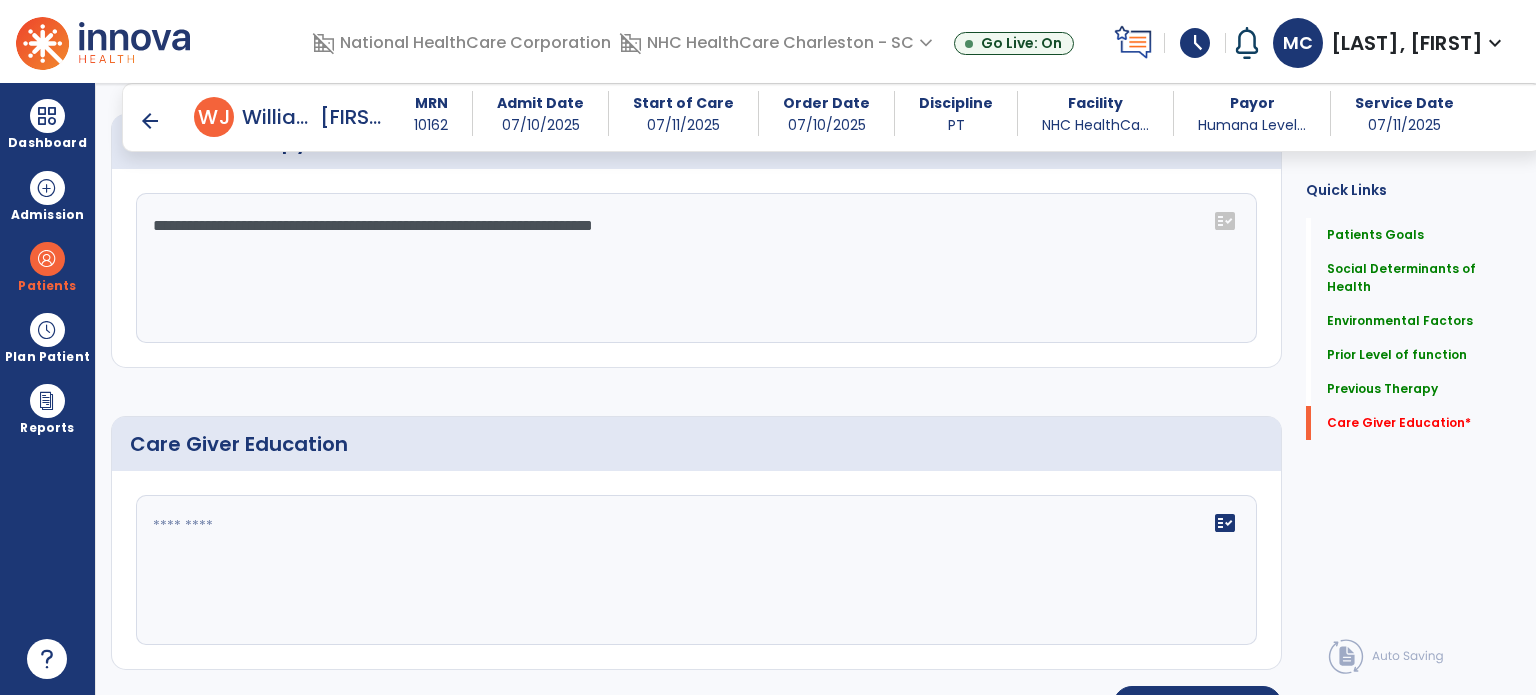 scroll, scrollTop: 1192, scrollLeft: 0, axis: vertical 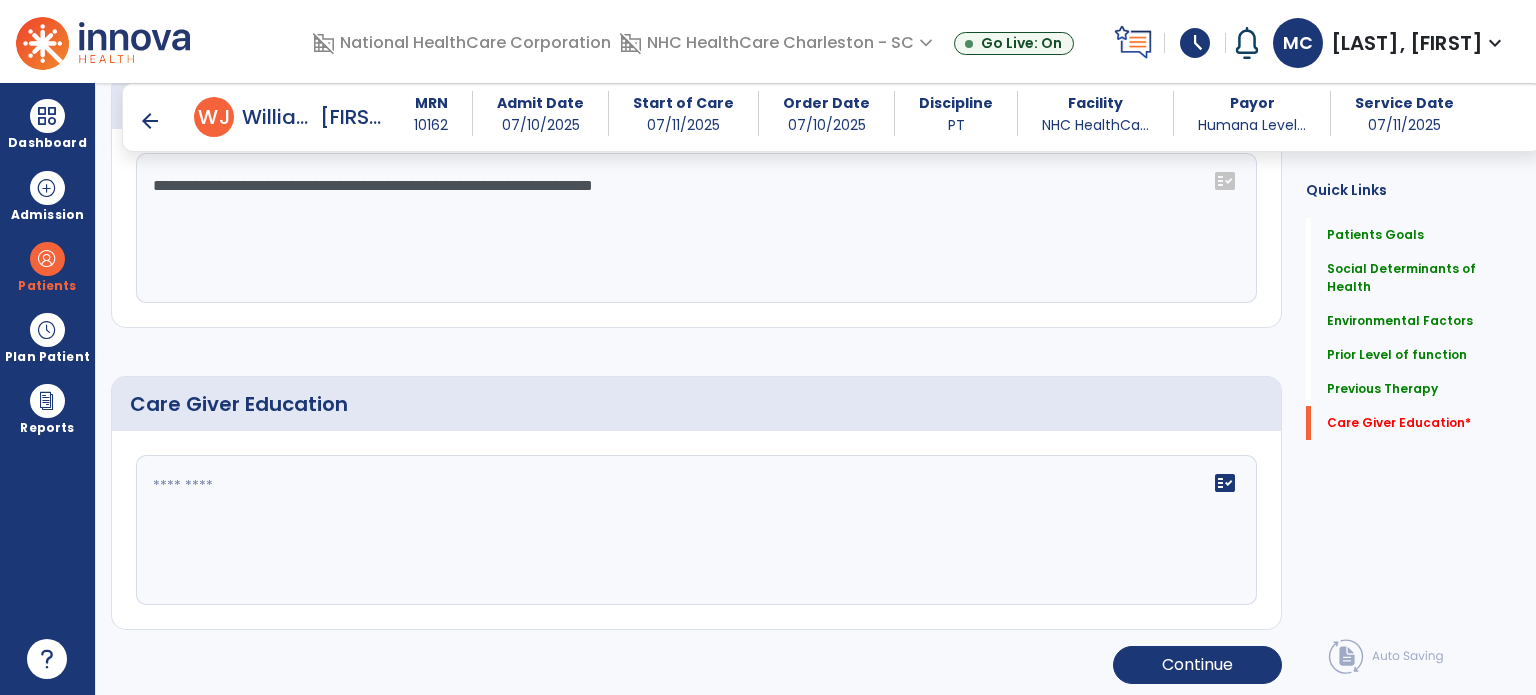 click on "fact_check" 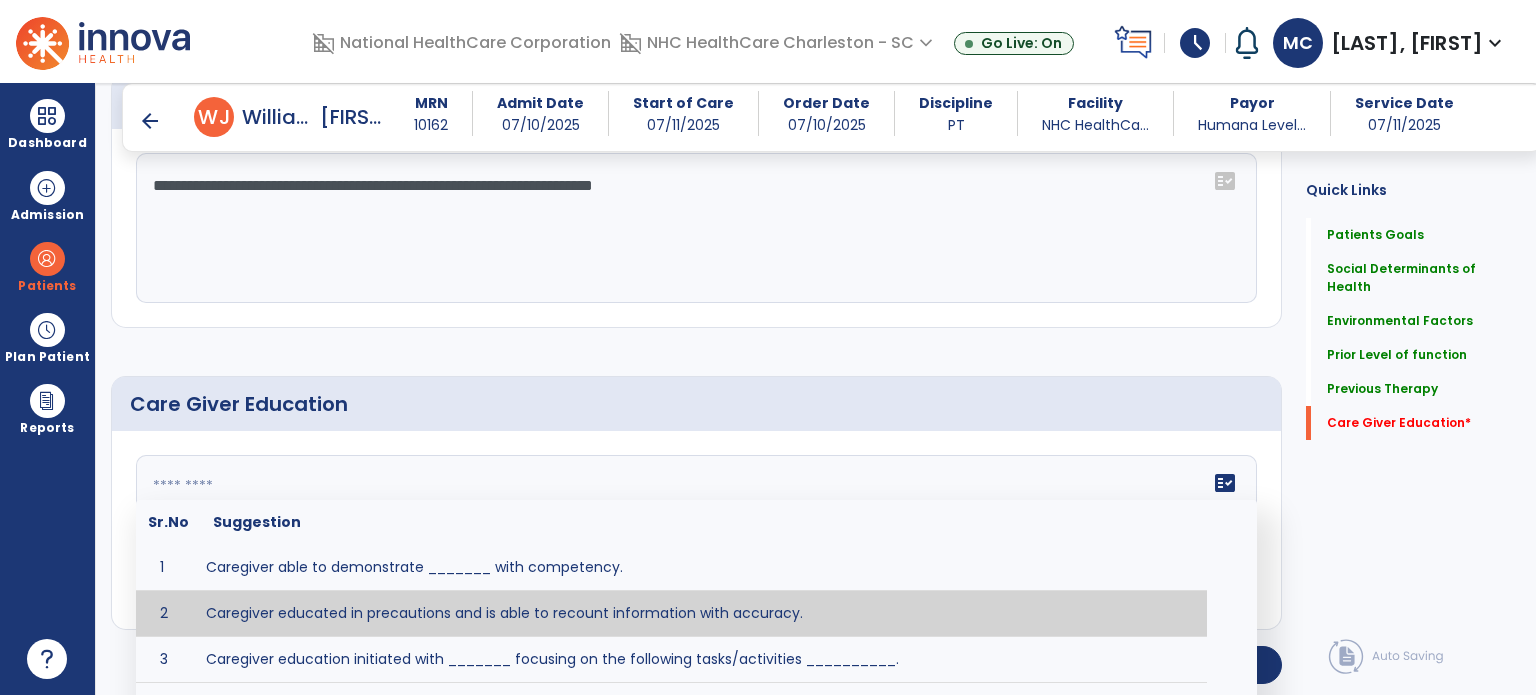 paste on "**********" 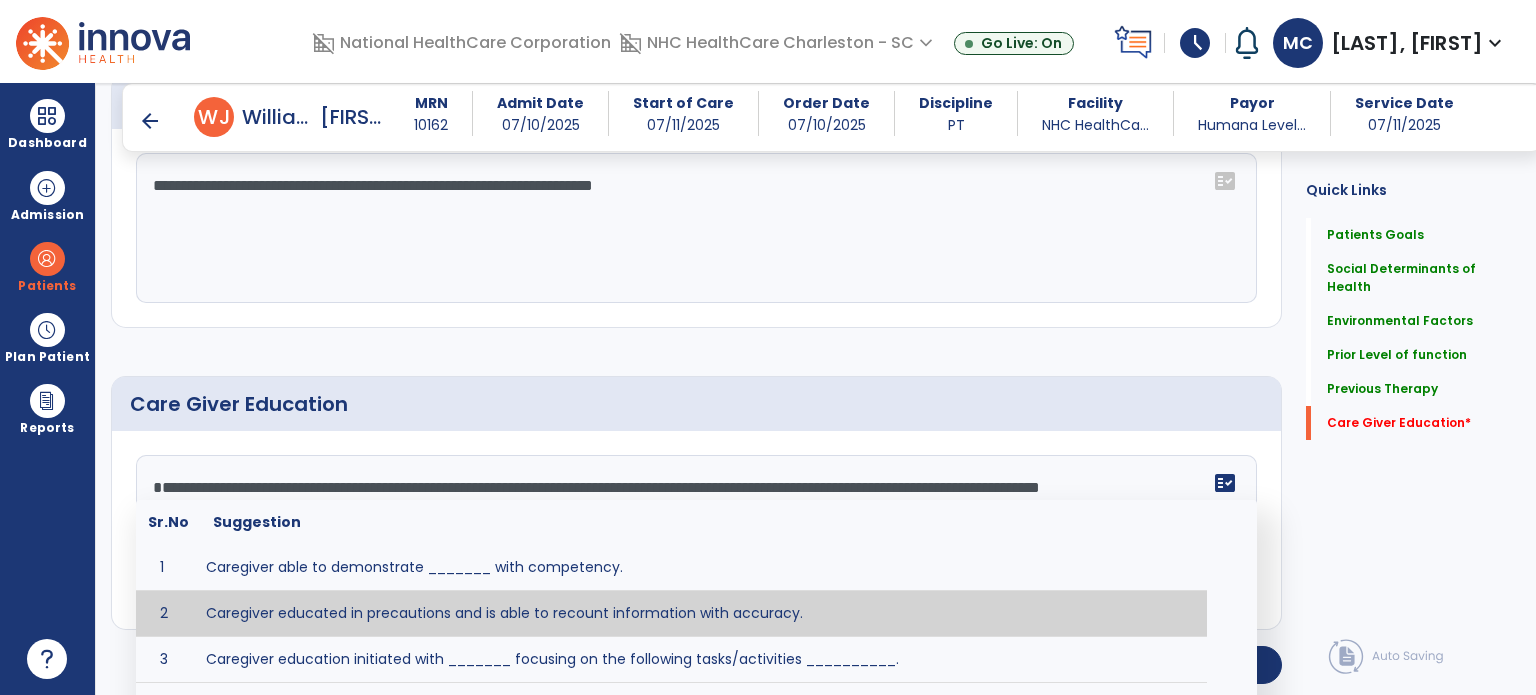 paste on "**********" 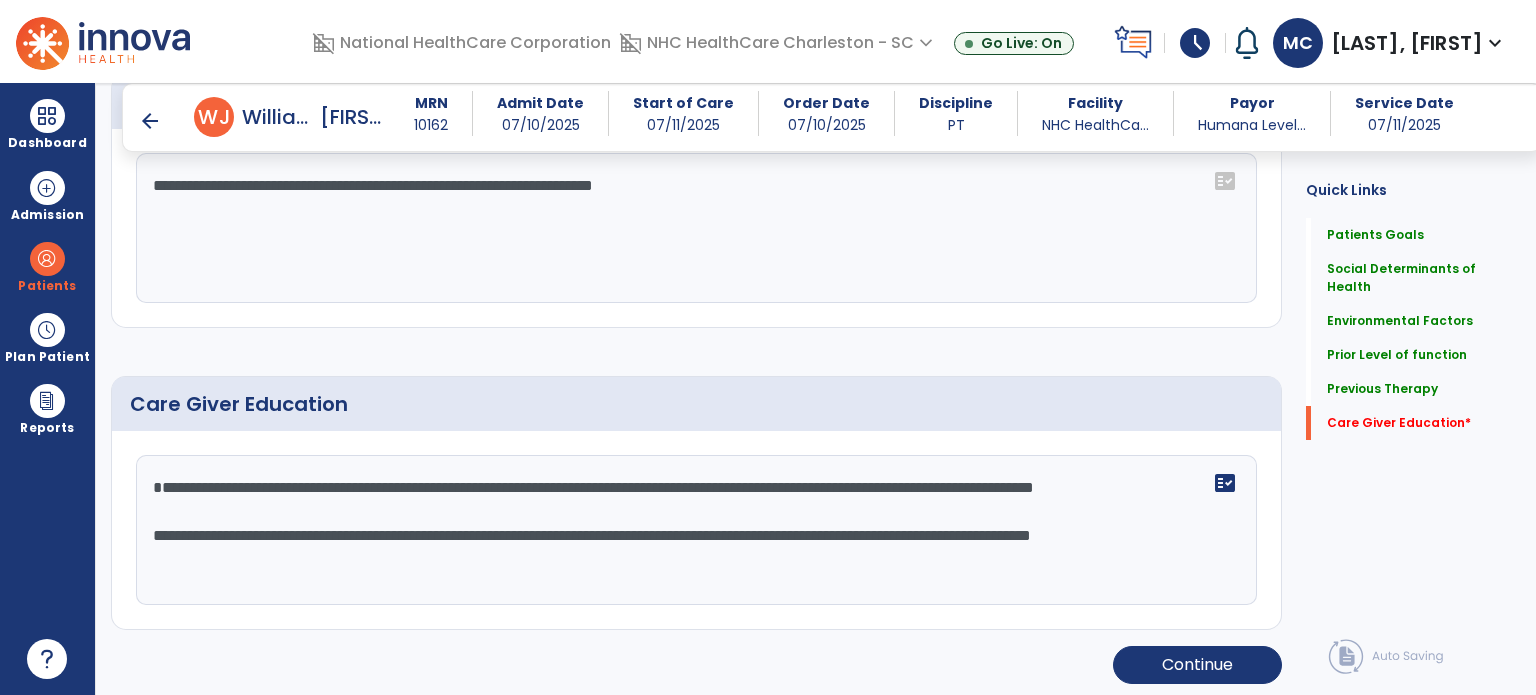 drag, startPoint x: 154, startPoint y: 499, endPoint x: 649, endPoint y: 571, distance: 500.20895 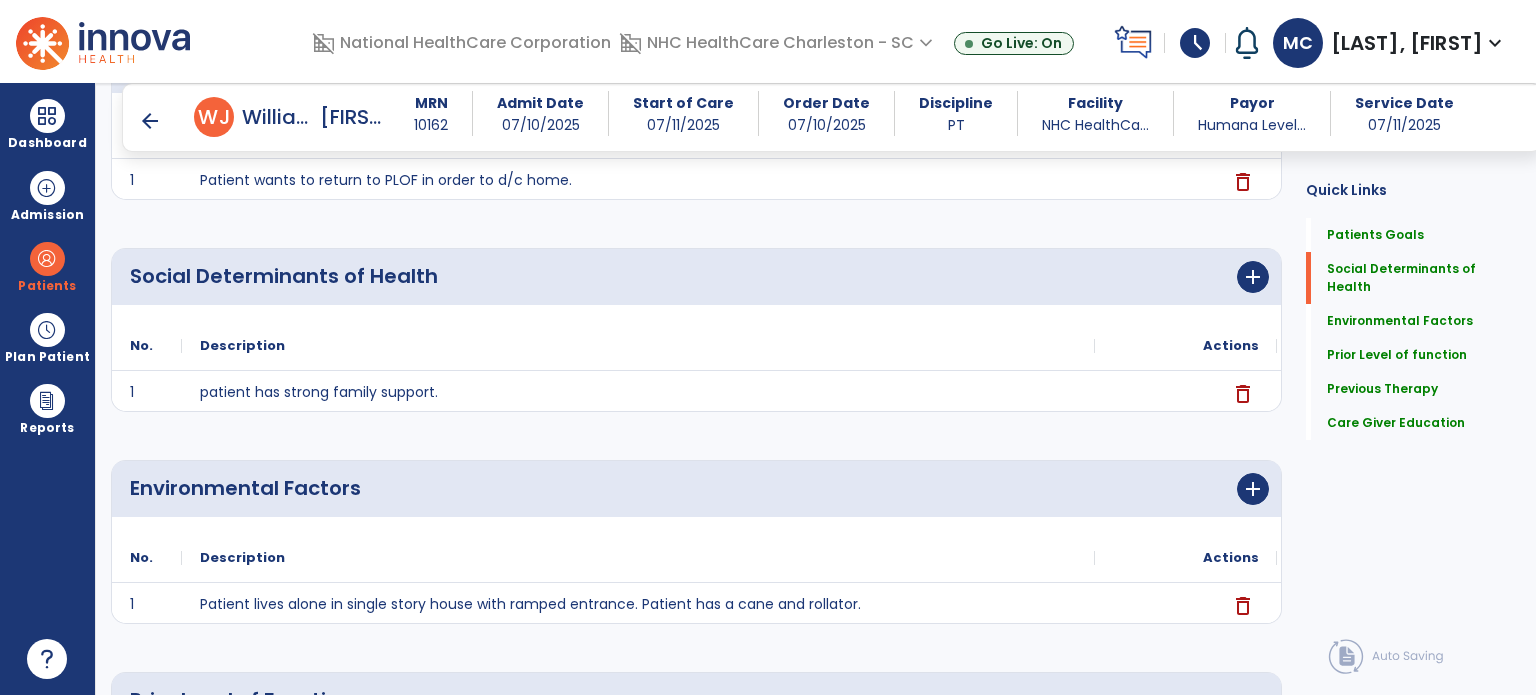 scroll, scrollTop: 0, scrollLeft: 0, axis: both 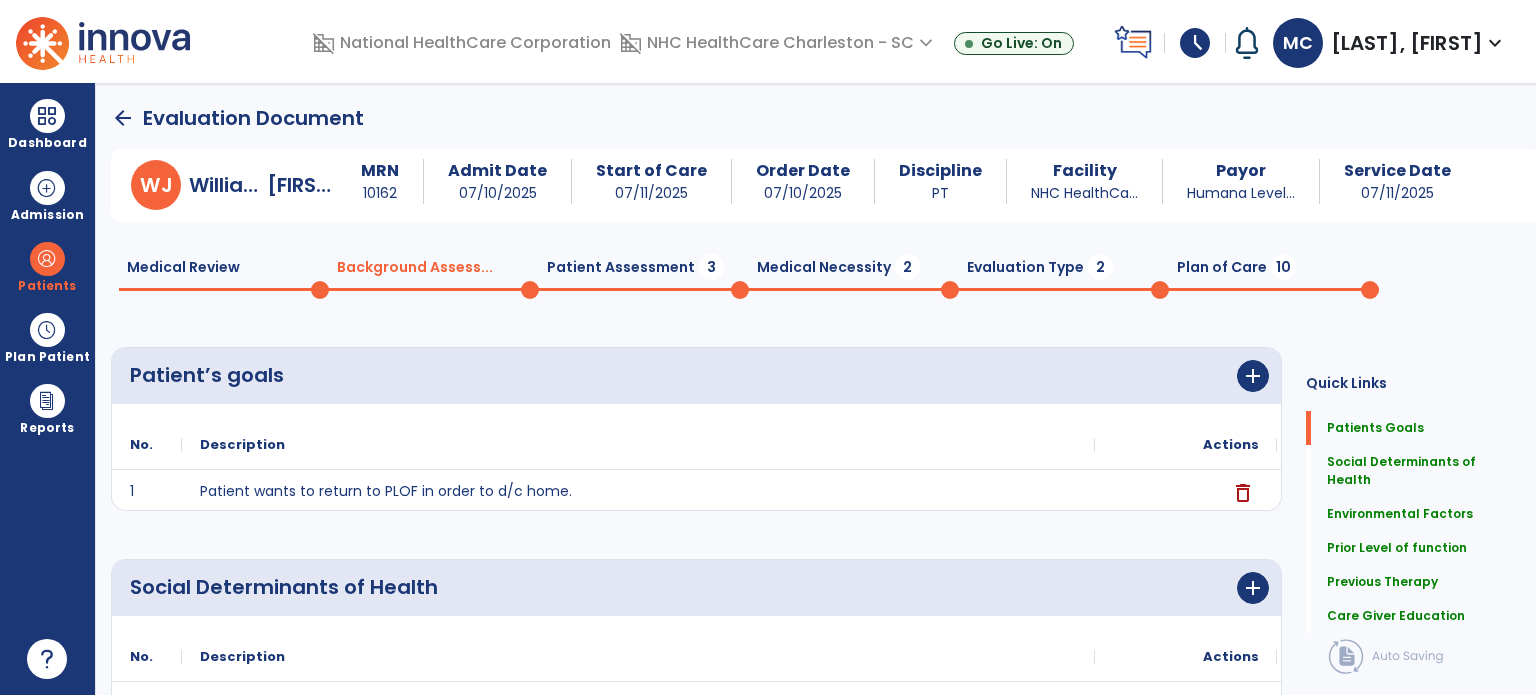 type on "**********" 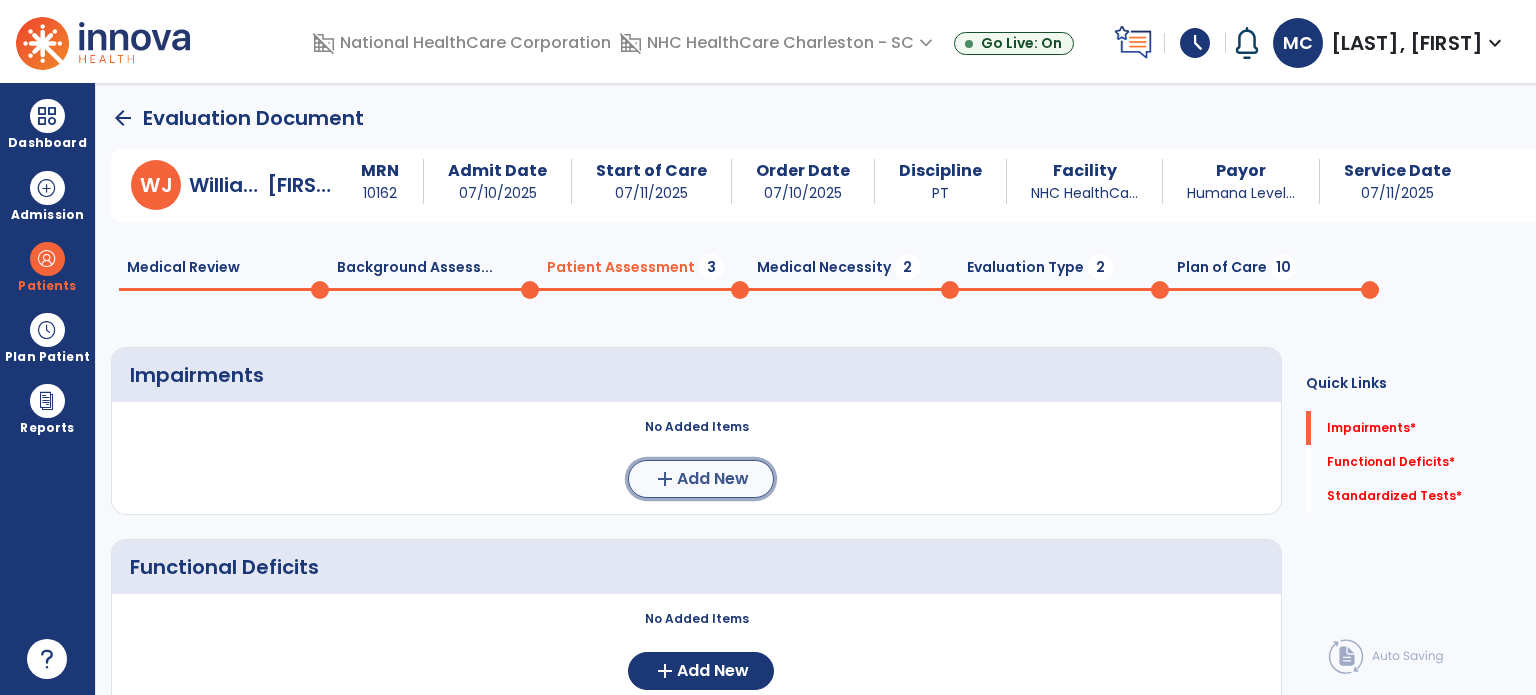 click on "add" 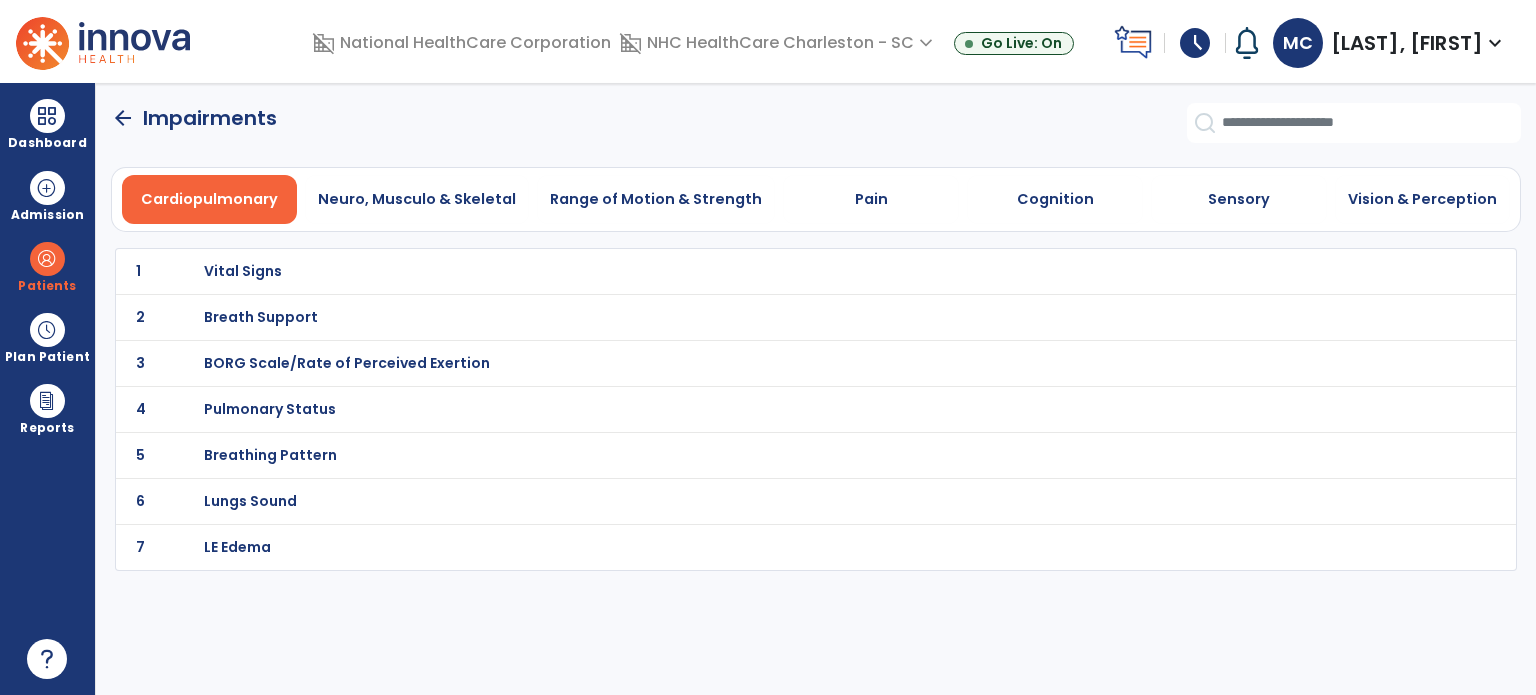 click on "Vital Signs" at bounding box center [772, 271] 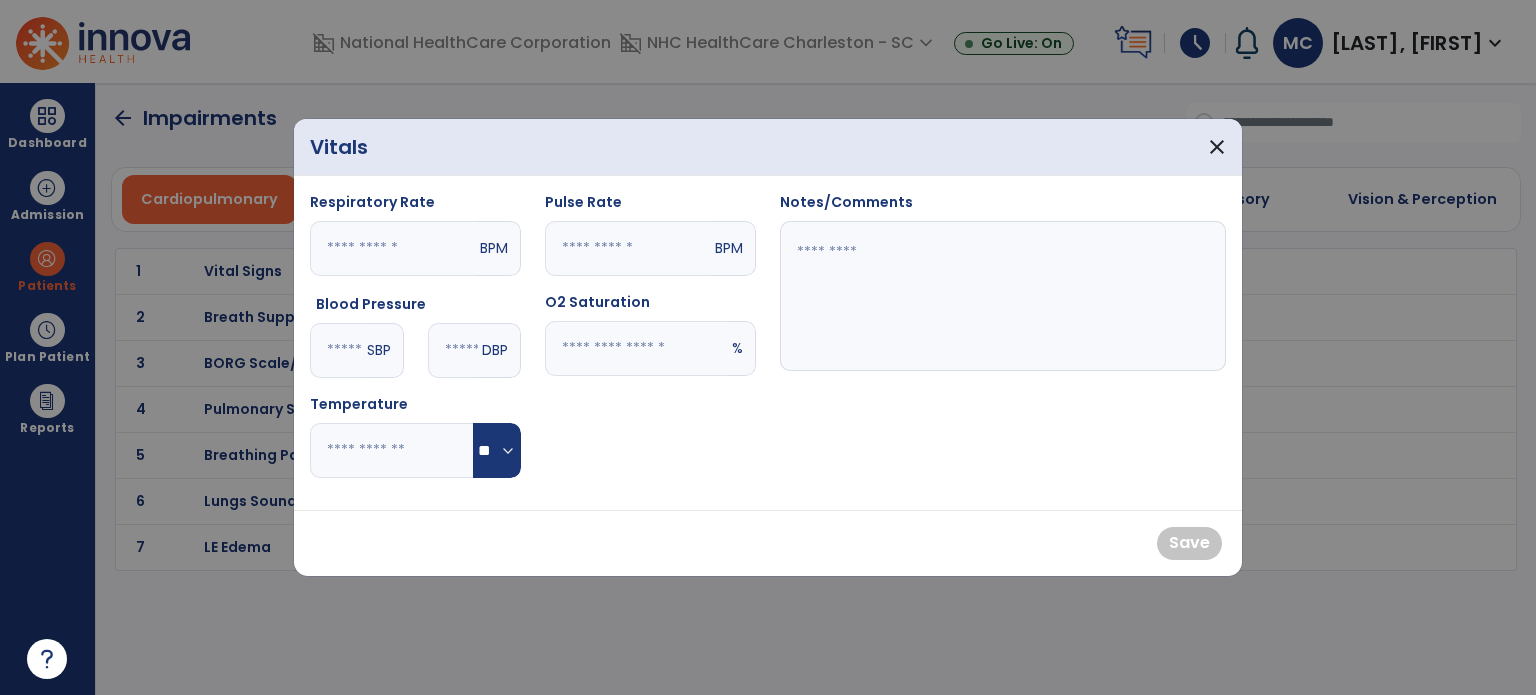 click at bounding box center (1003, 296) 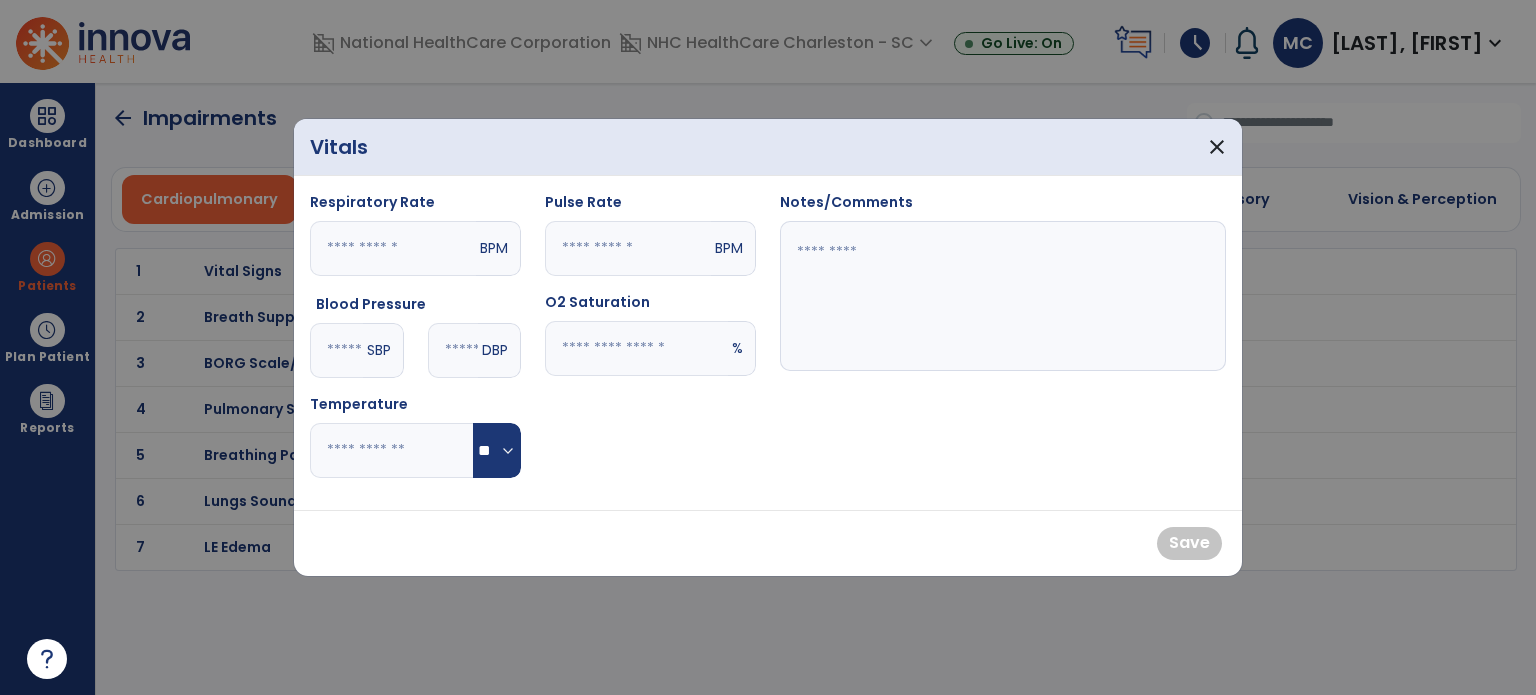 click at bounding box center (336, 350) 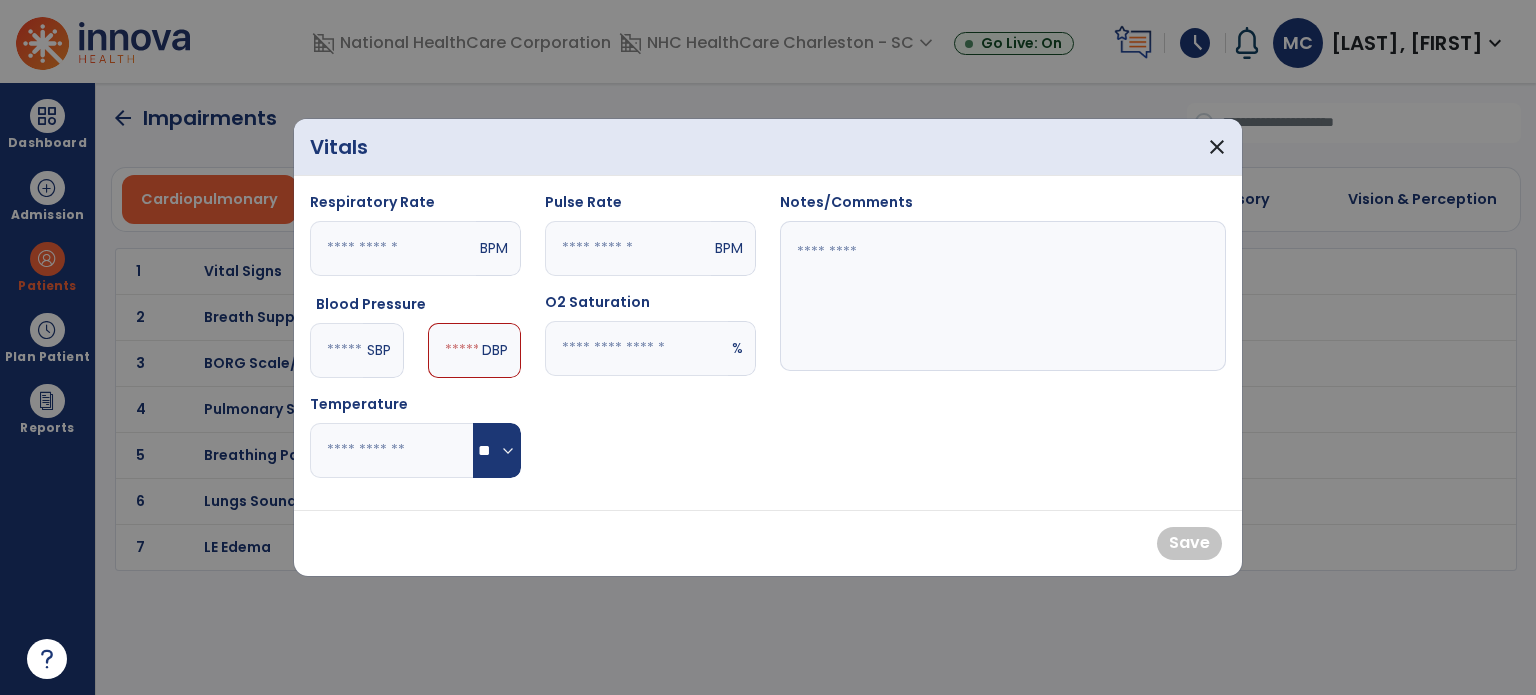 type on "***" 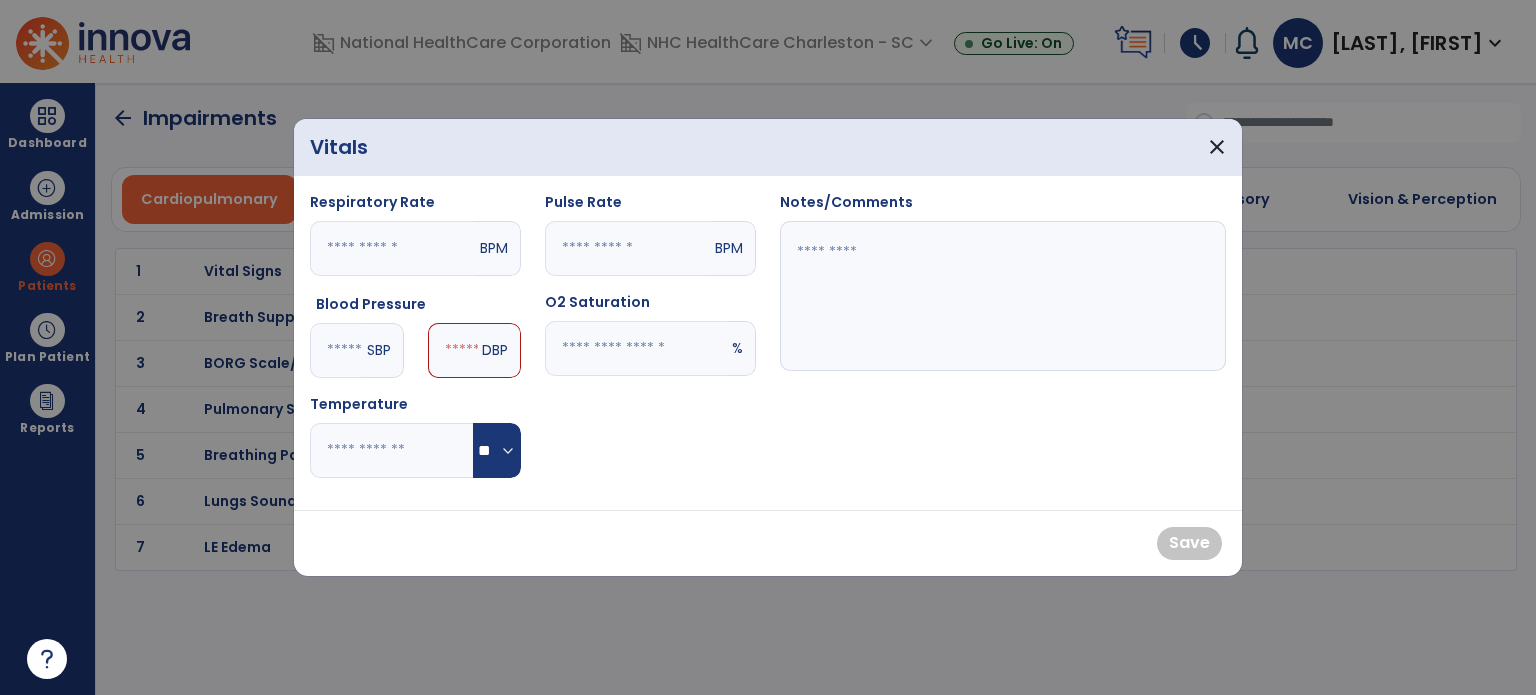 click at bounding box center [453, 350] 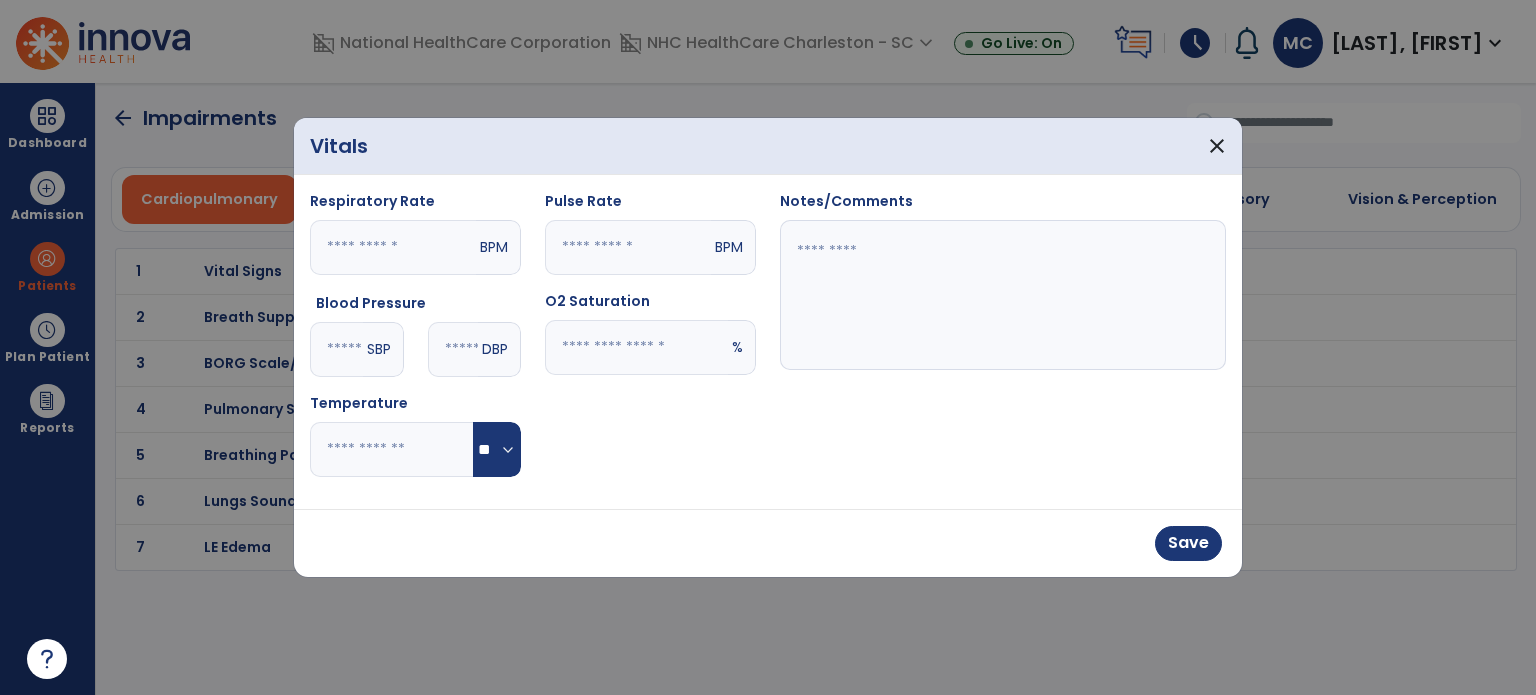type on "**" 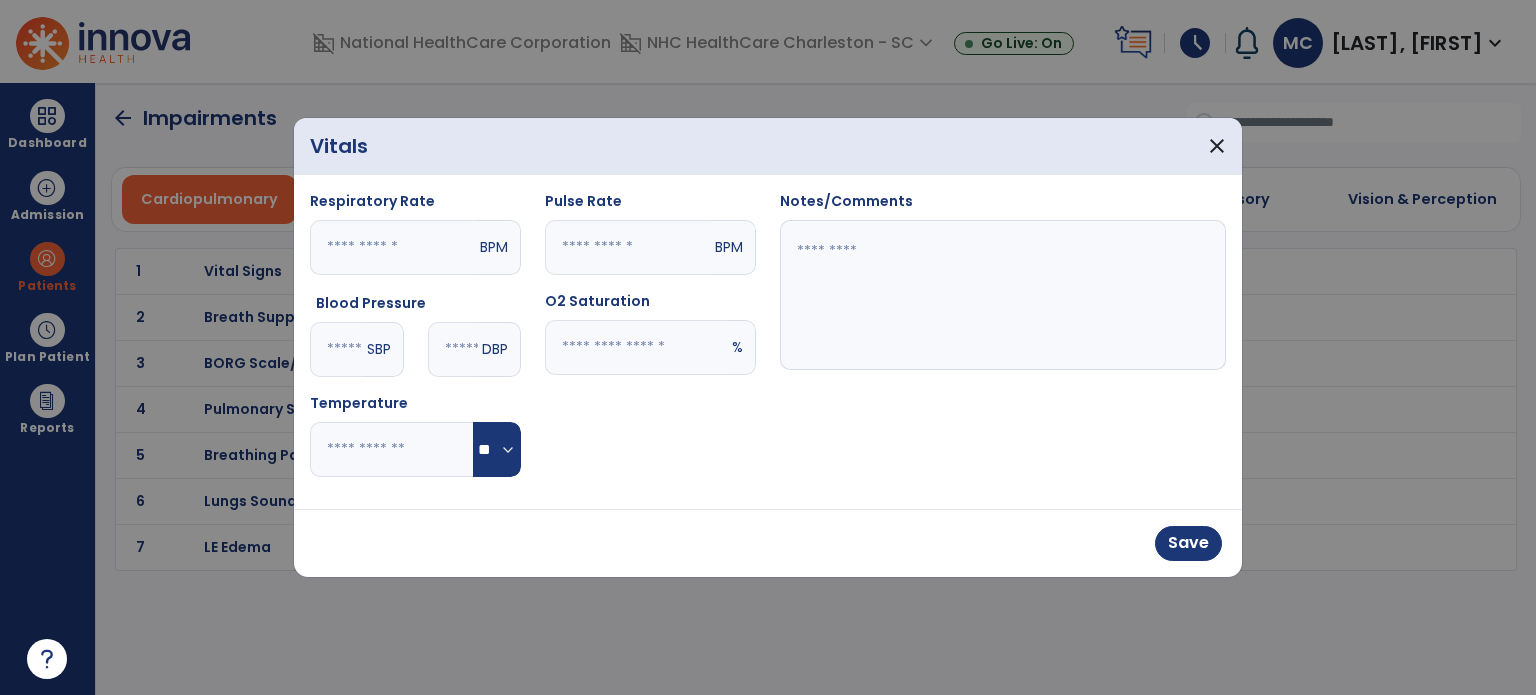 click at bounding box center (1003, 295) 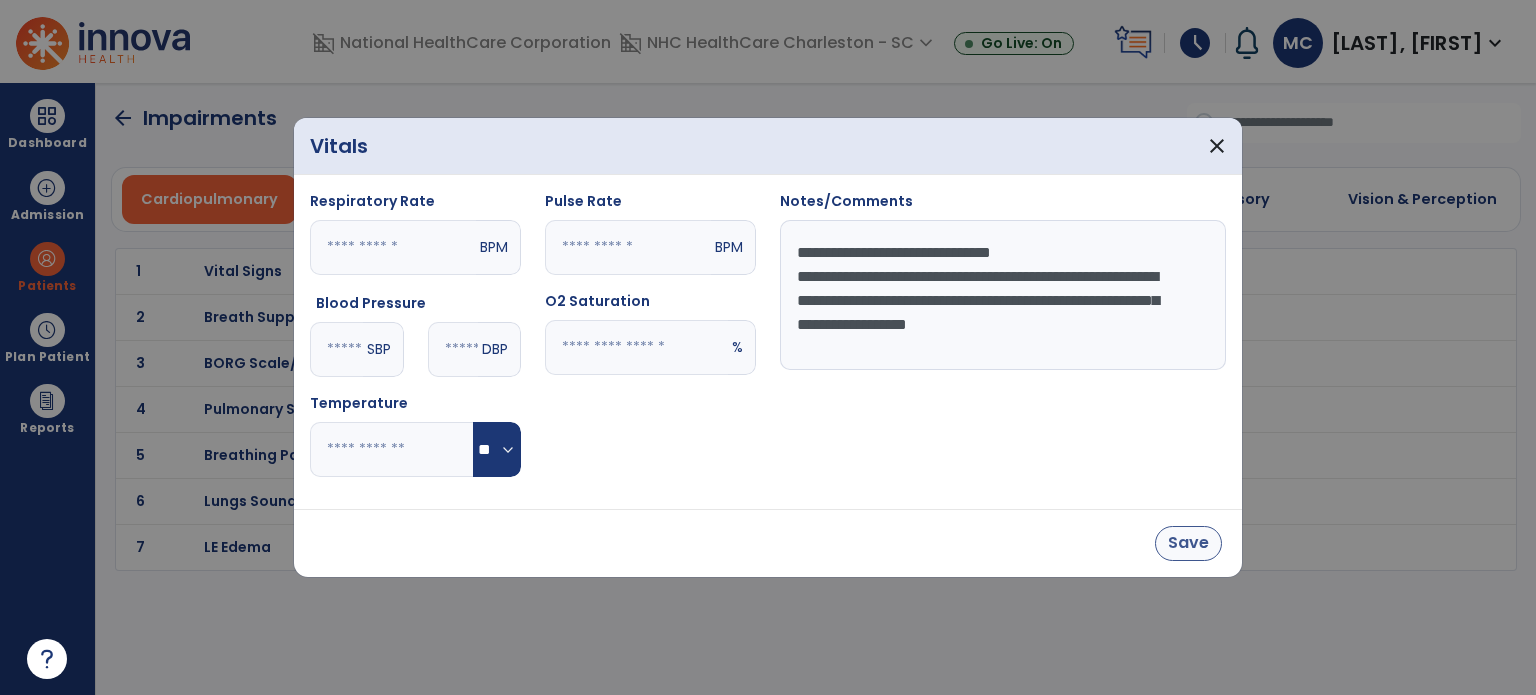 type on "**********" 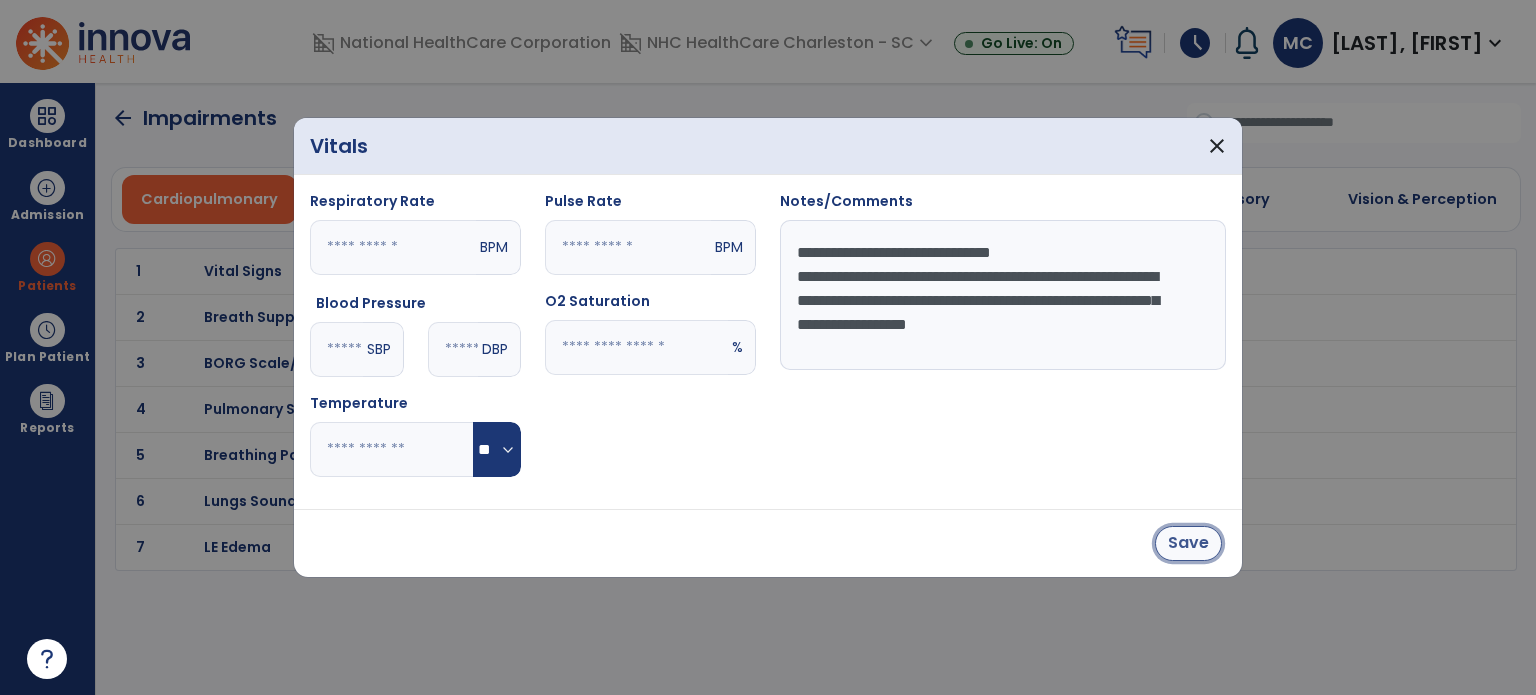 click on "Save" at bounding box center [1188, 543] 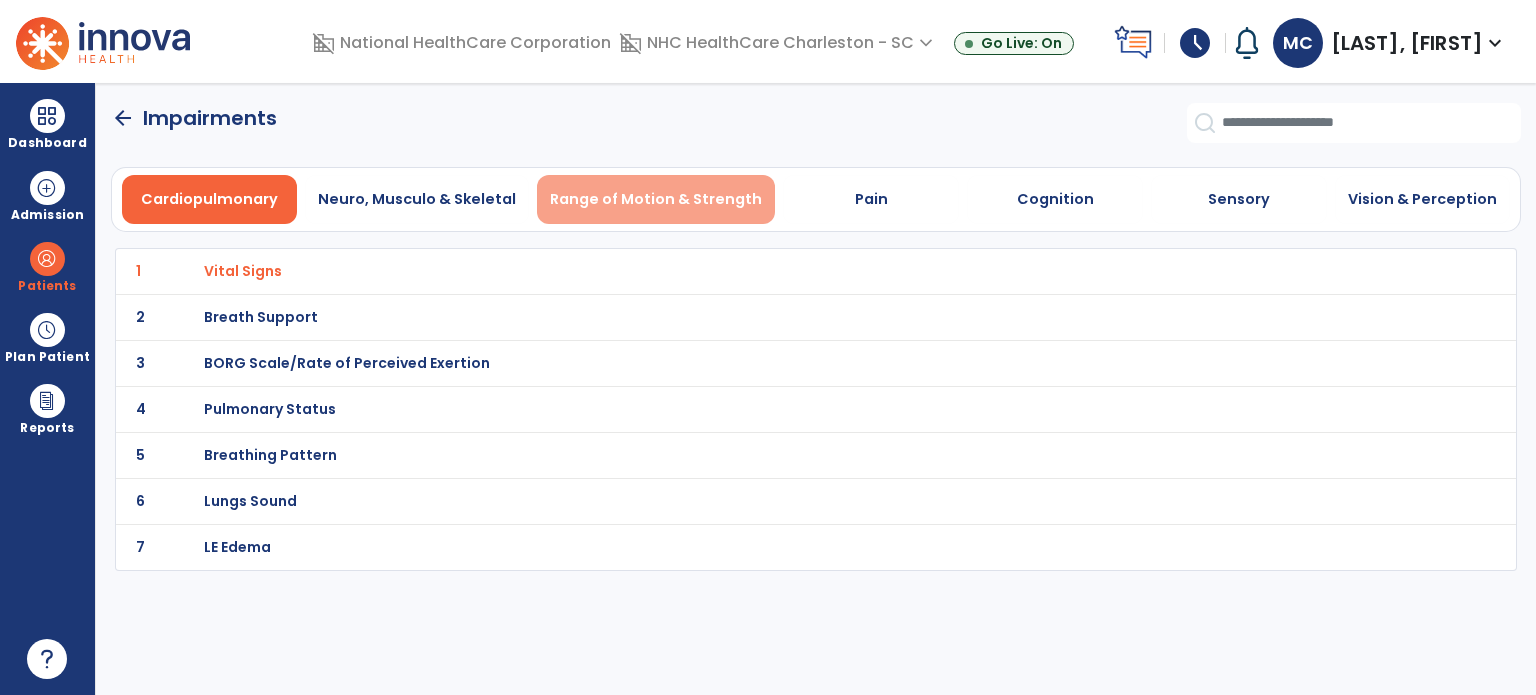click on "Range of Motion & Strength" at bounding box center [656, 199] 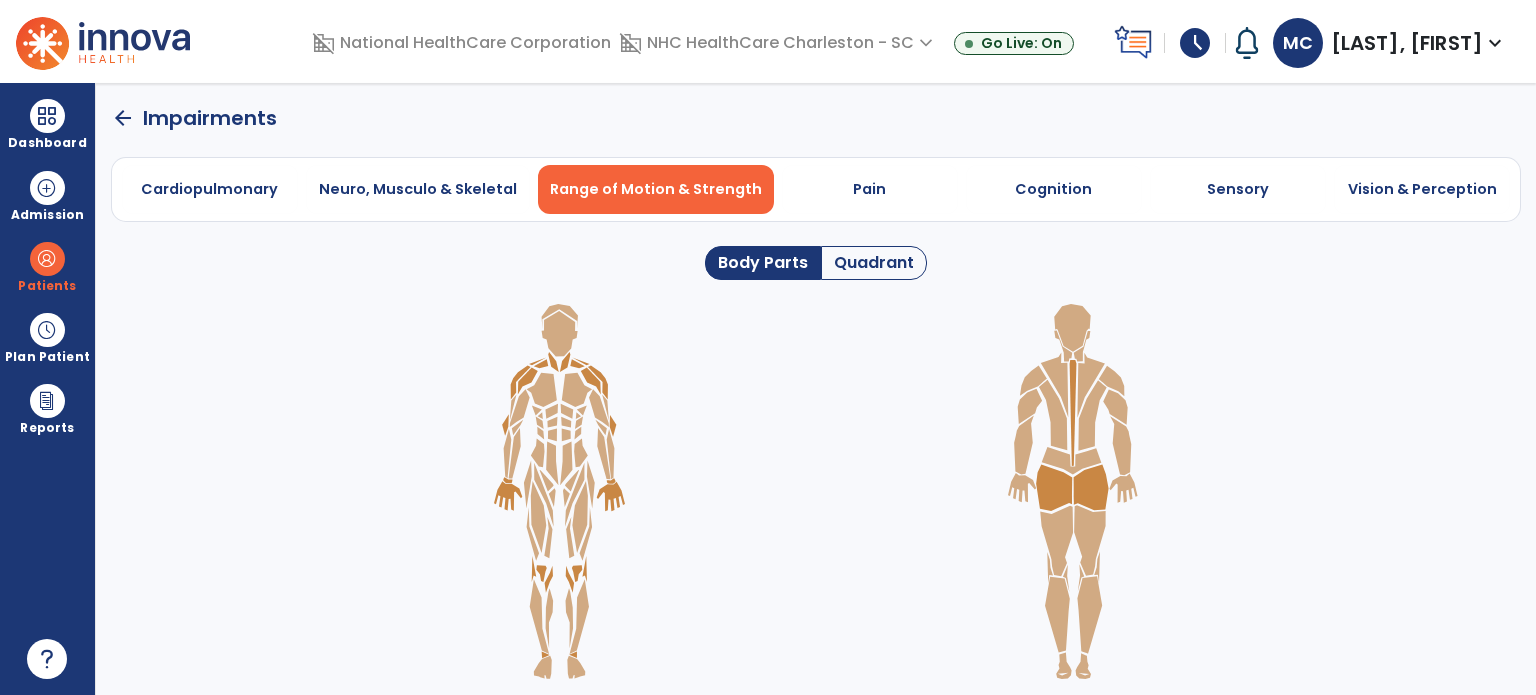 click on "Quadrant" 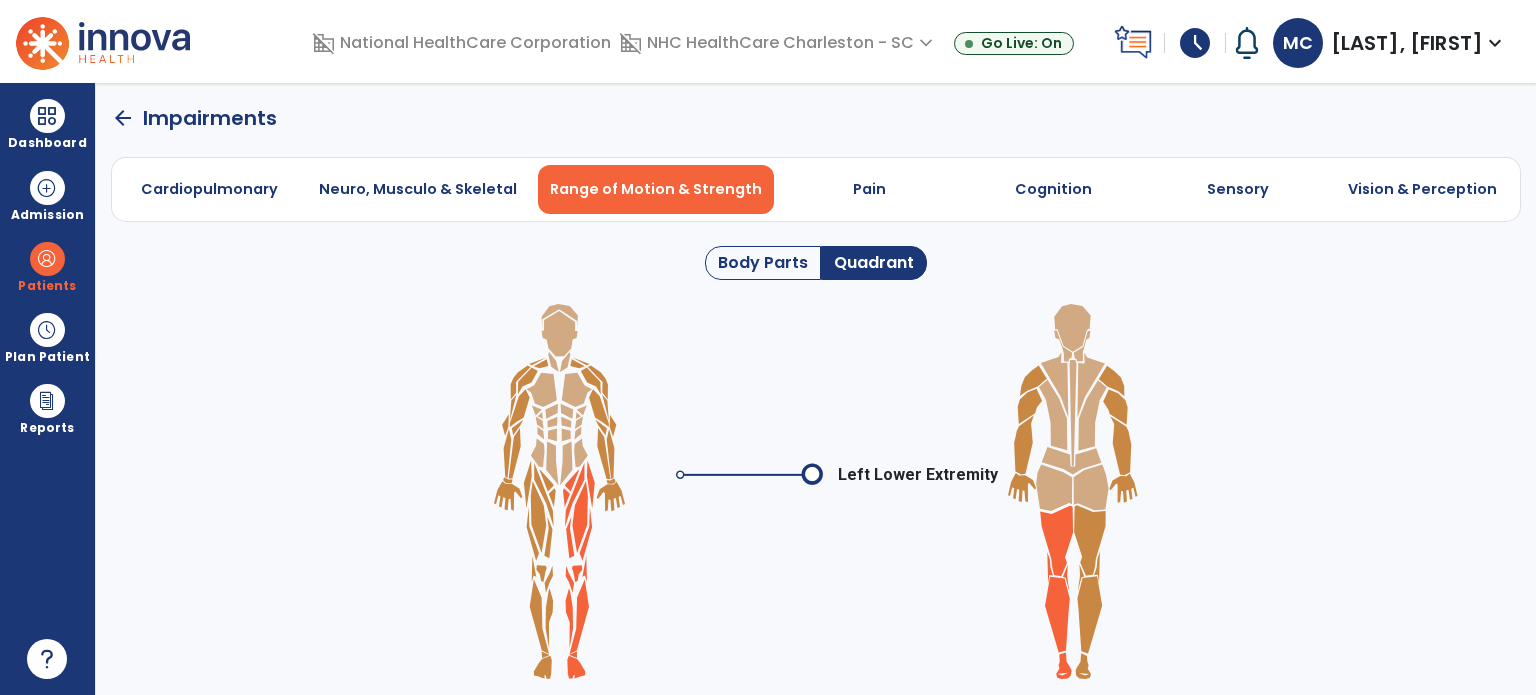 click 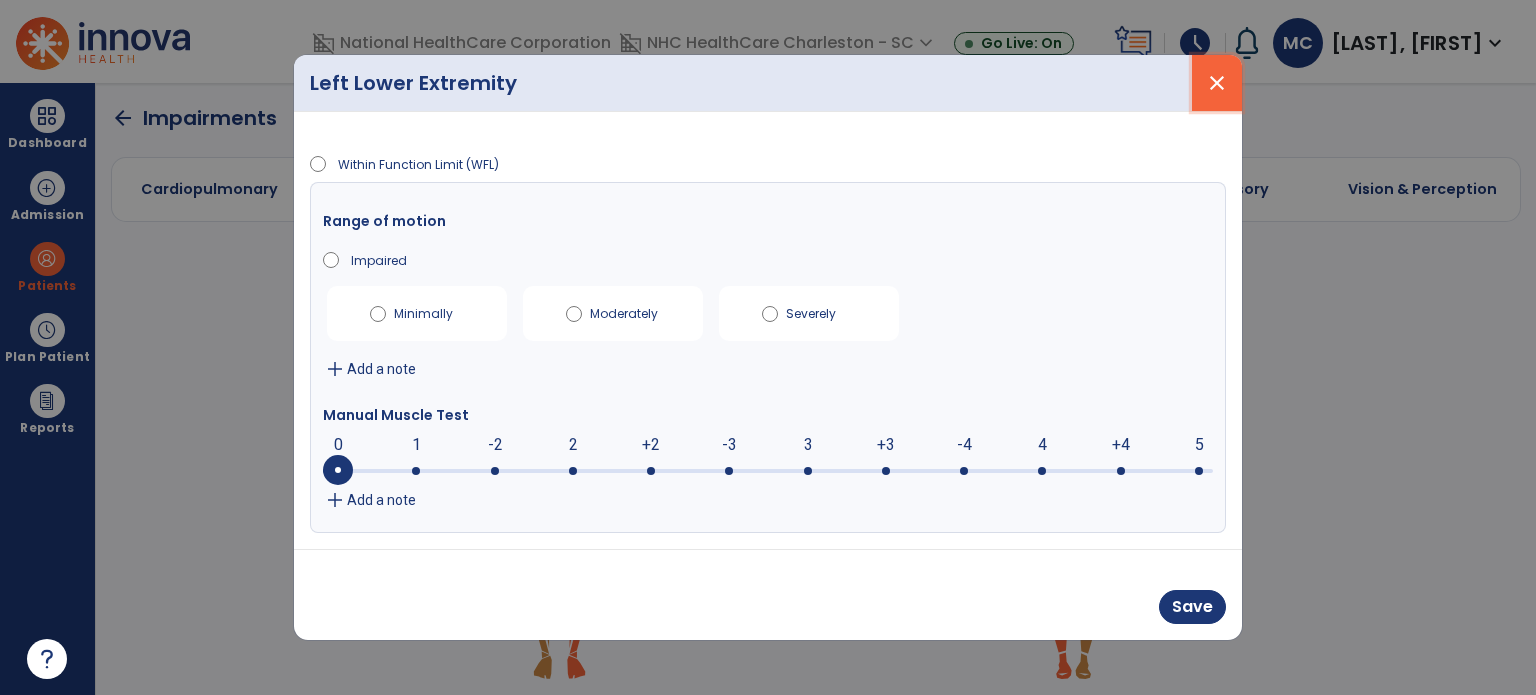 click on "close" at bounding box center [1217, 83] 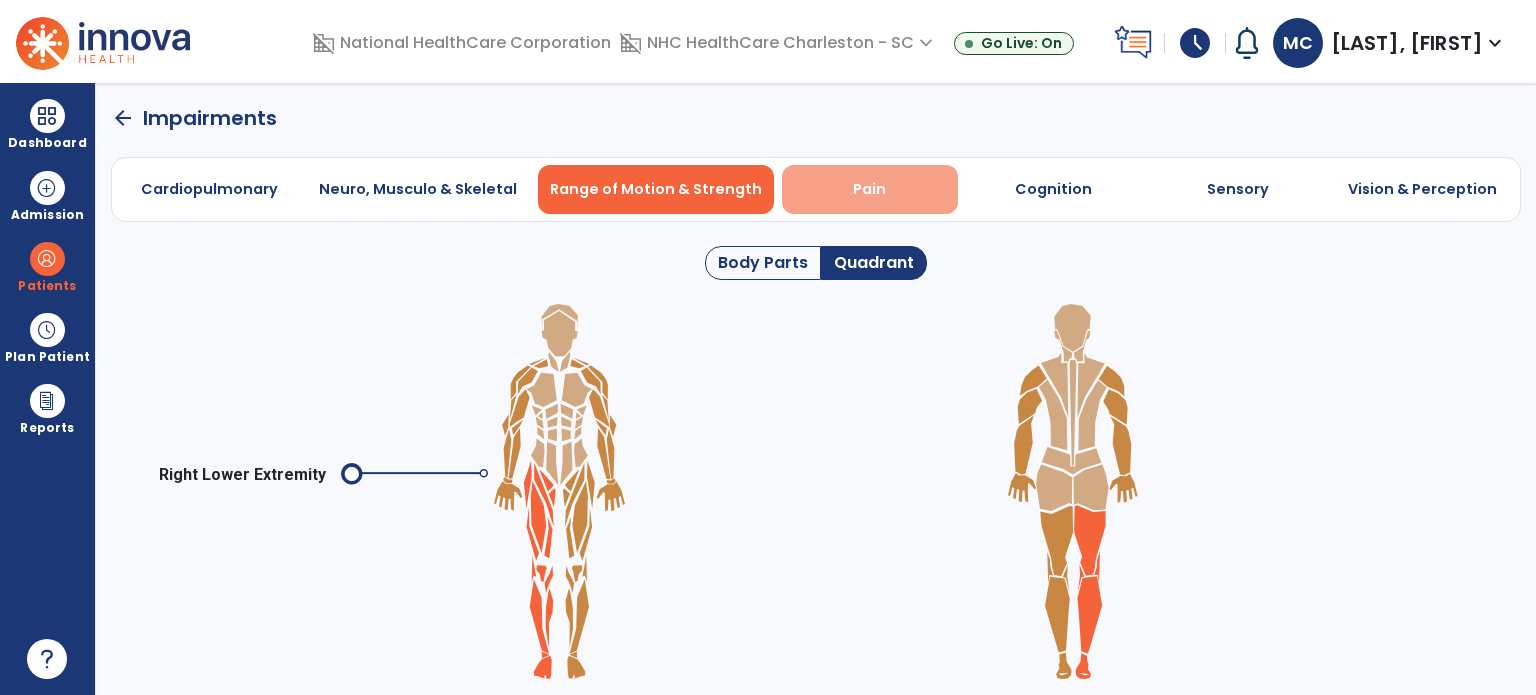 click on "Pain" at bounding box center (870, 189) 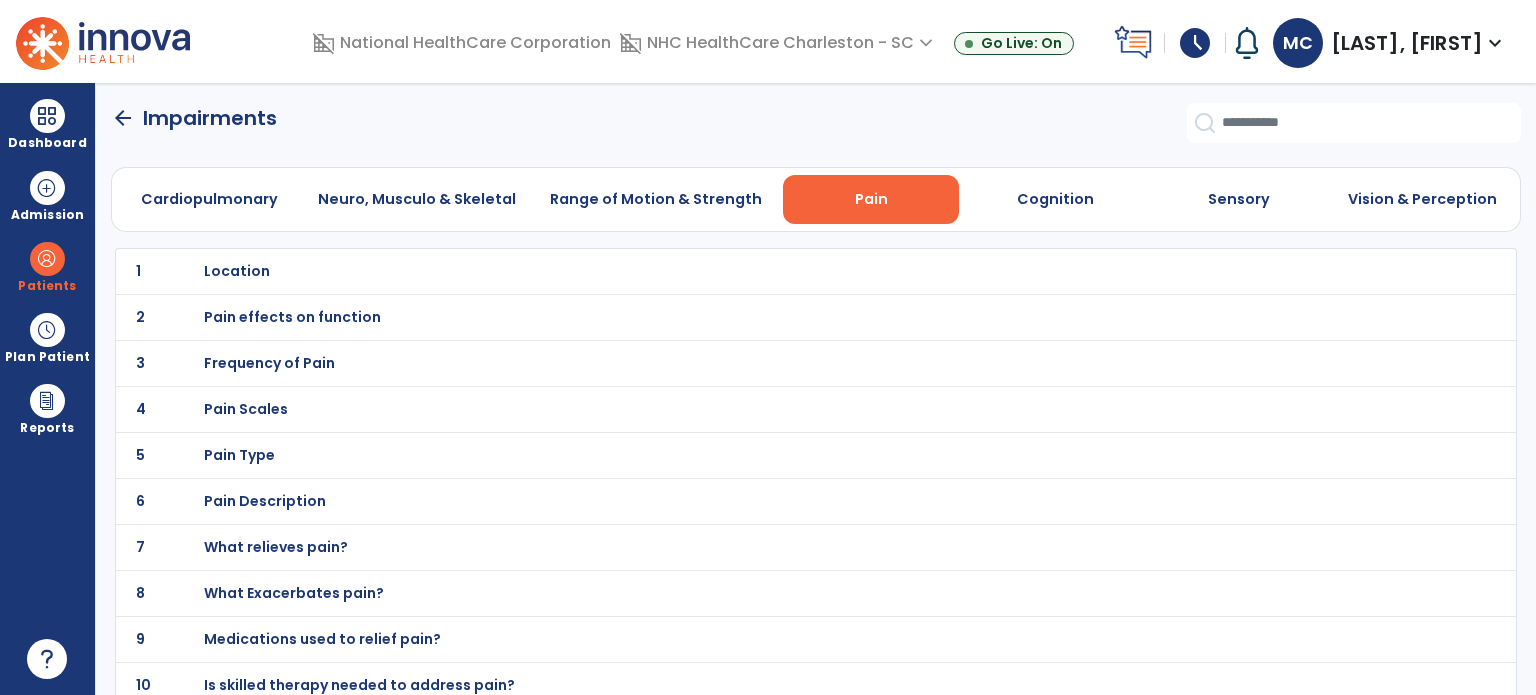 click on "Pain Scales" at bounding box center [237, 271] 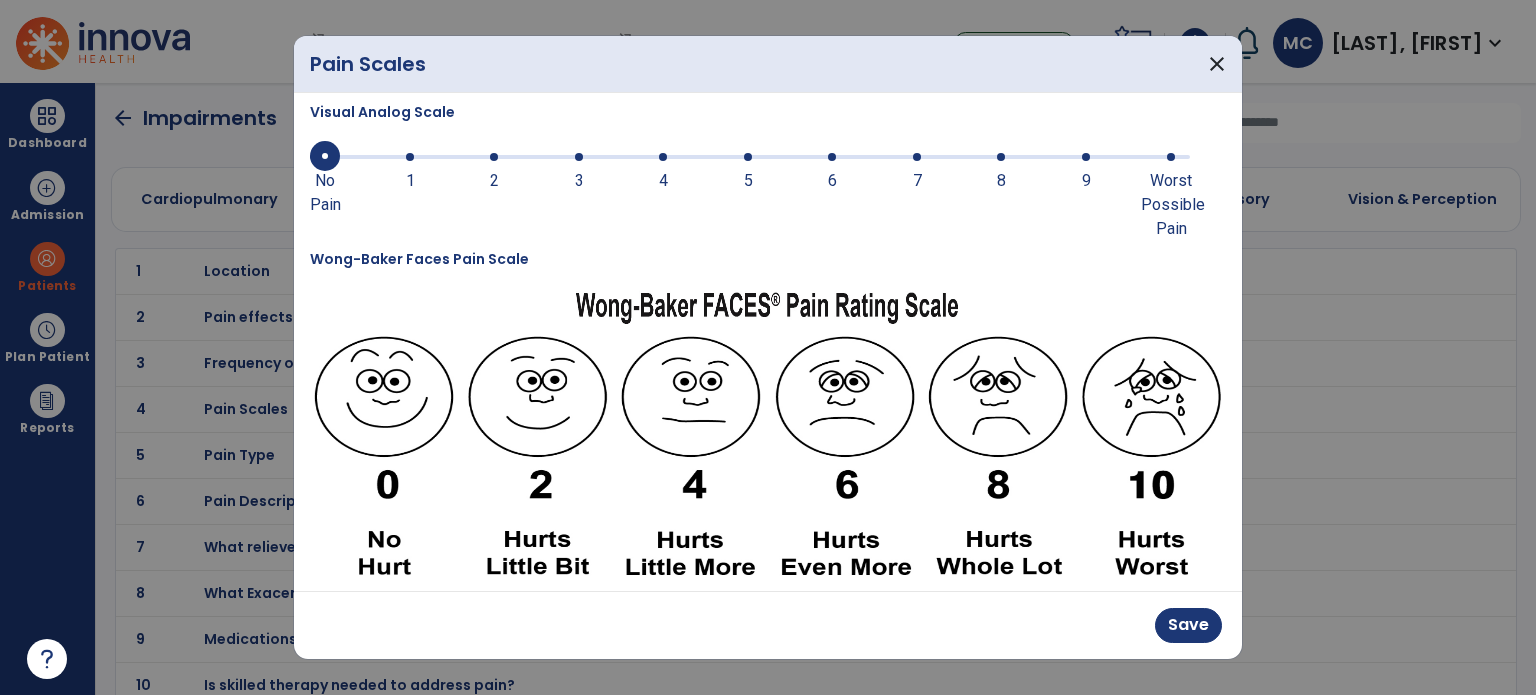 scroll, scrollTop: 446, scrollLeft: 0, axis: vertical 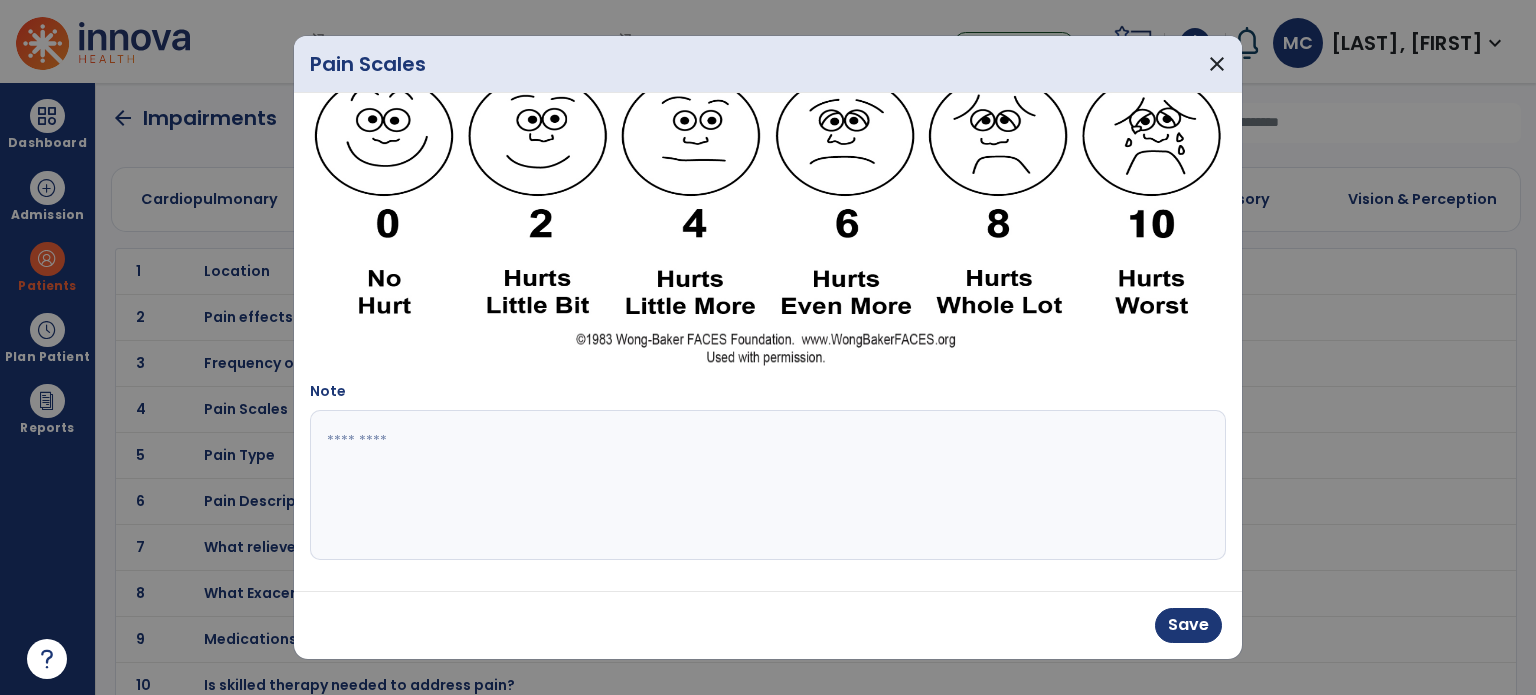 click at bounding box center (766, 485) 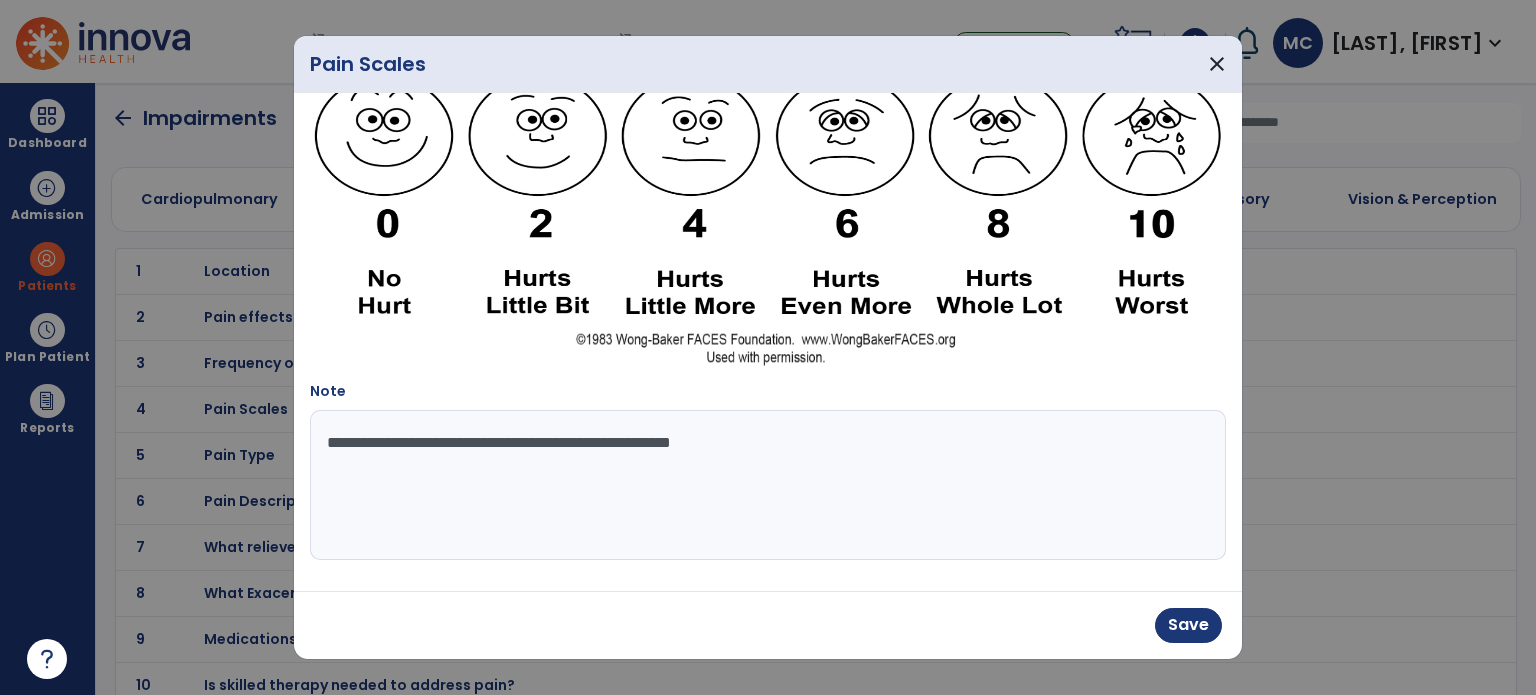 click on "**********" at bounding box center (766, 485) 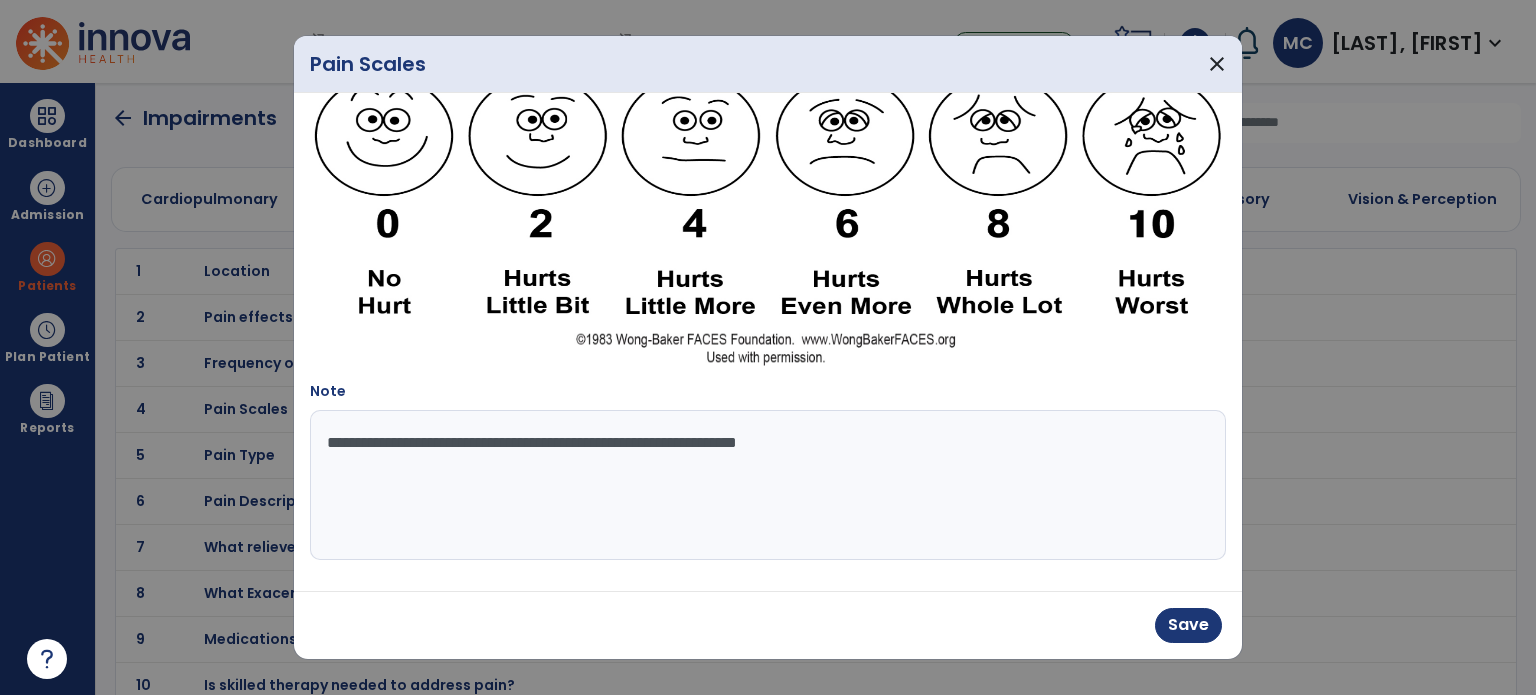 click on "**********" at bounding box center [766, 485] 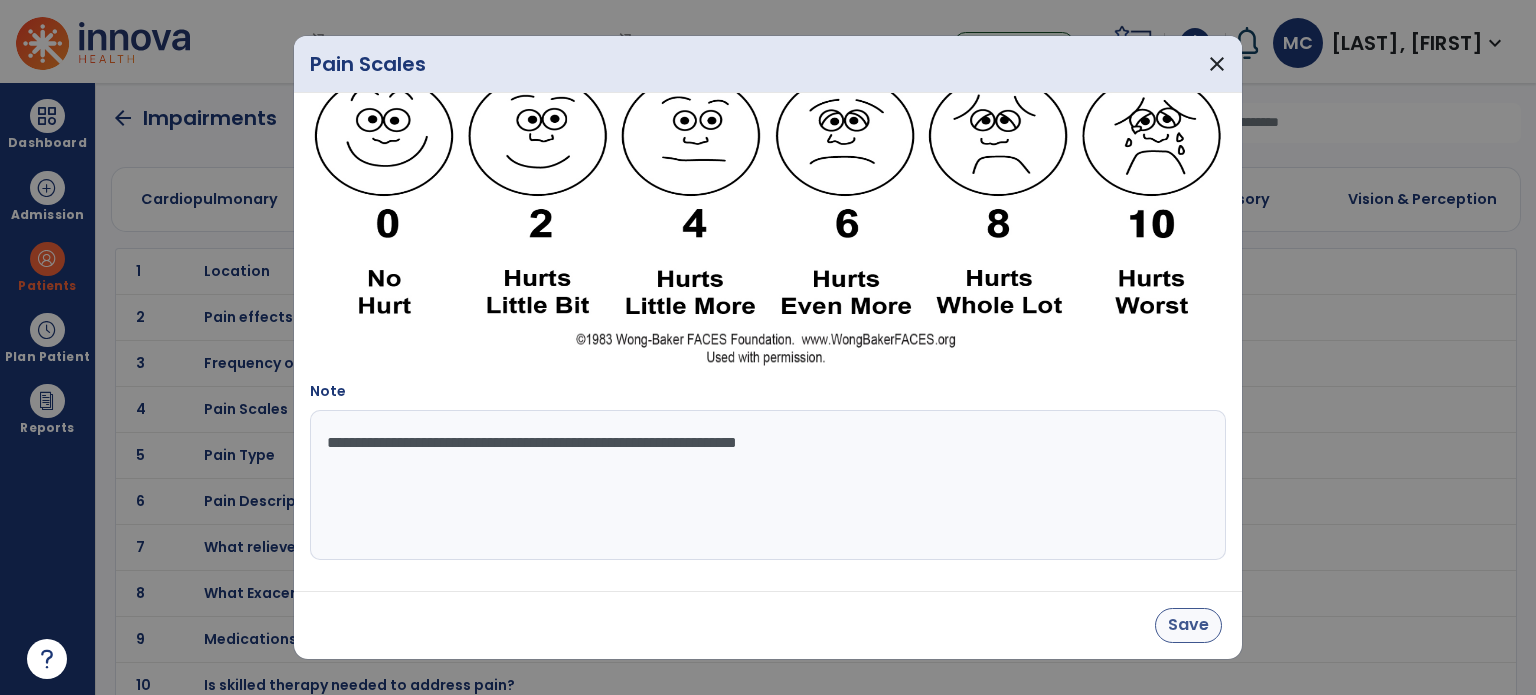 type on "**********" 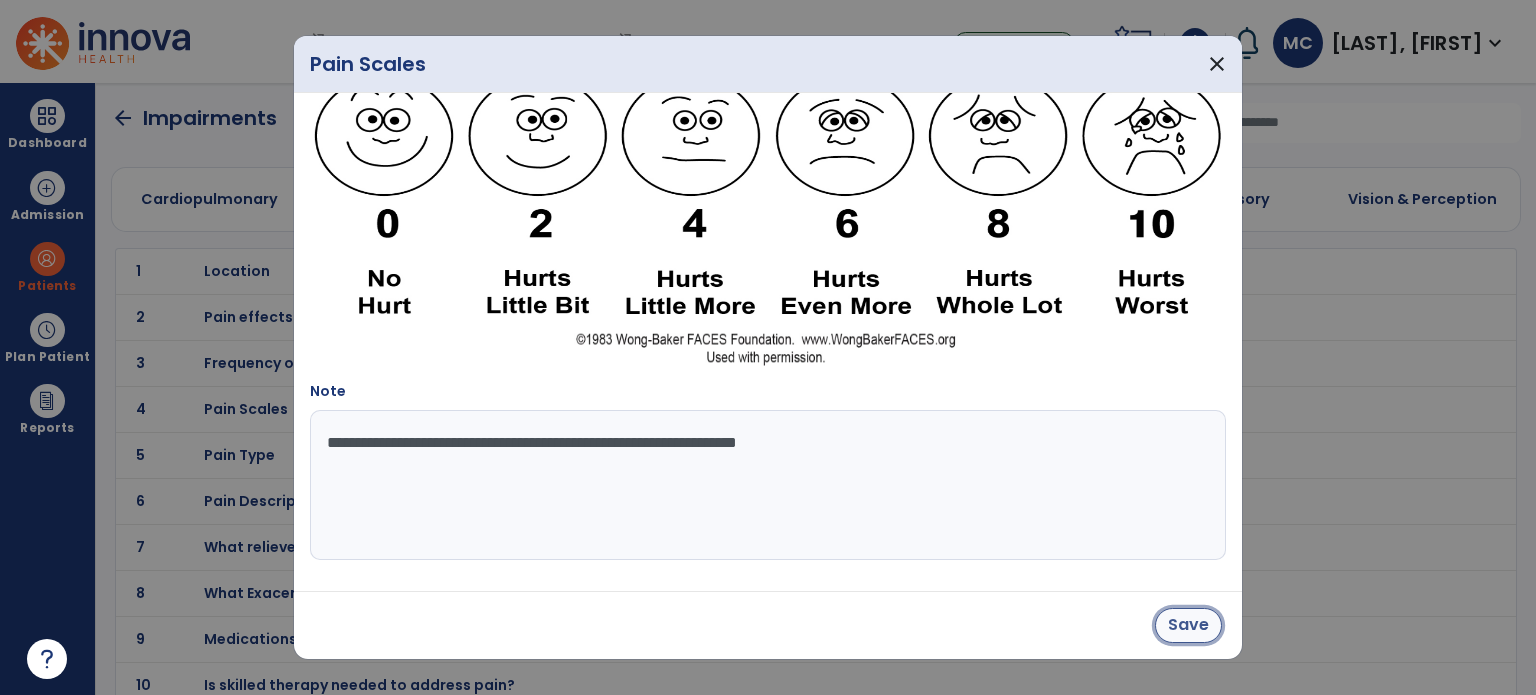 click on "Save" at bounding box center (1188, 625) 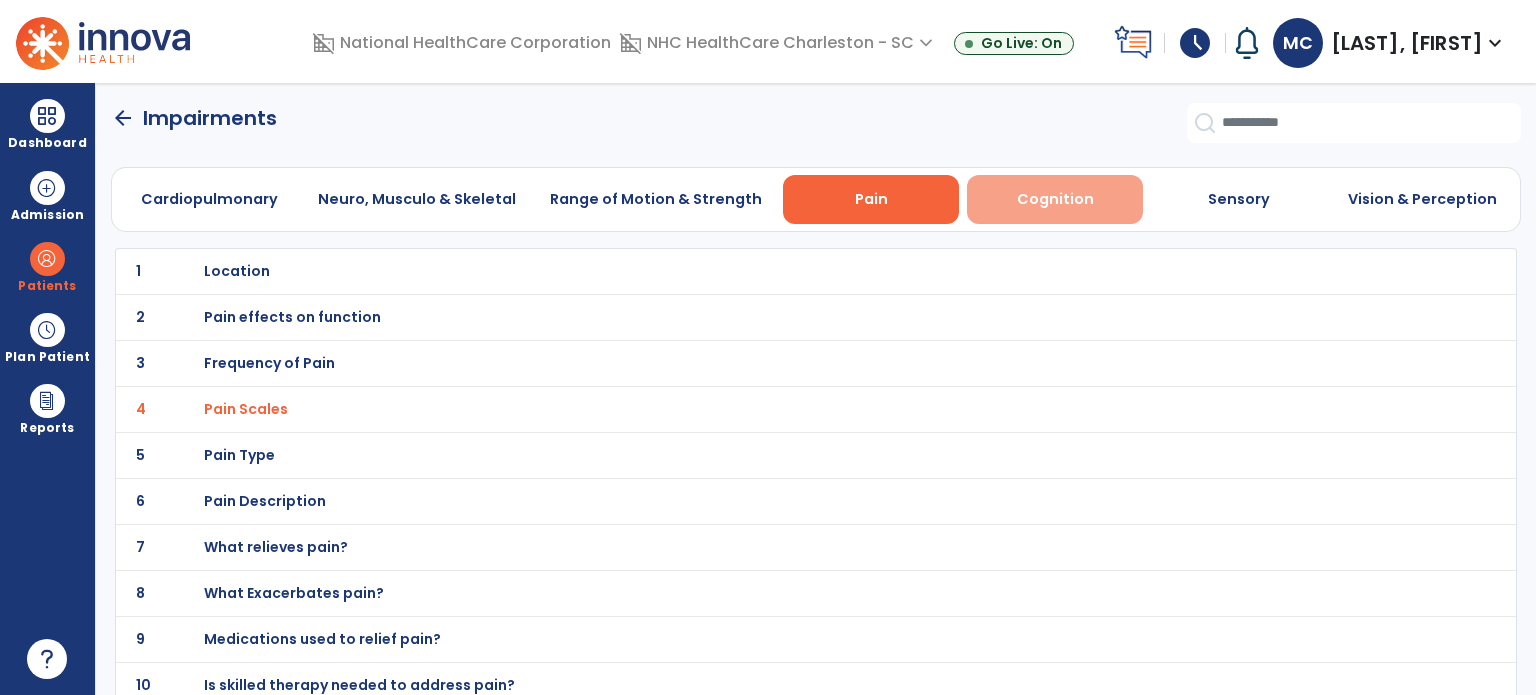 click on "Cognition" at bounding box center [1055, 199] 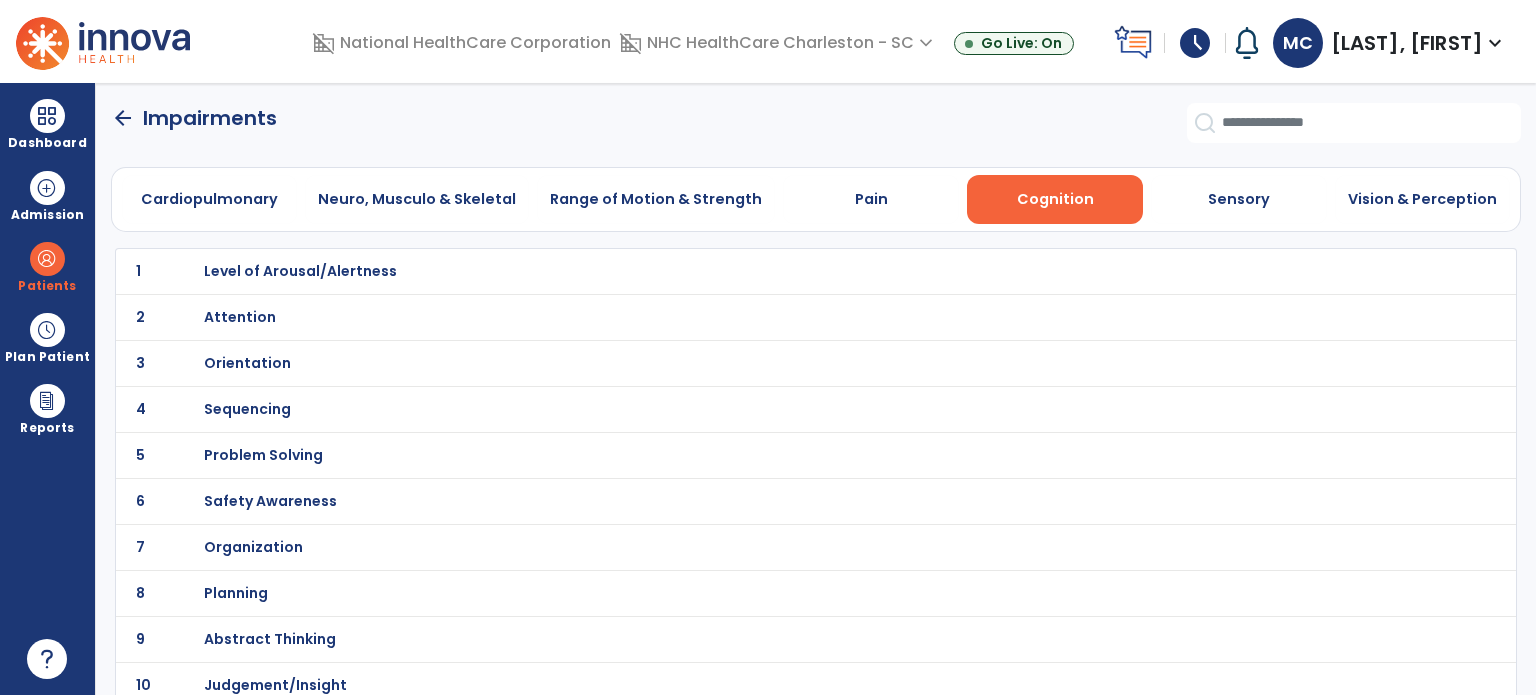 click on "3" 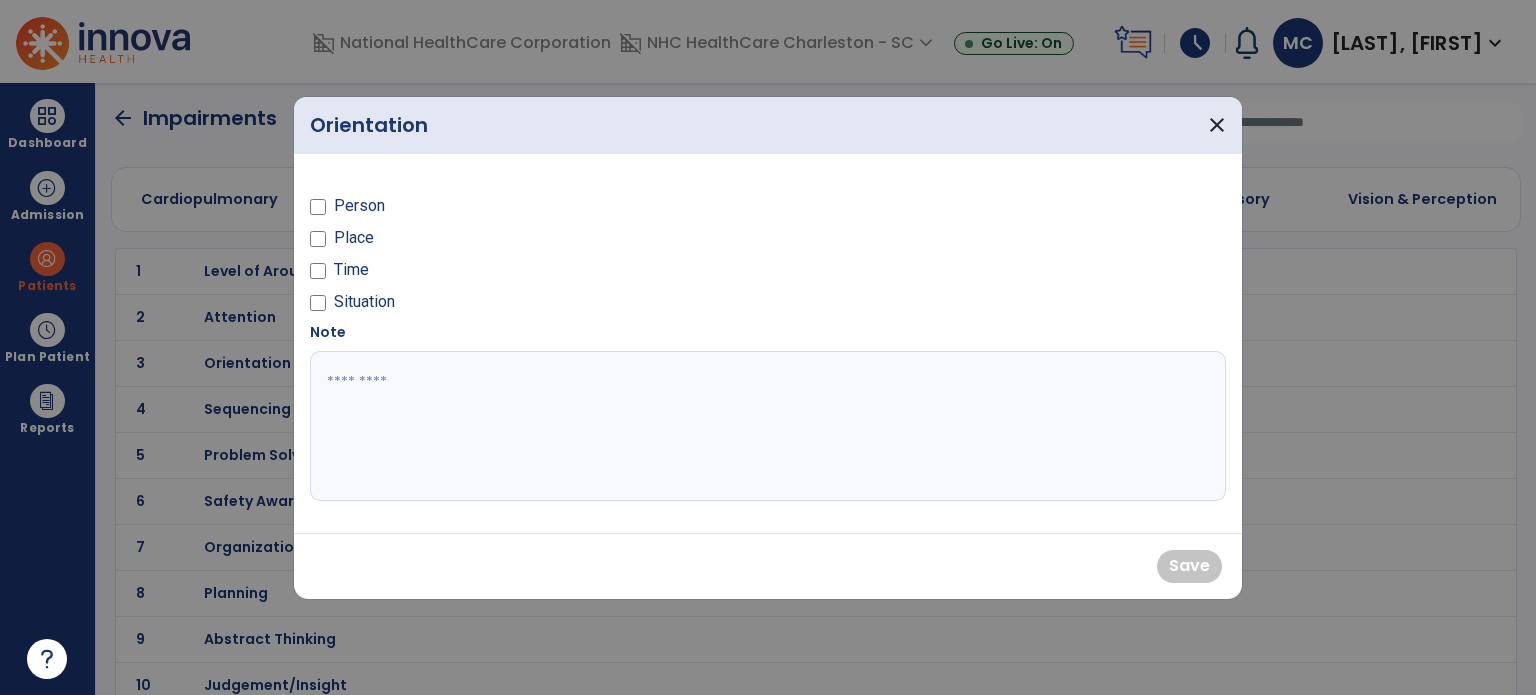 click on "Person" at bounding box center (533, 210) 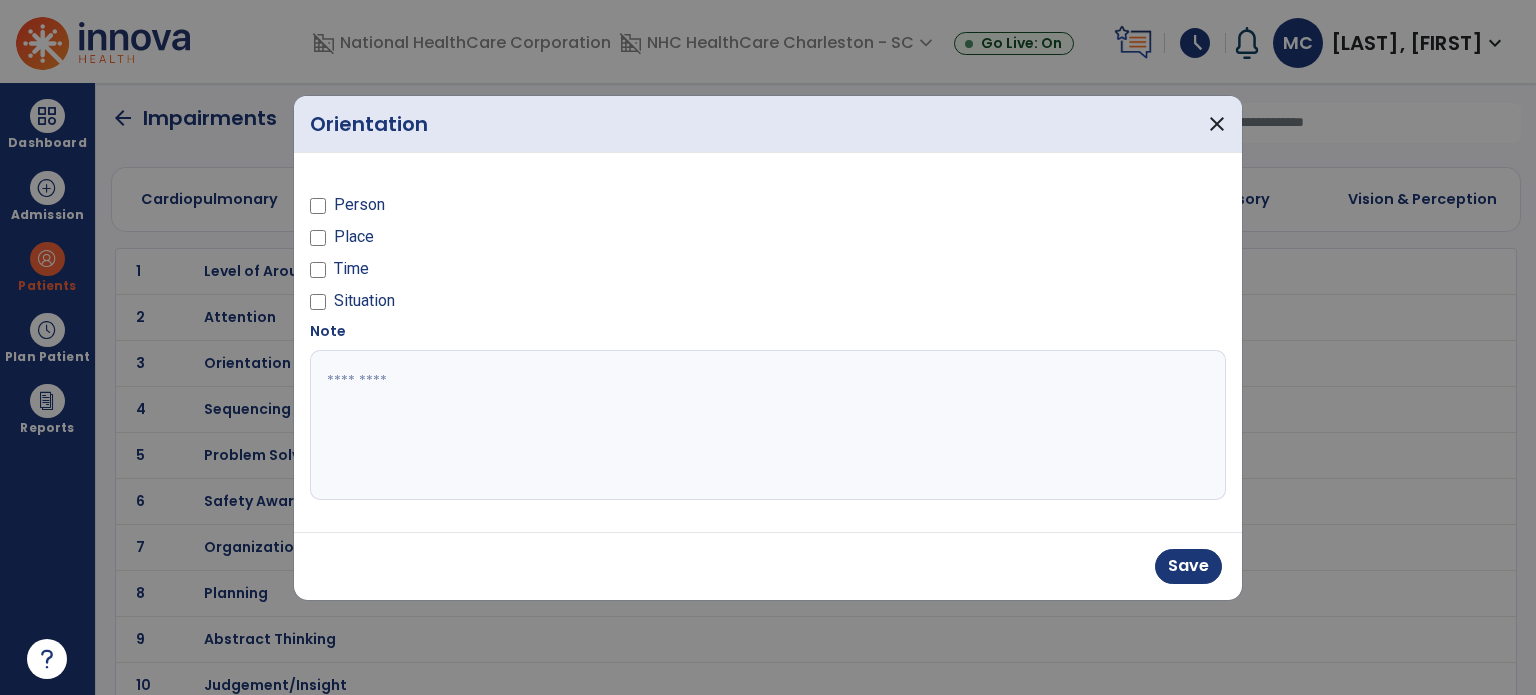 click at bounding box center (768, 425) 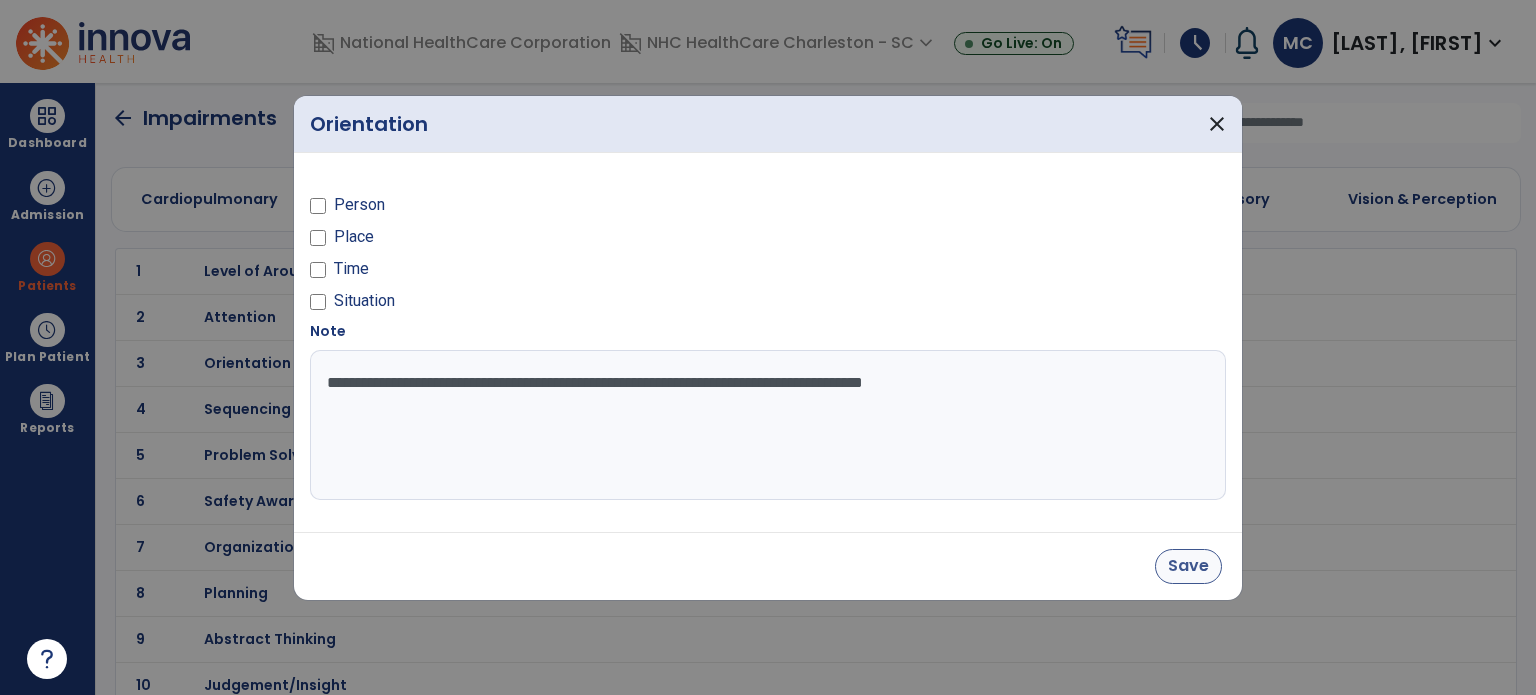 type on "**********" 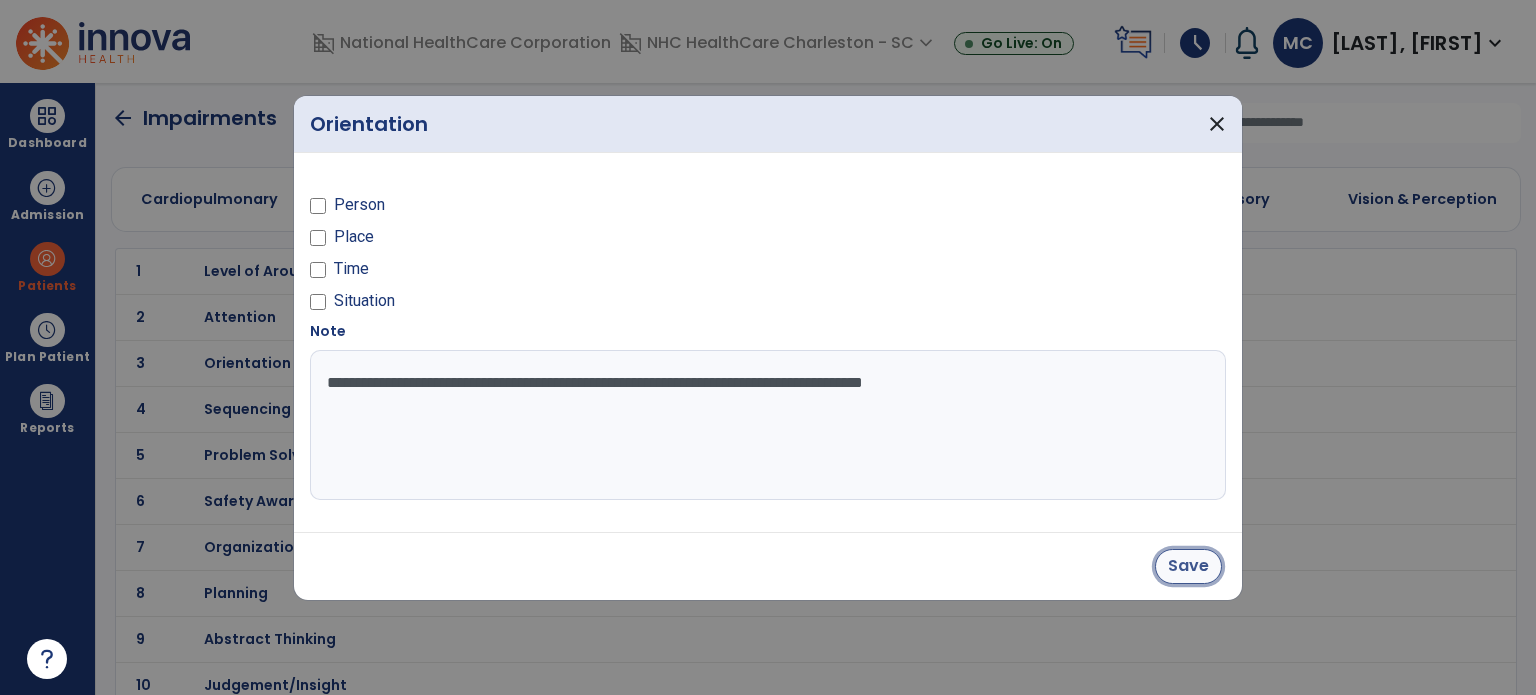 click on "Save" at bounding box center [1188, 566] 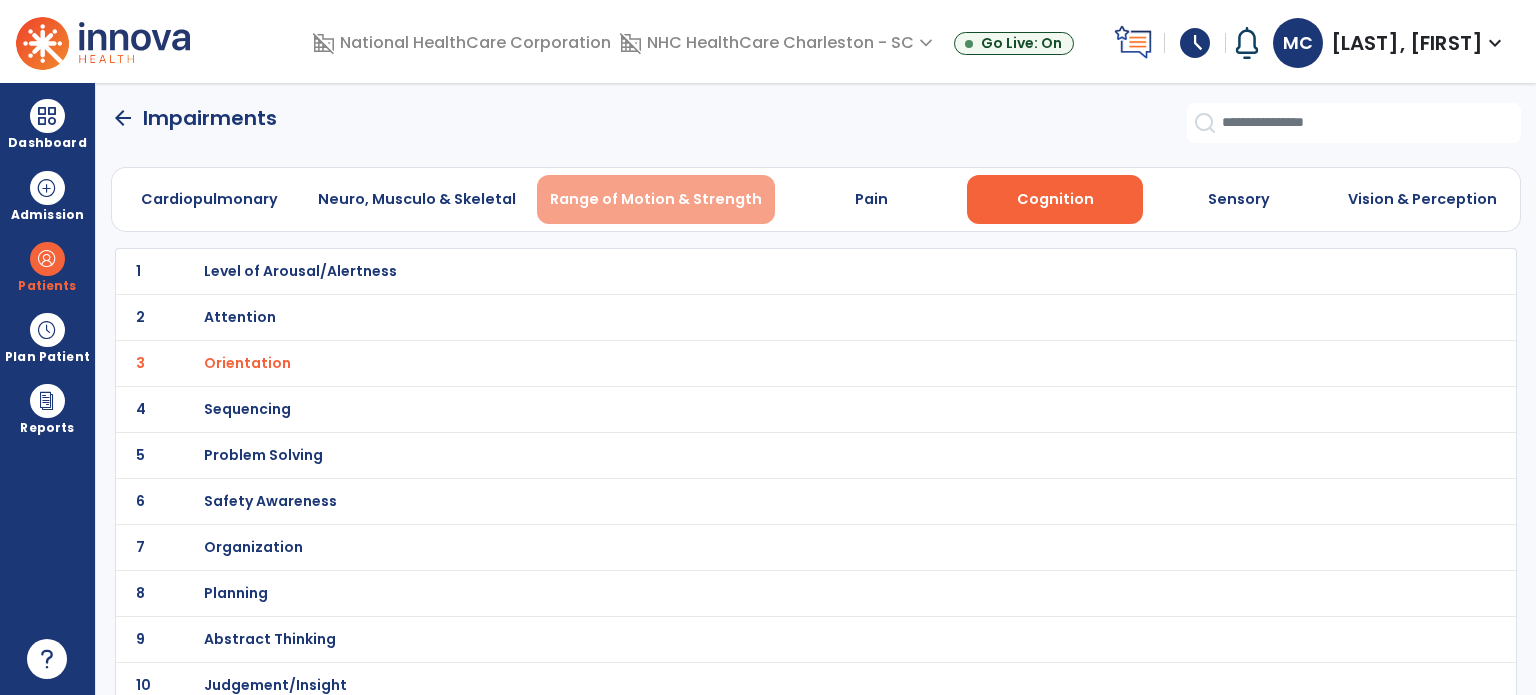 click on "Range of Motion & Strength" at bounding box center (656, 199) 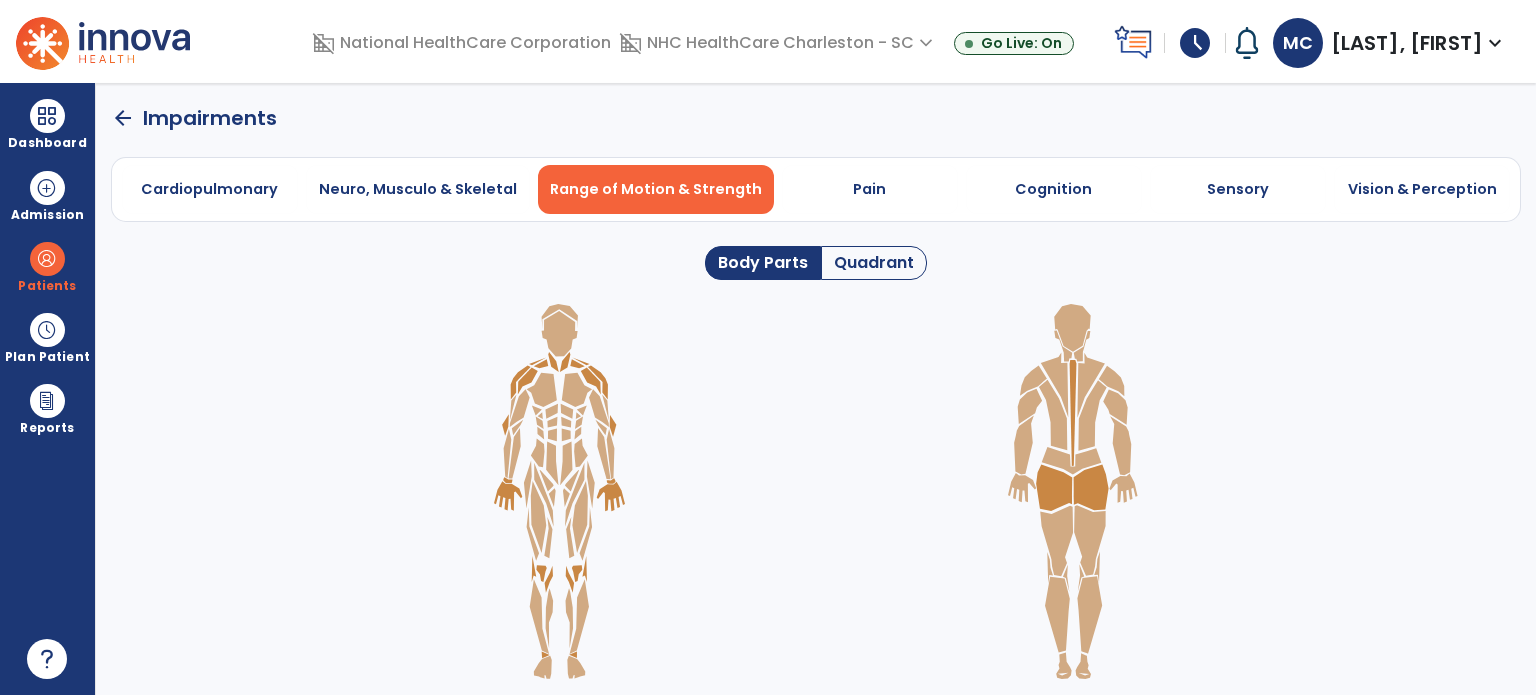 click on "arrow_back" 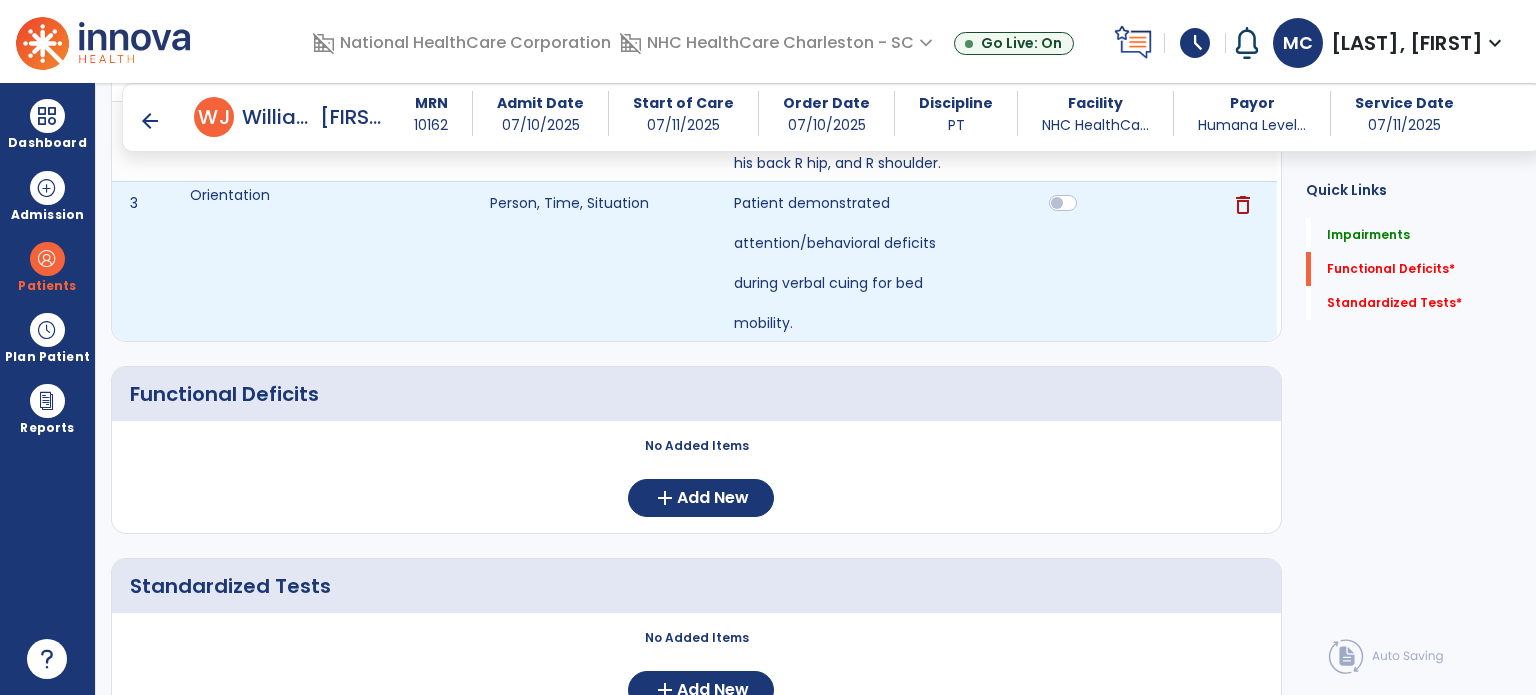 scroll, scrollTop: 680, scrollLeft: 0, axis: vertical 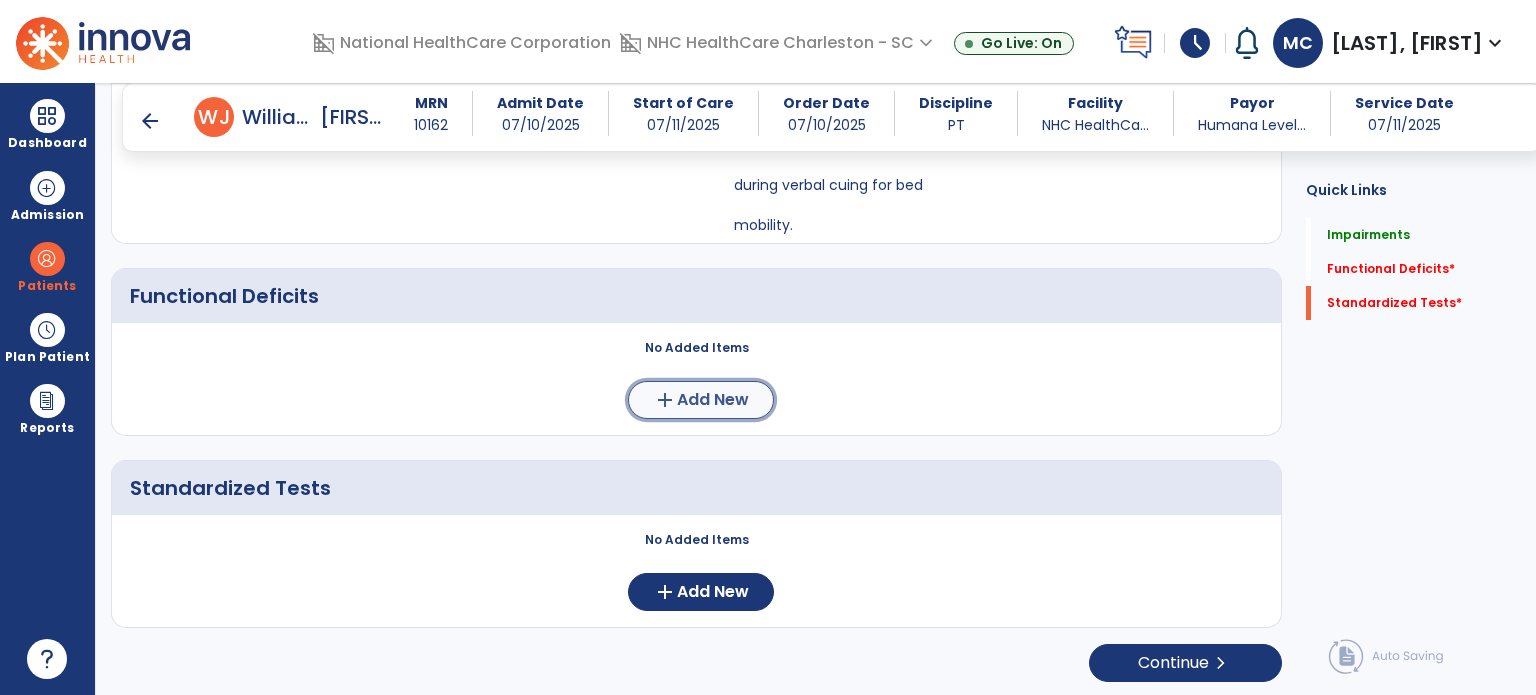 click on "add  Add New" 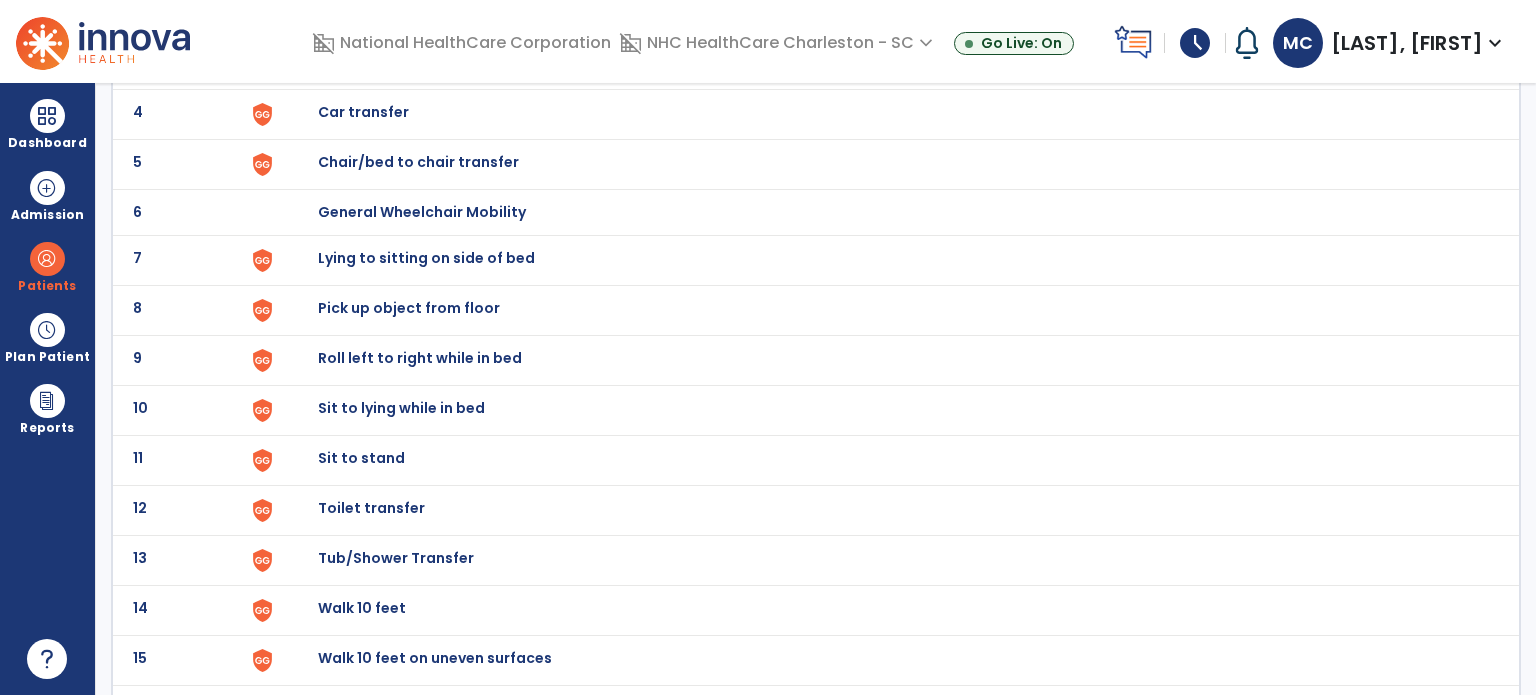 scroll, scrollTop: 200, scrollLeft: 0, axis: vertical 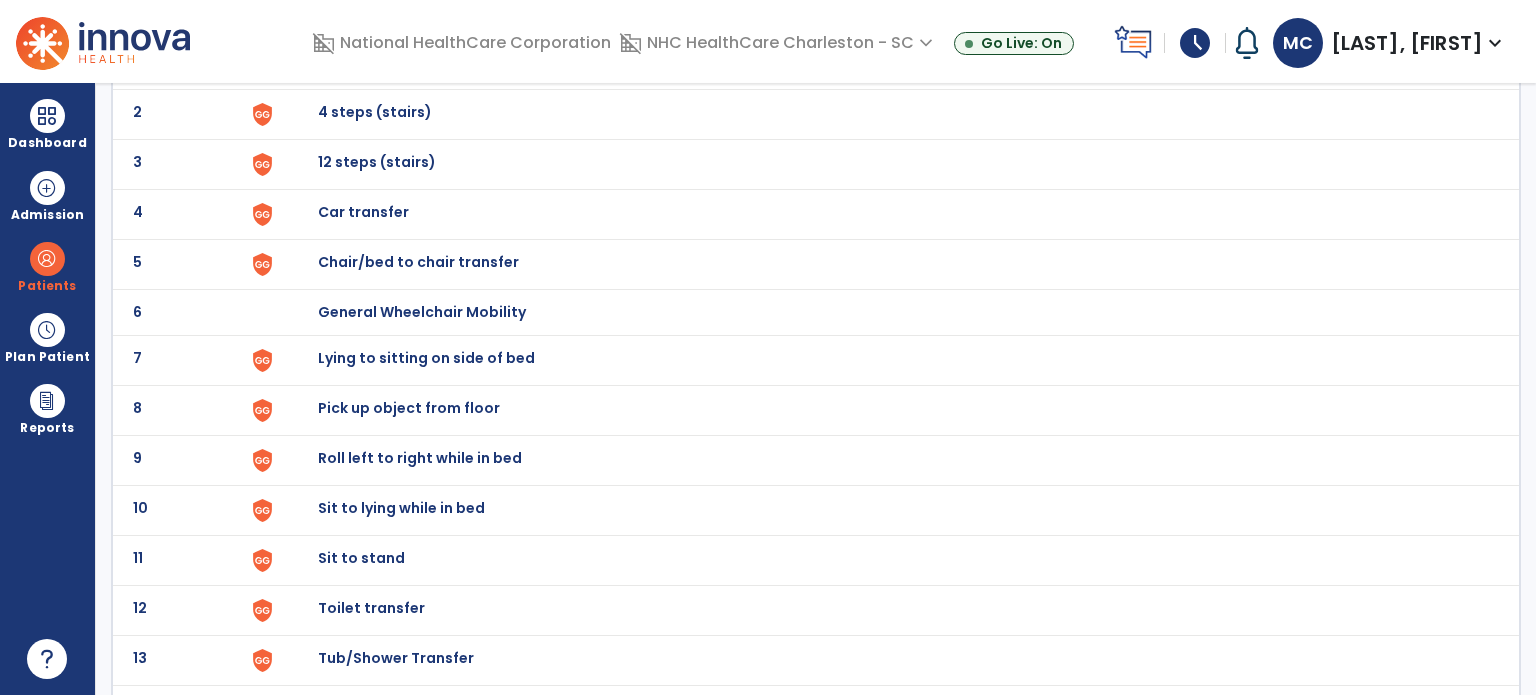 click on "Roll left to right while in bed" at bounding box center (364, 62) 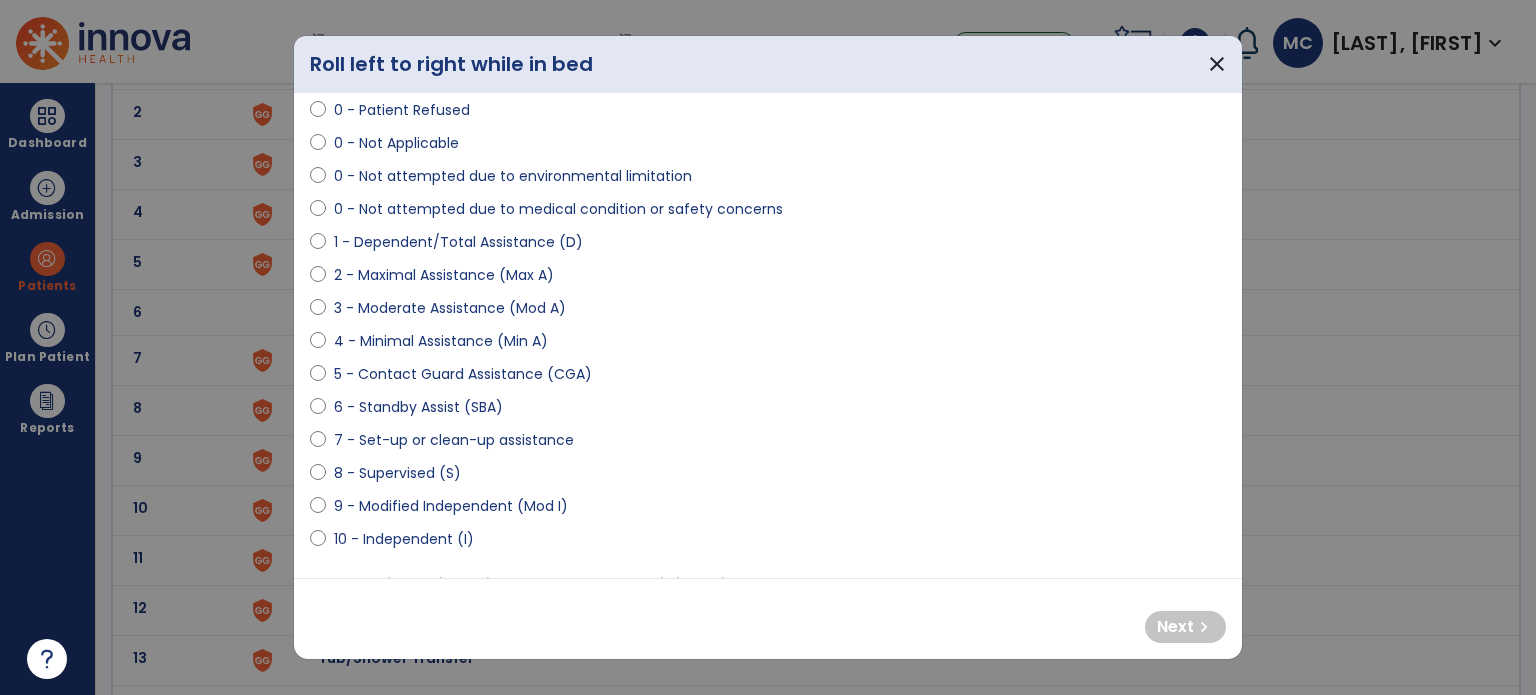 scroll, scrollTop: 100, scrollLeft: 0, axis: vertical 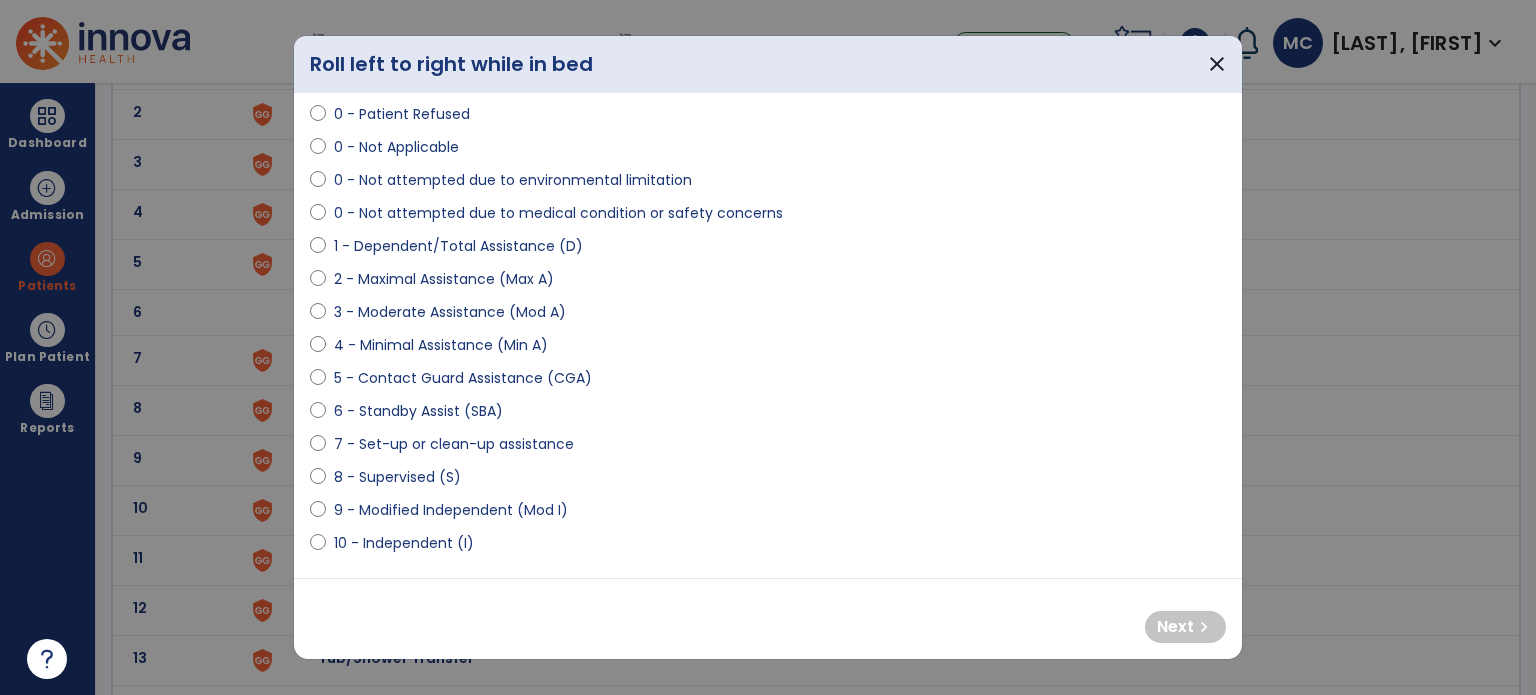 select on "**********" 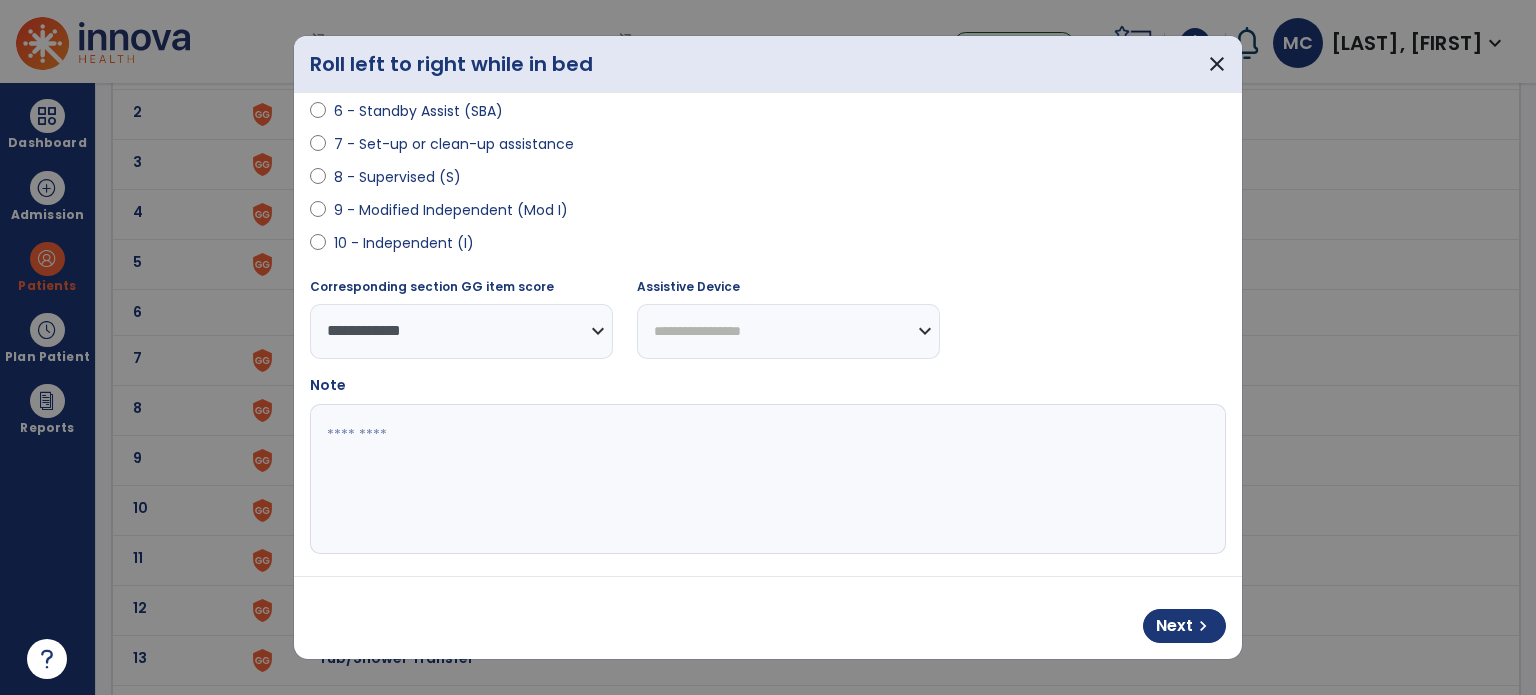 scroll, scrollTop: 408, scrollLeft: 0, axis: vertical 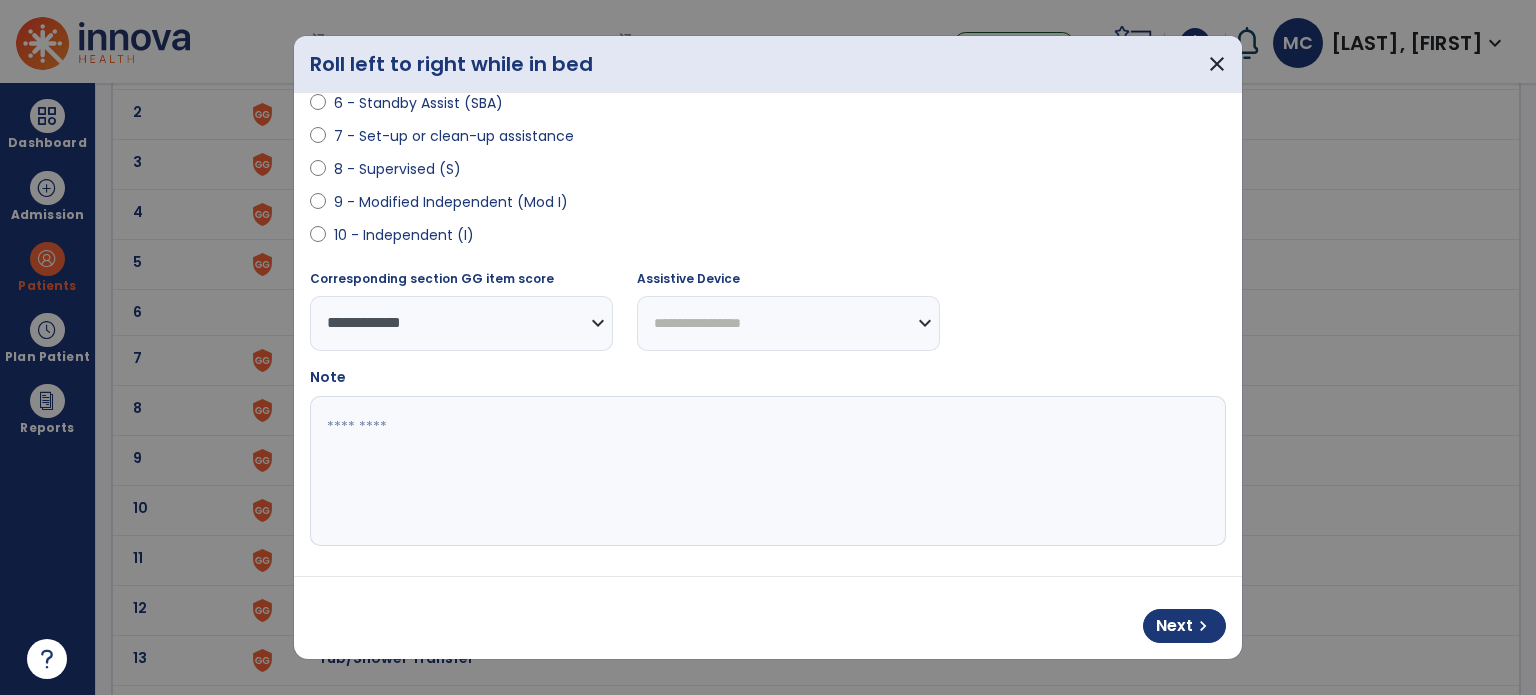 click at bounding box center [766, 471] 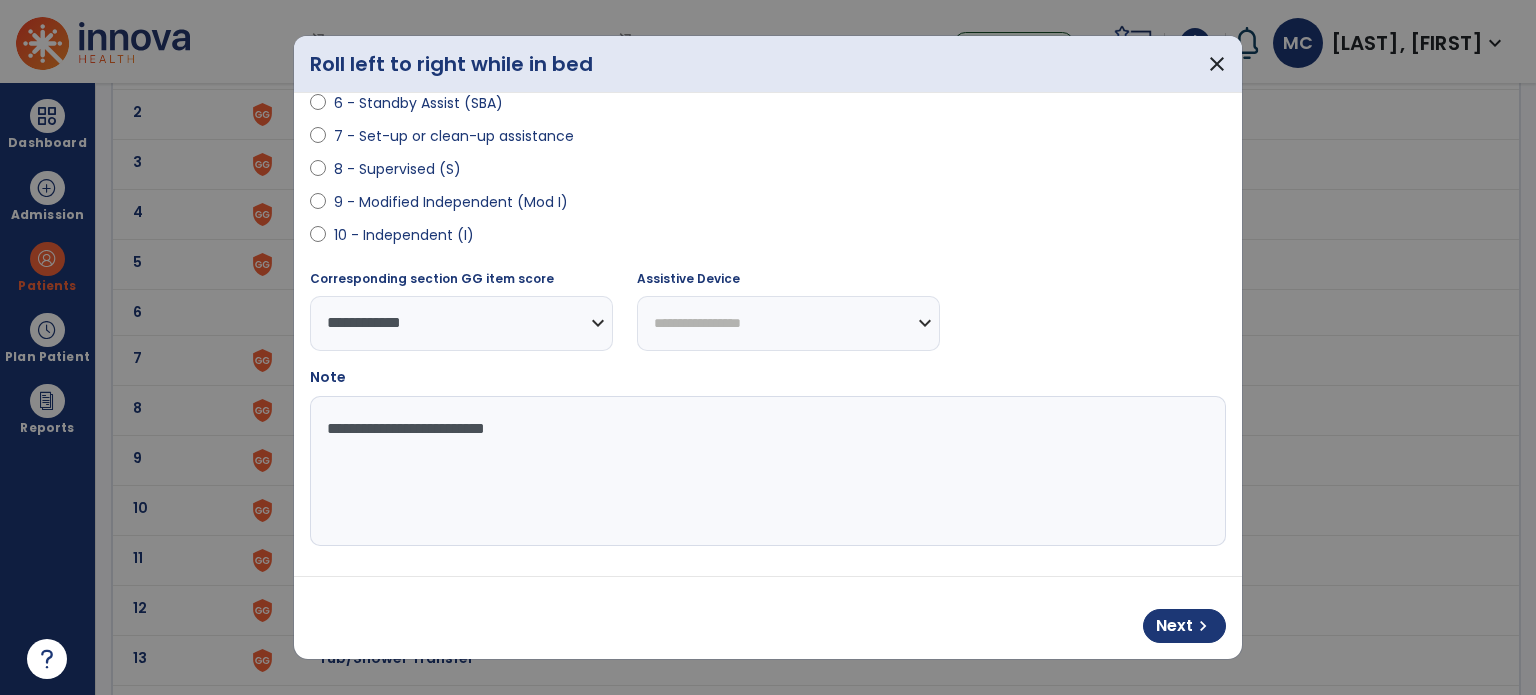 click on "**********" at bounding box center (766, 471) 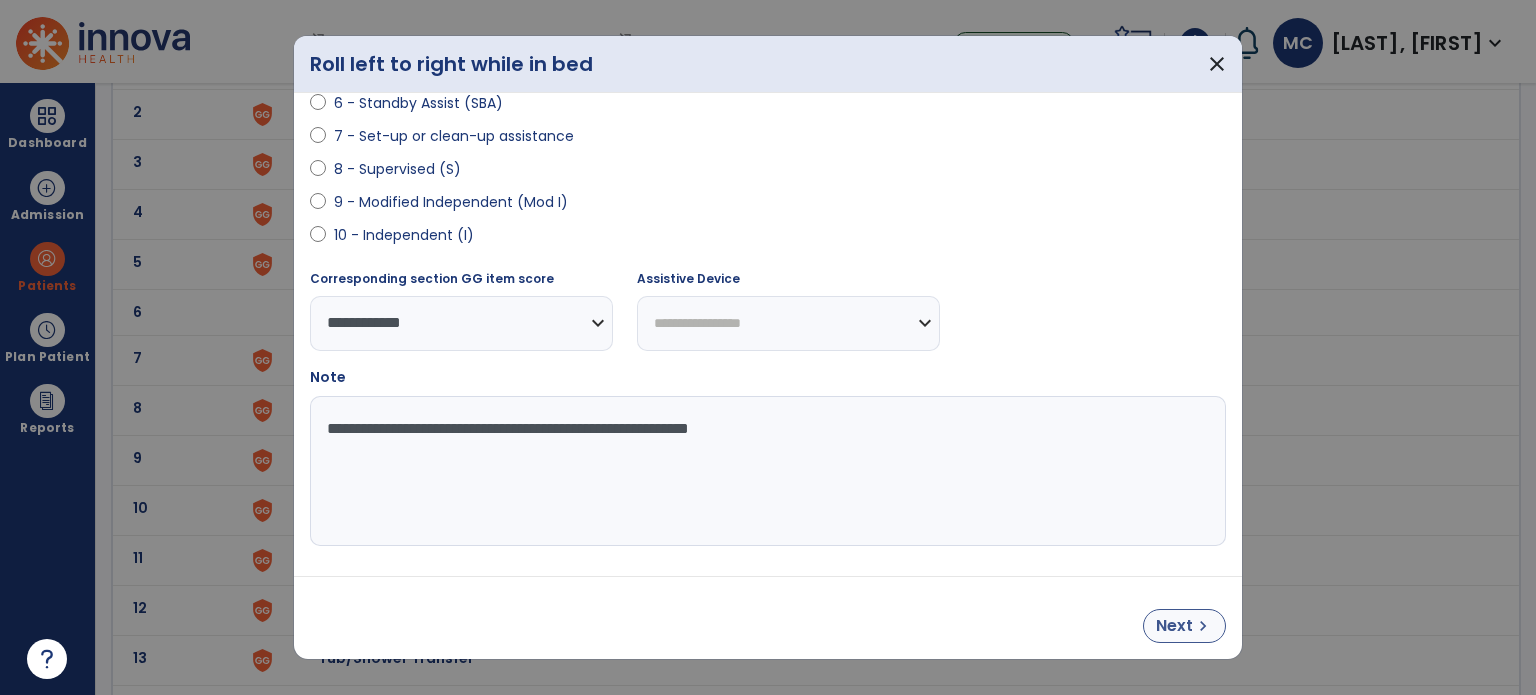 type on "**********" 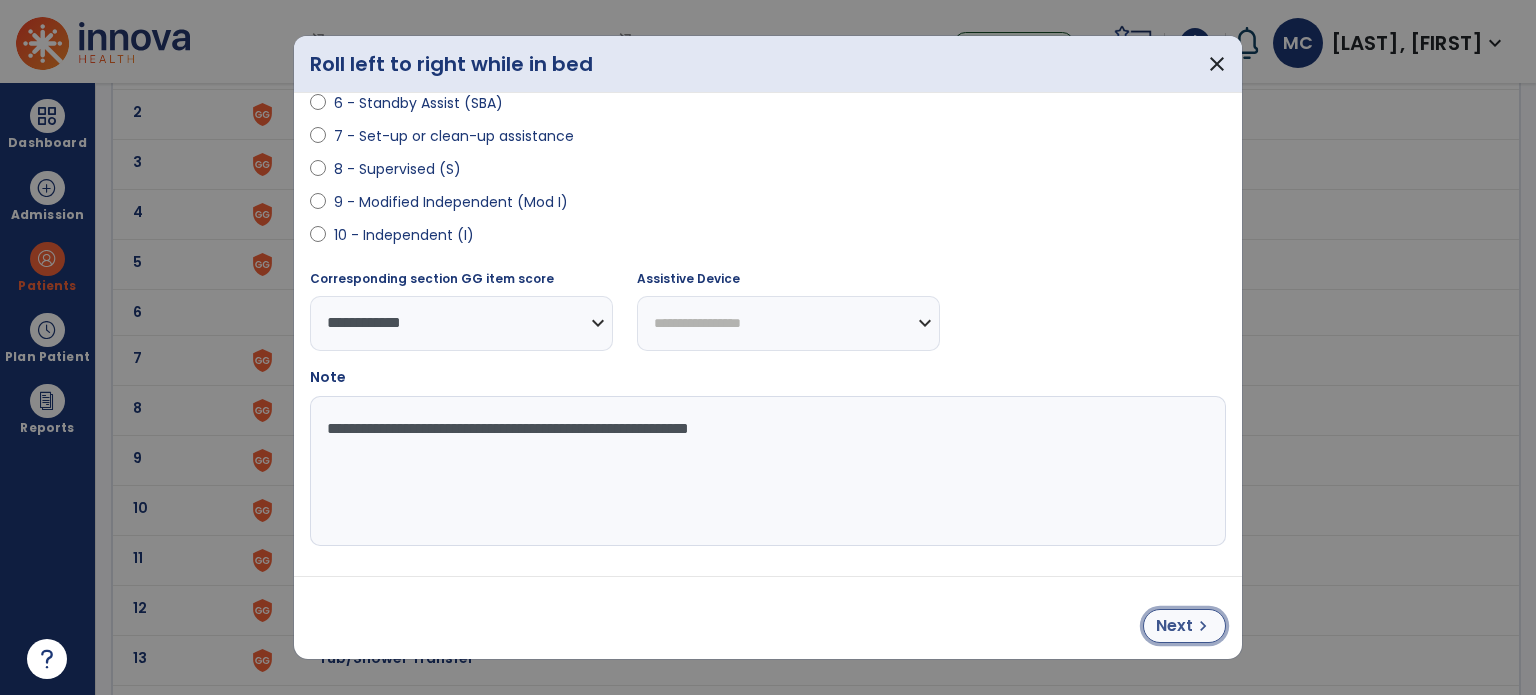click on "chevron_right" at bounding box center [1203, 626] 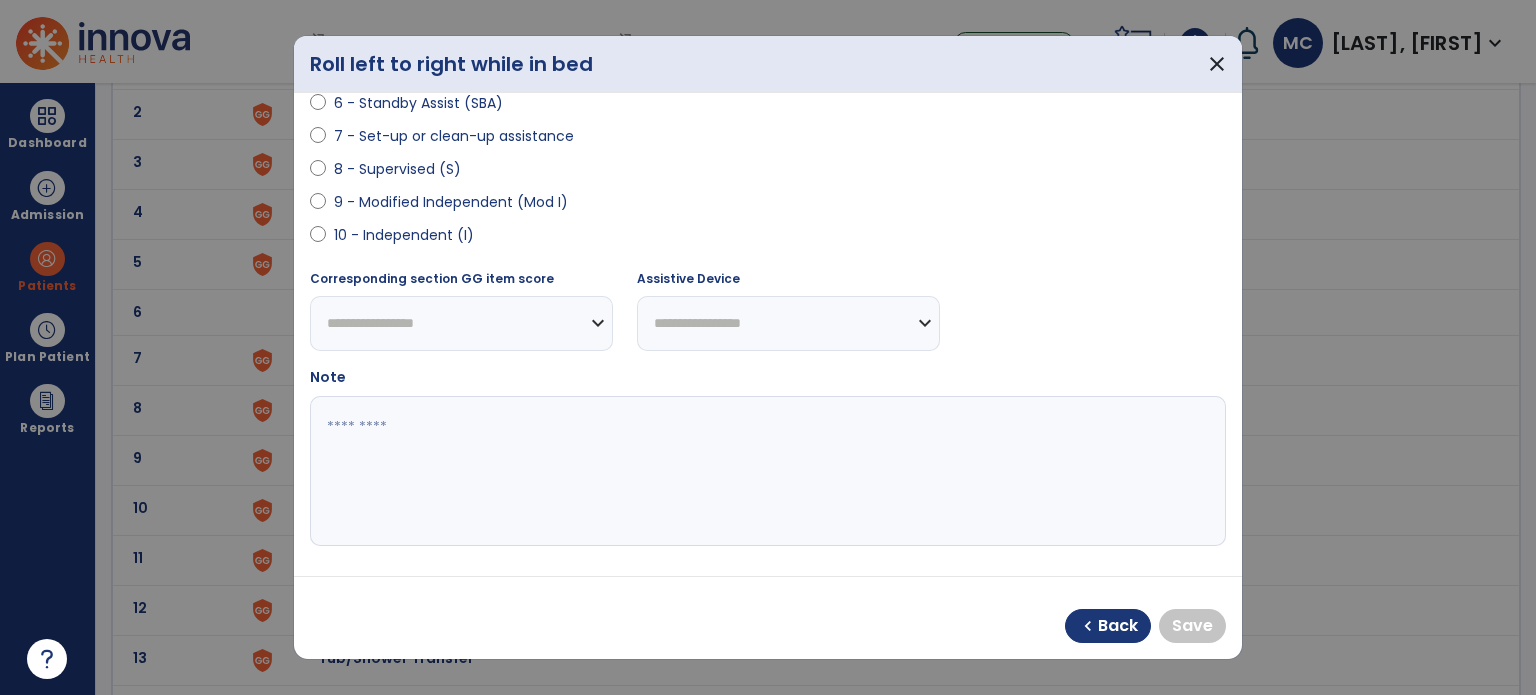 select on "**********" 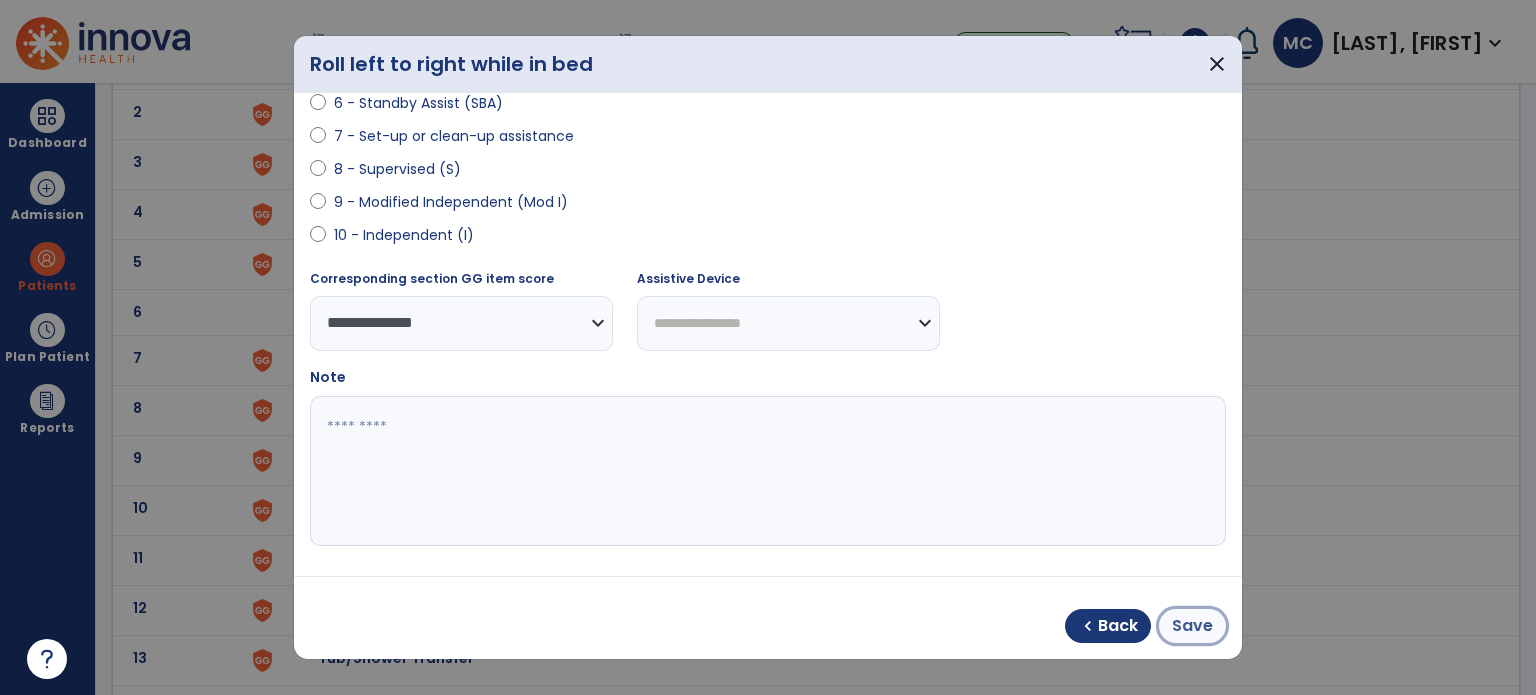 click on "Save" at bounding box center [1192, 626] 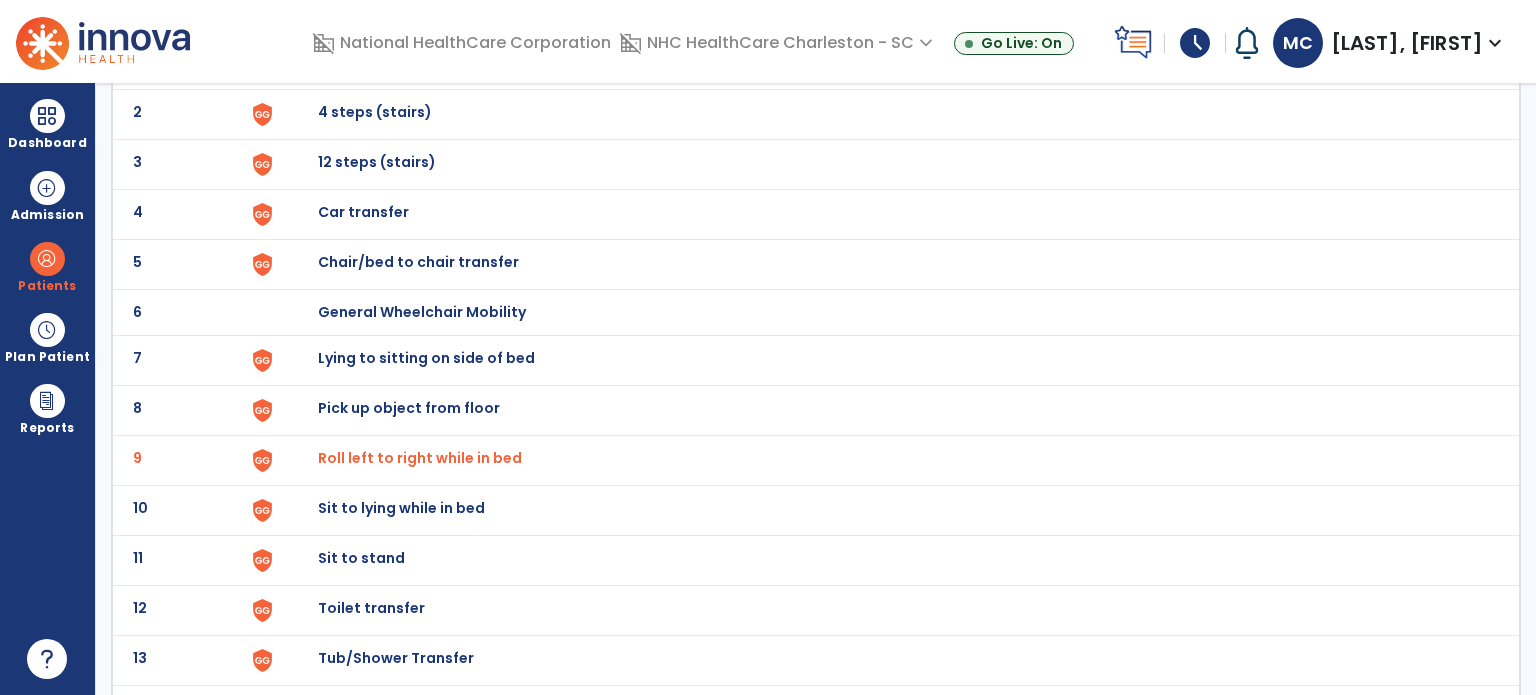 click on "Lying to sitting on side of bed" at bounding box center (364, 62) 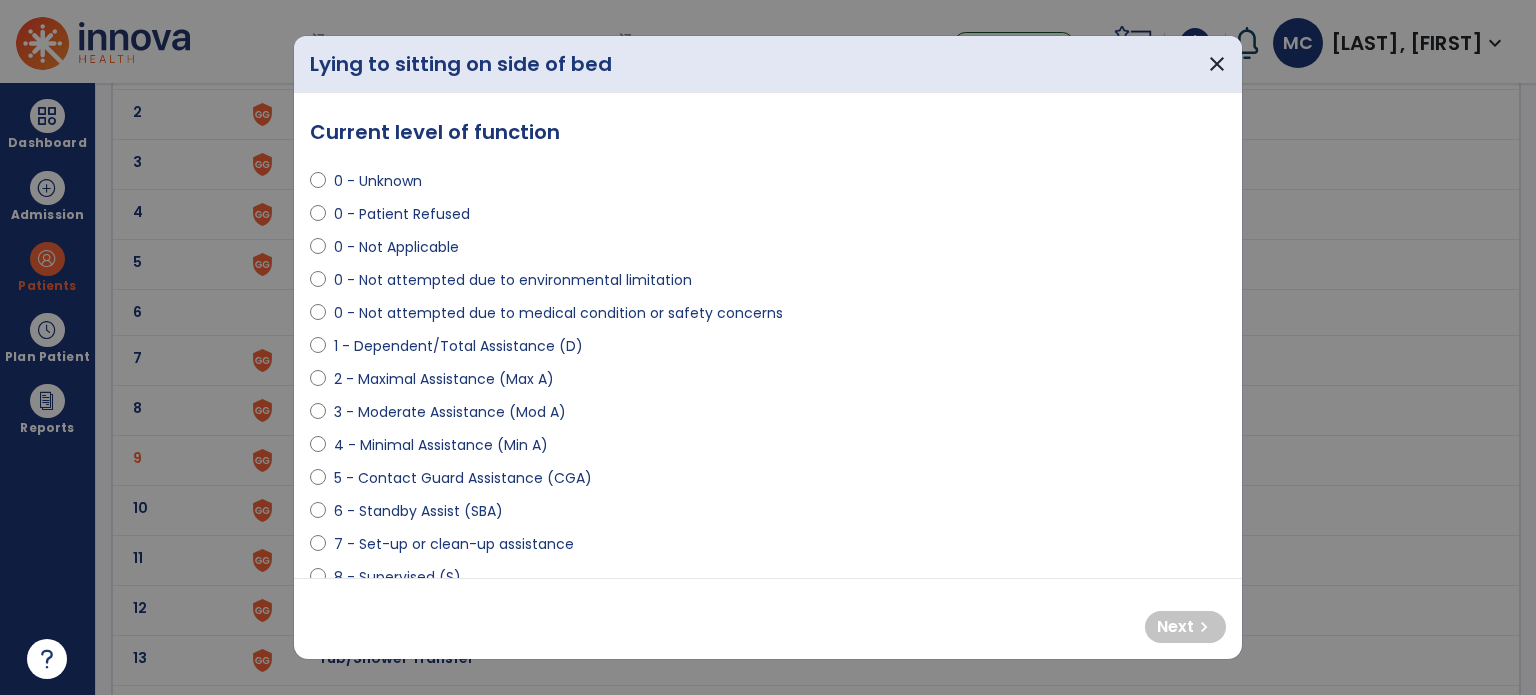 select on "**********" 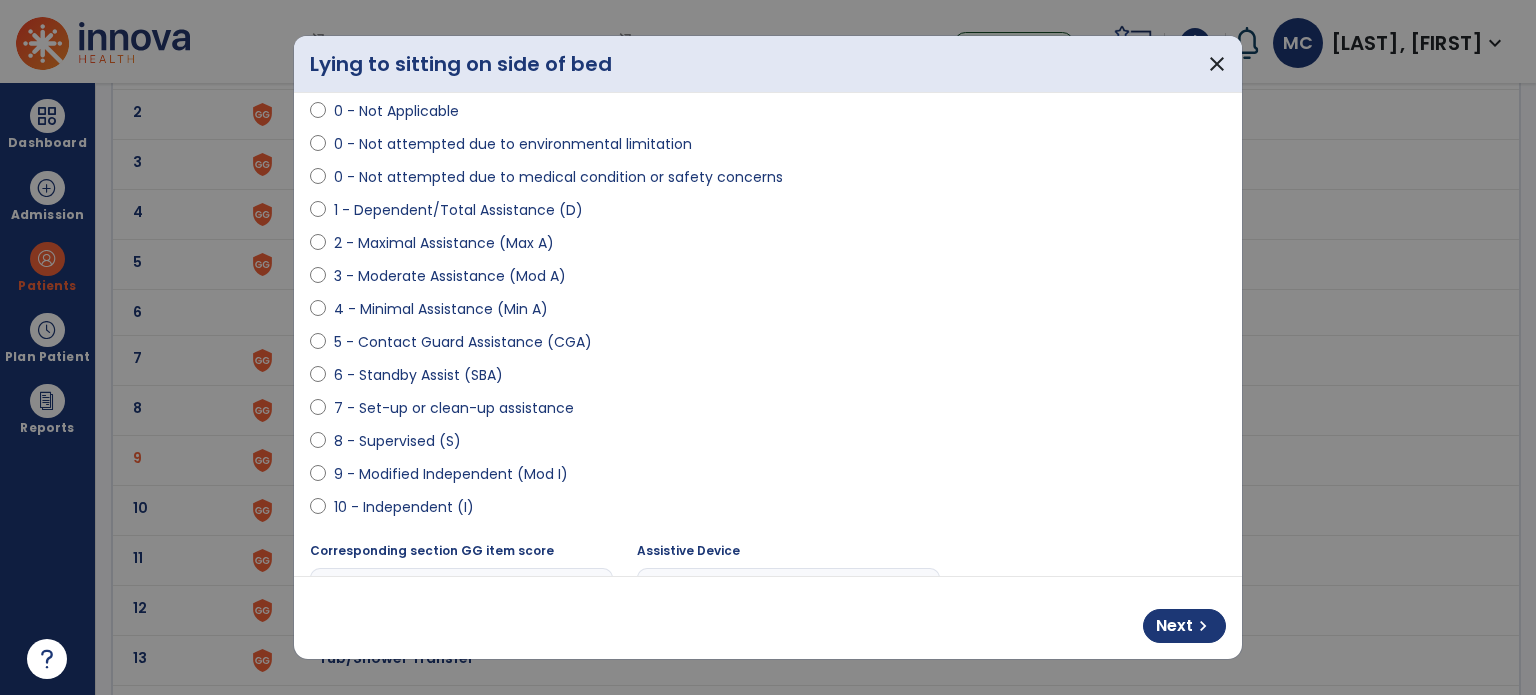 scroll, scrollTop: 300, scrollLeft: 0, axis: vertical 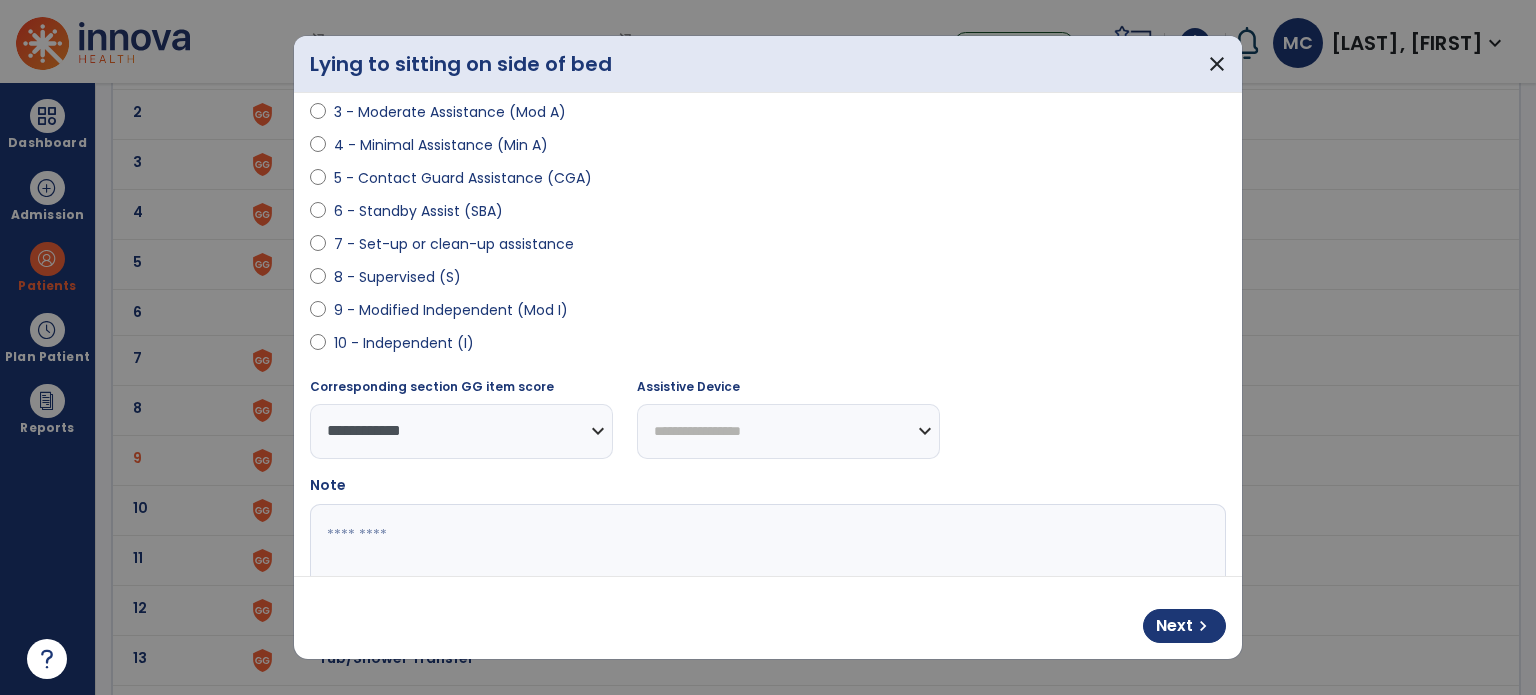 click at bounding box center (766, 579) 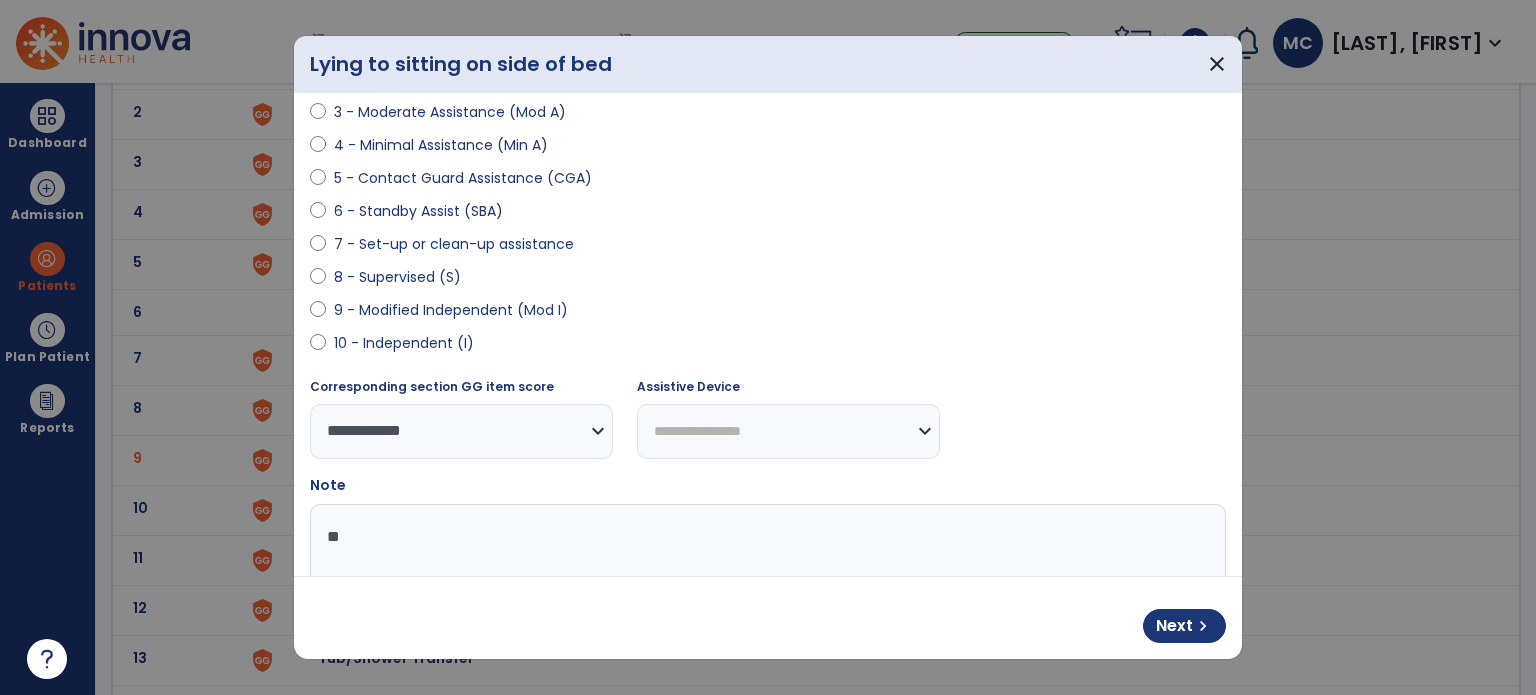 type on "*" 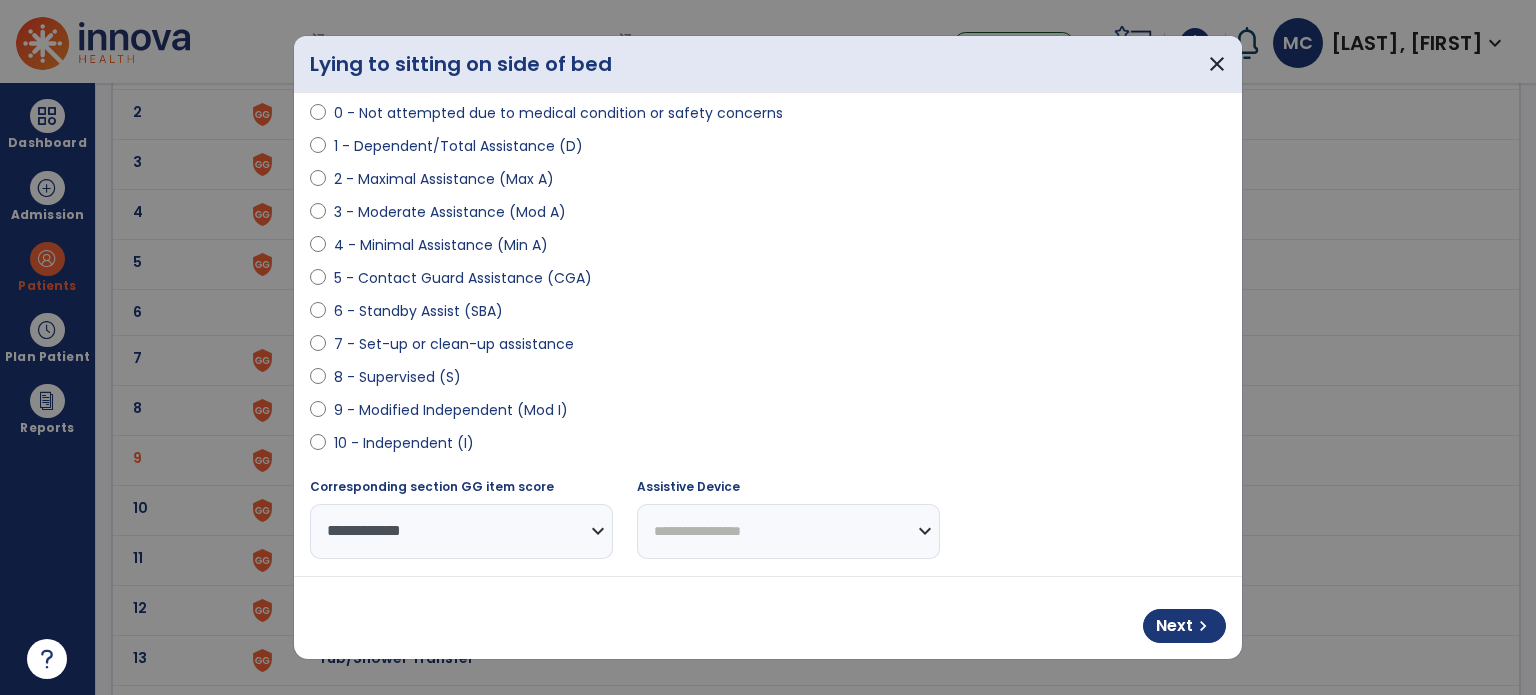 scroll, scrollTop: 0, scrollLeft: 0, axis: both 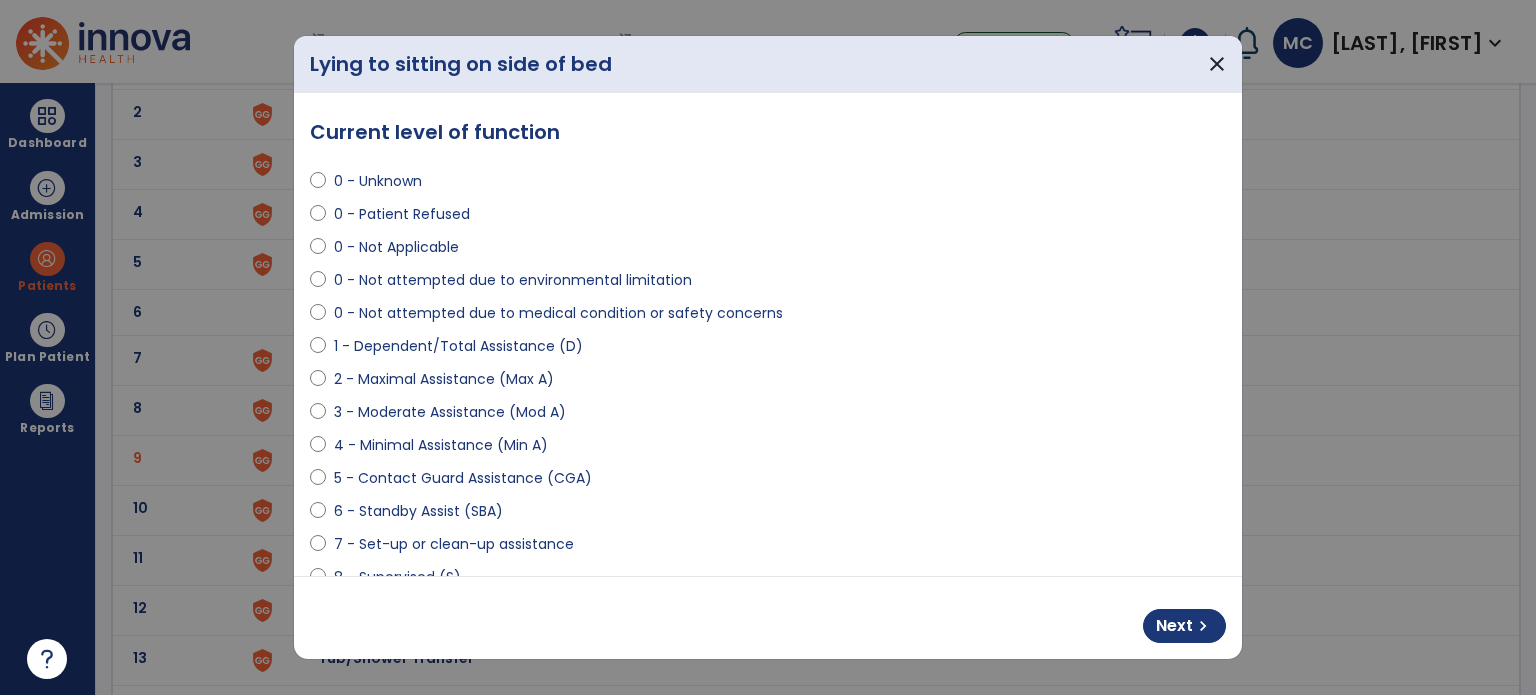 click at bounding box center [318, 350] 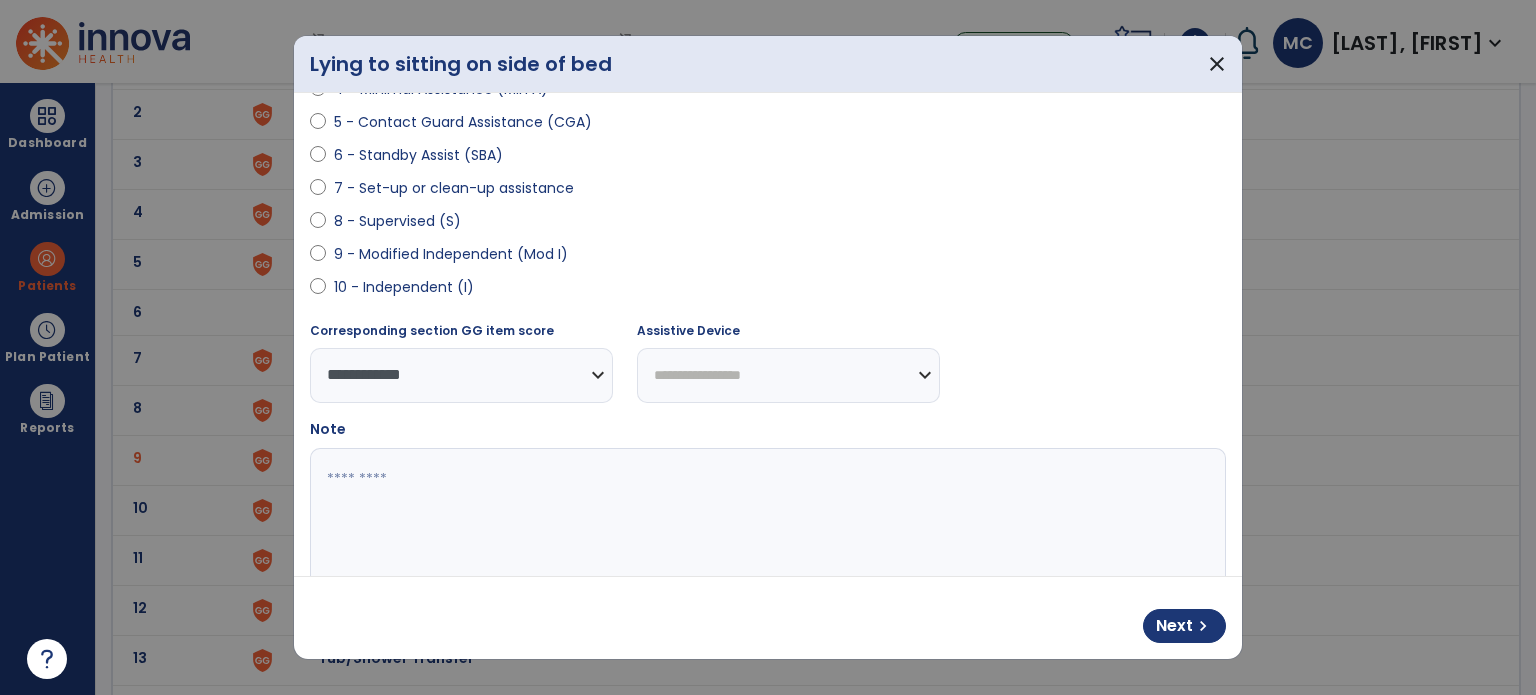 scroll, scrollTop: 400, scrollLeft: 0, axis: vertical 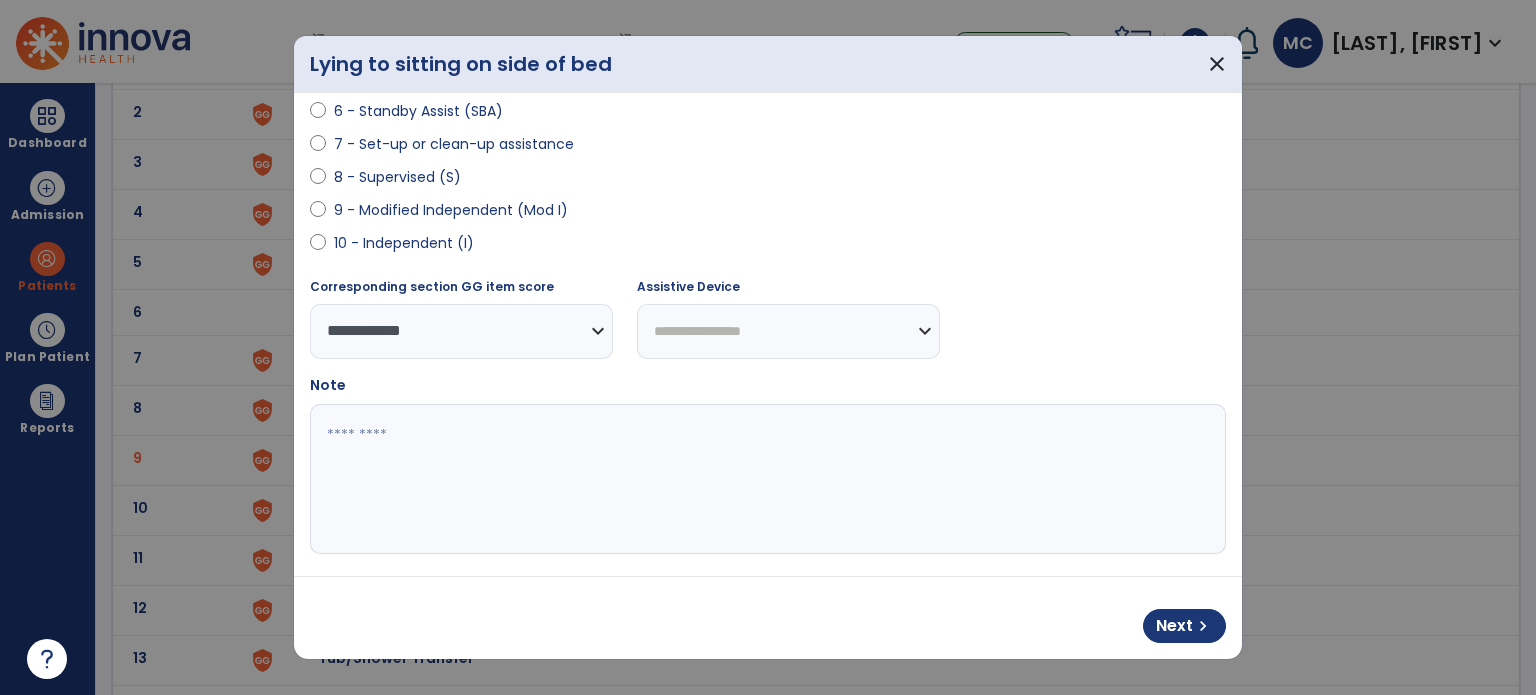 click at bounding box center (766, 479) 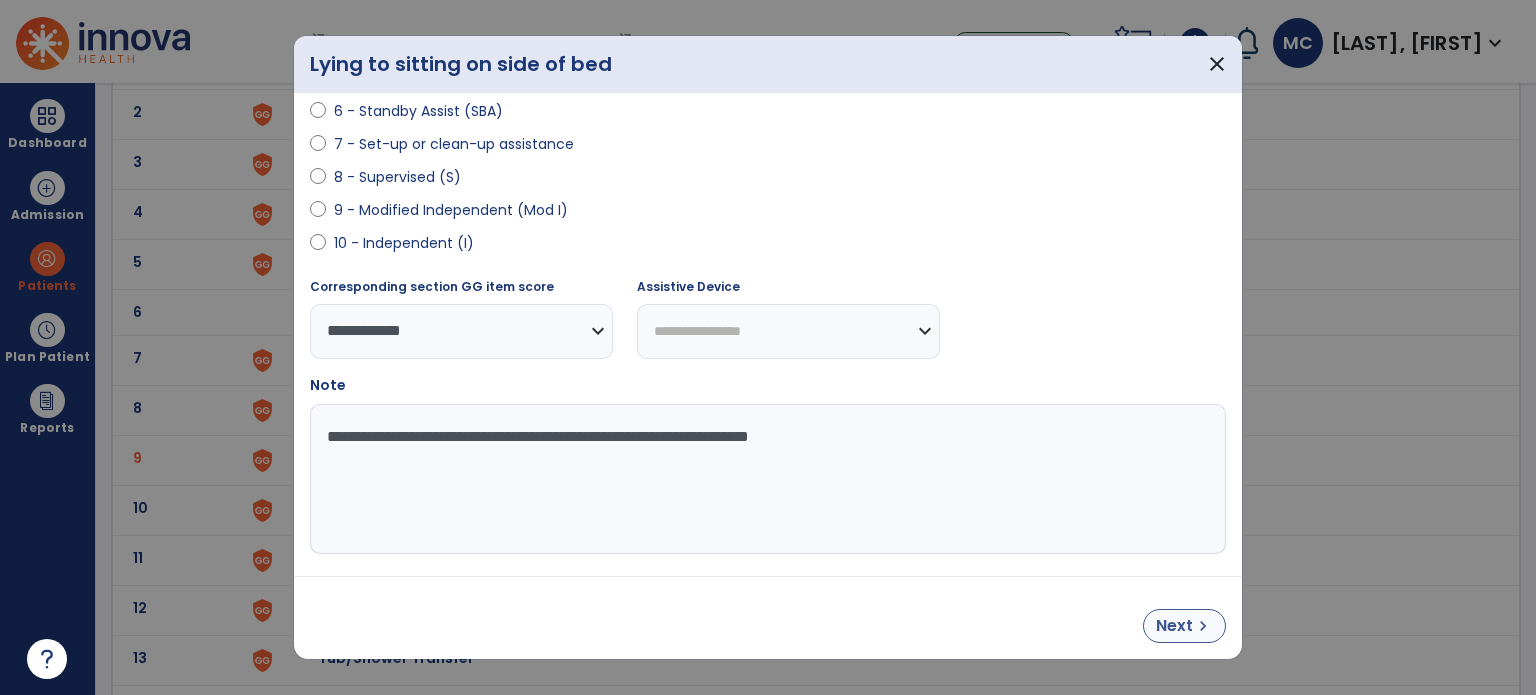 type on "**********" 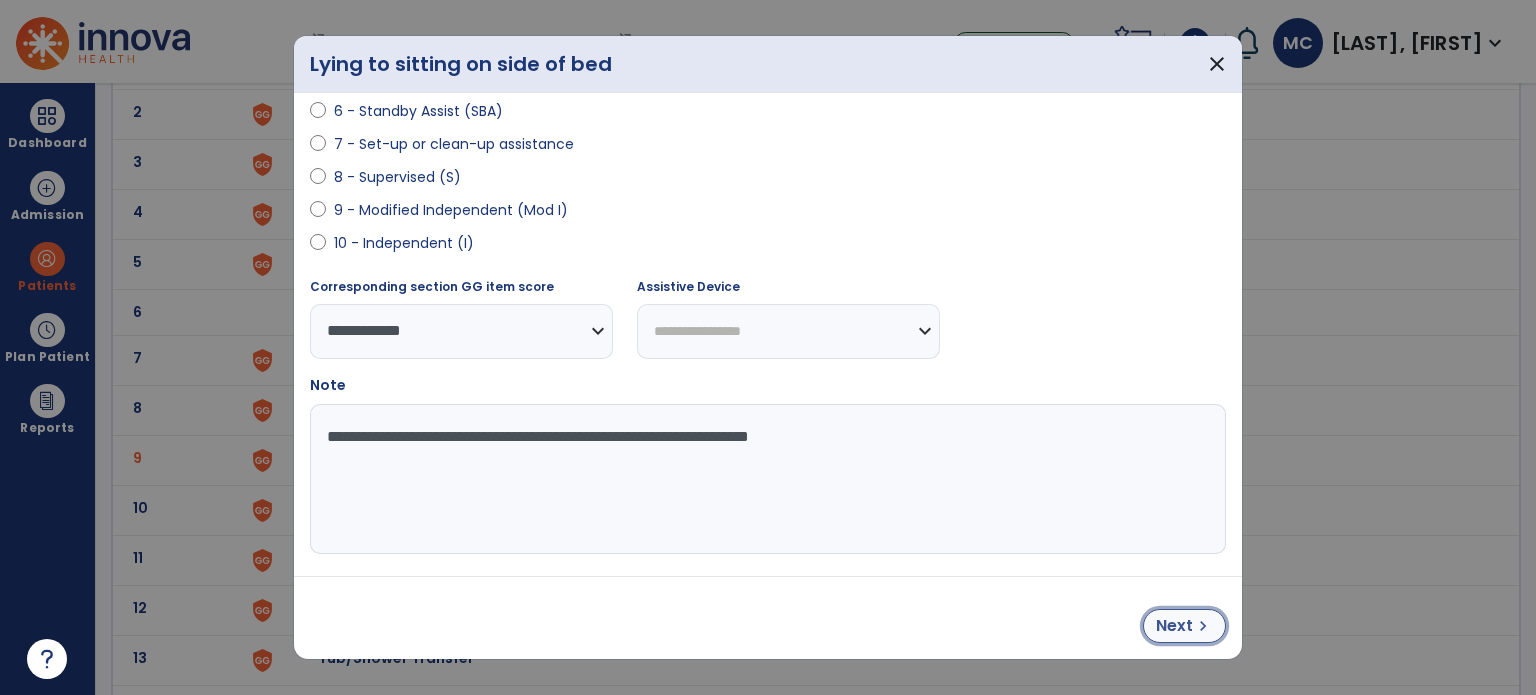click on "Next  chevron_right" at bounding box center [1184, 626] 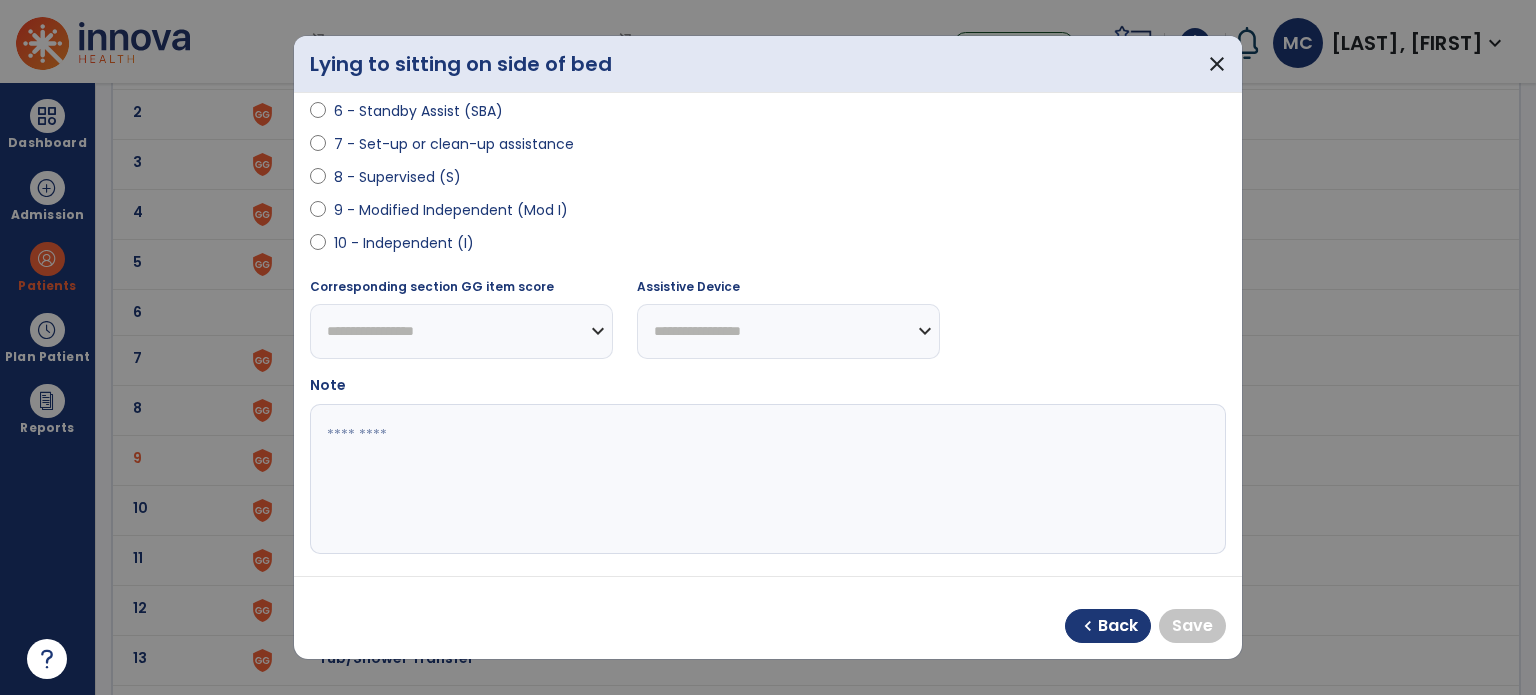 select on "**********" 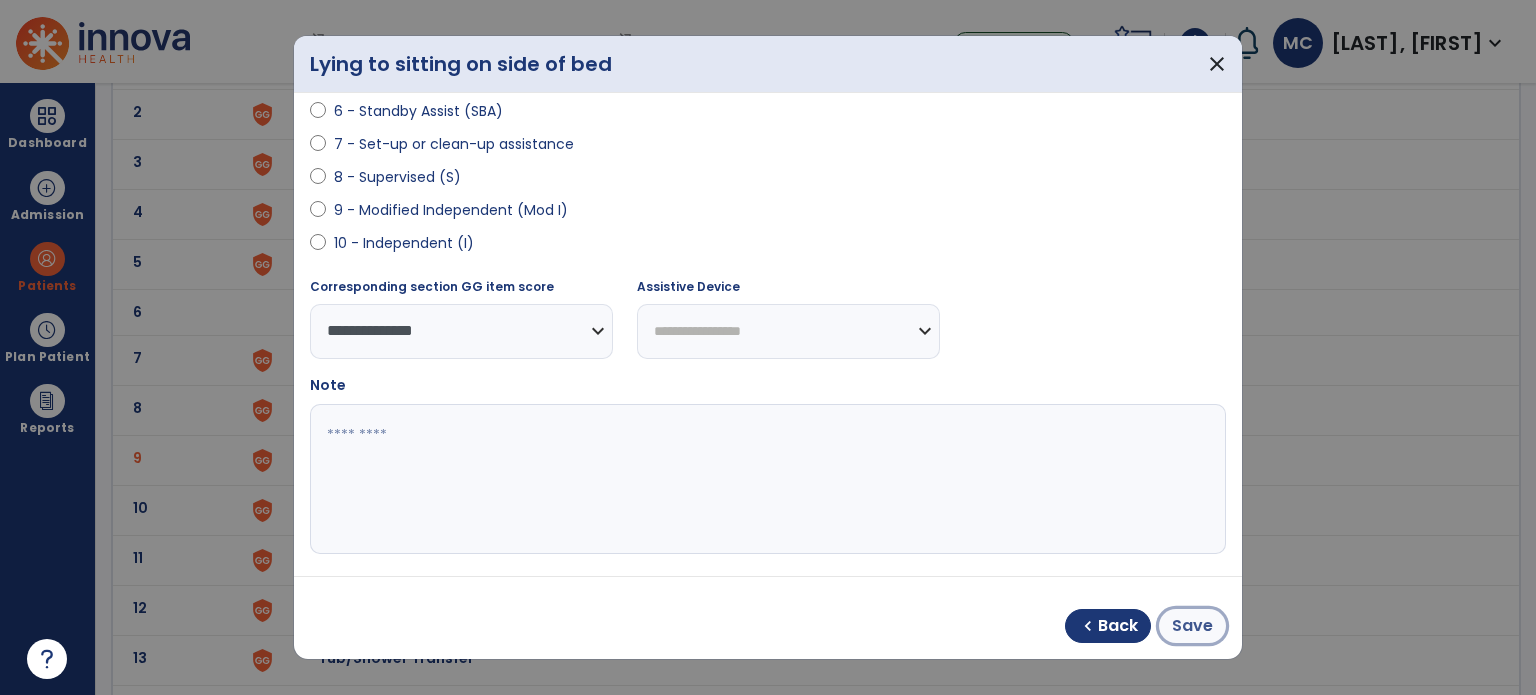 click on "Save" at bounding box center (1192, 626) 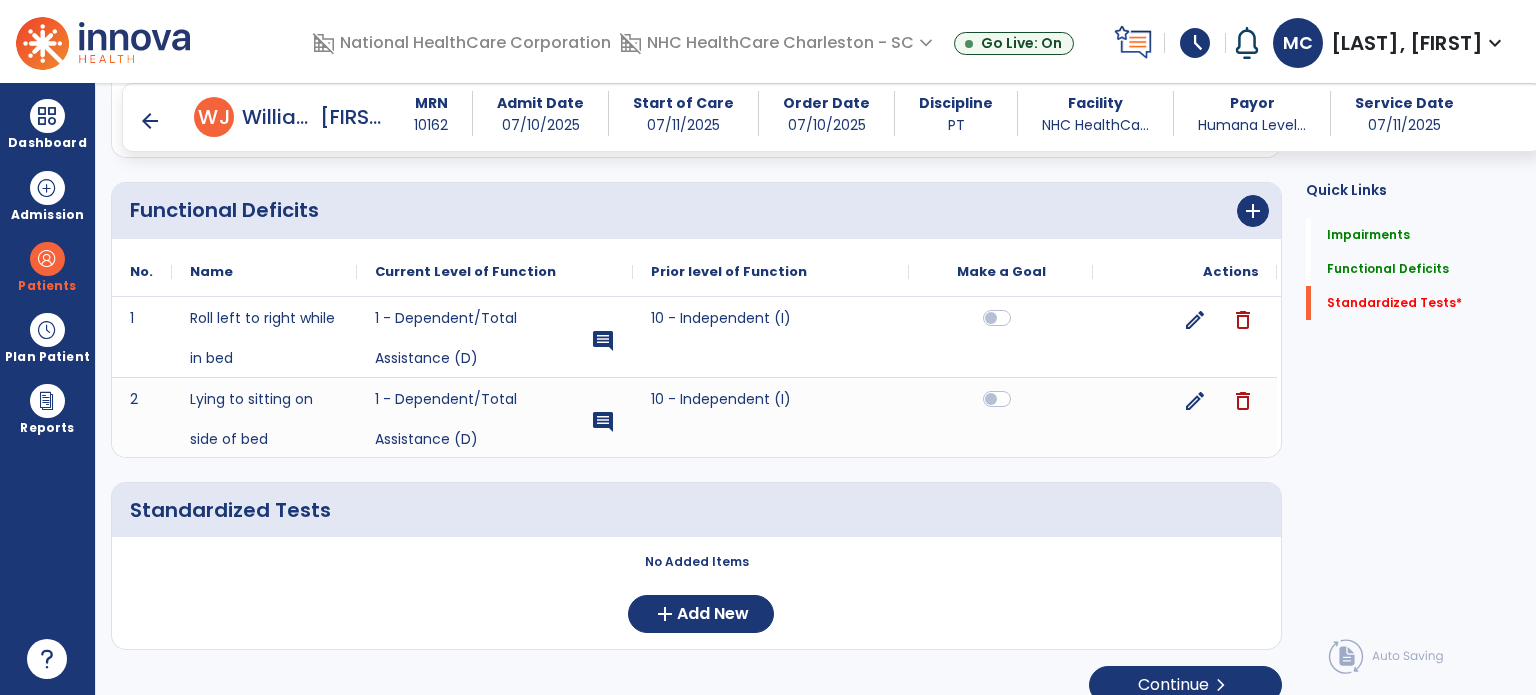 scroll, scrollTop: 788, scrollLeft: 0, axis: vertical 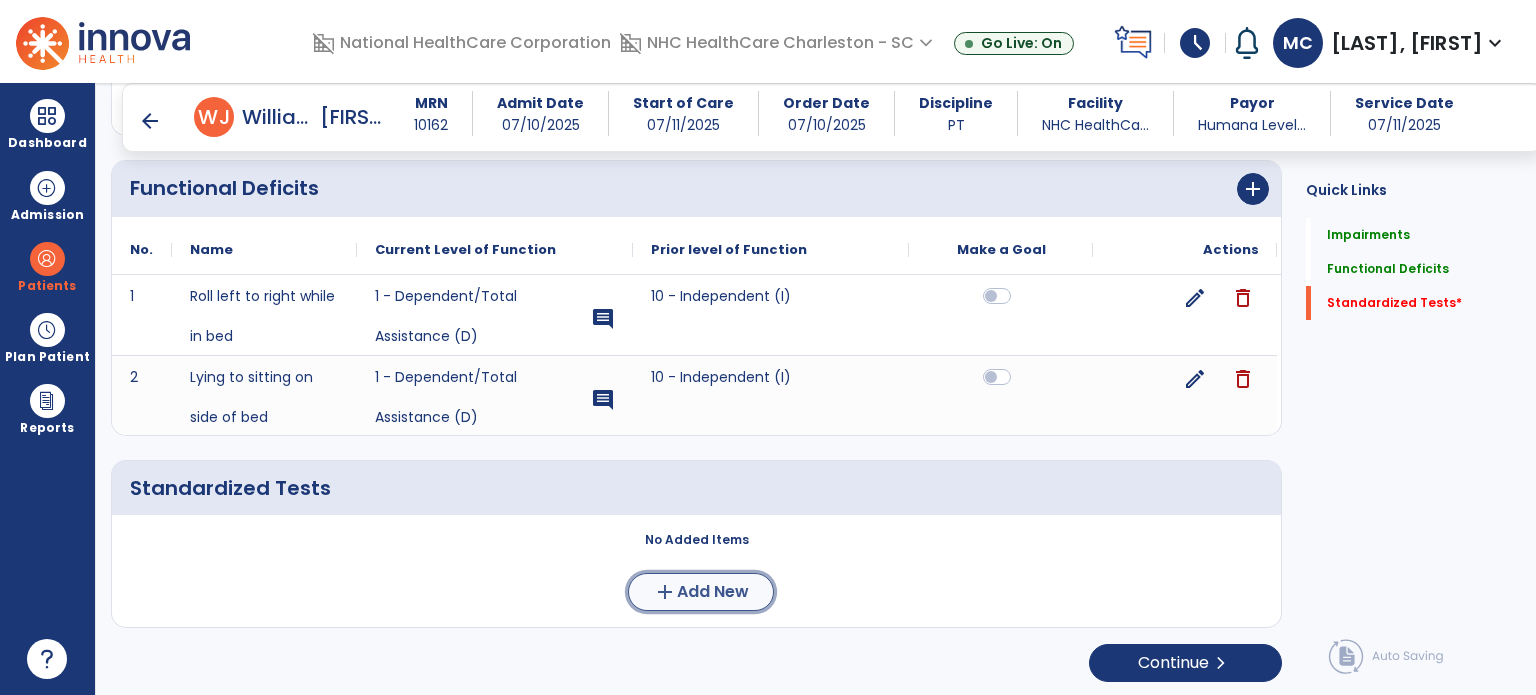 click on "add" 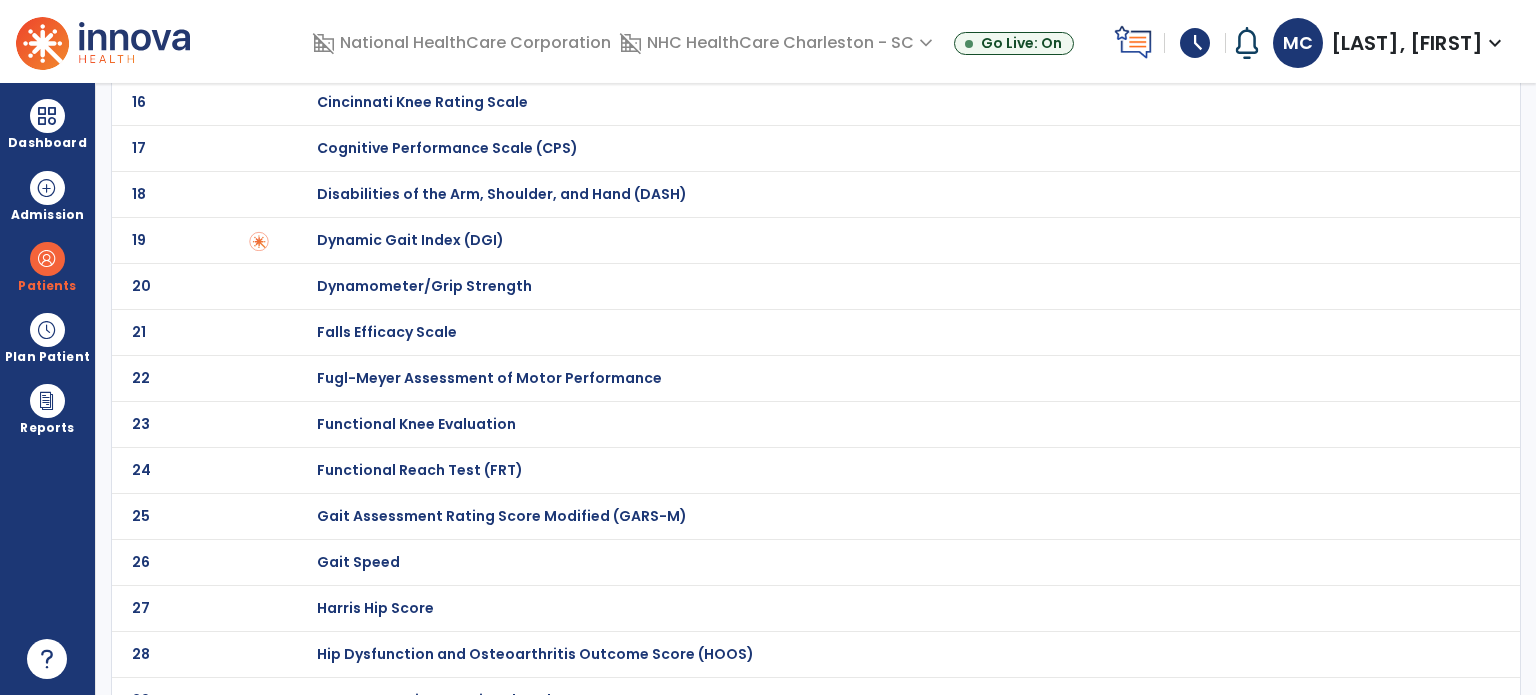 scroll, scrollTop: 0, scrollLeft: 0, axis: both 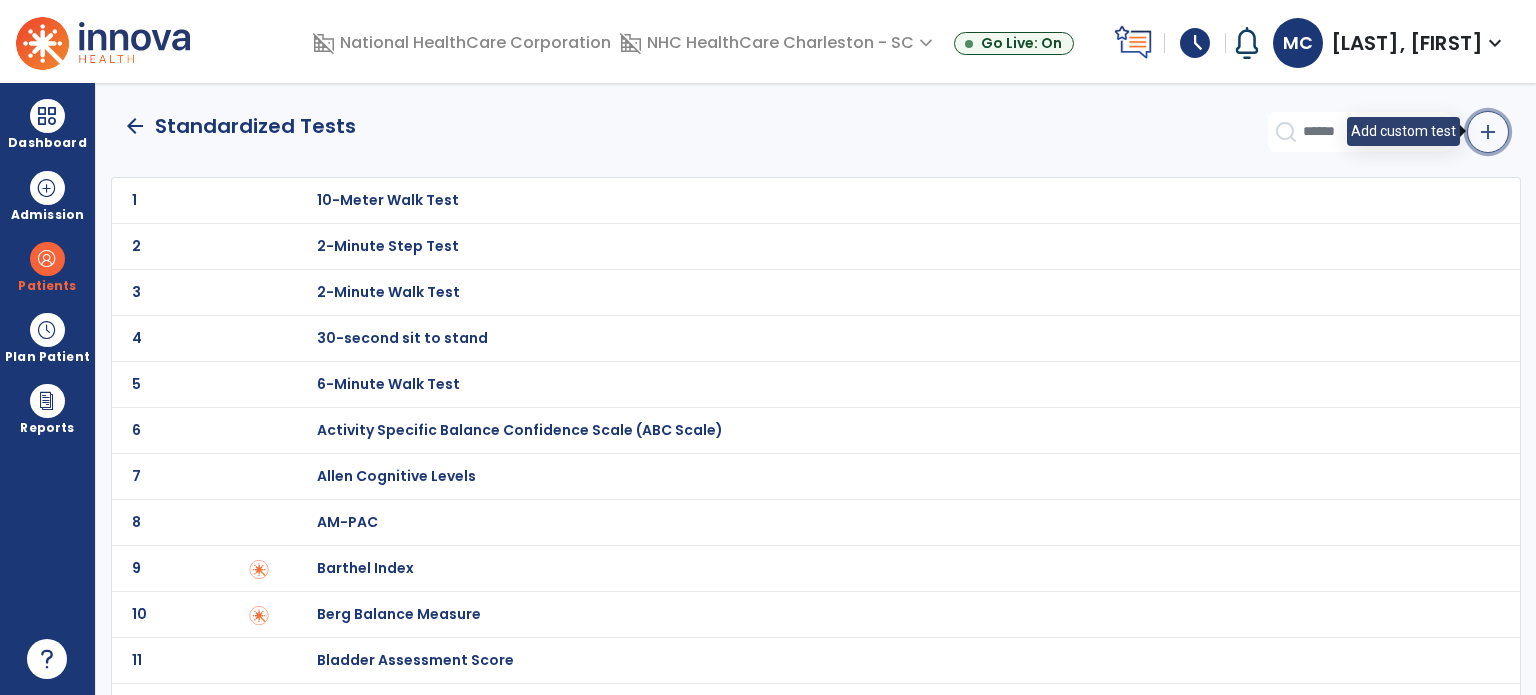 click on "add" 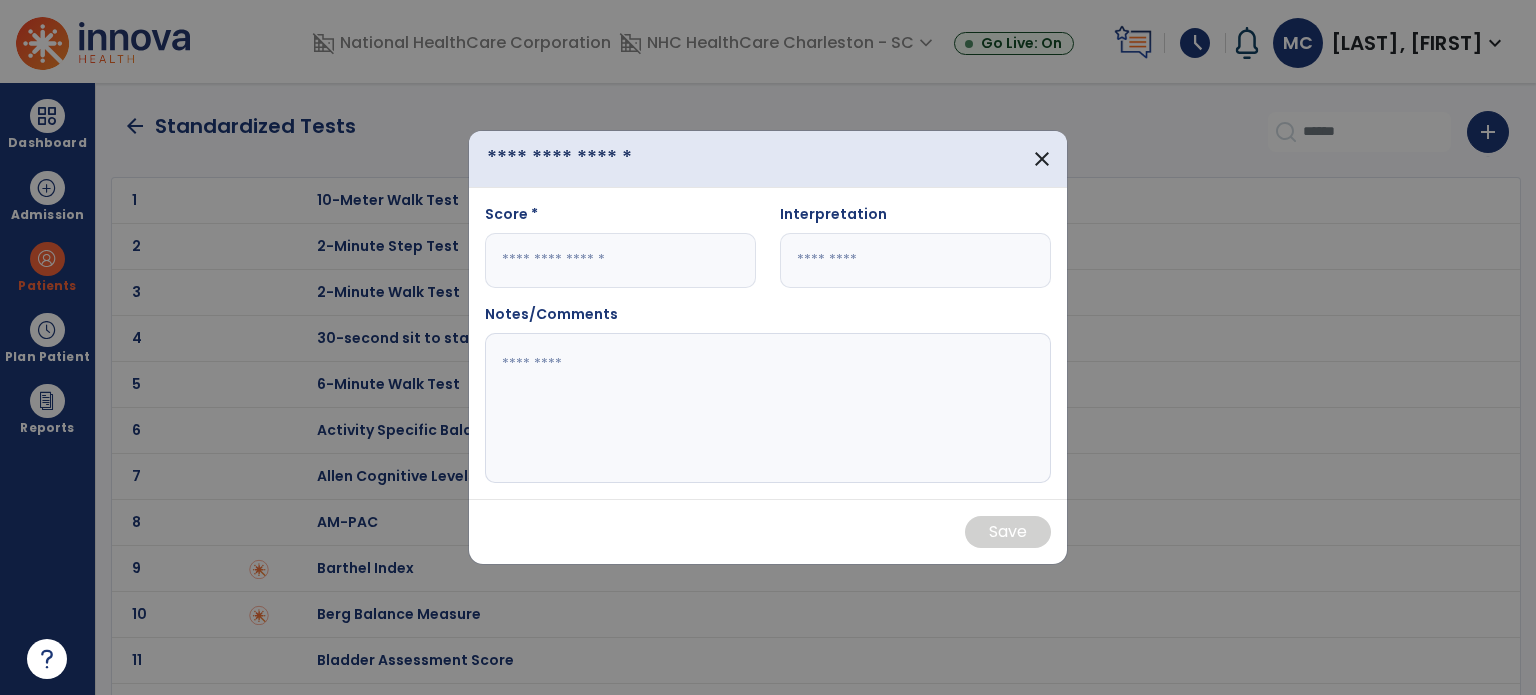 click at bounding box center (600, 159) 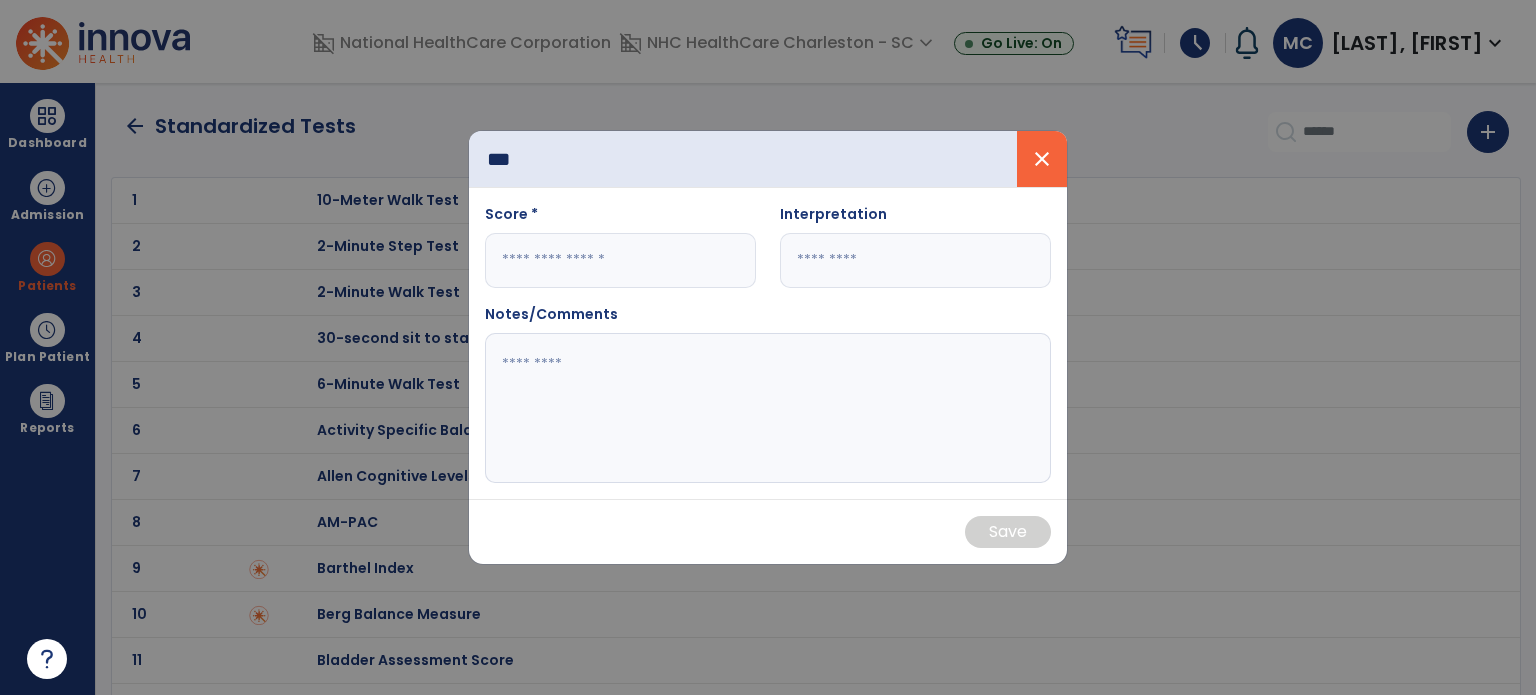 type on "***" 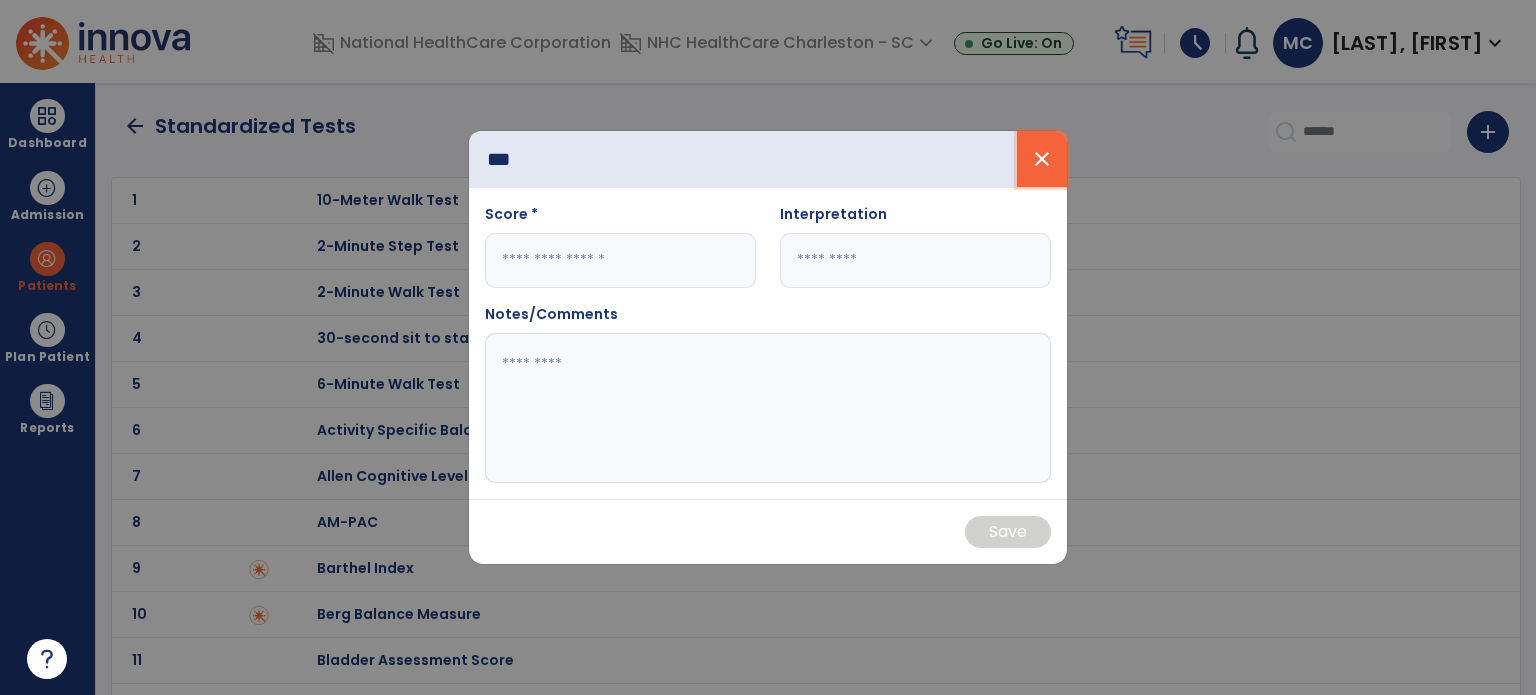 click on "close" at bounding box center [1042, 159] 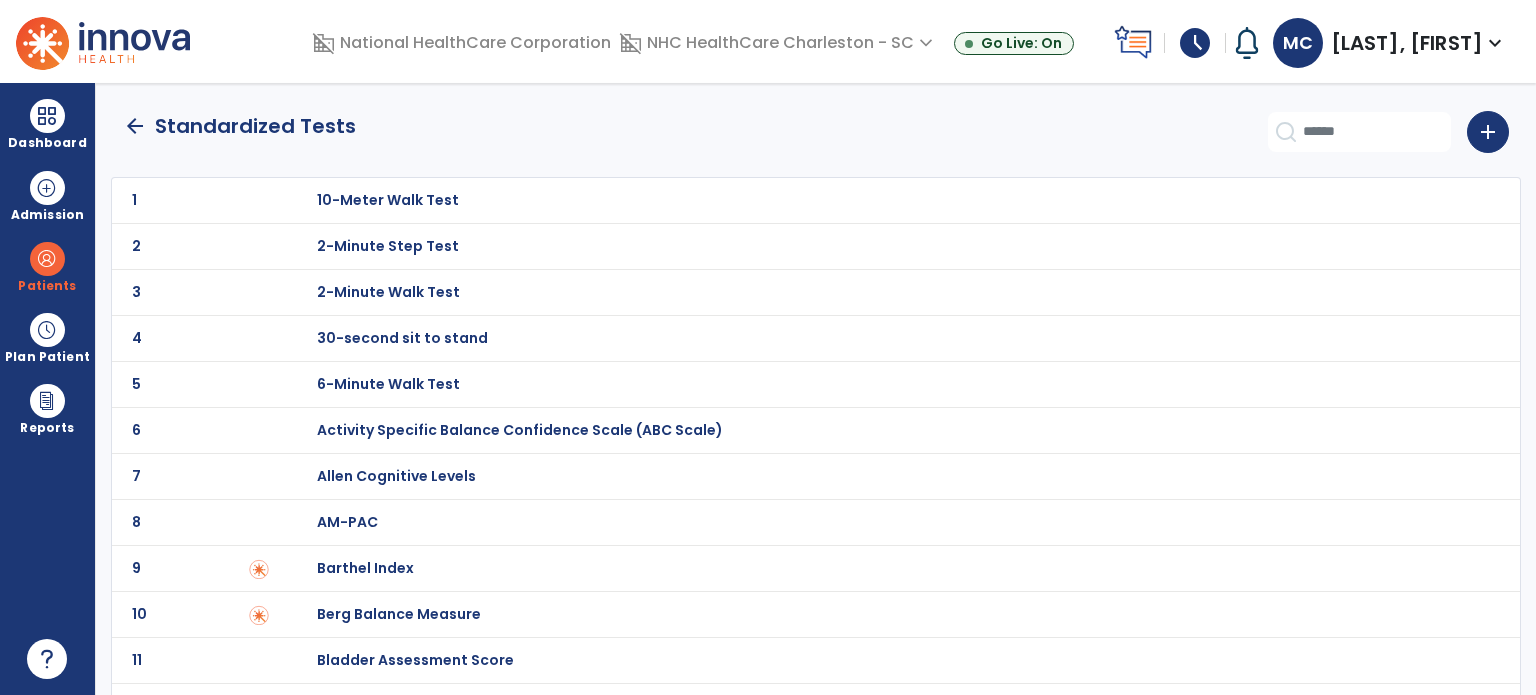 click on "arrow_back   Standardized Tests" 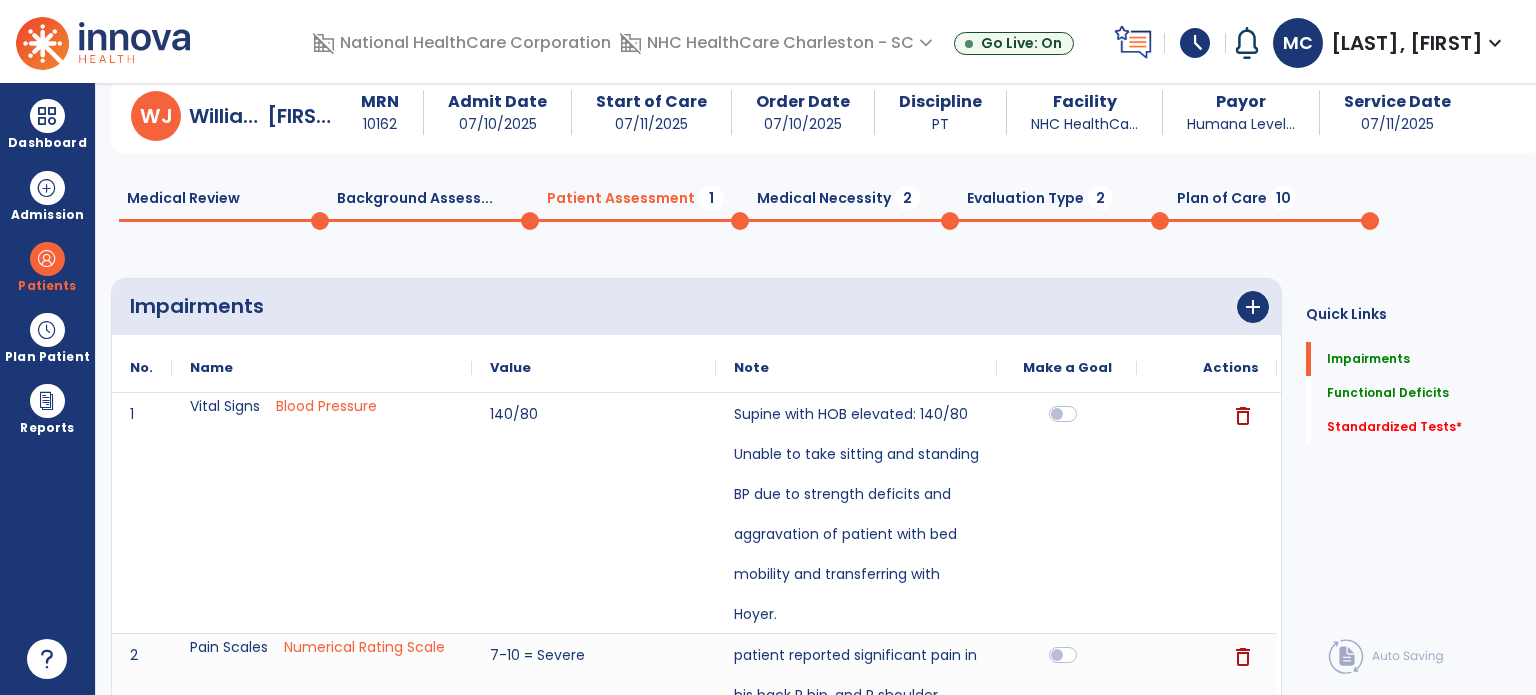 scroll, scrollTop: 0, scrollLeft: 0, axis: both 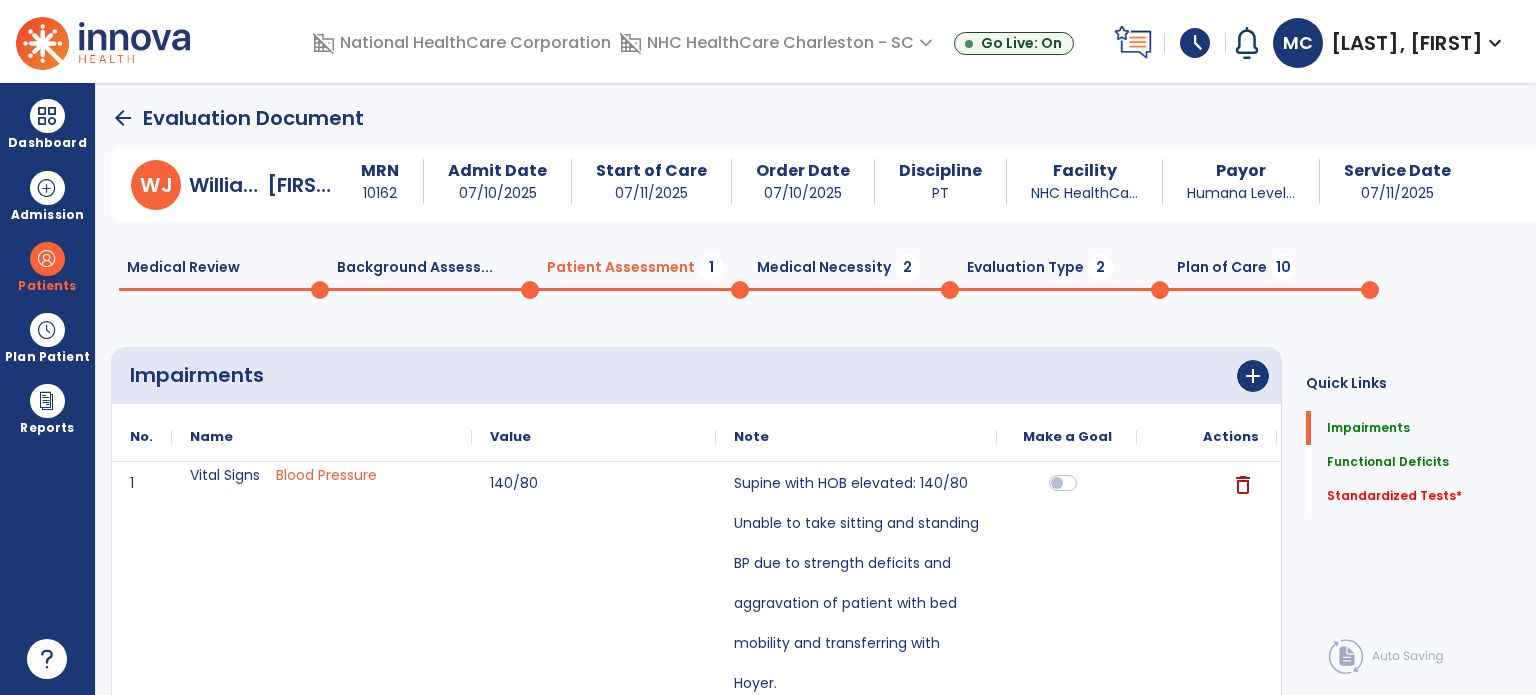 click on "Background Assess...  0" 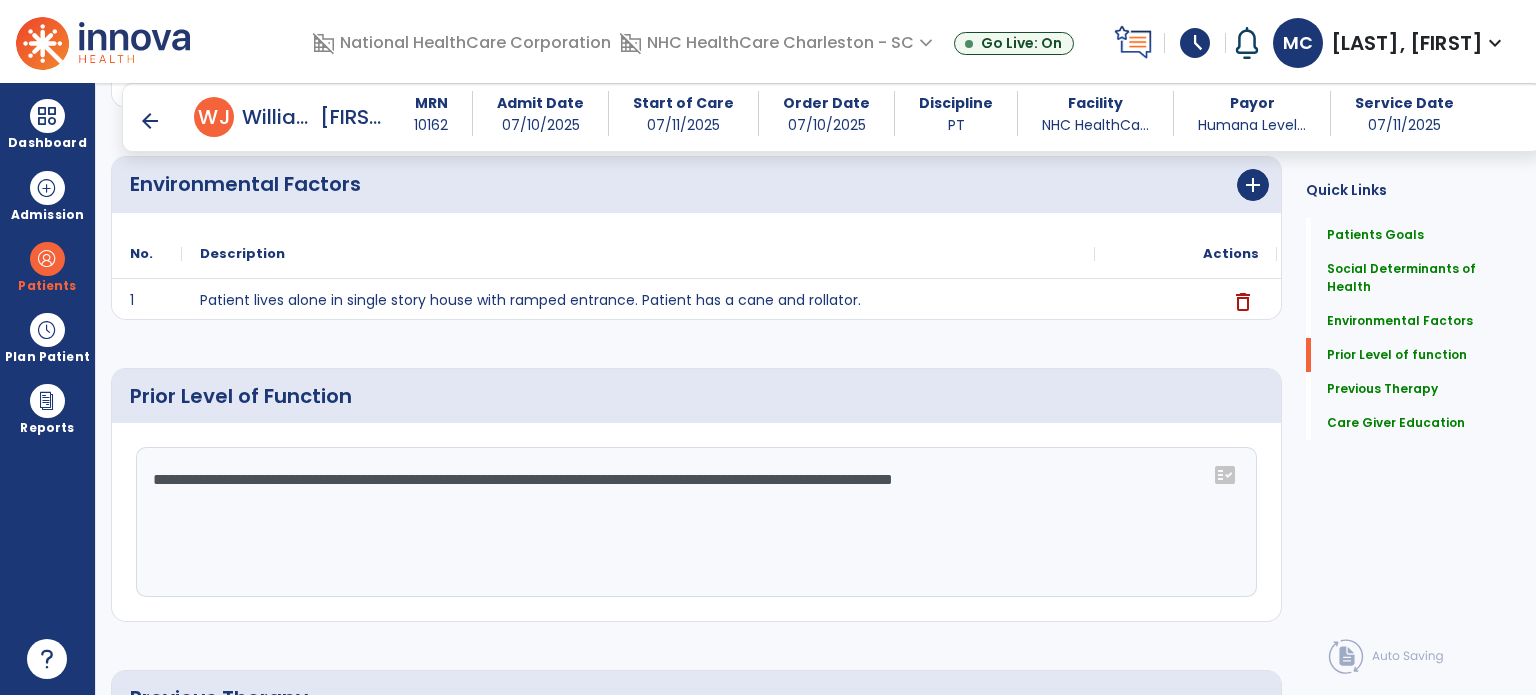 scroll, scrollTop: 593, scrollLeft: 0, axis: vertical 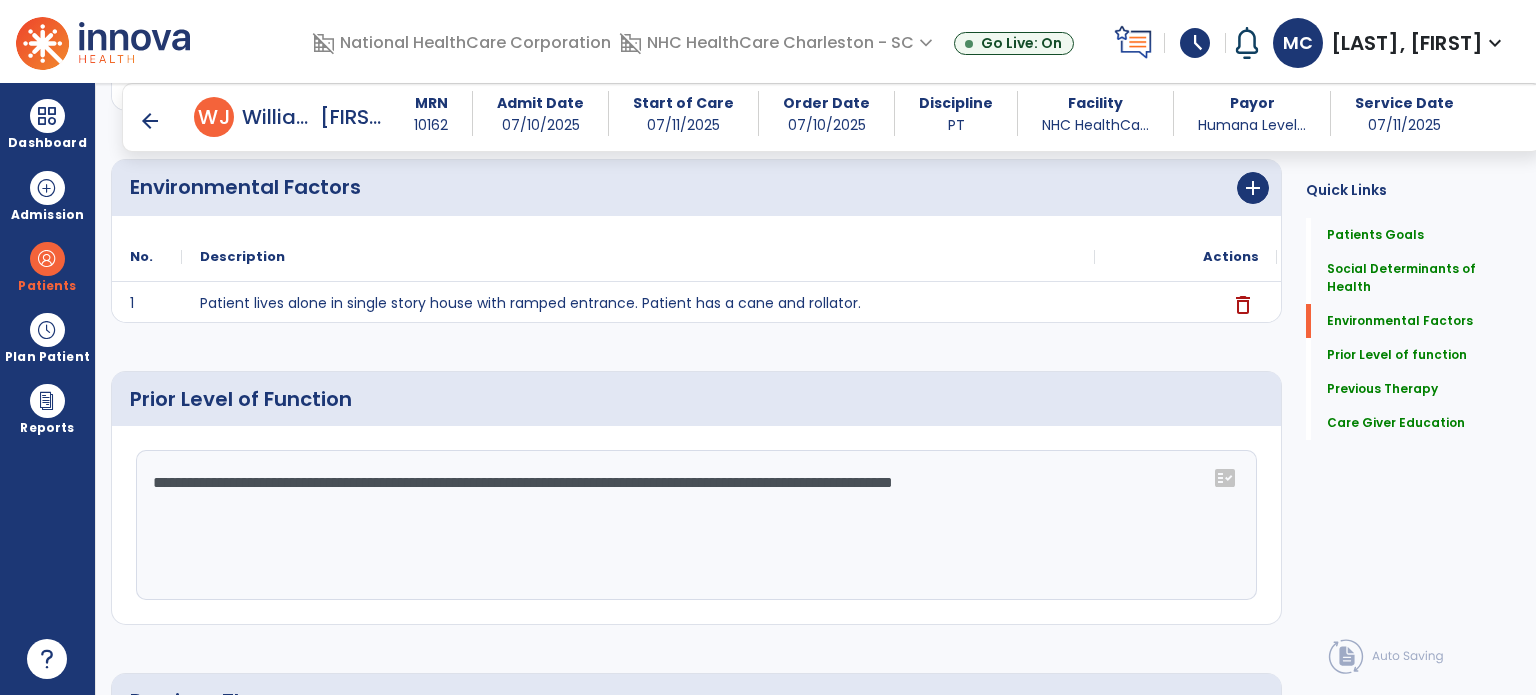 click on "**********" 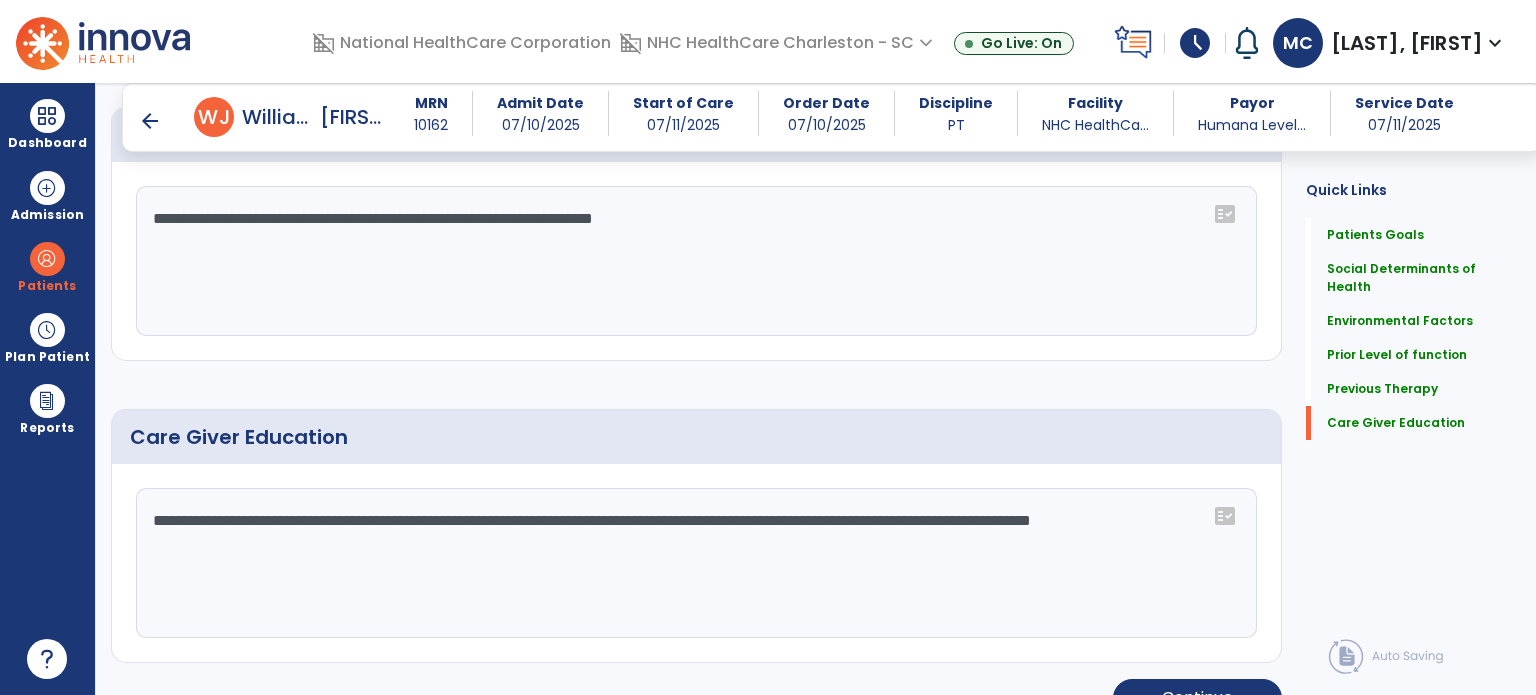 scroll, scrollTop: 1192, scrollLeft: 0, axis: vertical 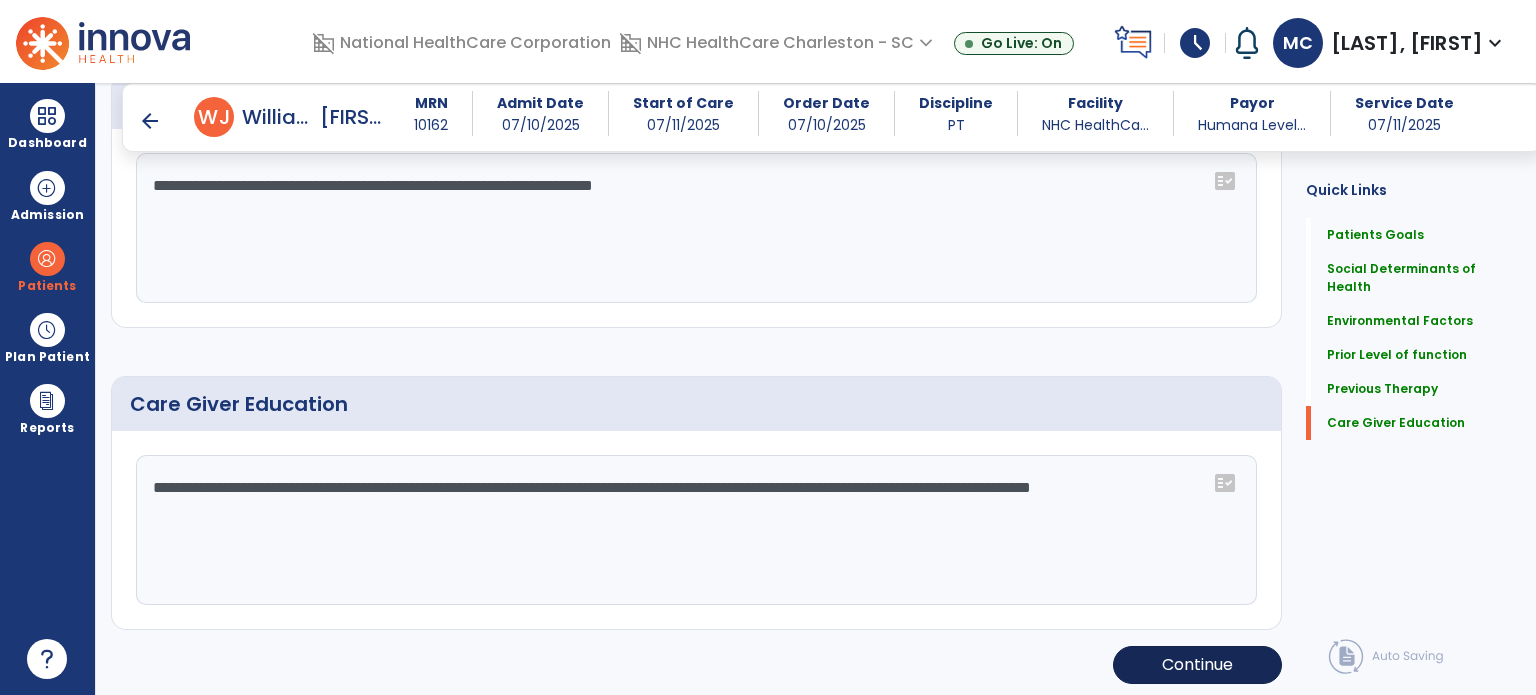 type on "**********" 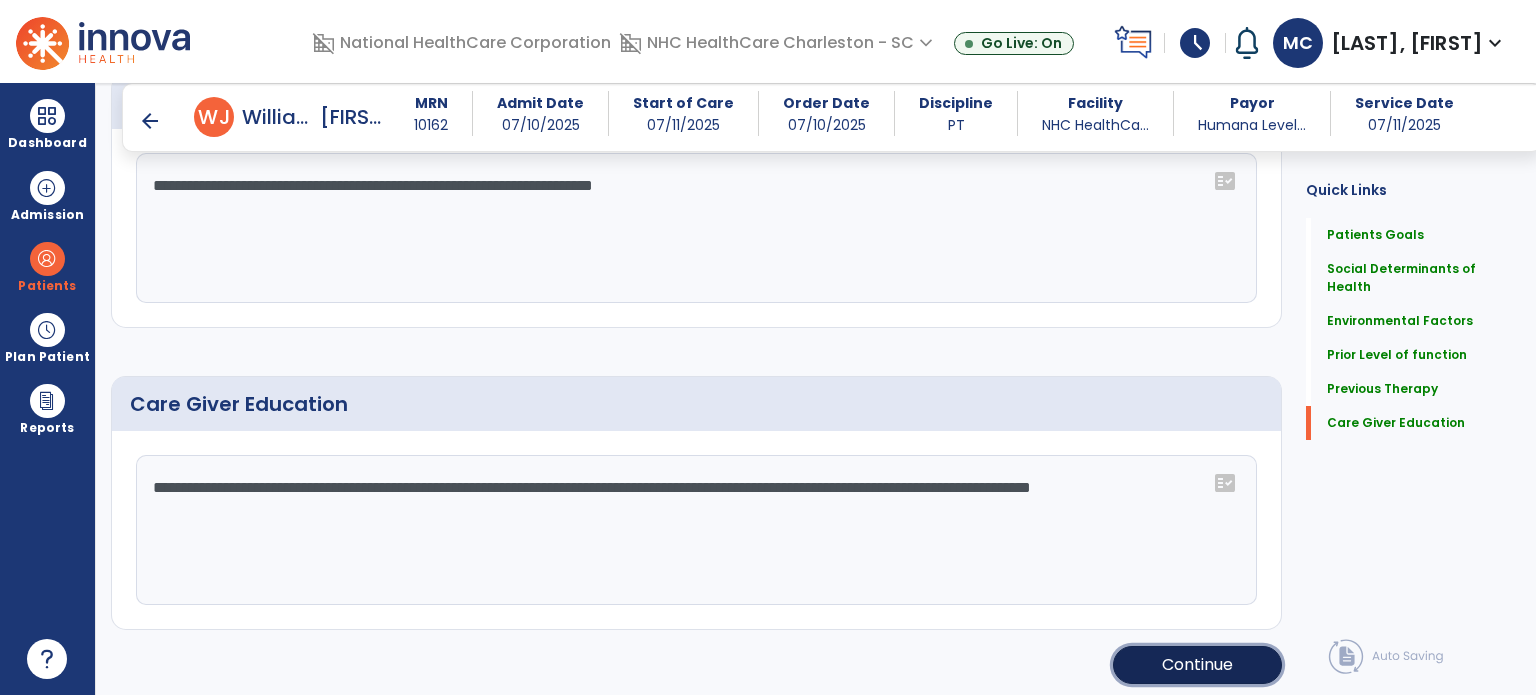 click on "Continue" 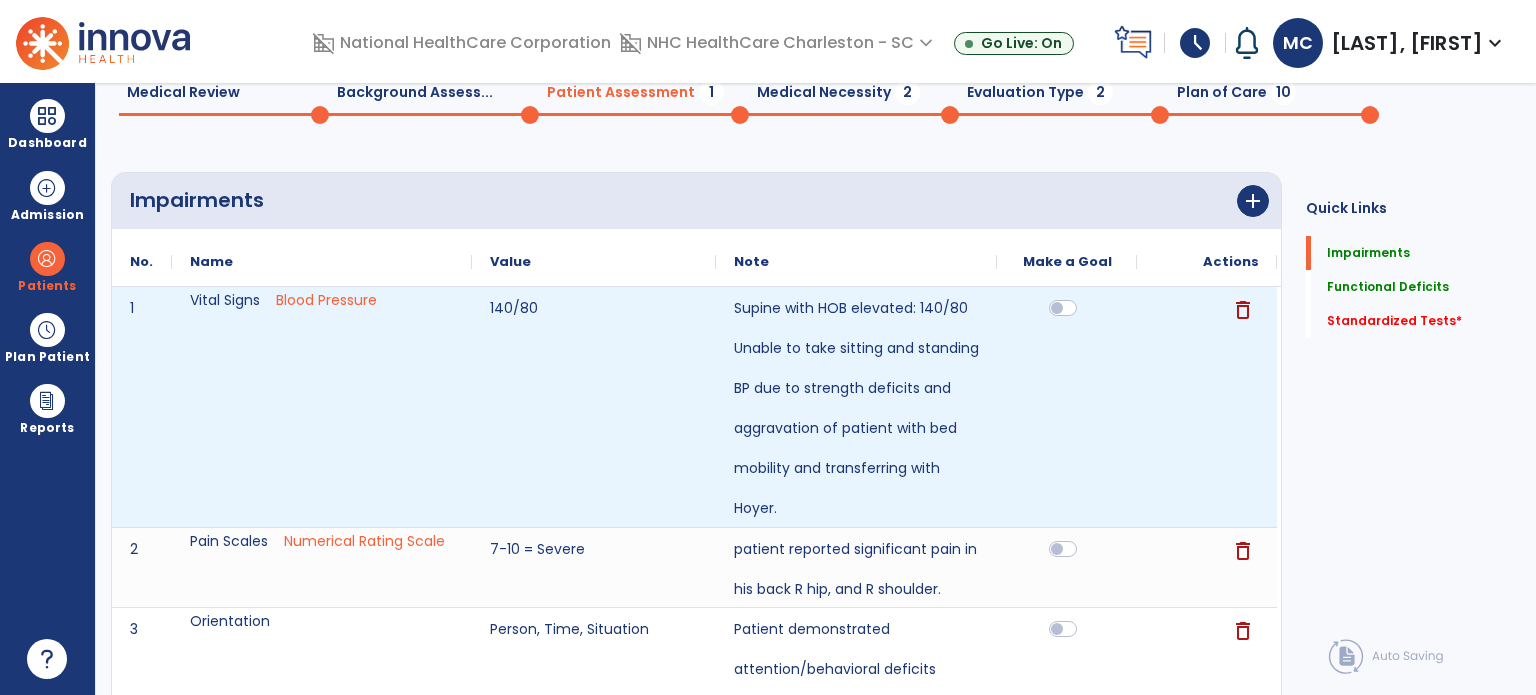 scroll, scrollTop: 0, scrollLeft: 0, axis: both 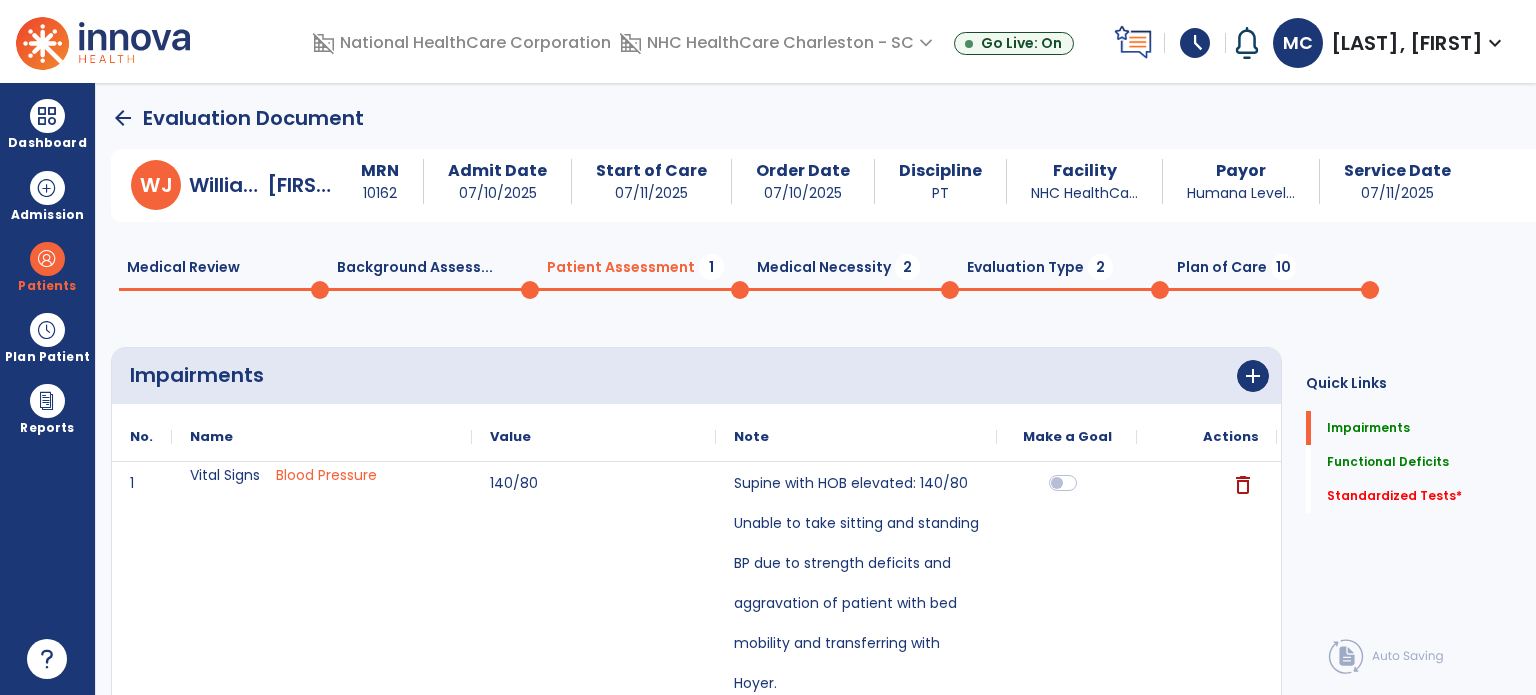 click on "Medical Necessity  2" 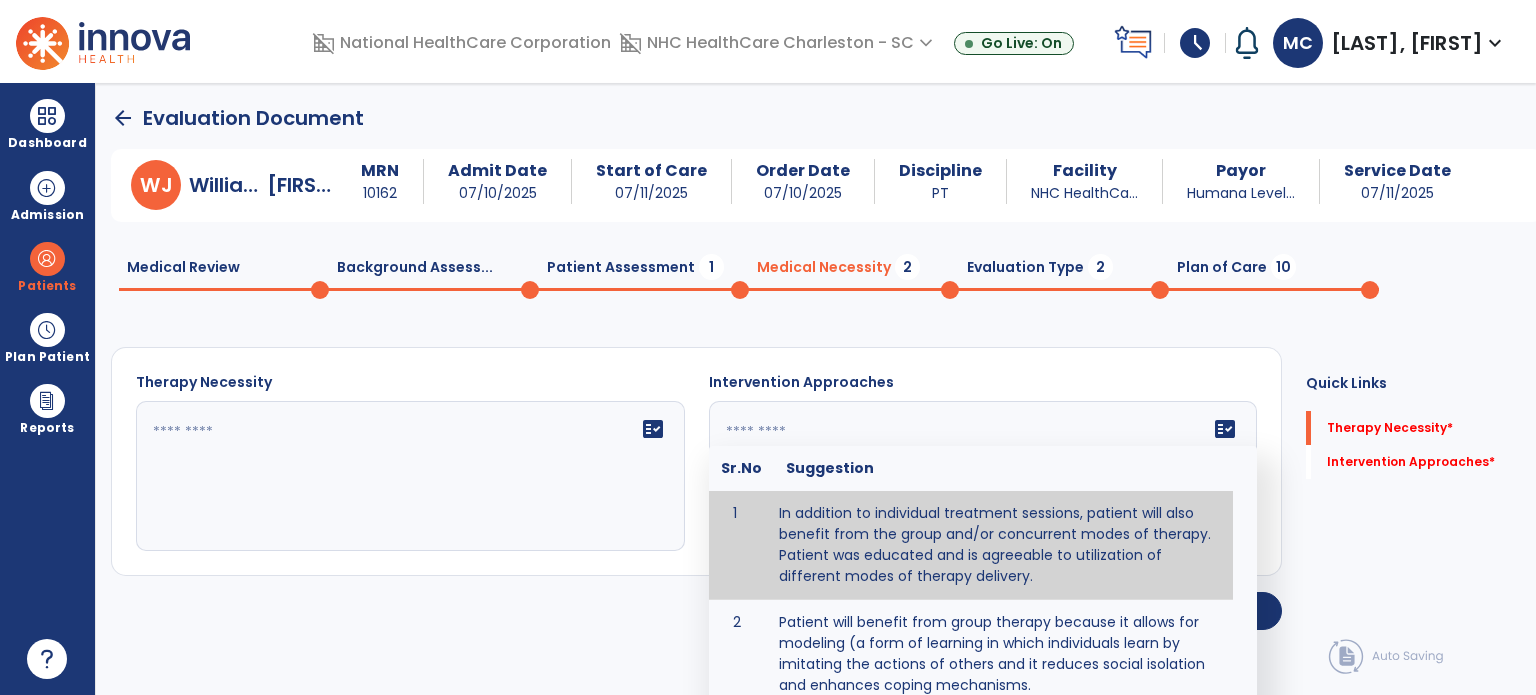 click on "fact_check  Sr.No Suggestion 1 In addition to individual treatment sessions, patient will also benefit from the group and/or concurrent modes of therapy. Patient was educated and is agreeable to utilization of different modes of therapy delivery. 2 Patient will benefit from group therapy because it allows for modeling (a form of learning in which individuals learn by imitating the actions of others and it reduces social isolation and enhances coping mechanisms. 3 Patient will benefit from group therapy to: Create a network that promotes growth and learning by enabling patients to receive and give support and to share experiences from different points of view. 4 Patient will benefit from group/concurrent therapy because it is supported by evidence to promote increased patient engagement and sustainable outcomes. 5 Patient will benefit from group/concurrent therapy to: Promote independence and minimize dependence." 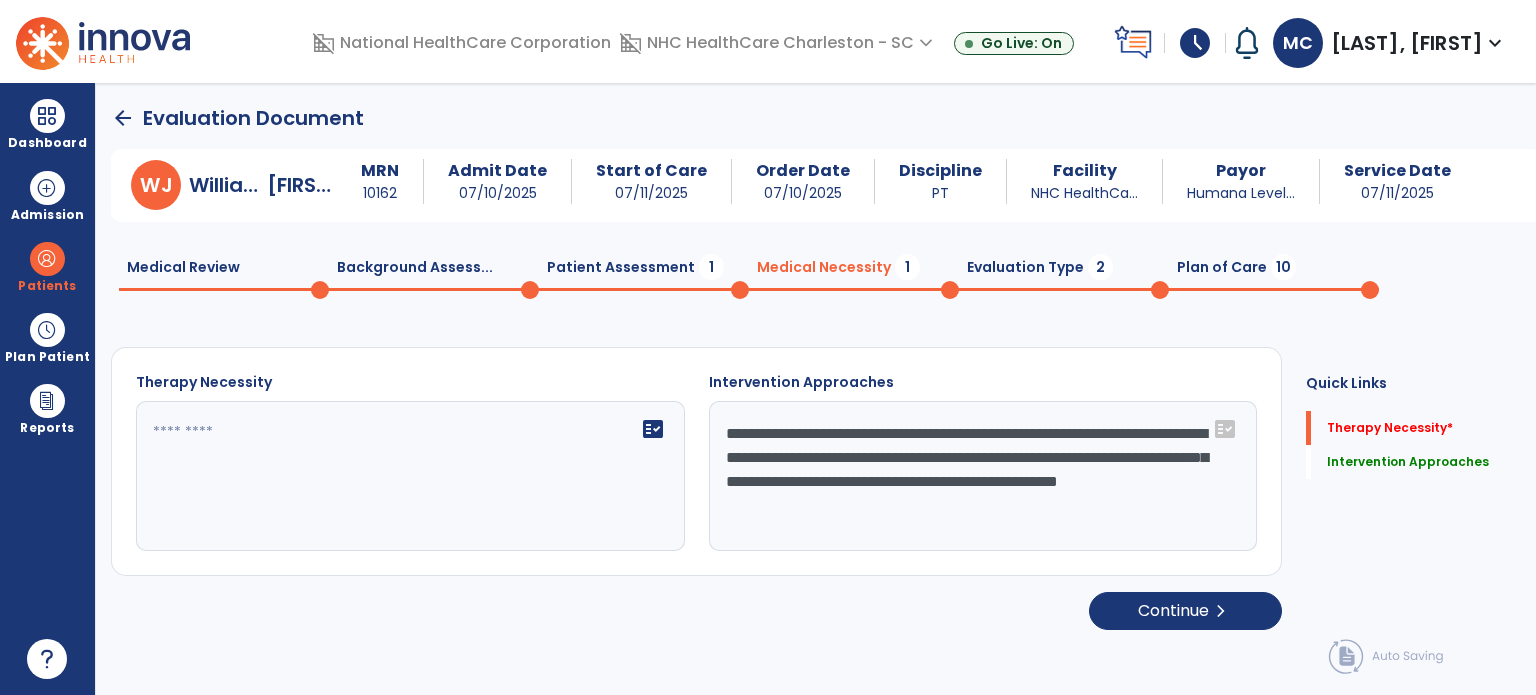 click on "fact_check" 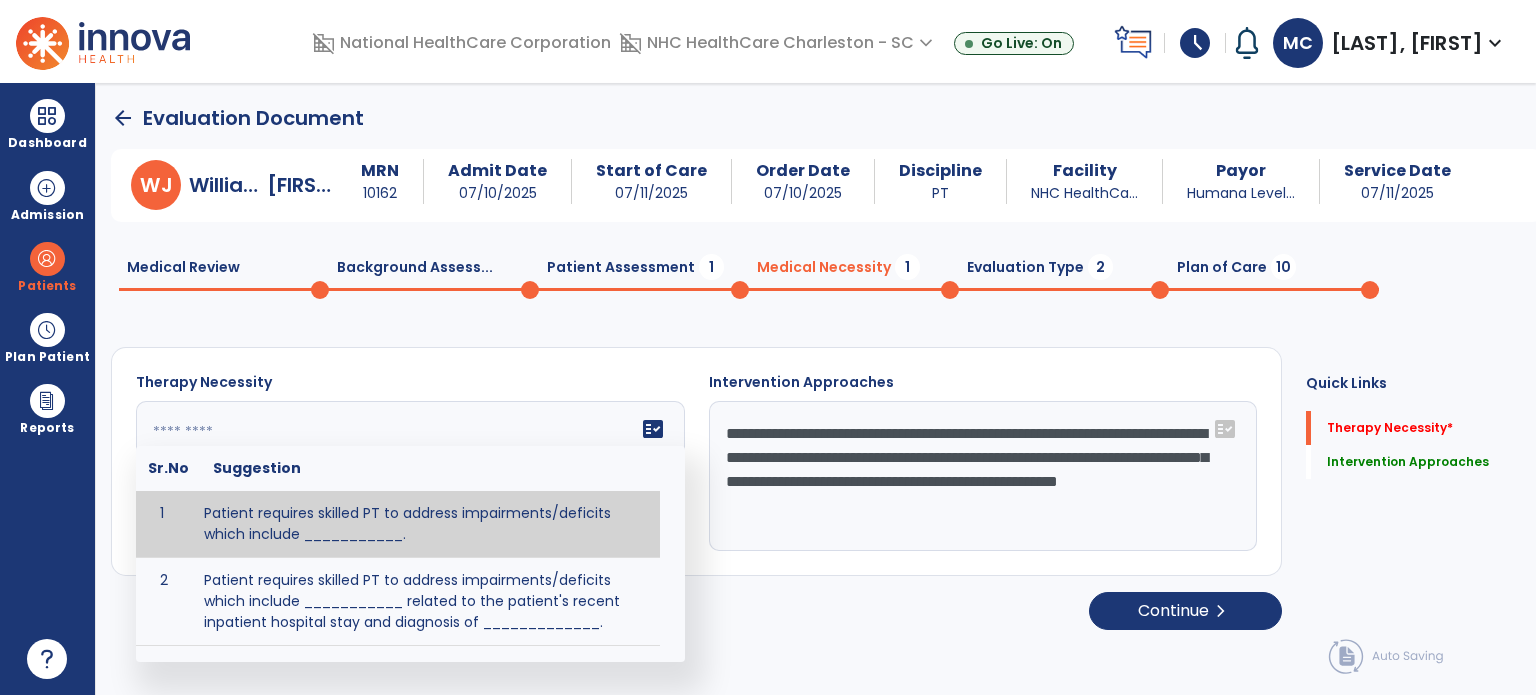type on "*" 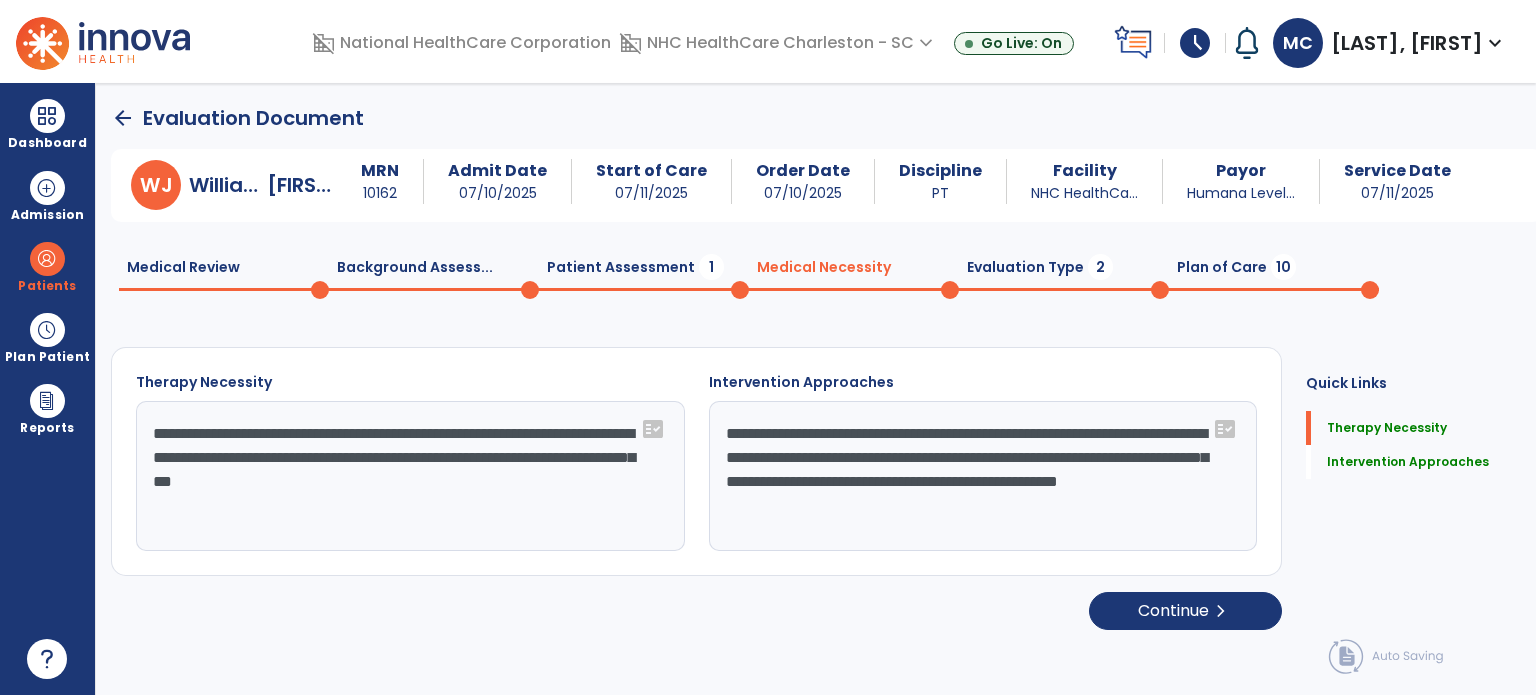 type on "**********" 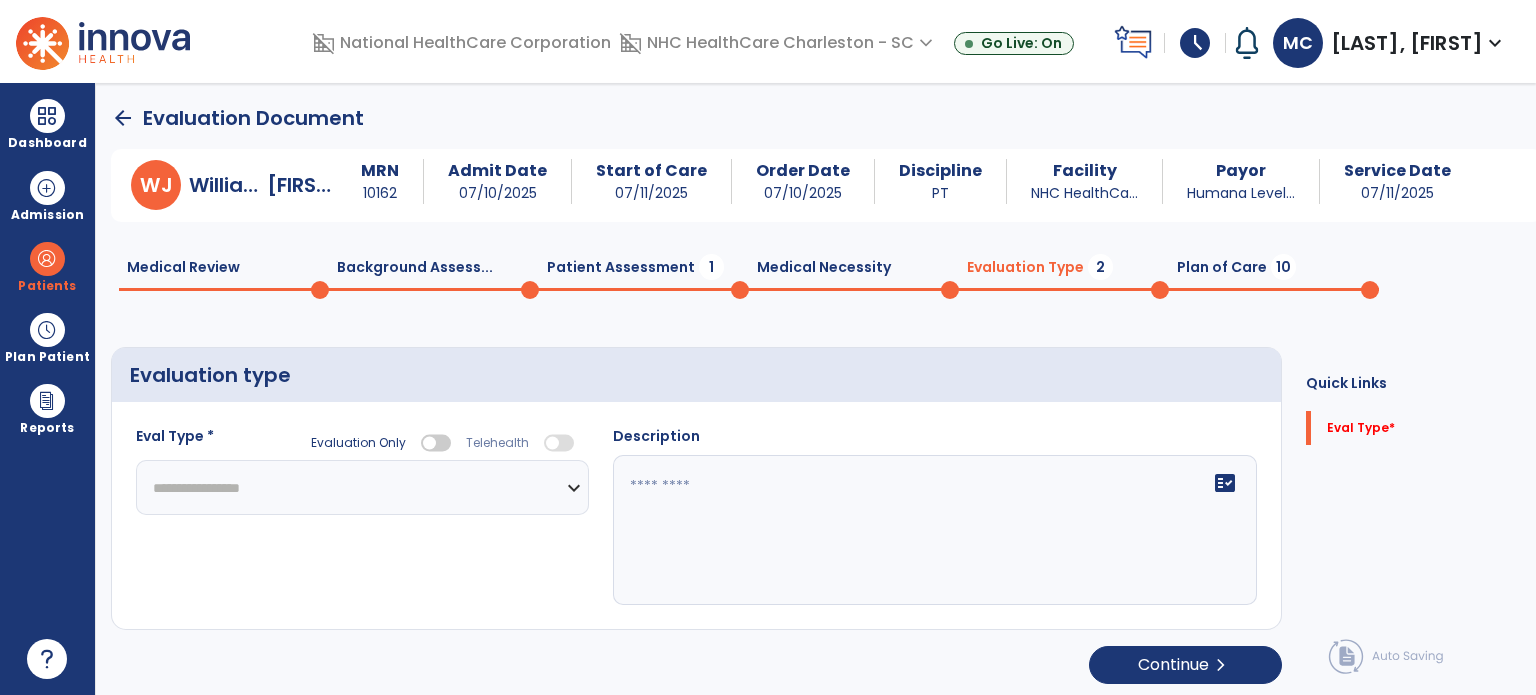 click on "**********" 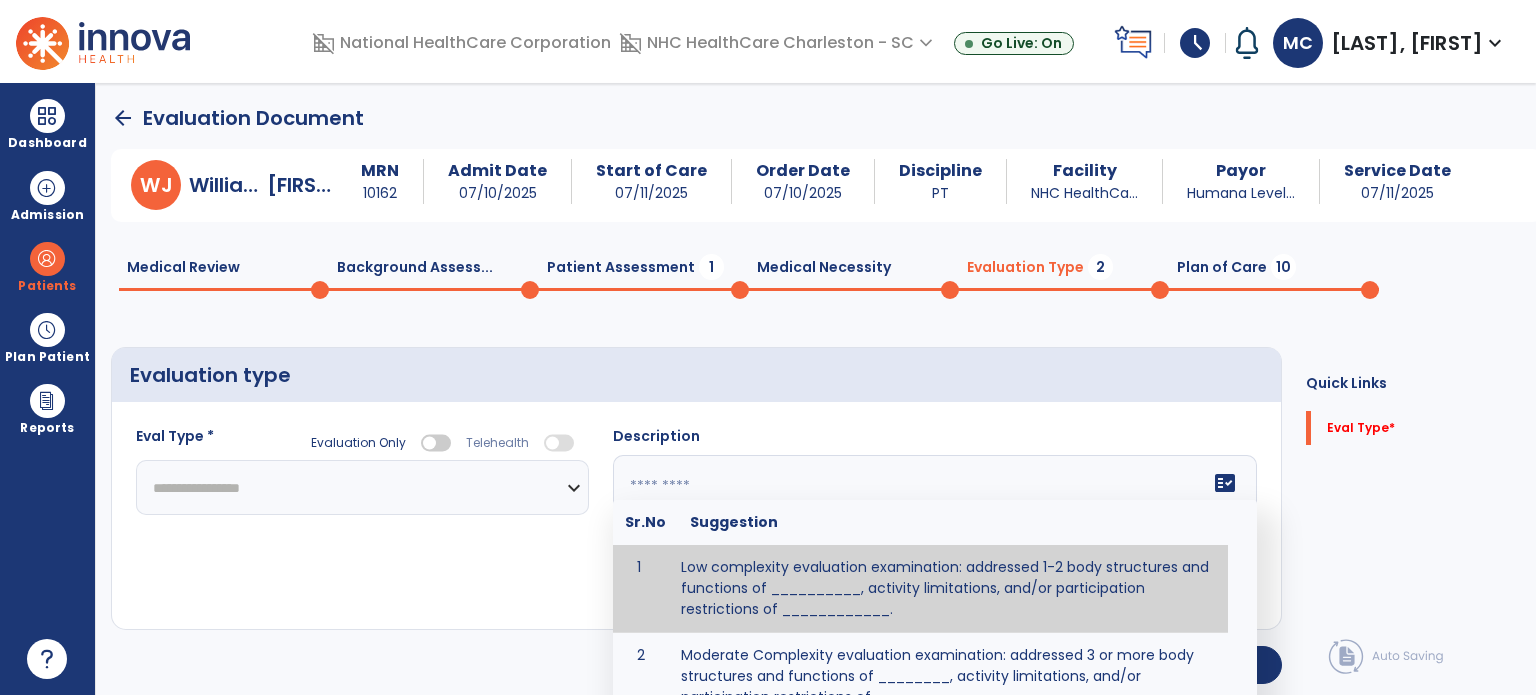 click 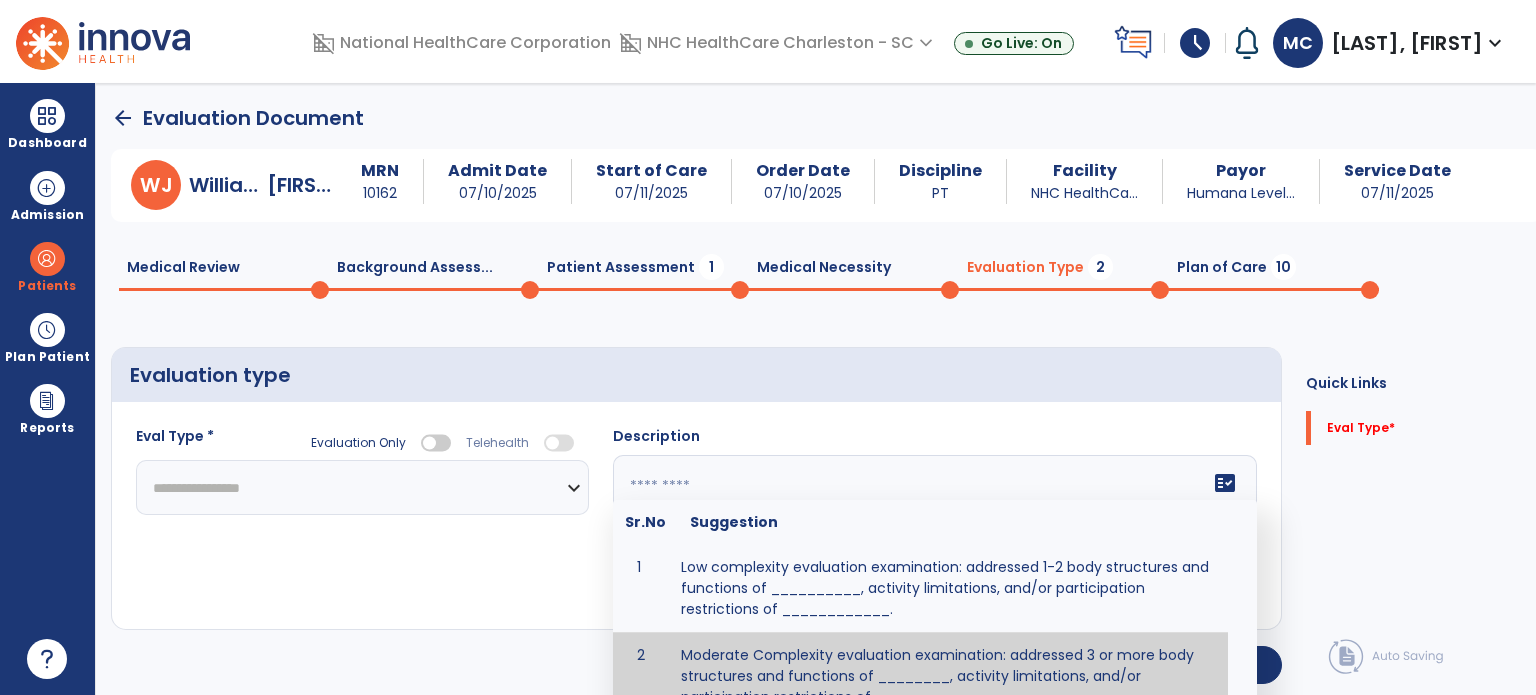 click 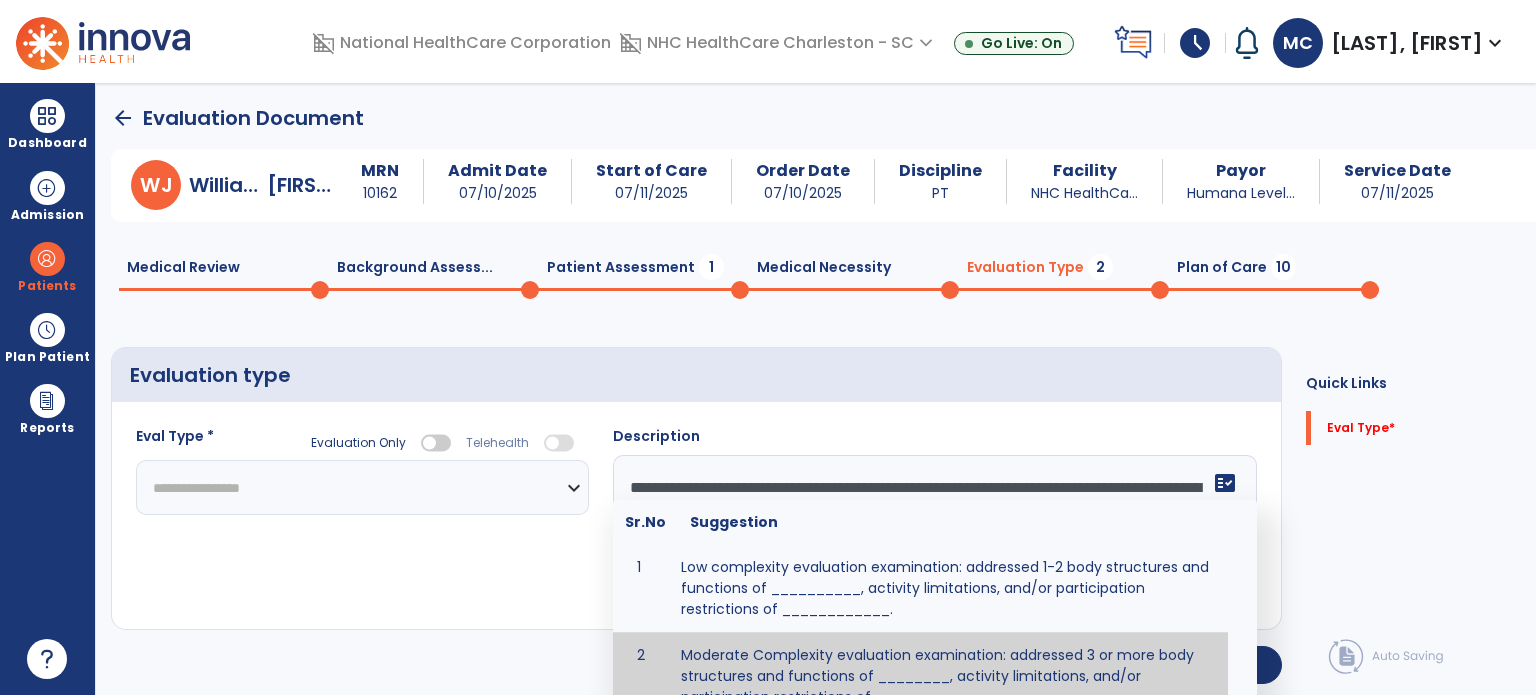 scroll, scrollTop: 39, scrollLeft: 0, axis: vertical 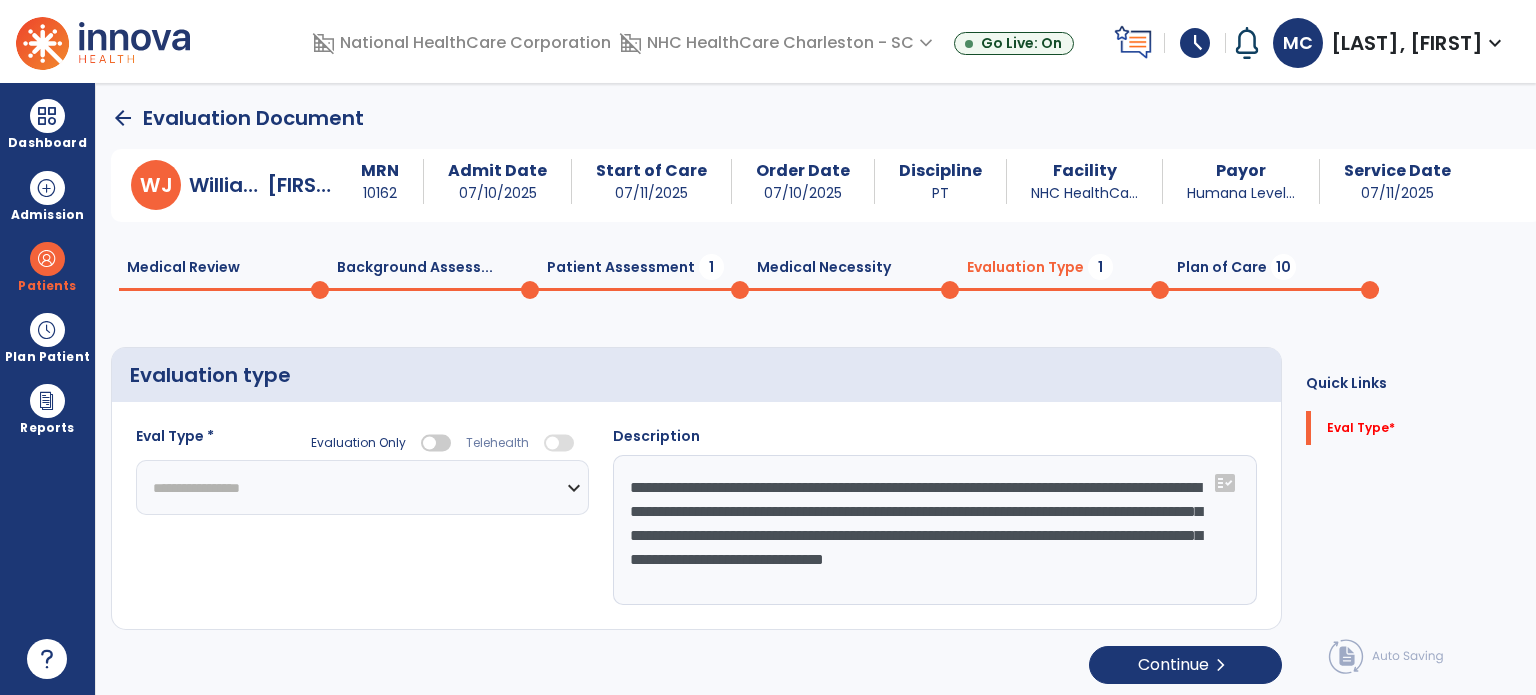 drag, startPoint x: 1042, startPoint y: 531, endPoint x: 1163, endPoint y: 528, distance: 121.037186 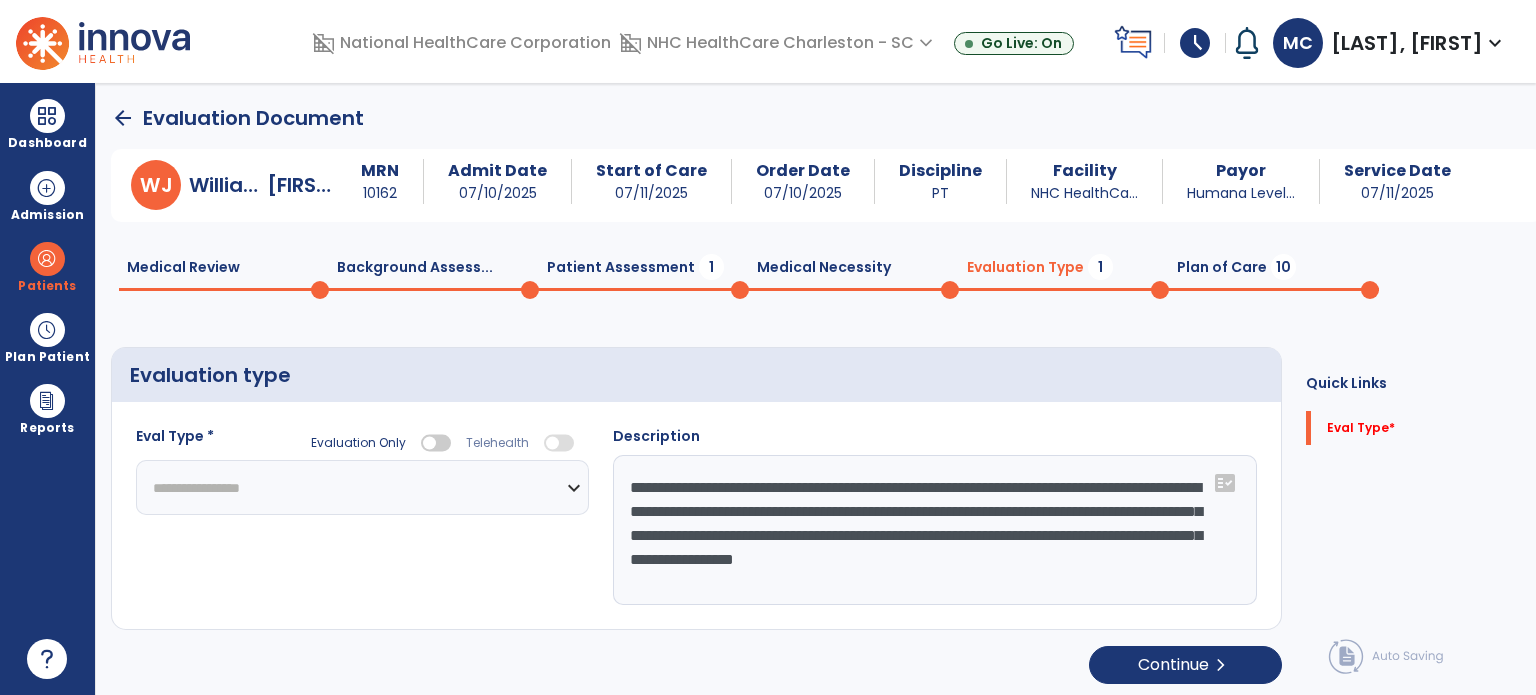 scroll, scrollTop: 4, scrollLeft: 0, axis: vertical 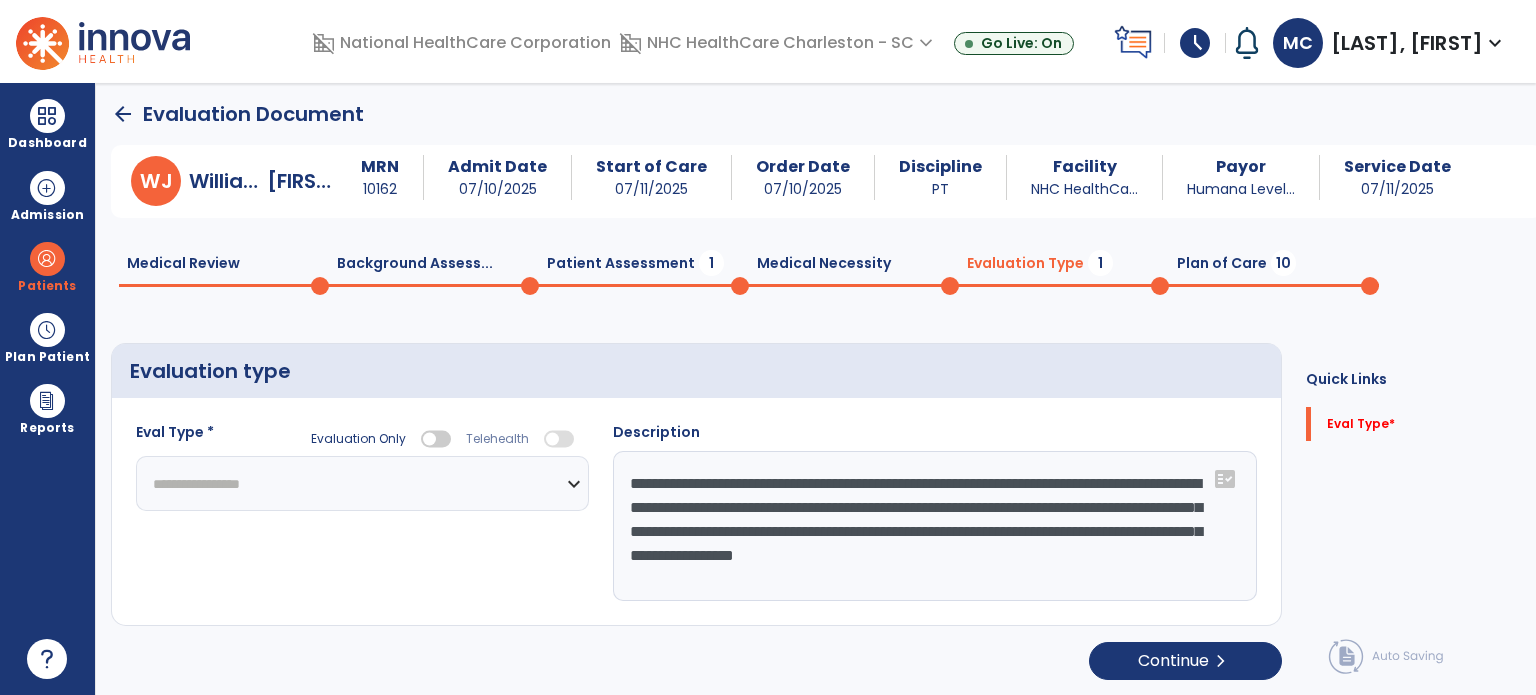 type on "**********" 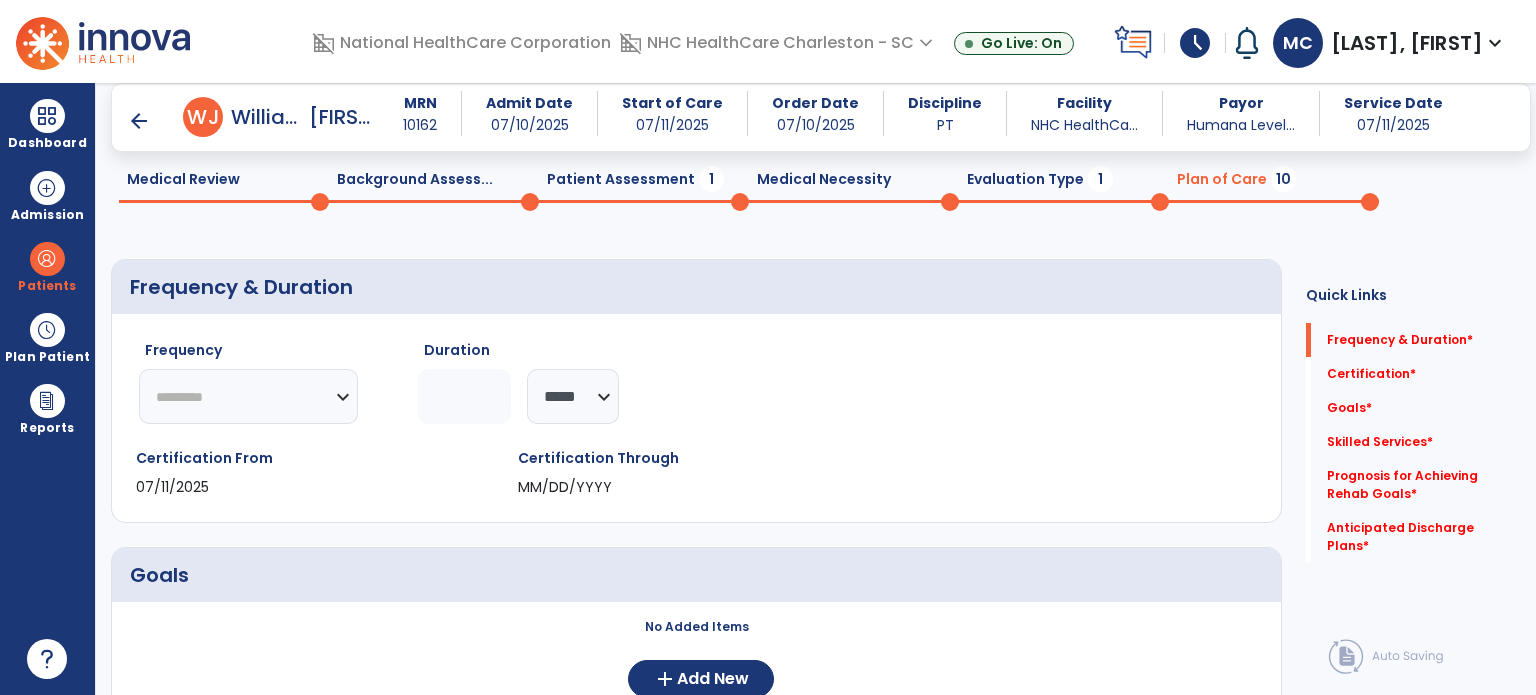 scroll, scrollTop: 104, scrollLeft: 0, axis: vertical 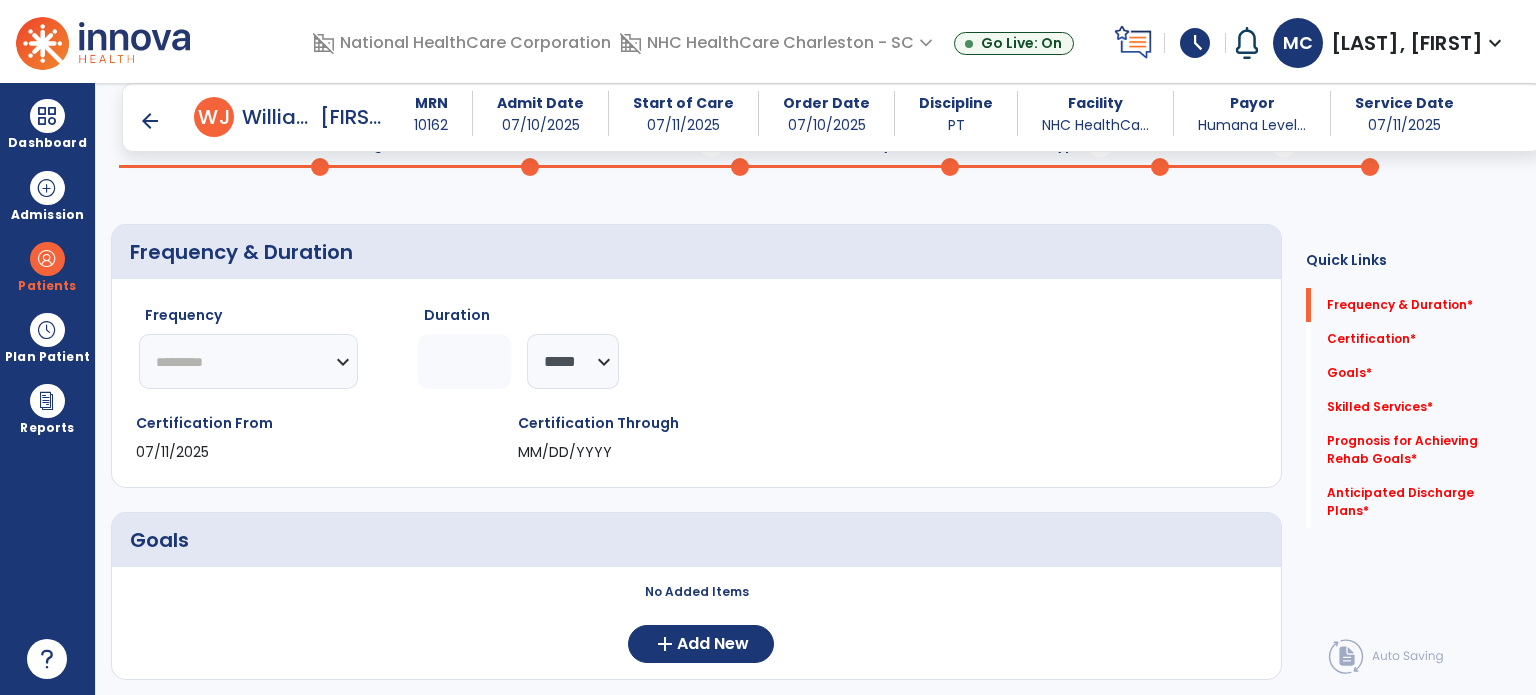 click 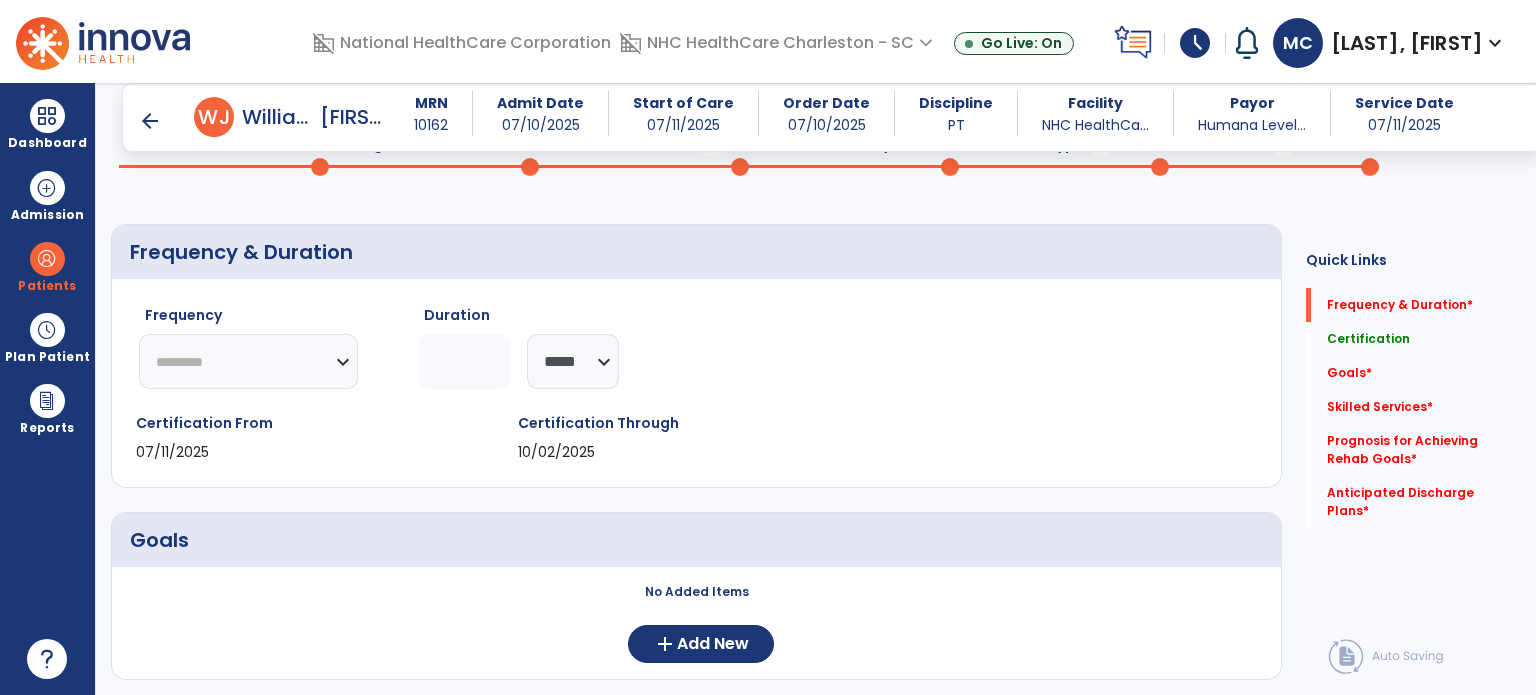 type on "**" 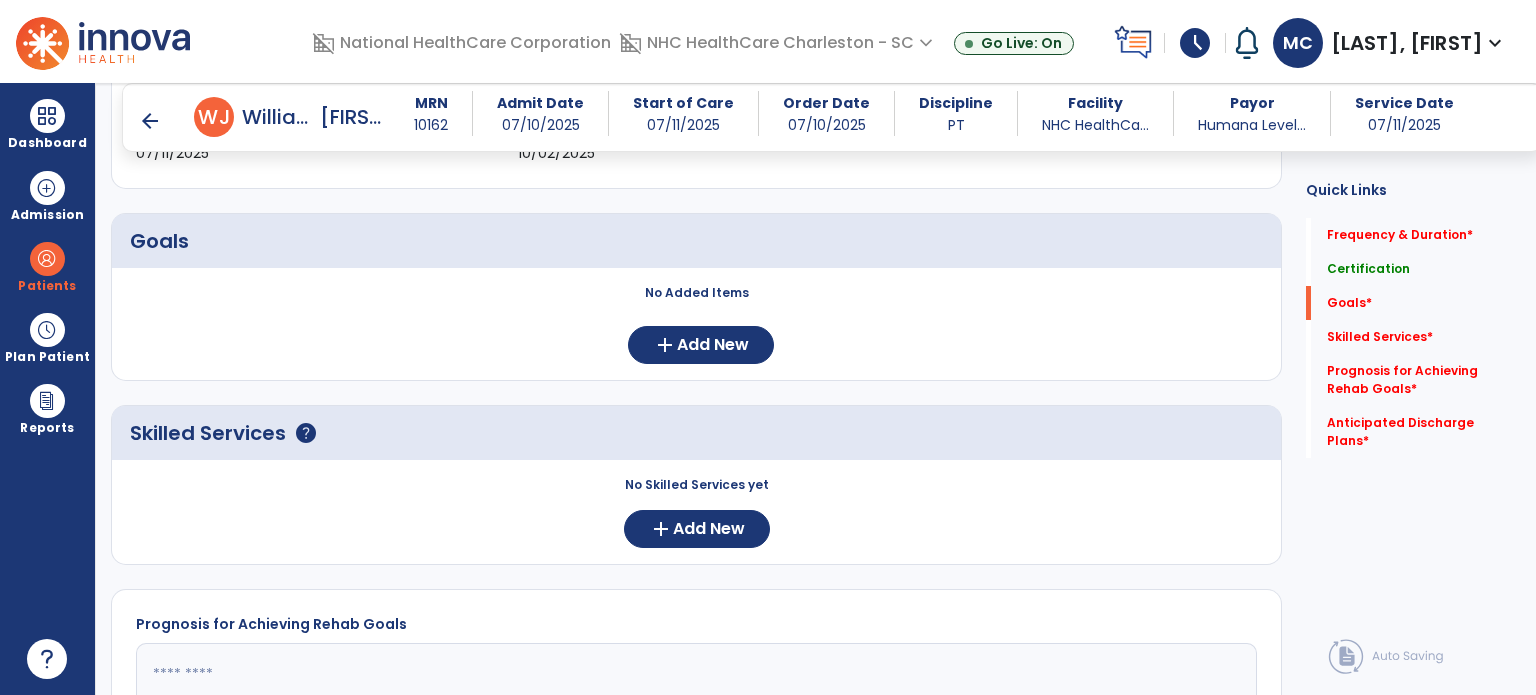 scroll, scrollTop: 404, scrollLeft: 0, axis: vertical 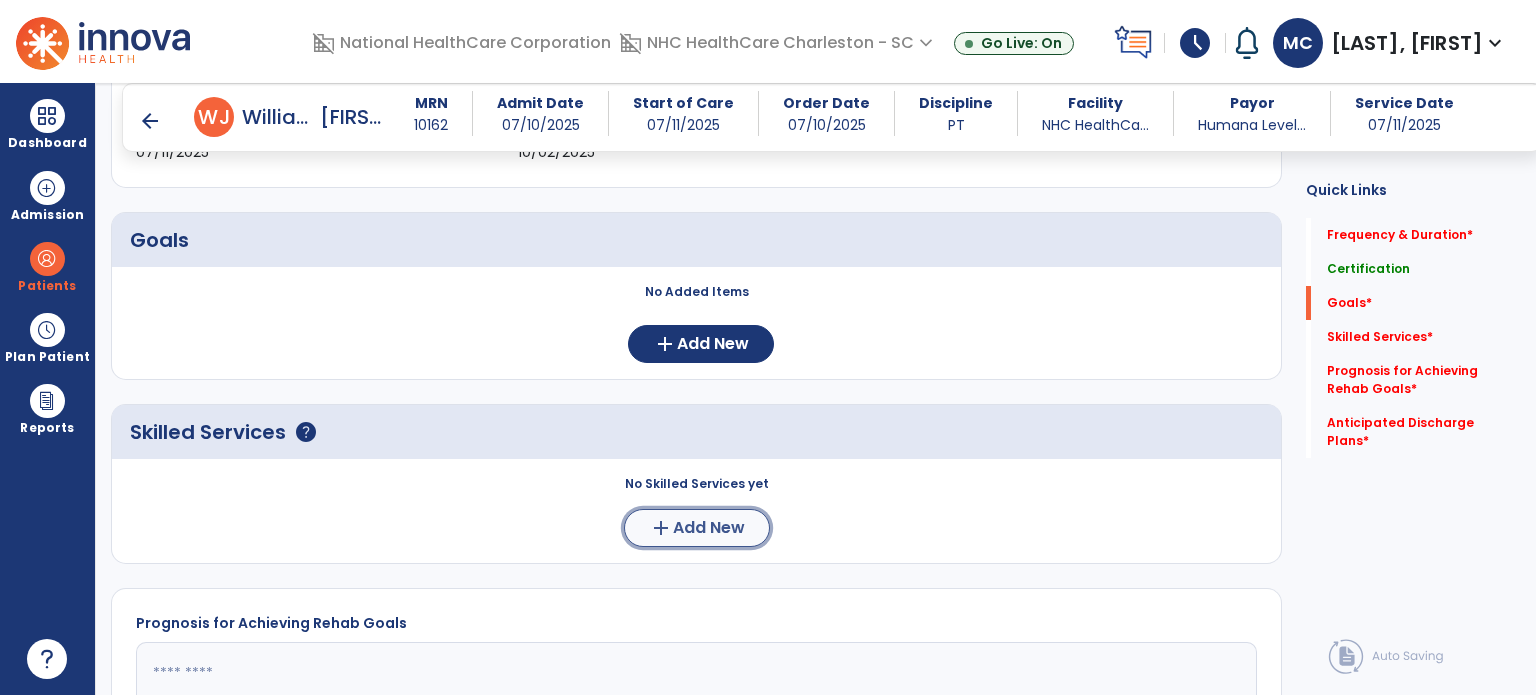 click on "add" 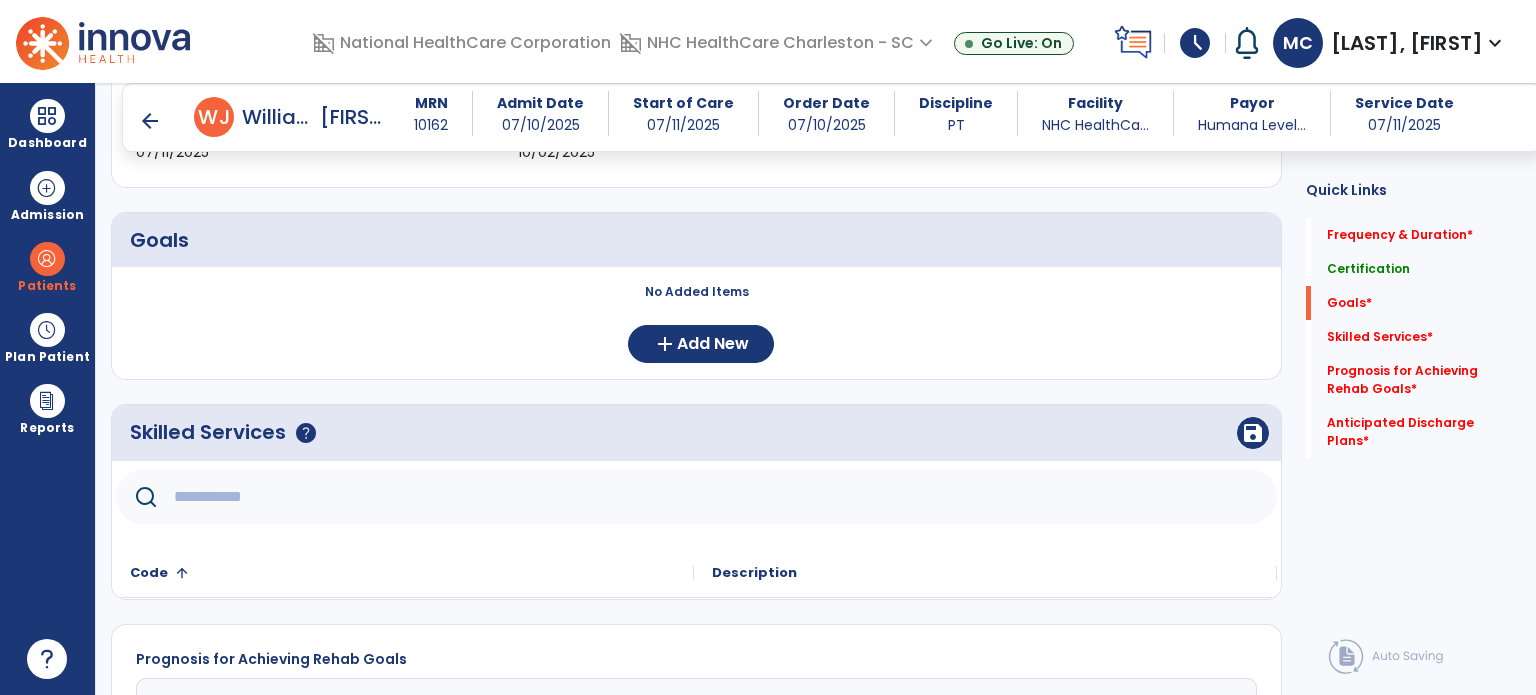 click 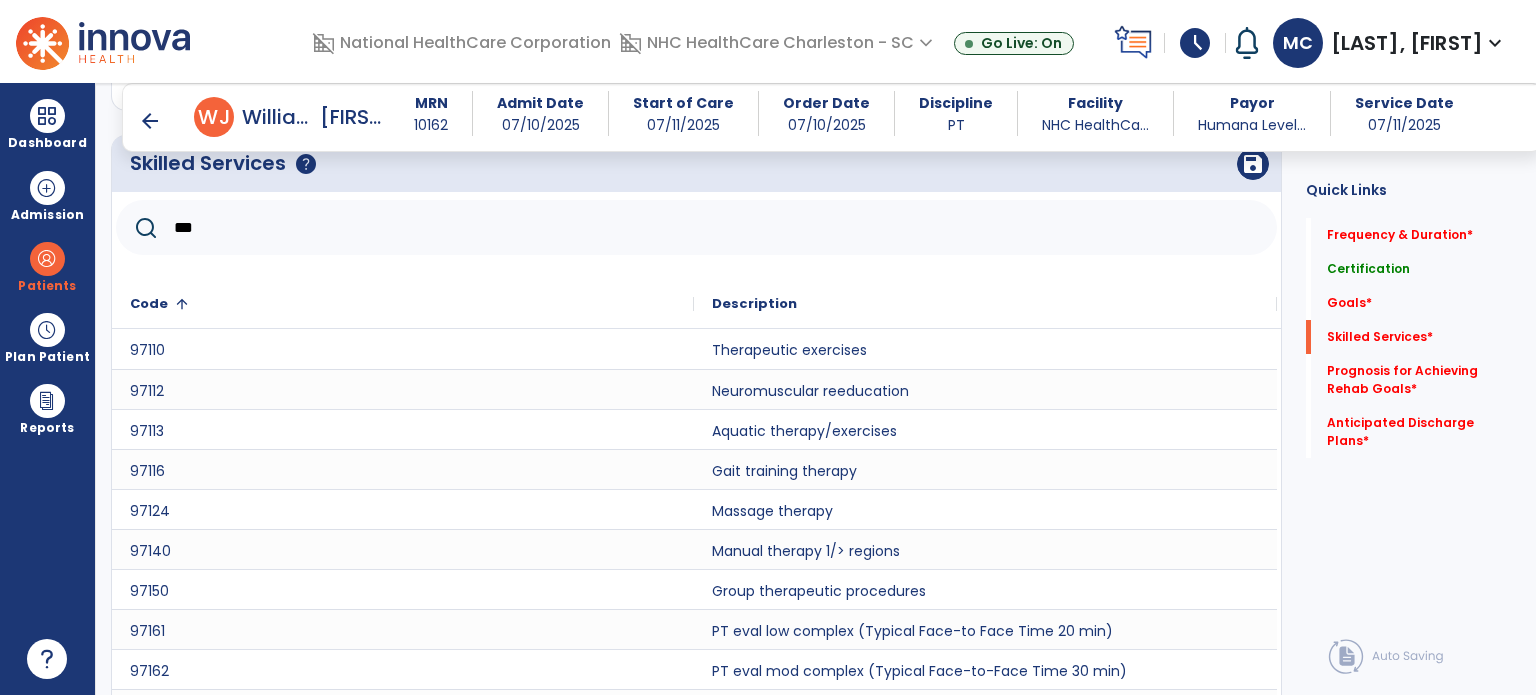 scroll, scrollTop: 752, scrollLeft: 0, axis: vertical 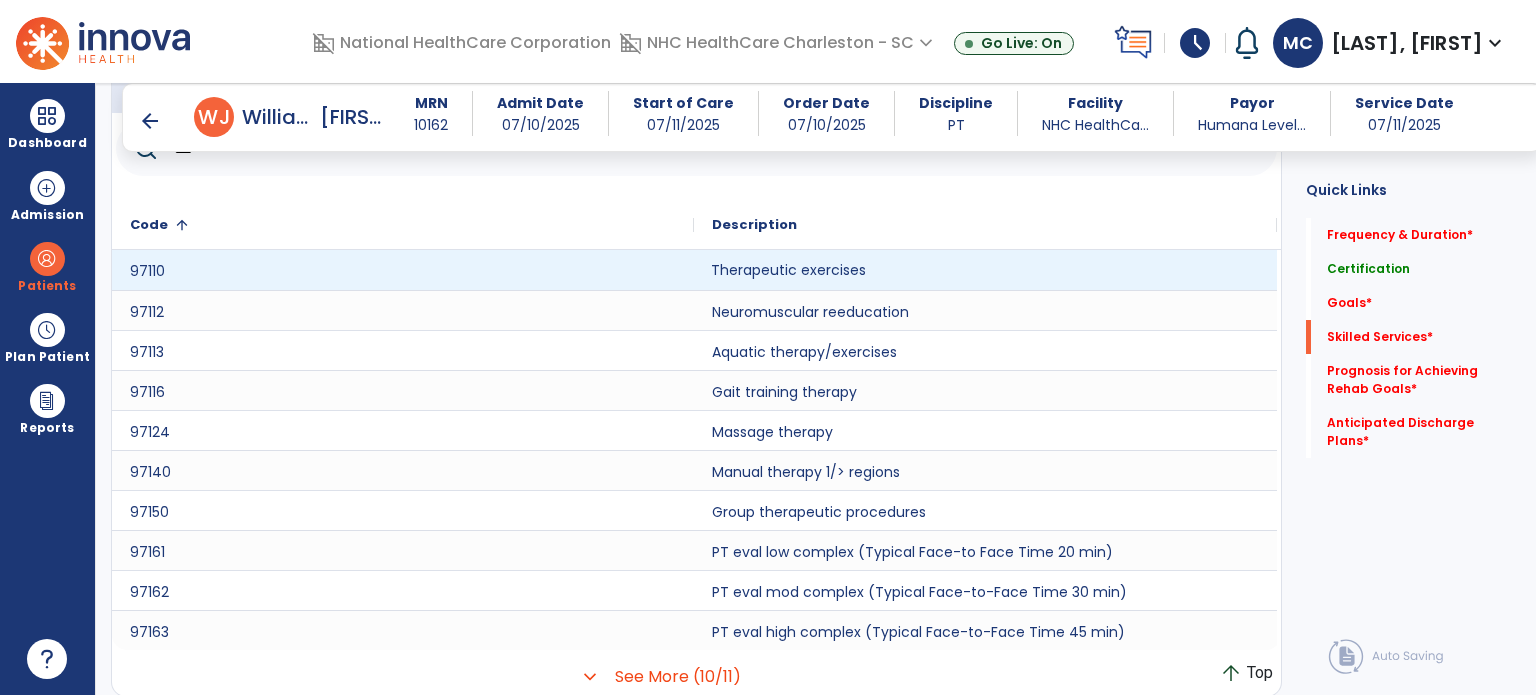 click on "Therapeutic exercises" 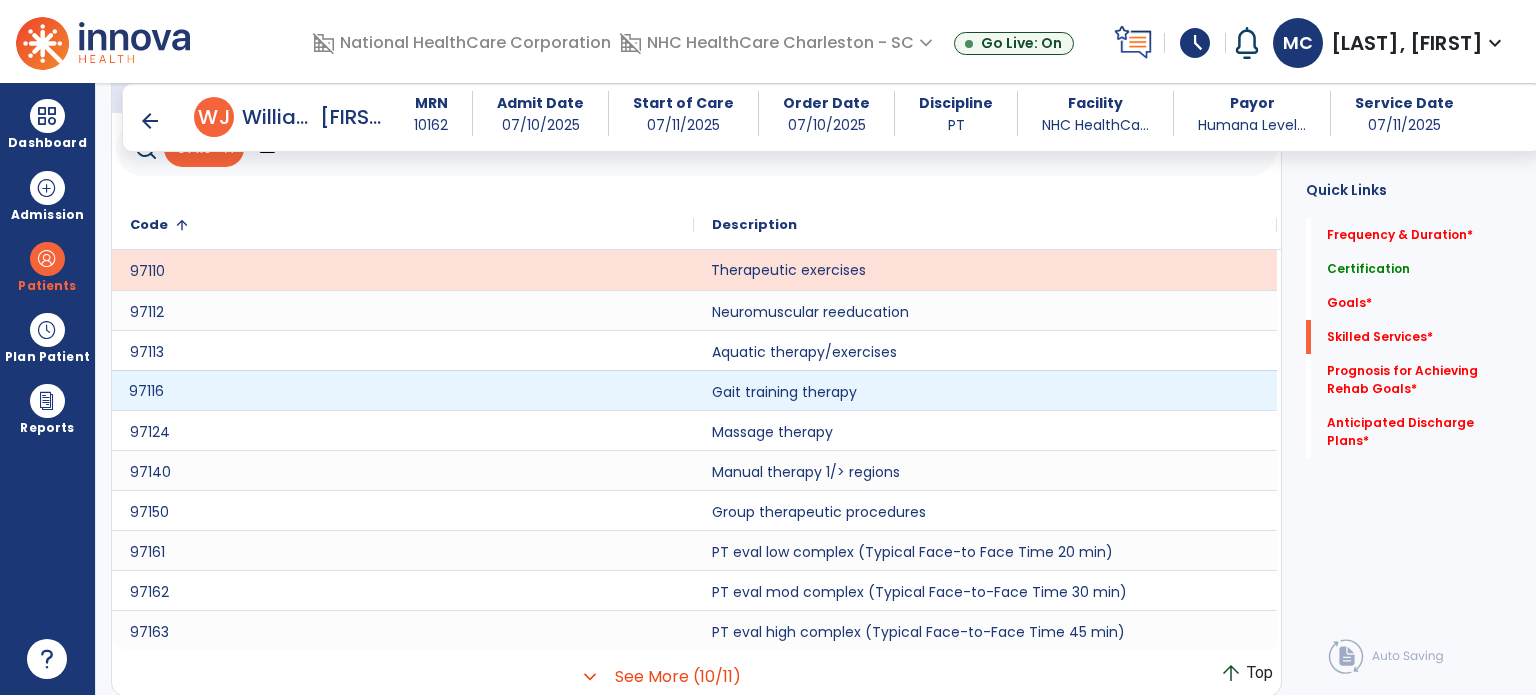 click on "97116" 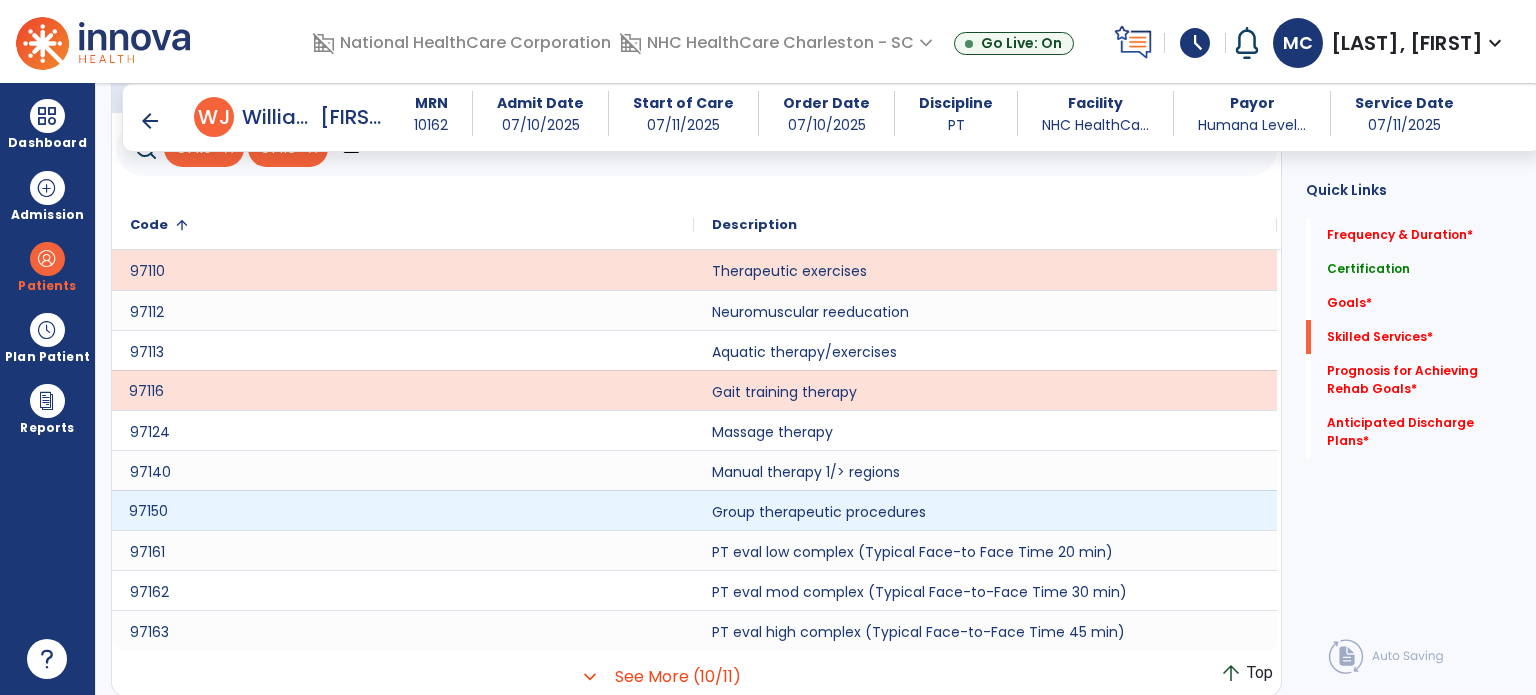 click on "97150" 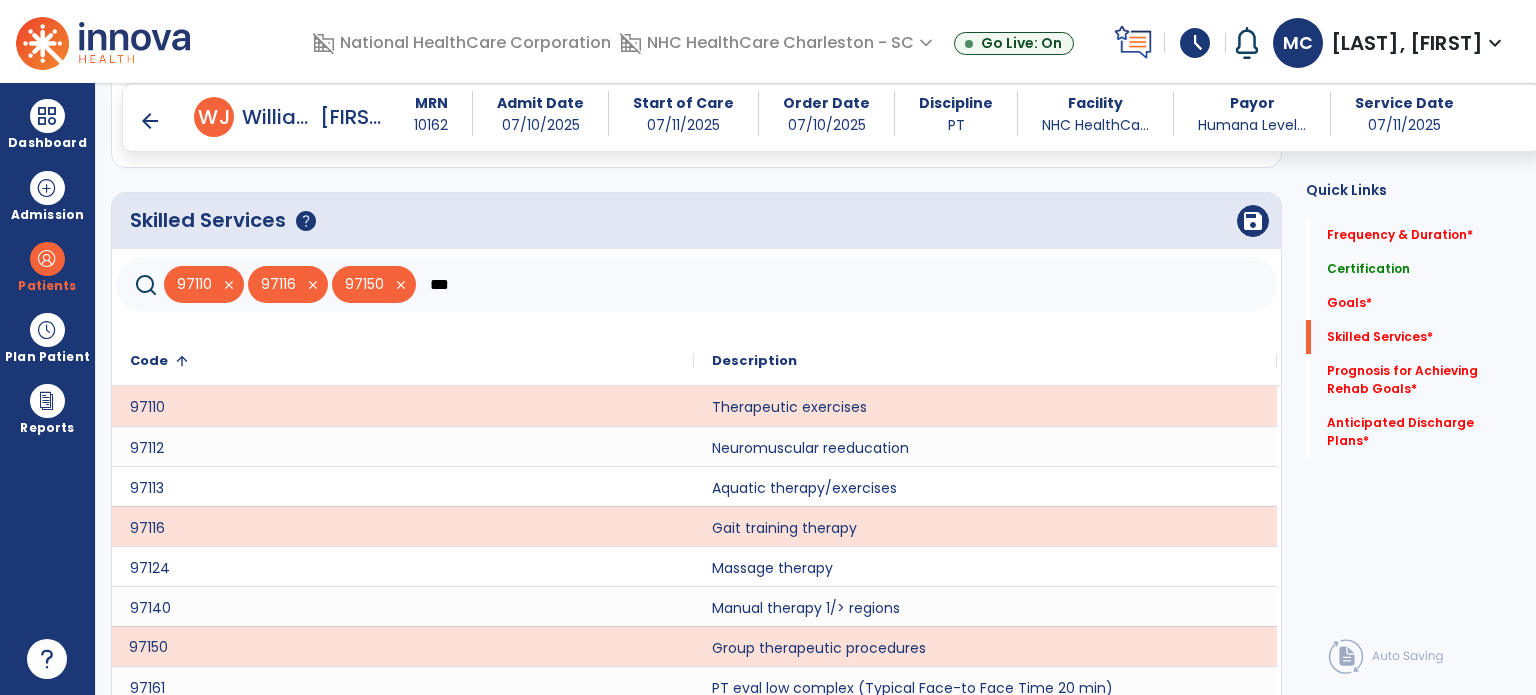 scroll, scrollTop: 552, scrollLeft: 0, axis: vertical 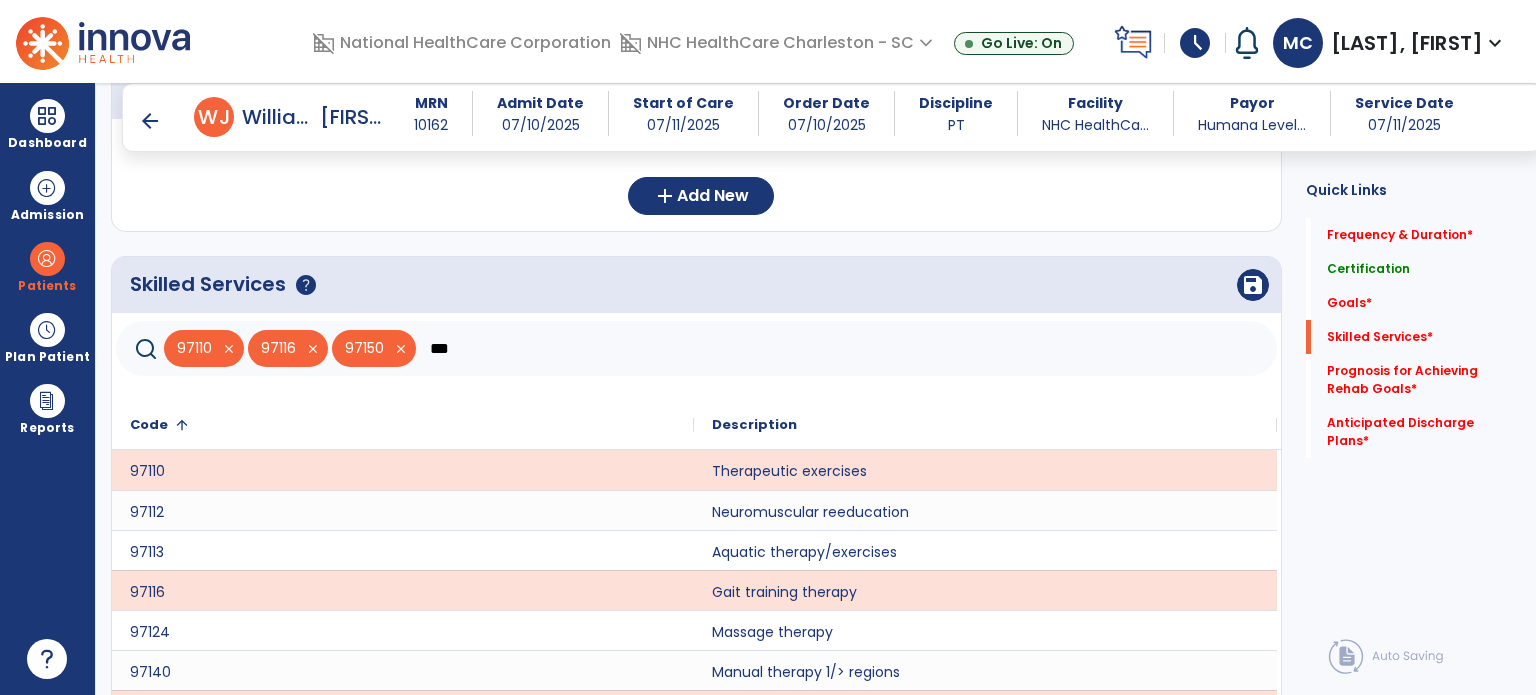 click on "***" 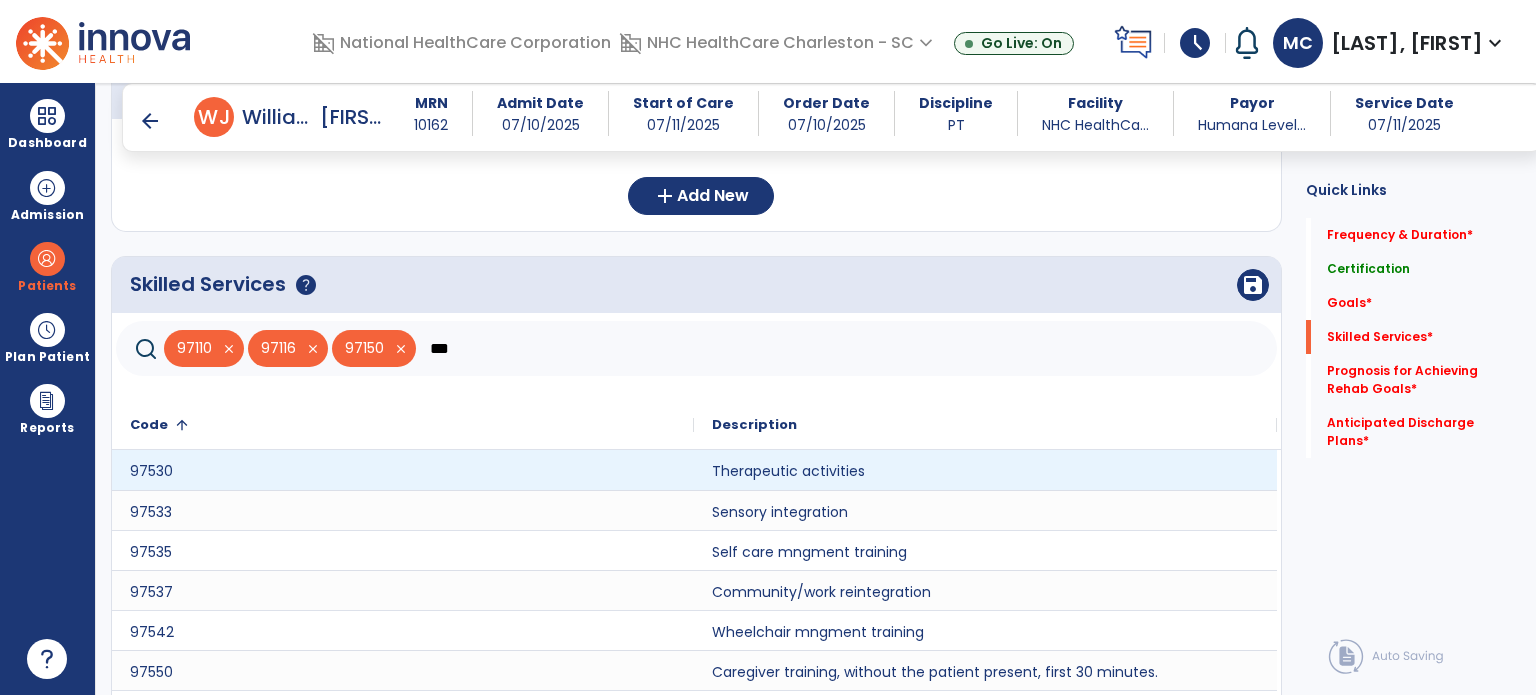 type on "***" 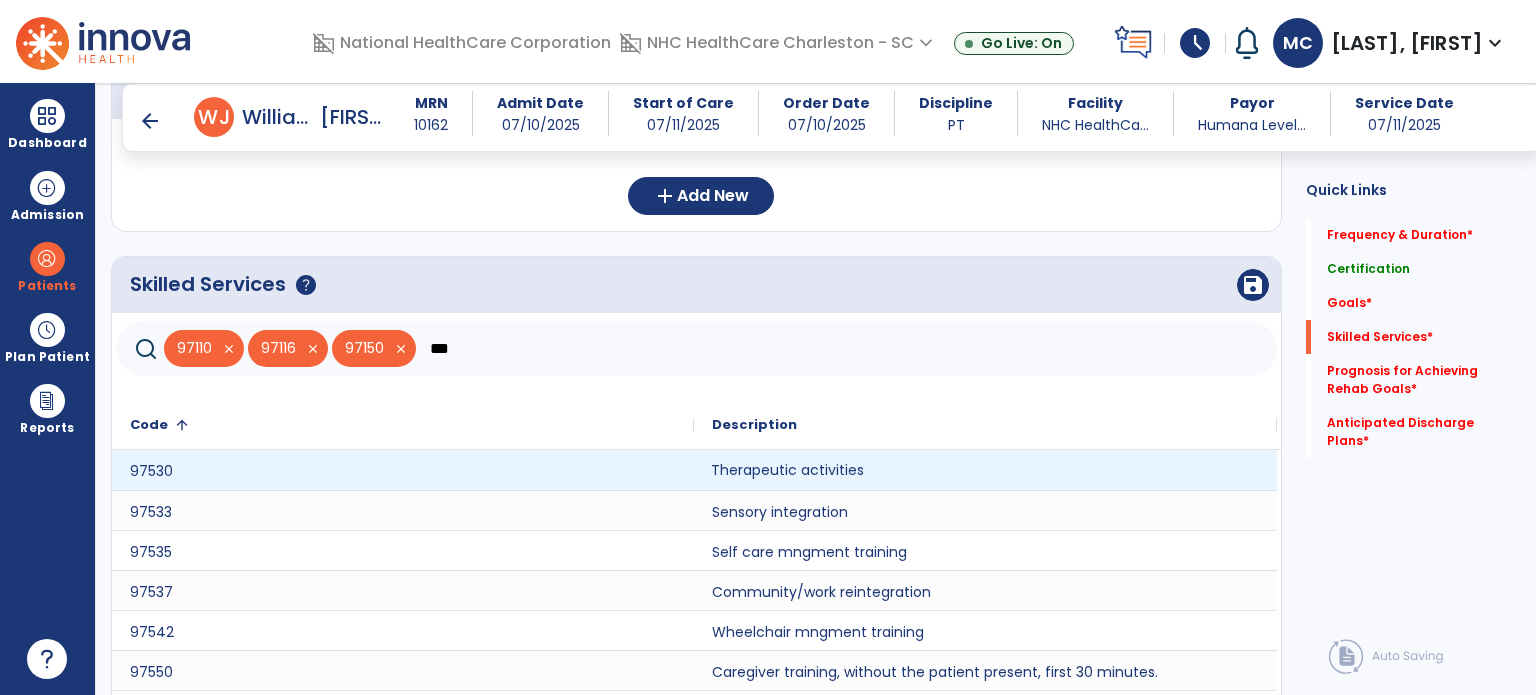 click on "Therapeutic activities" 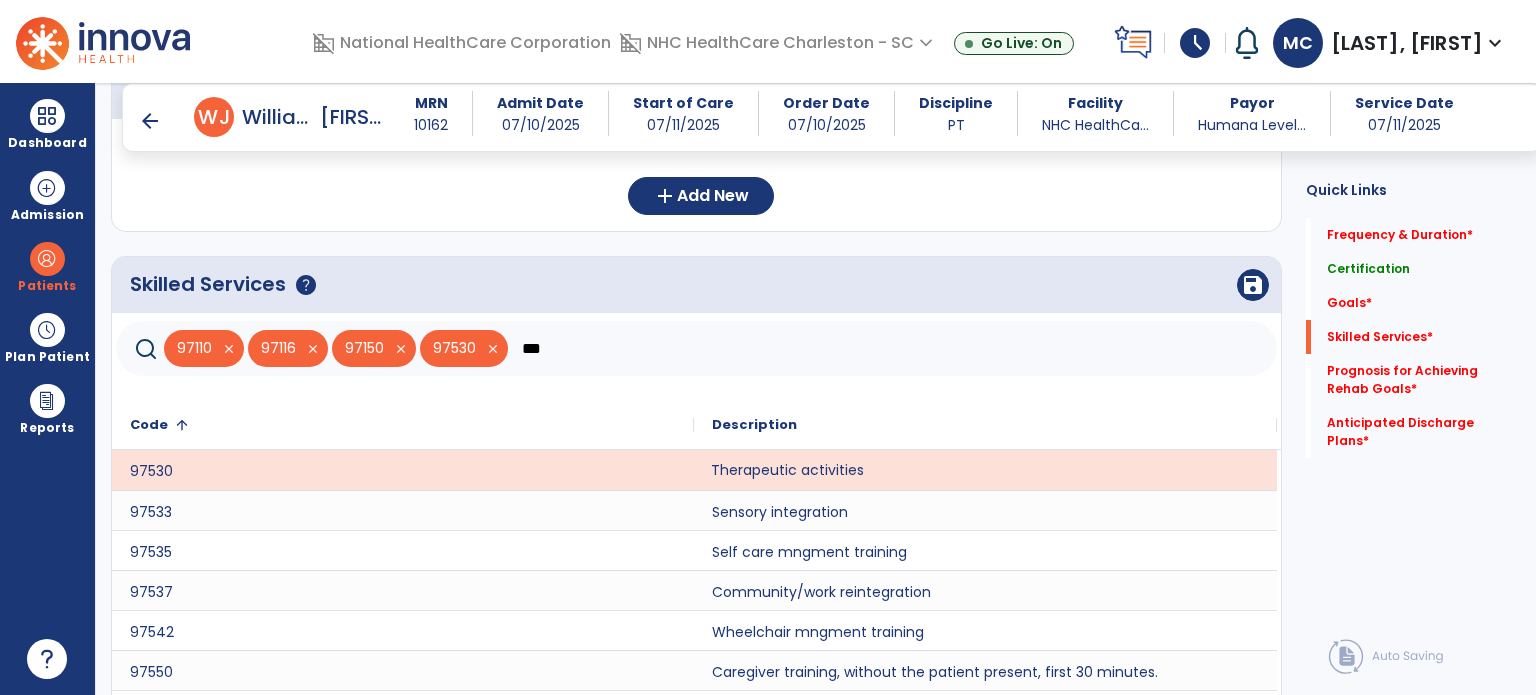scroll, scrollTop: 652, scrollLeft: 0, axis: vertical 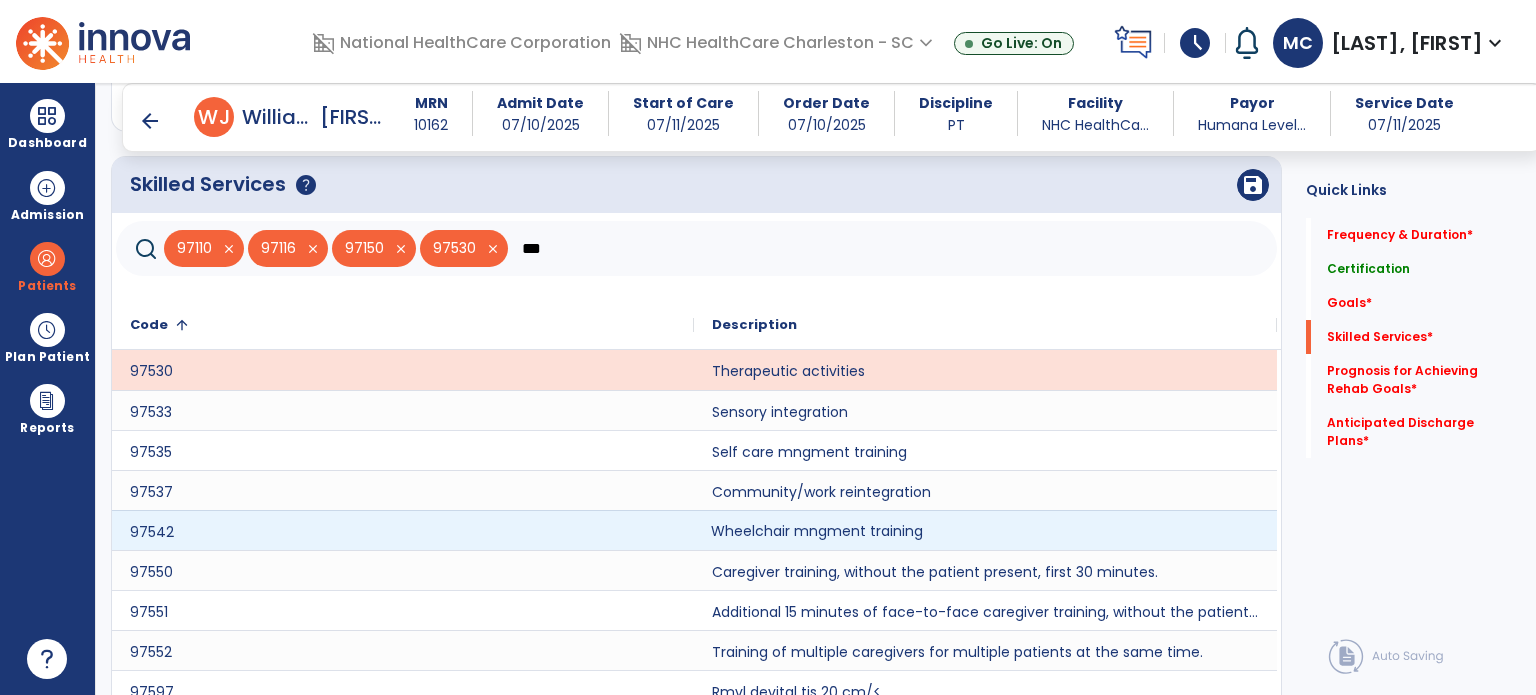 click on "Wheelchair mngment training" 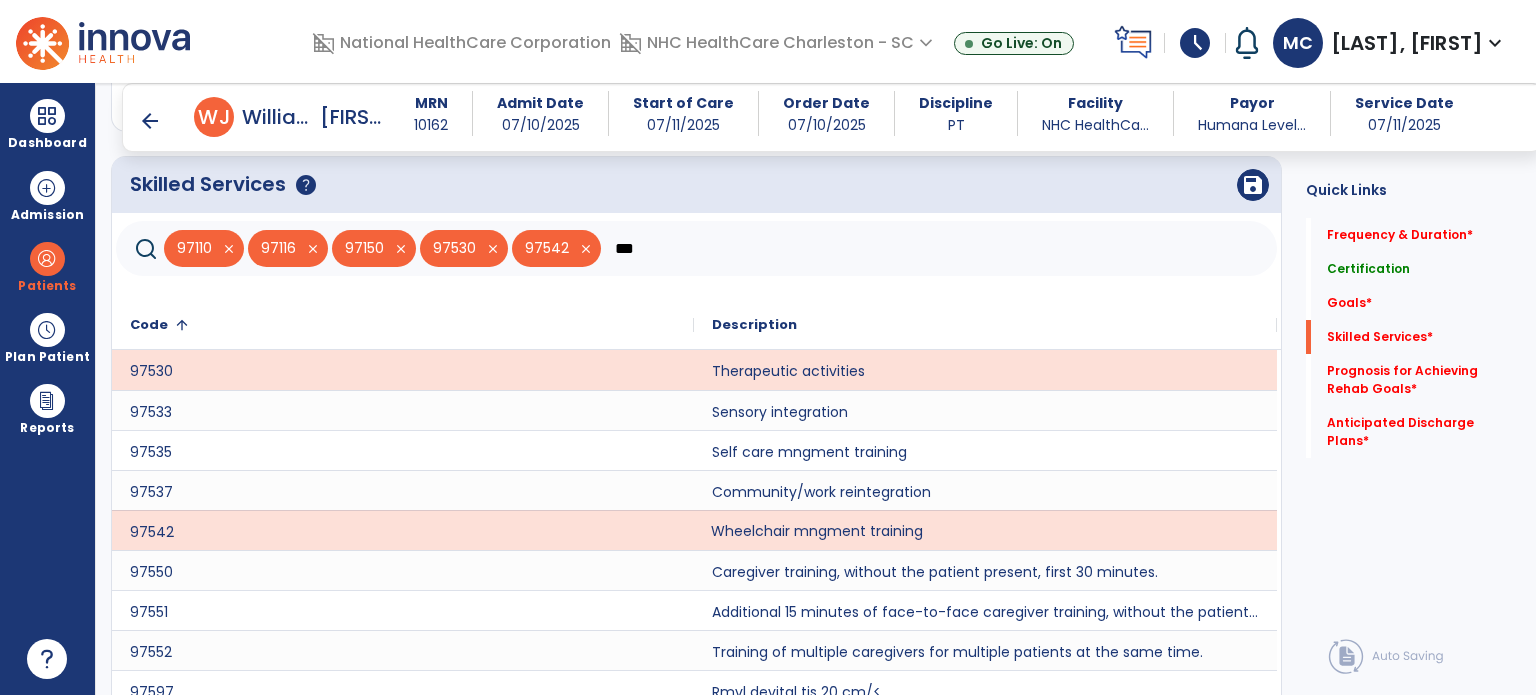 scroll, scrollTop: 752, scrollLeft: 0, axis: vertical 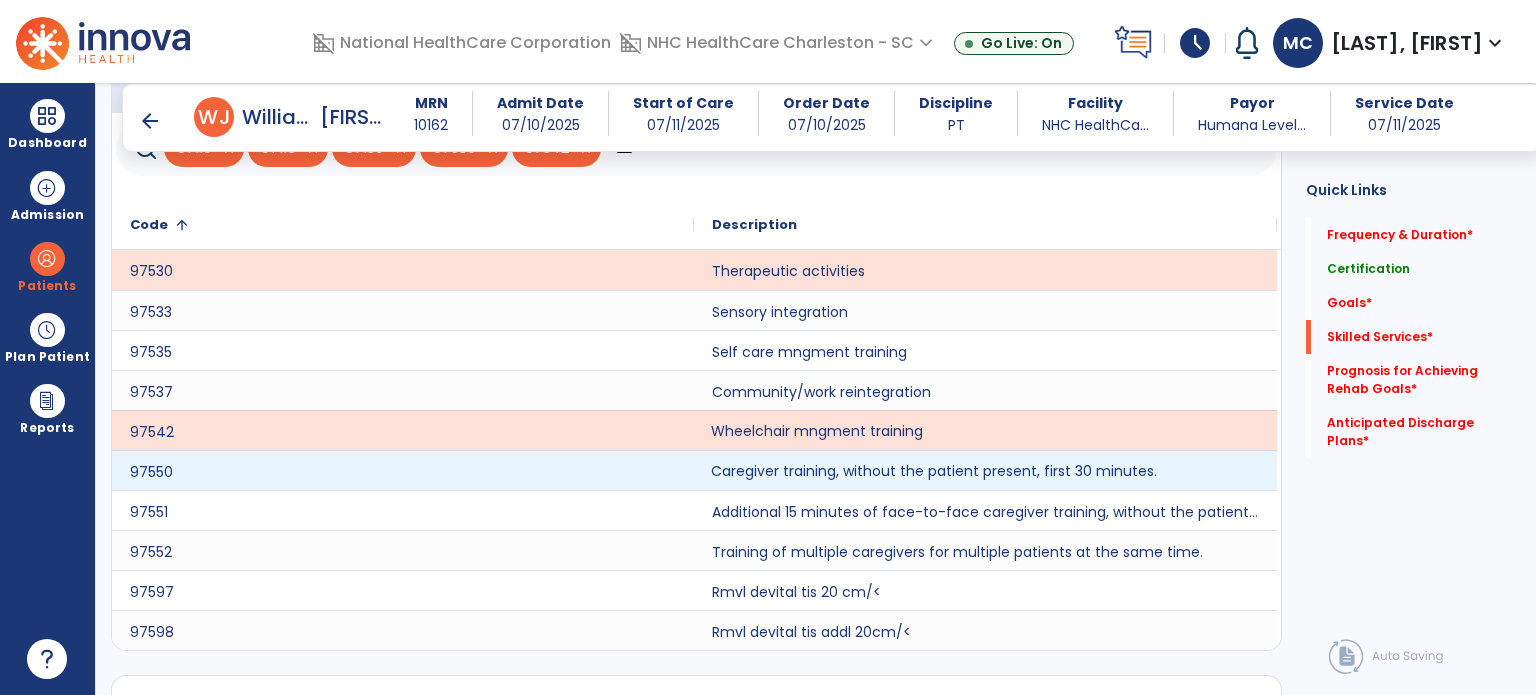 click on "Caregiver training, without the patient present, first 30 minutes." 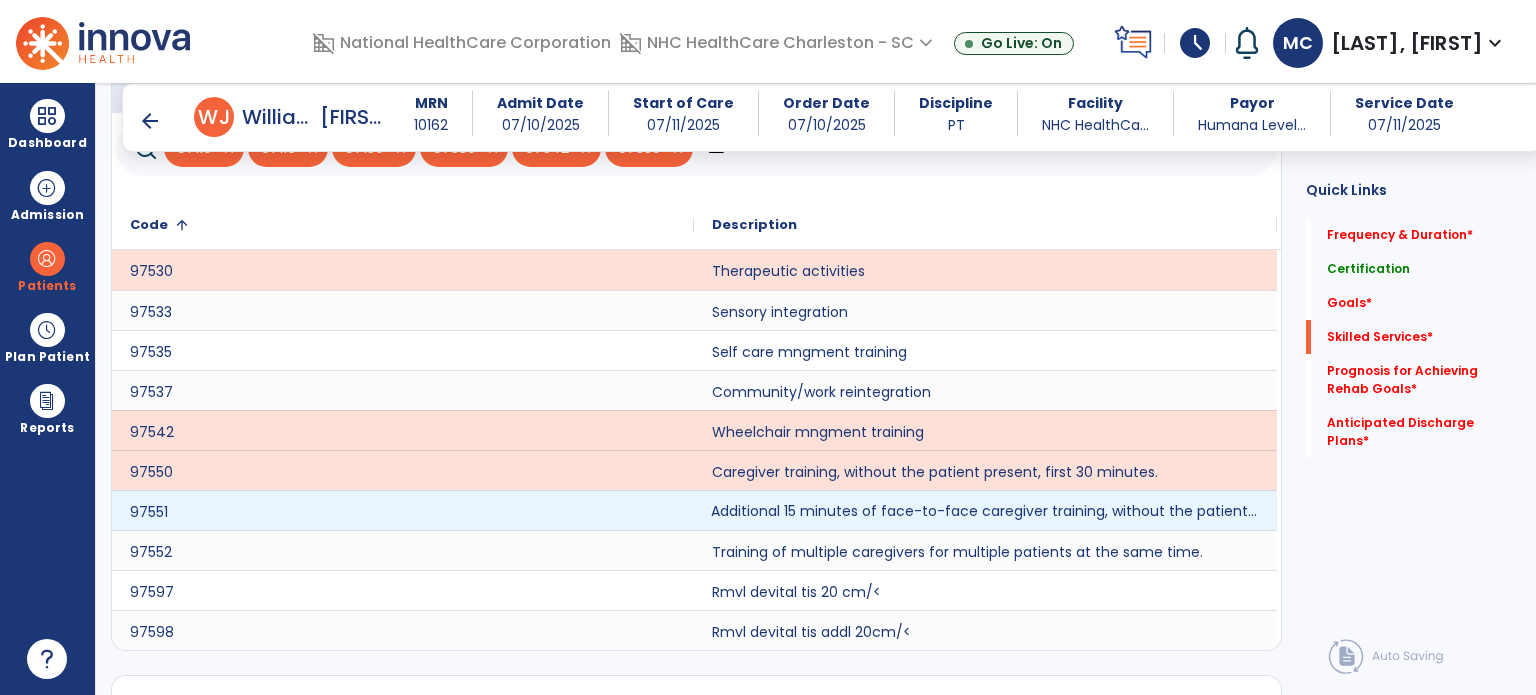 click on "Additional 15 minutes of face-to-face caregiver training, without the patient present, after 97550 is billed." 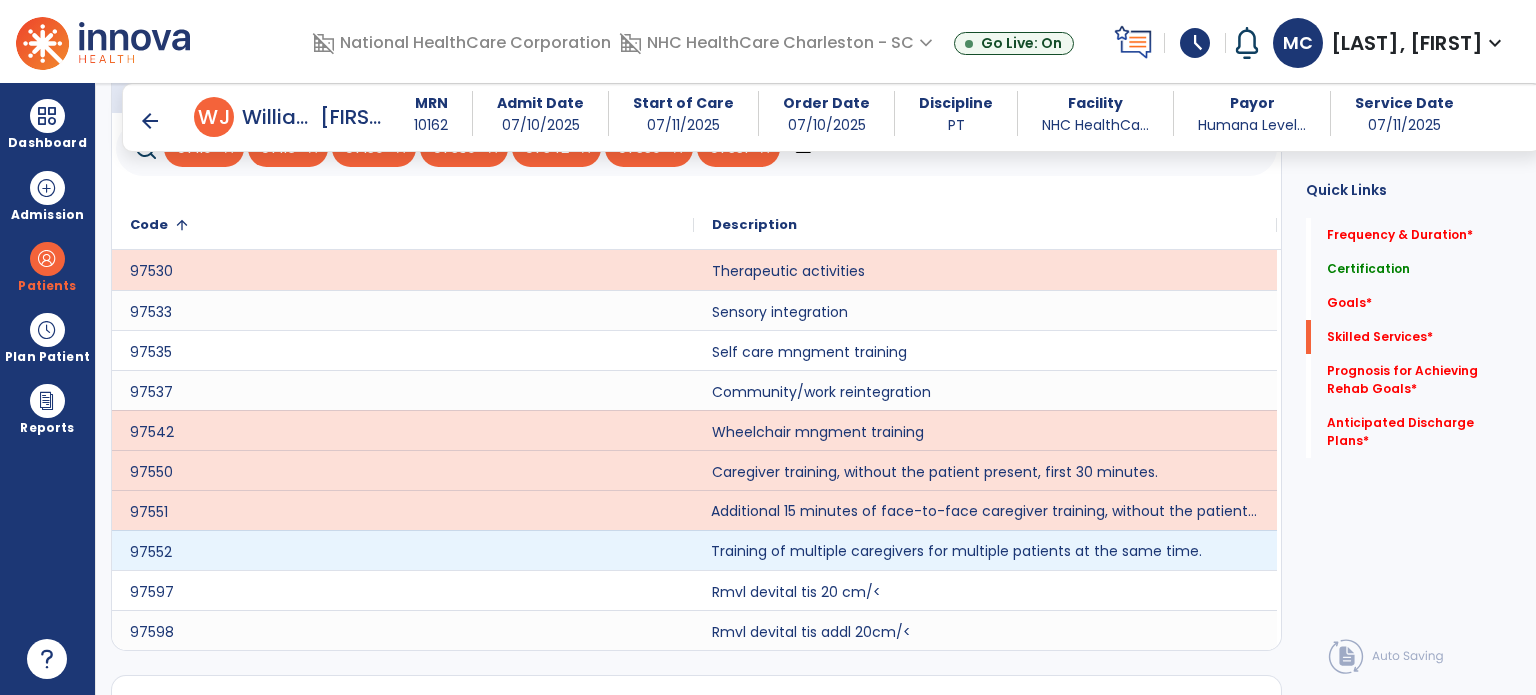 click on "Training of multiple caregivers for multiple patients at the same time." 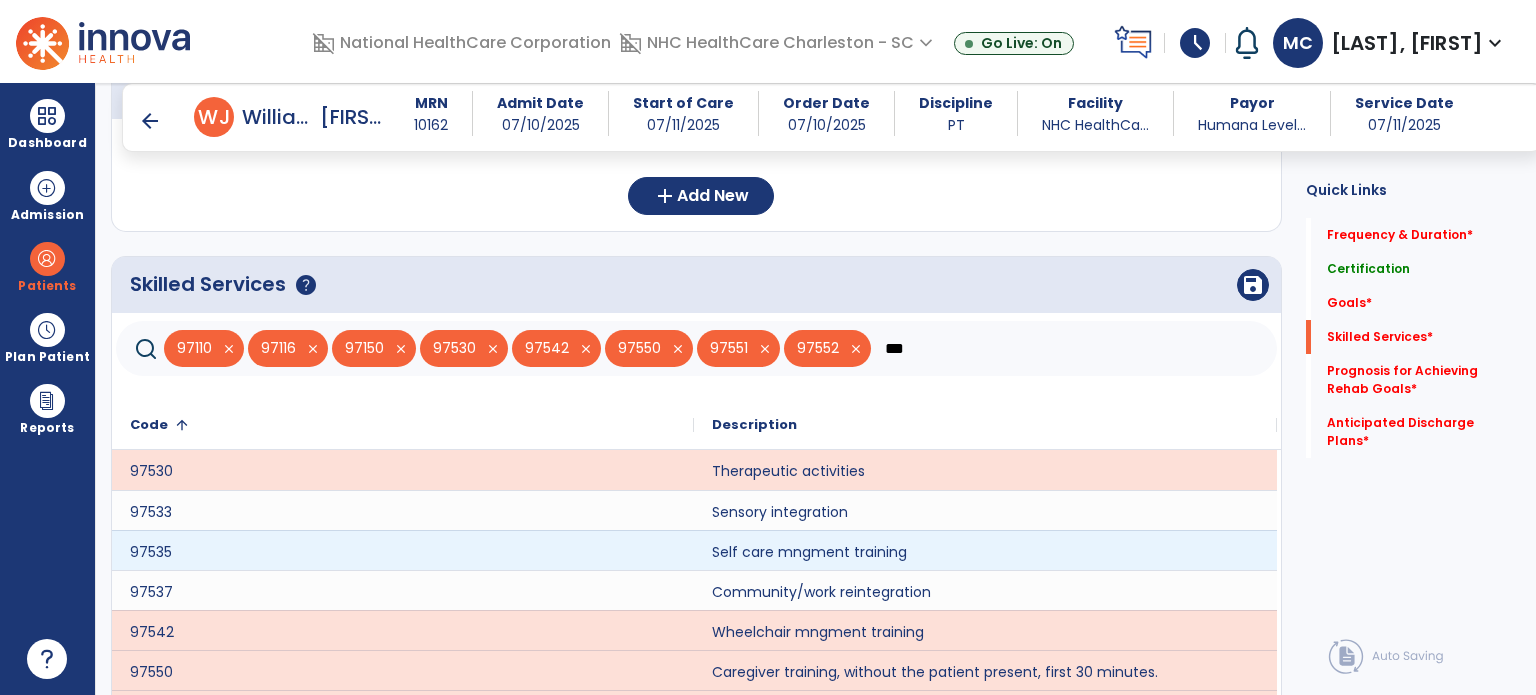 scroll, scrollTop: 652, scrollLeft: 0, axis: vertical 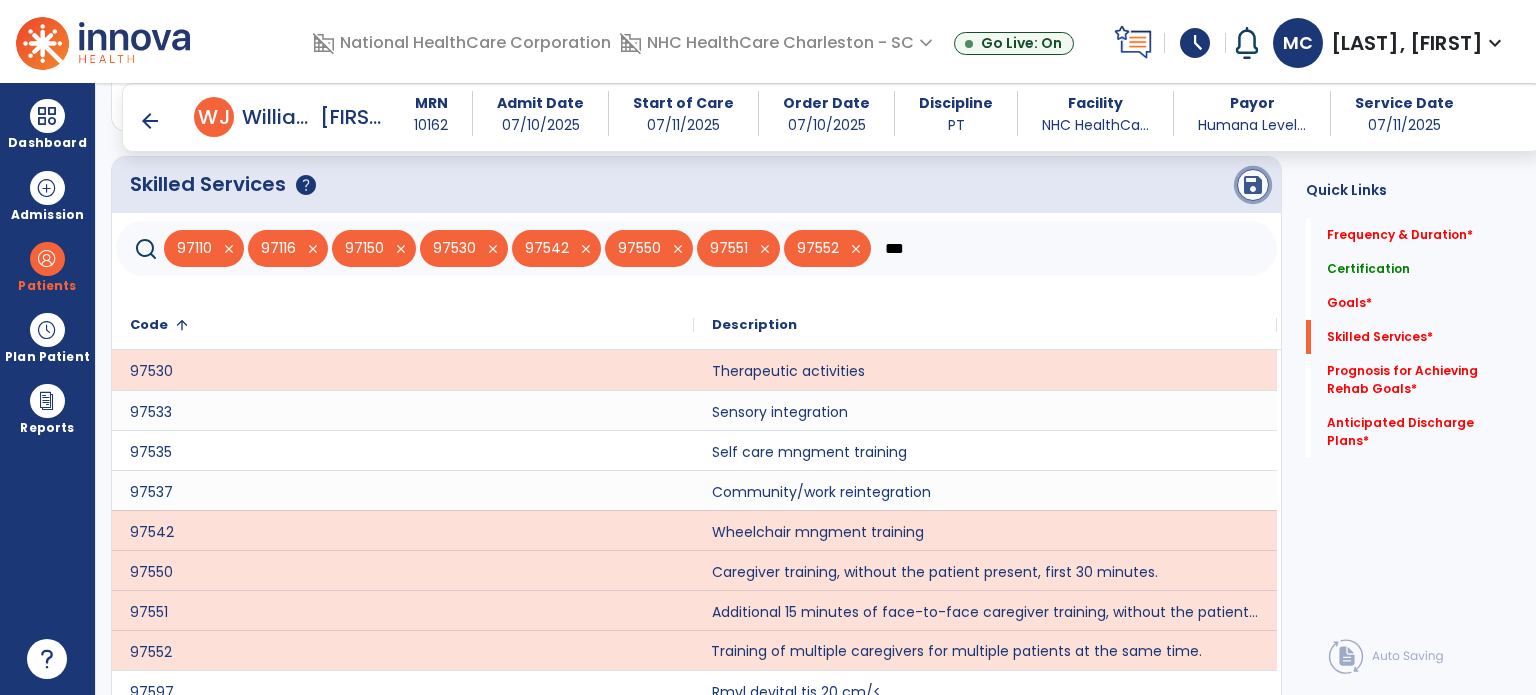 click on "save" 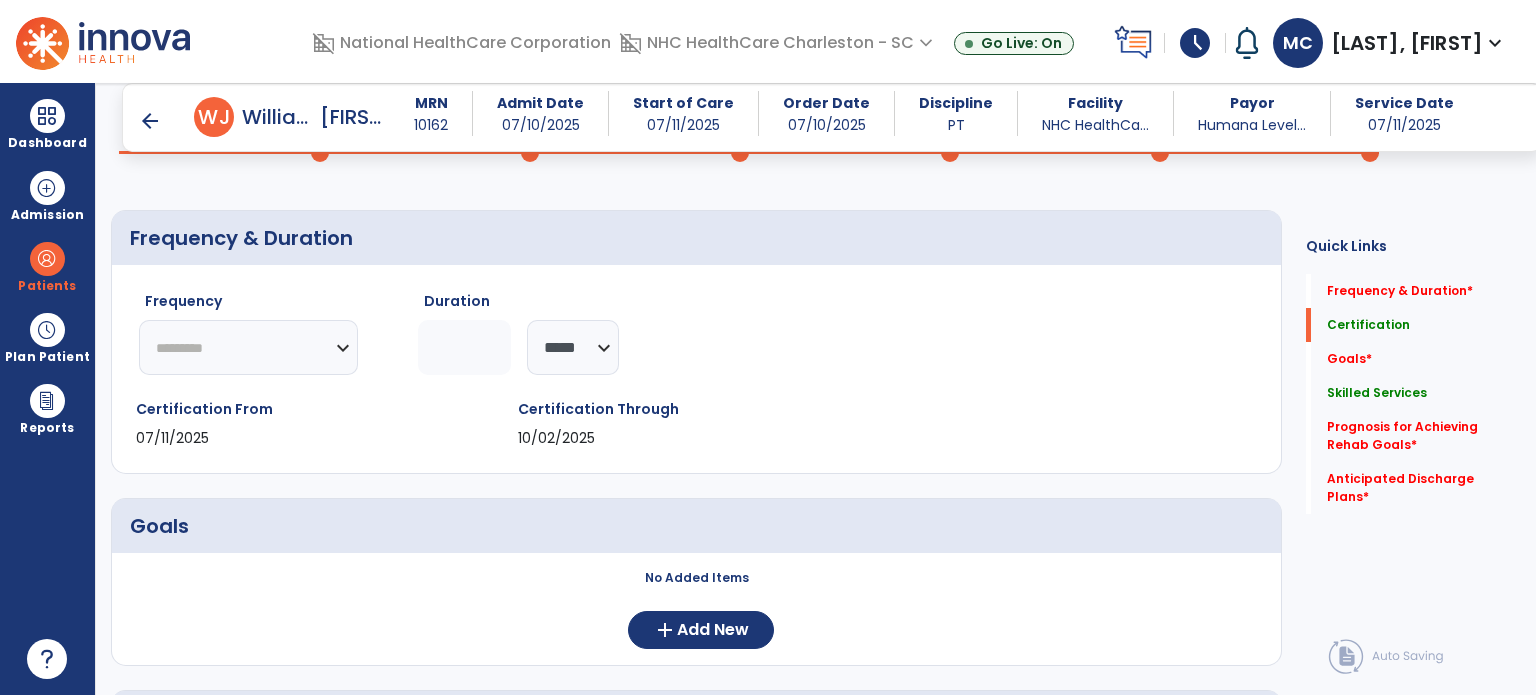 scroll, scrollTop: 152, scrollLeft: 0, axis: vertical 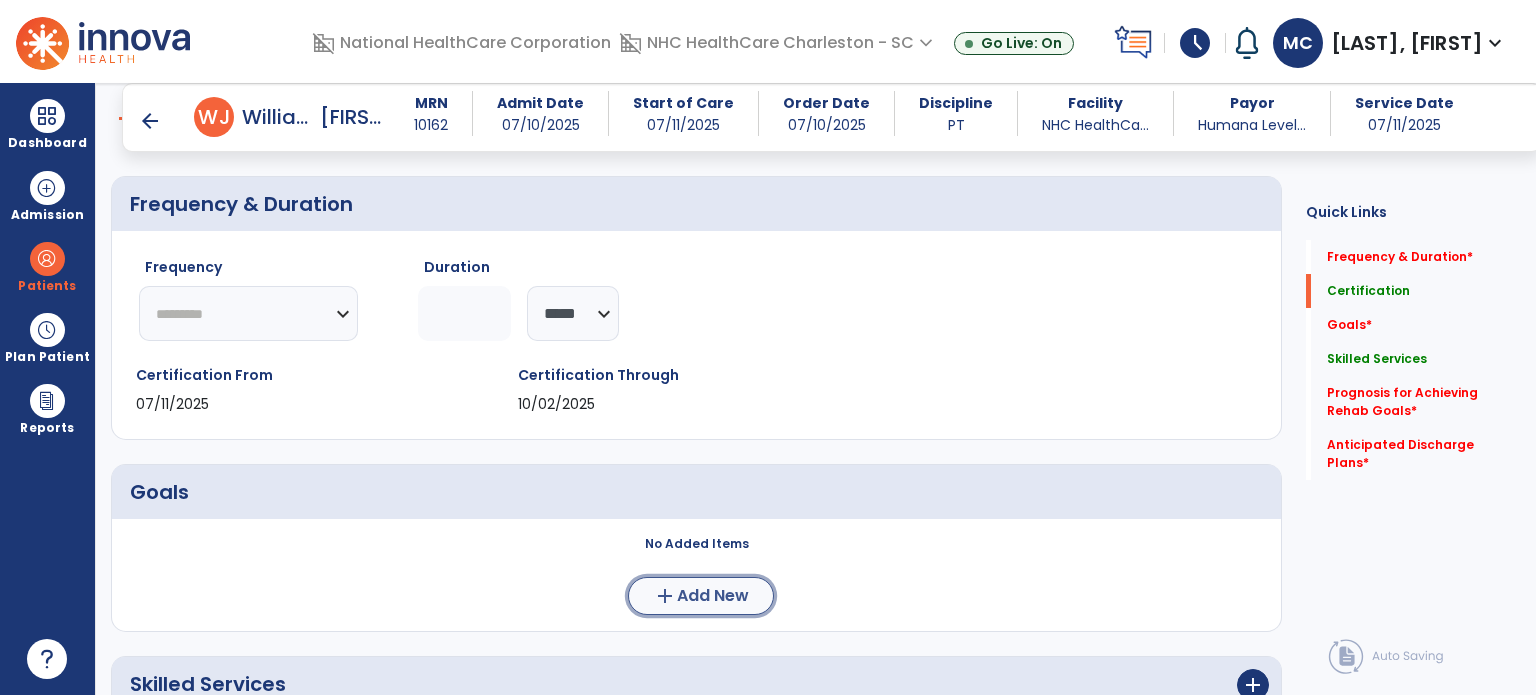 click on "add  Add New" at bounding box center (701, 596) 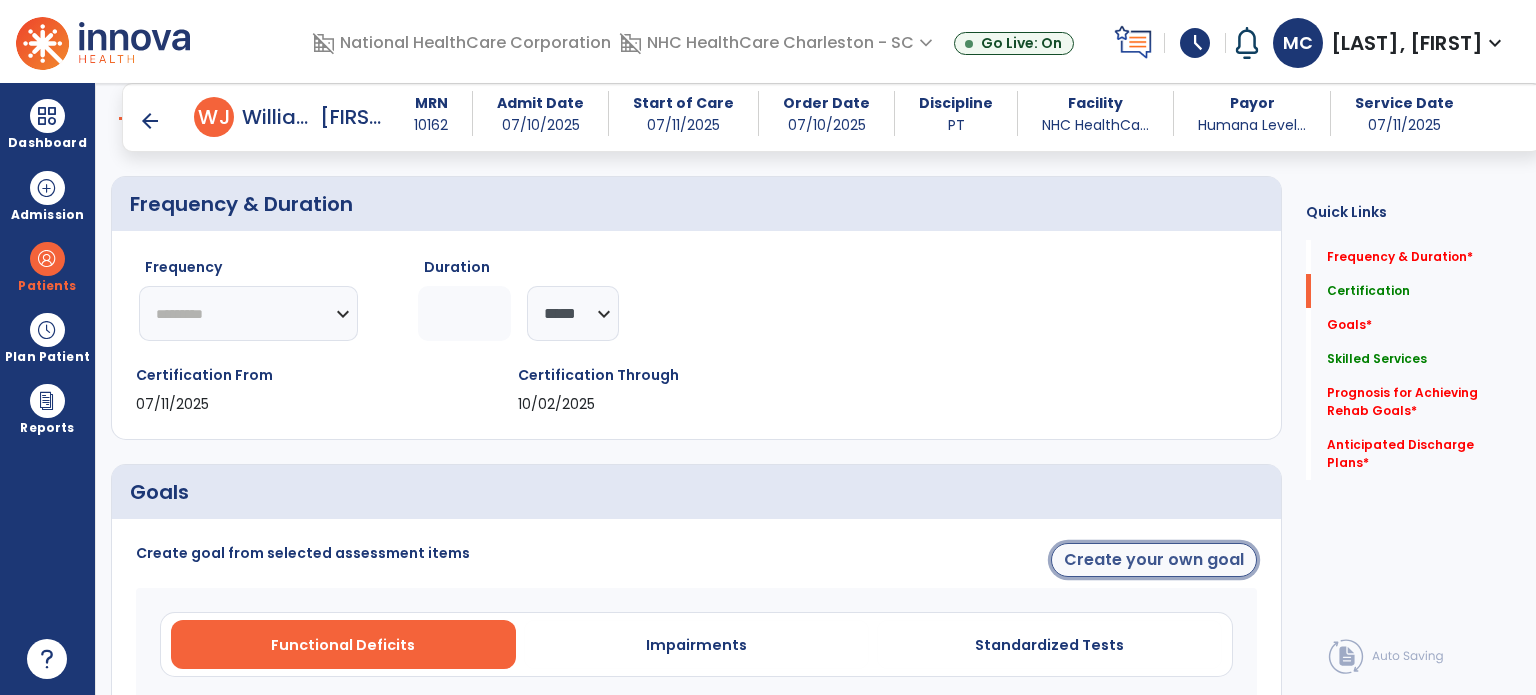 click on "Create your own goal" at bounding box center [1154, 560] 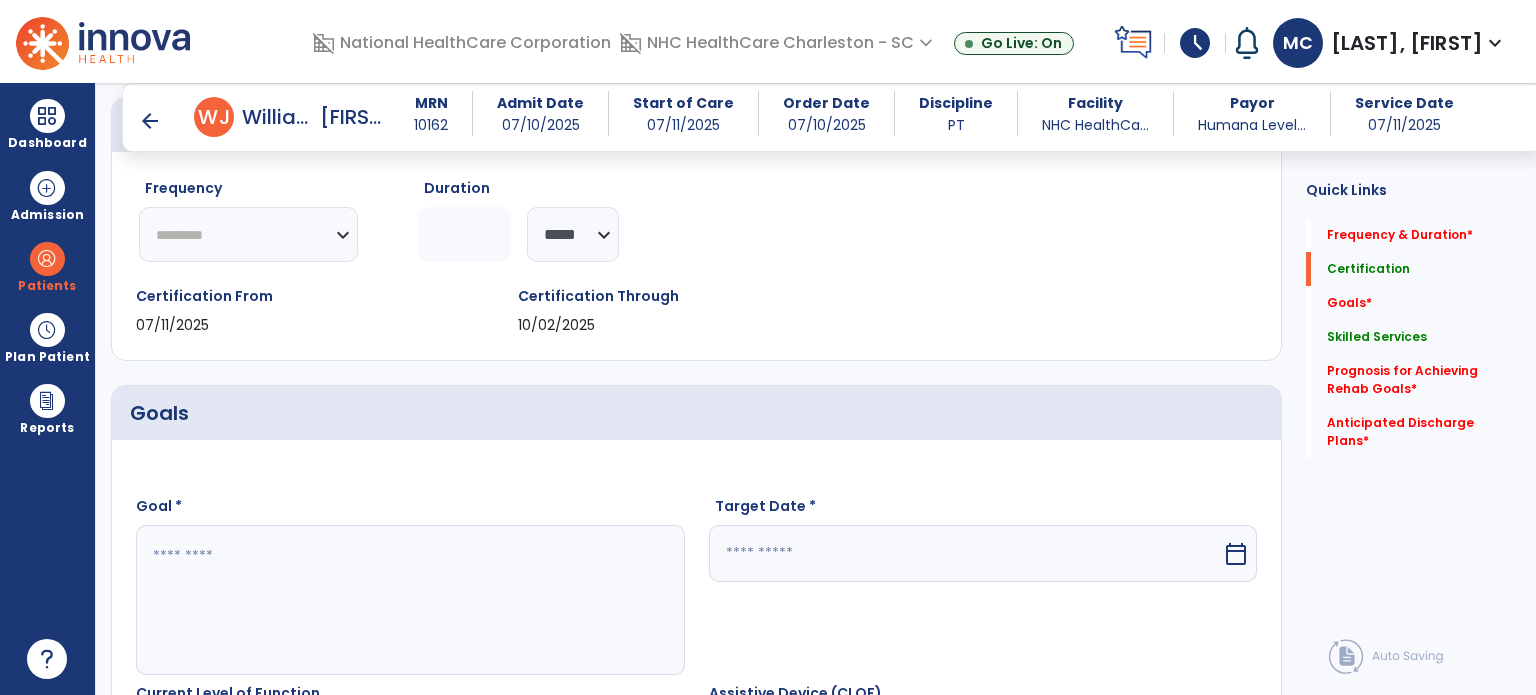 scroll, scrollTop: 252, scrollLeft: 0, axis: vertical 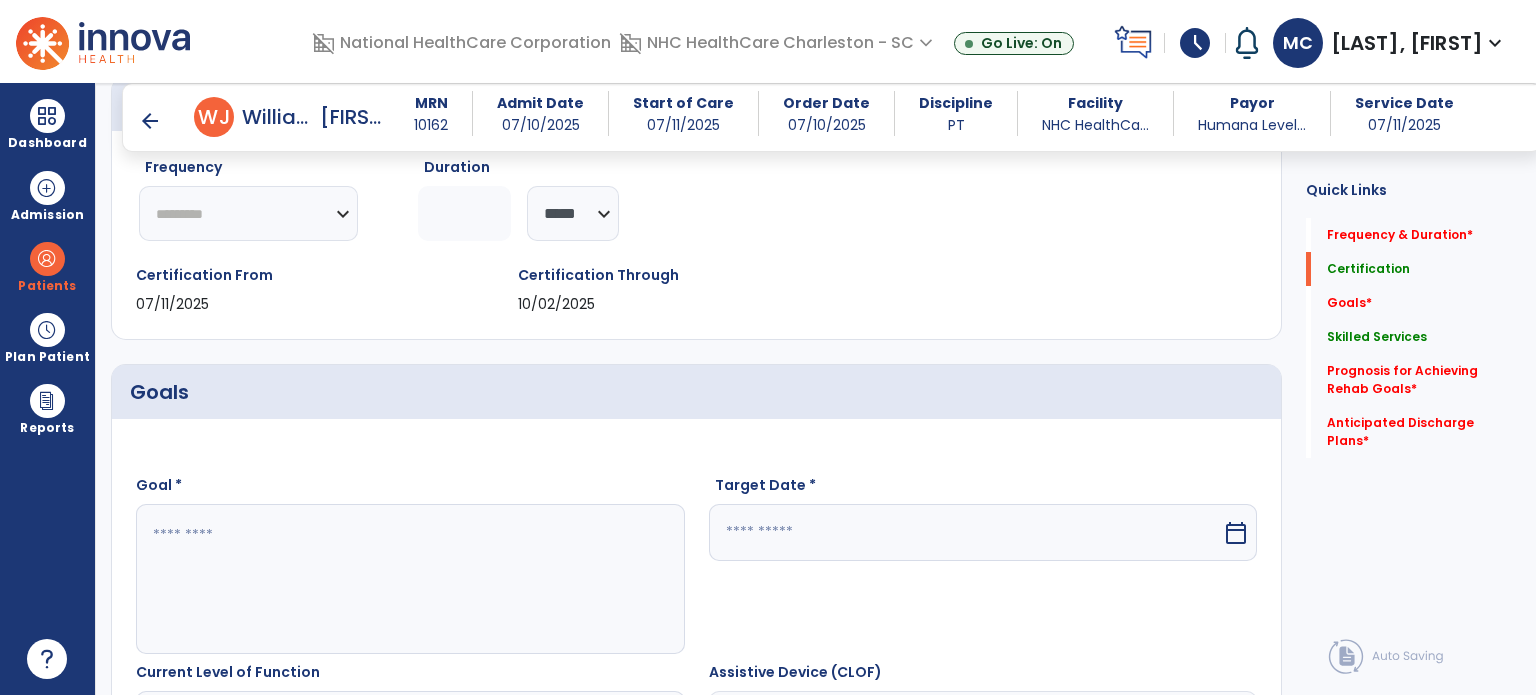 click at bounding box center (966, 532) 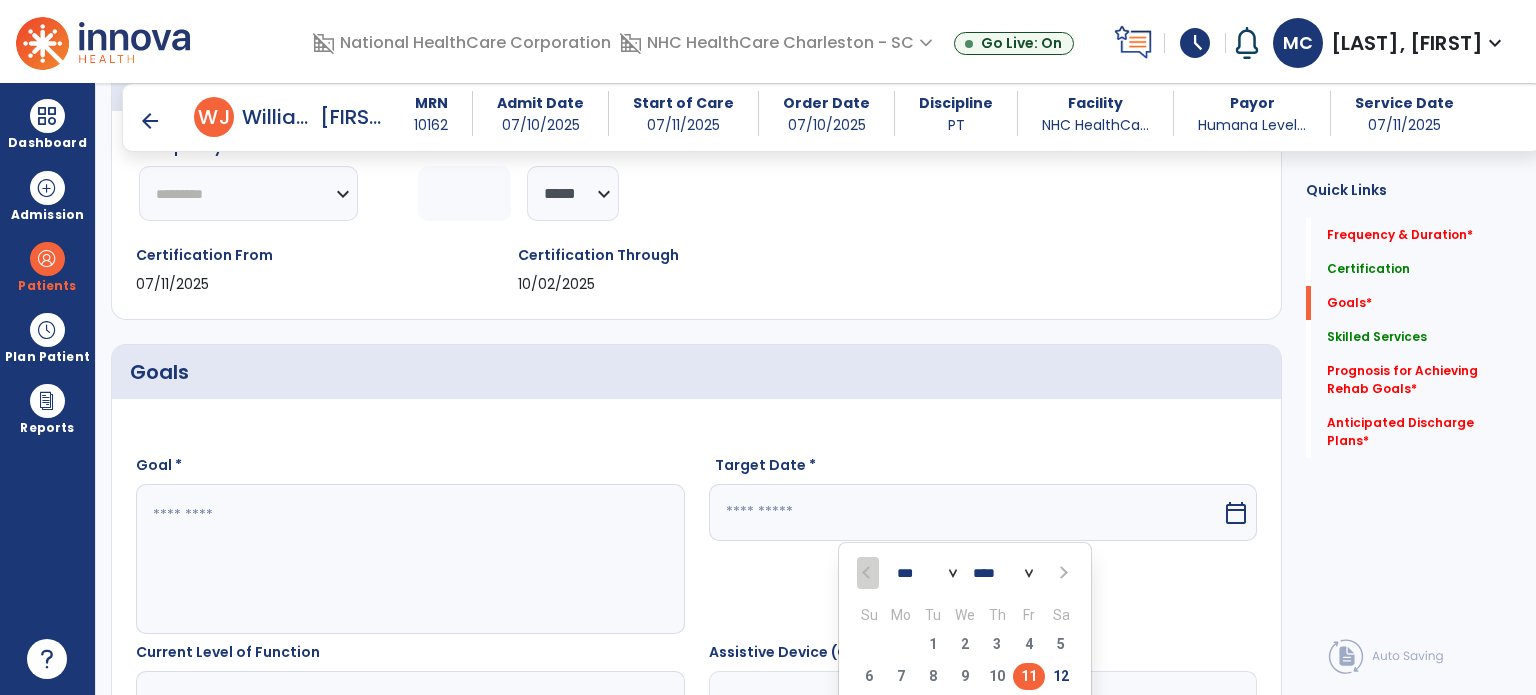 scroll, scrollTop: 372, scrollLeft: 0, axis: vertical 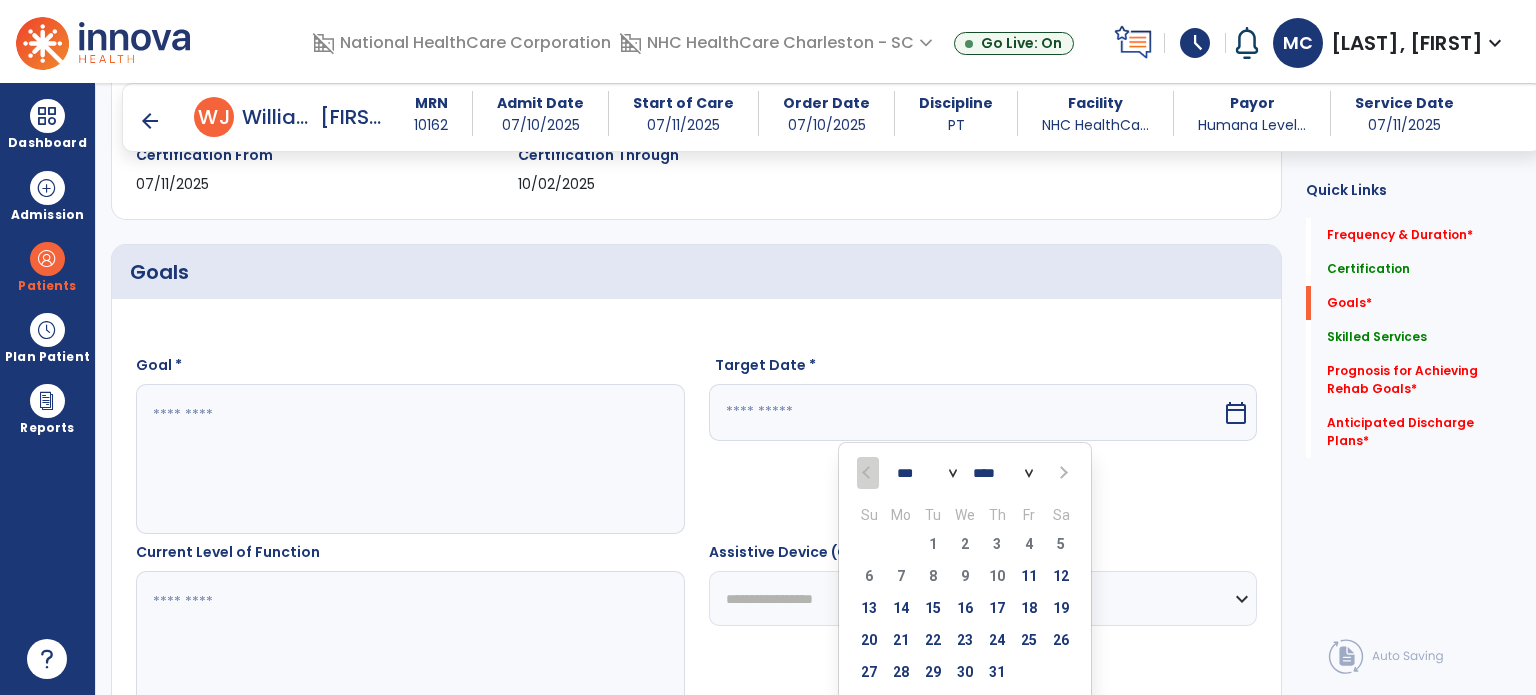 click at bounding box center [1062, 473] 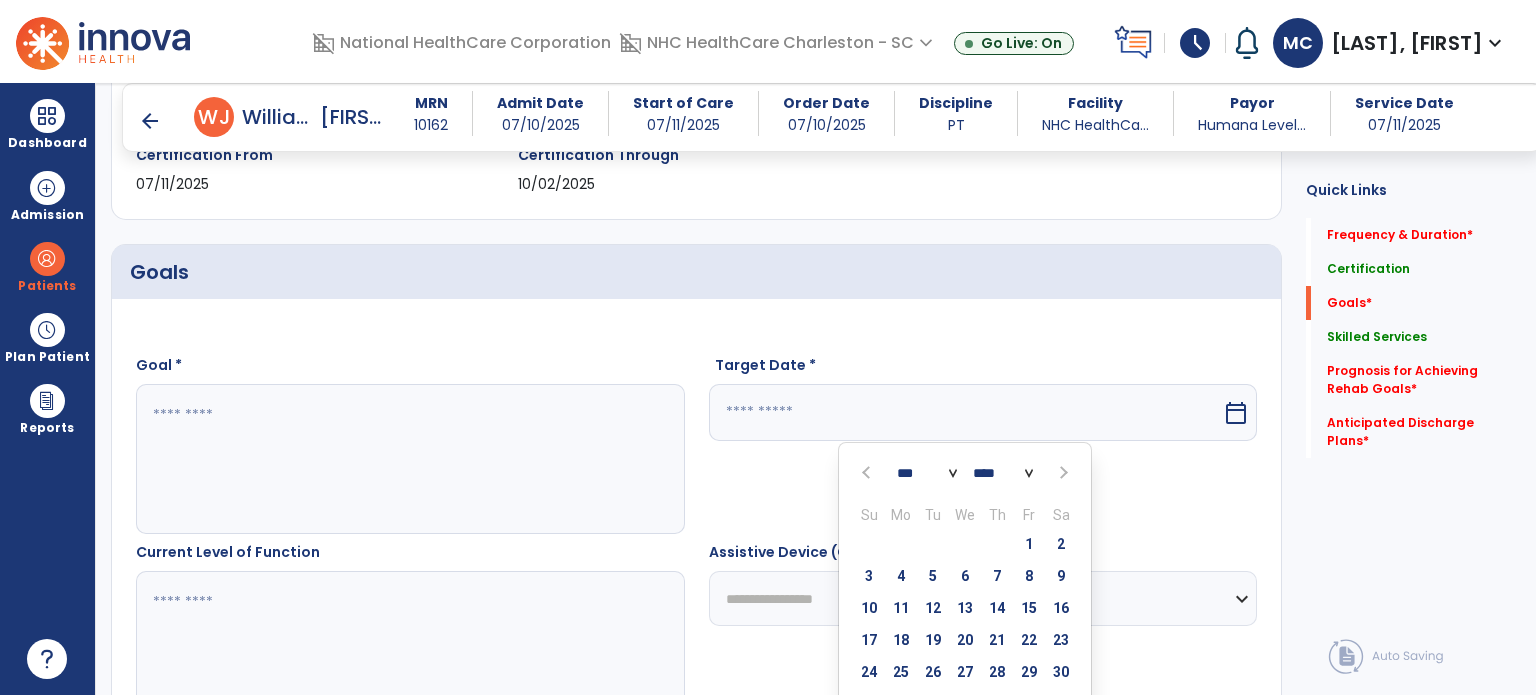 click at bounding box center [1062, 473] 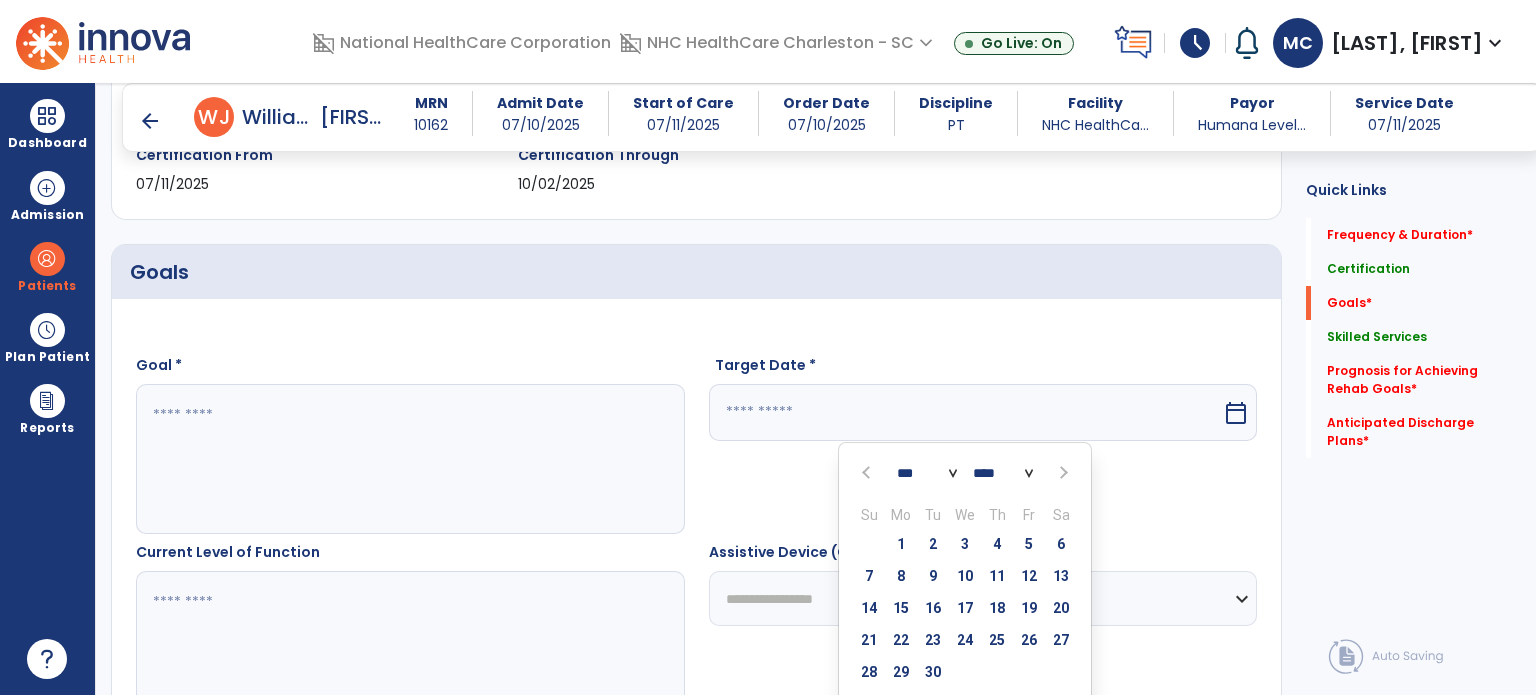 click at bounding box center [1062, 473] 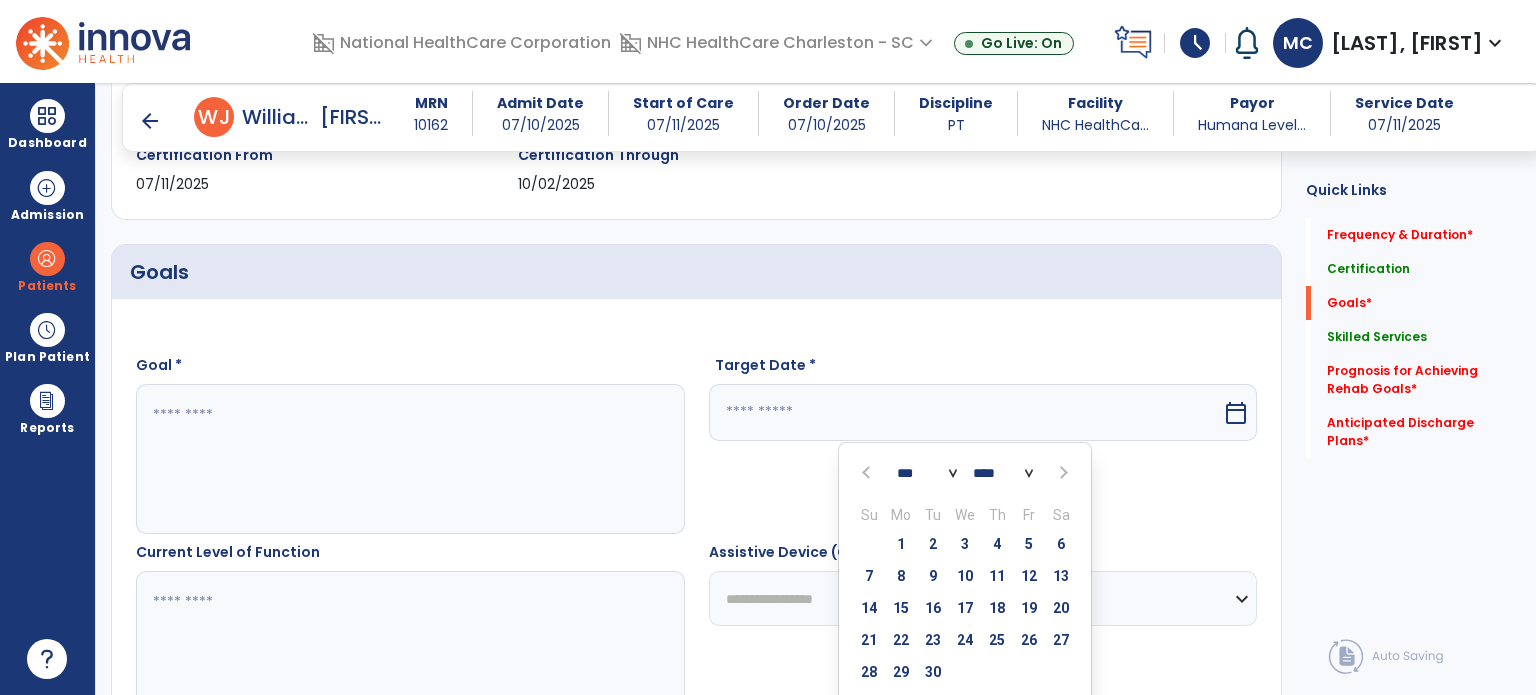 select on "**" 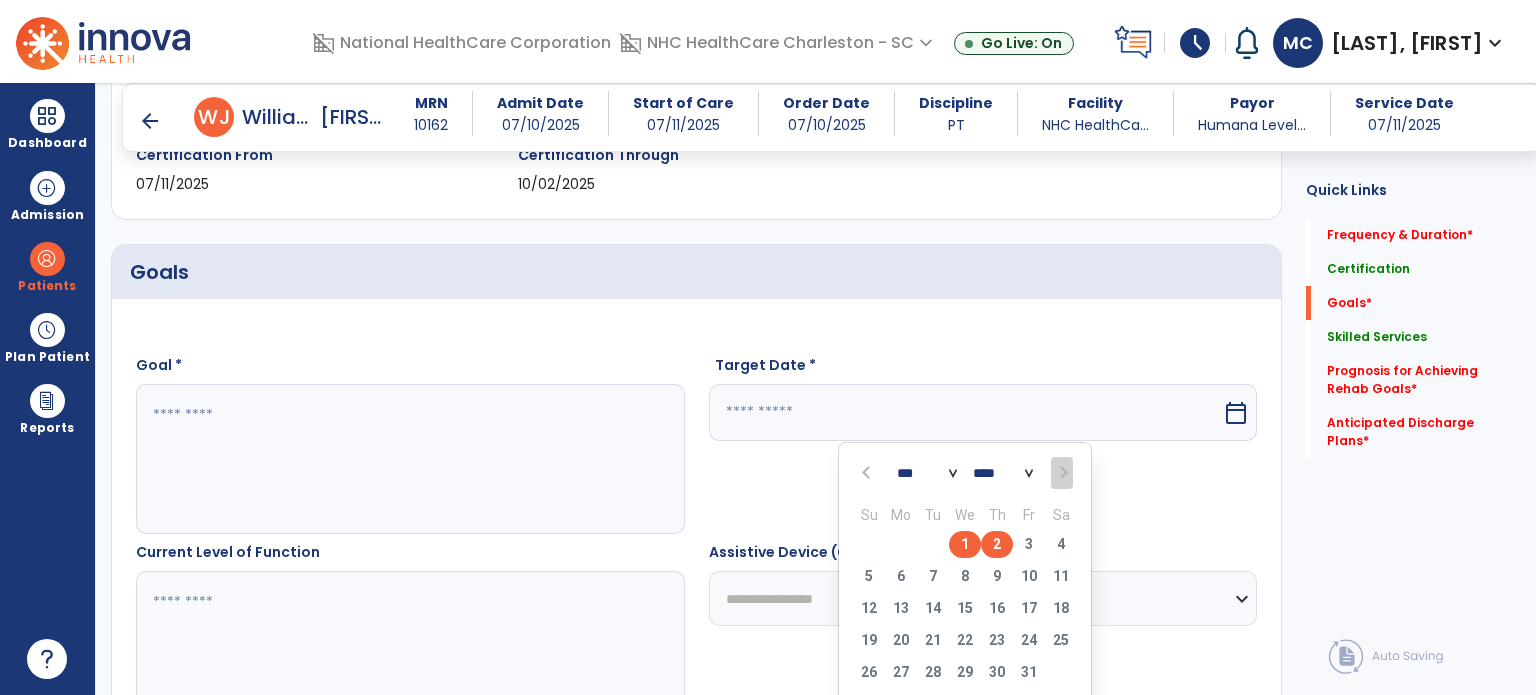 click on "2" at bounding box center (997, 544) 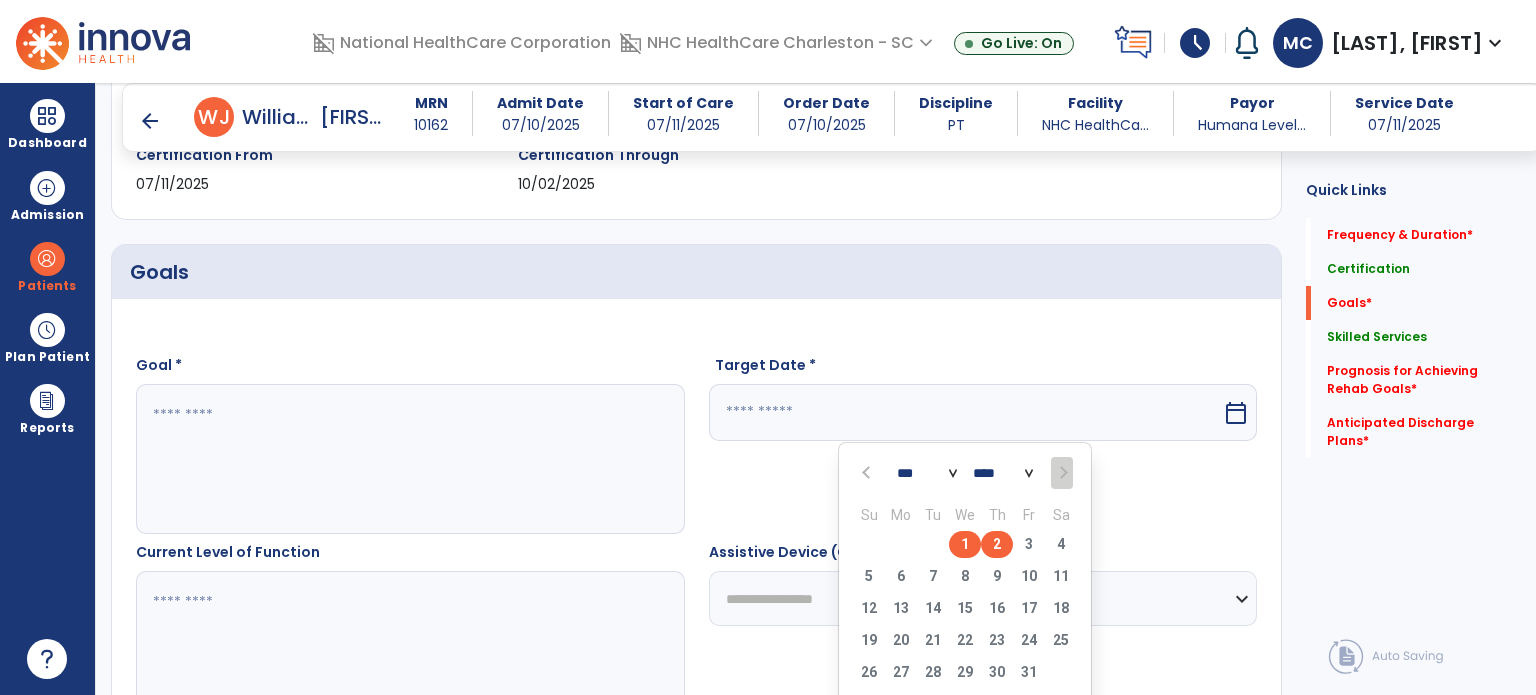 type on "*********" 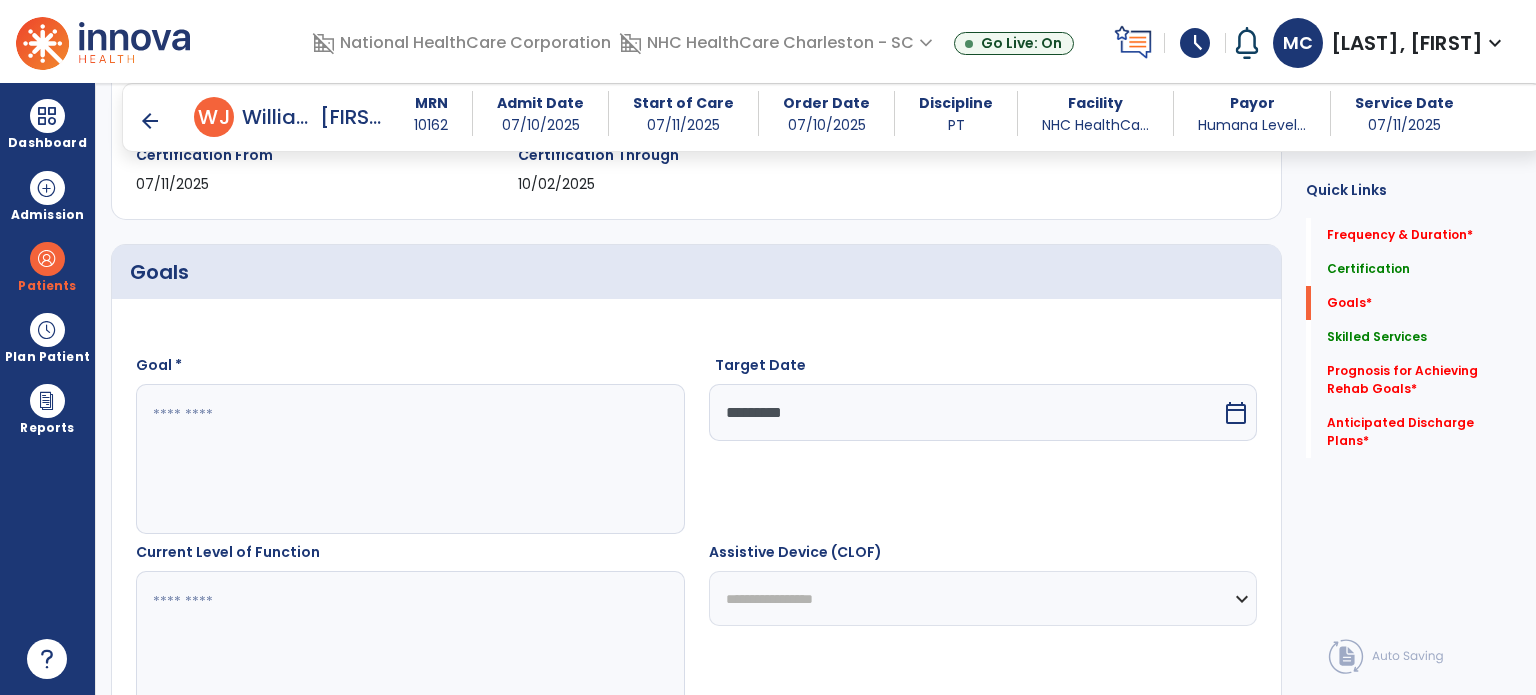 click at bounding box center [409, 459] 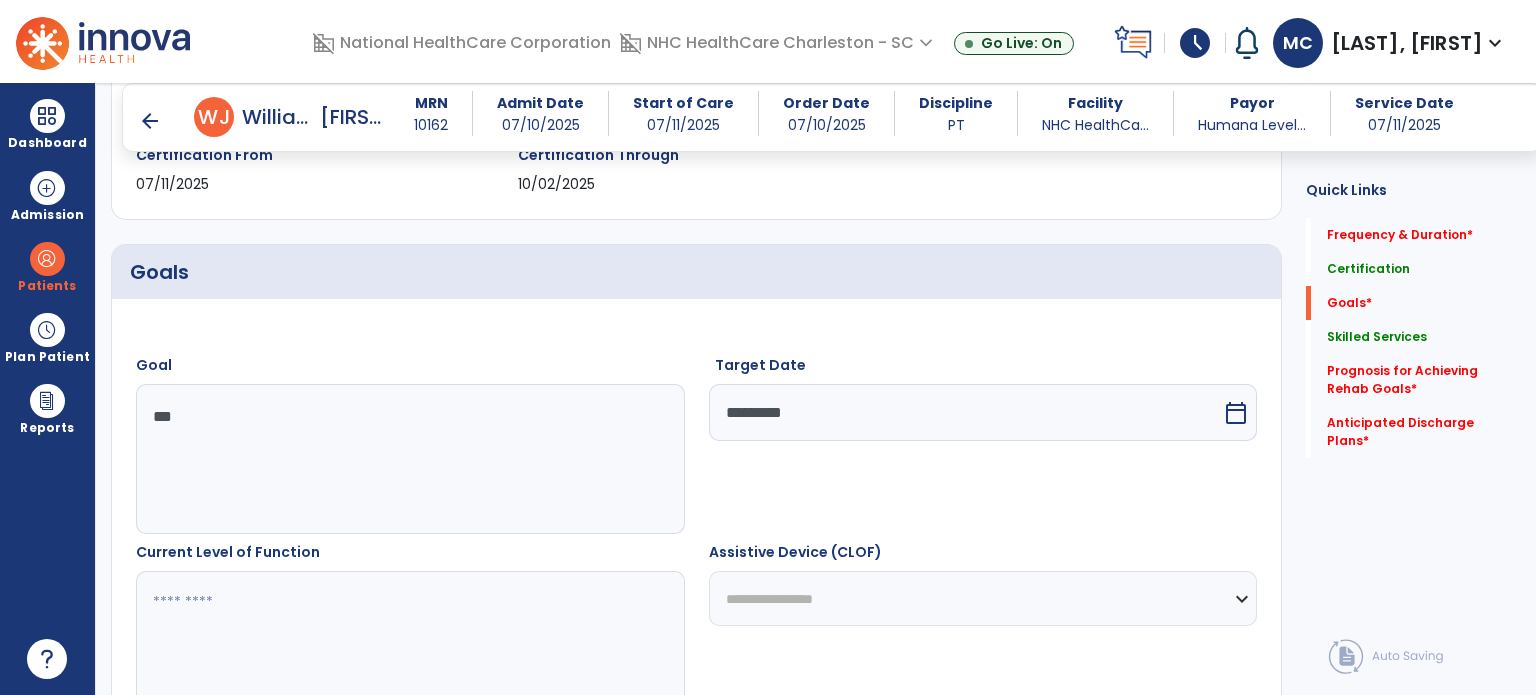 scroll, scrollTop: 472, scrollLeft: 0, axis: vertical 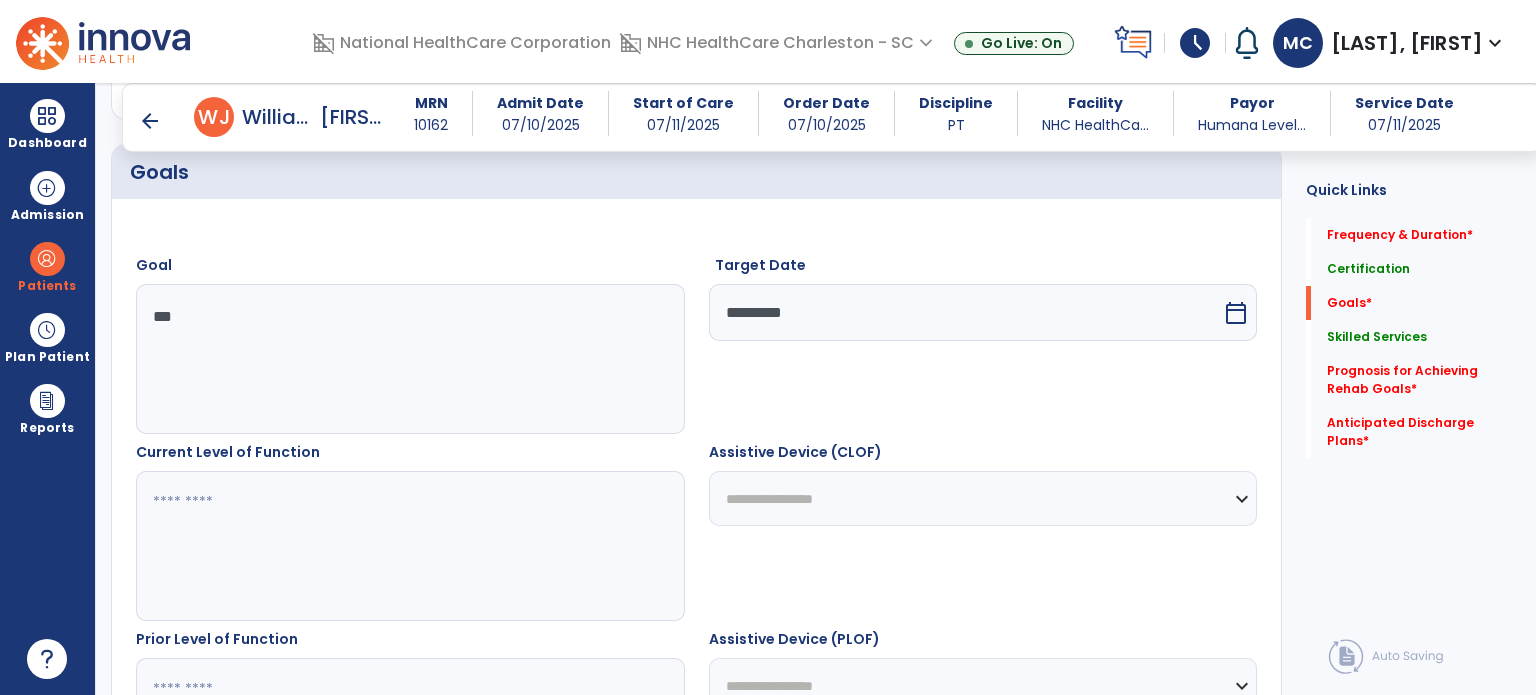 type on "***" 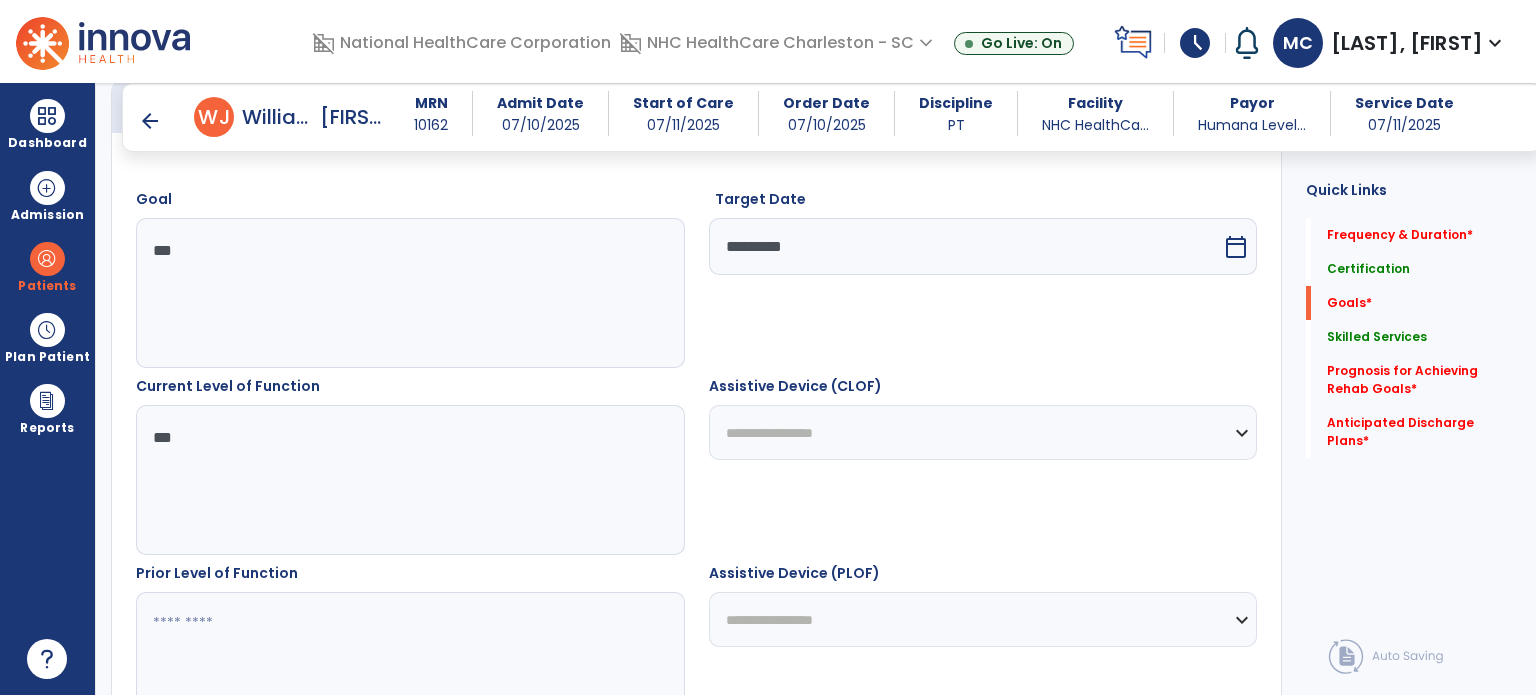 scroll, scrollTop: 572, scrollLeft: 0, axis: vertical 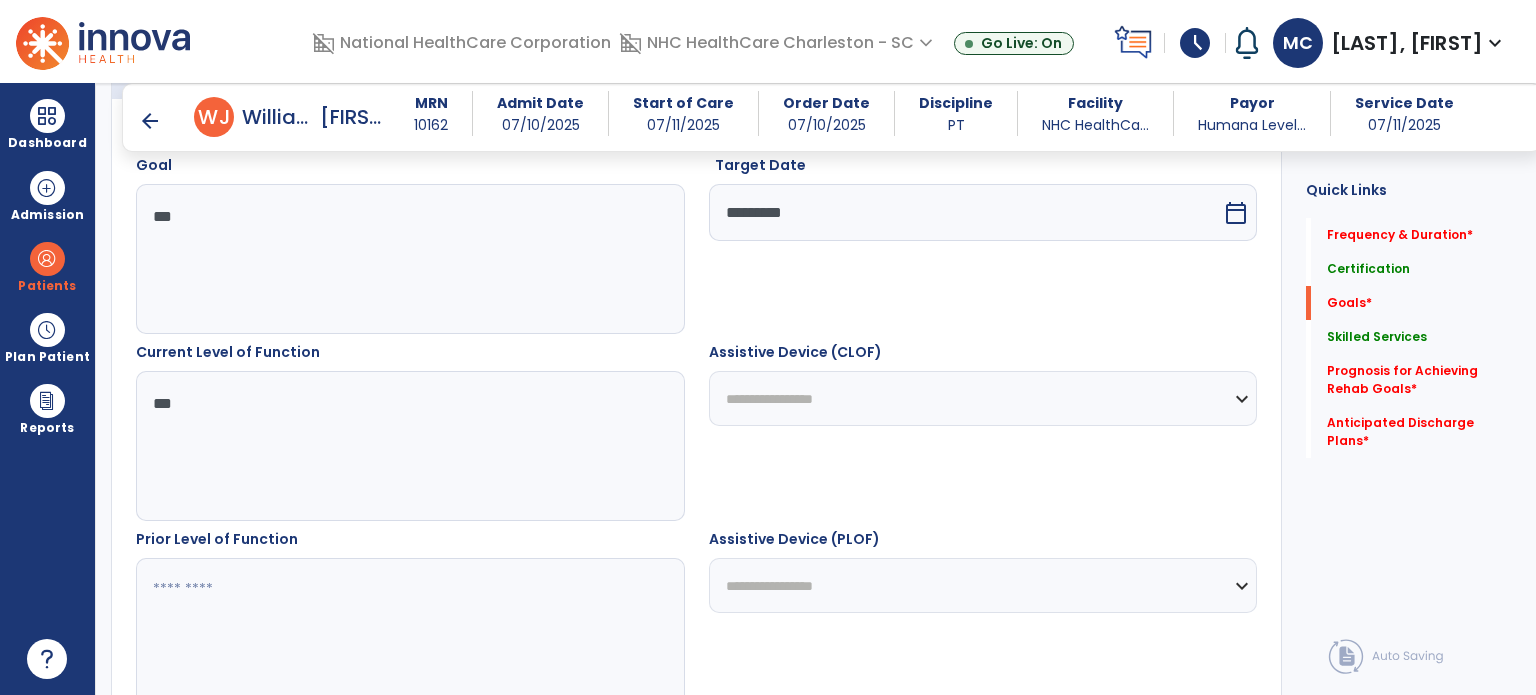 type on "***" 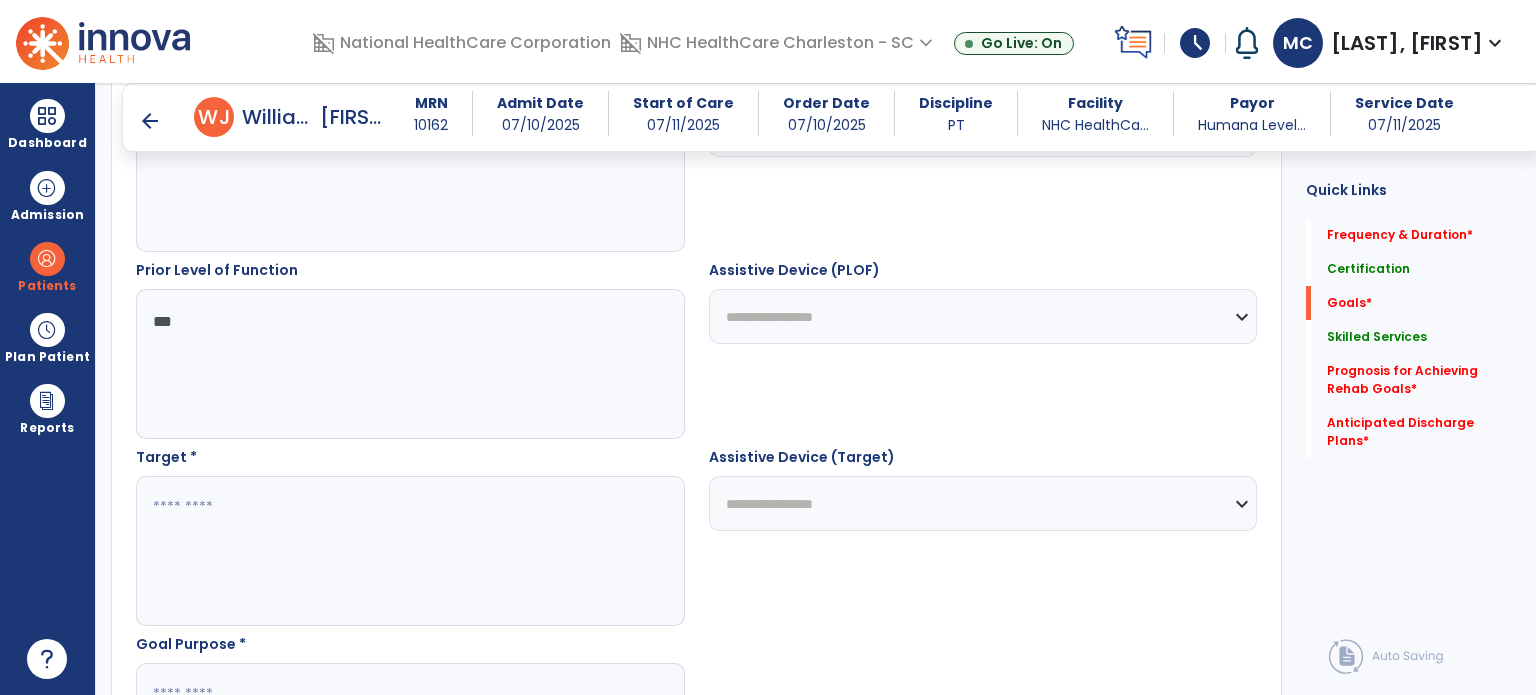 scroll, scrollTop: 872, scrollLeft: 0, axis: vertical 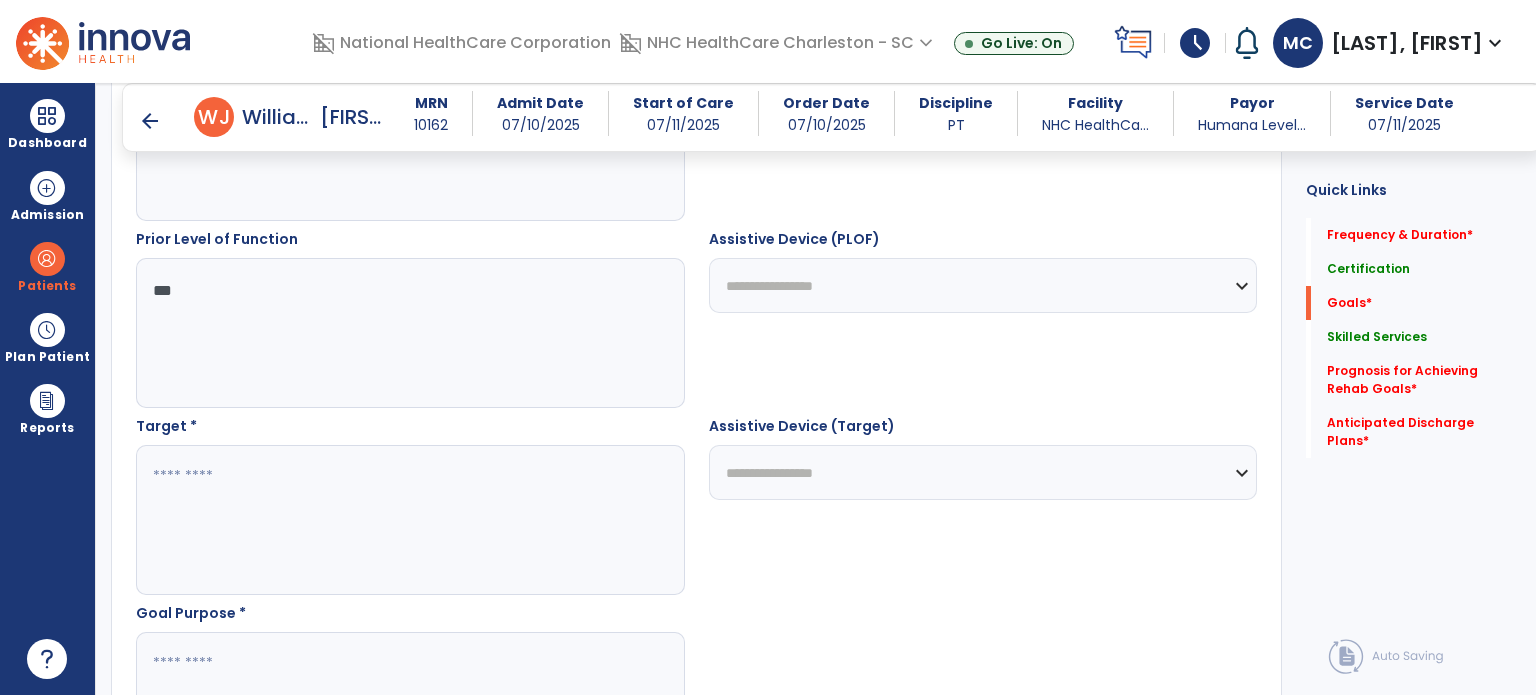 type on "***" 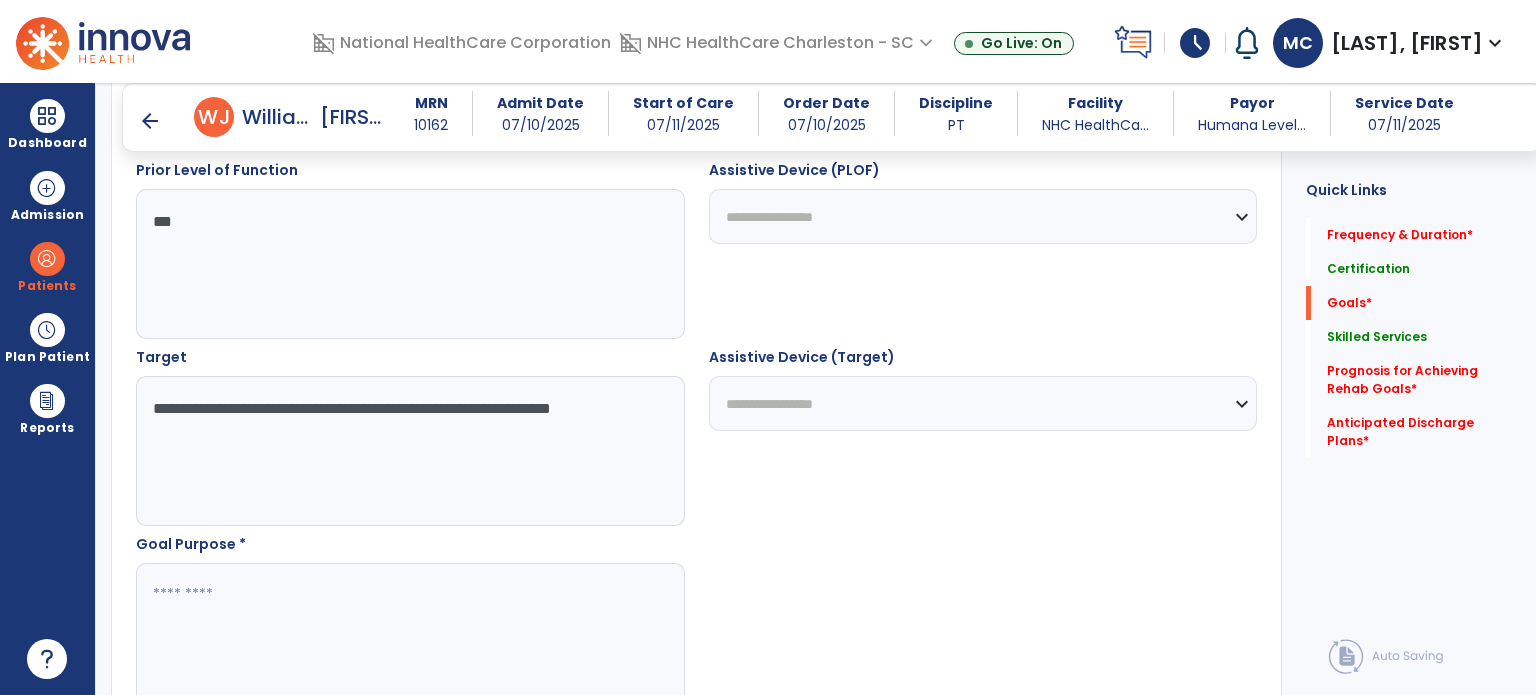 scroll, scrollTop: 972, scrollLeft: 0, axis: vertical 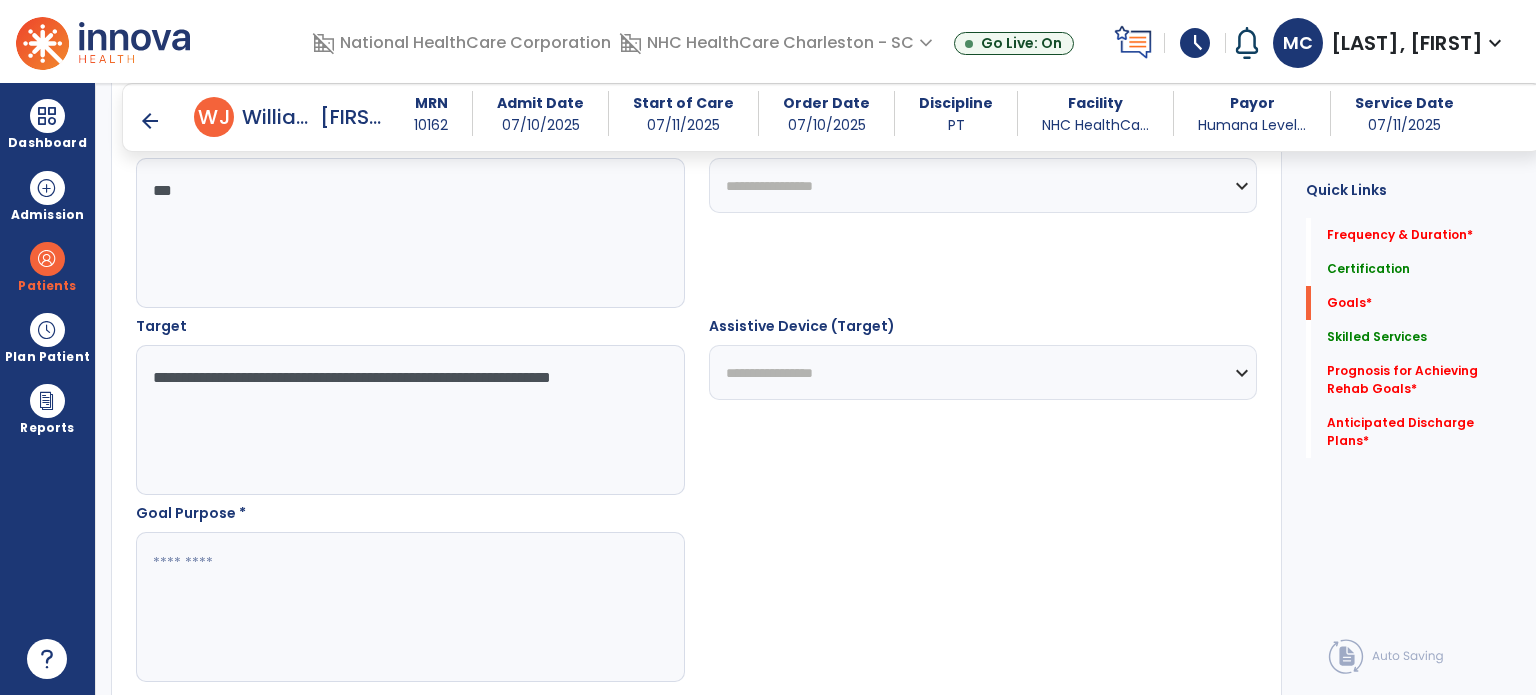 type on "**********" 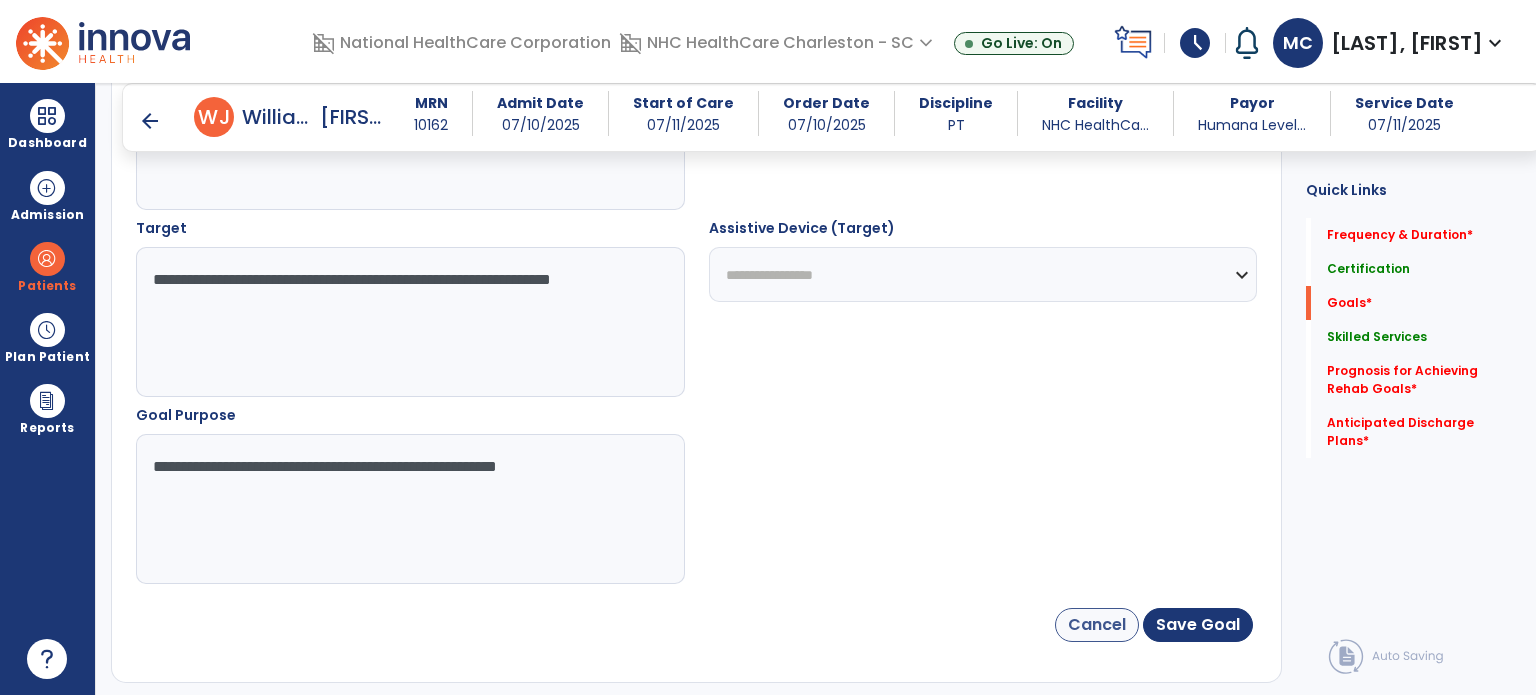 scroll, scrollTop: 1172, scrollLeft: 0, axis: vertical 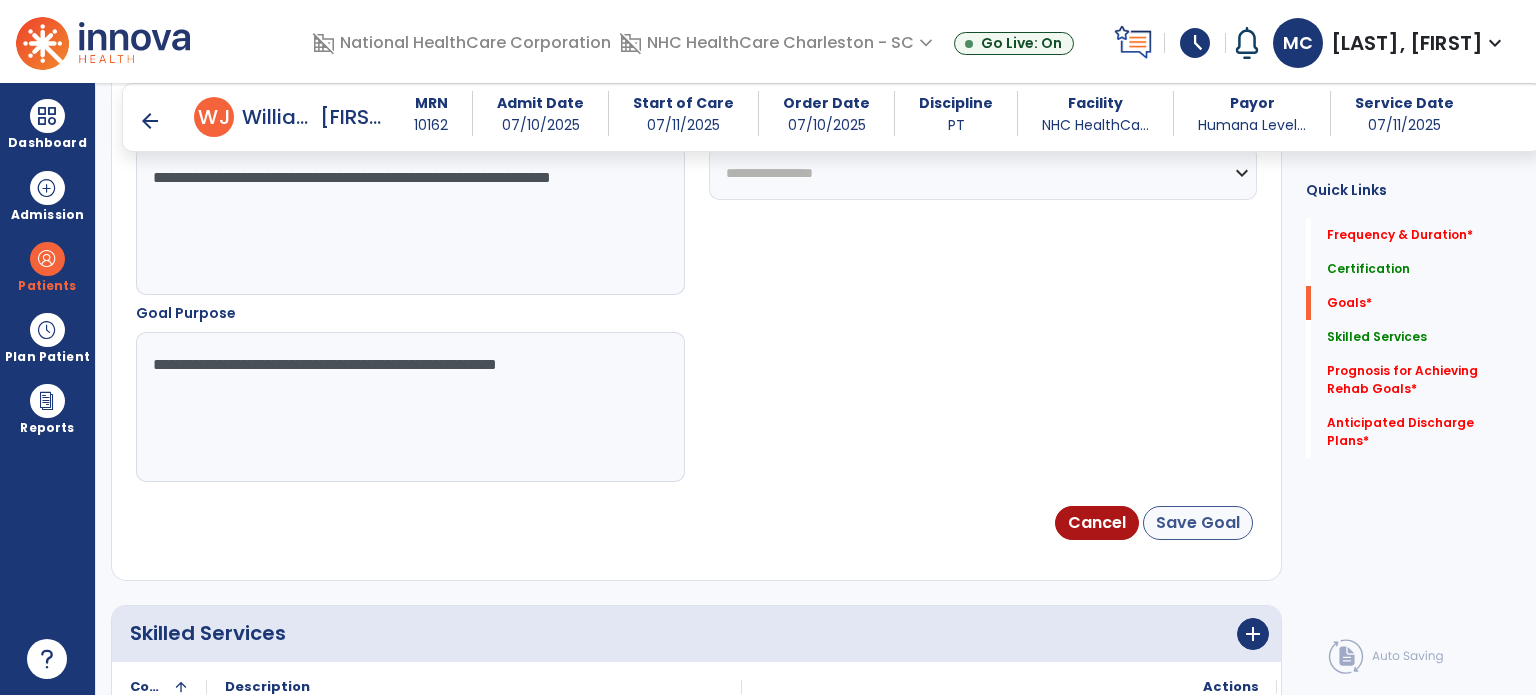 type on "**********" 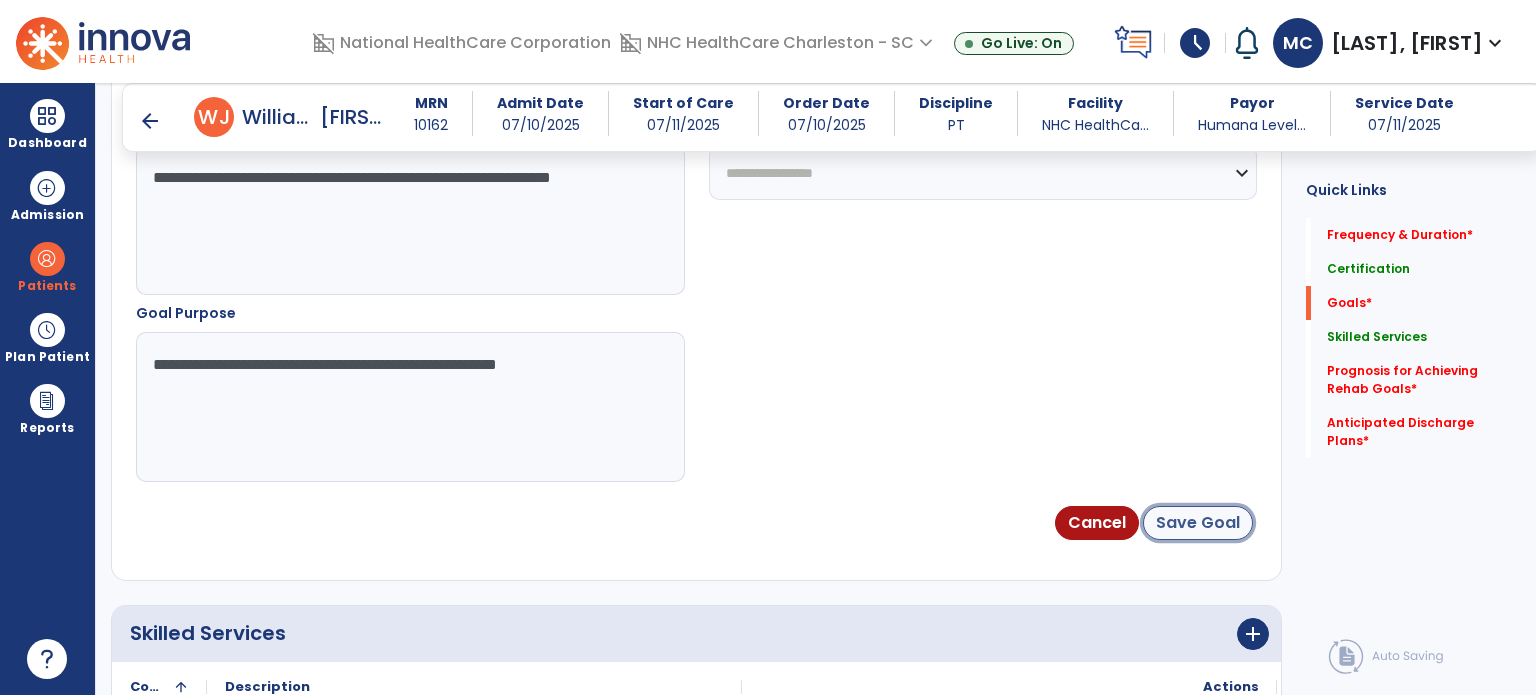 click on "Save Goal" at bounding box center [1198, 523] 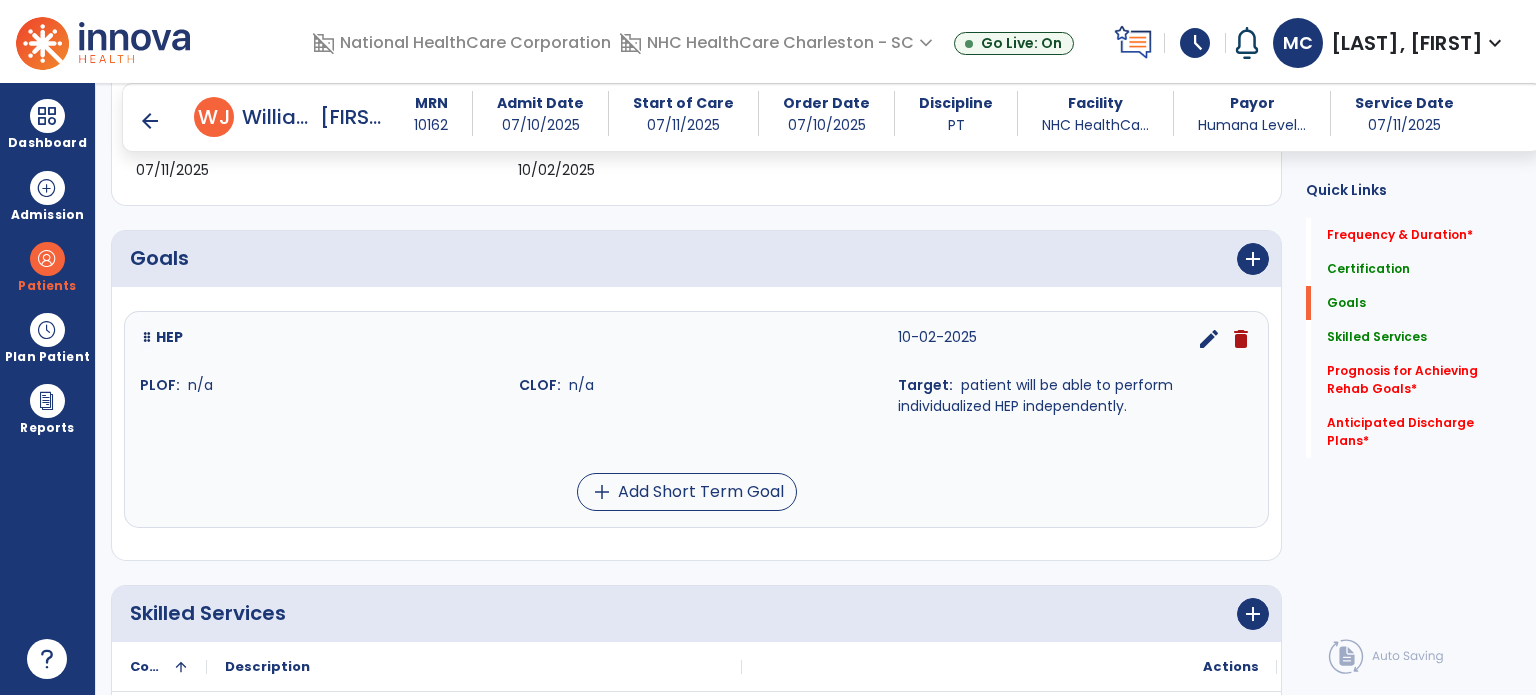 scroll, scrollTop: 396, scrollLeft: 0, axis: vertical 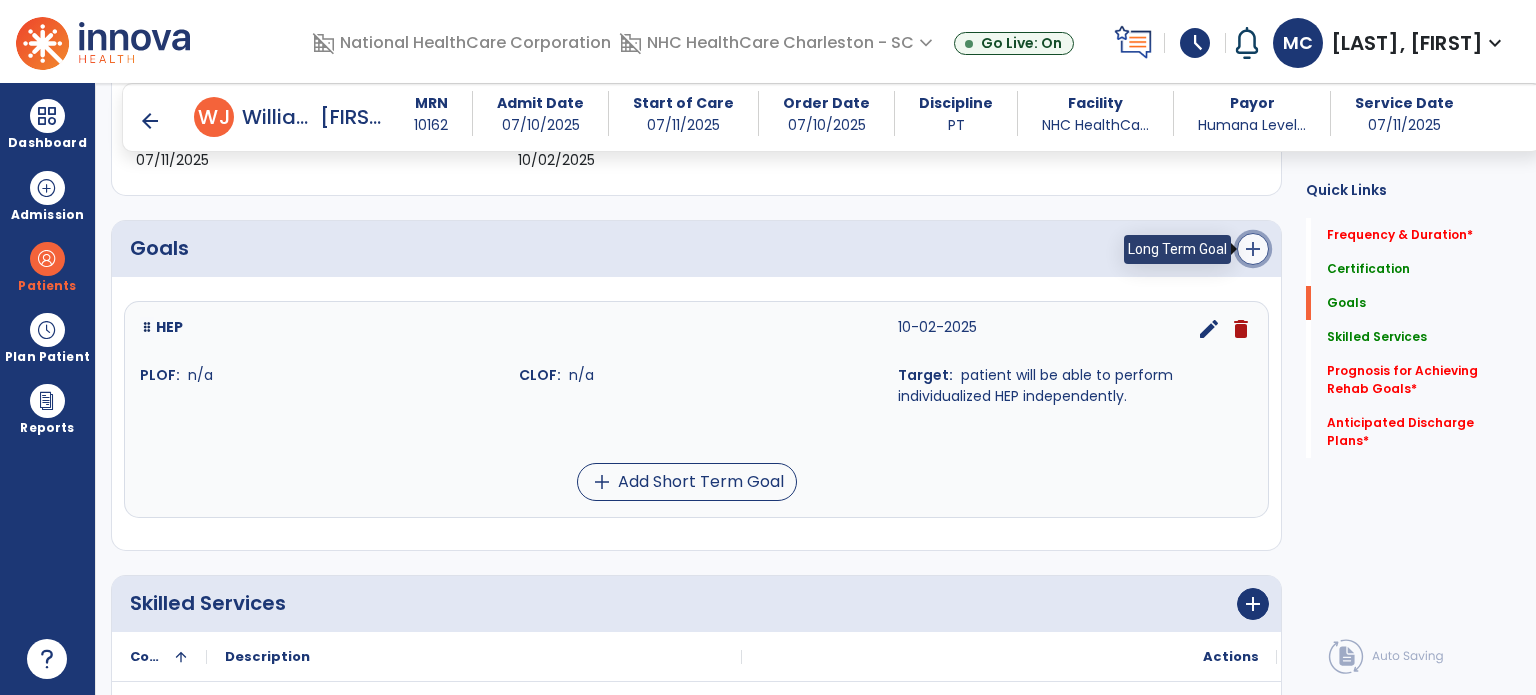 click on "add" at bounding box center [1253, 249] 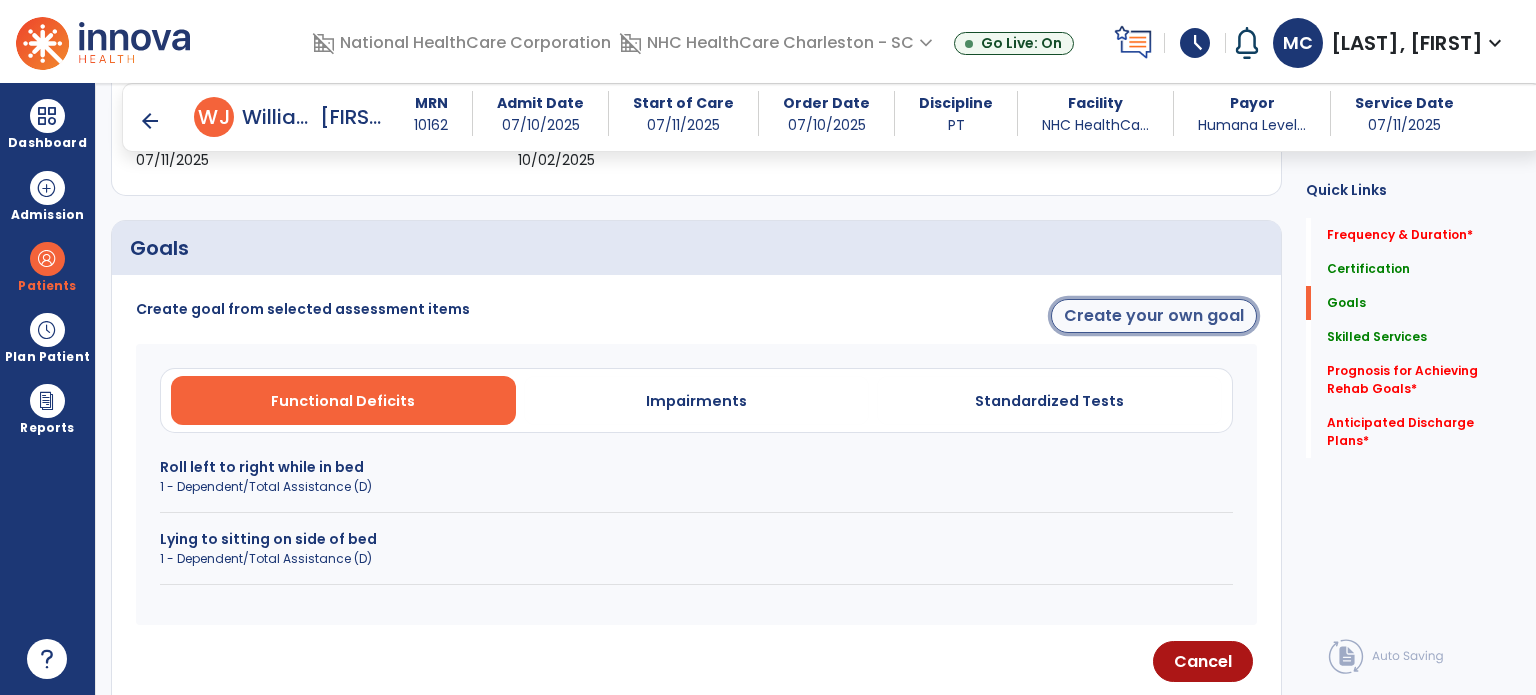 click on "Create your own goal" at bounding box center (1154, 316) 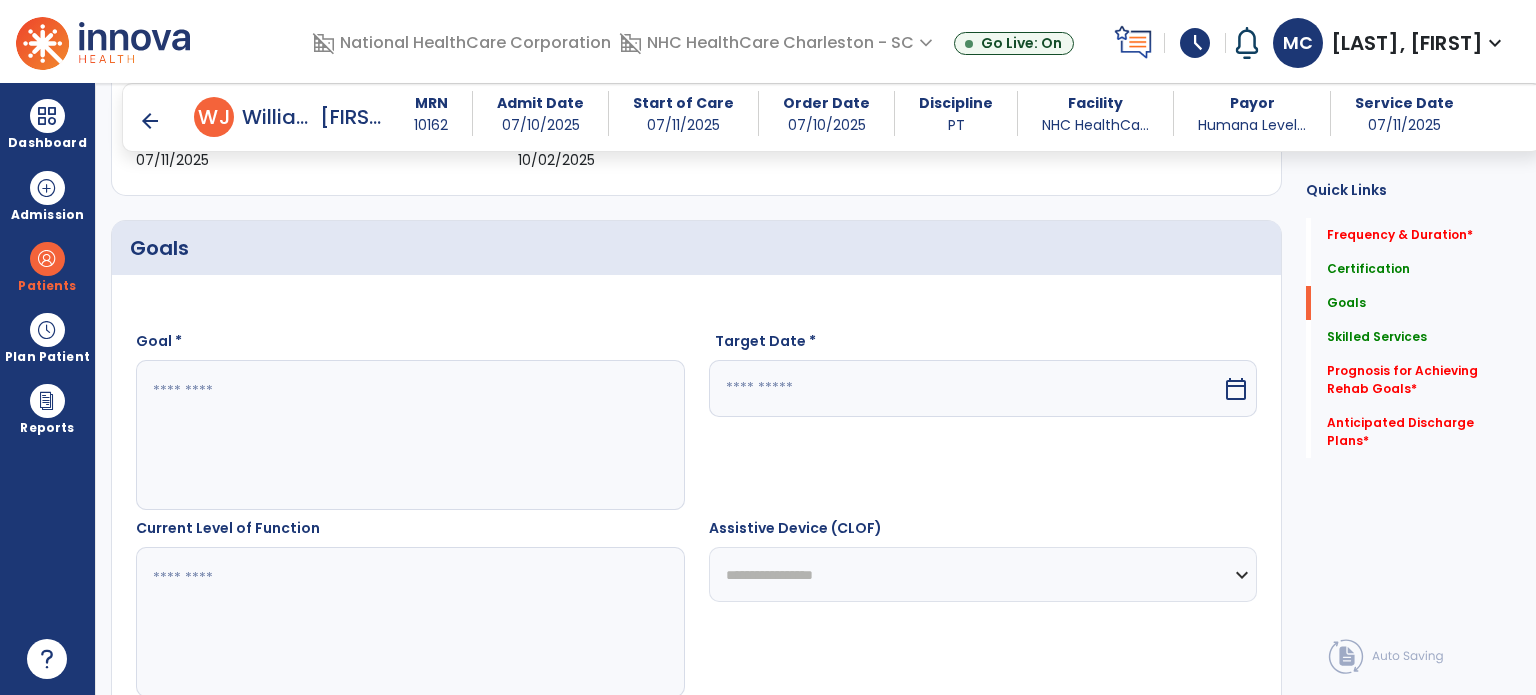 click at bounding box center [966, 388] 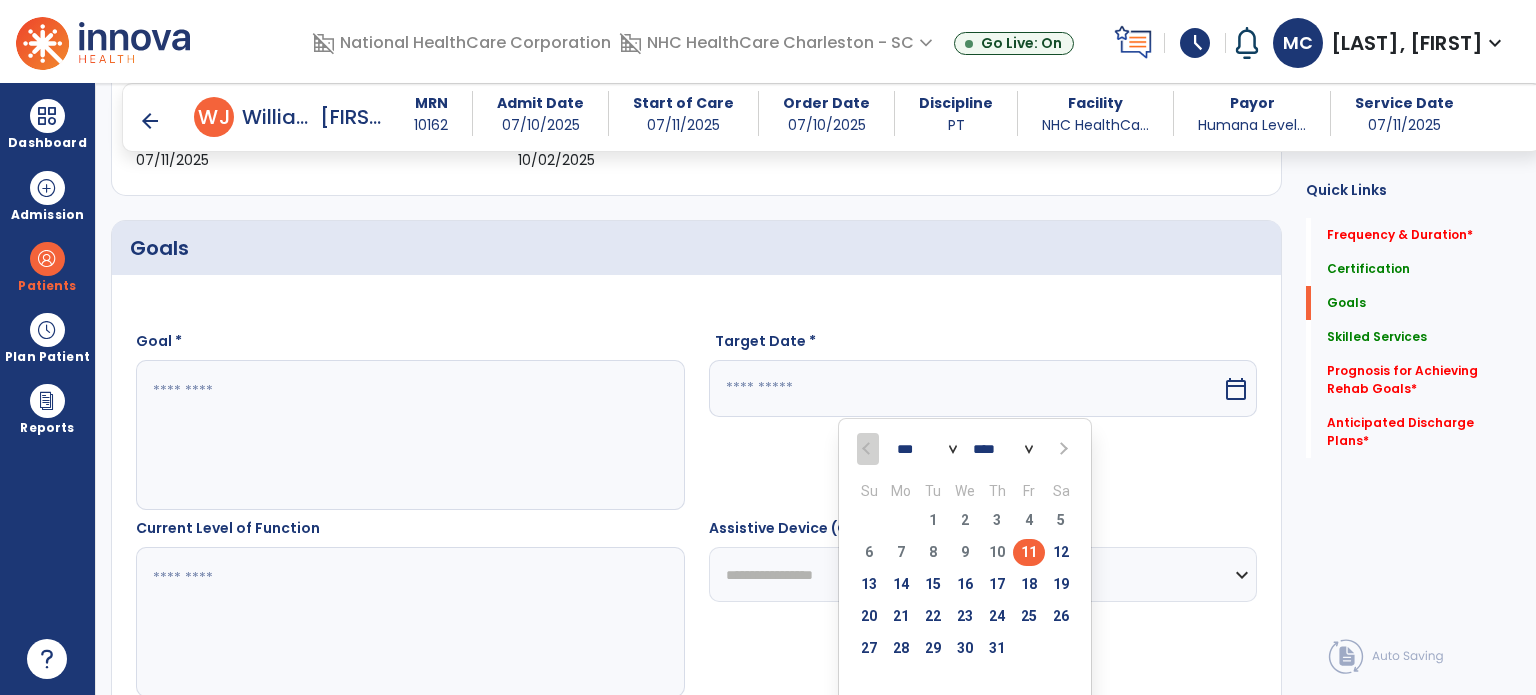 click at bounding box center [1061, 449] 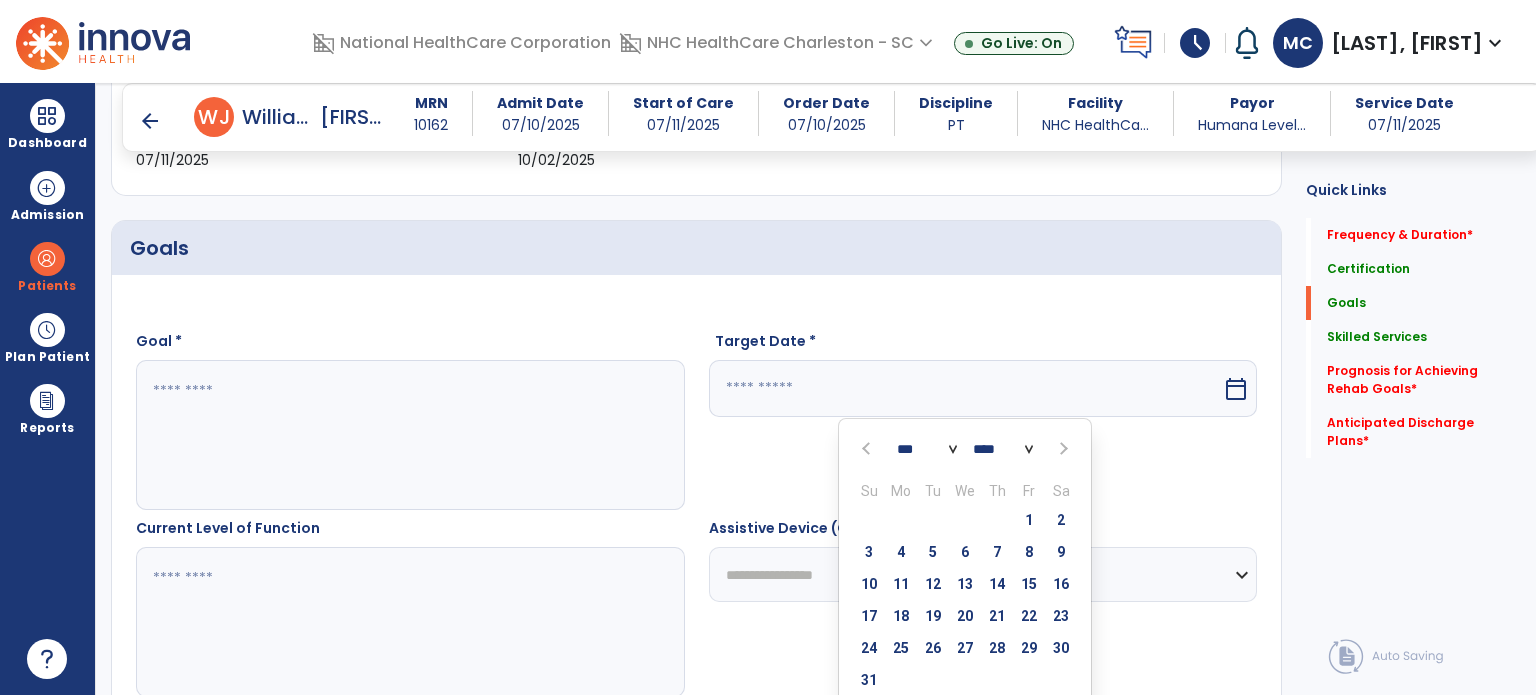 click at bounding box center [1062, 449] 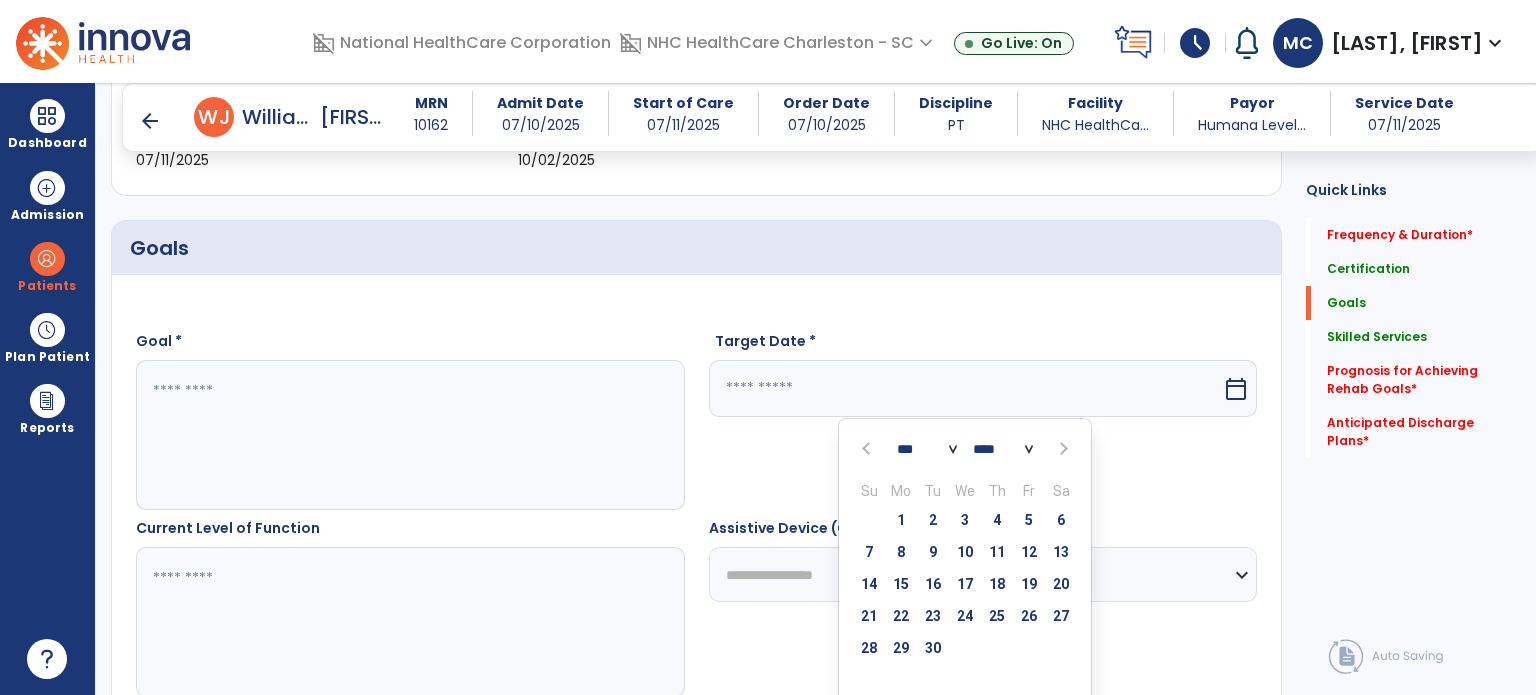 click at bounding box center (1062, 449) 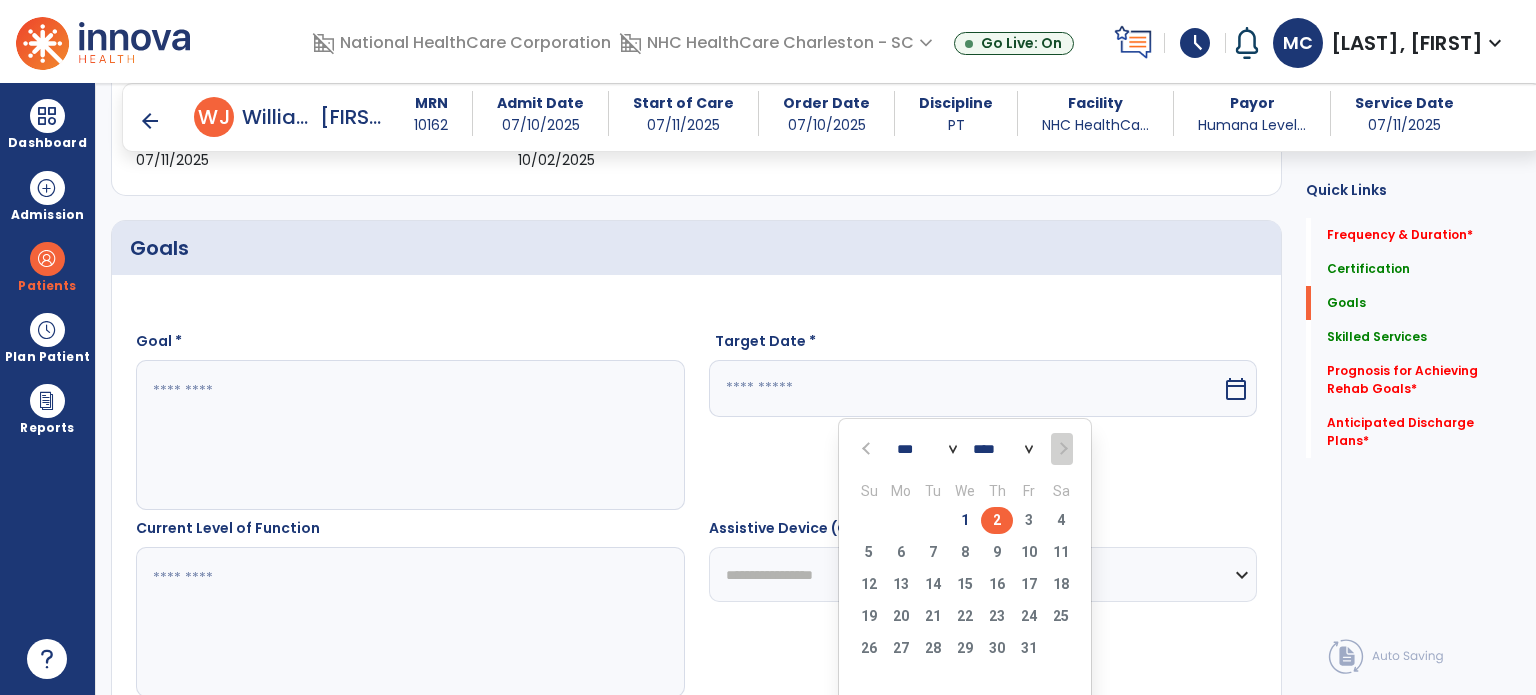 click on "2" at bounding box center (997, 520) 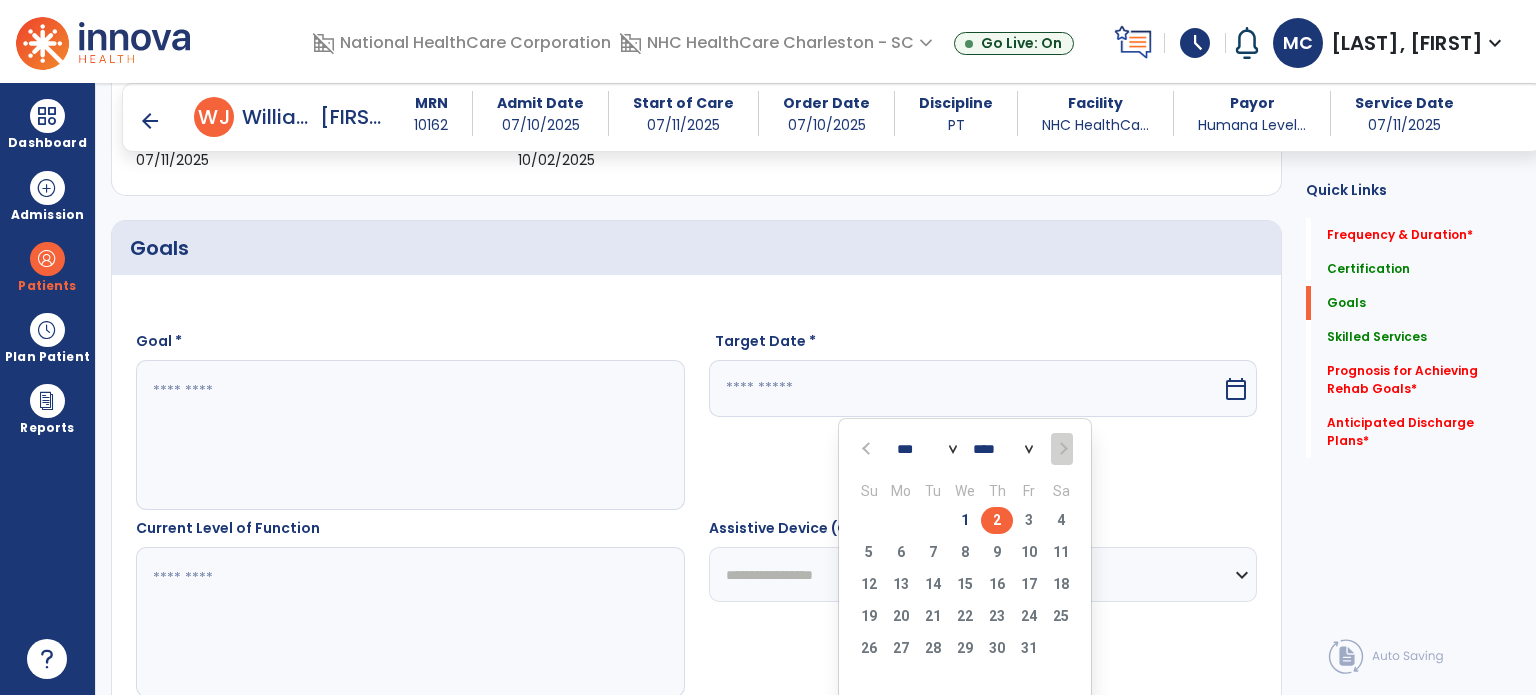 type on "*********" 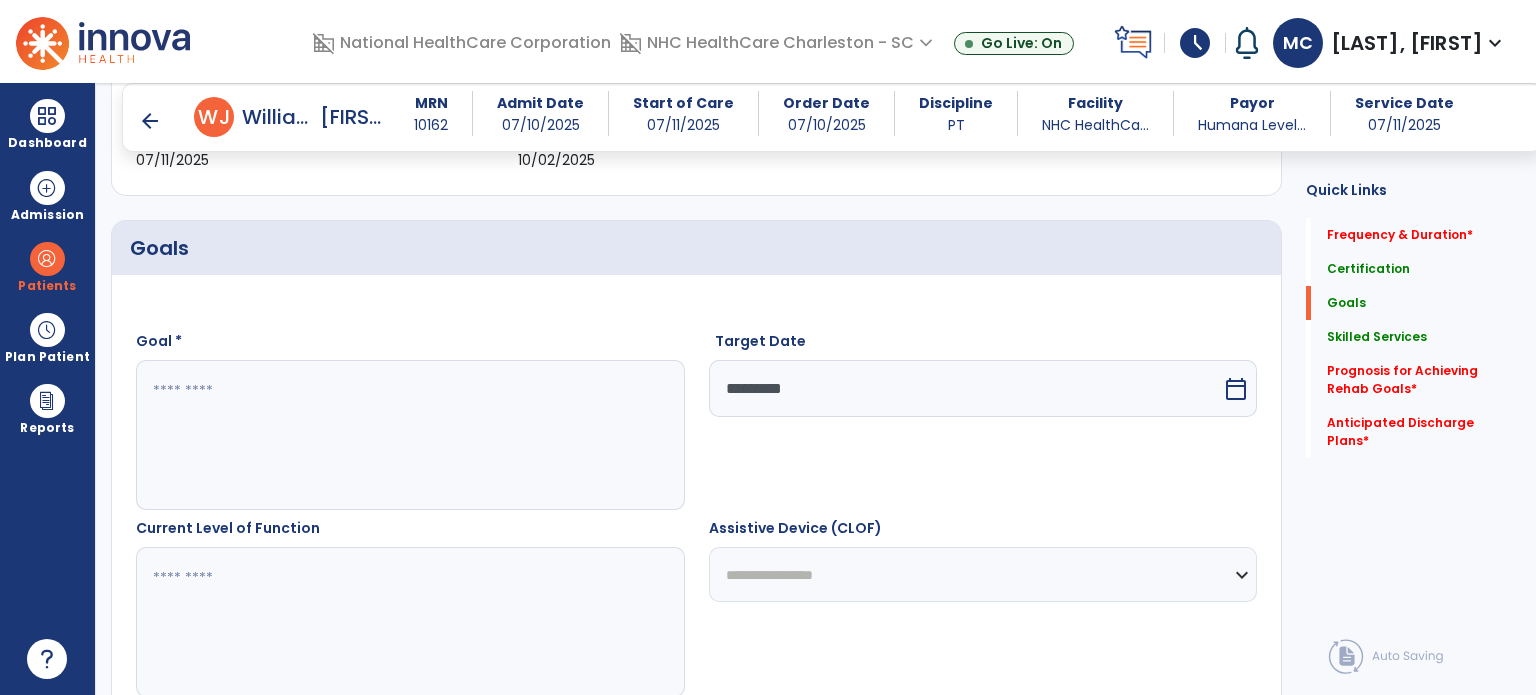 click at bounding box center [409, 435] 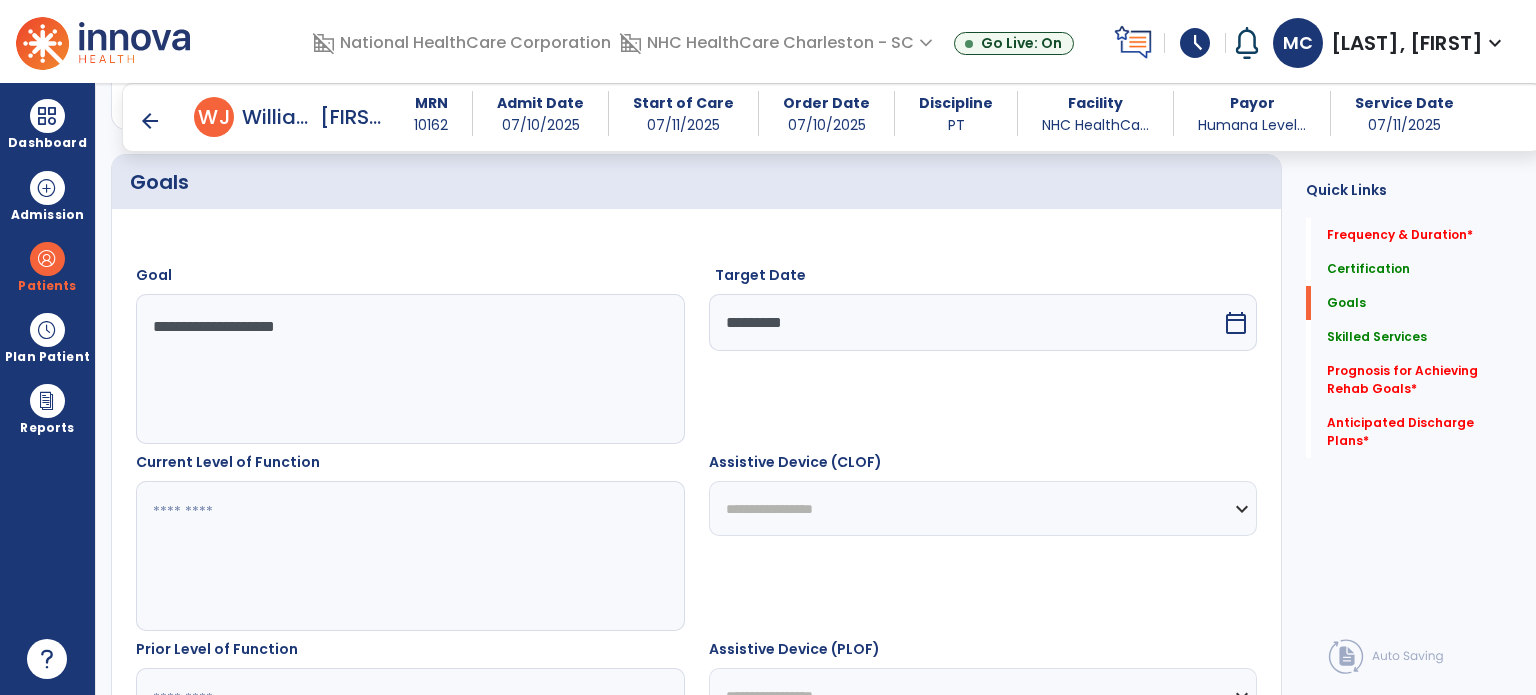 scroll, scrollTop: 496, scrollLeft: 0, axis: vertical 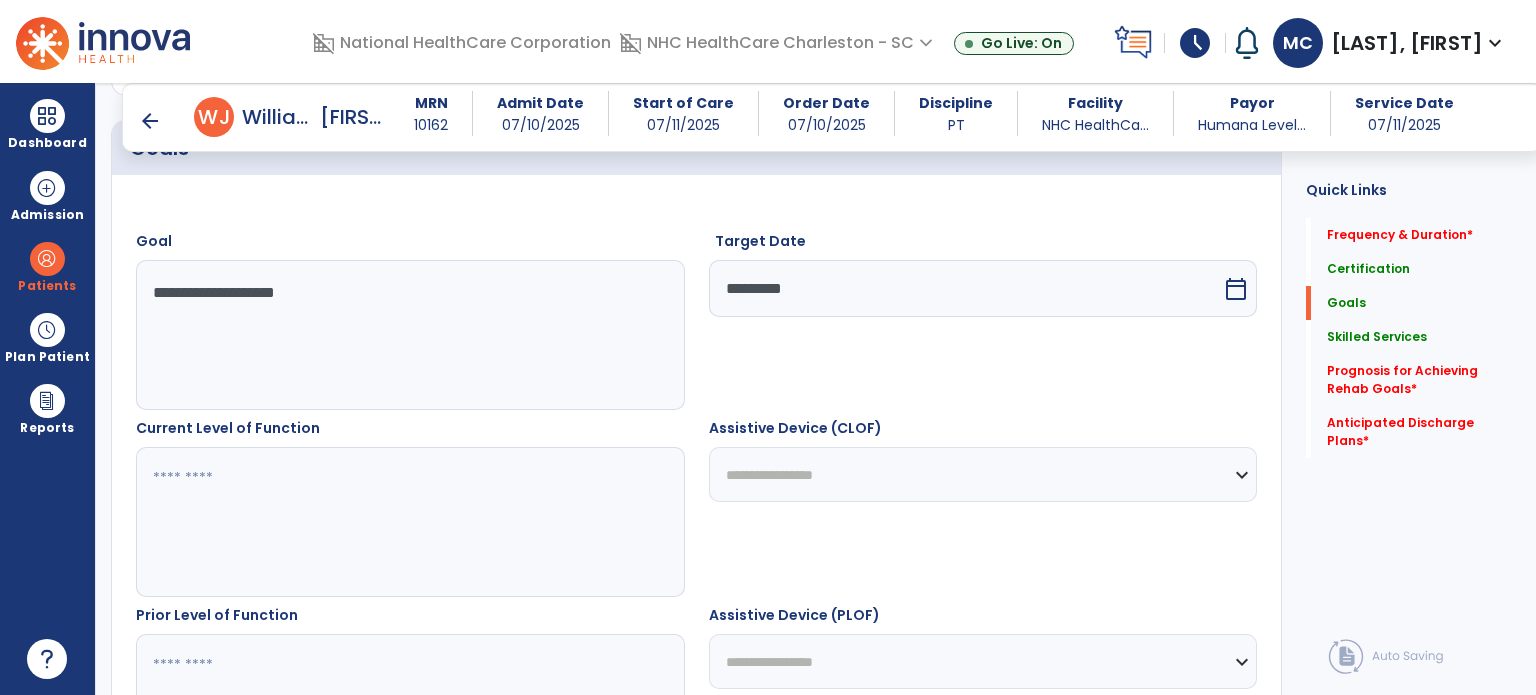 type on "**********" 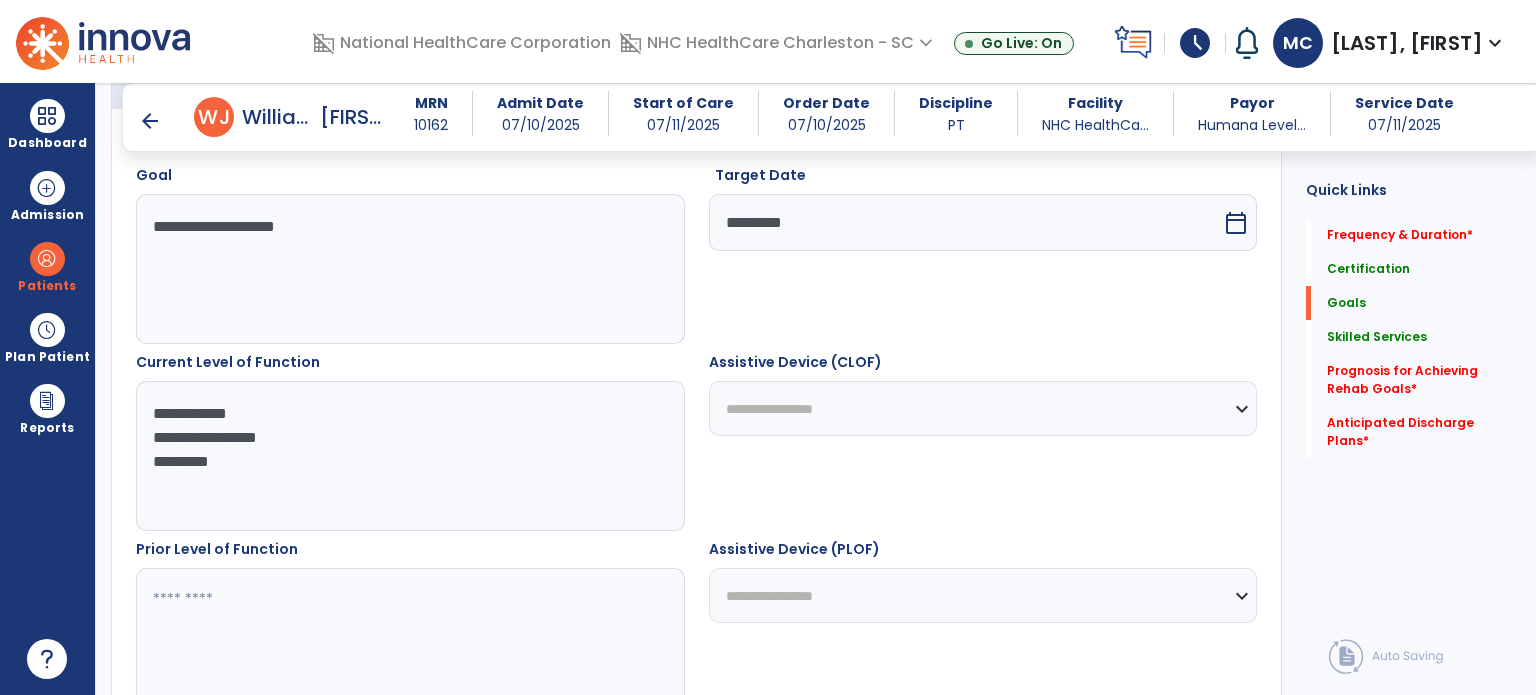 scroll, scrollTop: 596, scrollLeft: 0, axis: vertical 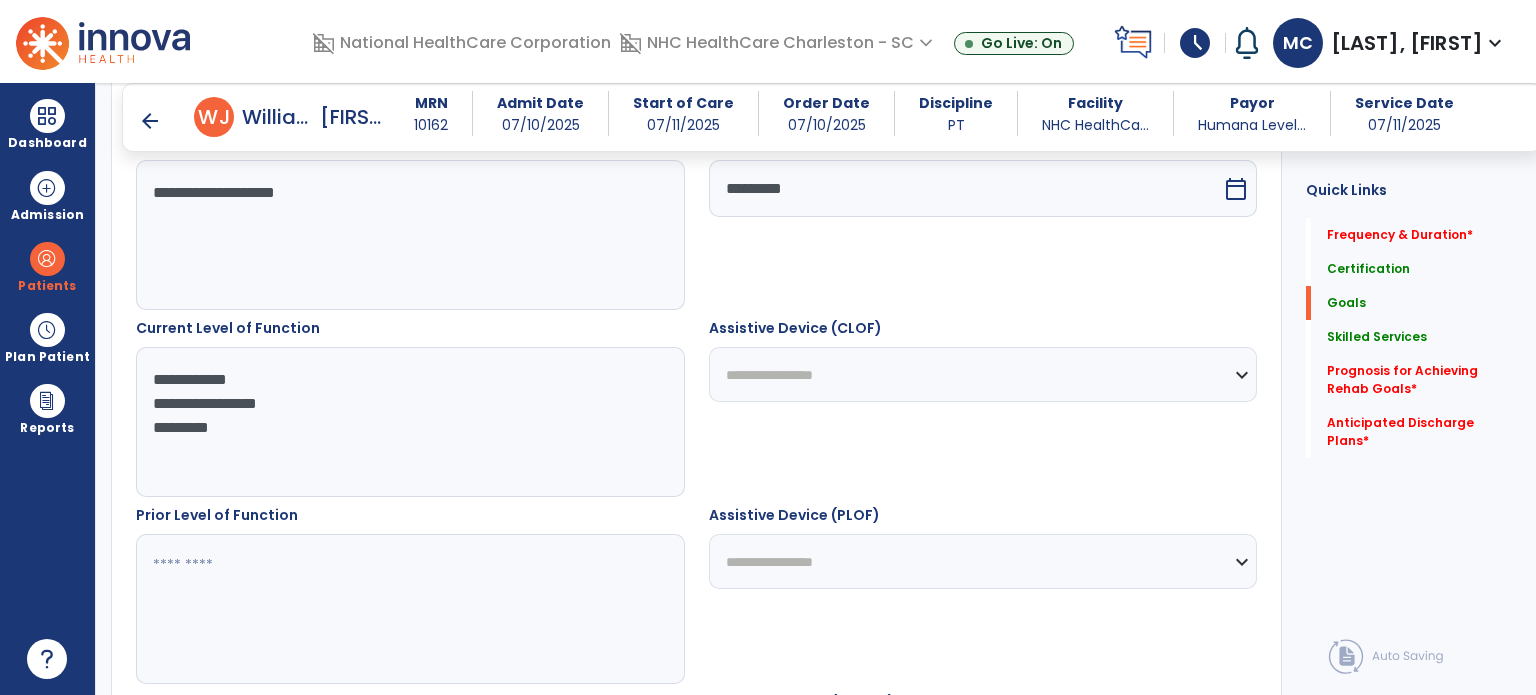 type on "**********" 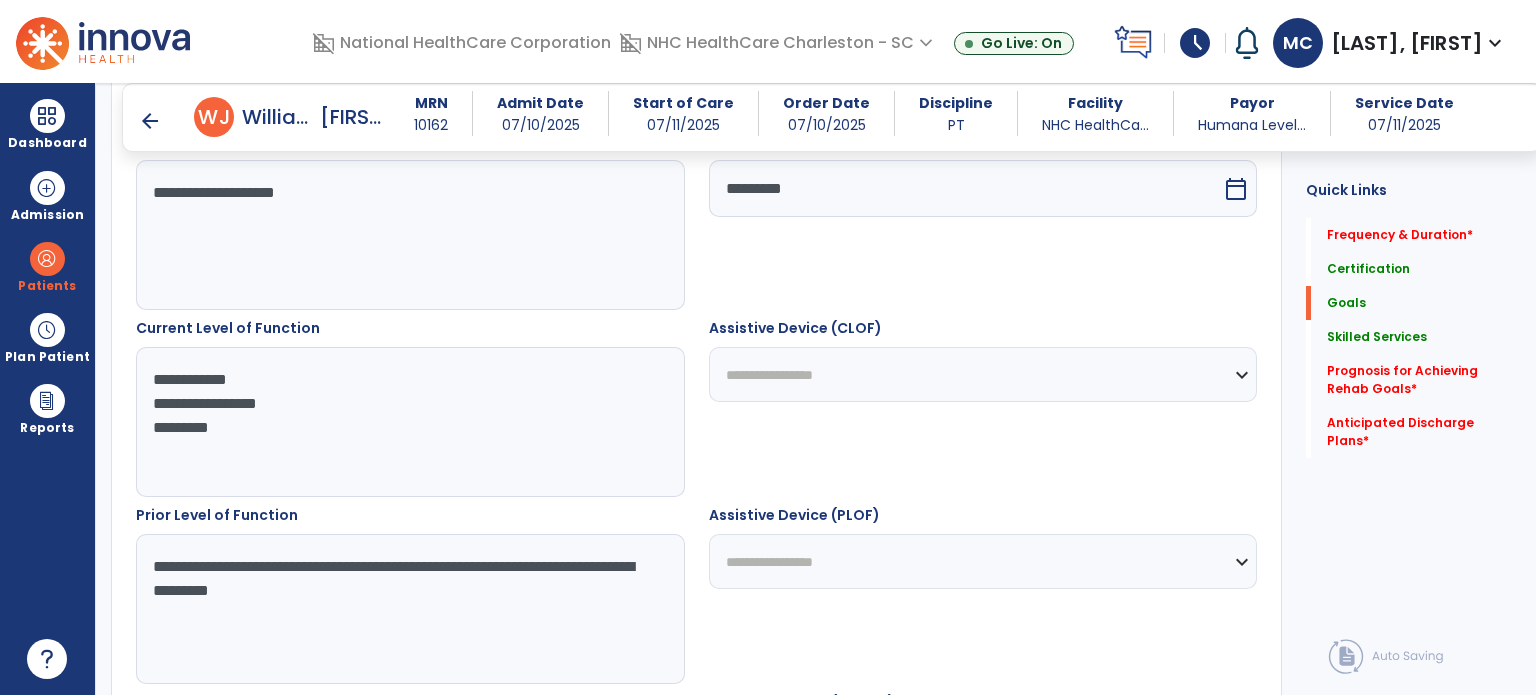 scroll, scrollTop: 696, scrollLeft: 0, axis: vertical 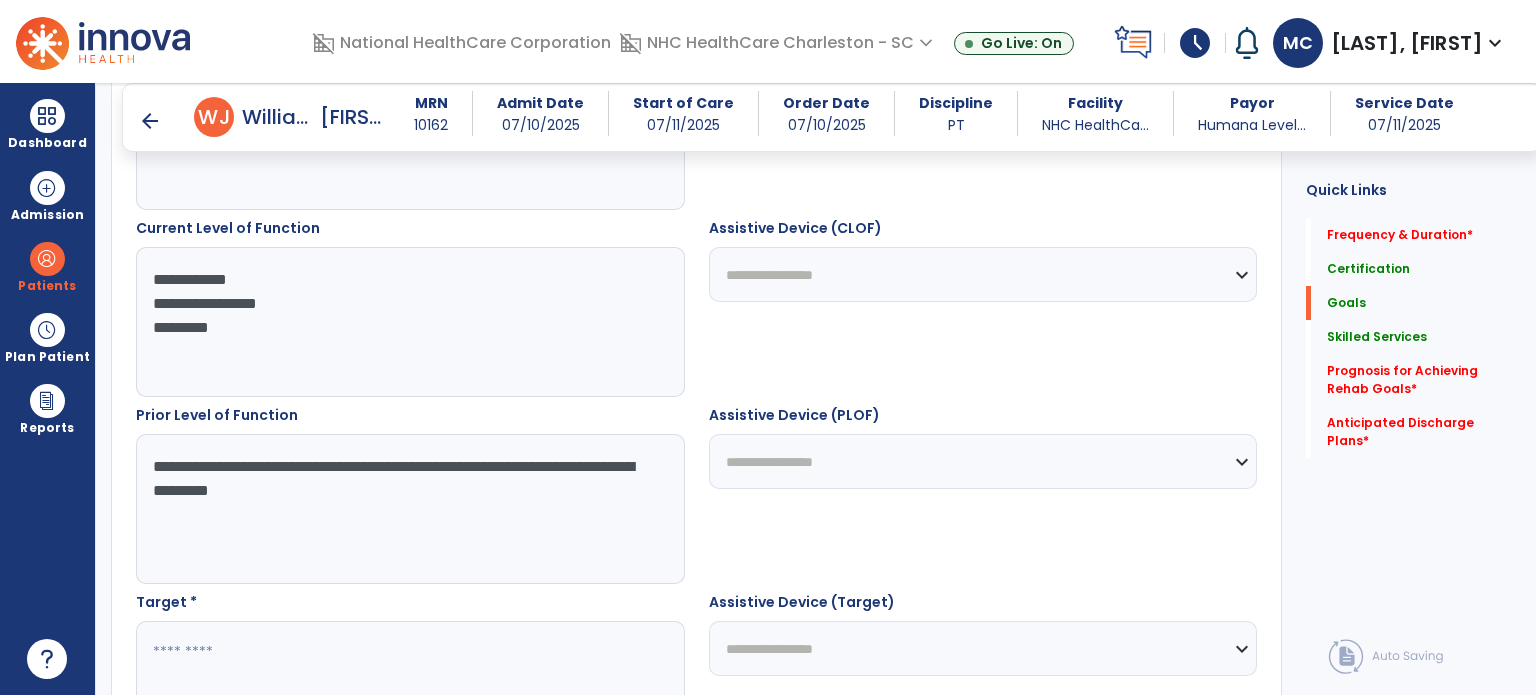 click on "**********" at bounding box center [409, 509] 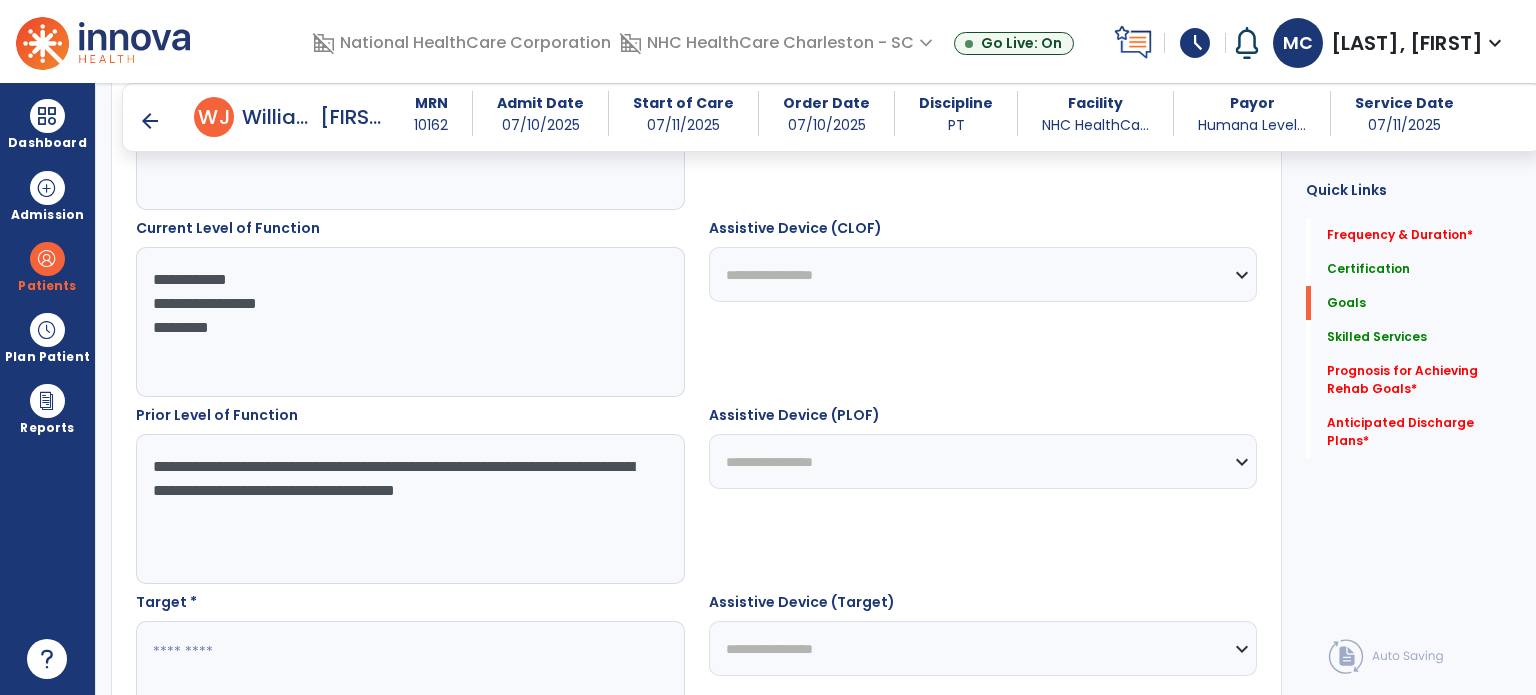 click on "**********" at bounding box center (409, 509) 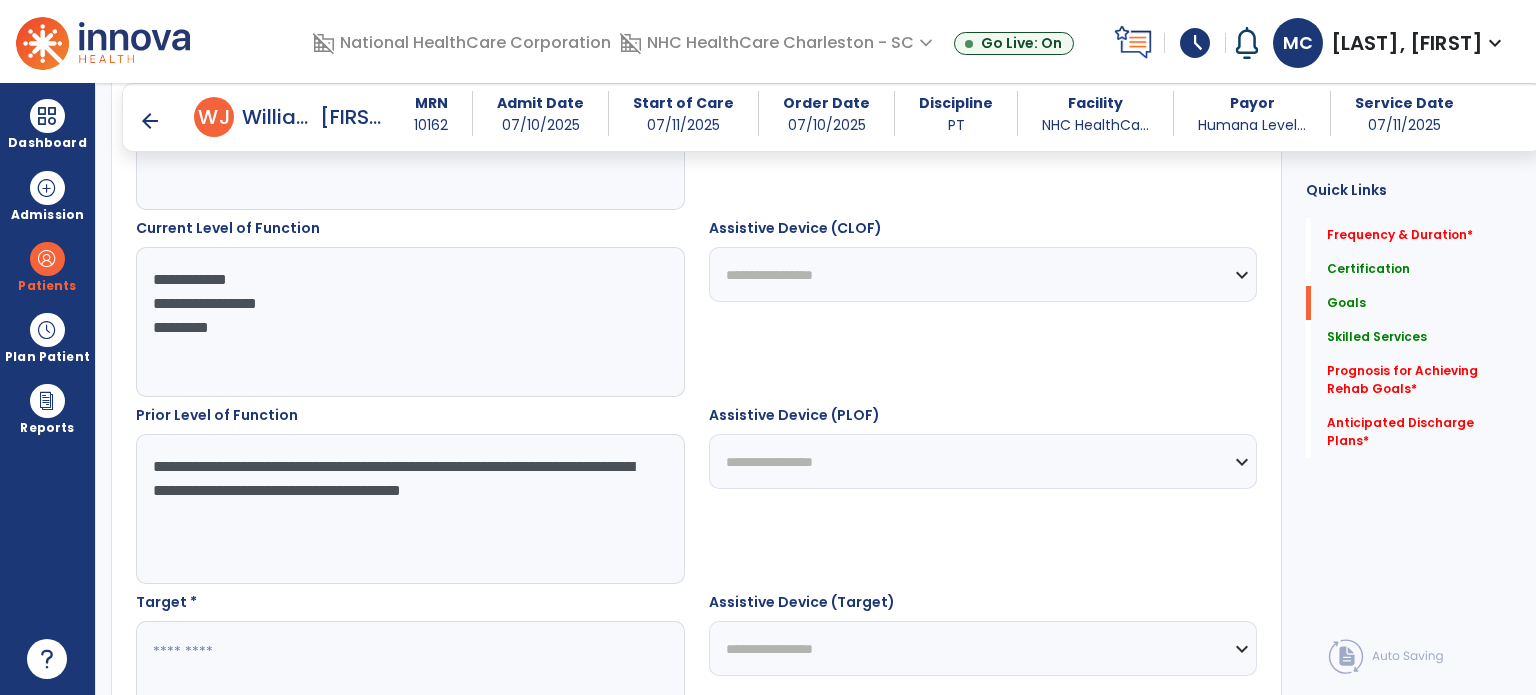 scroll, scrollTop: 796, scrollLeft: 0, axis: vertical 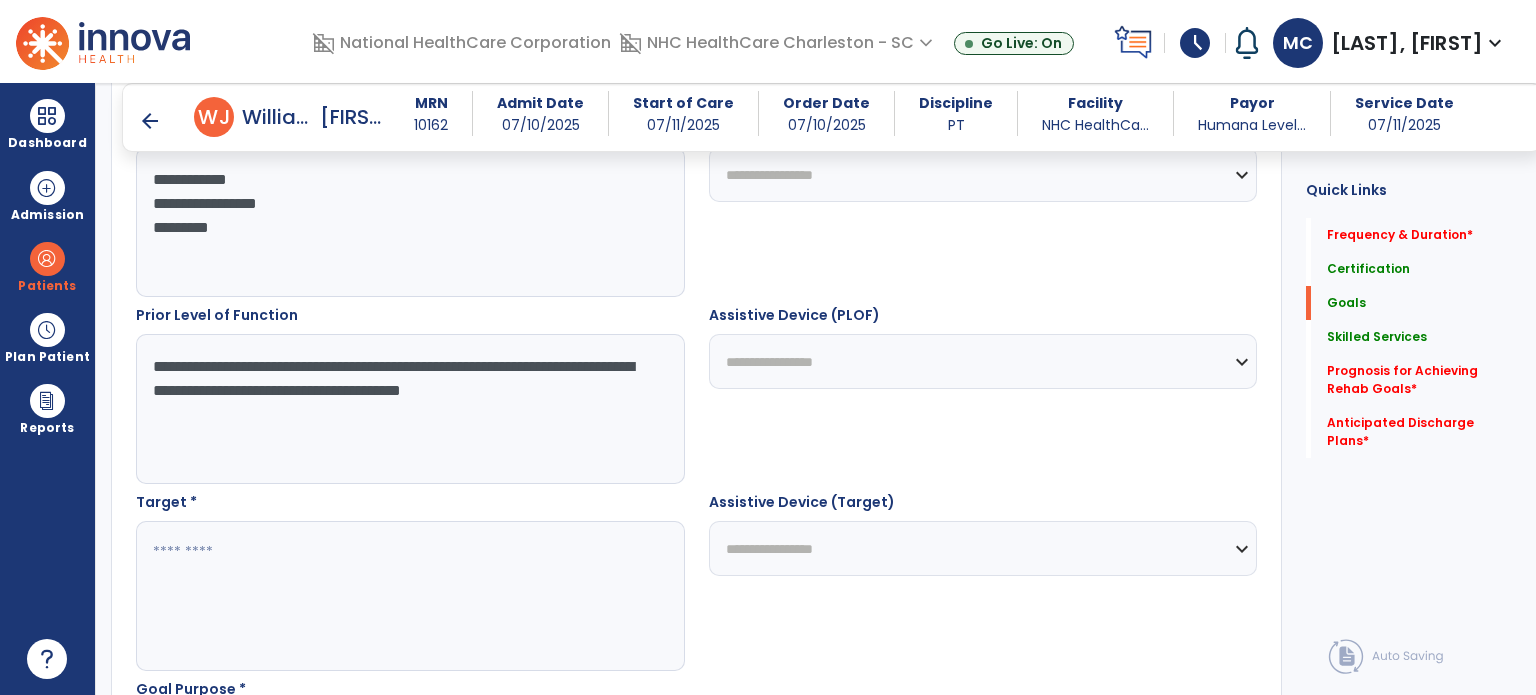 type on "**********" 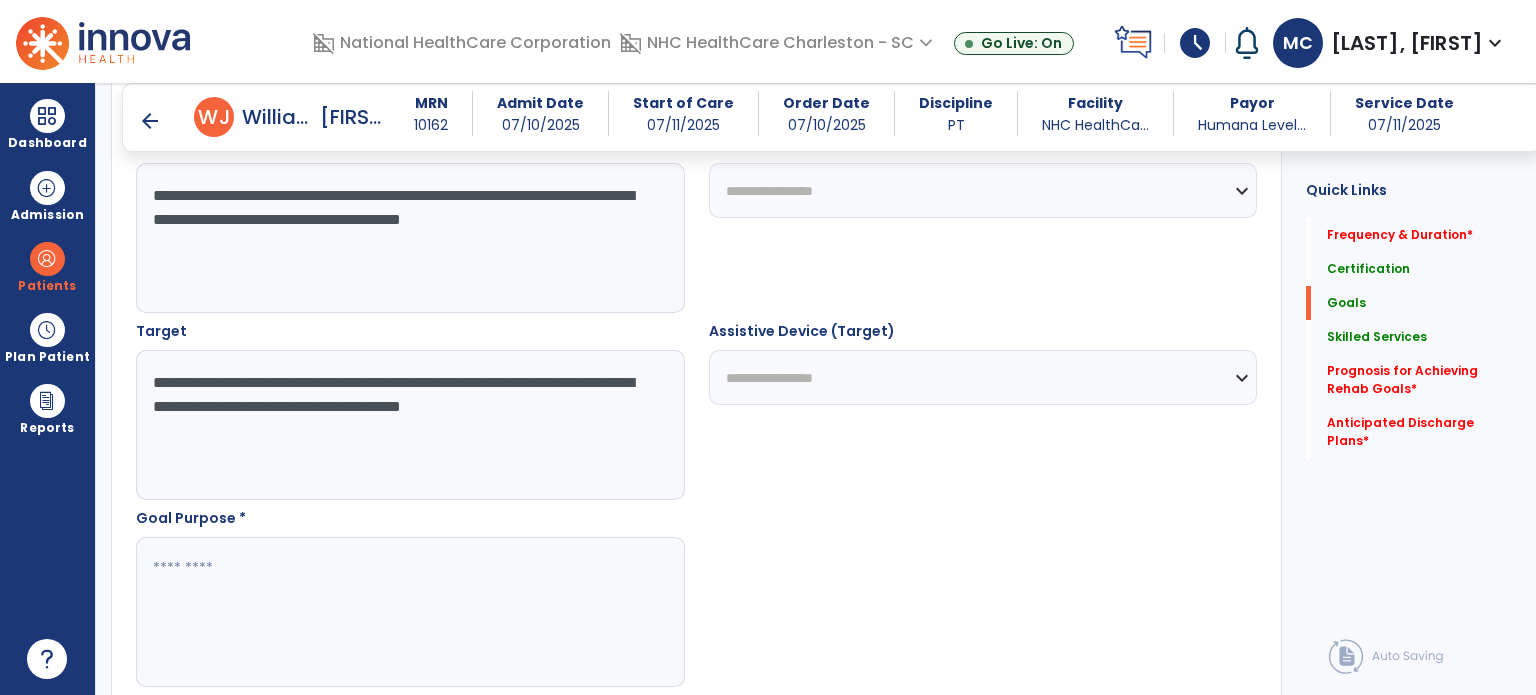 scroll, scrollTop: 996, scrollLeft: 0, axis: vertical 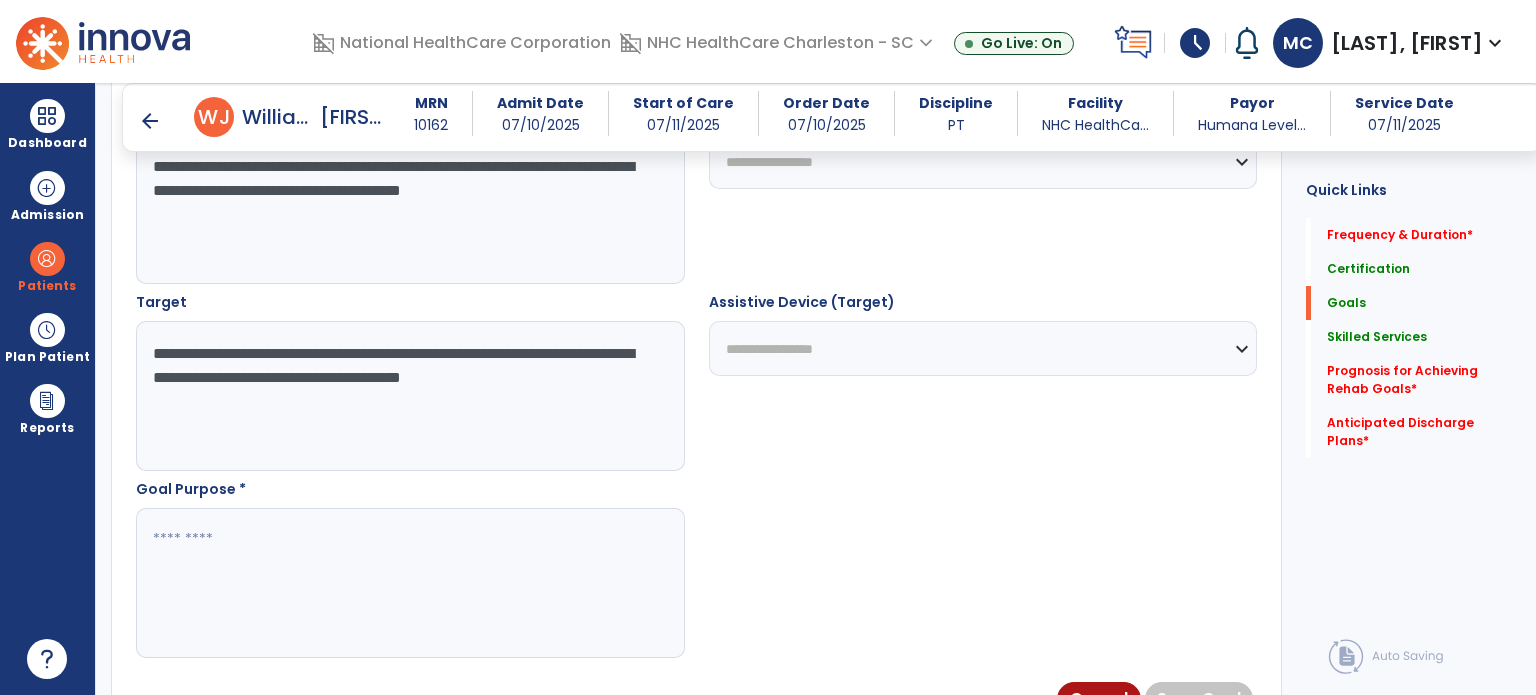 type on "**********" 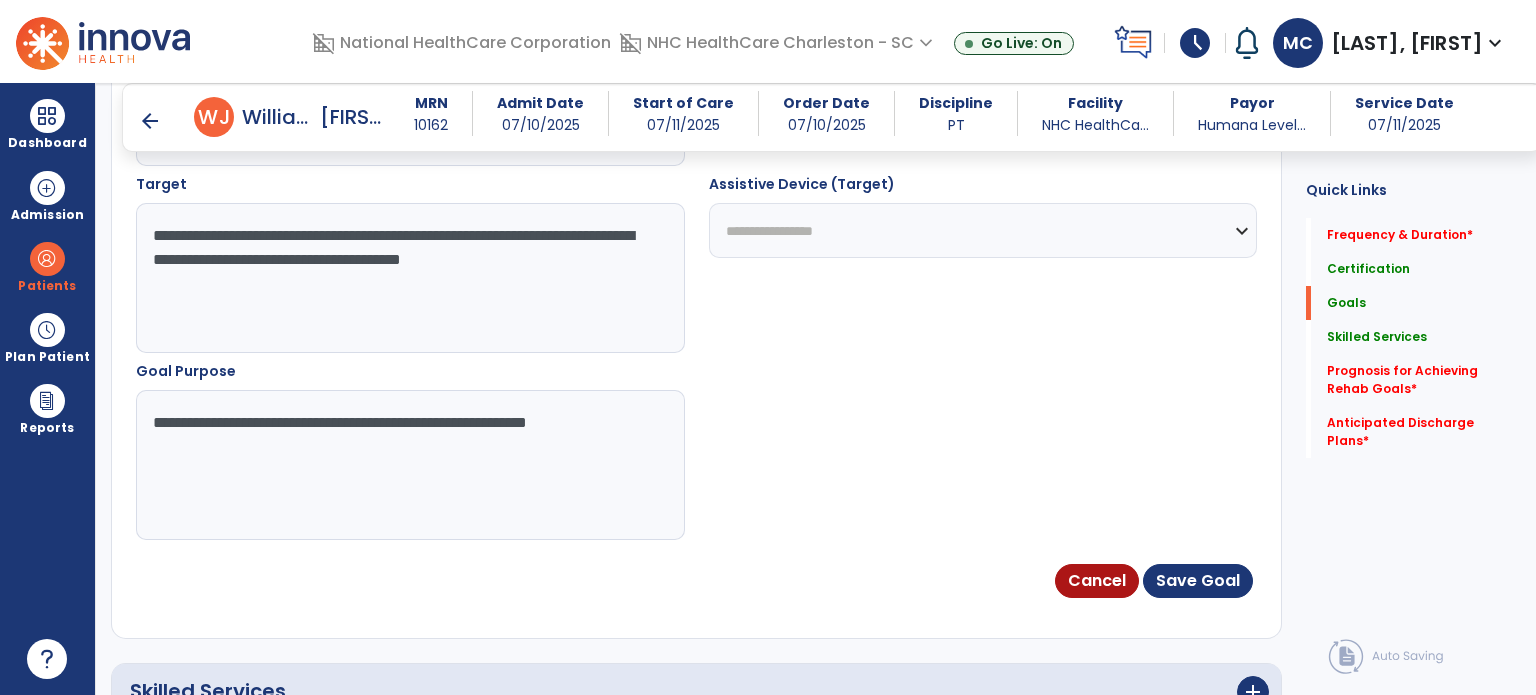 scroll, scrollTop: 1196, scrollLeft: 0, axis: vertical 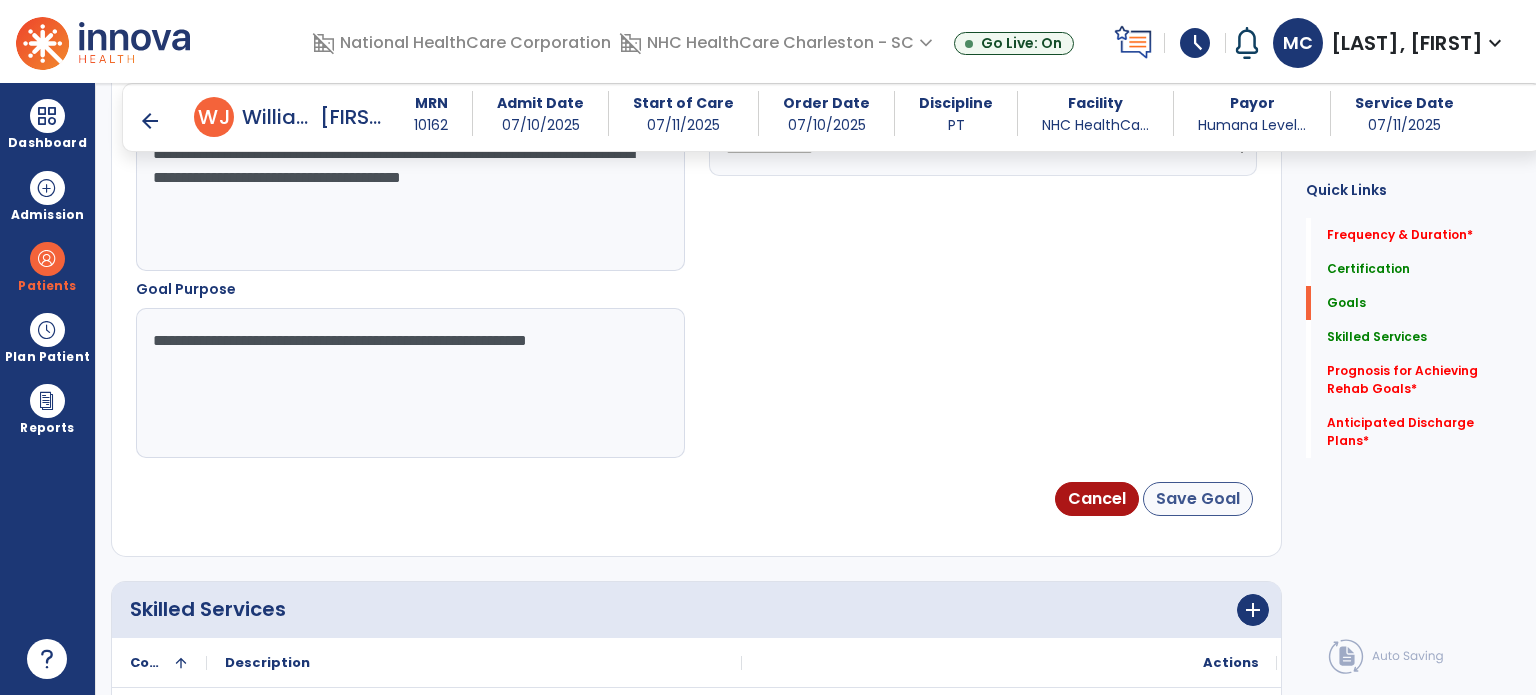 type on "**********" 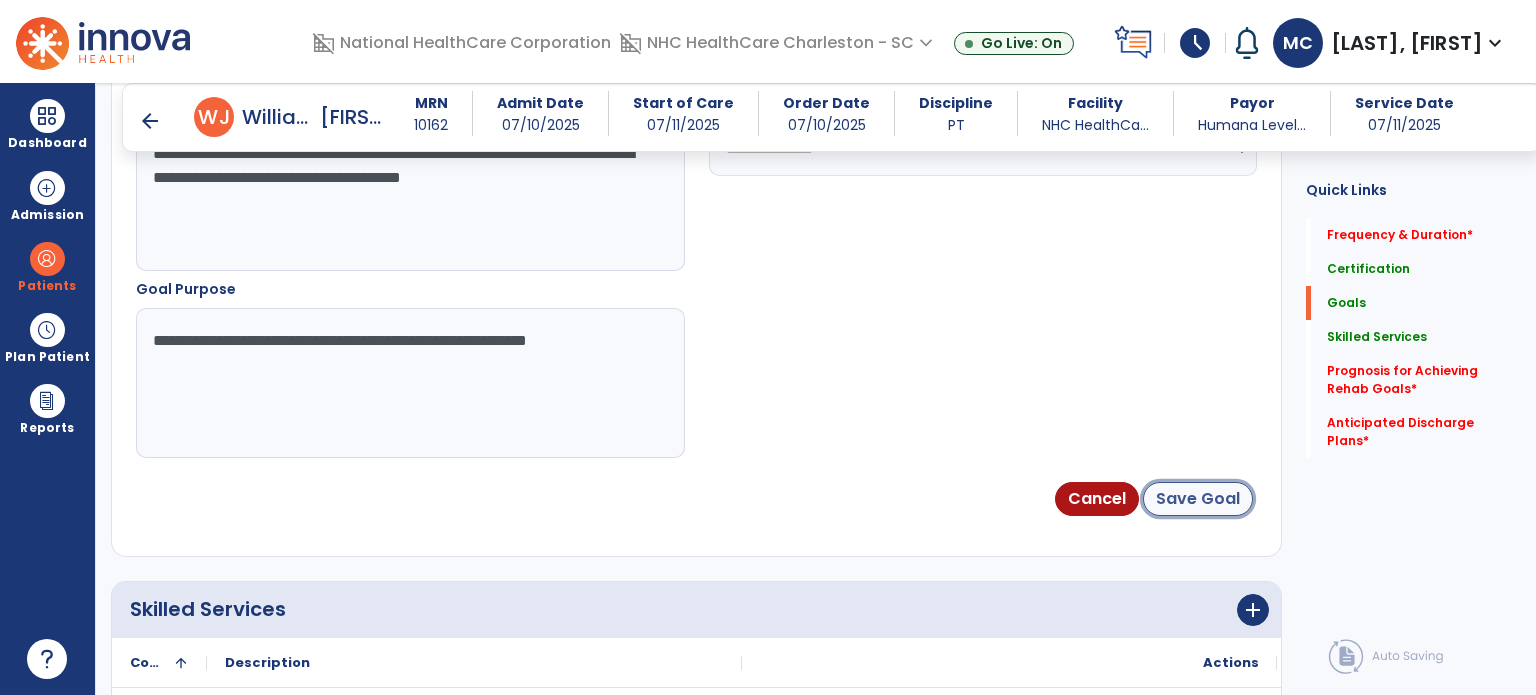 click on "Save Goal" at bounding box center [1198, 499] 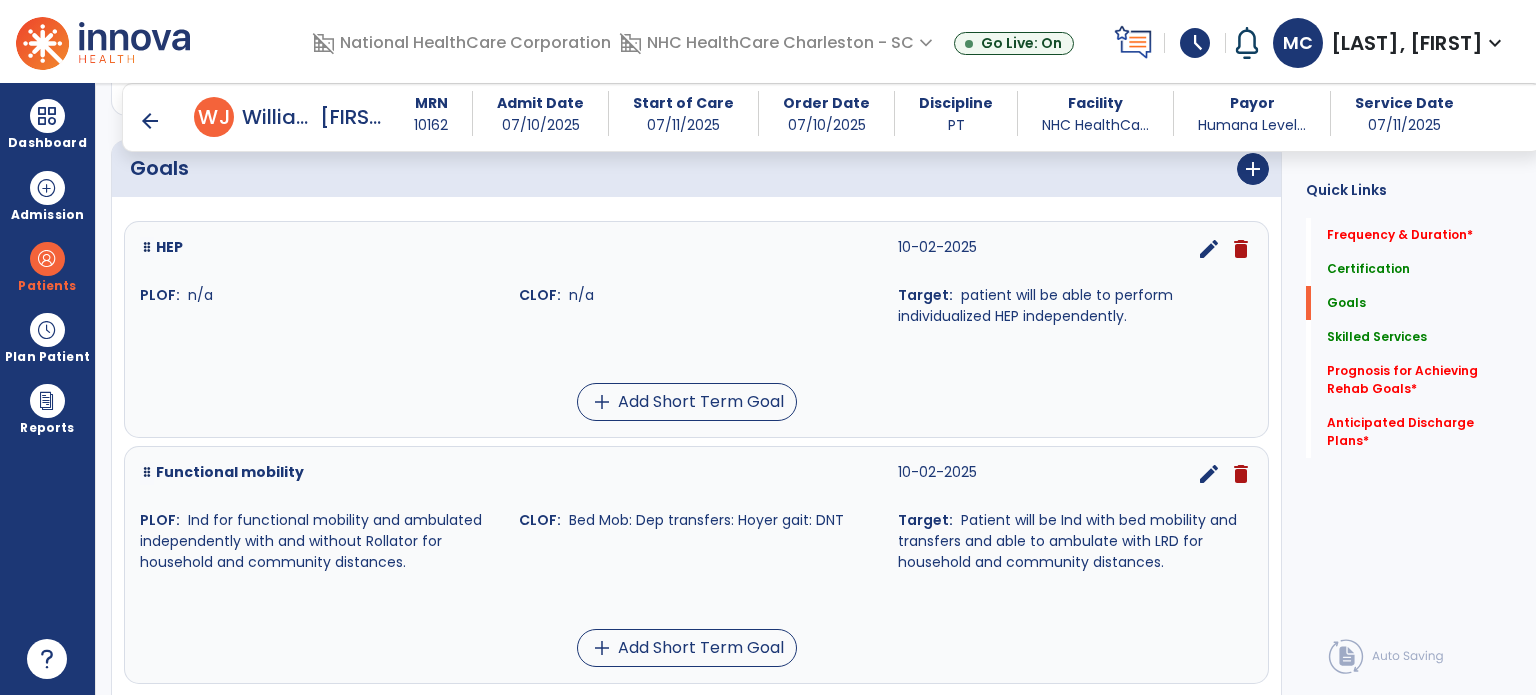 scroll, scrollTop: 520, scrollLeft: 0, axis: vertical 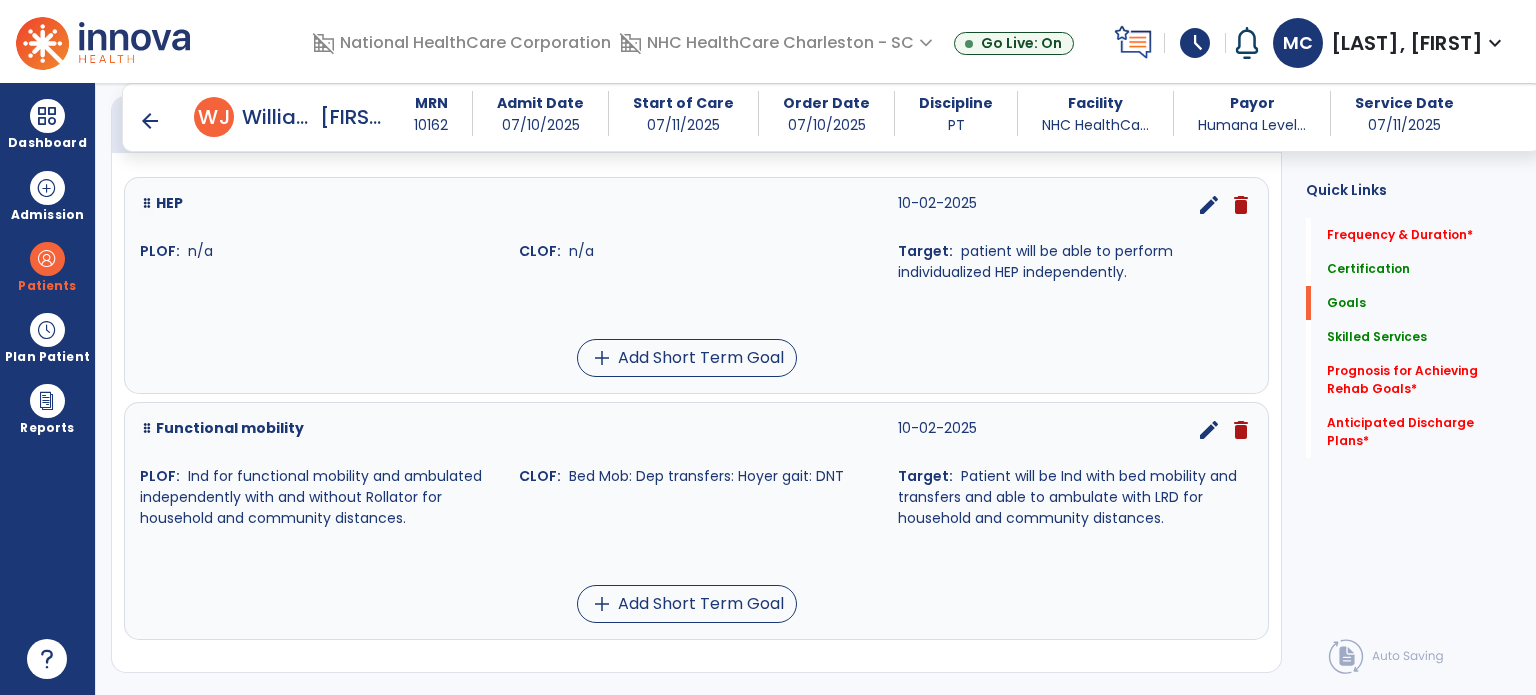click on "edit" at bounding box center [1209, 430] 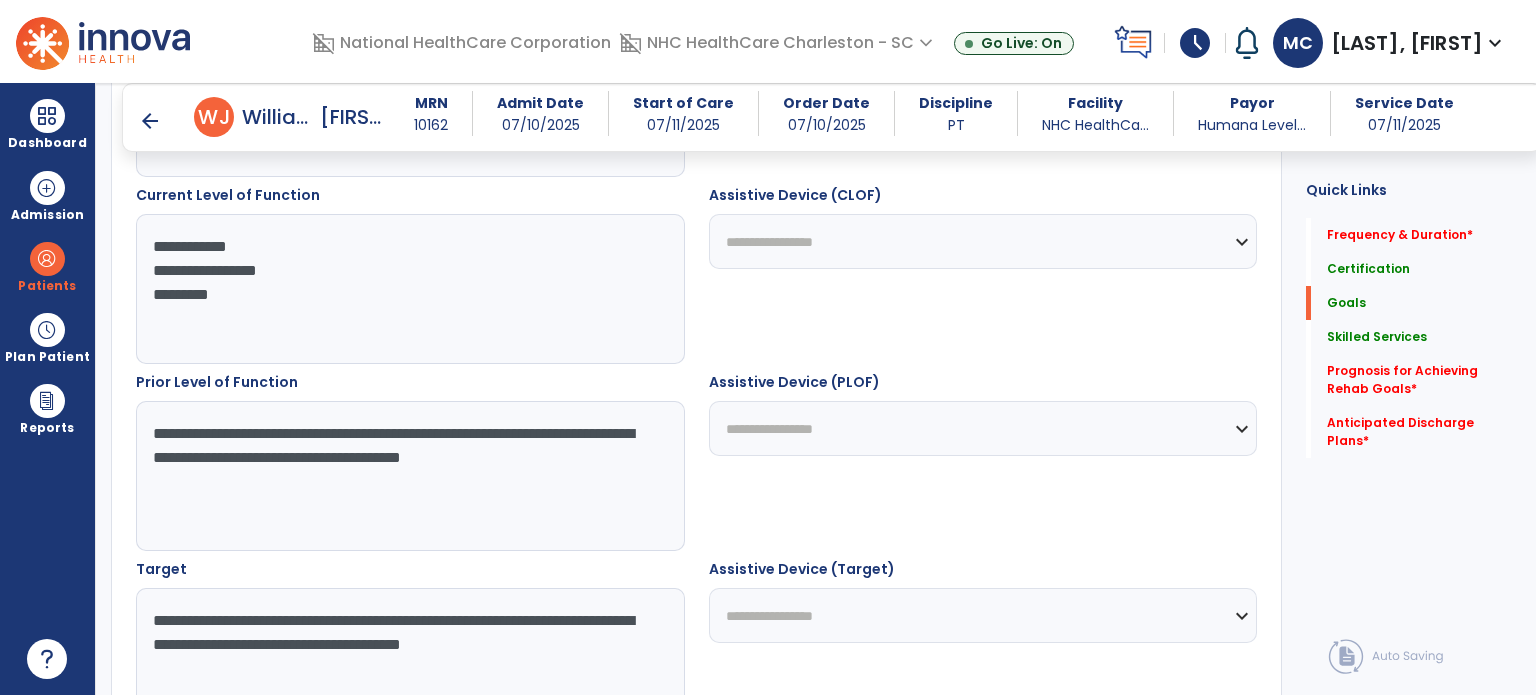 scroll, scrollTop: 734, scrollLeft: 0, axis: vertical 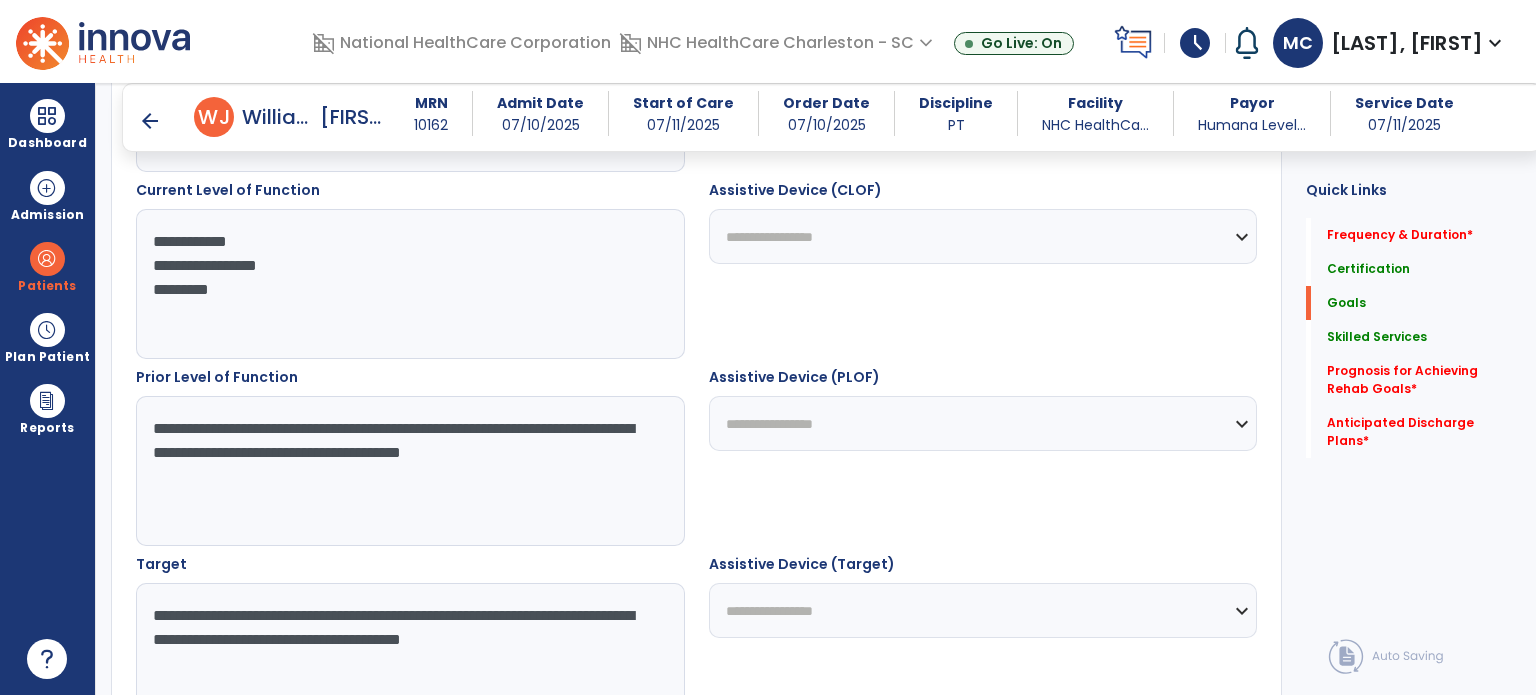 drag, startPoint x: 469, startPoint y: 450, endPoint x: 467, endPoint y: 488, distance: 38.052597 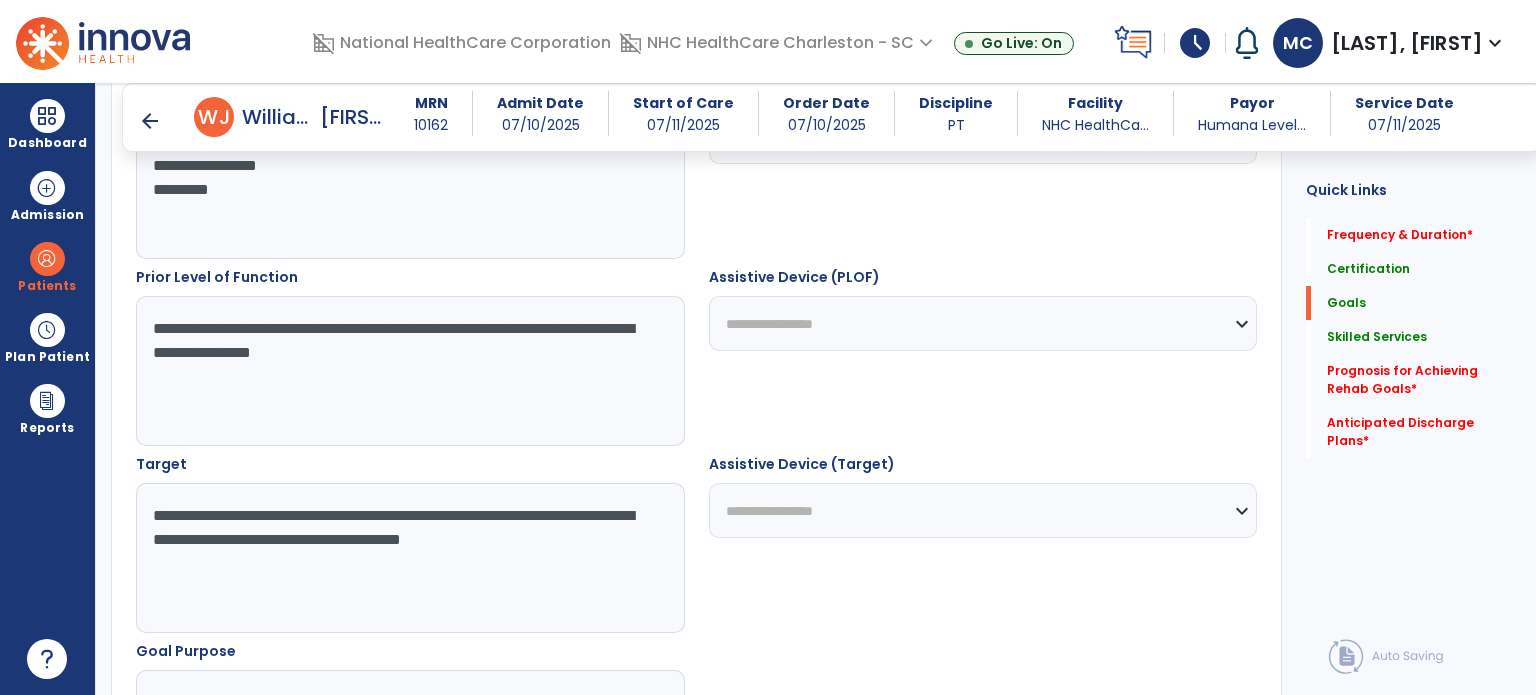 scroll, scrollTop: 934, scrollLeft: 0, axis: vertical 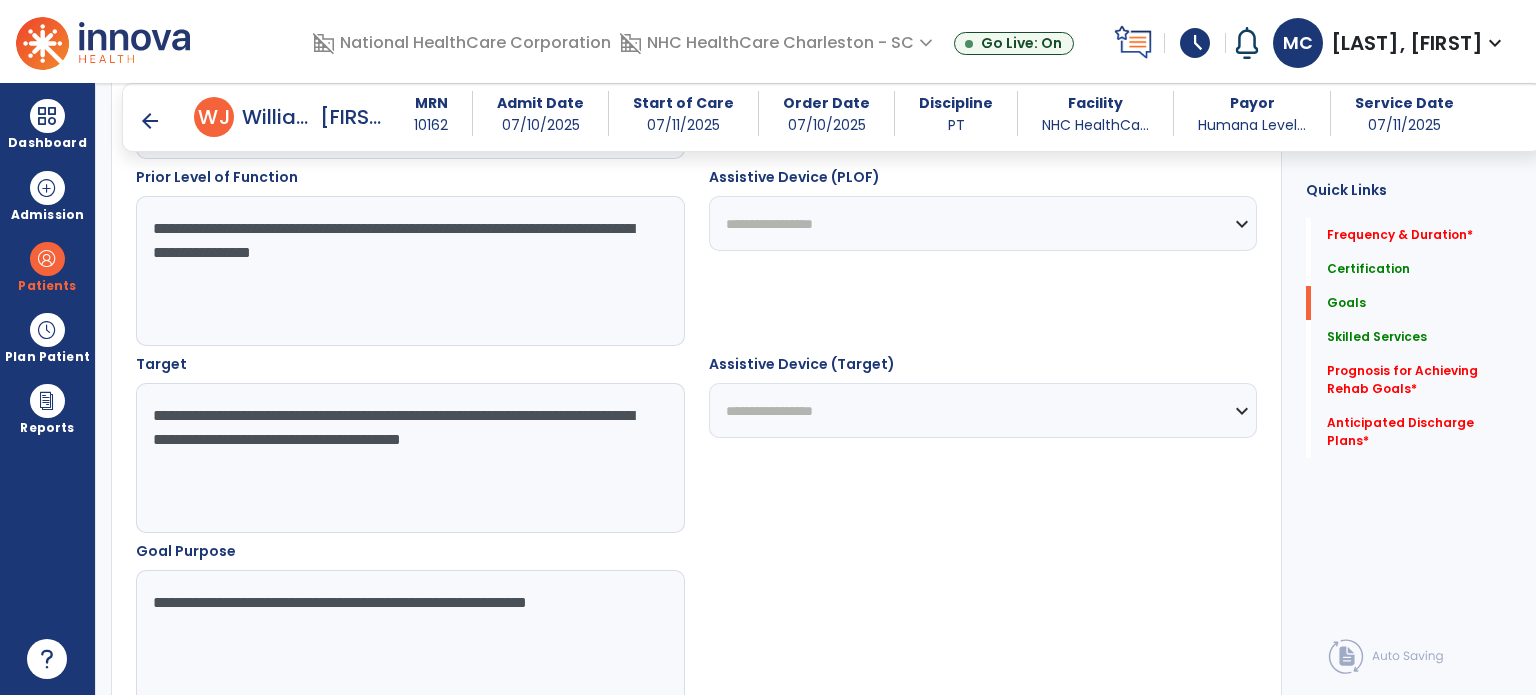 click on "**********" at bounding box center (409, 271) 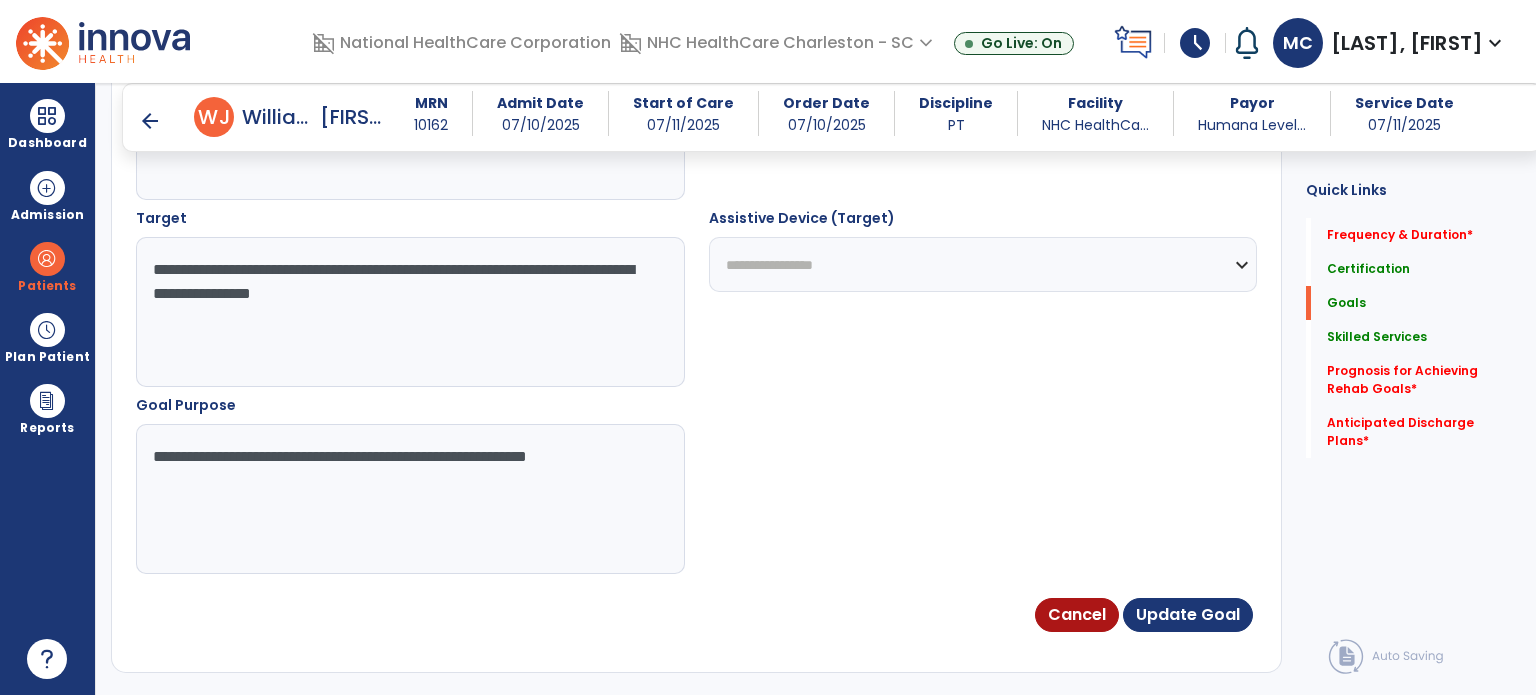 scroll, scrollTop: 1134, scrollLeft: 0, axis: vertical 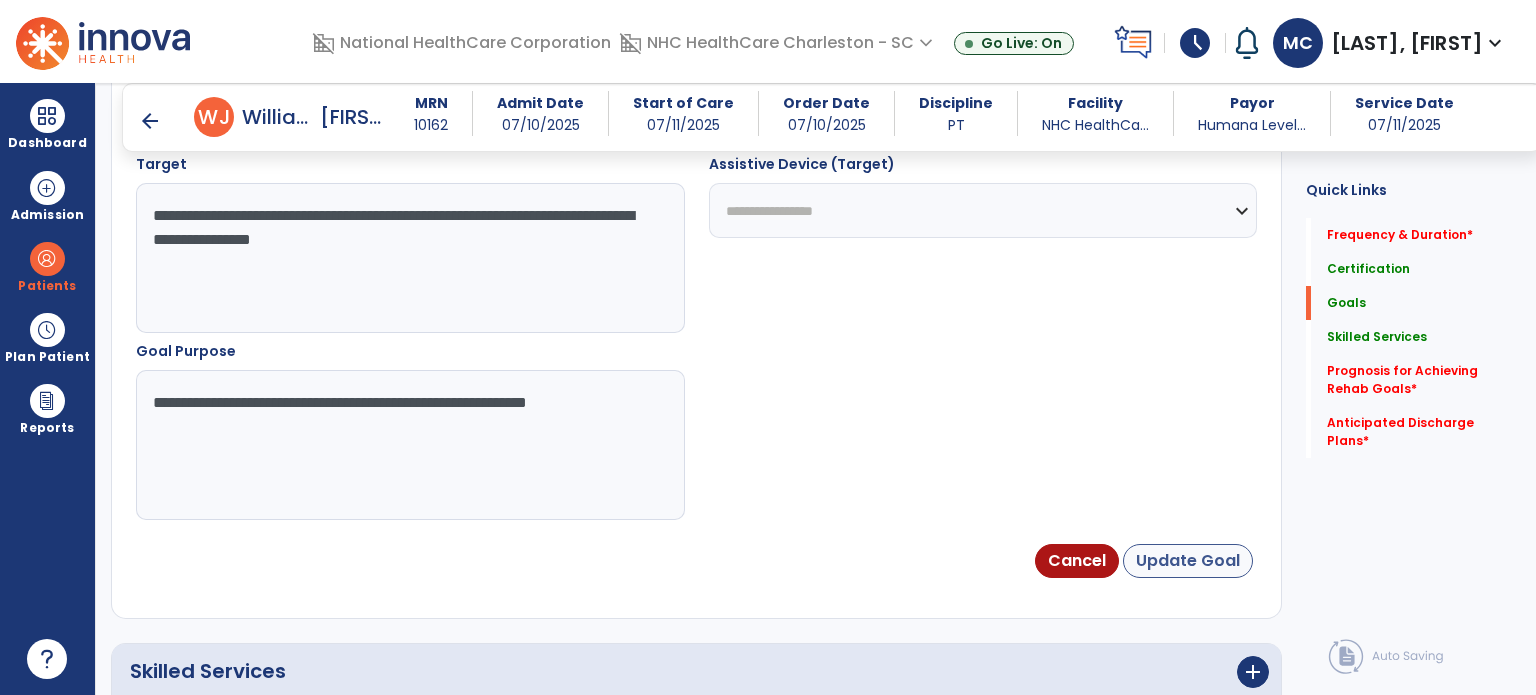 type on "**********" 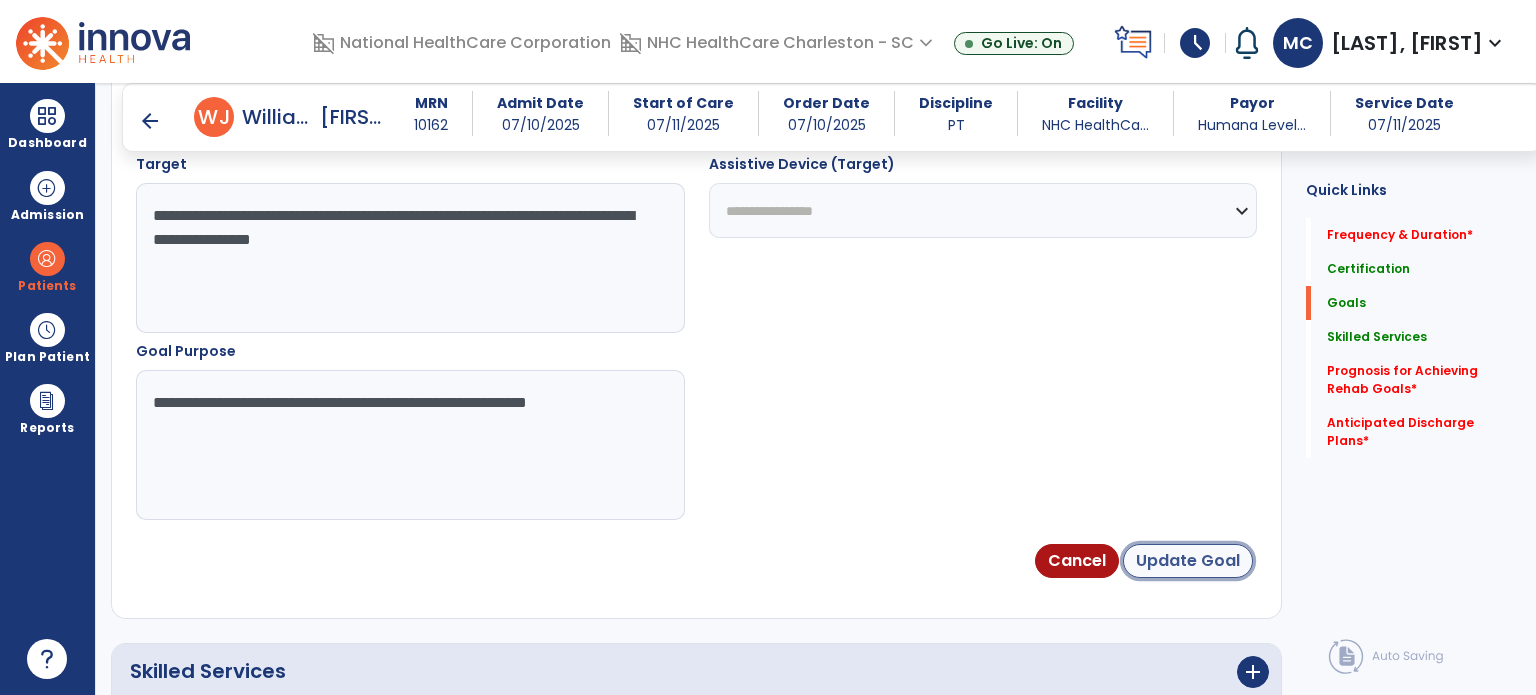 click on "Update Goal" at bounding box center (1188, 561) 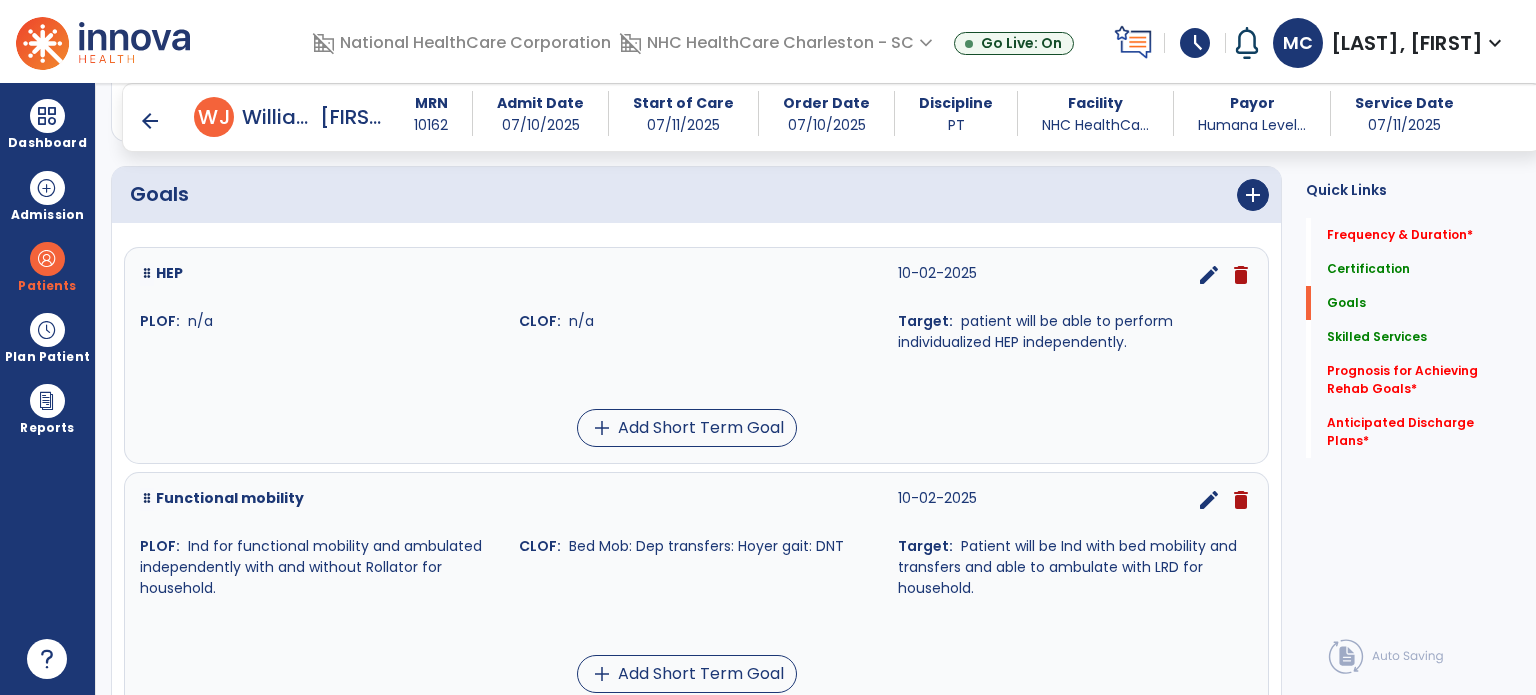 scroll, scrollTop: 557, scrollLeft: 0, axis: vertical 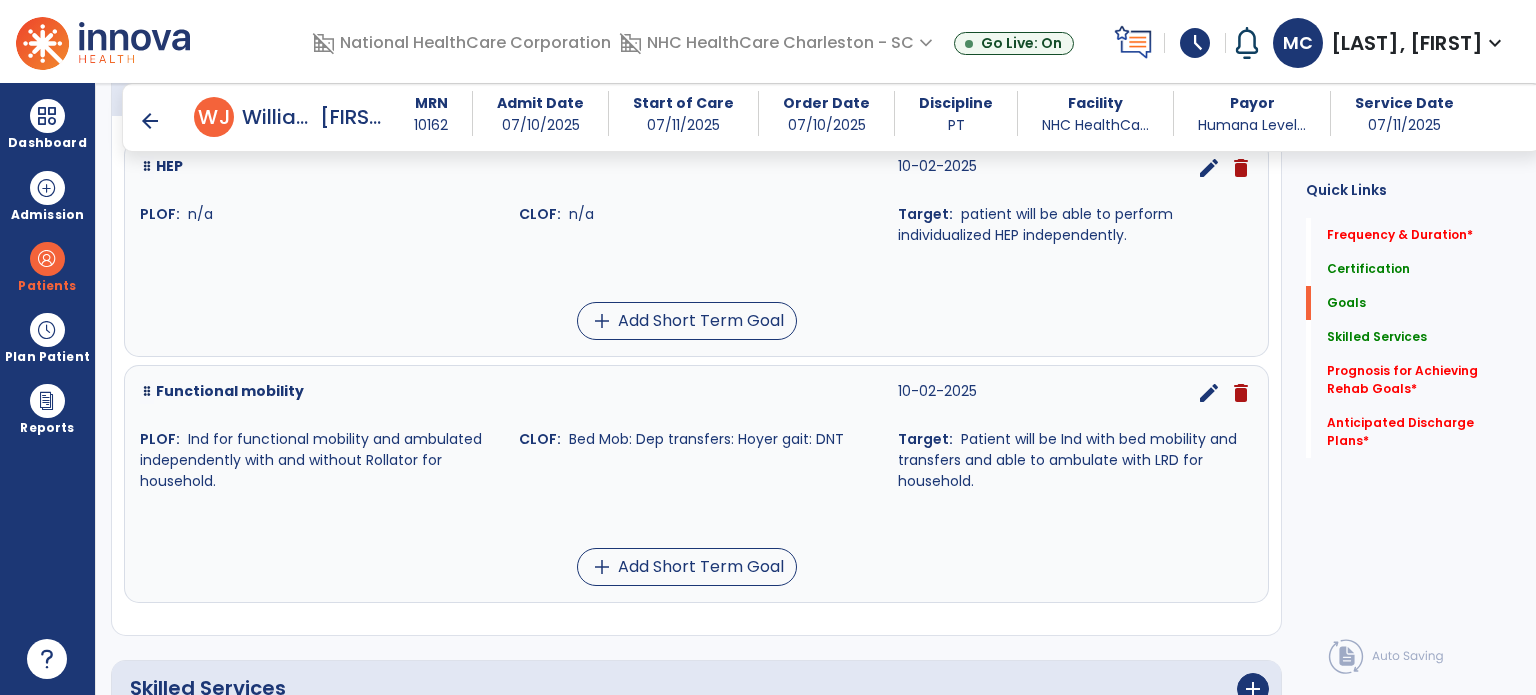 click on "edit" at bounding box center [1209, 393] 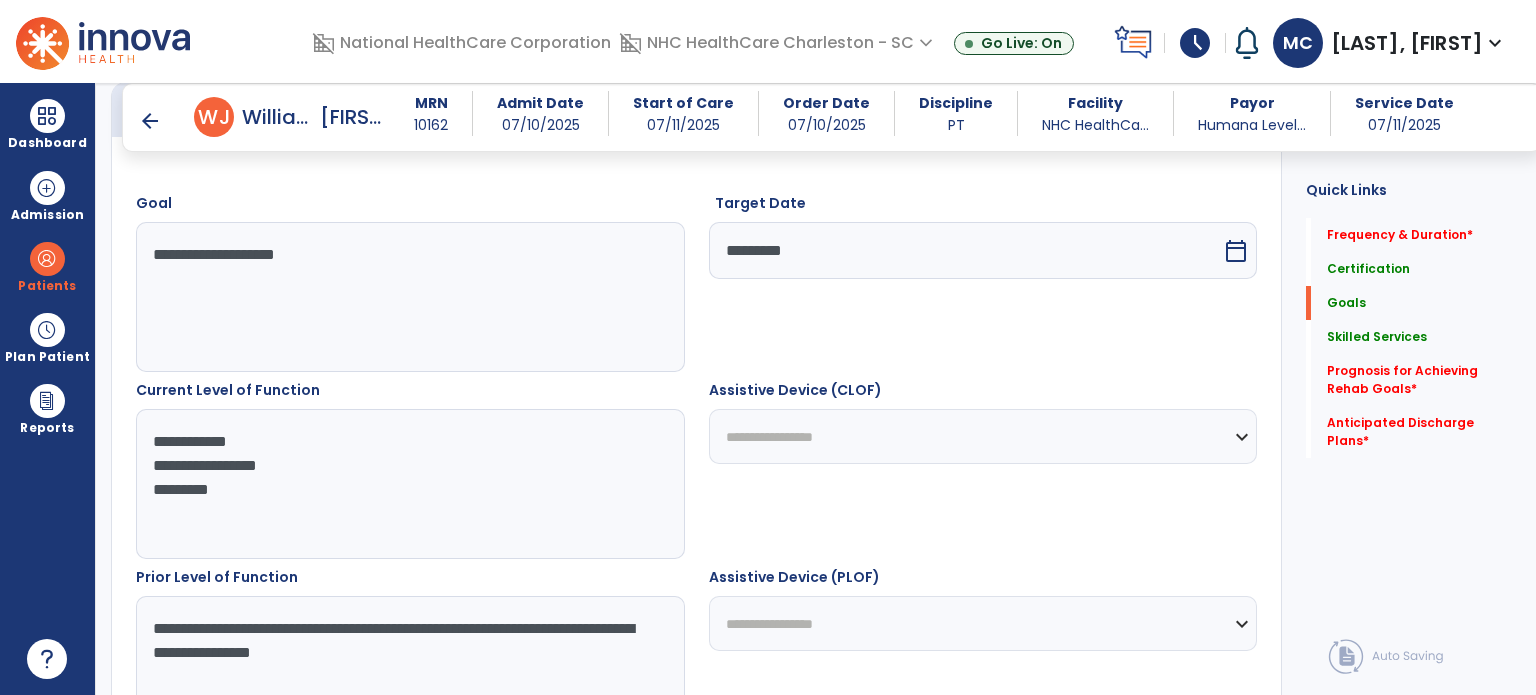 click on "**********" at bounding box center [409, 484] 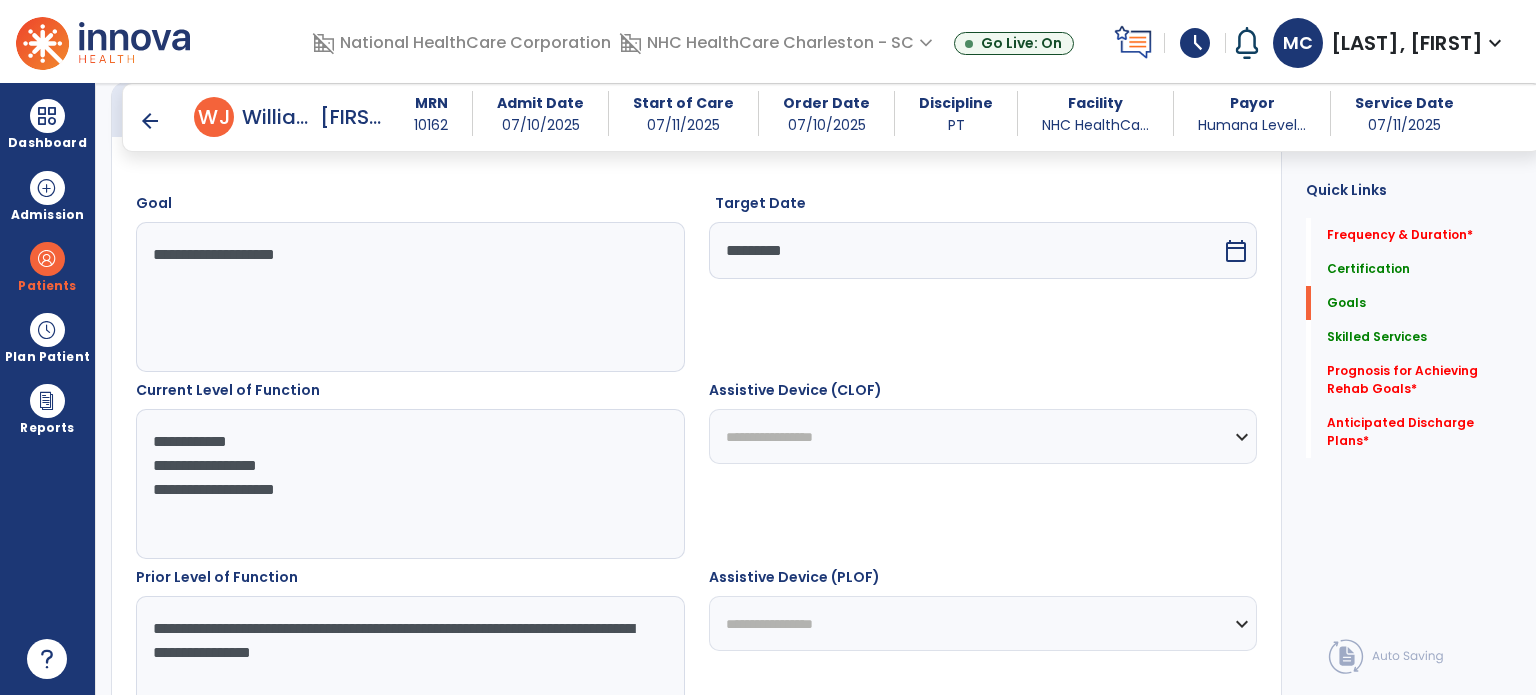 click on "**********" at bounding box center (409, 484) 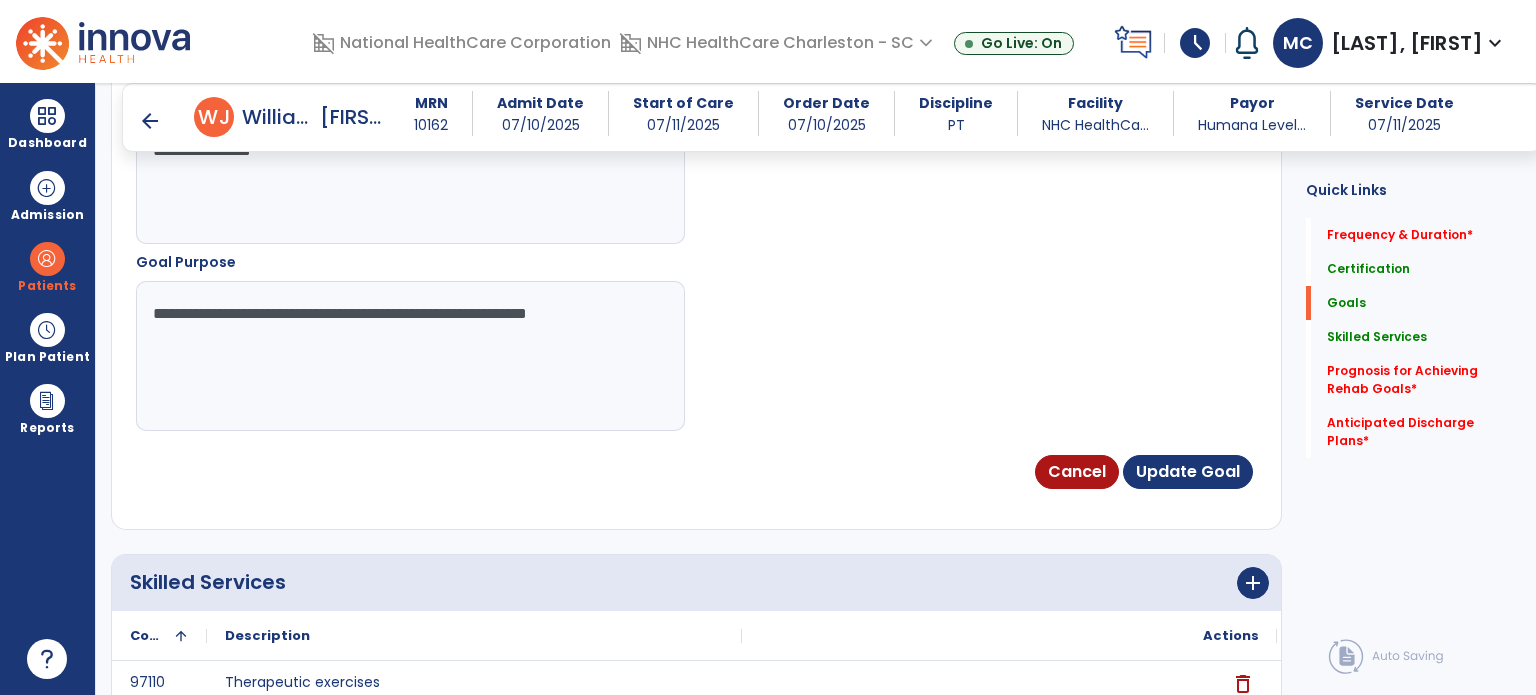 scroll, scrollTop: 1234, scrollLeft: 0, axis: vertical 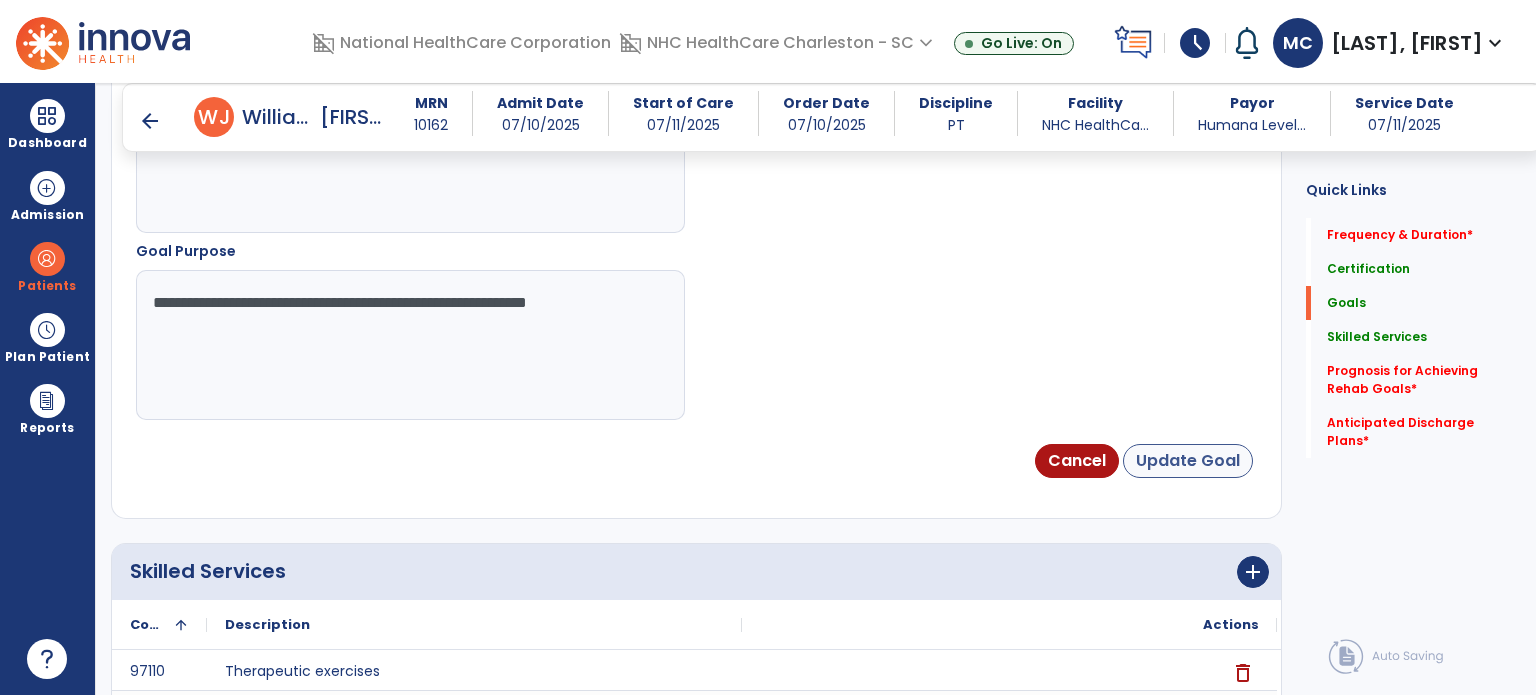 type on "**********" 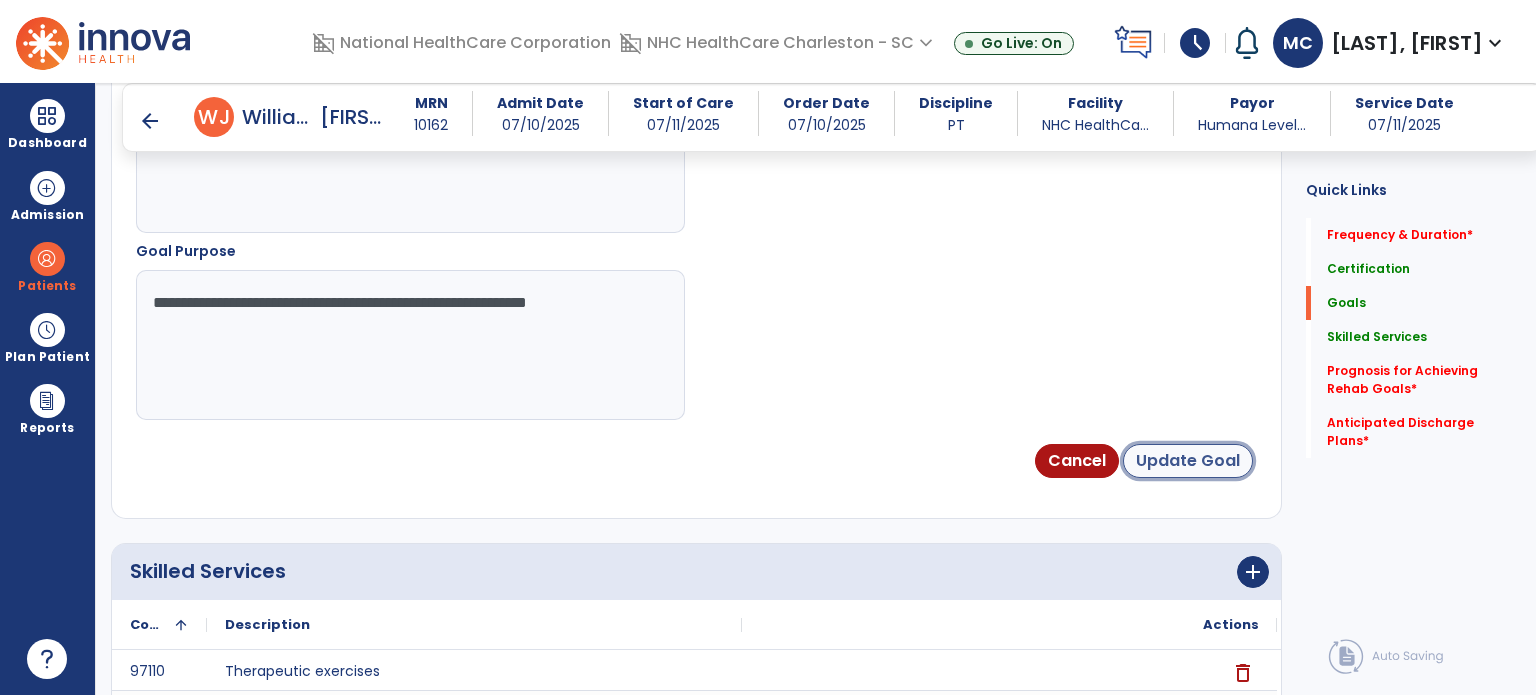 click on "Update Goal" at bounding box center [1188, 461] 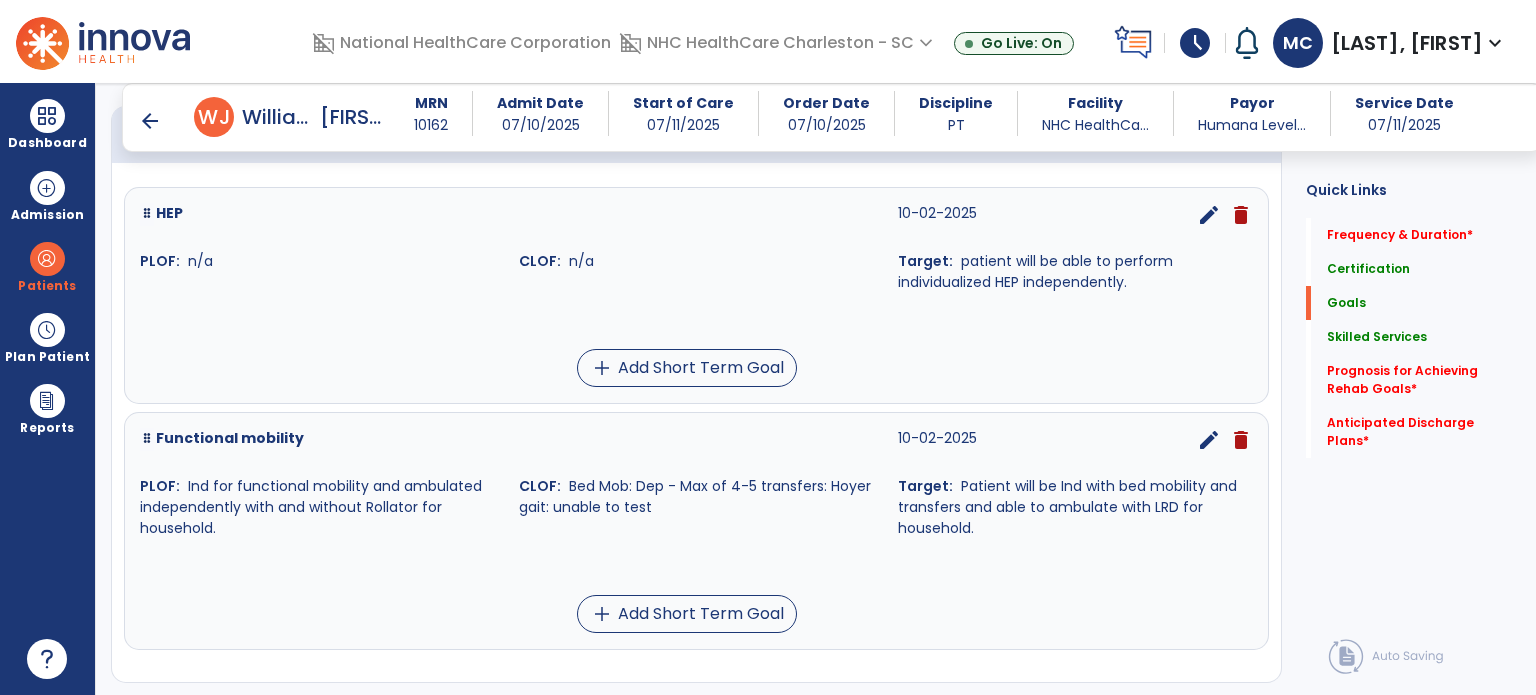 scroll, scrollTop: 557, scrollLeft: 0, axis: vertical 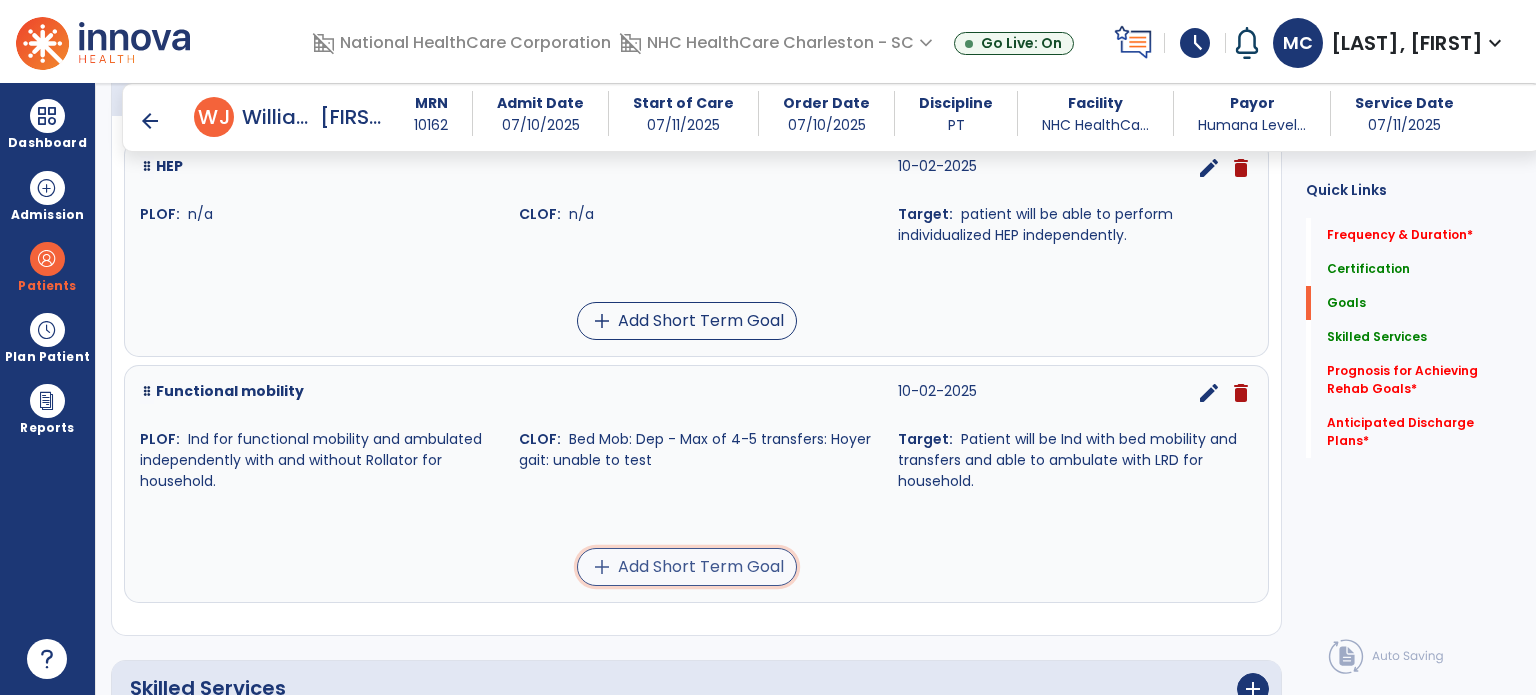 click on "add  Add Short Term Goal" at bounding box center [687, 567] 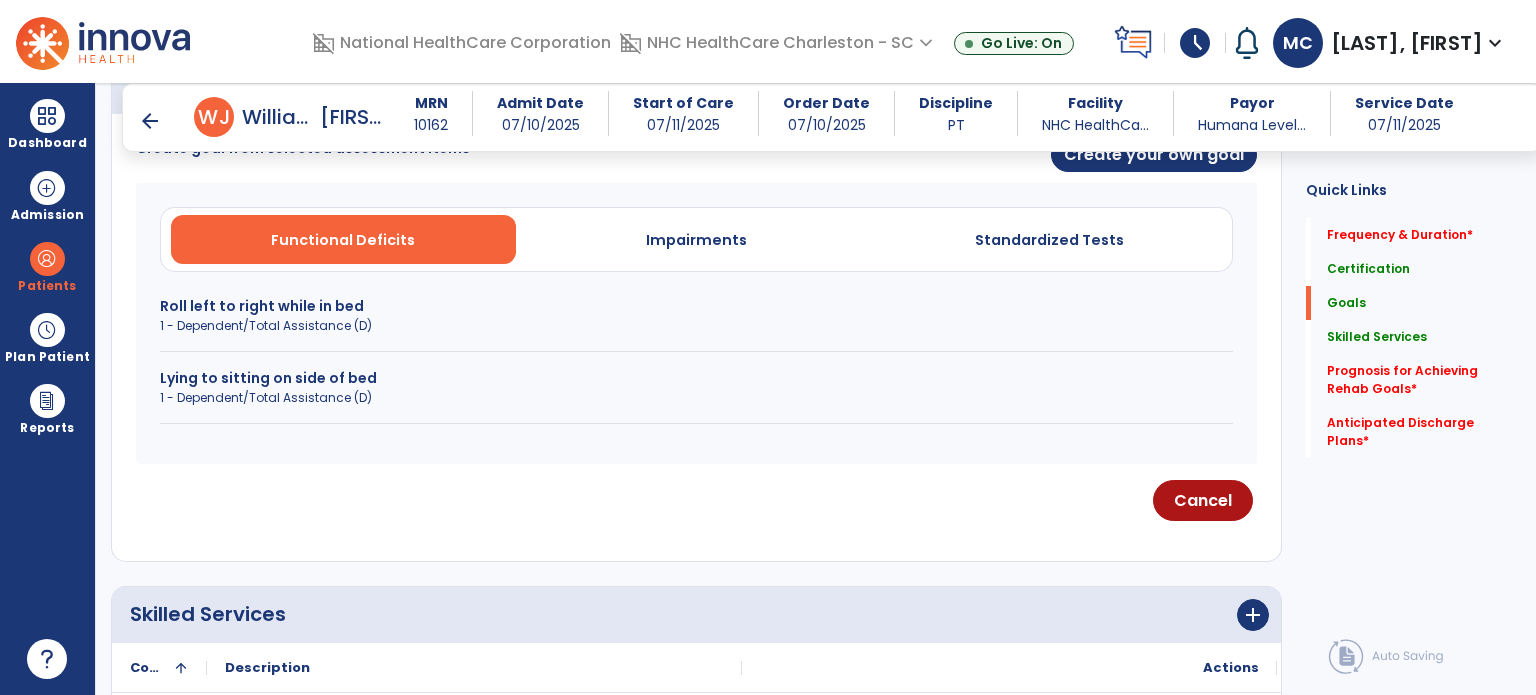 scroll, scrollTop: 457, scrollLeft: 0, axis: vertical 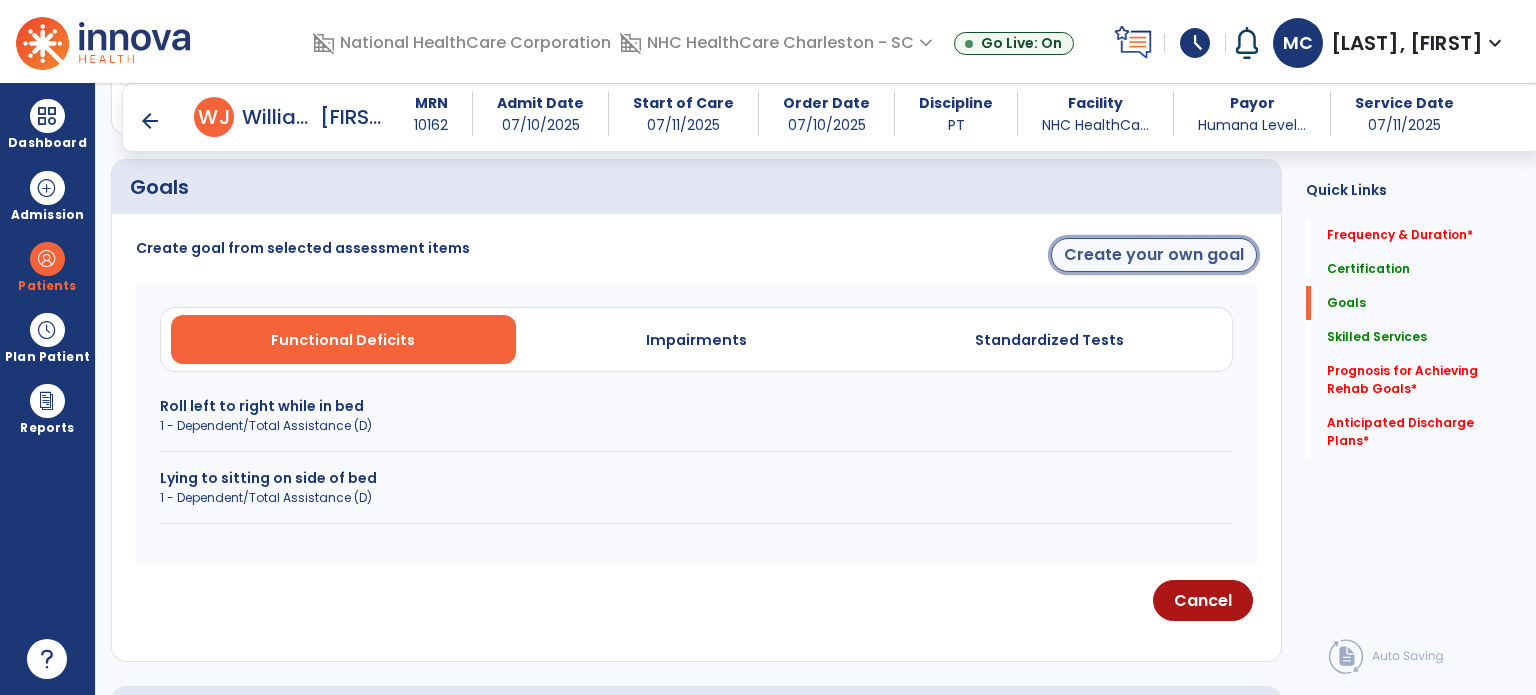 click on "Create your own goal" at bounding box center (1154, 255) 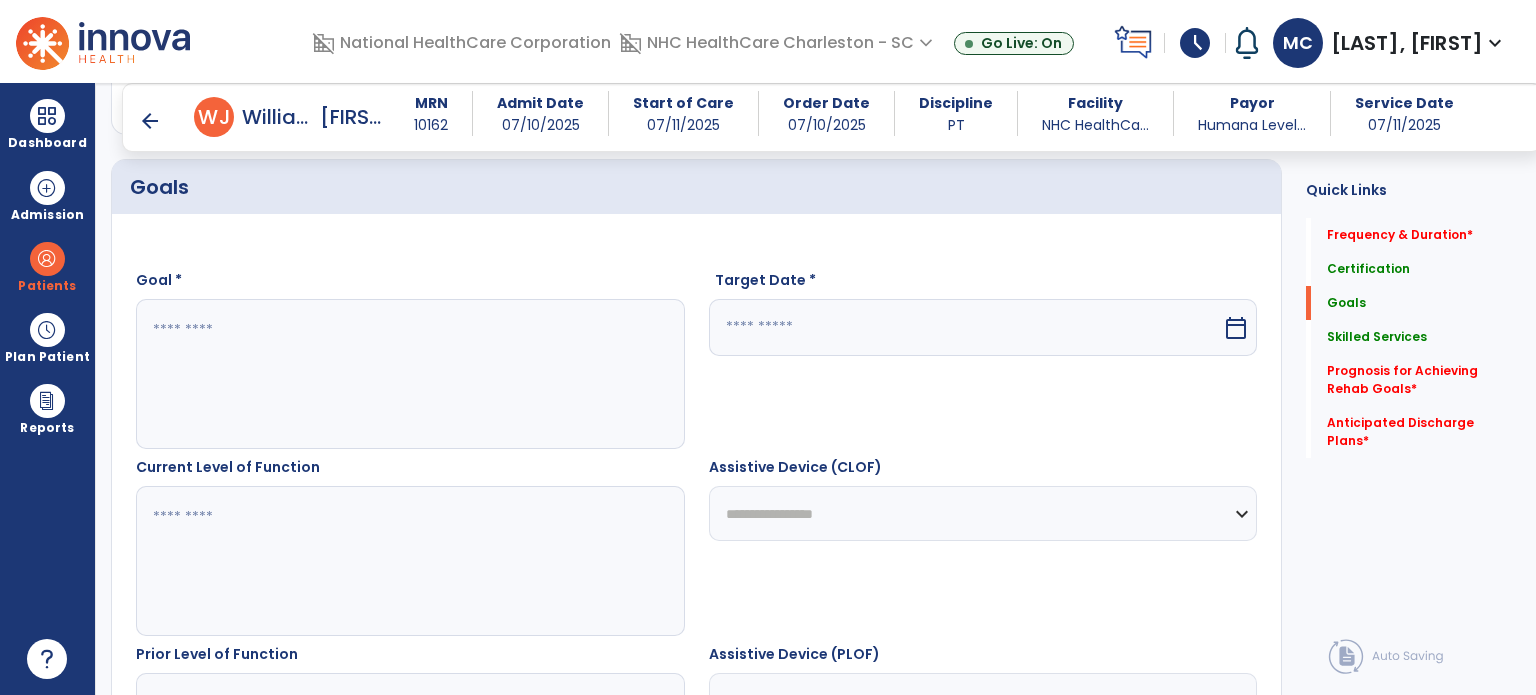 click at bounding box center [409, 374] 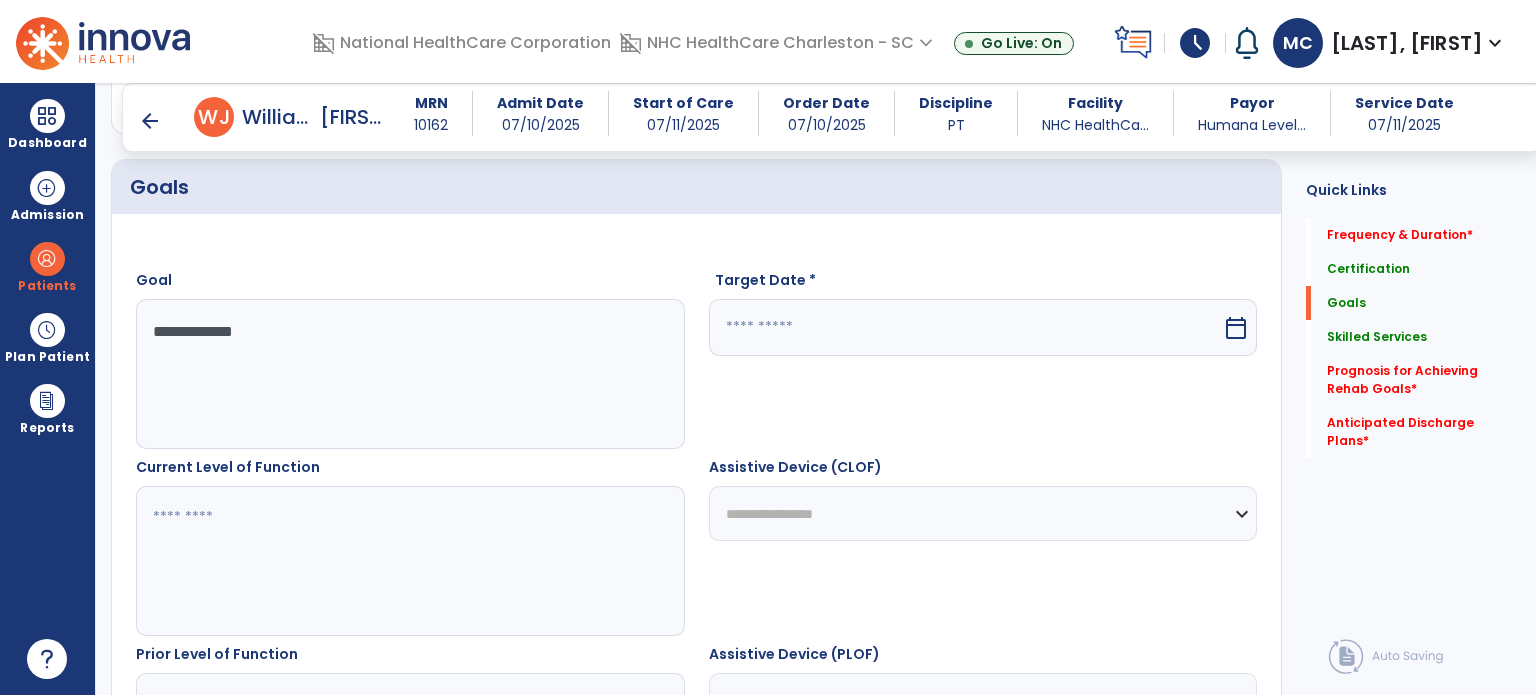 type on "**********" 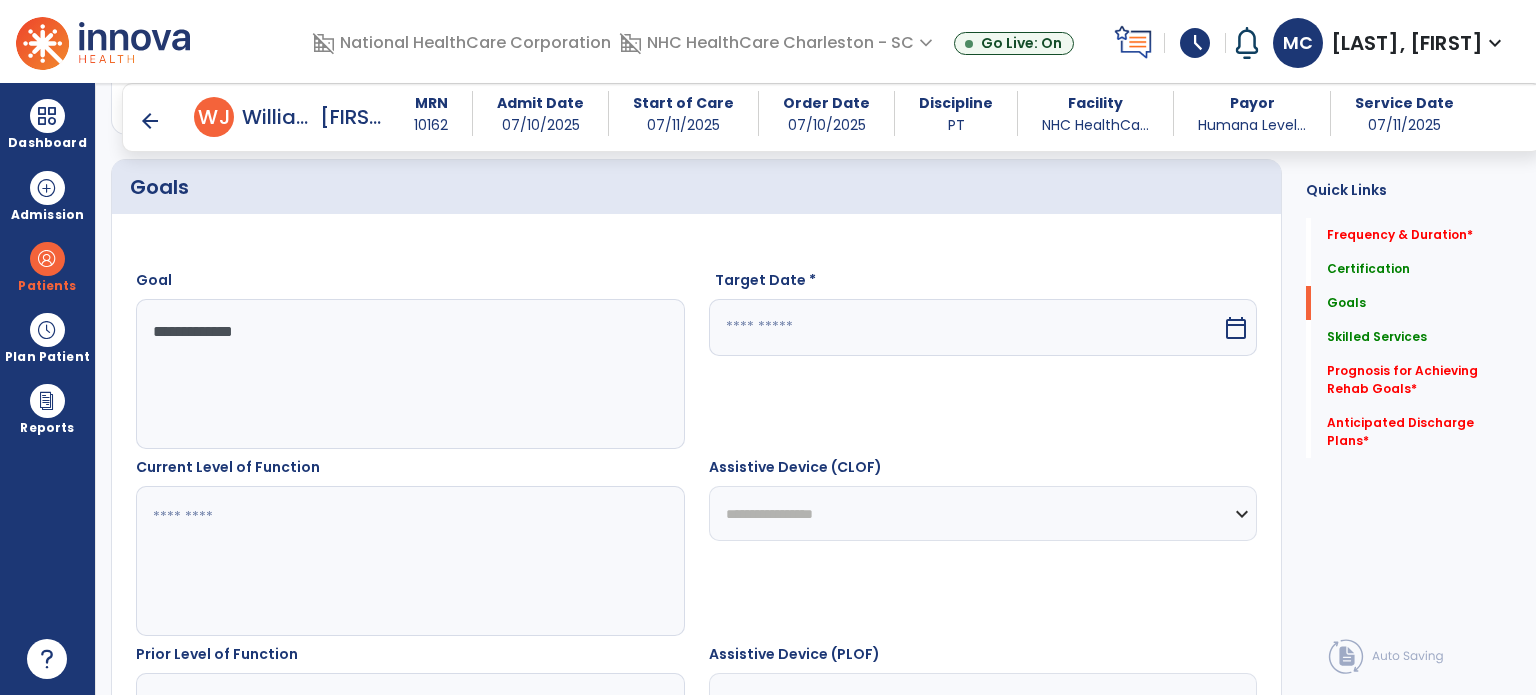 click at bounding box center (966, 327) 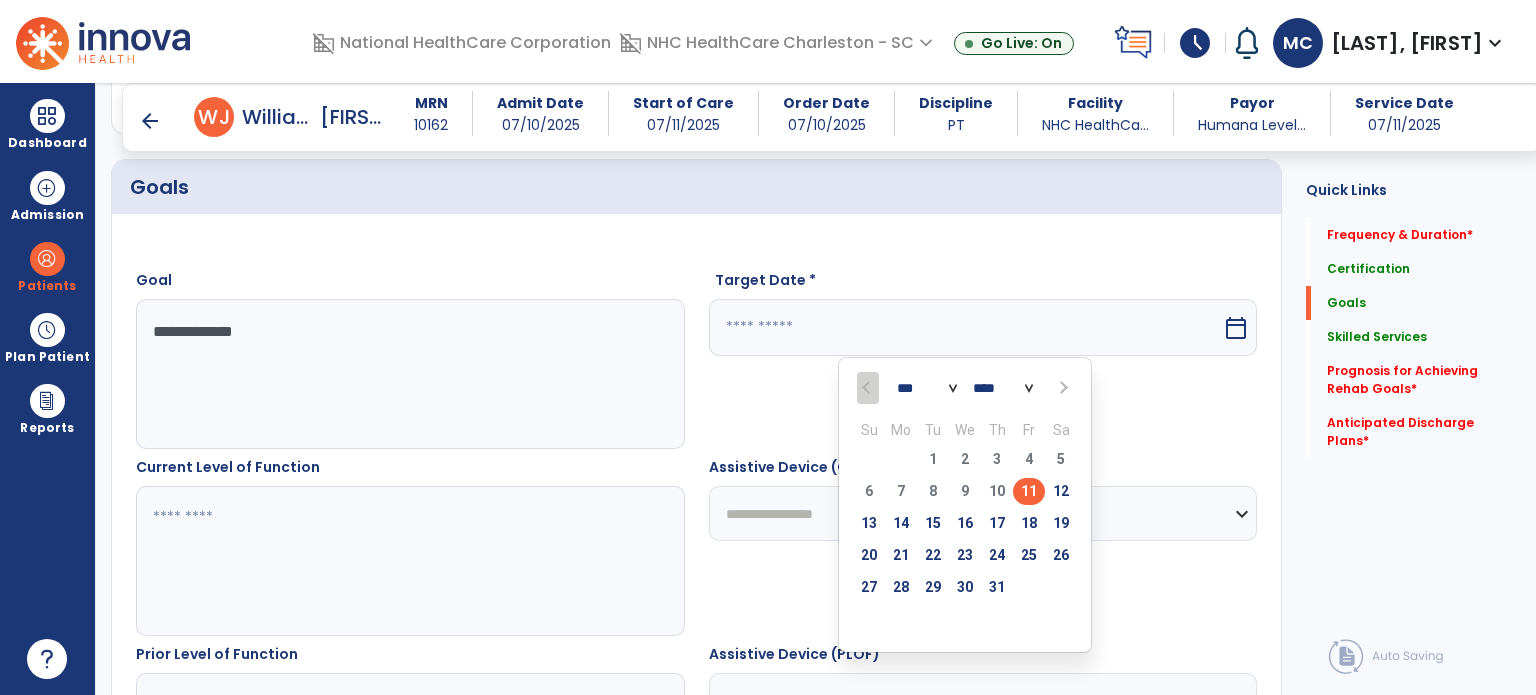 click at bounding box center (1062, 388) 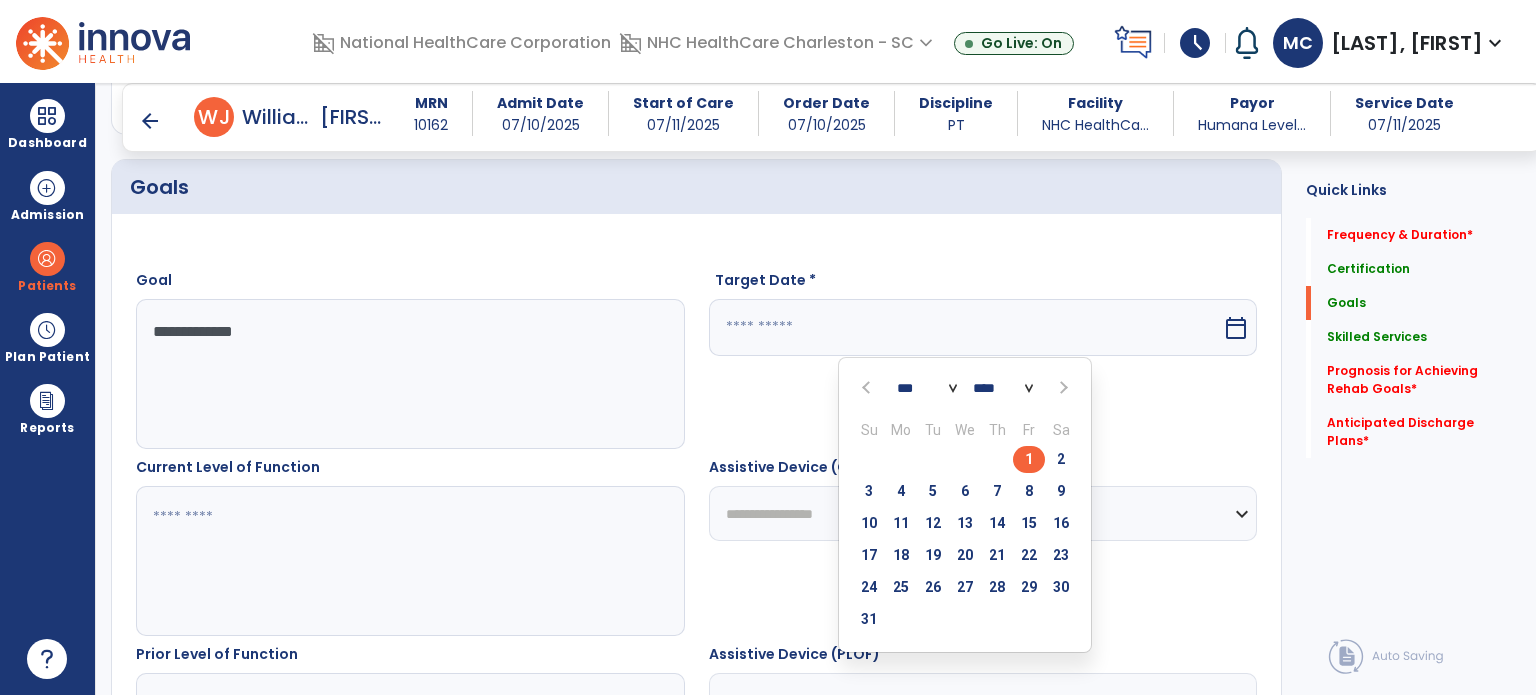 click on "1" at bounding box center [1029, 459] 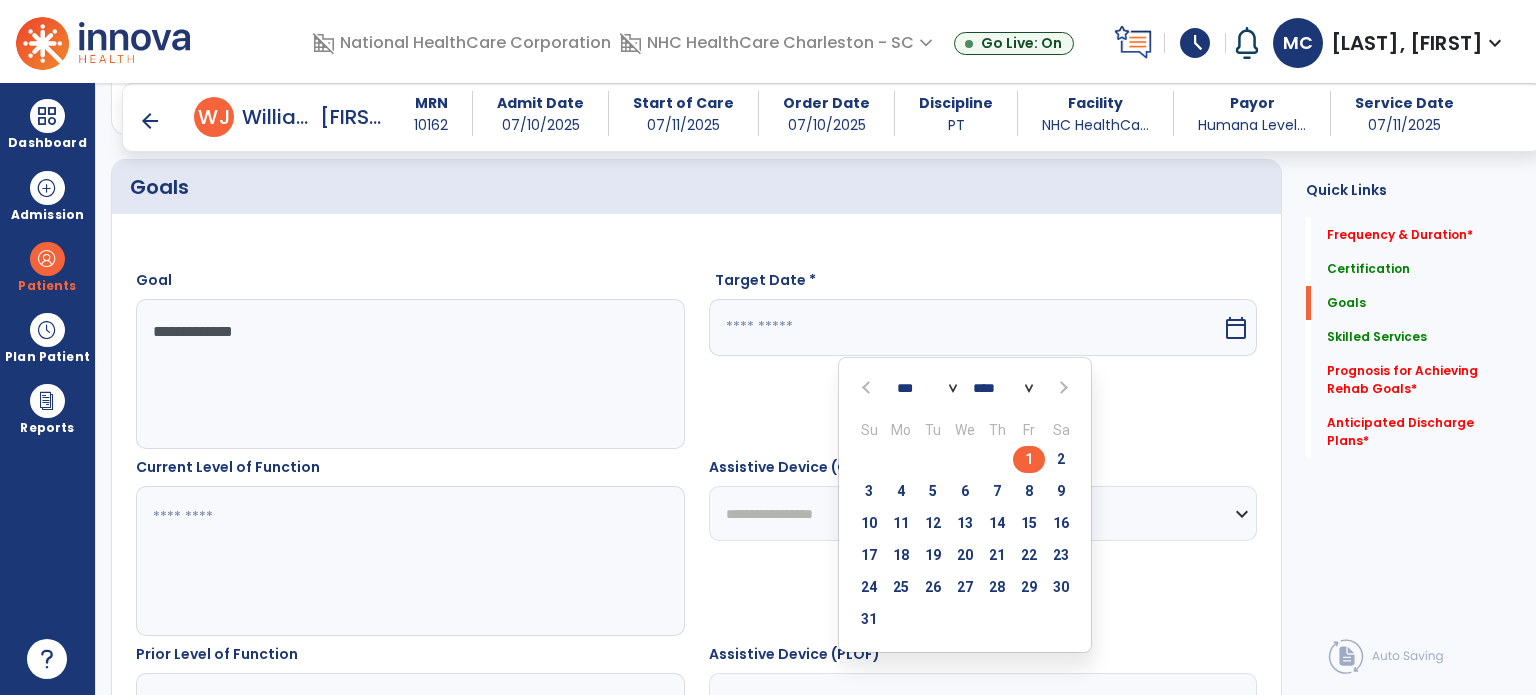 type on "********" 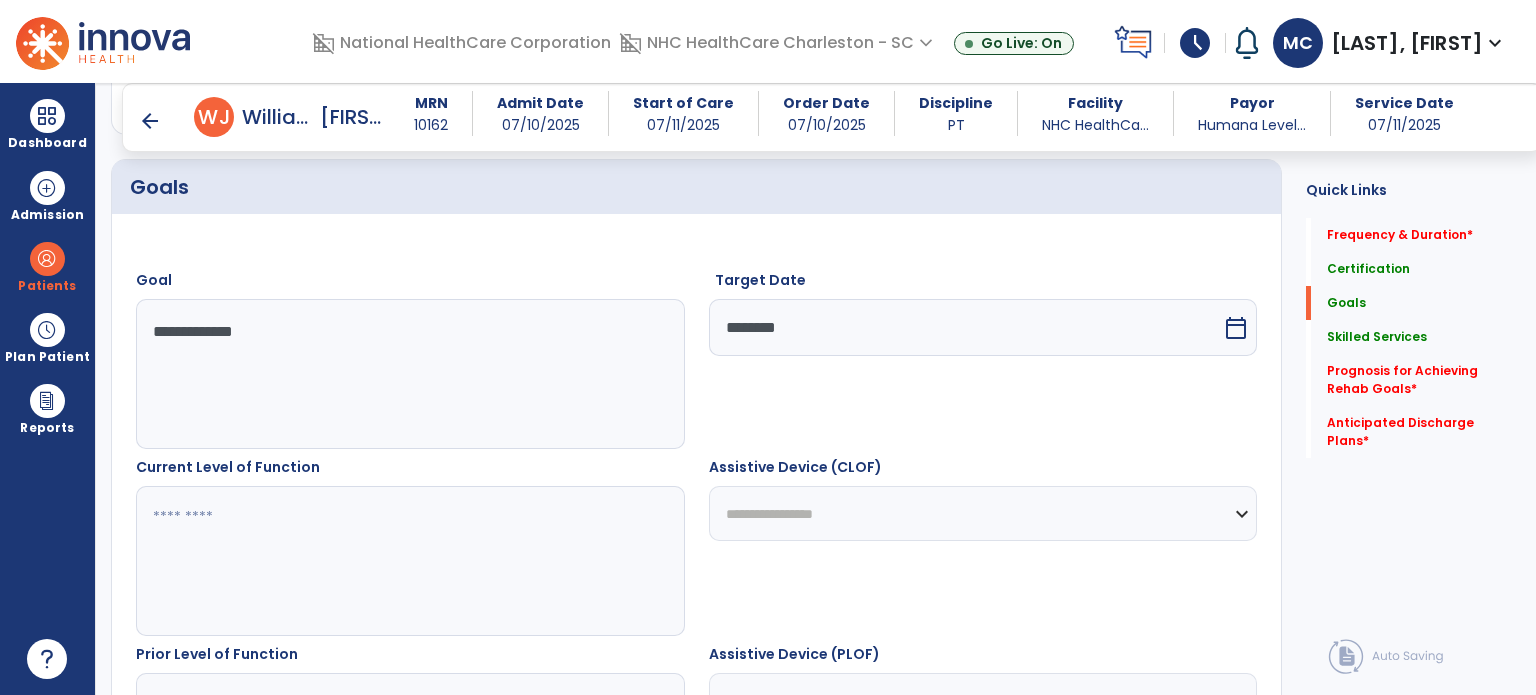 click at bounding box center [409, 561] 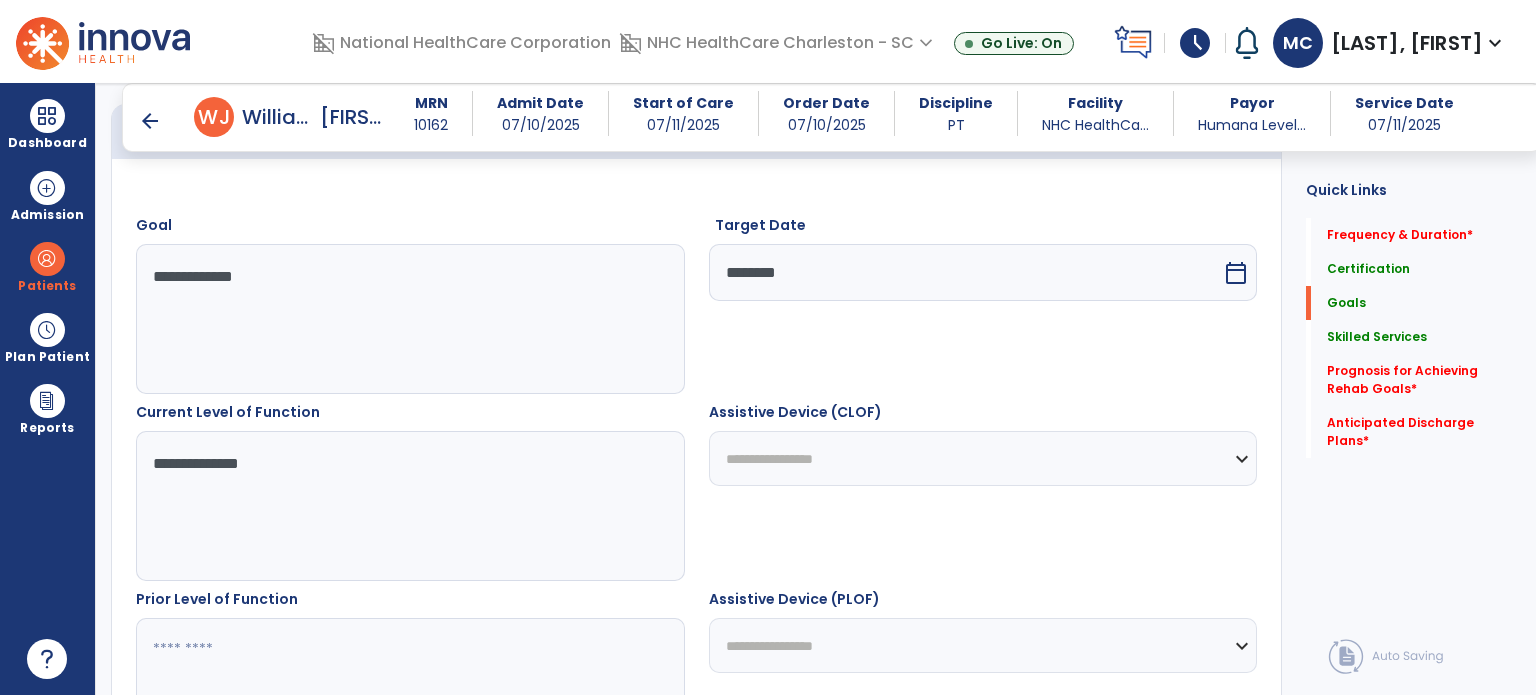 scroll, scrollTop: 557, scrollLeft: 0, axis: vertical 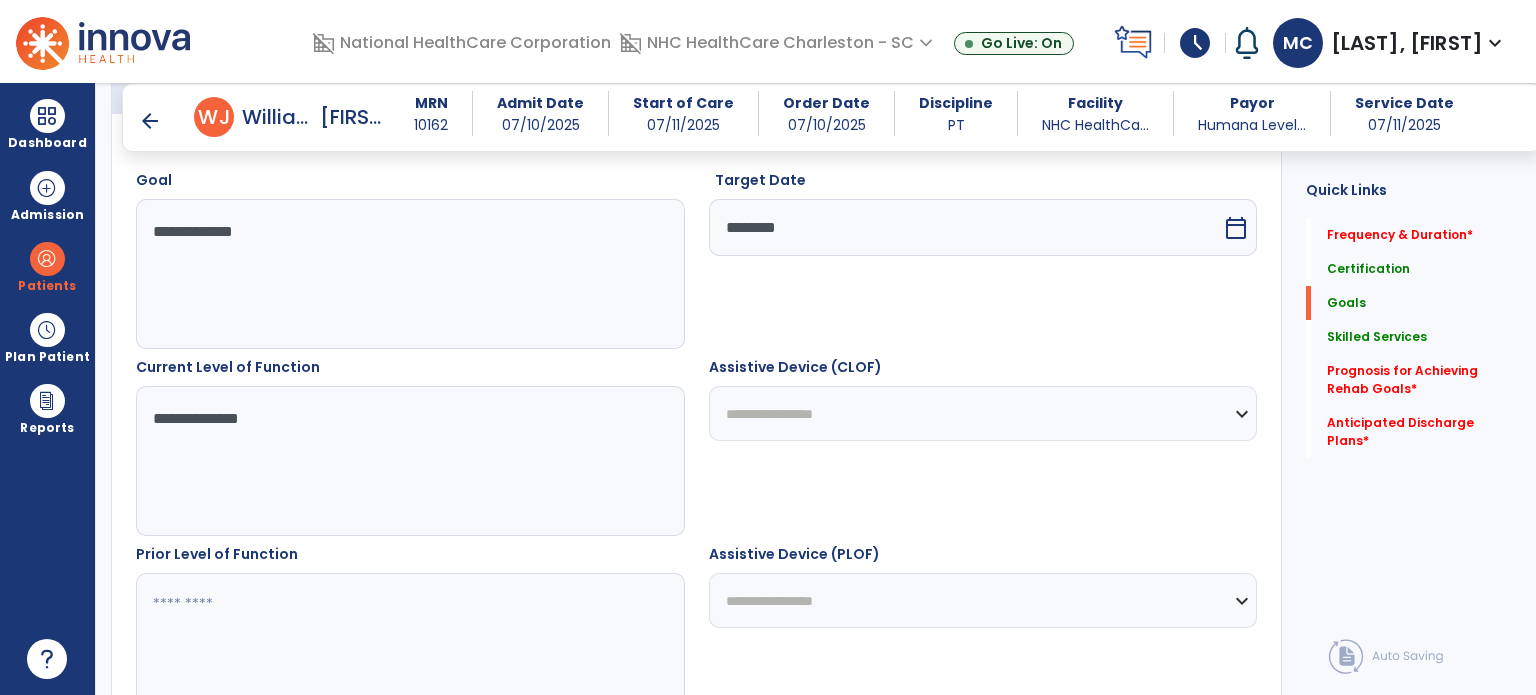 click on "**********" at bounding box center (409, 461) 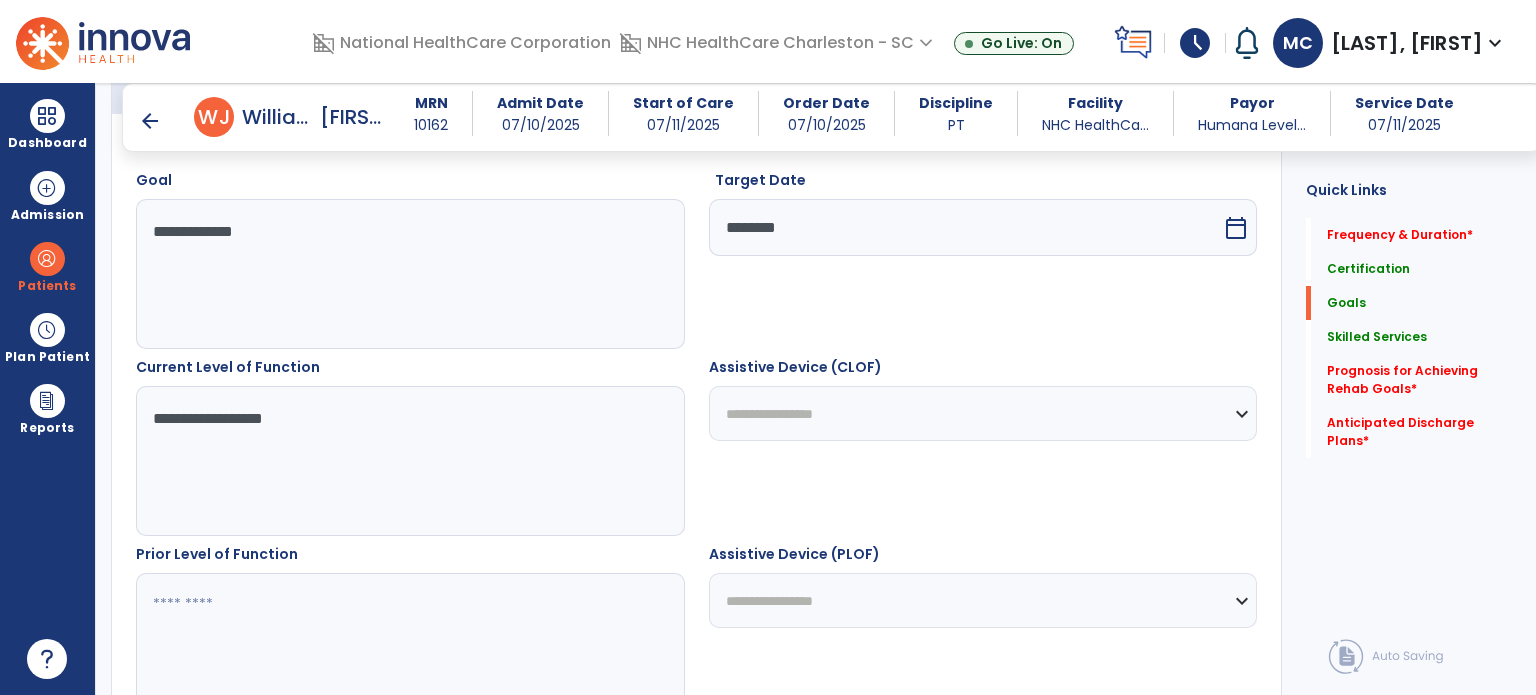 scroll, scrollTop: 657, scrollLeft: 0, axis: vertical 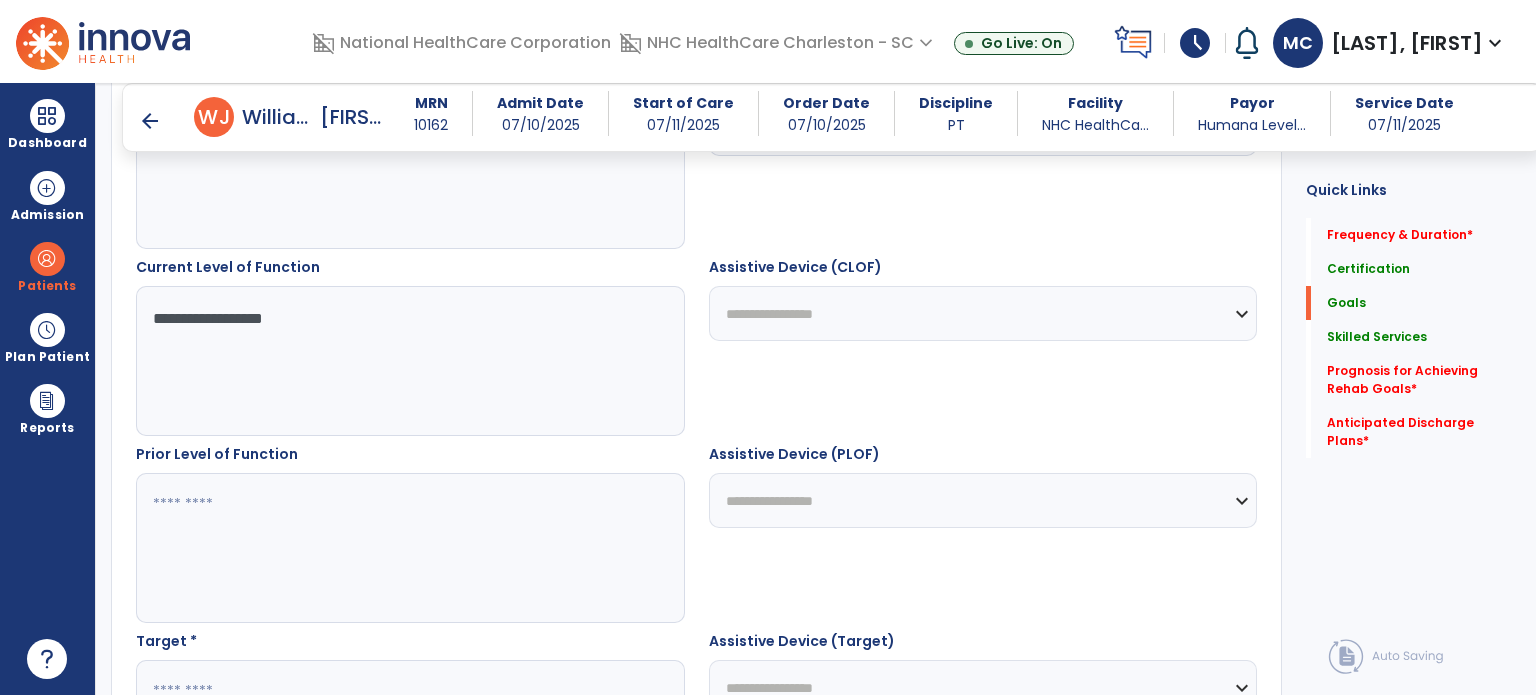 type on "**********" 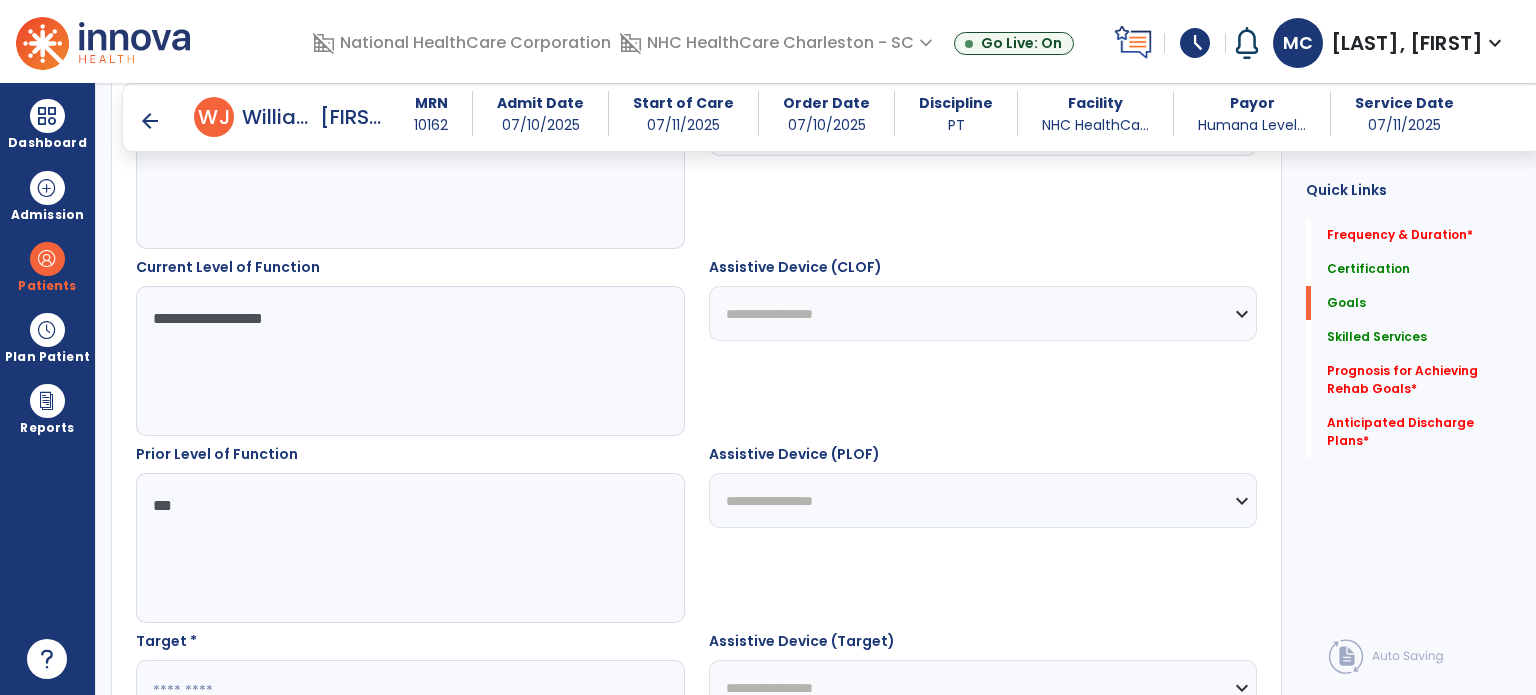 scroll, scrollTop: 857, scrollLeft: 0, axis: vertical 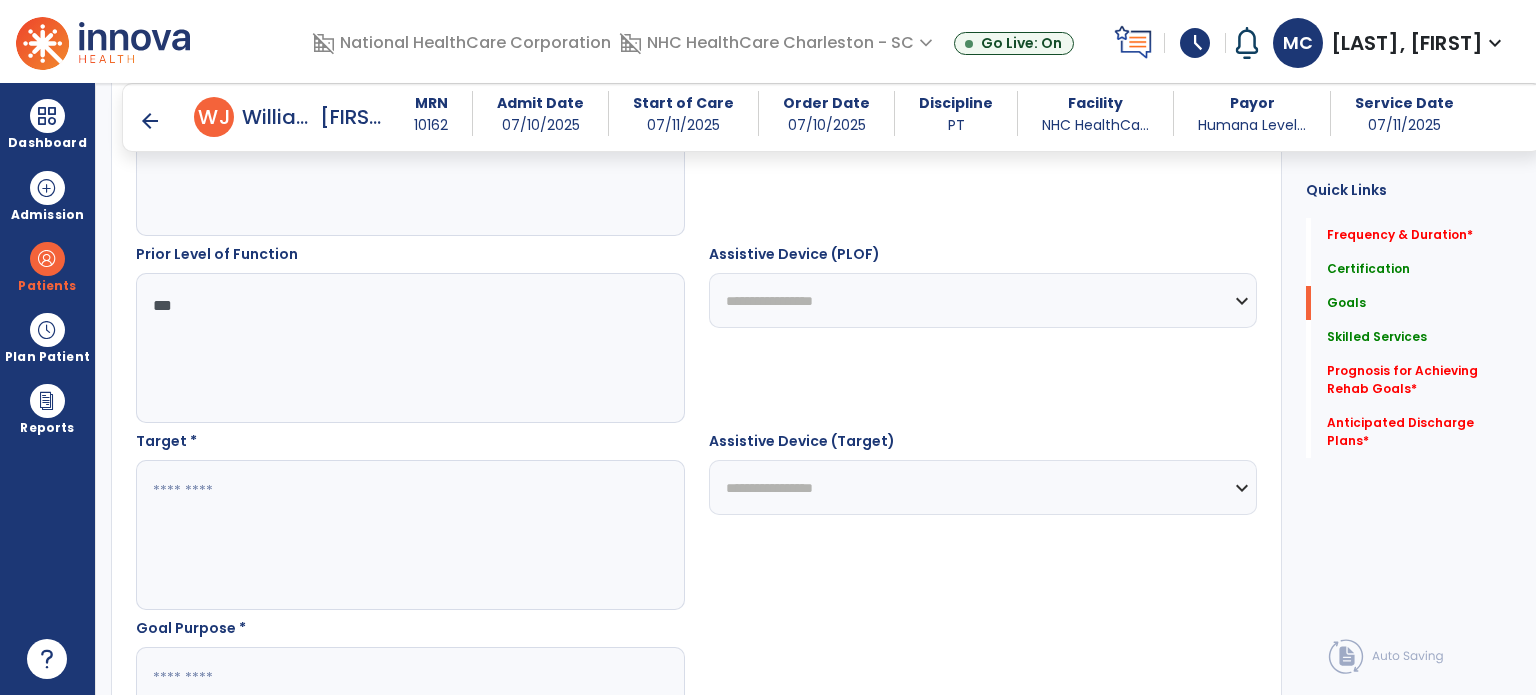 type on "***" 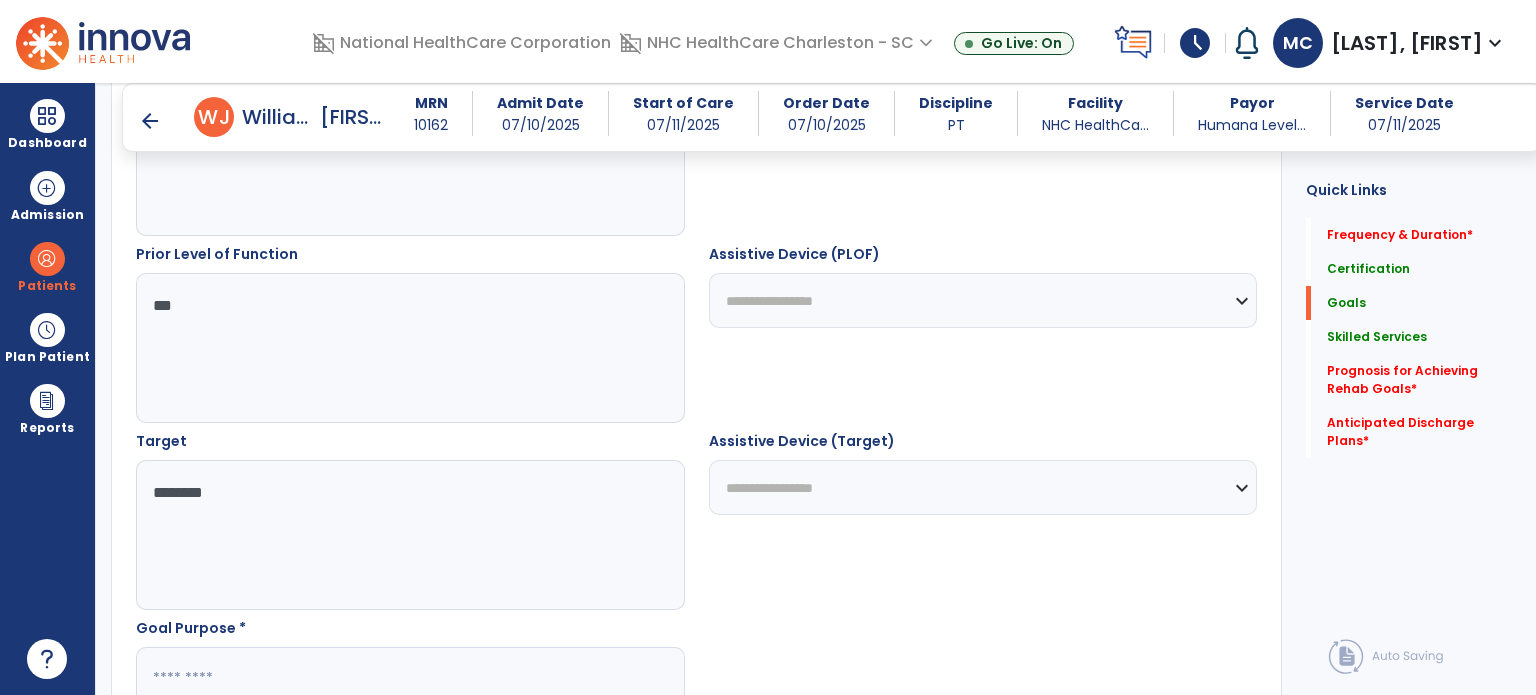 scroll, scrollTop: 957, scrollLeft: 0, axis: vertical 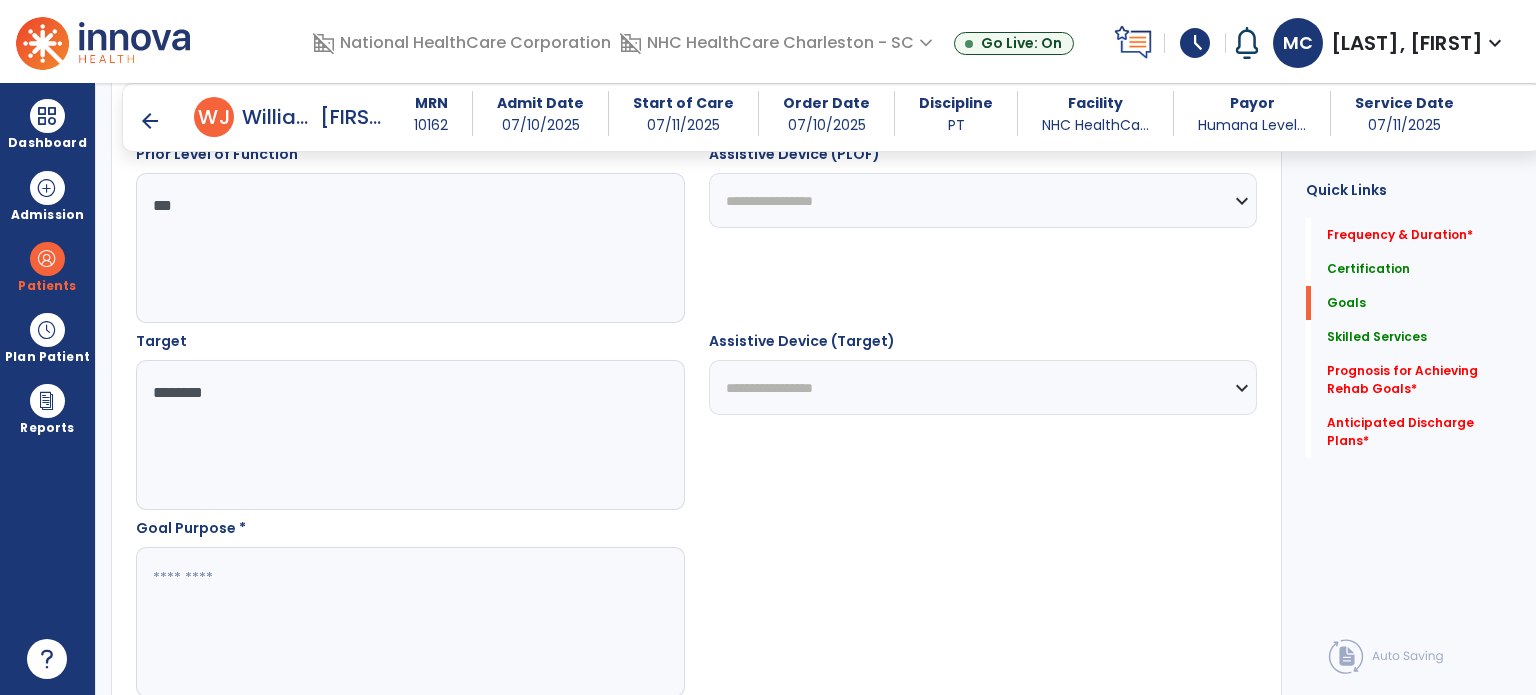 type on "********" 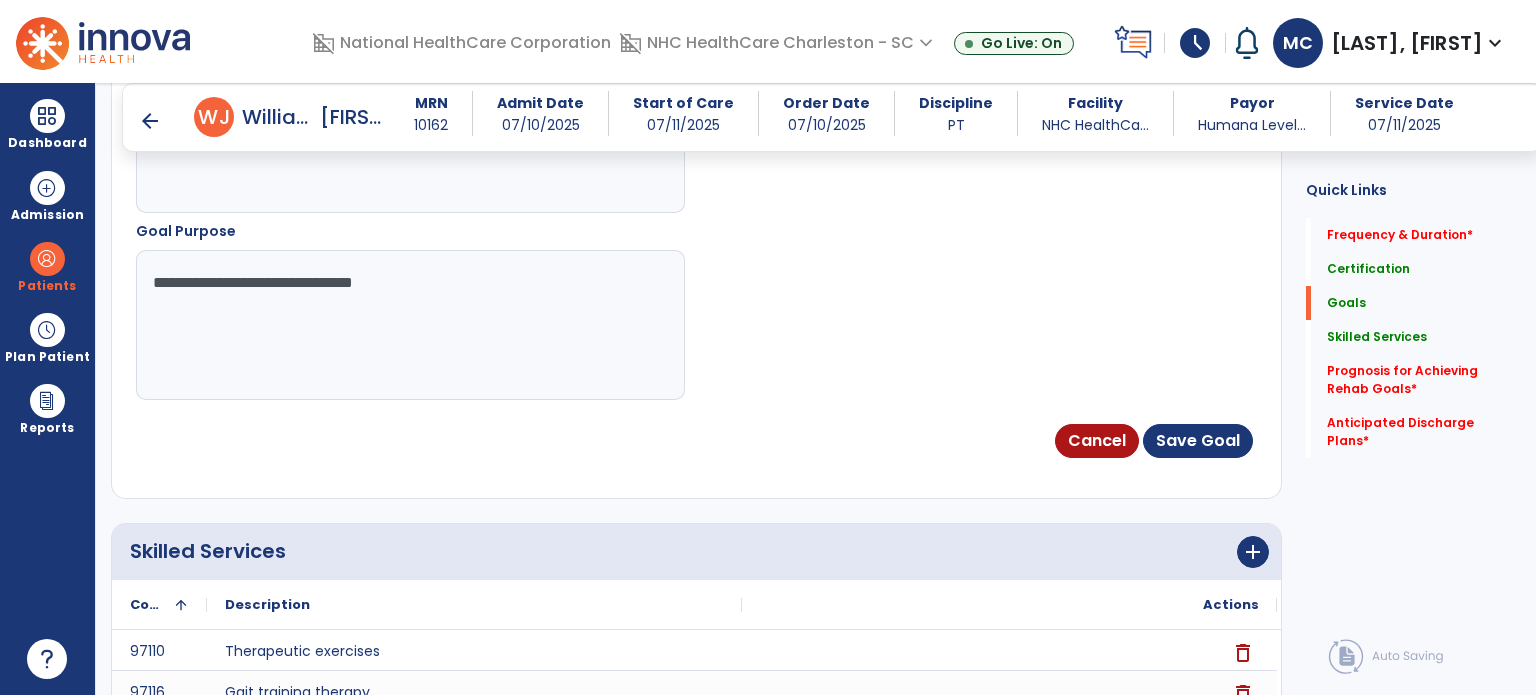 scroll, scrollTop: 1257, scrollLeft: 0, axis: vertical 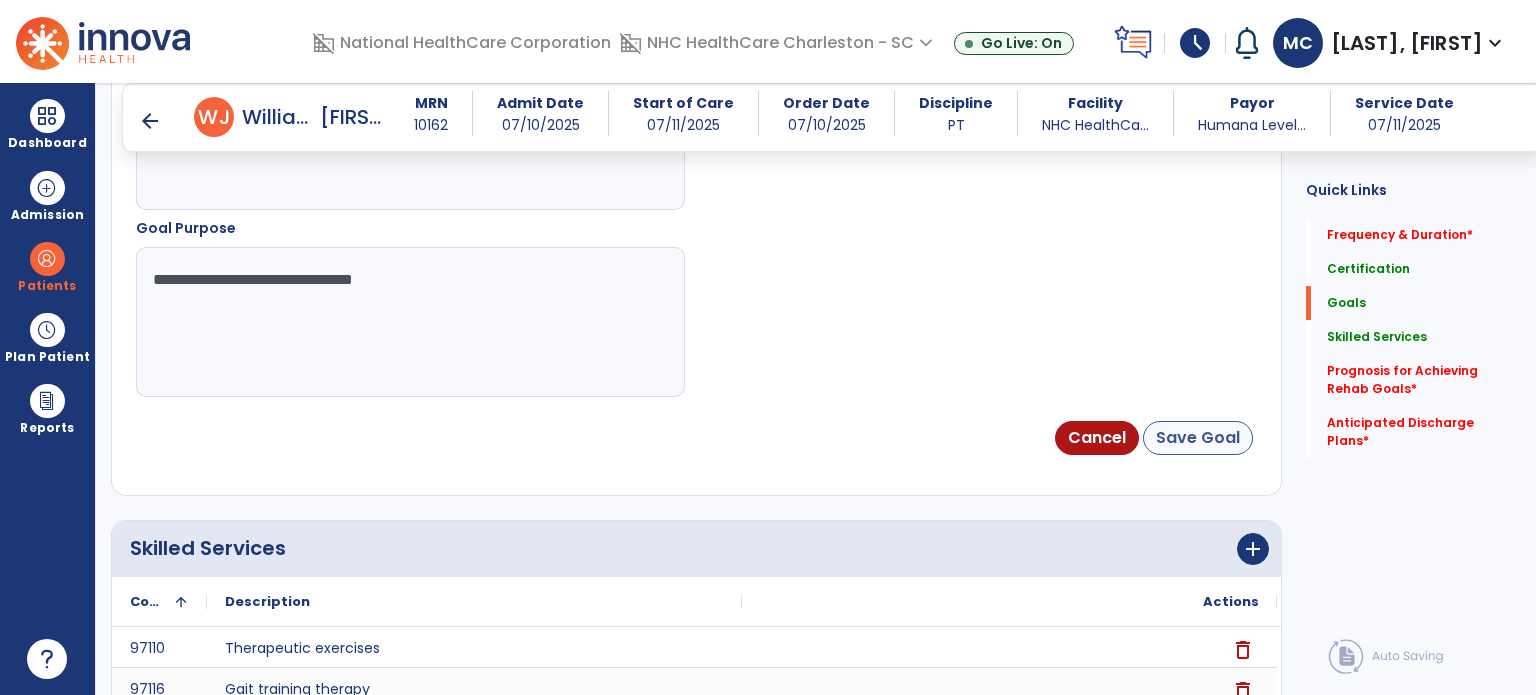 type on "**********" 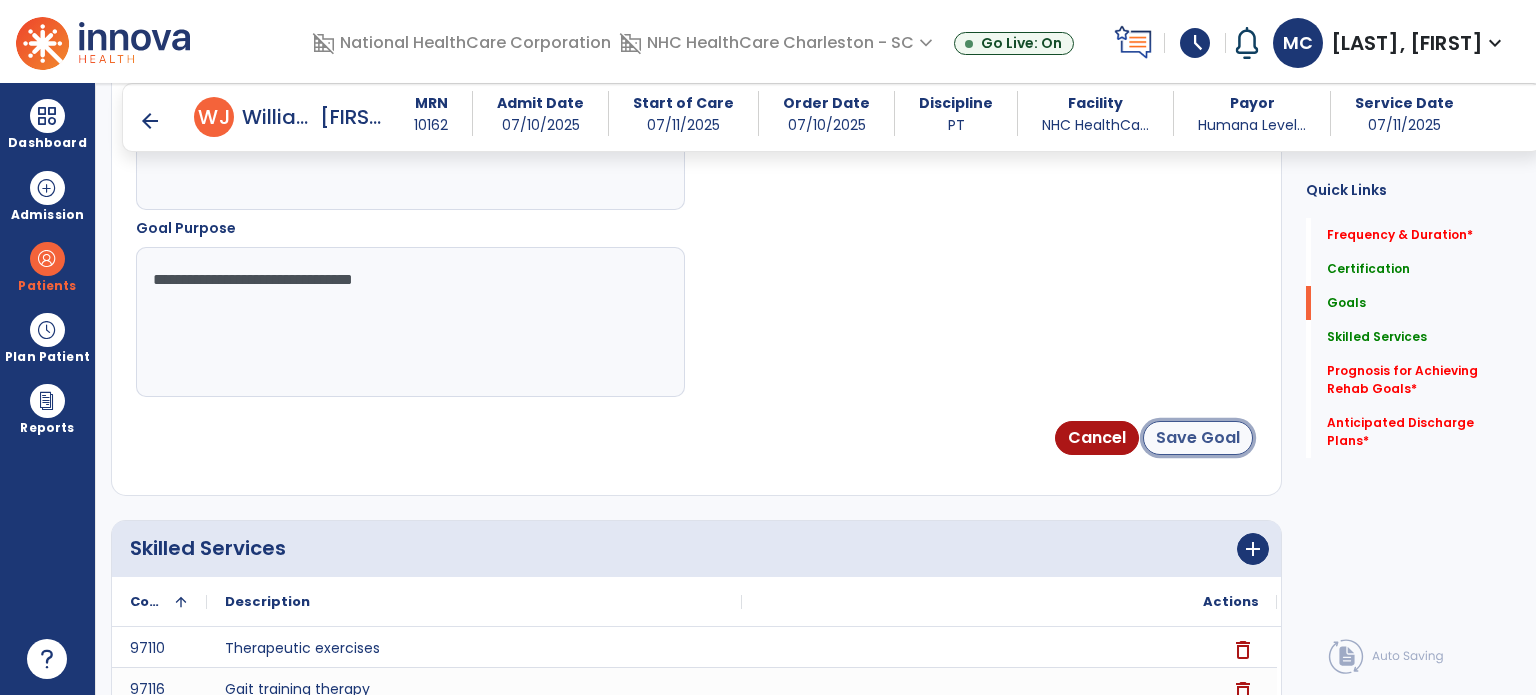 click on "Save Goal" at bounding box center (1198, 438) 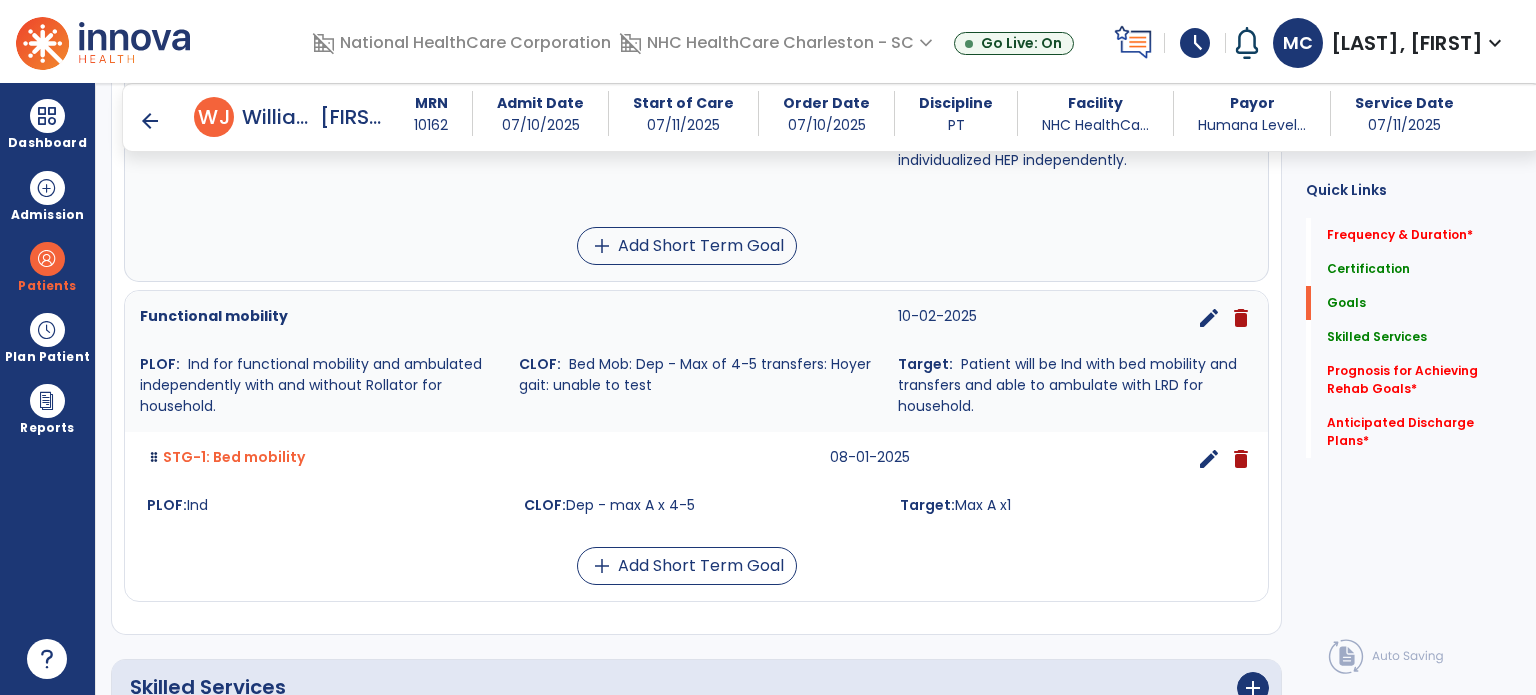 scroll, scrollTop: 680, scrollLeft: 0, axis: vertical 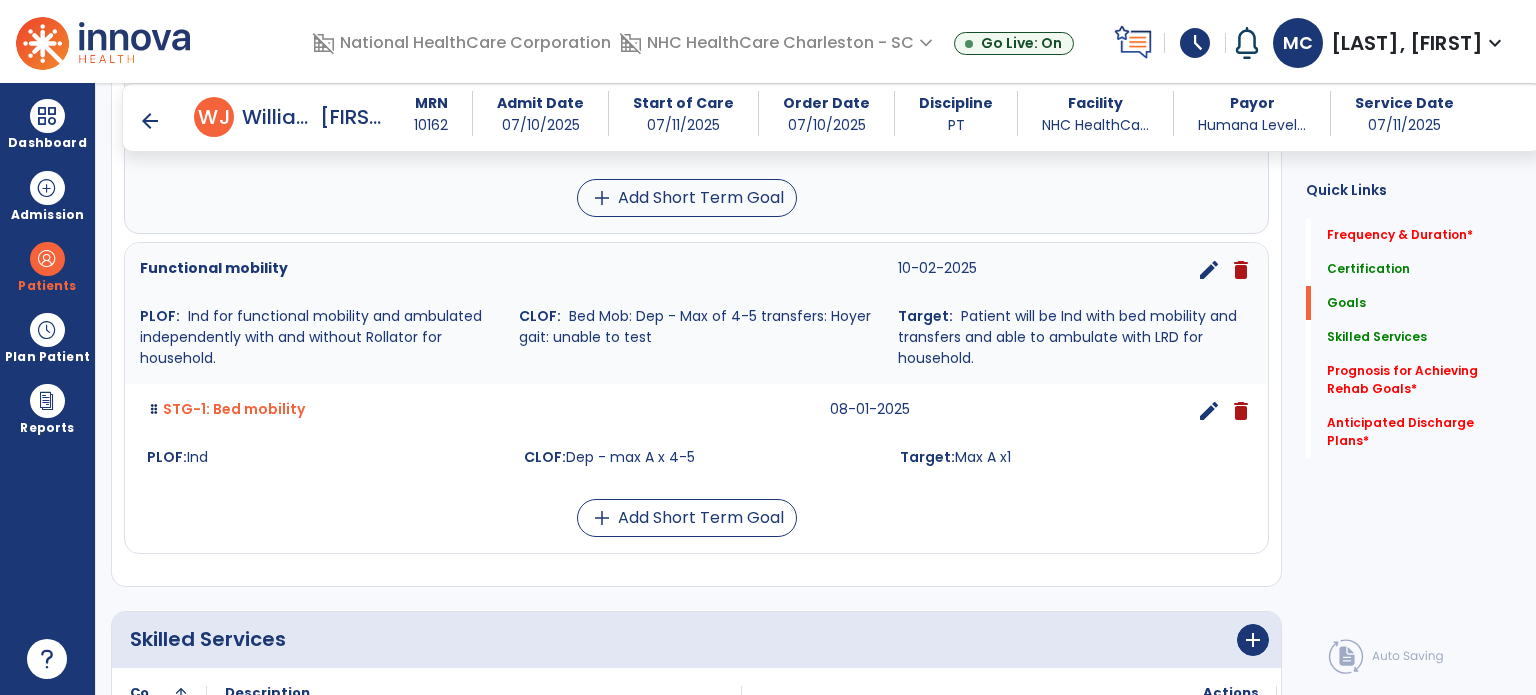 click on "edit" at bounding box center [1209, 411] 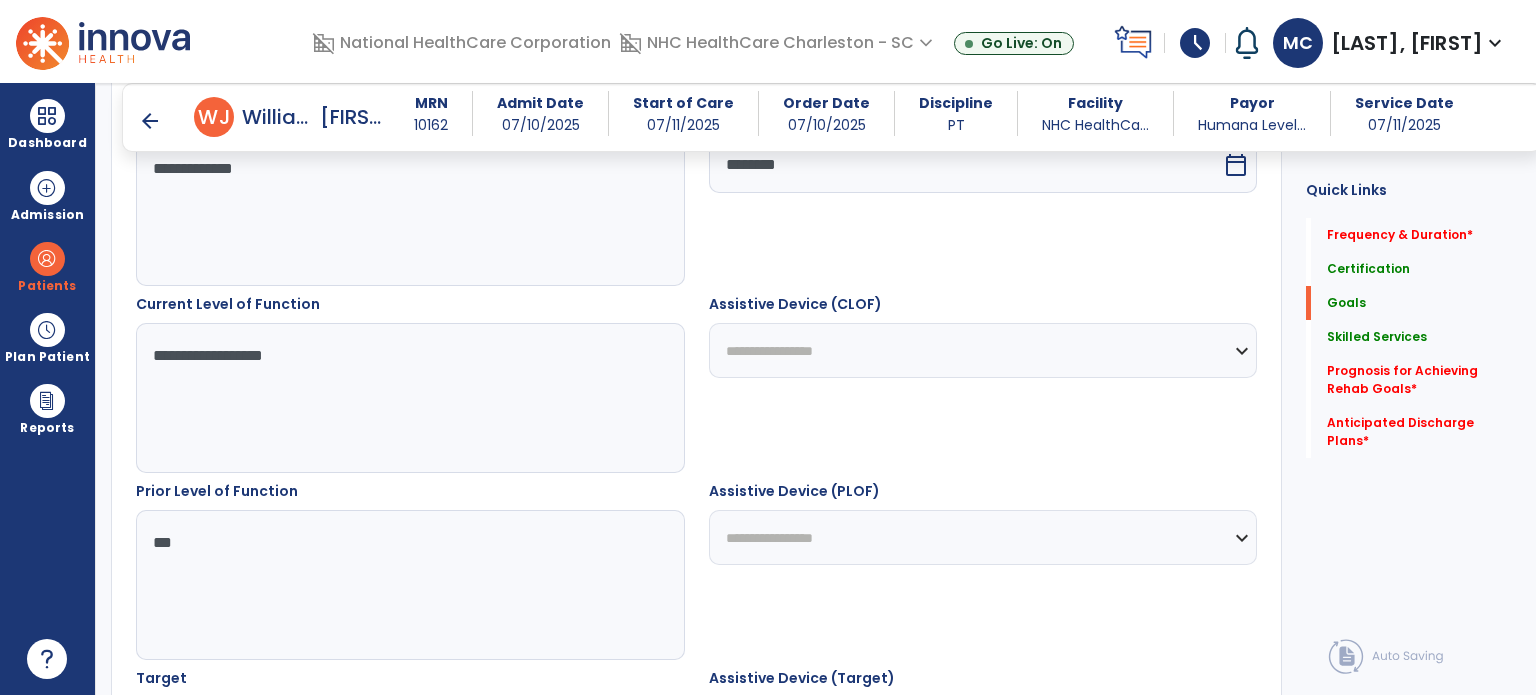 scroll, scrollTop: 534, scrollLeft: 0, axis: vertical 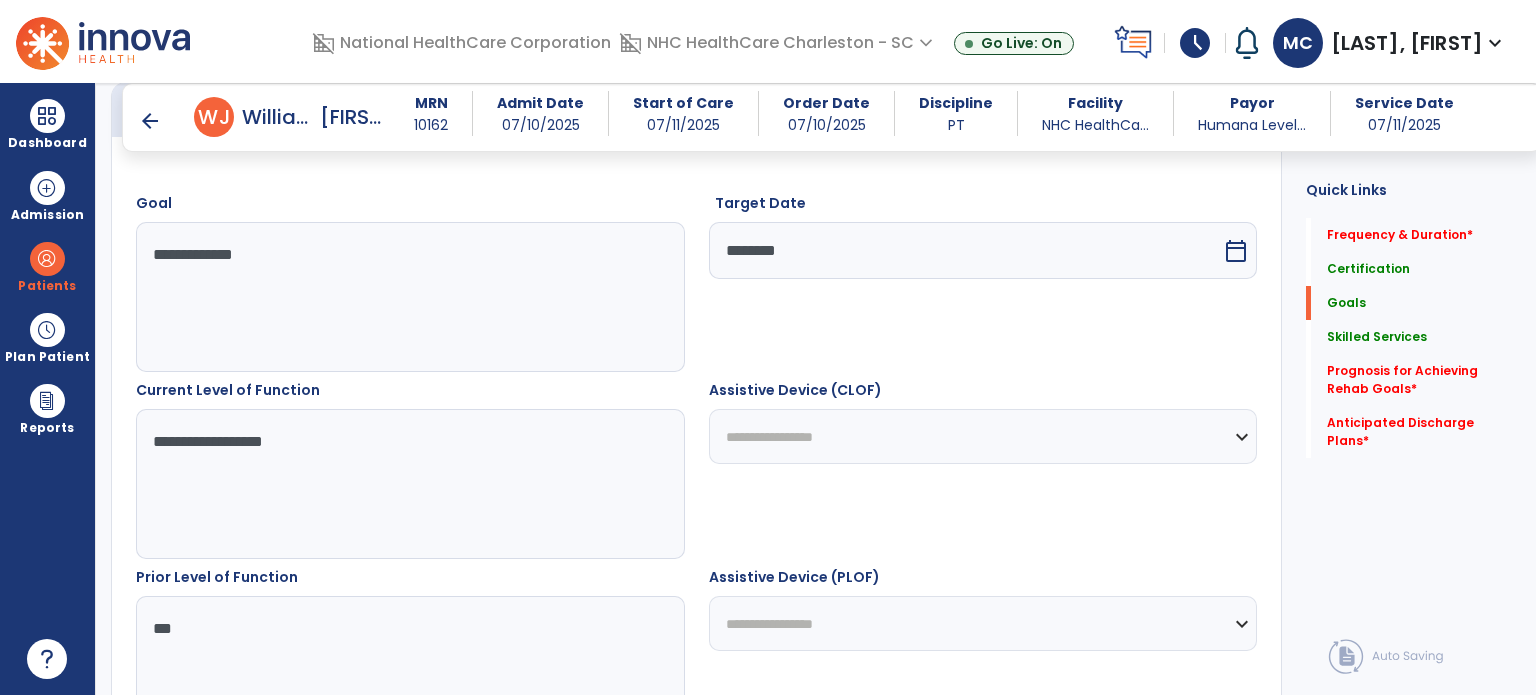 click on "**********" at bounding box center (409, 484) 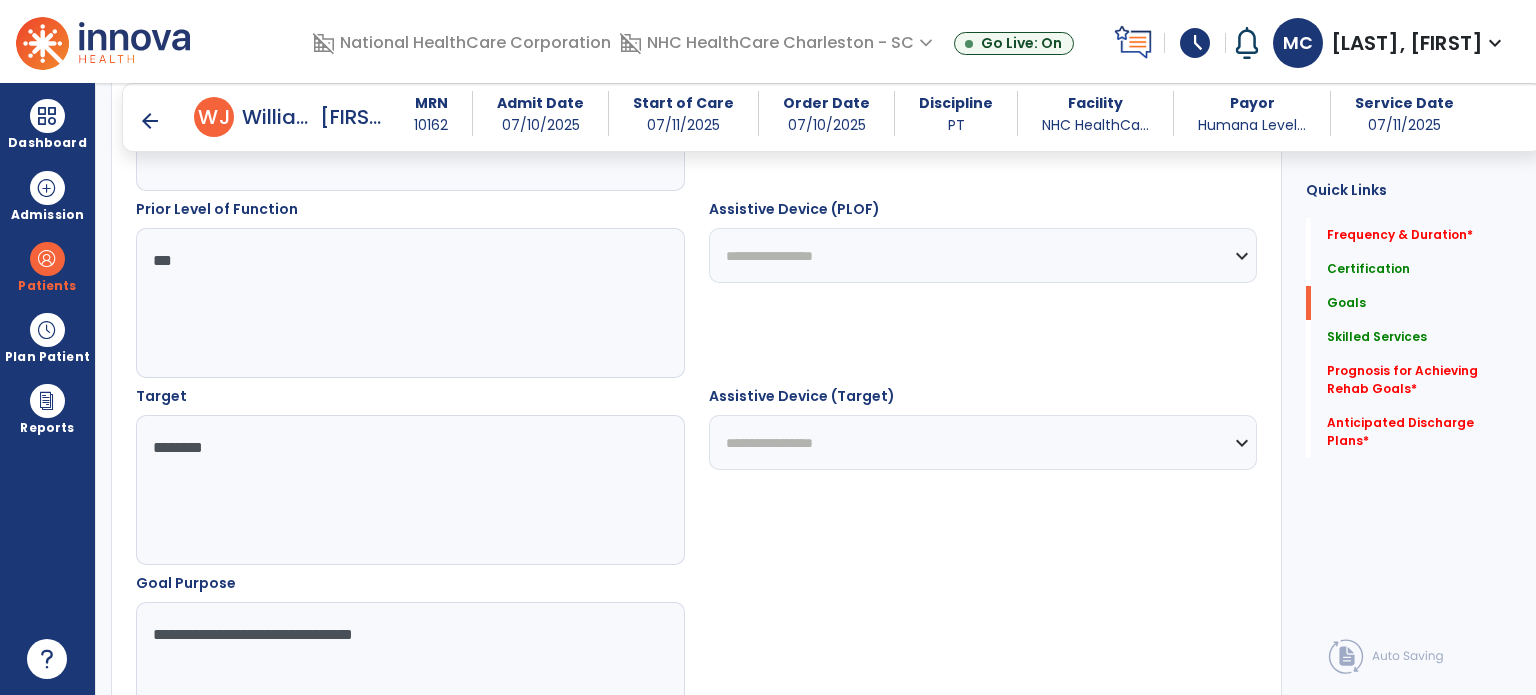scroll, scrollTop: 1034, scrollLeft: 0, axis: vertical 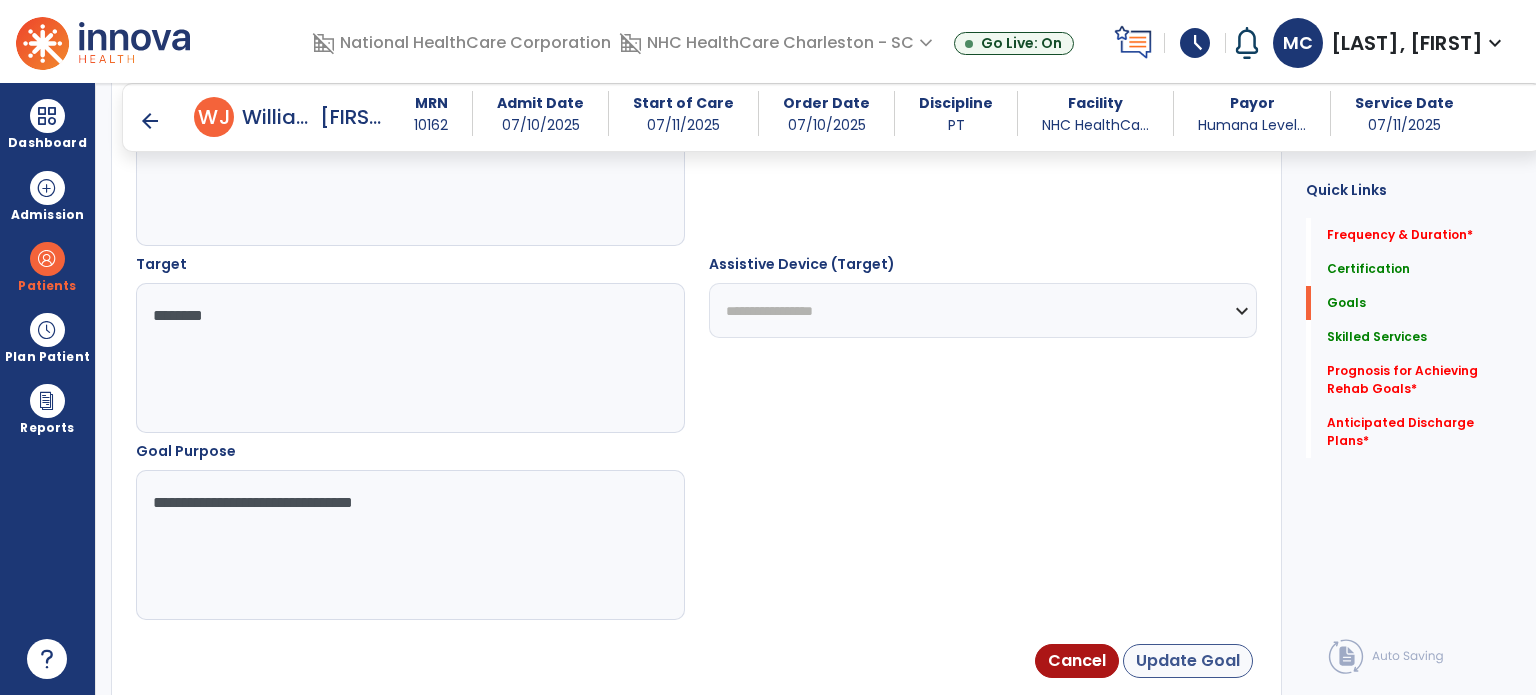 type on "**********" 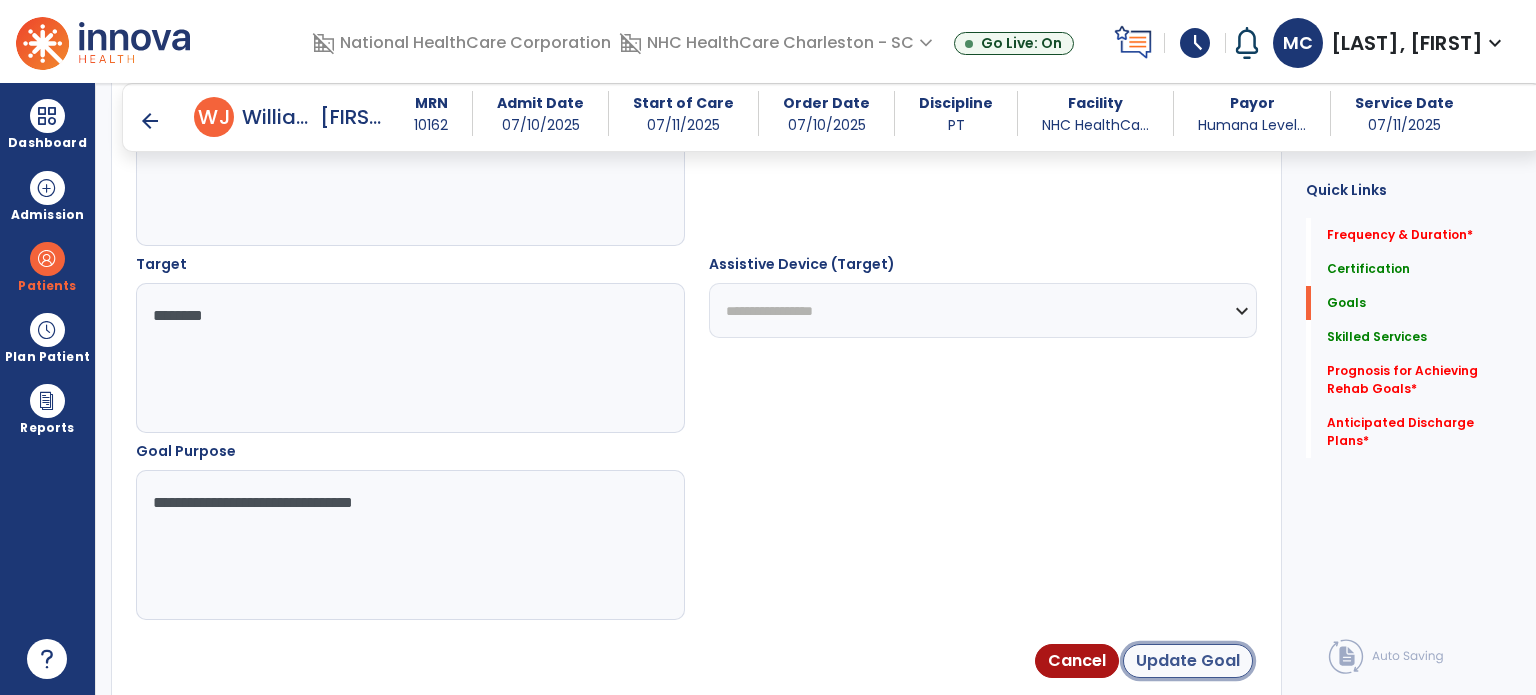 click on "Update Goal" at bounding box center [1188, 661] 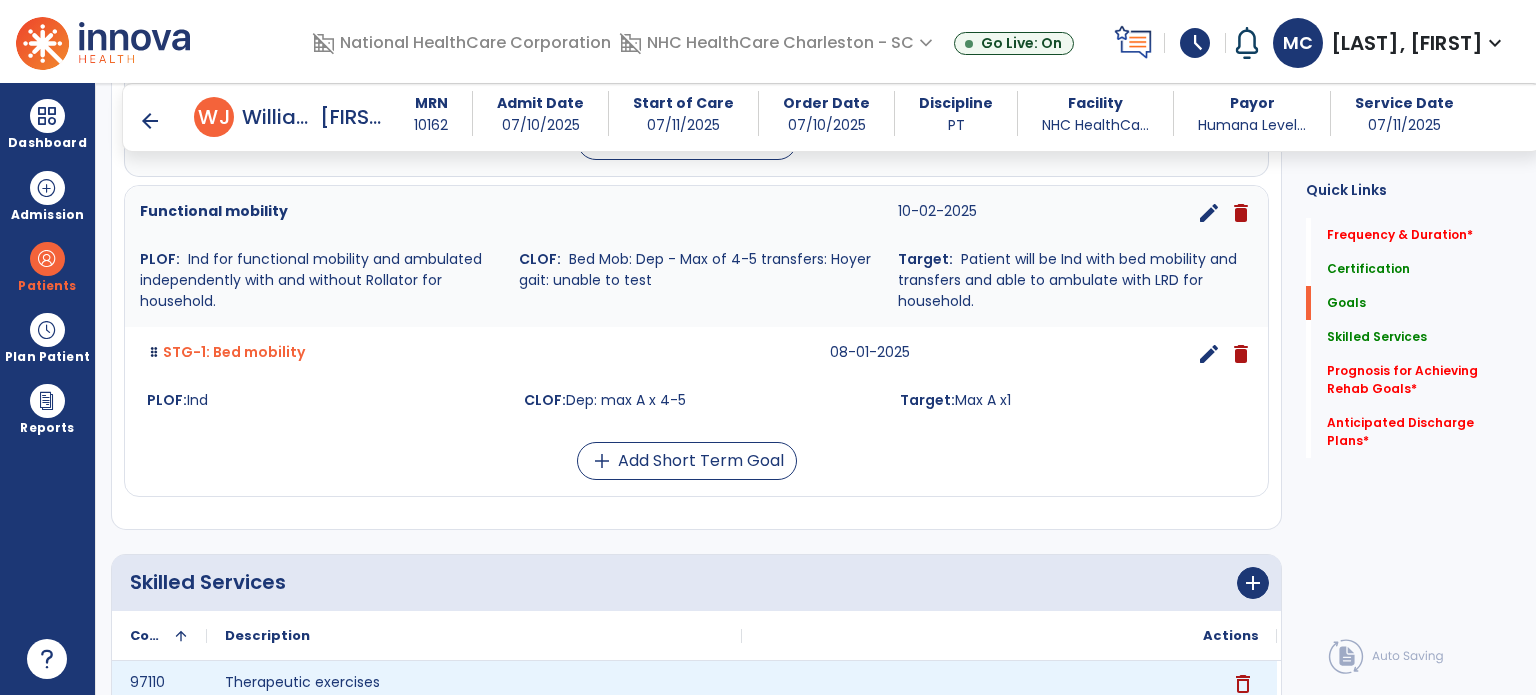 scroll, scrollTop: 736, scrollLeft: 0, axis: vertical 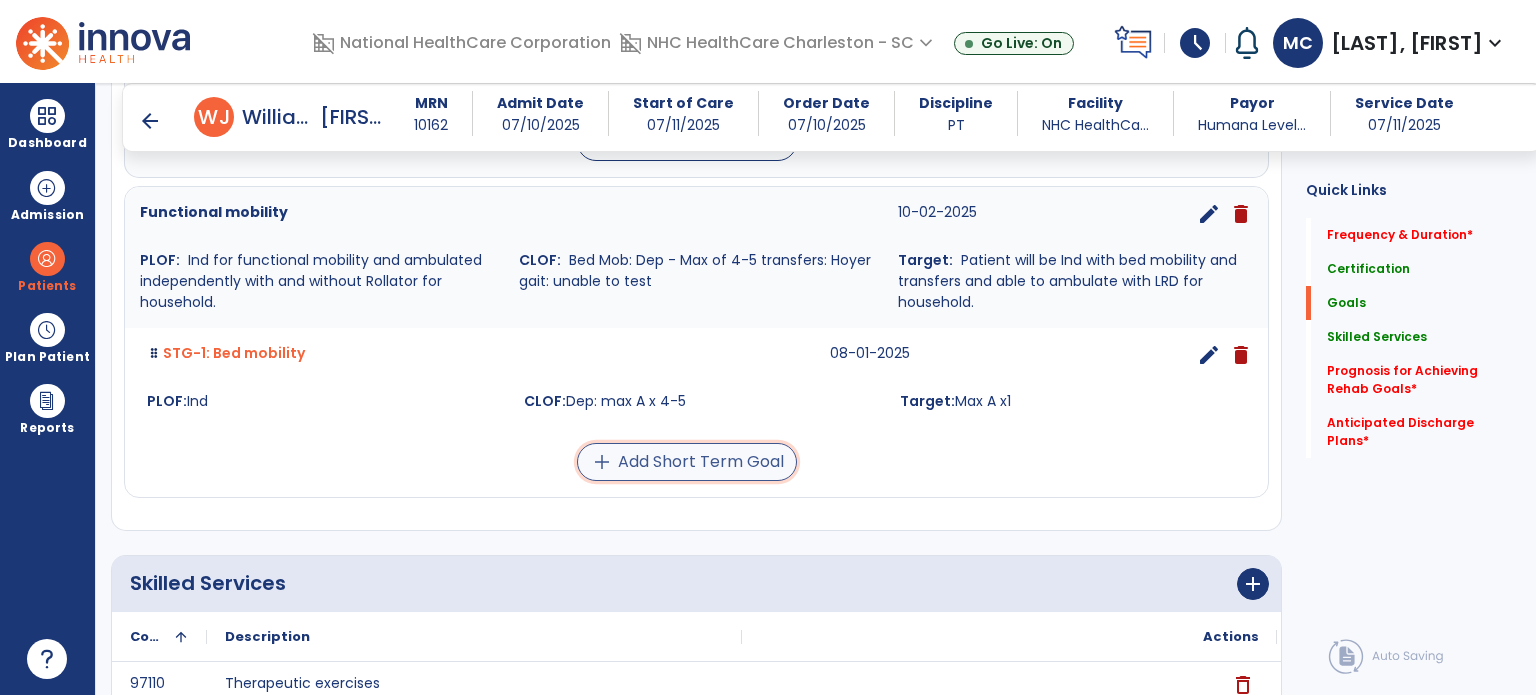 click on "add  Add Short Term Goal" at bounding box center [687, 462] 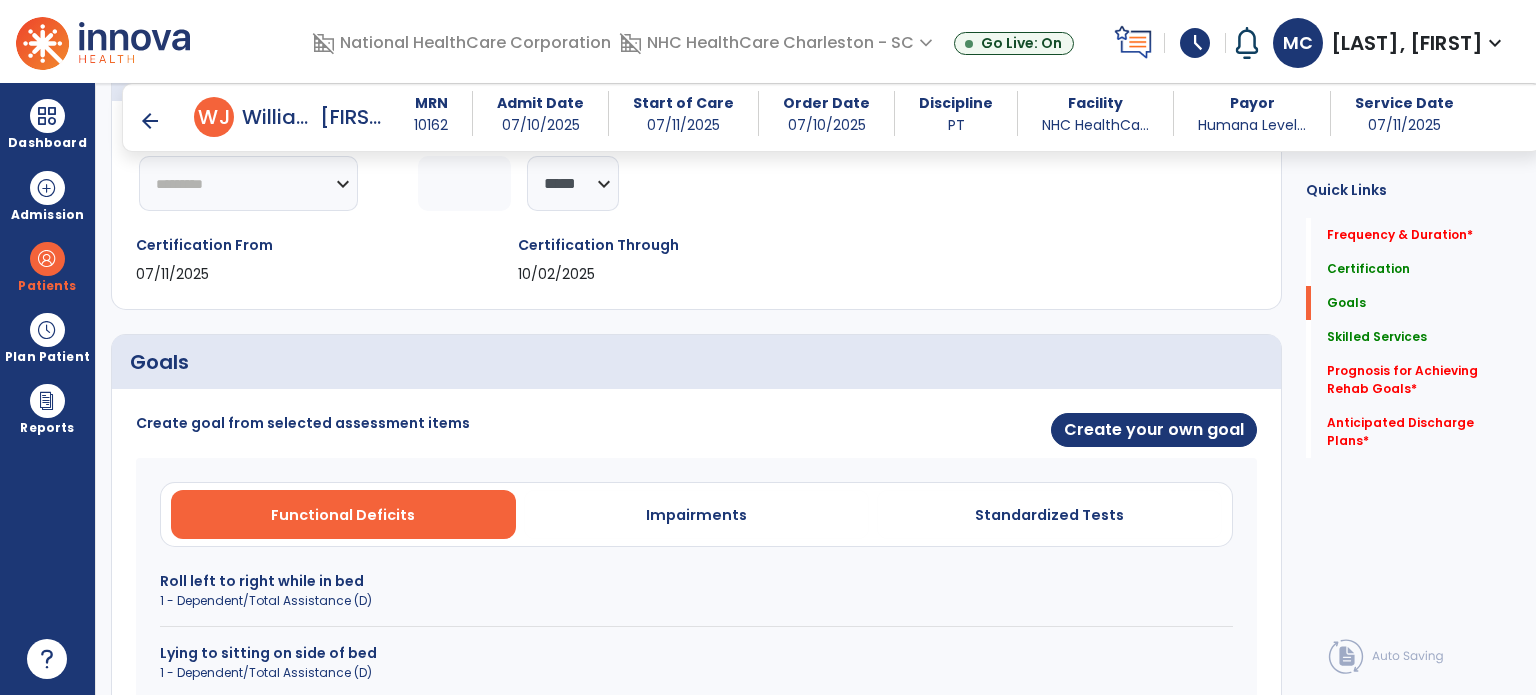 scroll, scrollTop: 281, scrollLeft: 0, axis: vertical 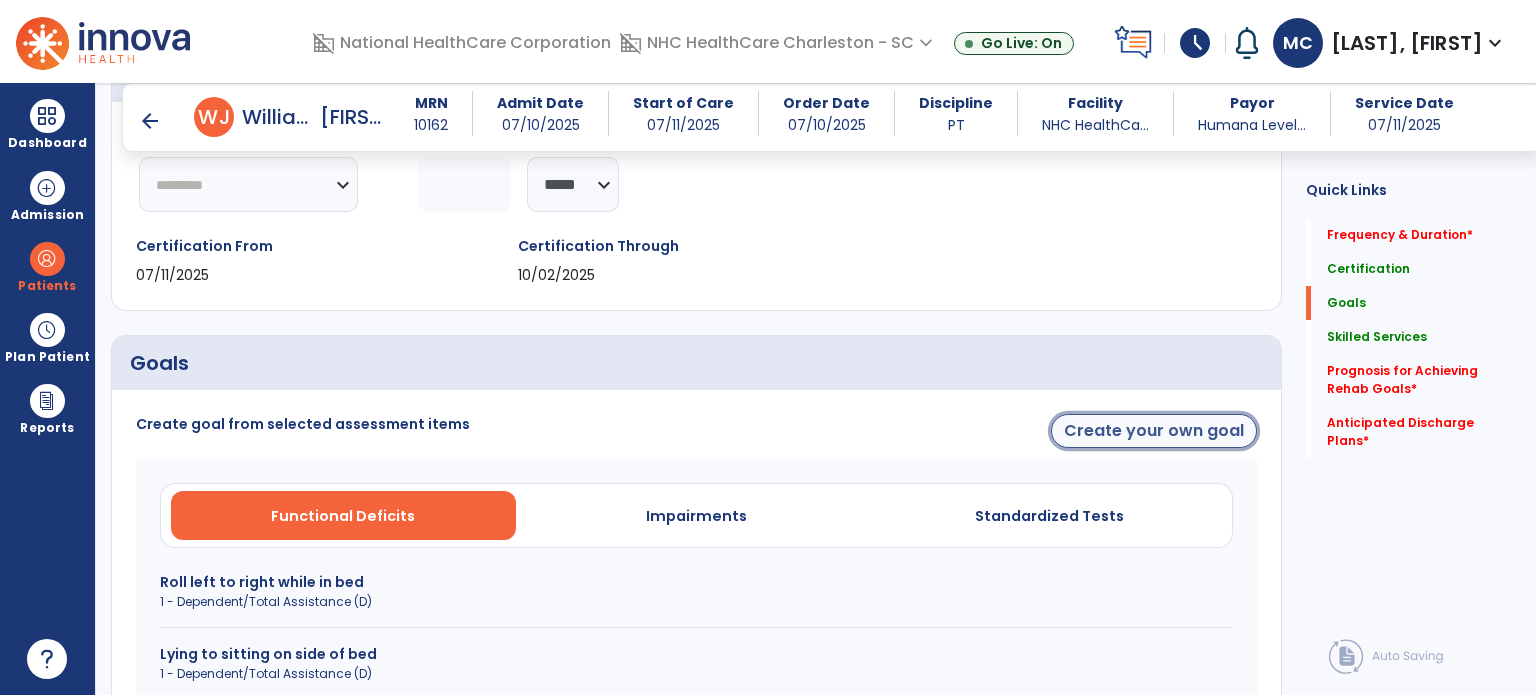click on "Create your own goal" at bounding box center [1154, 431] 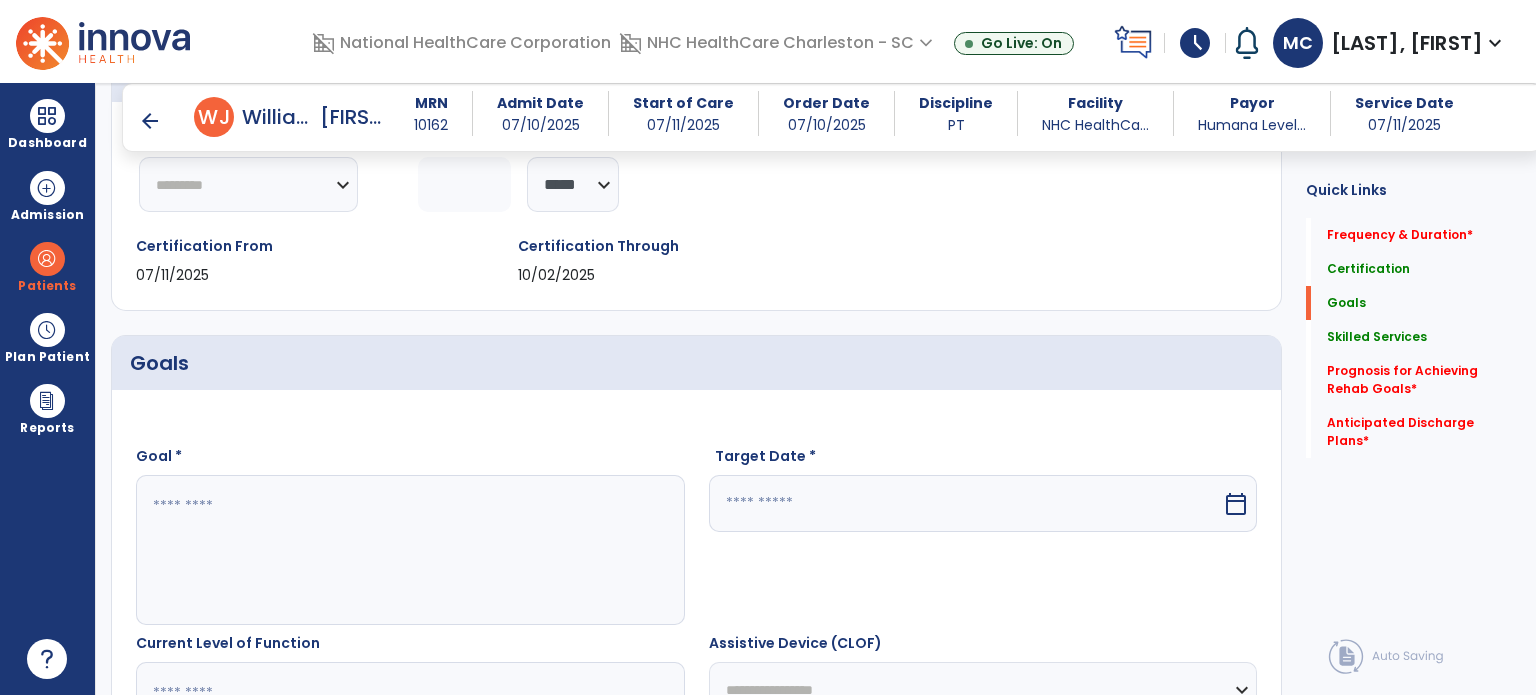 scroll, scrollTop: 381, scrollLeft: 0, axis: vertical 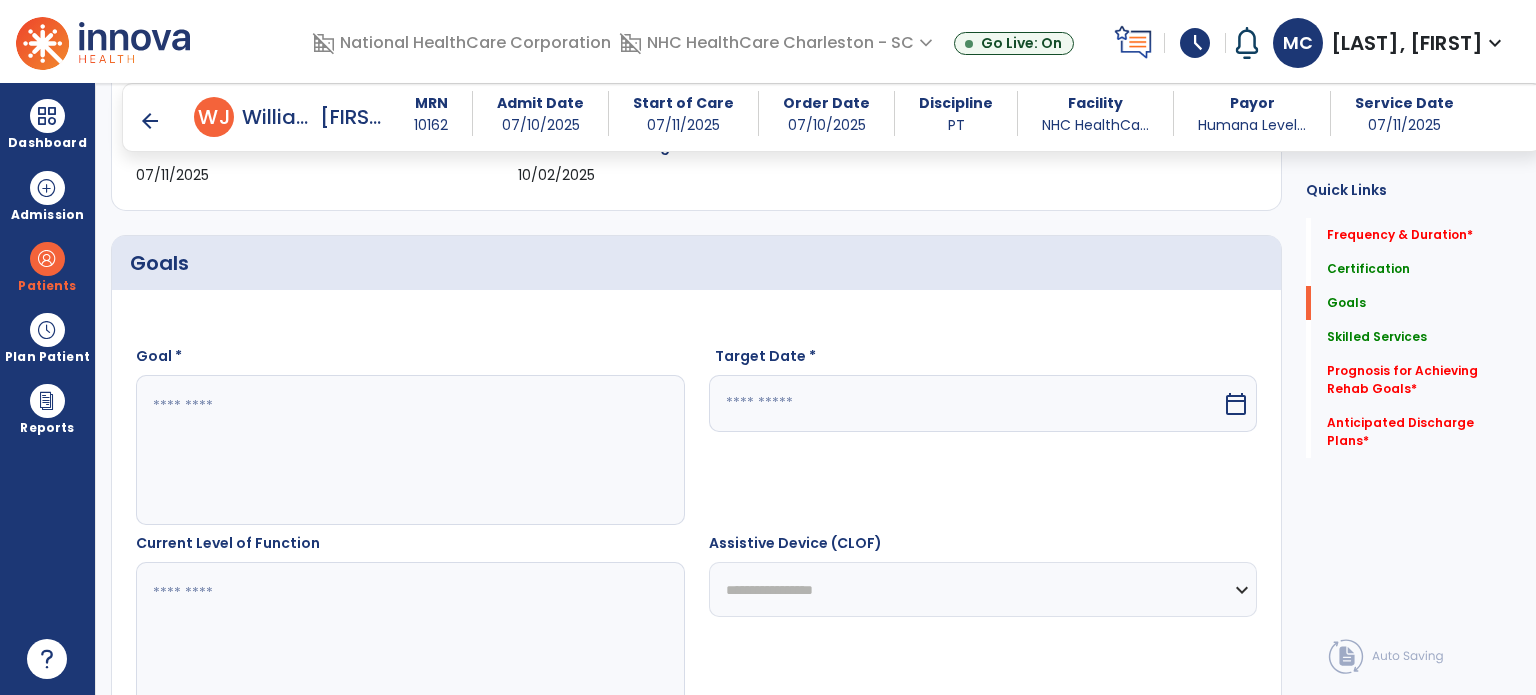 click at bounding box center (966, 403) 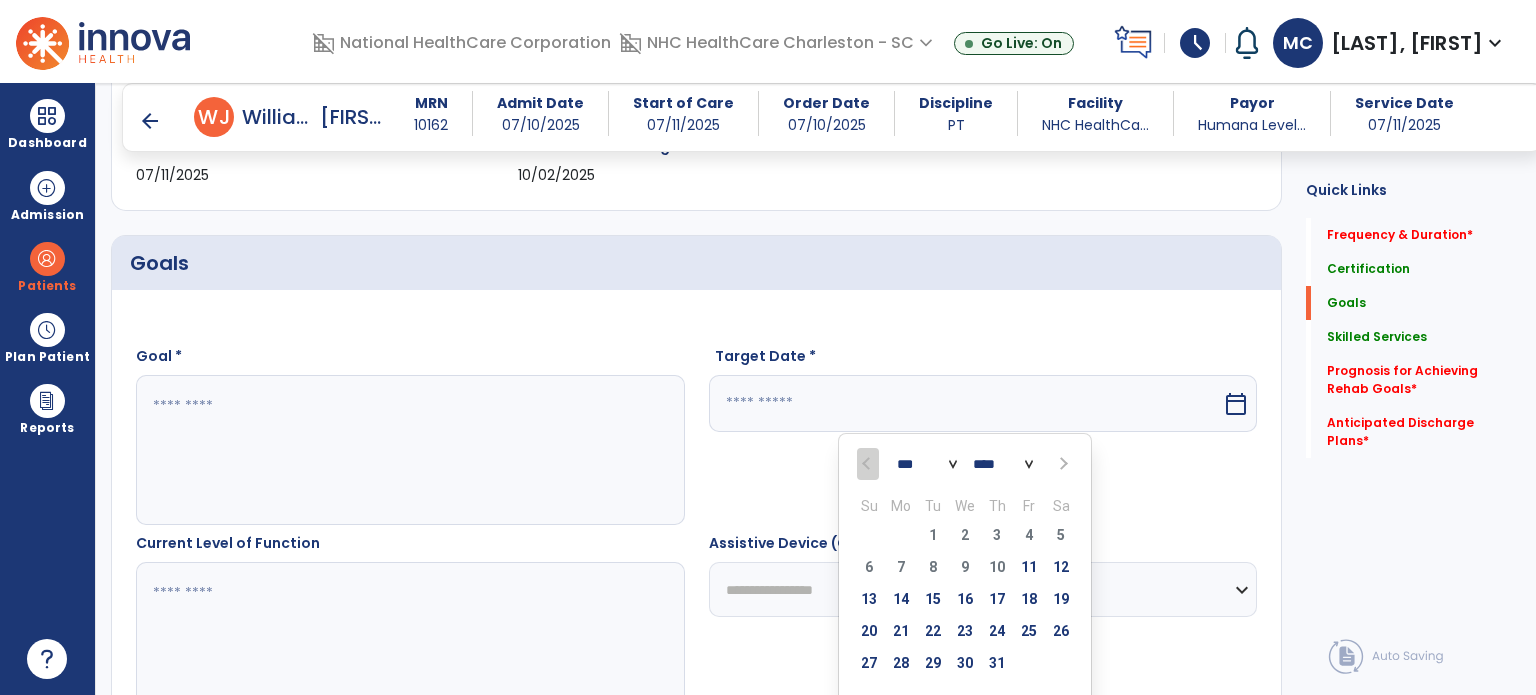 click at bounding box center [1062, 464] 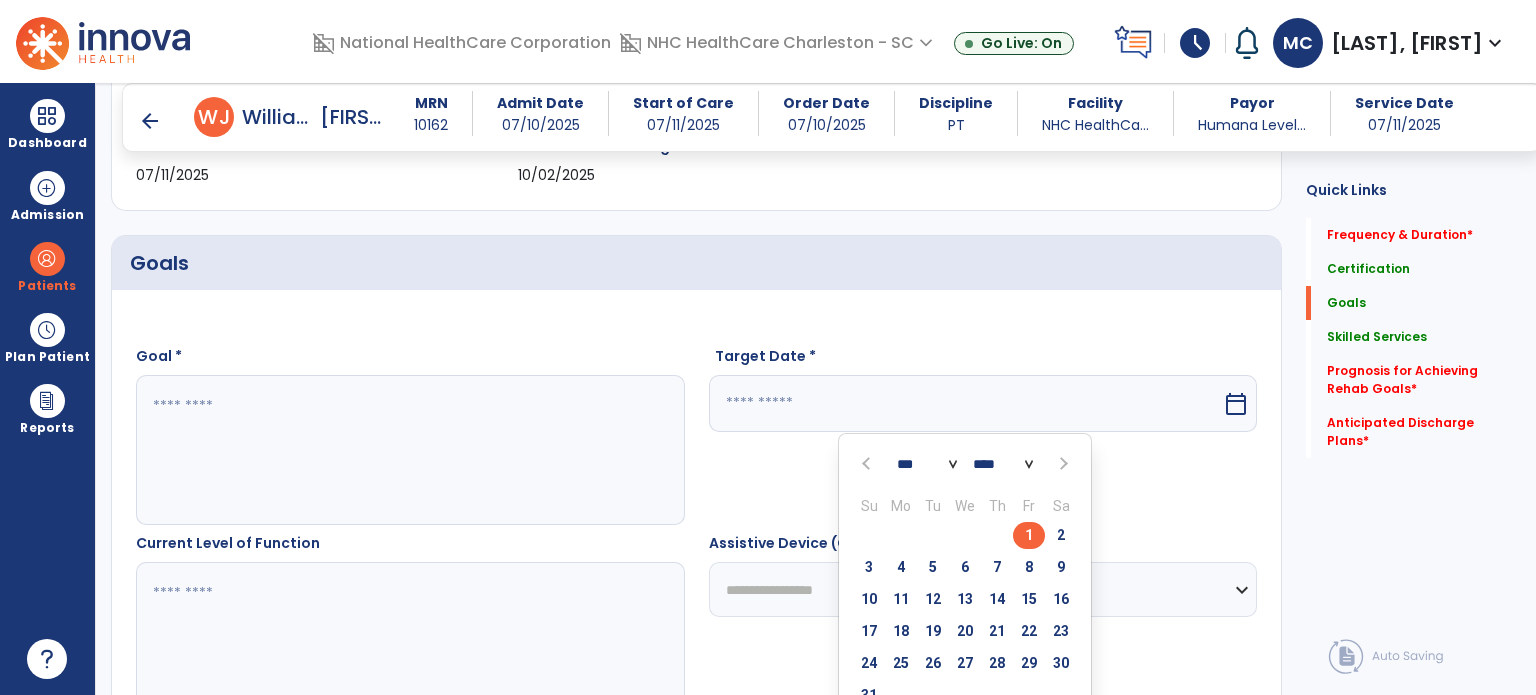 click on "1" at bounding box center [1029, 535] 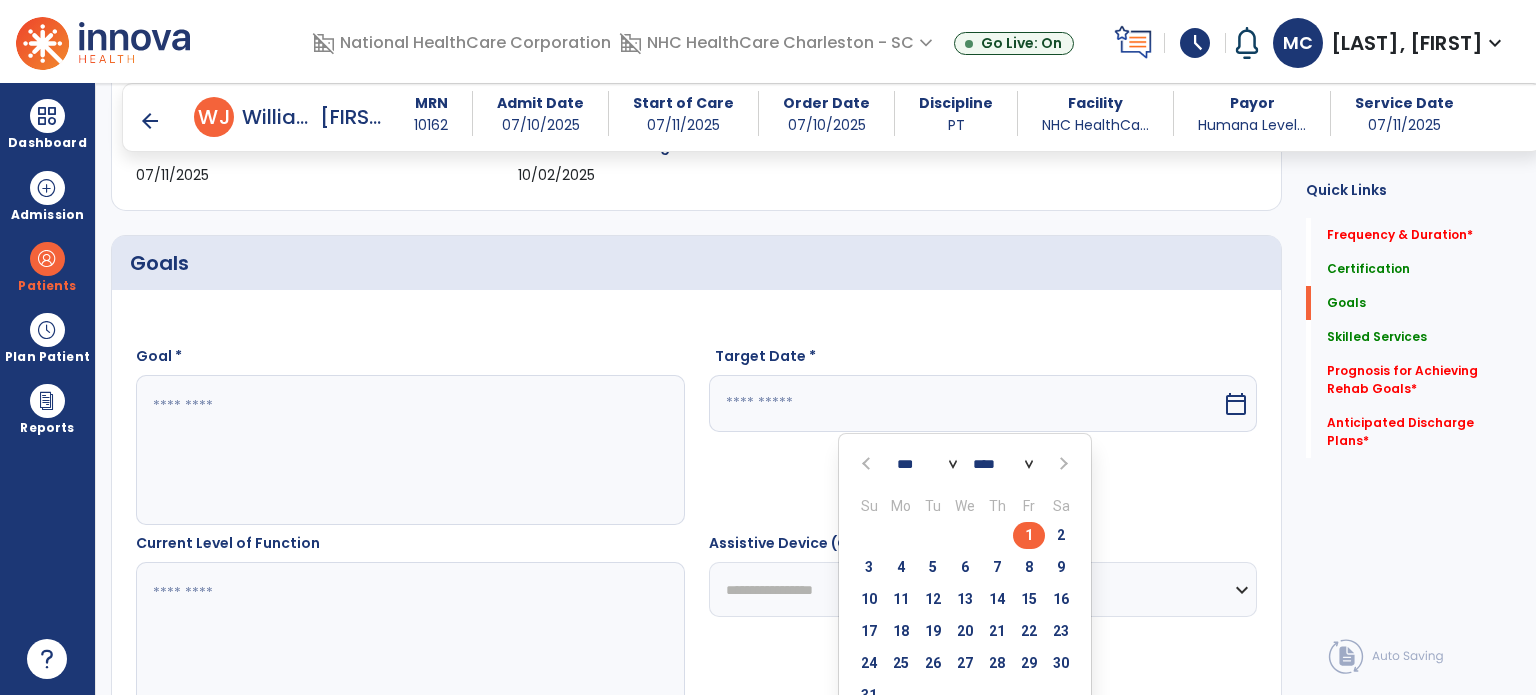 type on "********" 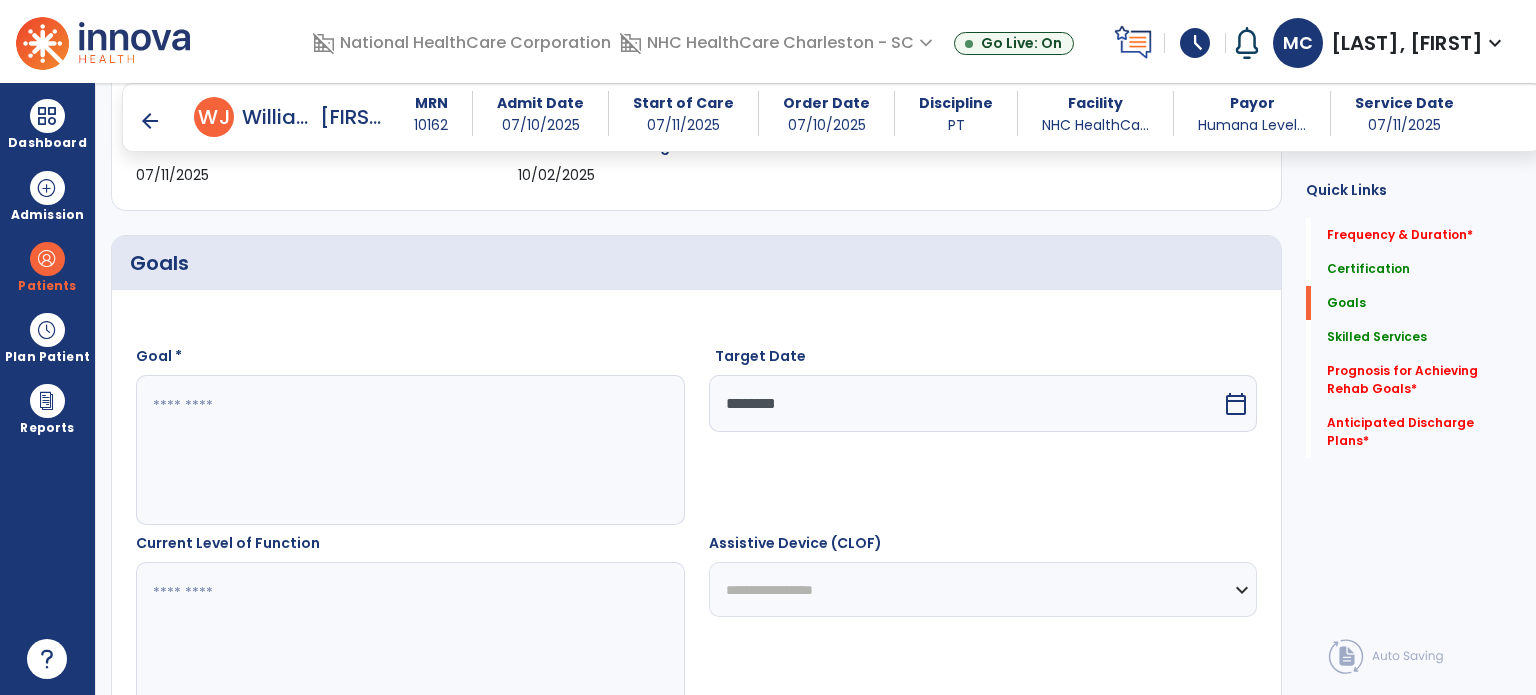 click at bounding box center (409, 450) 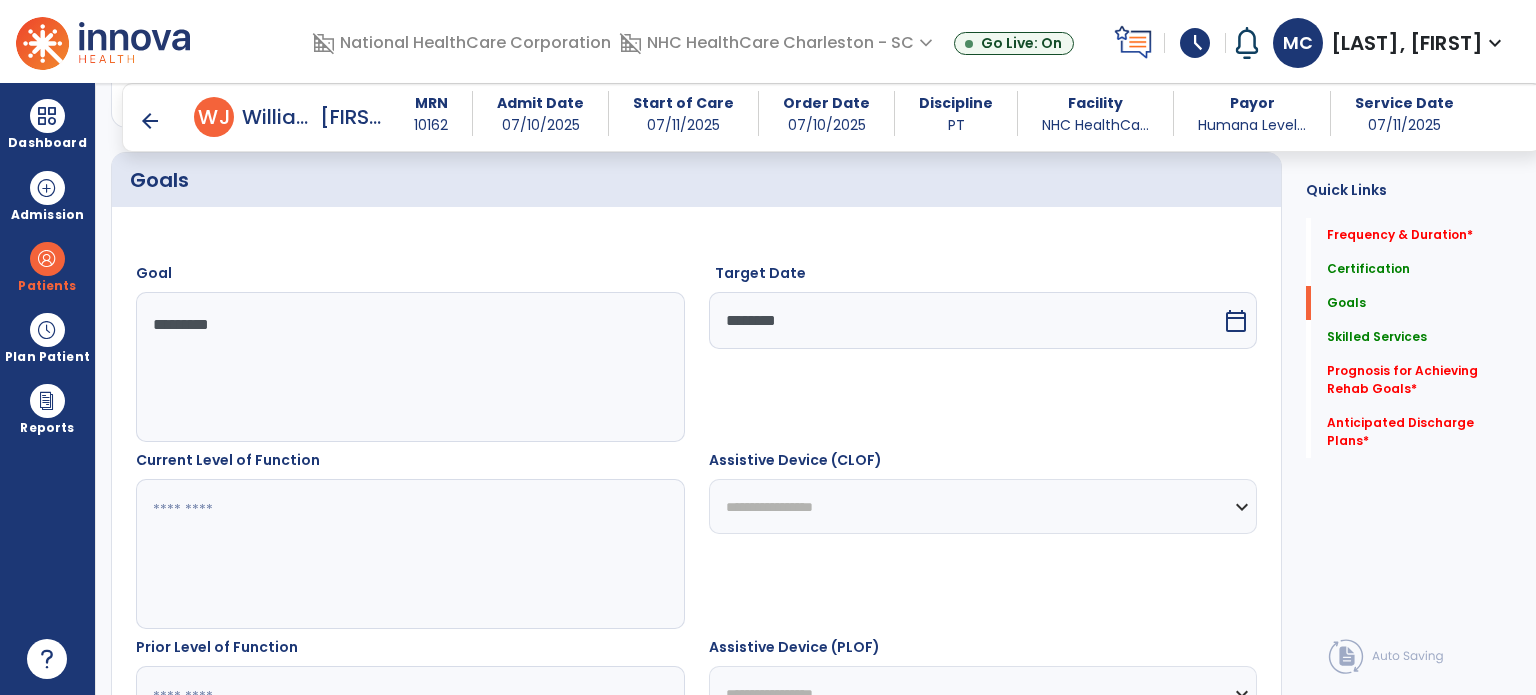scroll, scrollTop: 481, scrollLeft: 0, axis: vertical 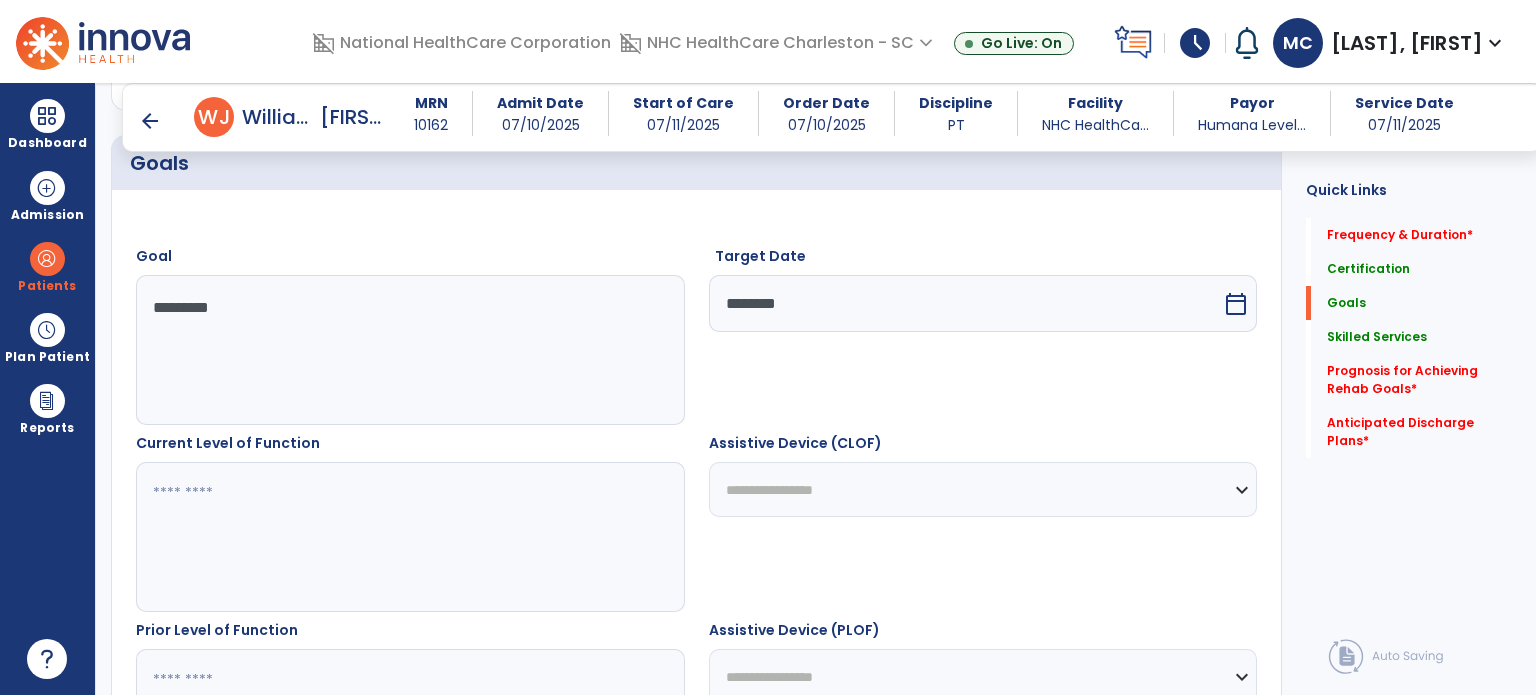 type on "*********" 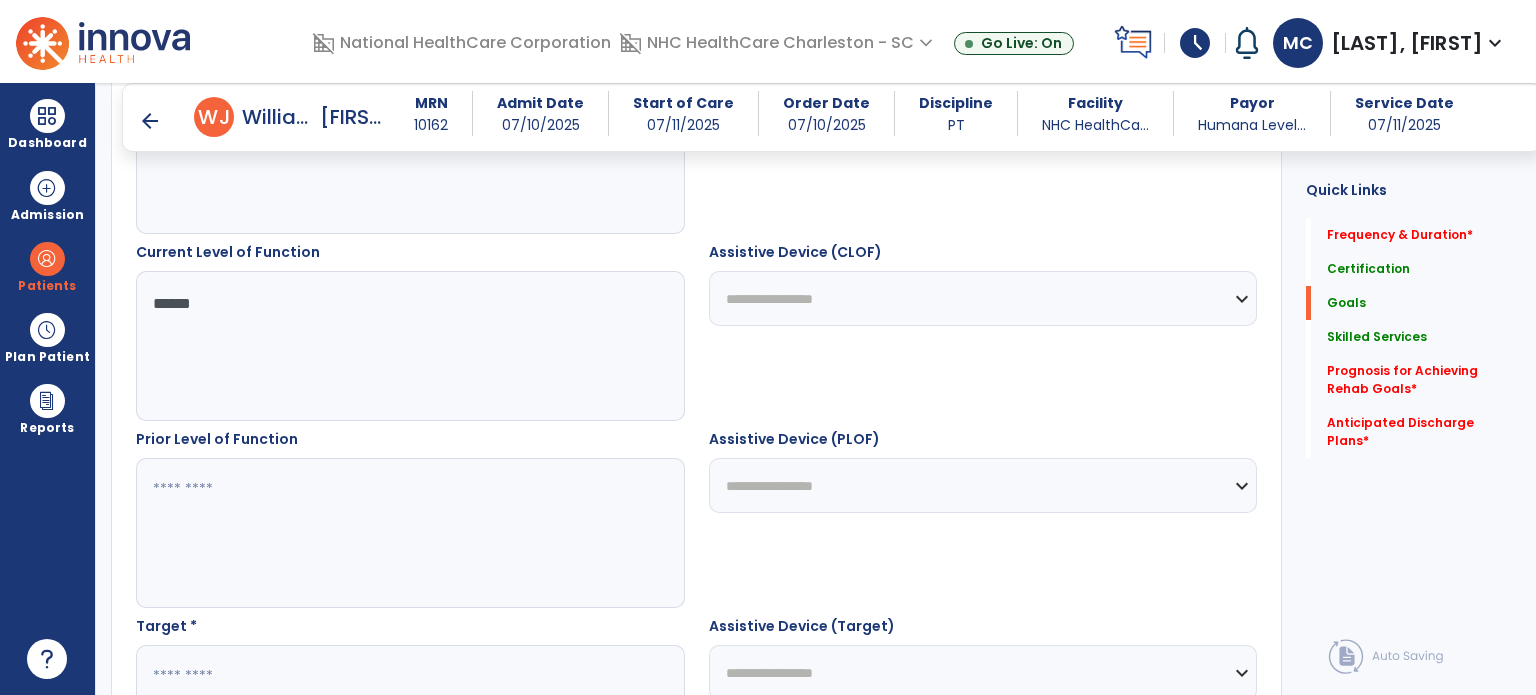 scroll, scrollTop: 681, scrollLeft: 0, axis: vertical 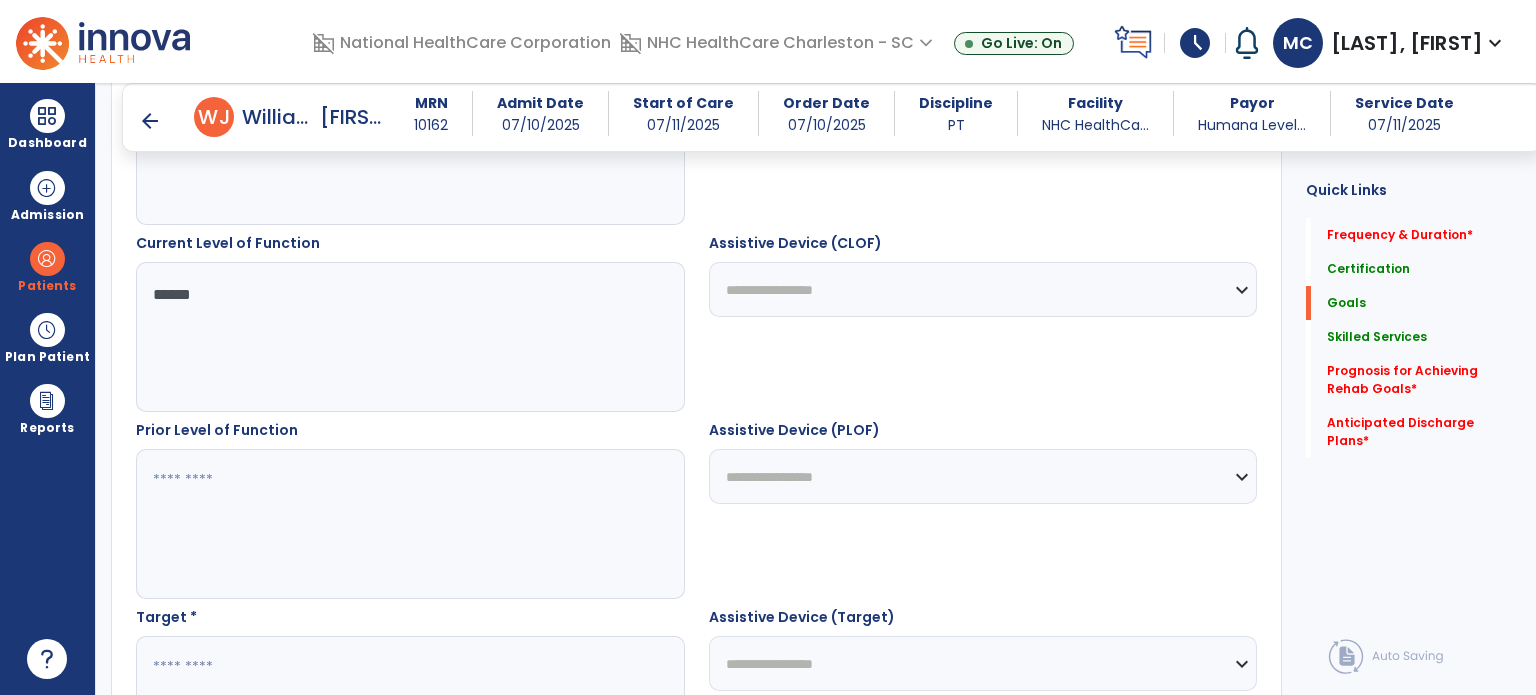 type on "*****" 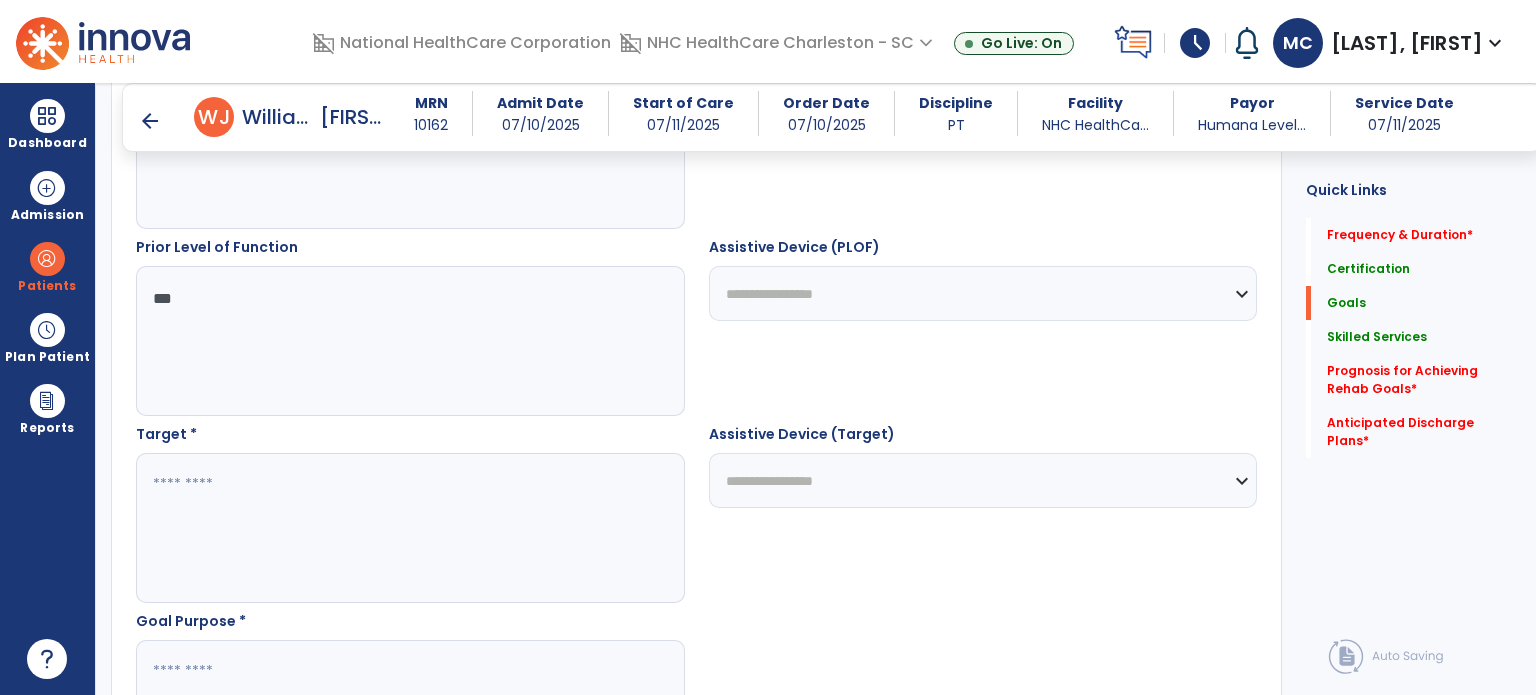 scroll, scrollTop: 881, scrollLeft: 0, axis: vertical 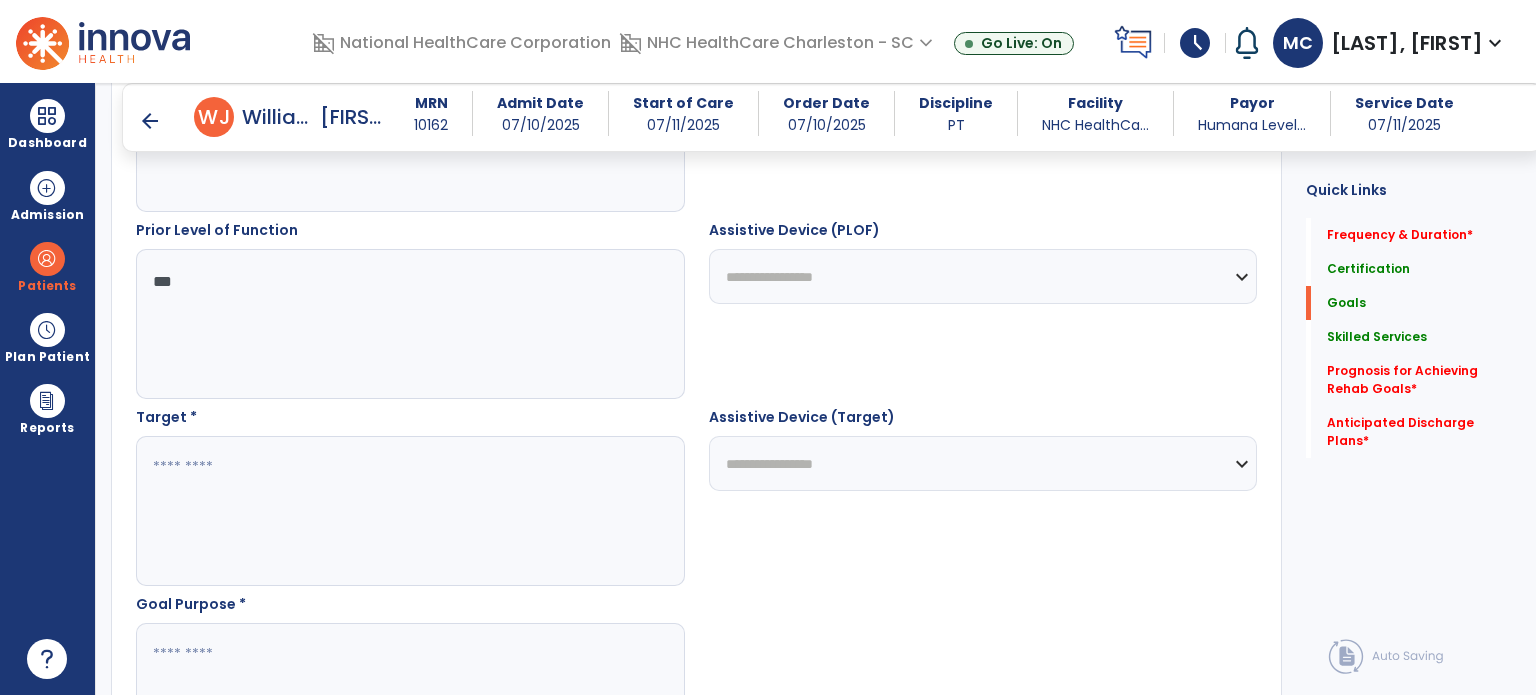 type on "***" 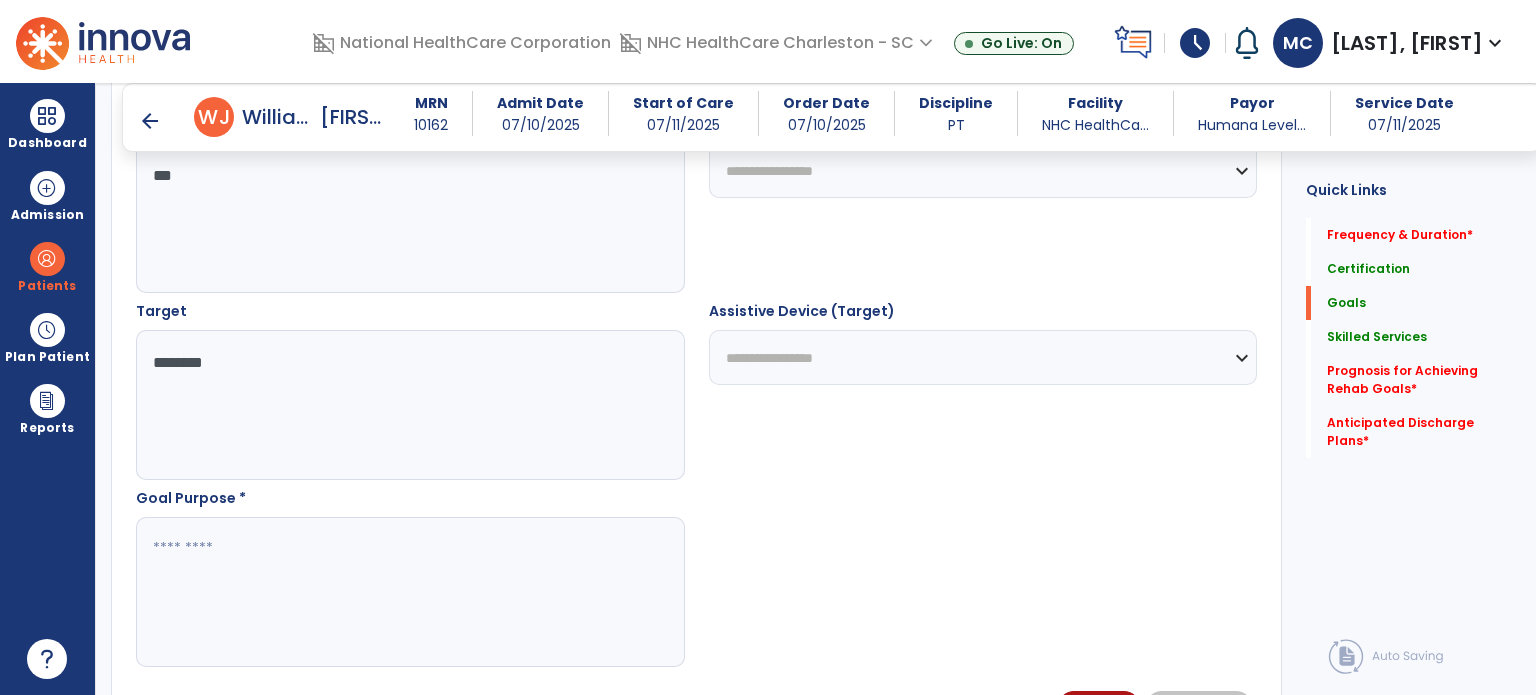 scroll, scrollTop: 1081, scrollLeft: 0, axis: vertical 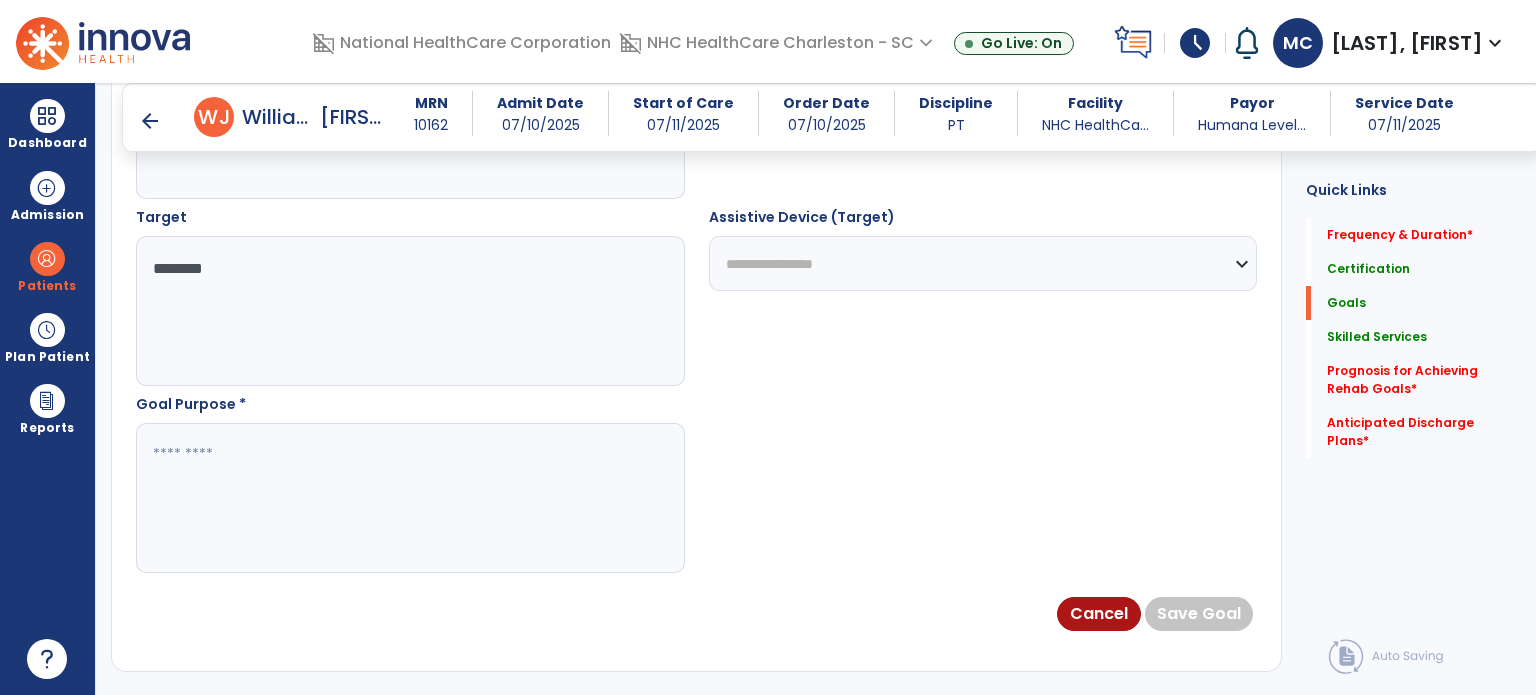 type on "********" 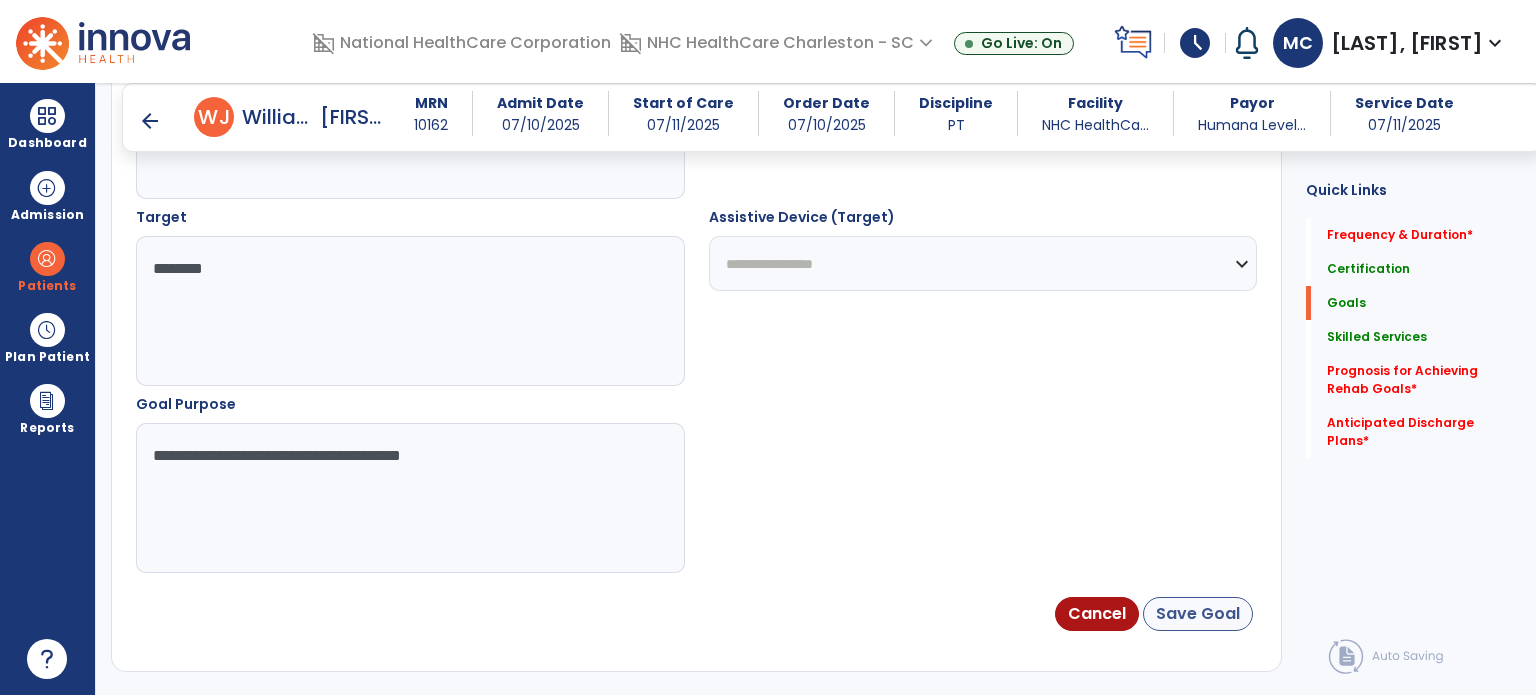 type on "**********" 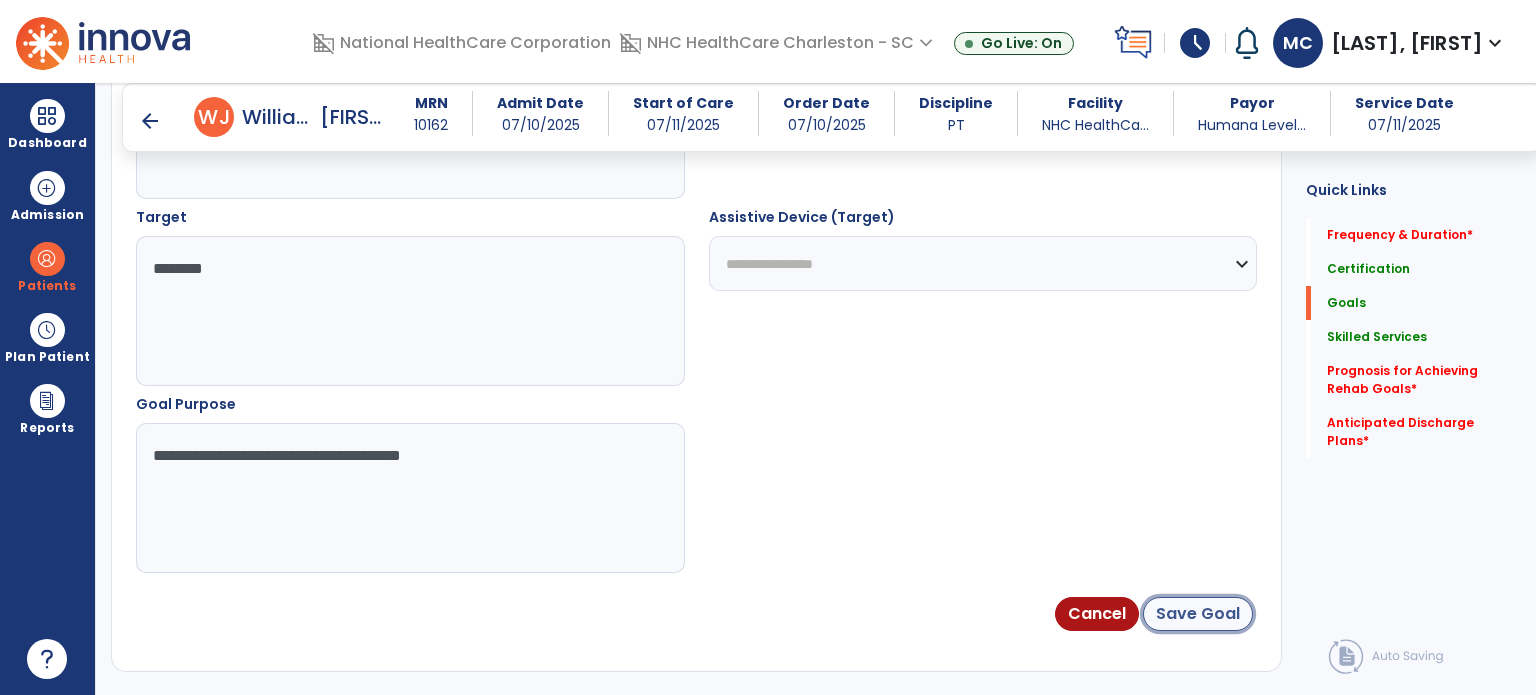 click on "Save Goal" at bounding box center (1198, 614) 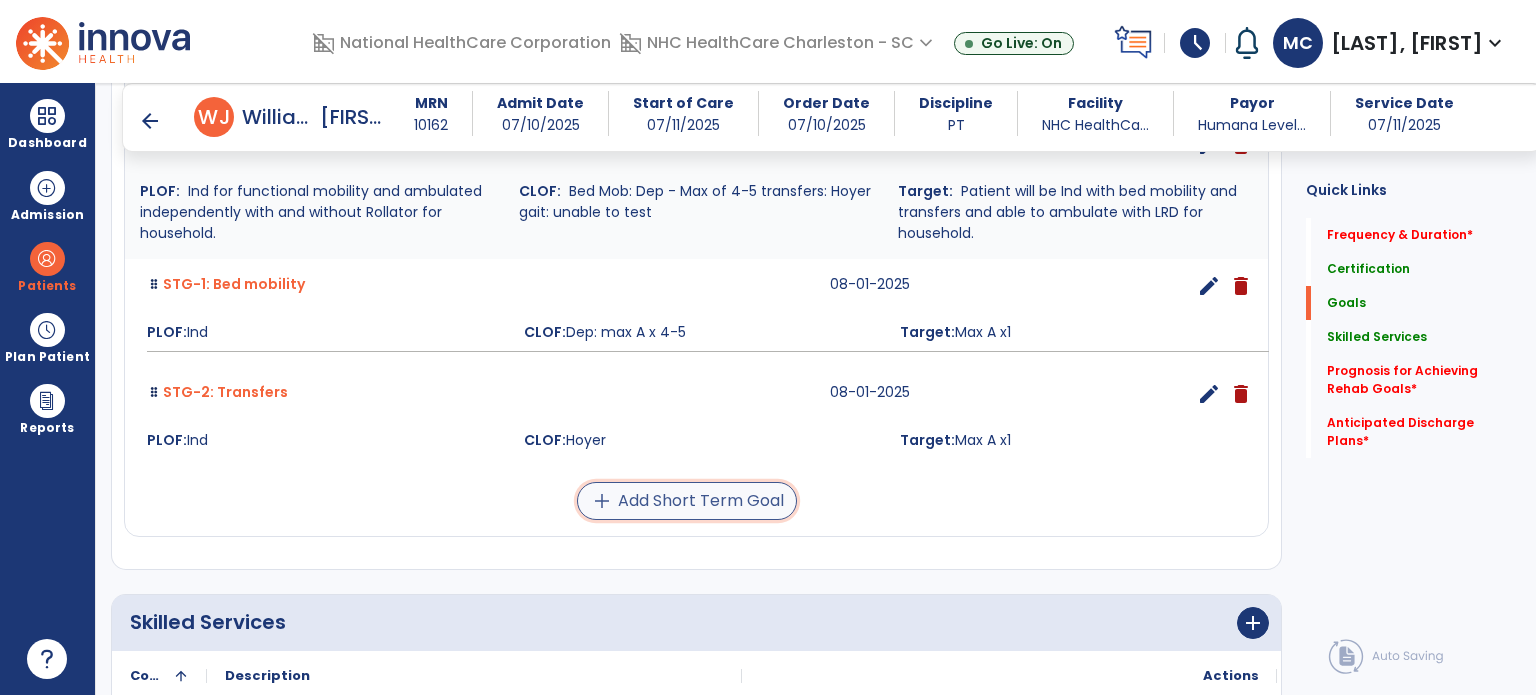 click on "add  Add Short Term Goal" at bounding box center (687, 501) 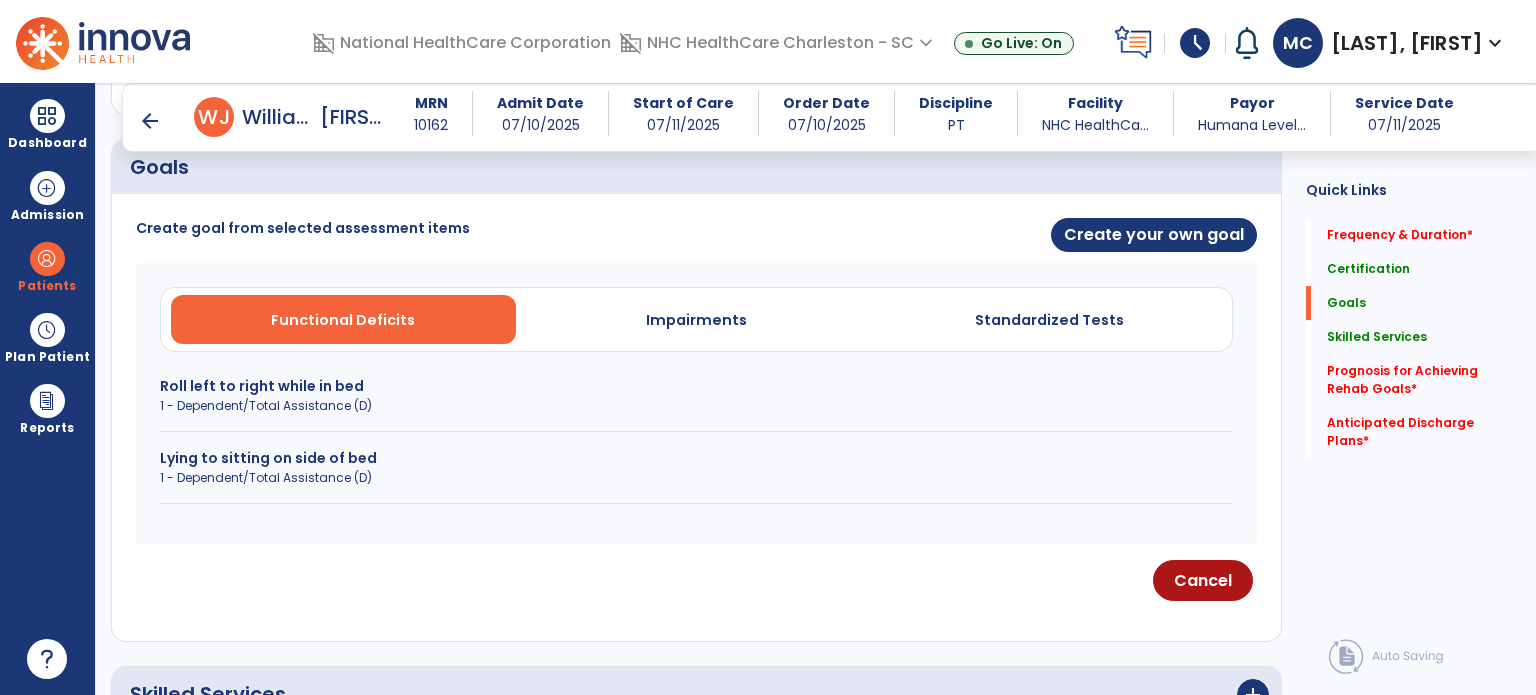 scroll, scrollTop: 450, scrollLeft: 0, axis: vertical 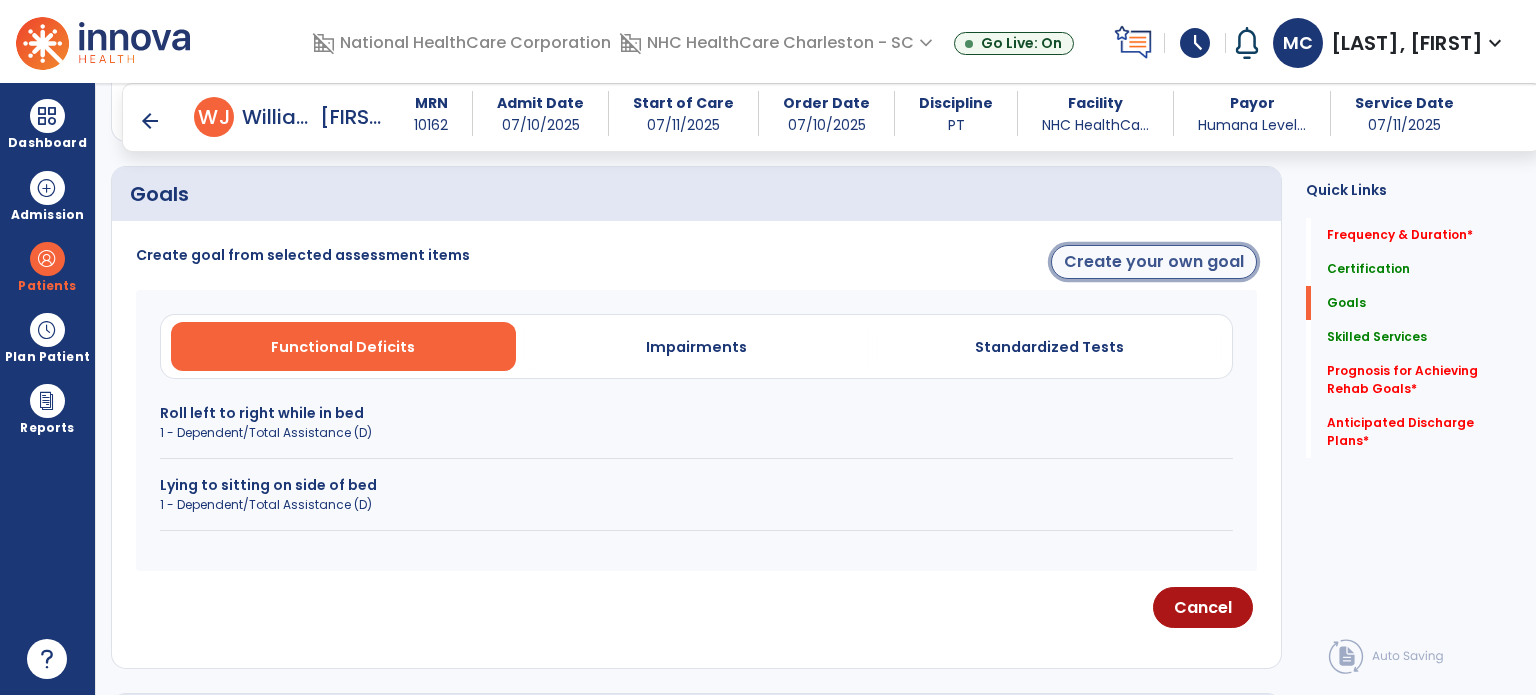 click on "Create your own goal" at bounding box center [1154, 262] 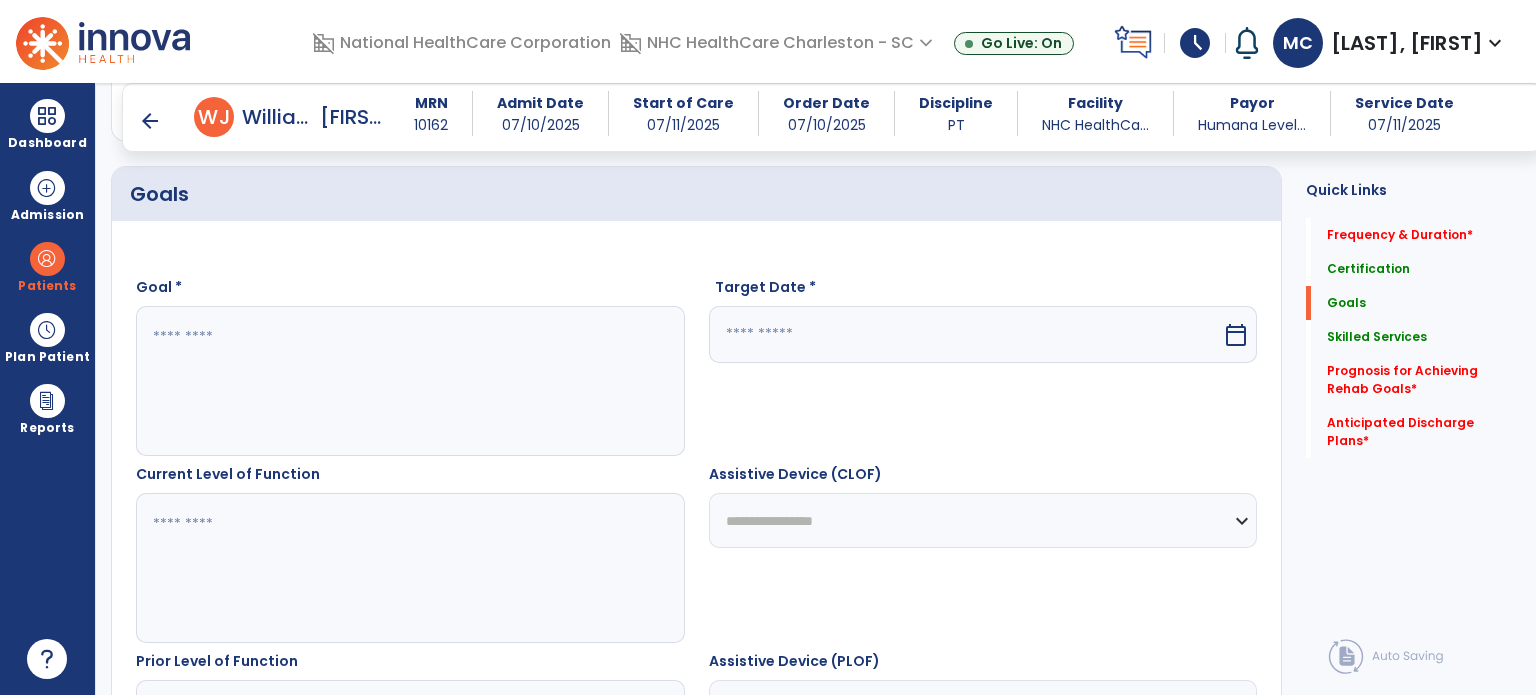 click at bounding box center (409, 381) 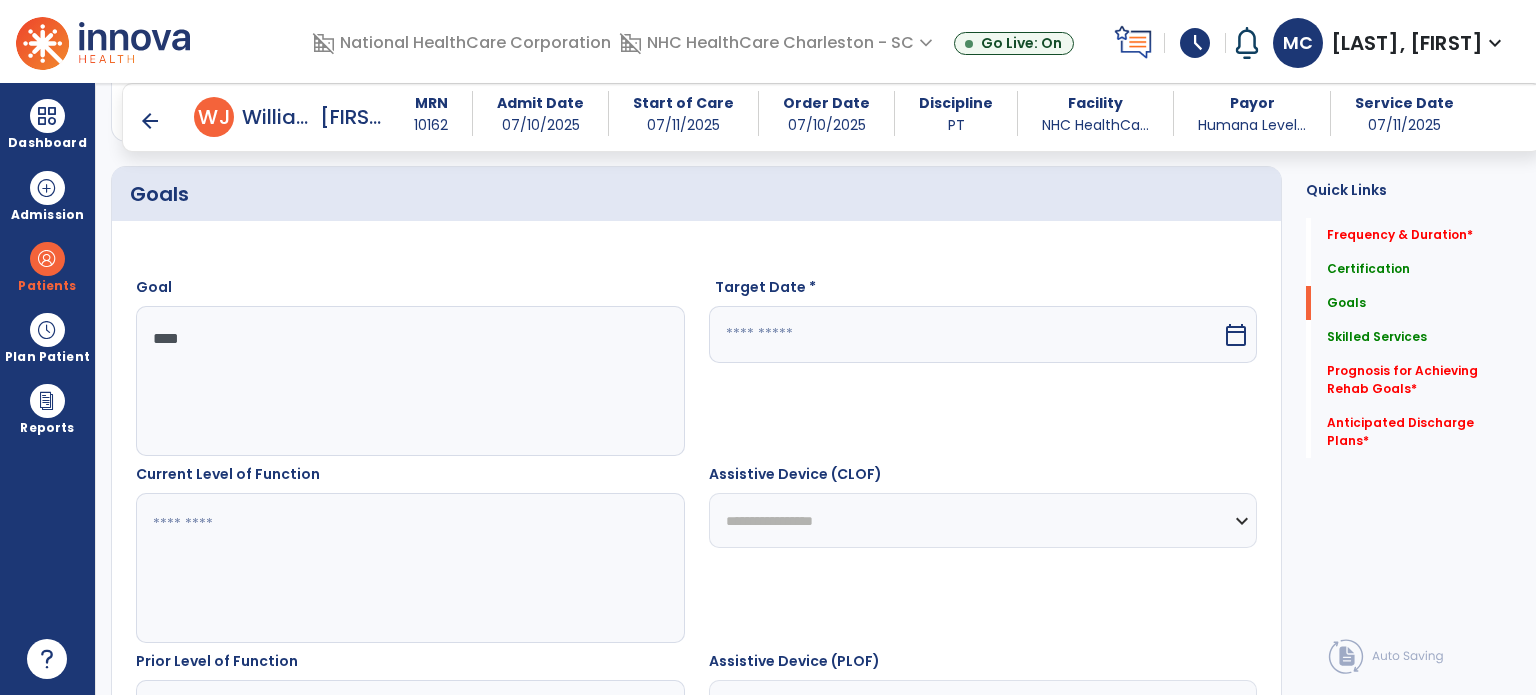 type on "****" 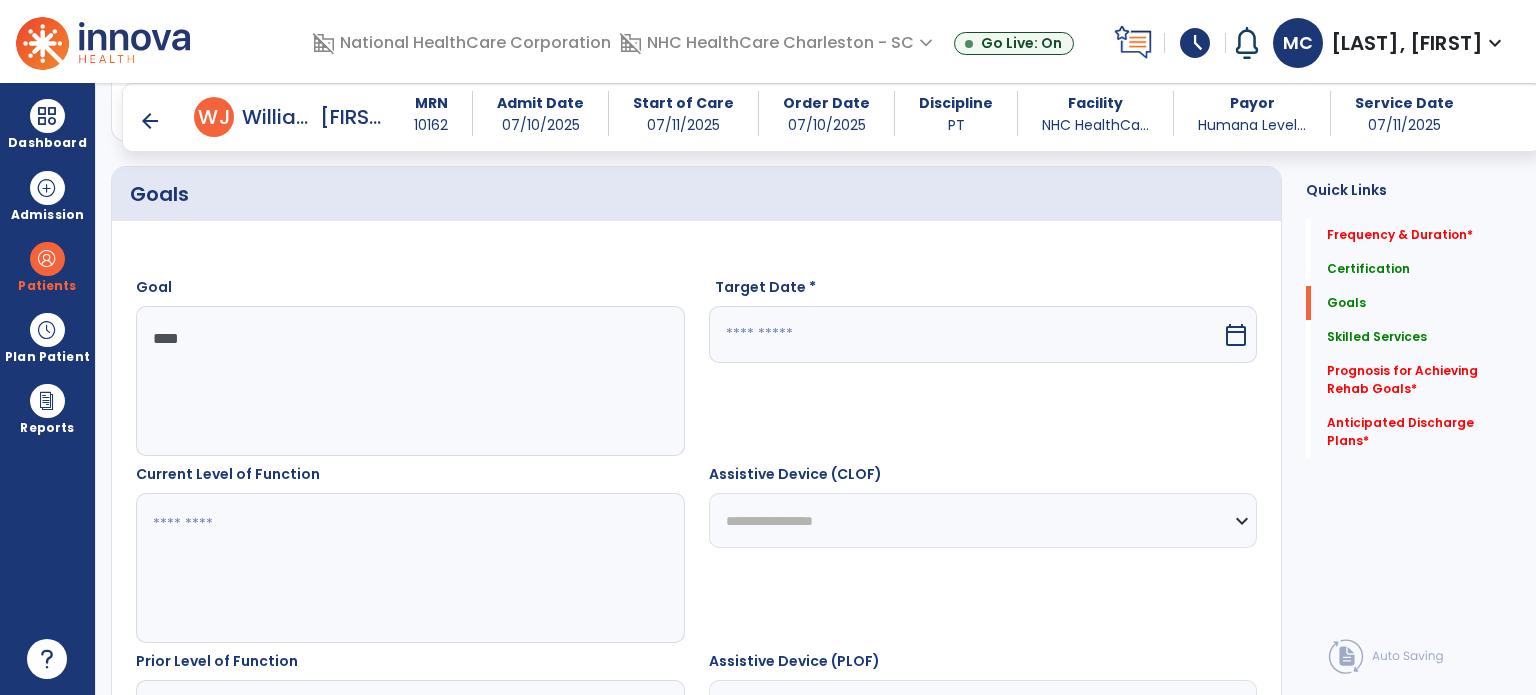 click at bounding box center (966, 334) 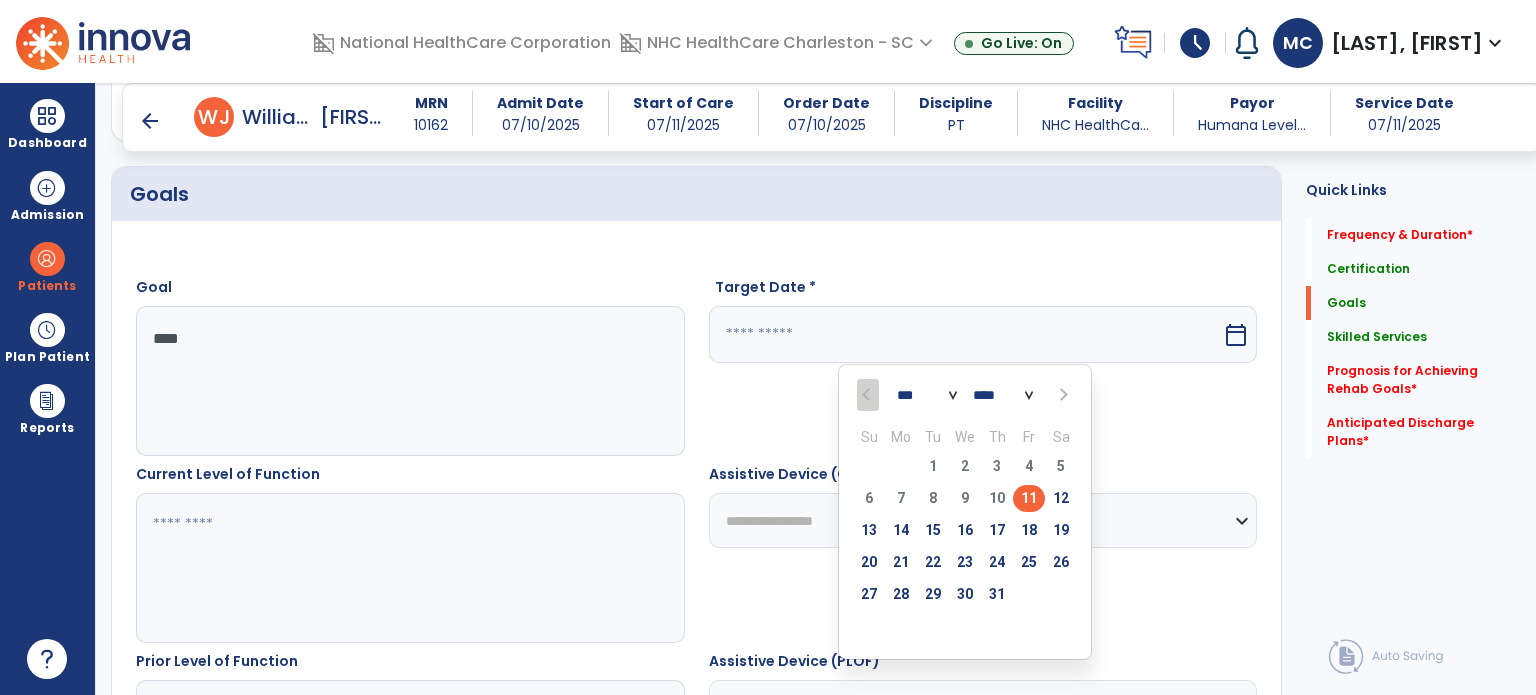 click at bounding box center [1062, 395] 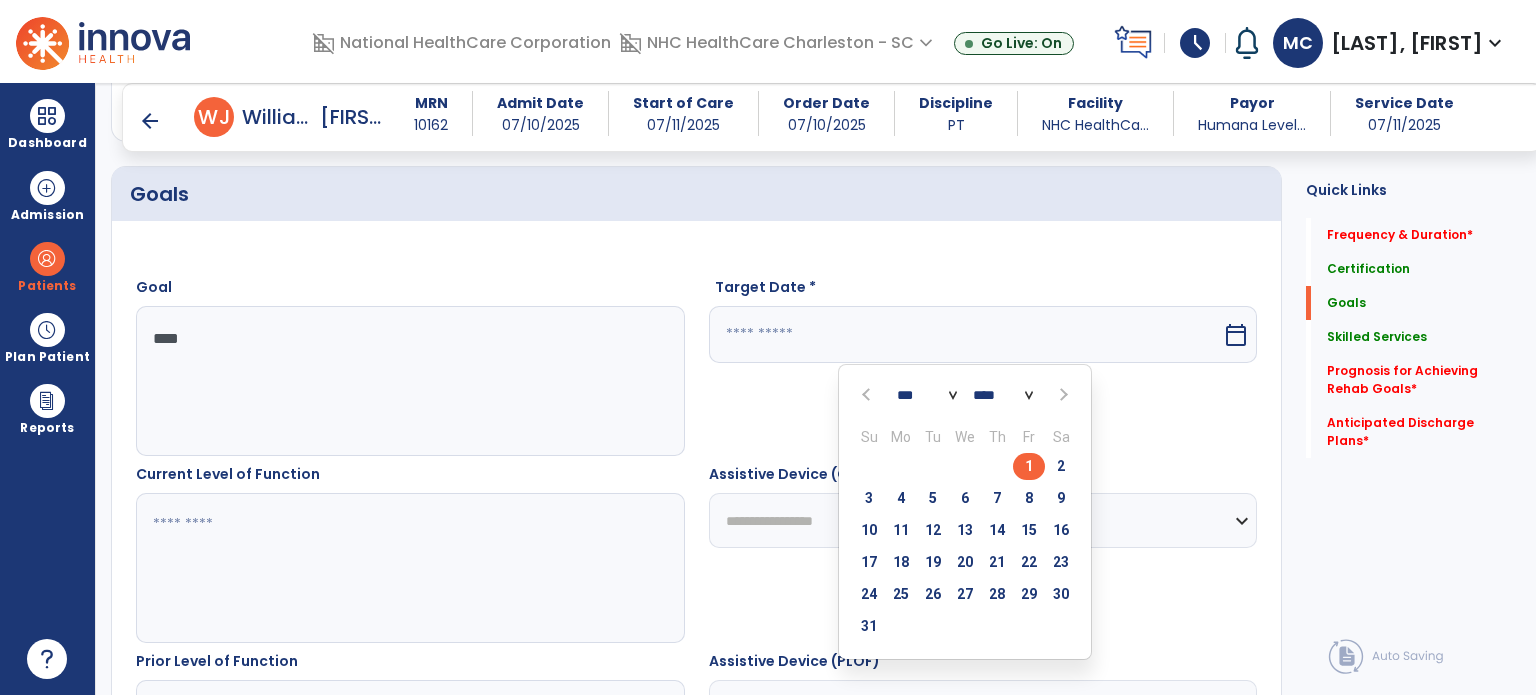 click on "1" at bounding box center (1029, 466) 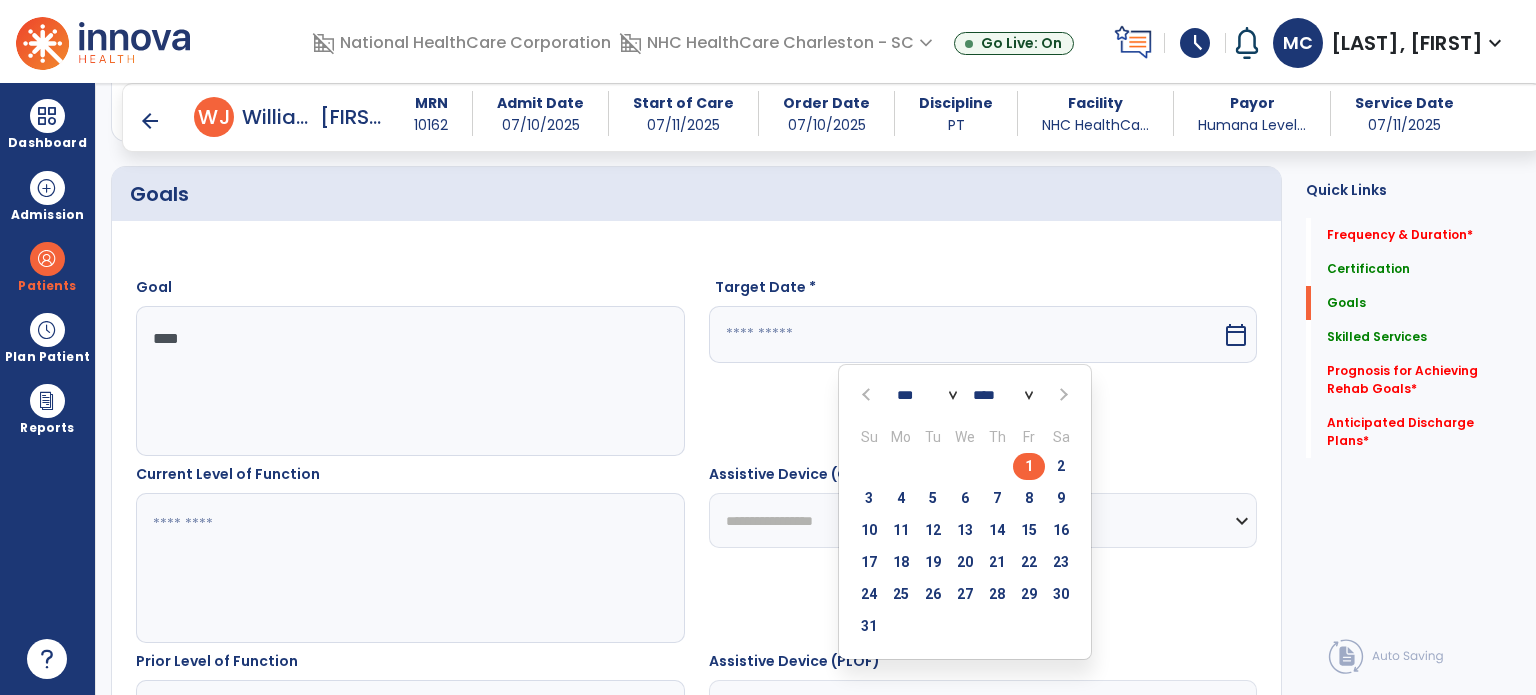 type on "********" 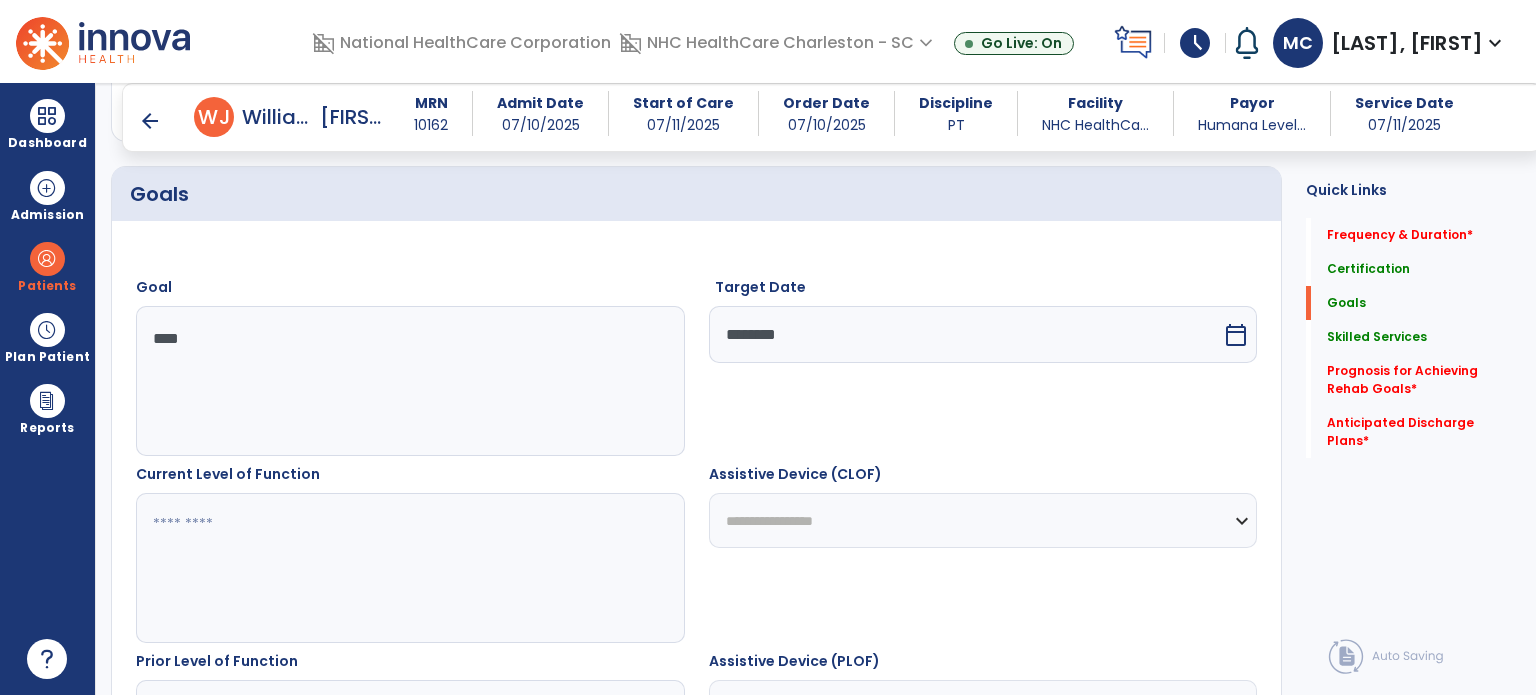 click at bounding box center (409, 568) 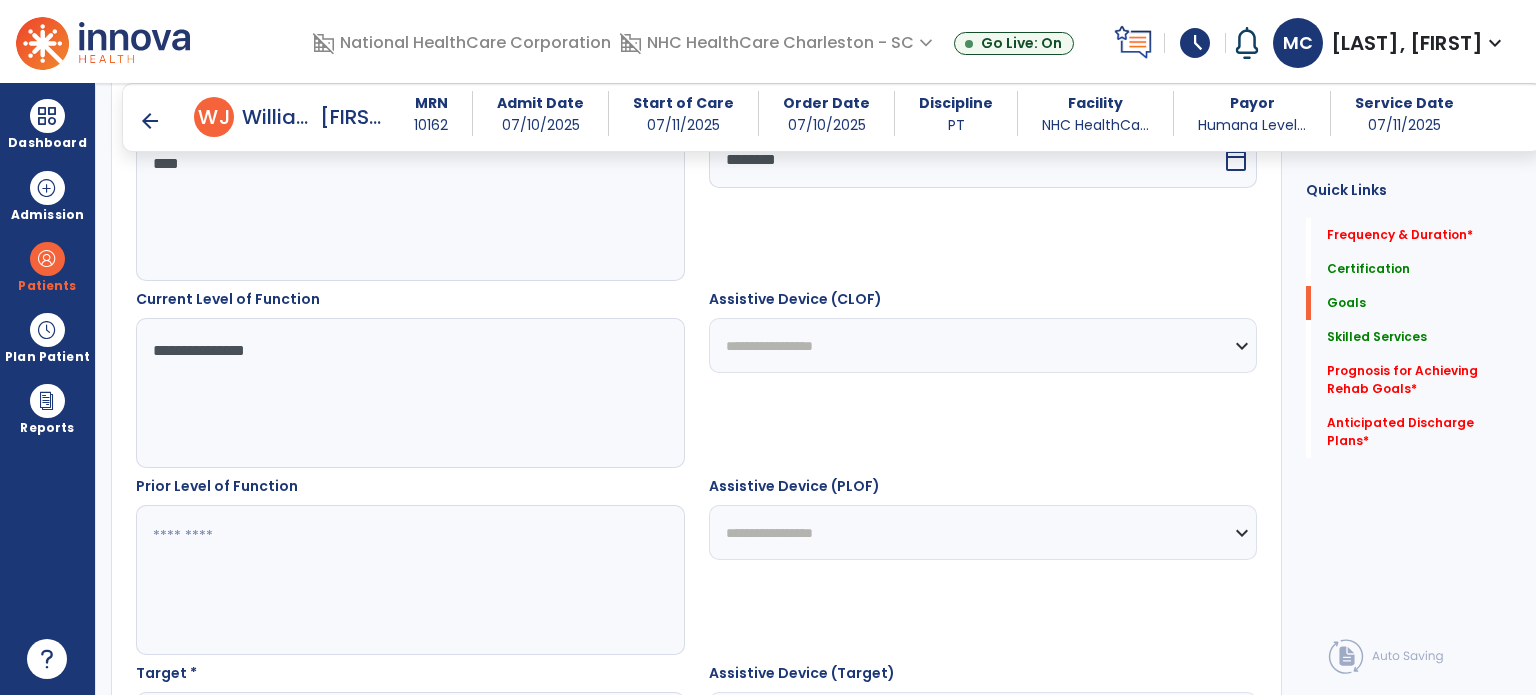 scroll, scrollTop: 650, scrollLeft: 0, axis: vertical 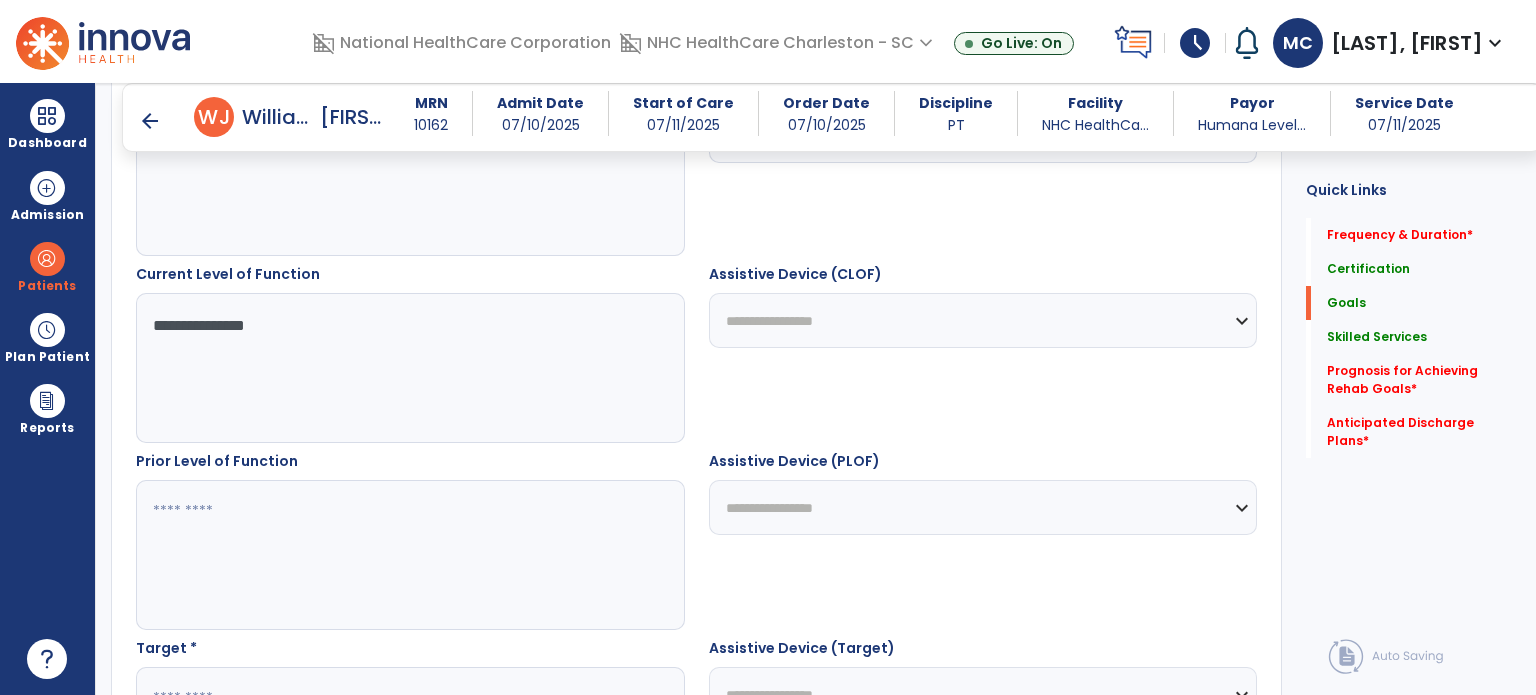 type on "**********" 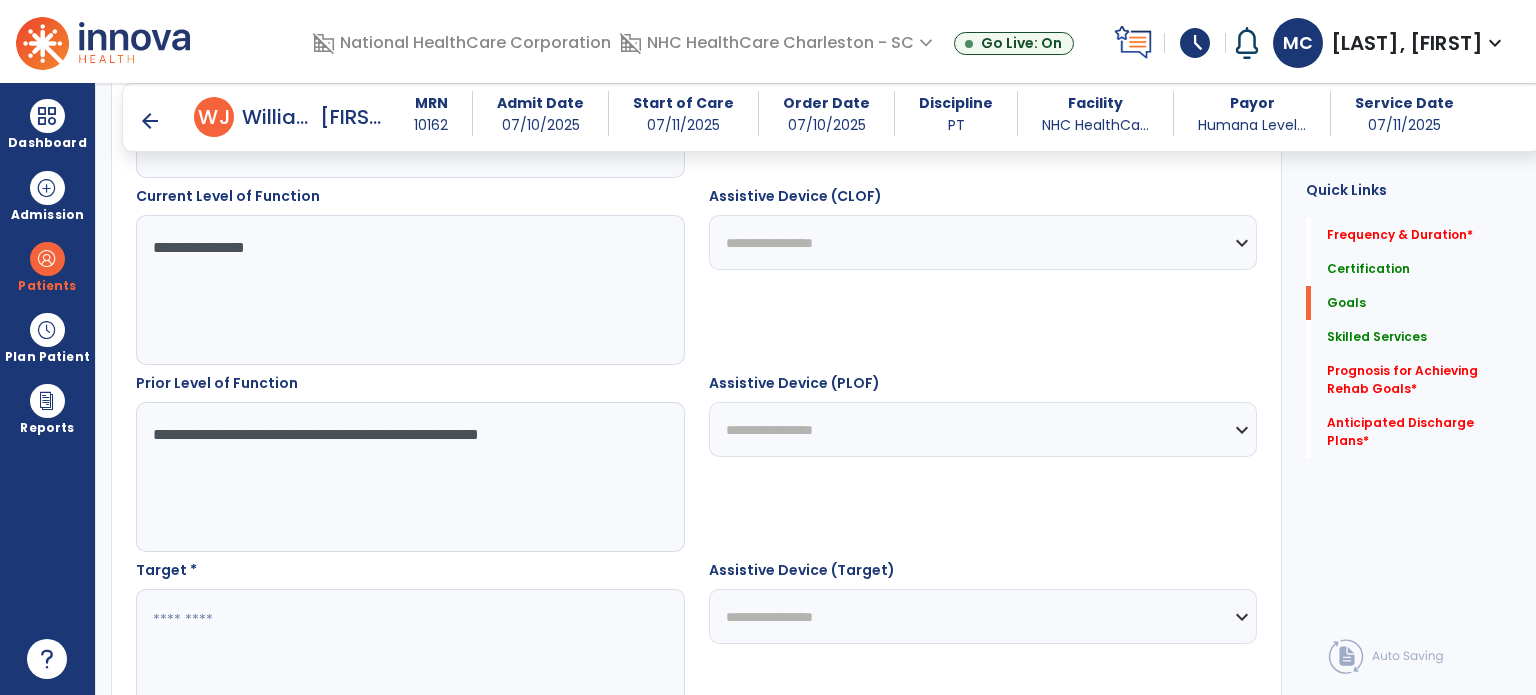 scroll, scrollTop: 750, scrollLeft: 0, axis: vertical 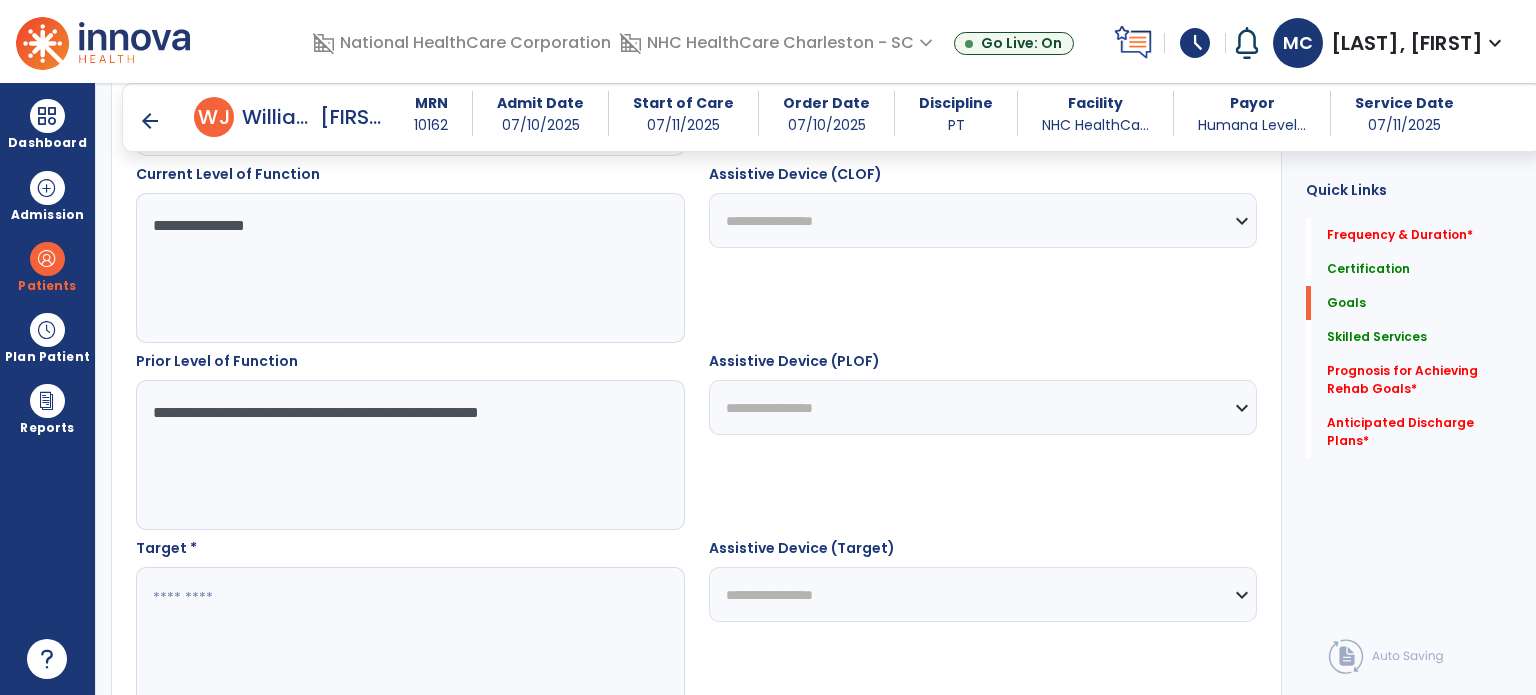 type on "**********" 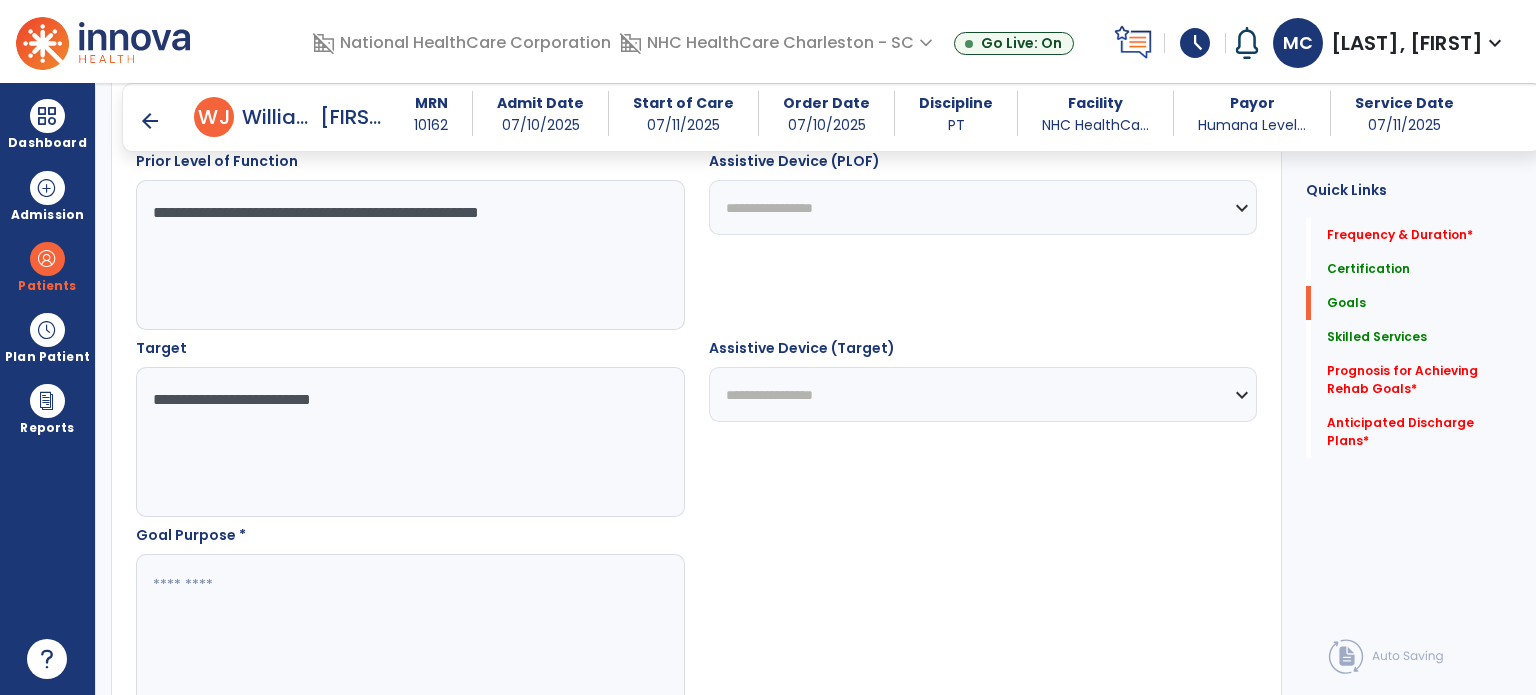 scroll, scrollTop: 1050, scrollLeft: 0, axis: vertical 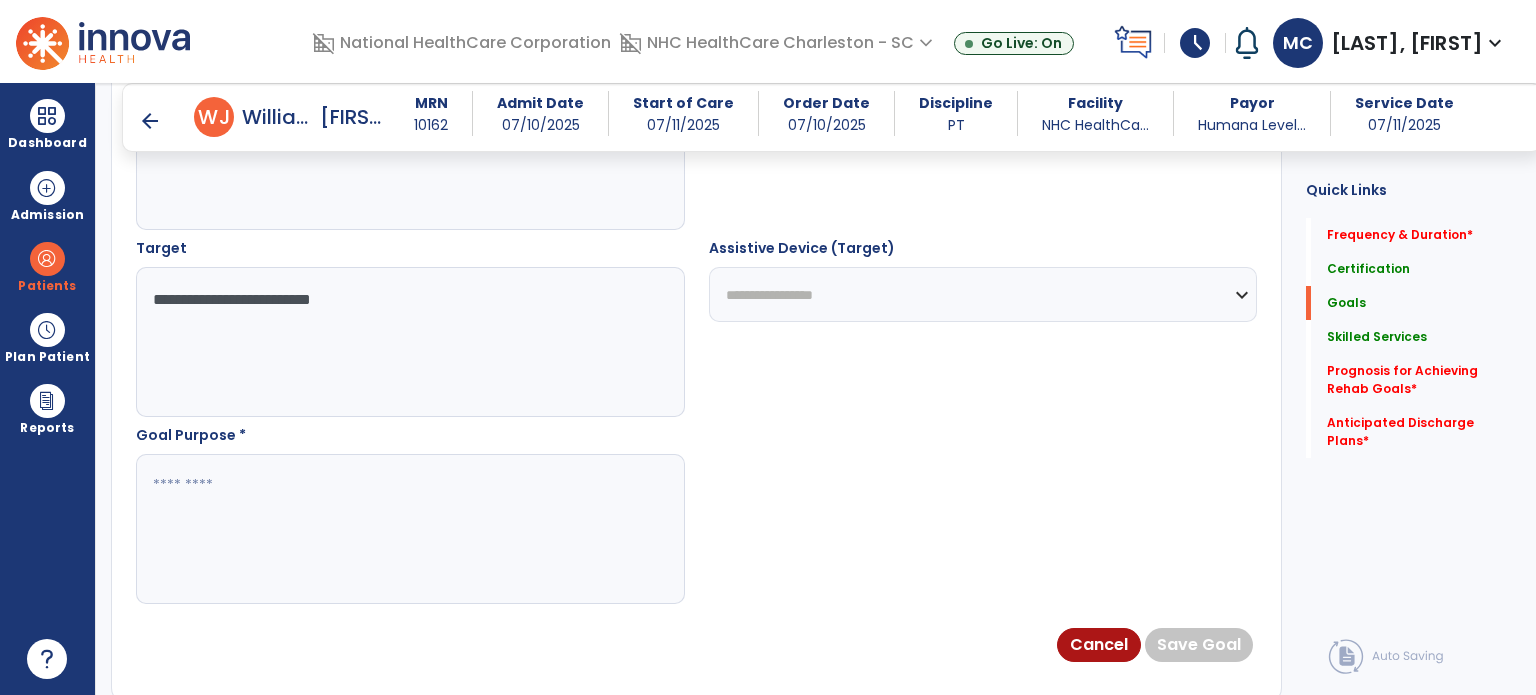 type on "**********" 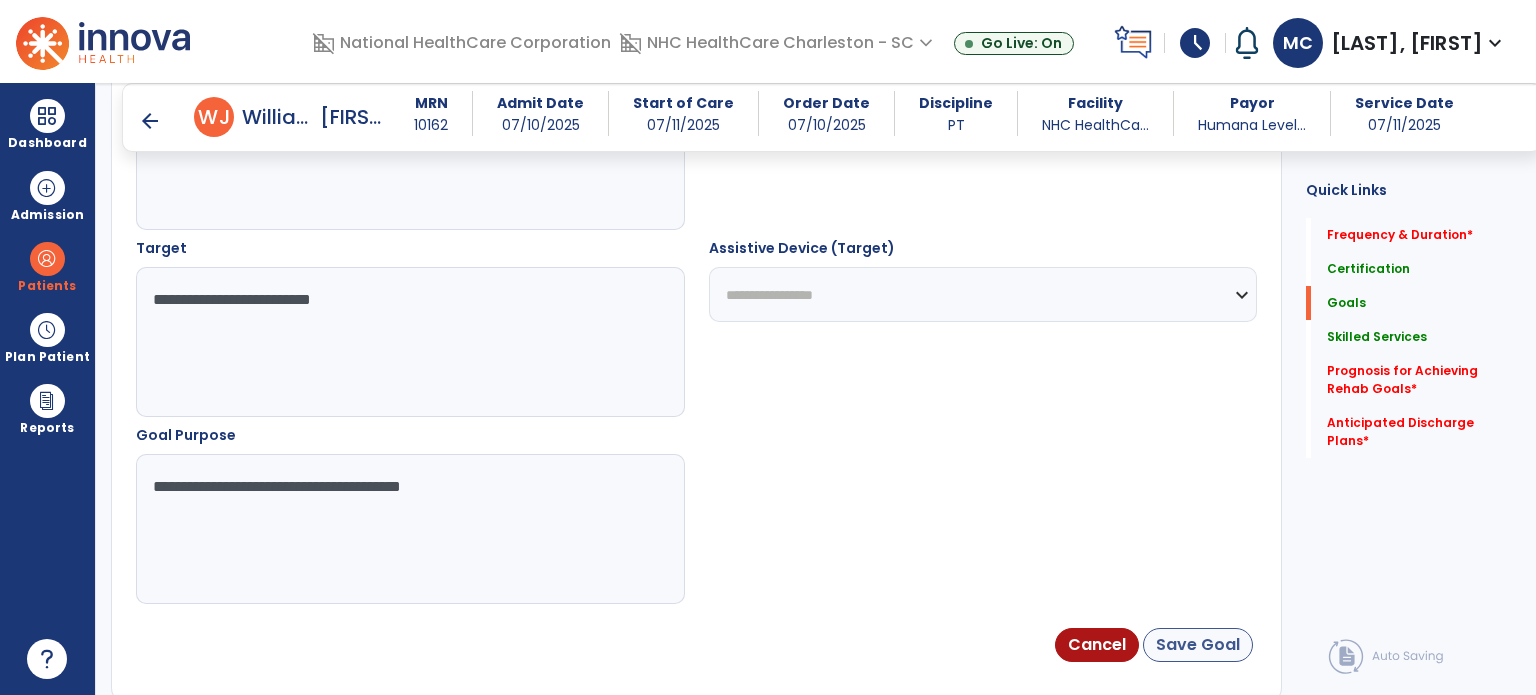 type on "**********" 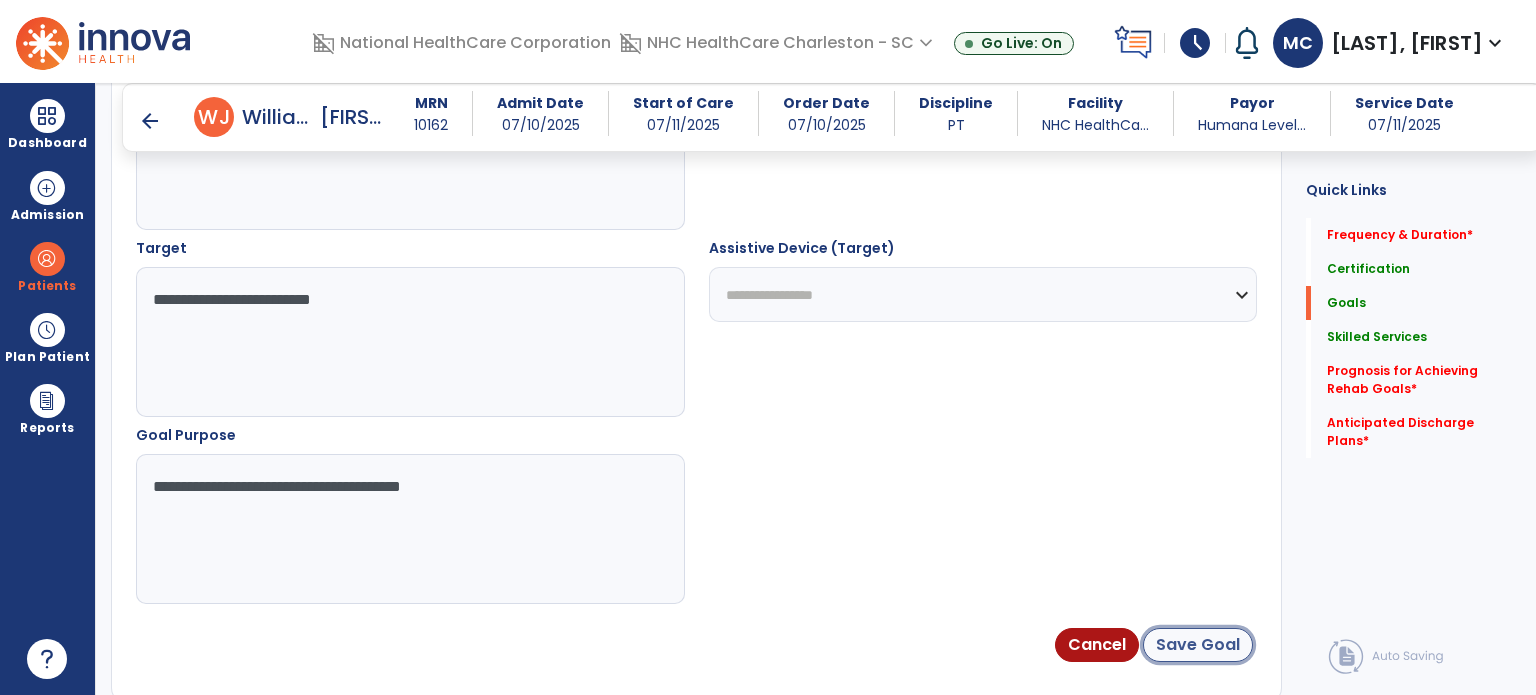 click on "Save Goal" at bounding box center [1198, 645] 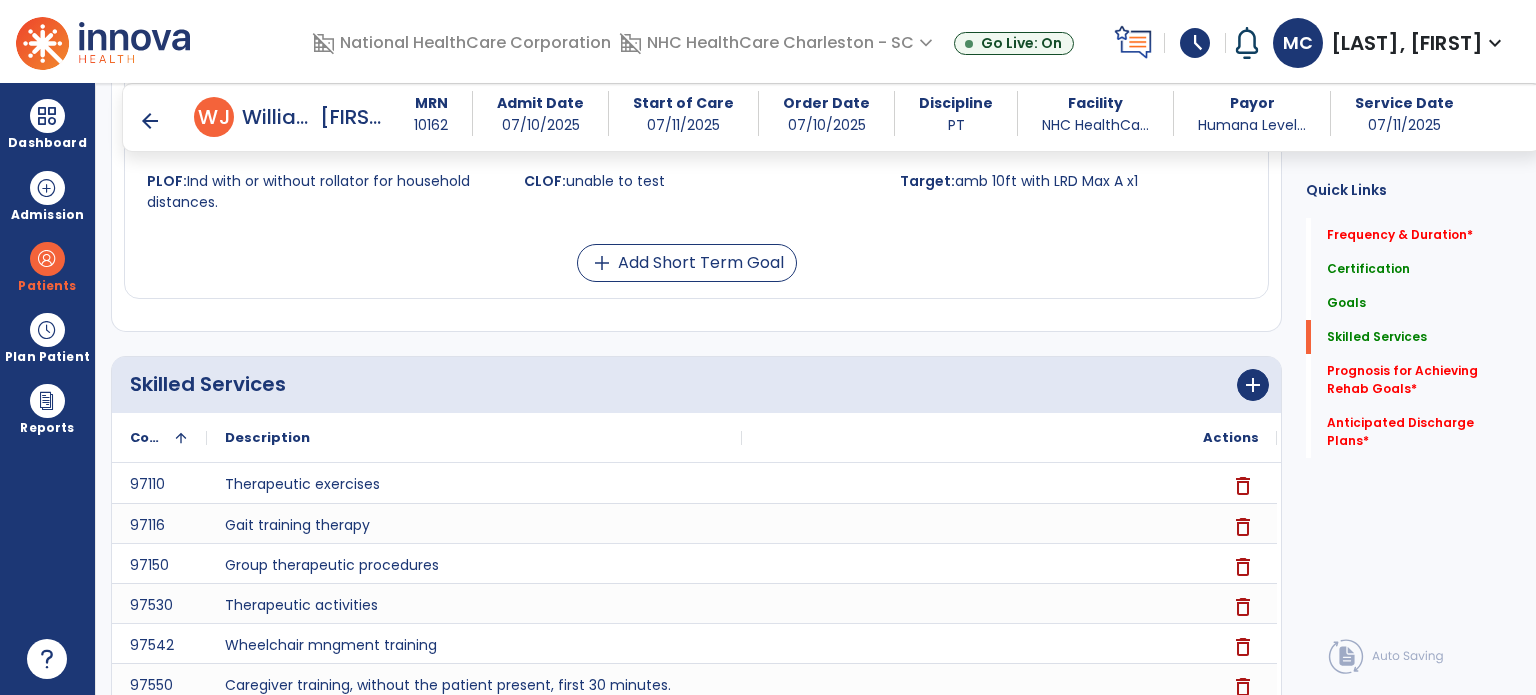 scroll, scrollTop: 1272, scrollLeft: 0, axis: vertical 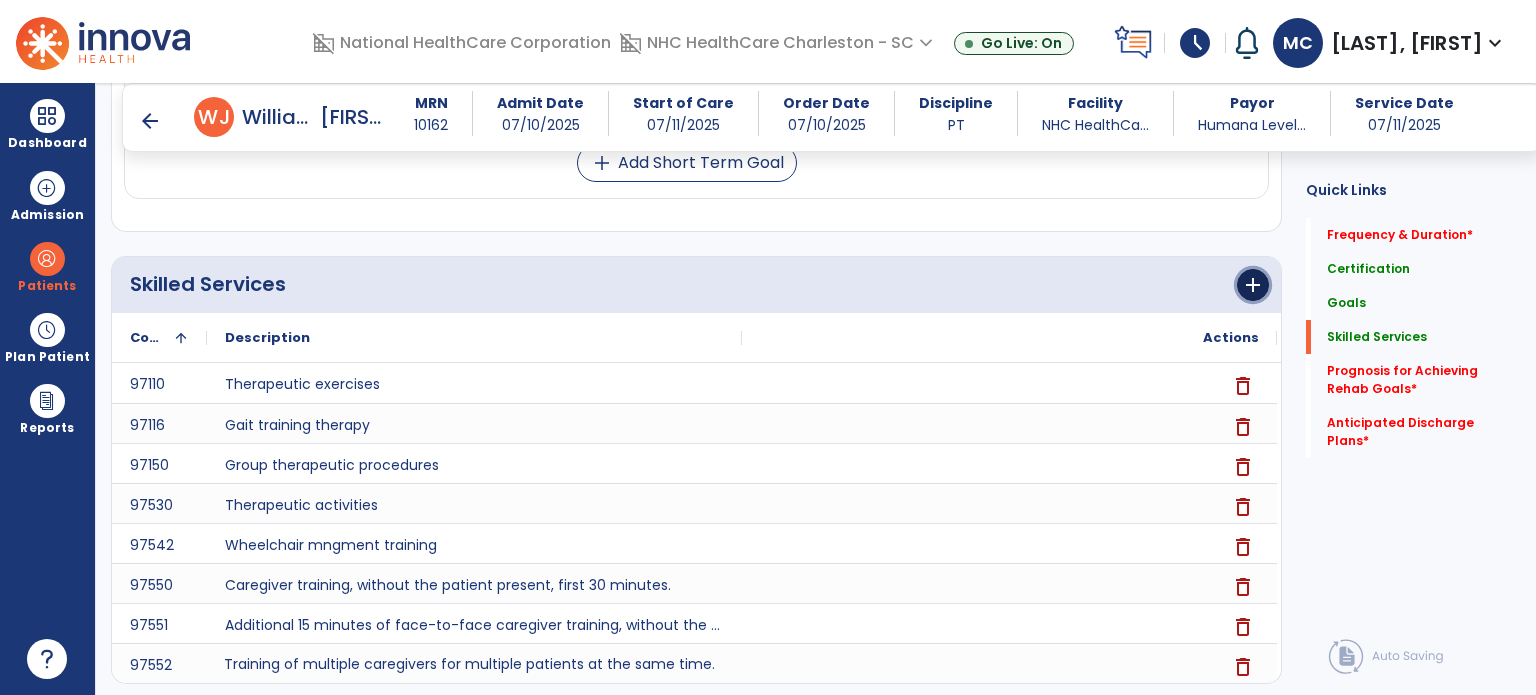 click on "add" 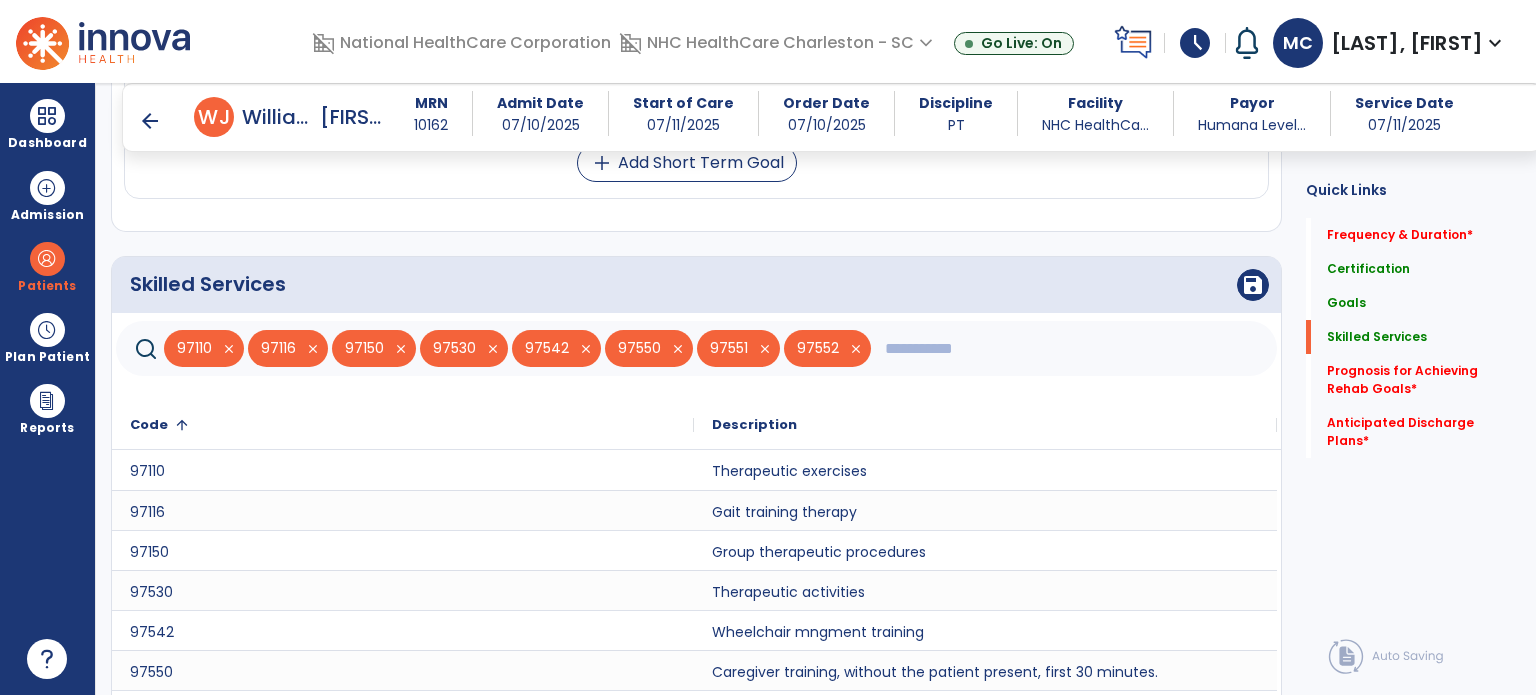 click 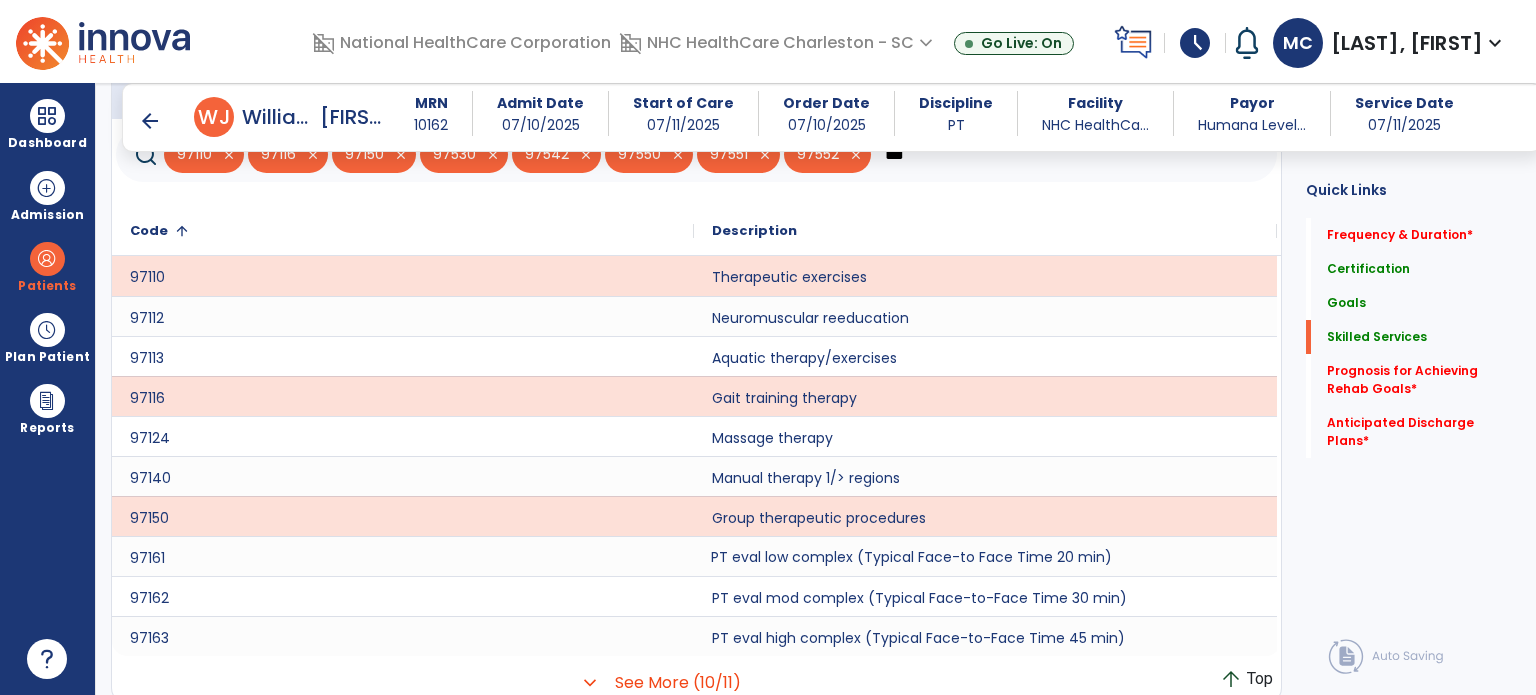 scroll, scrollTop: 1471, scrollLeft: 0, axis: vertical 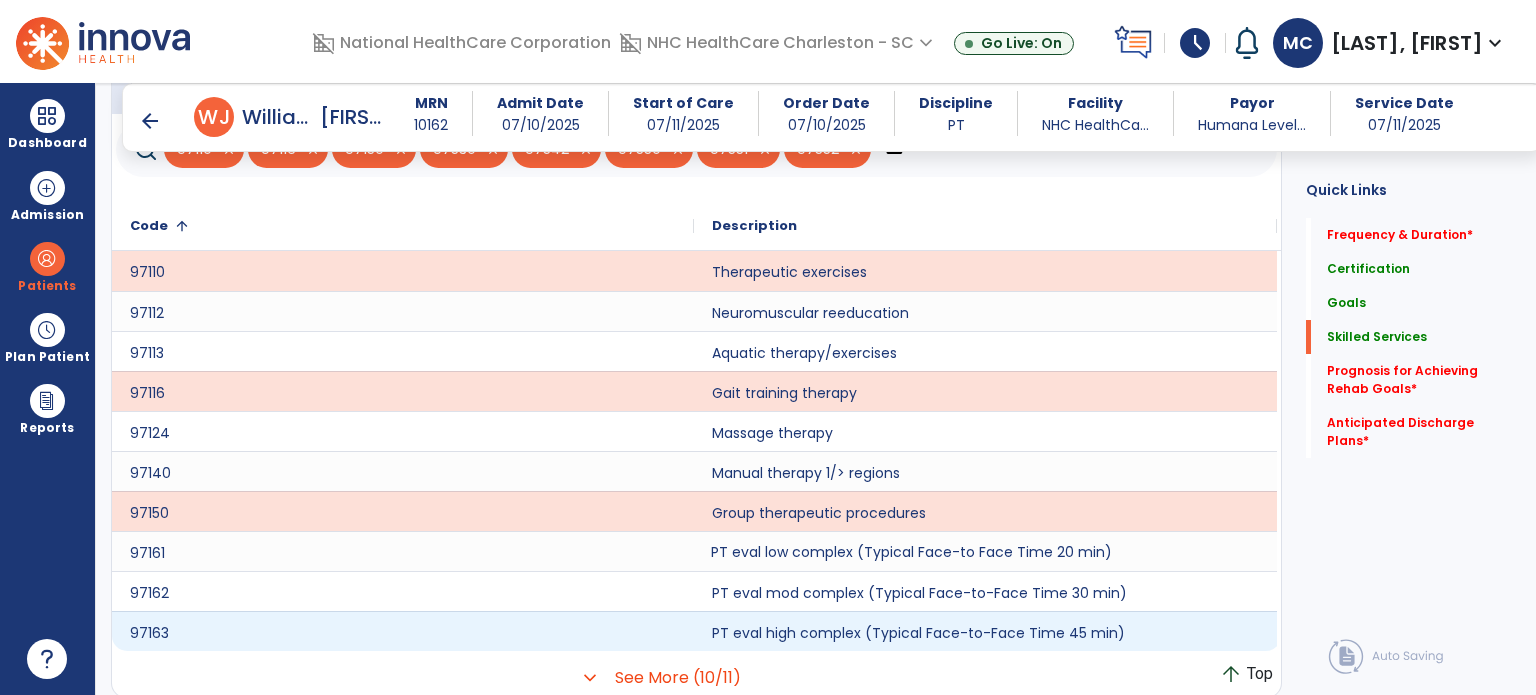 type on "***" 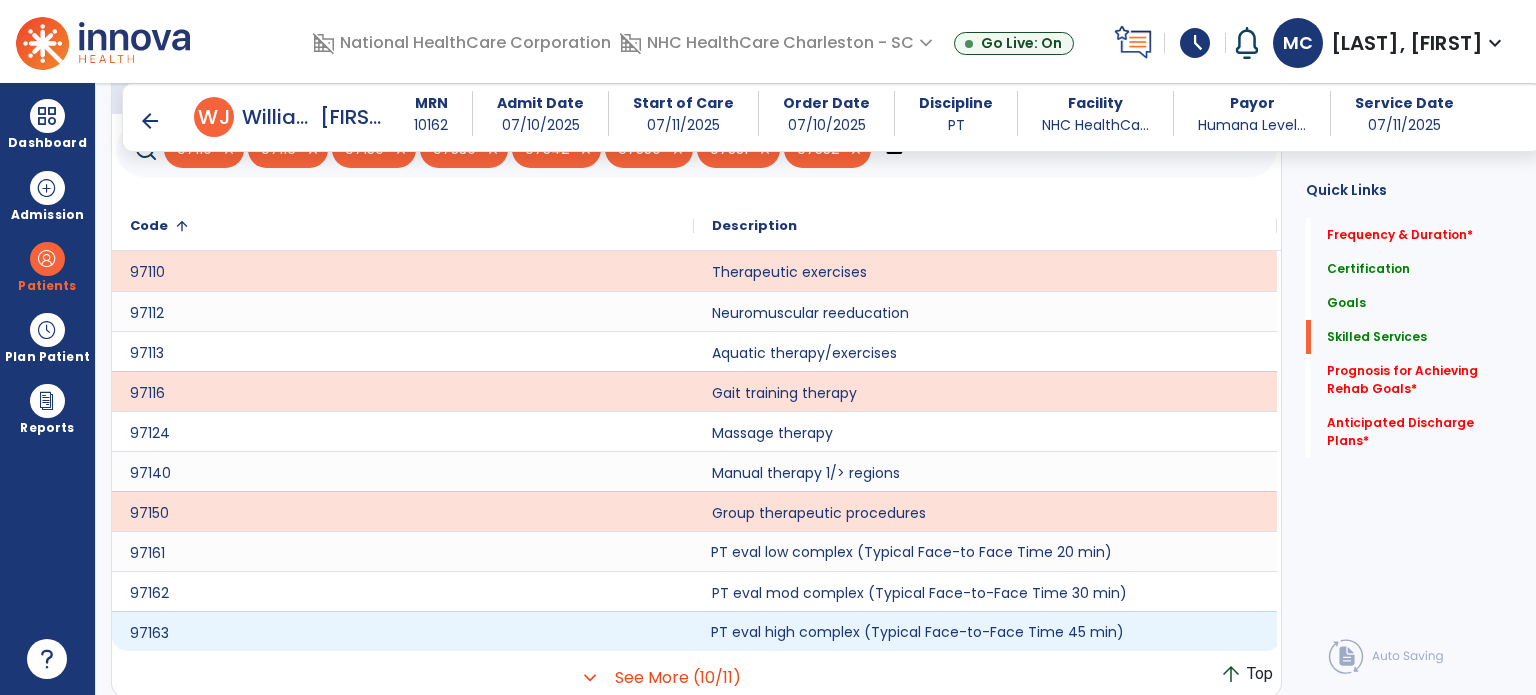 click on "PT eval high complex (Typical Face-to-Face Time 45 min)" 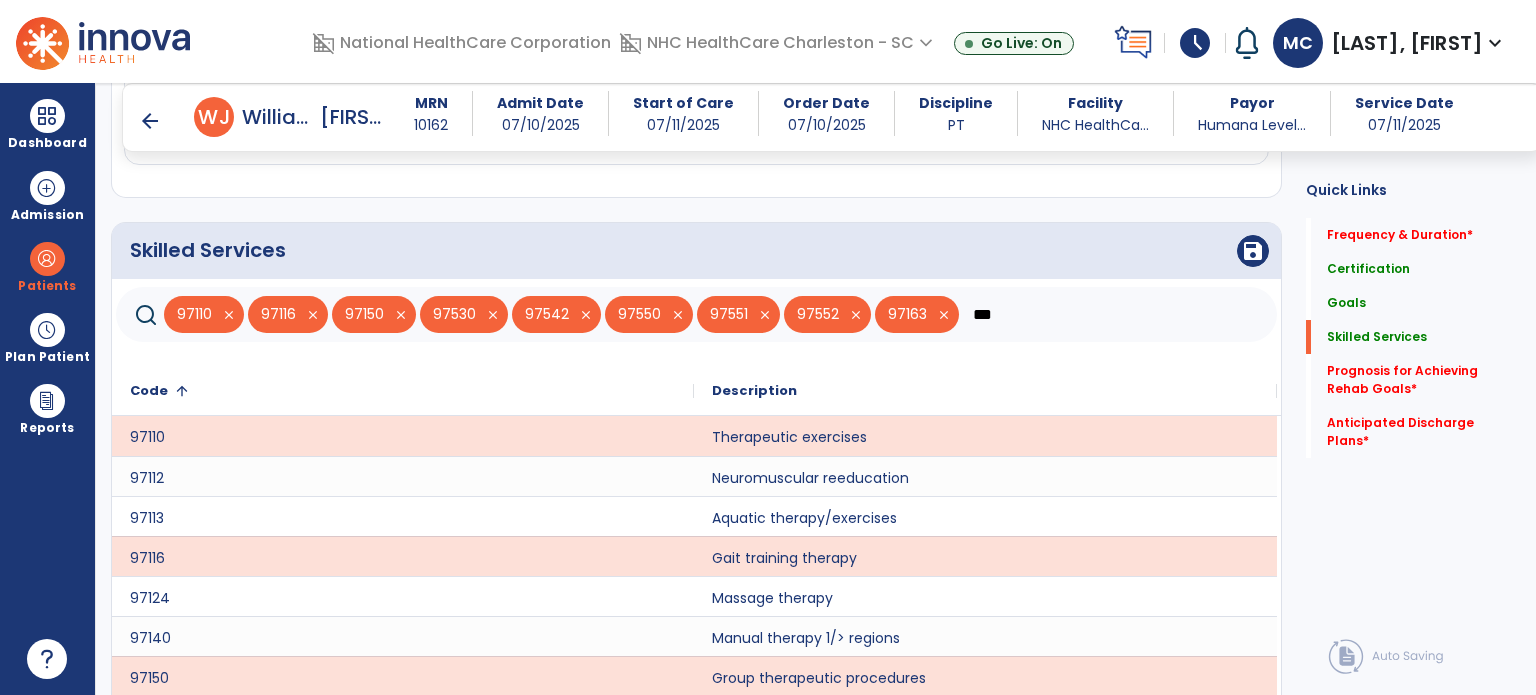scroll, scrollTop: 1271, scrollLeft: 0, axis: vertical 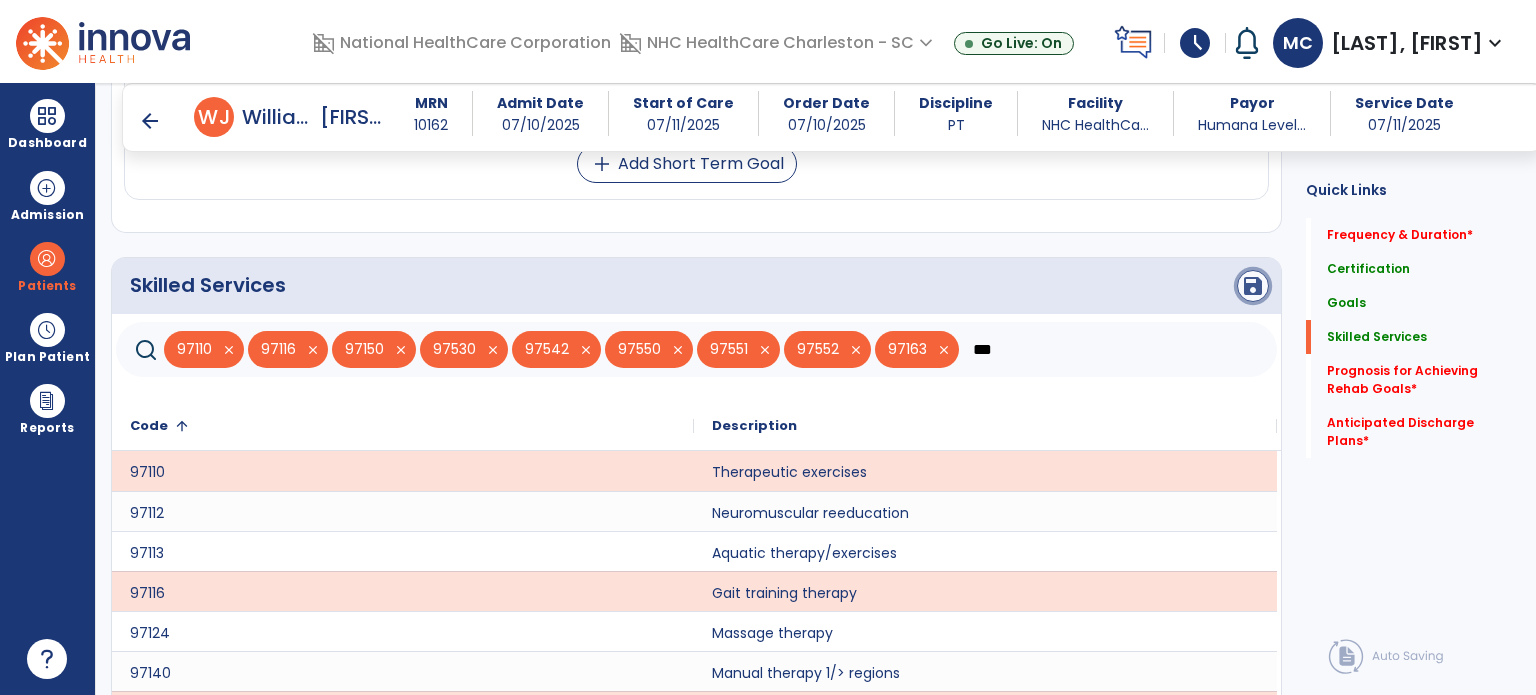 click on "save" 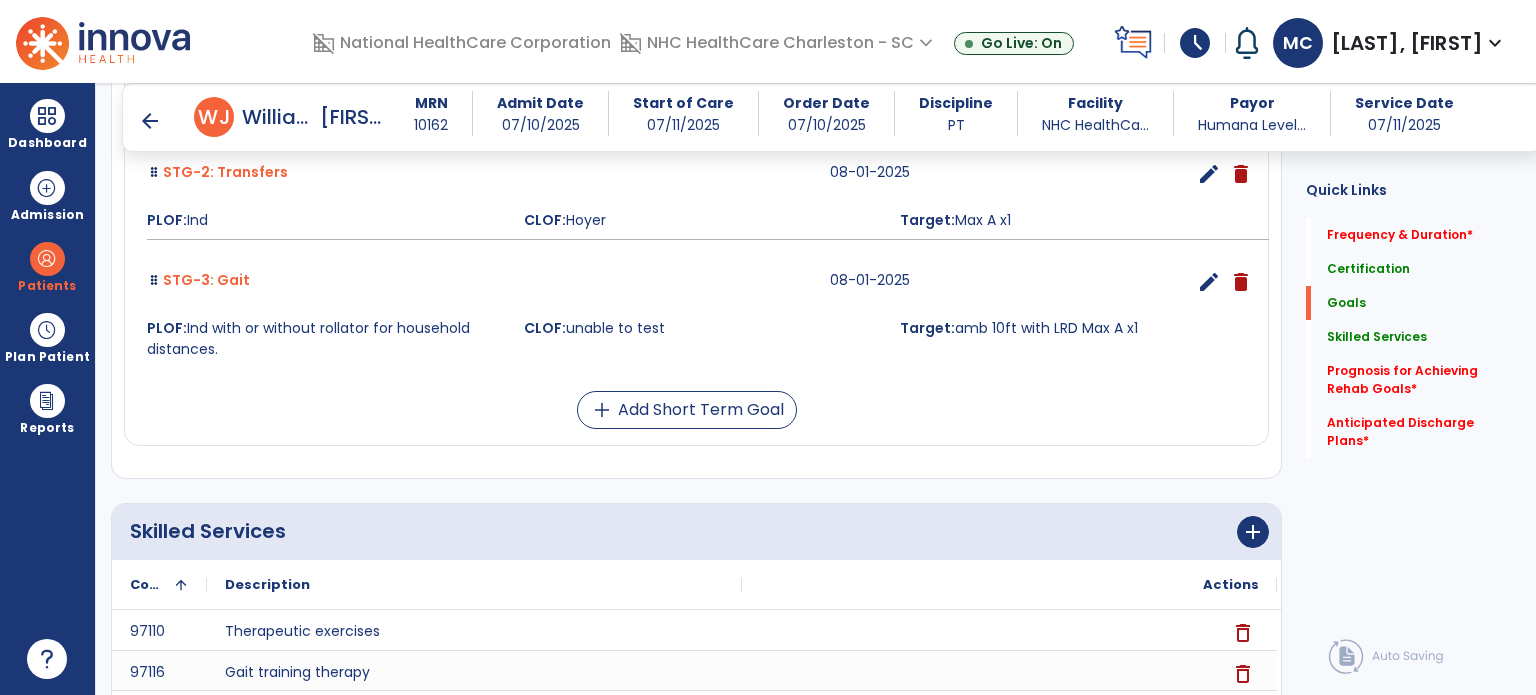 scroll, scrollTop: 991, scrollLeft: 0, axis: vertical 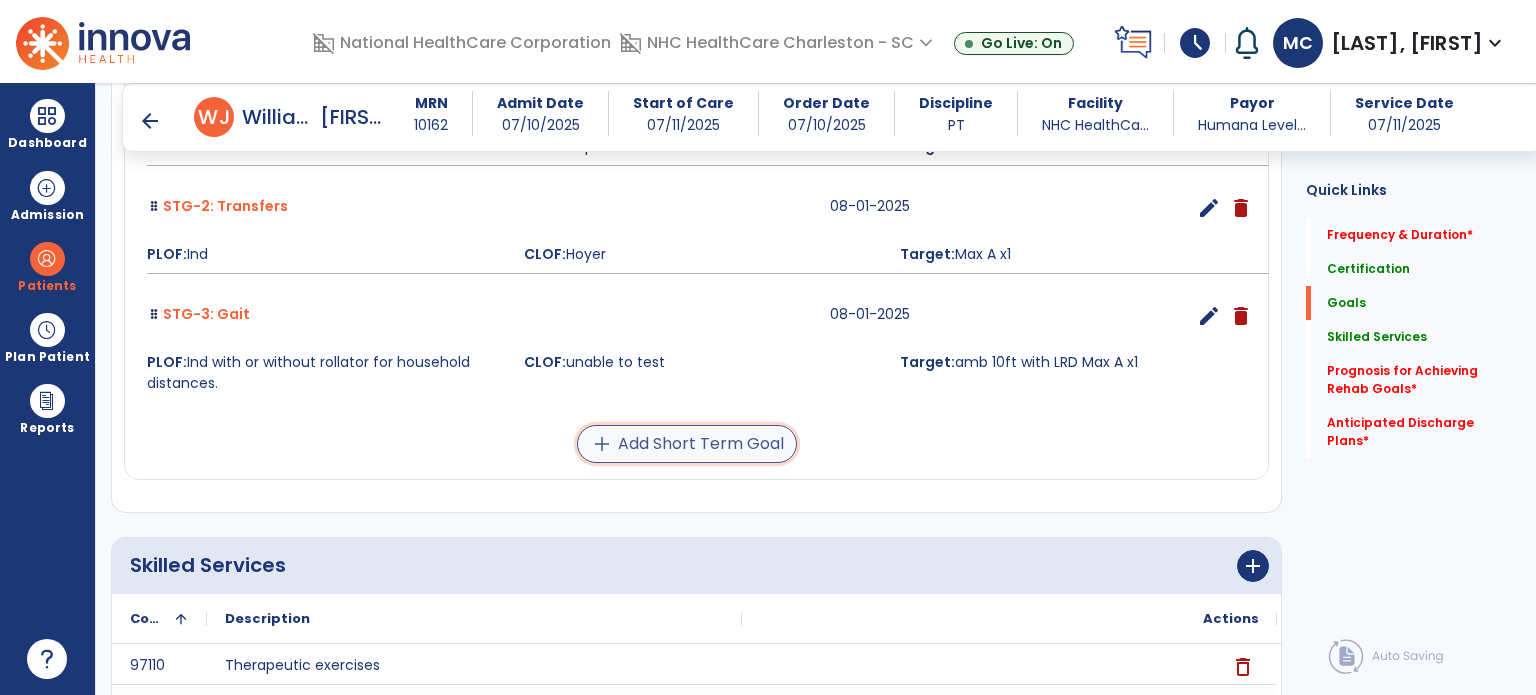 click on "add  Add Short Term Goal" at bounding box center (687, 444) 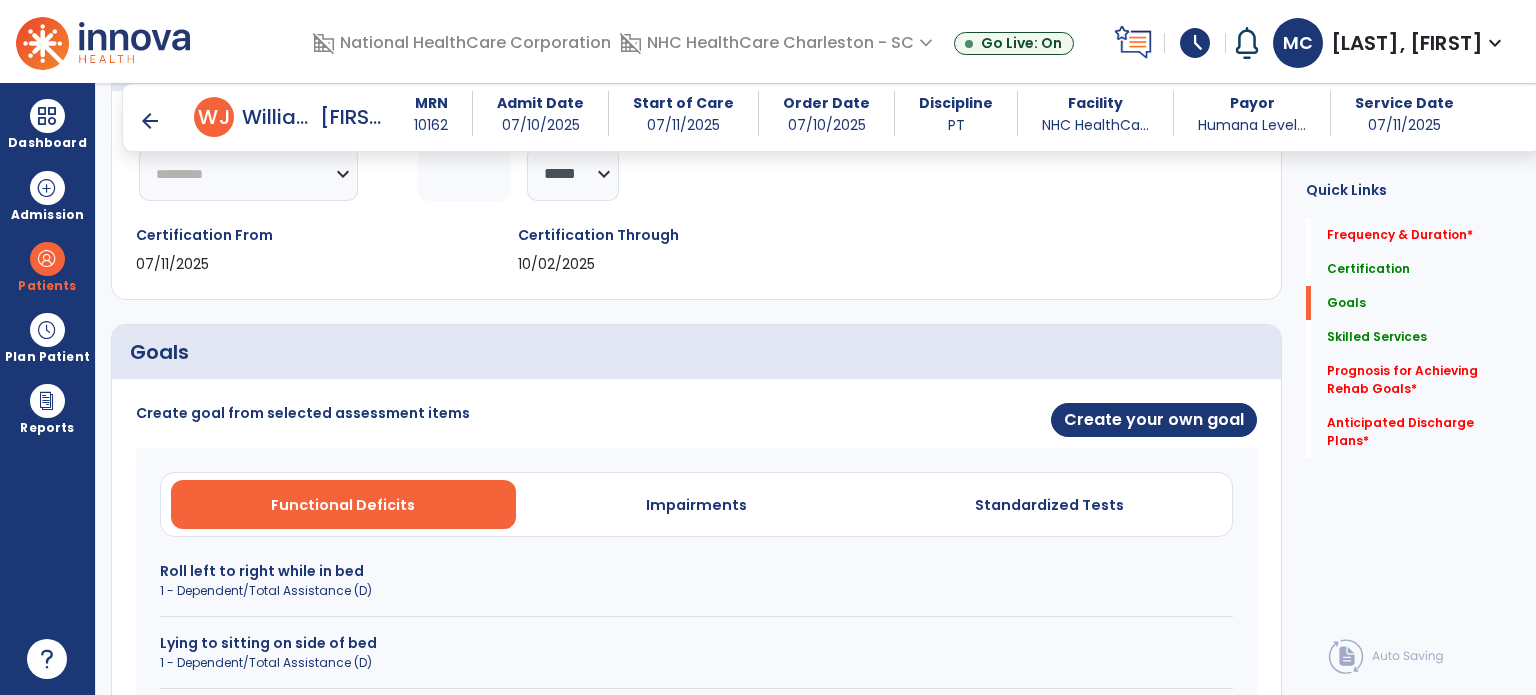 scroll, scrollTop: 300, scrollLeft: 0, axis: vertical 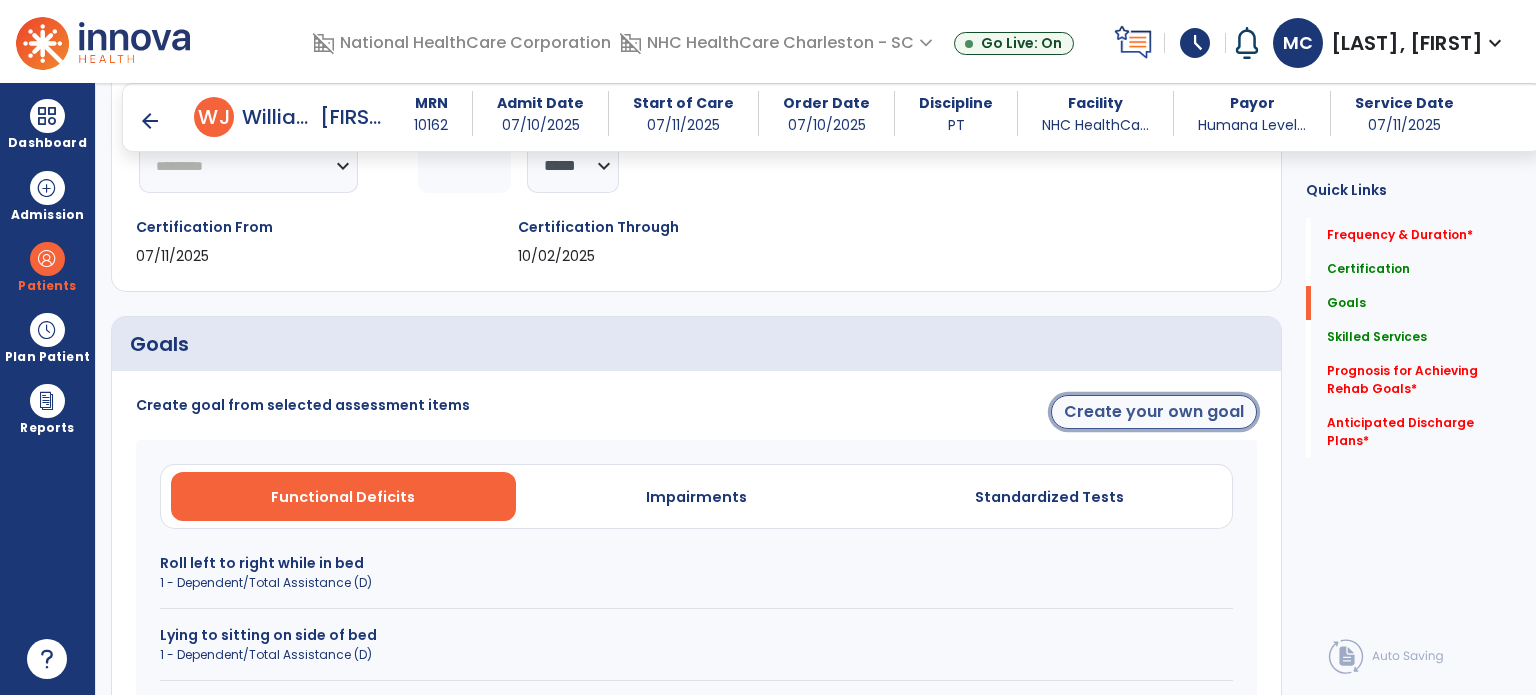 click on "Create your own goal" at bounding box center [1154, 412] 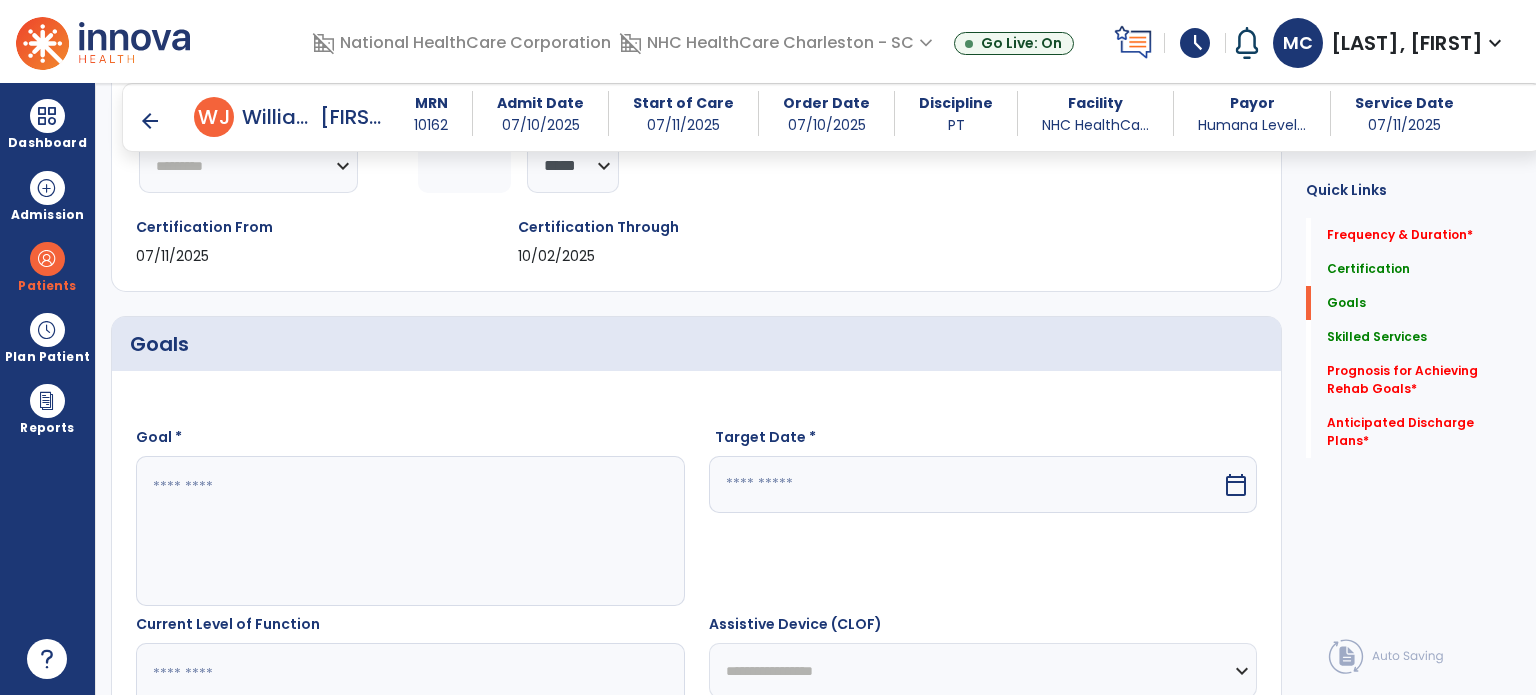 scroll, scrollTop: 400, scrollLeft: 0, axis: vertical 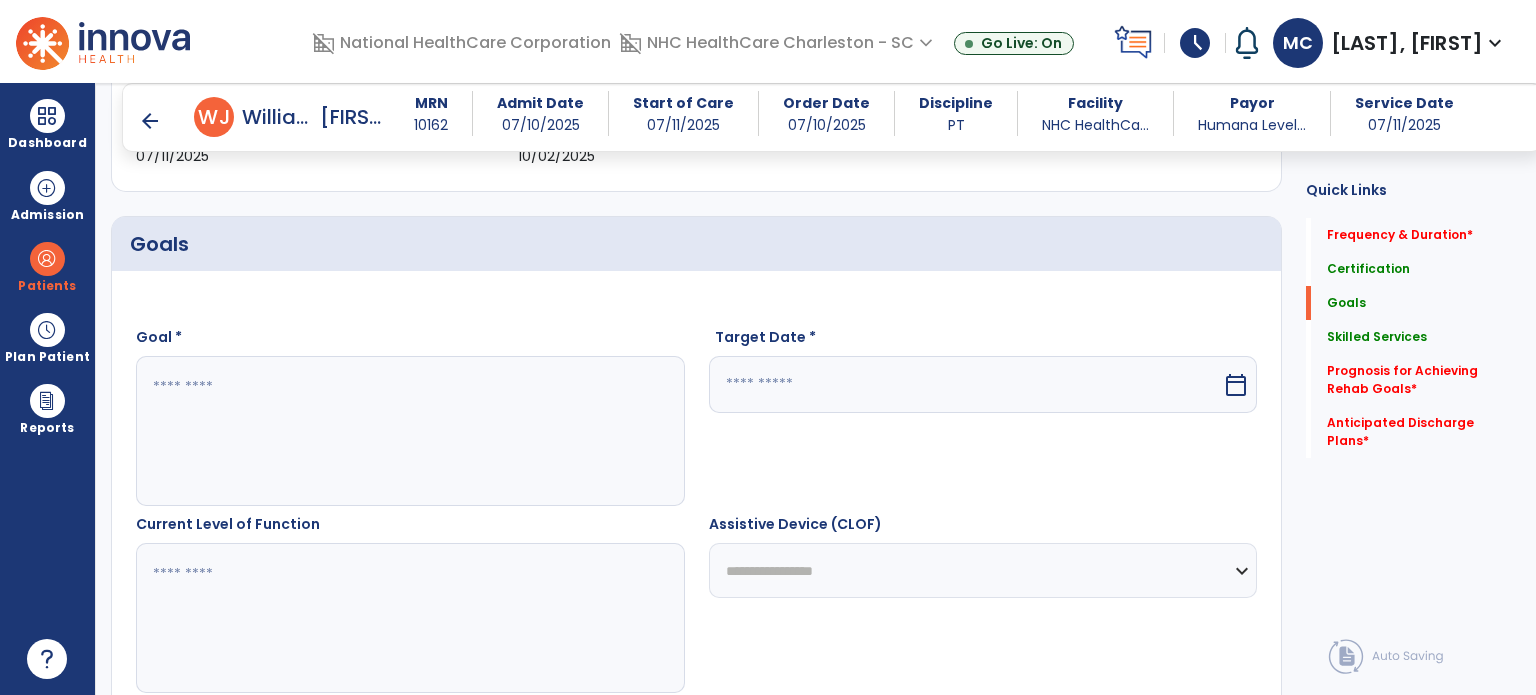 click at bounding box center (409, 431) 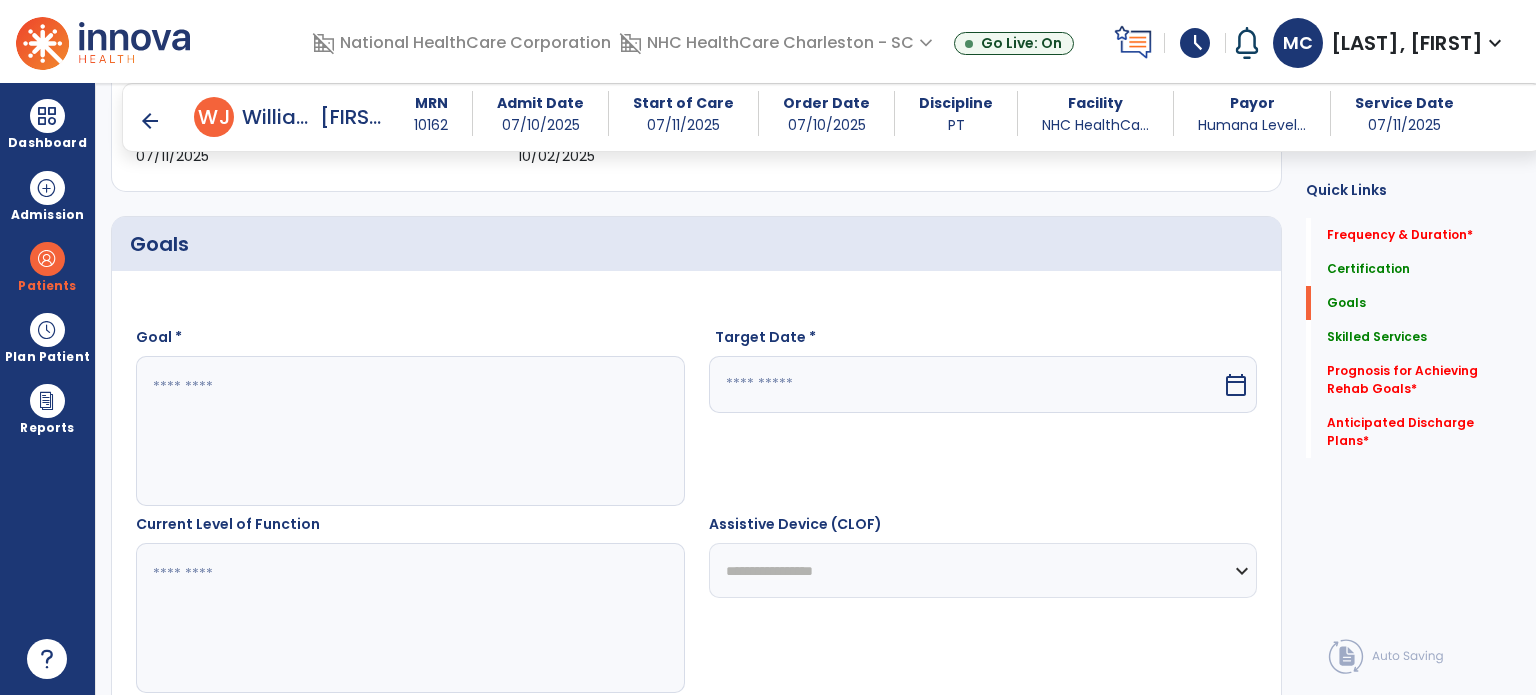 click at bounding box center [966, 384] 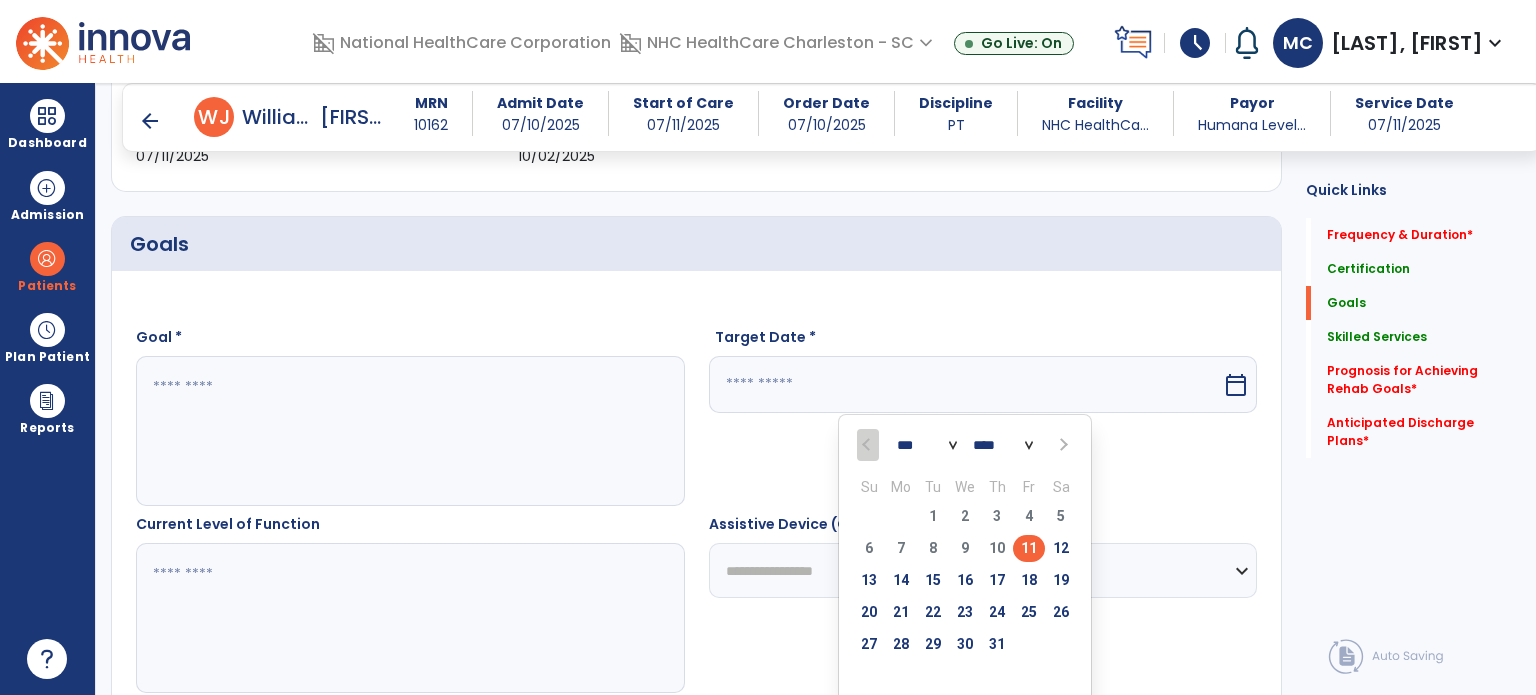 click at bounding box center [1061, 445] 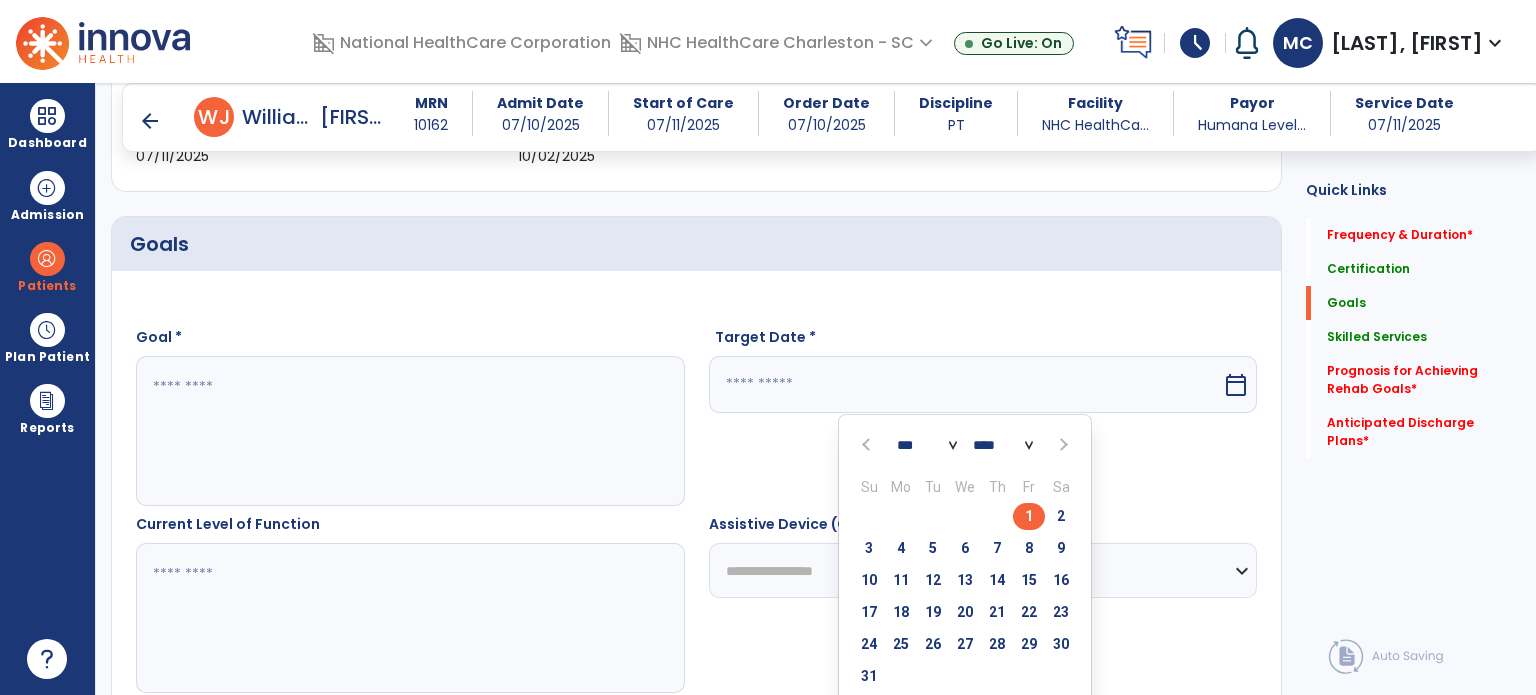 click on "1" at bounding box center [1029, 516] 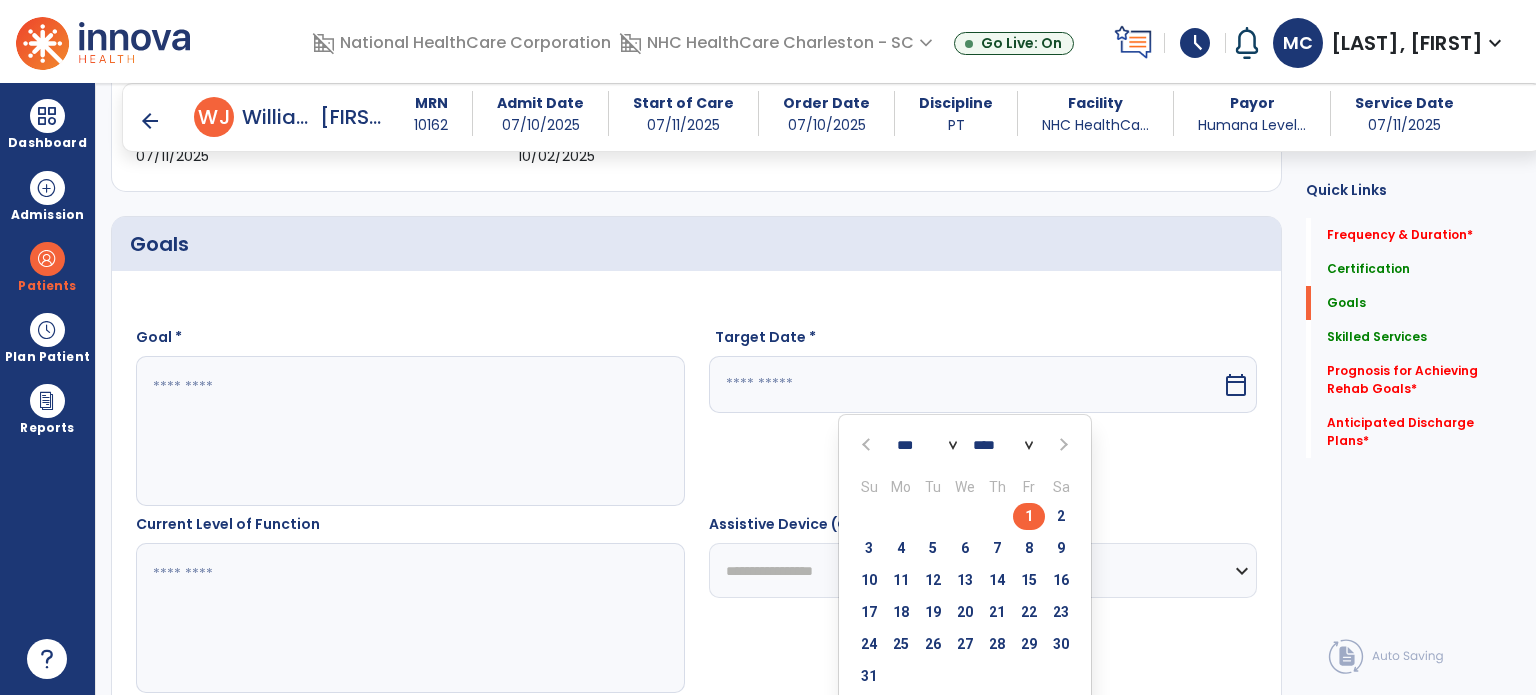 type on "********" 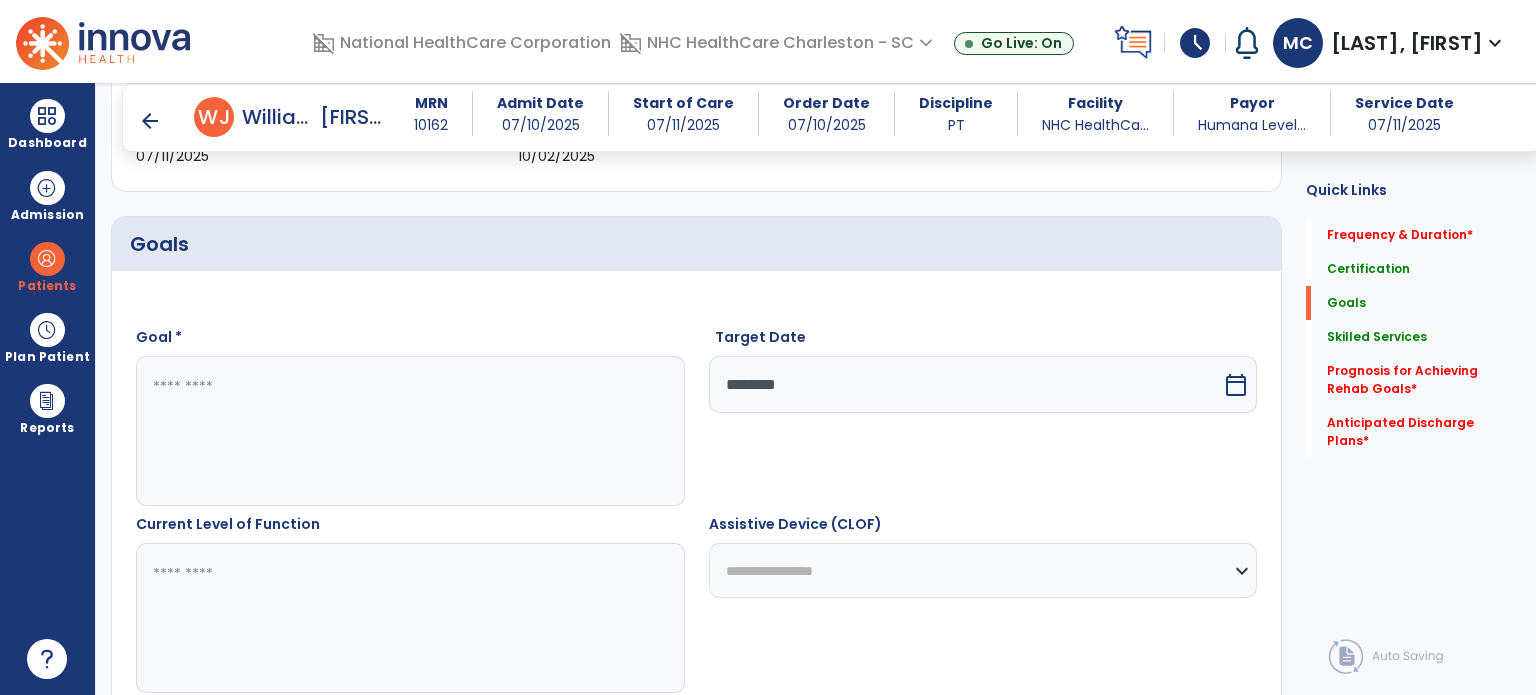 click at bounding box center (409, 431) 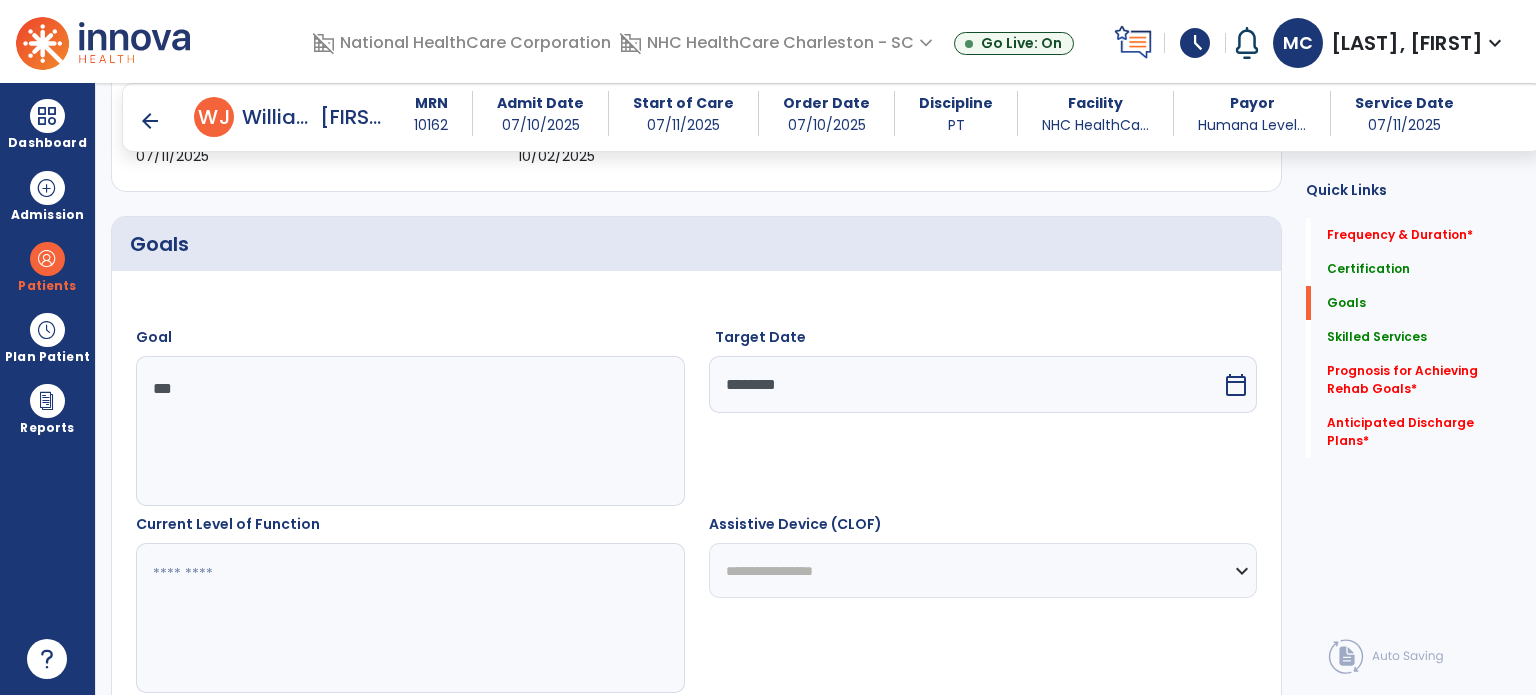 type on "***" 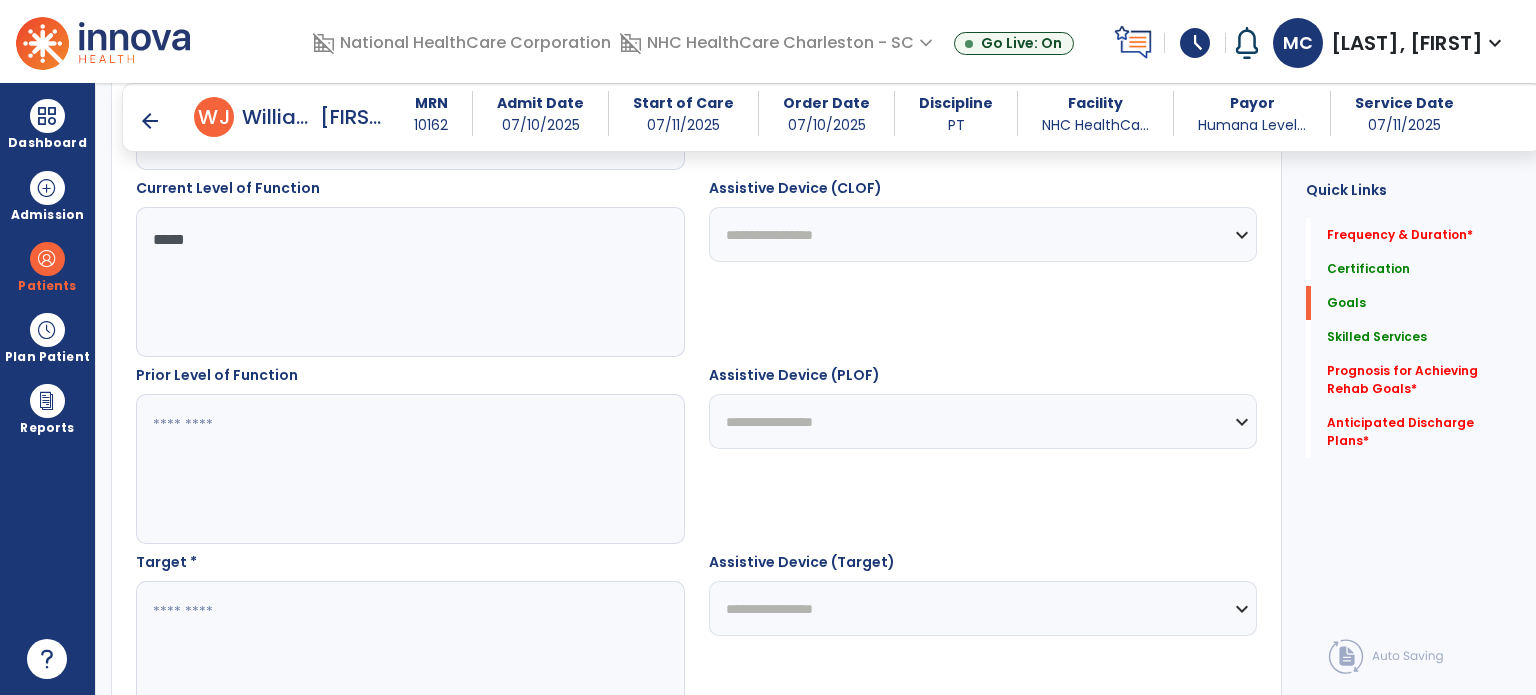 scroll, scrollTop: 800, scrollLeft: 0, axis: vertical 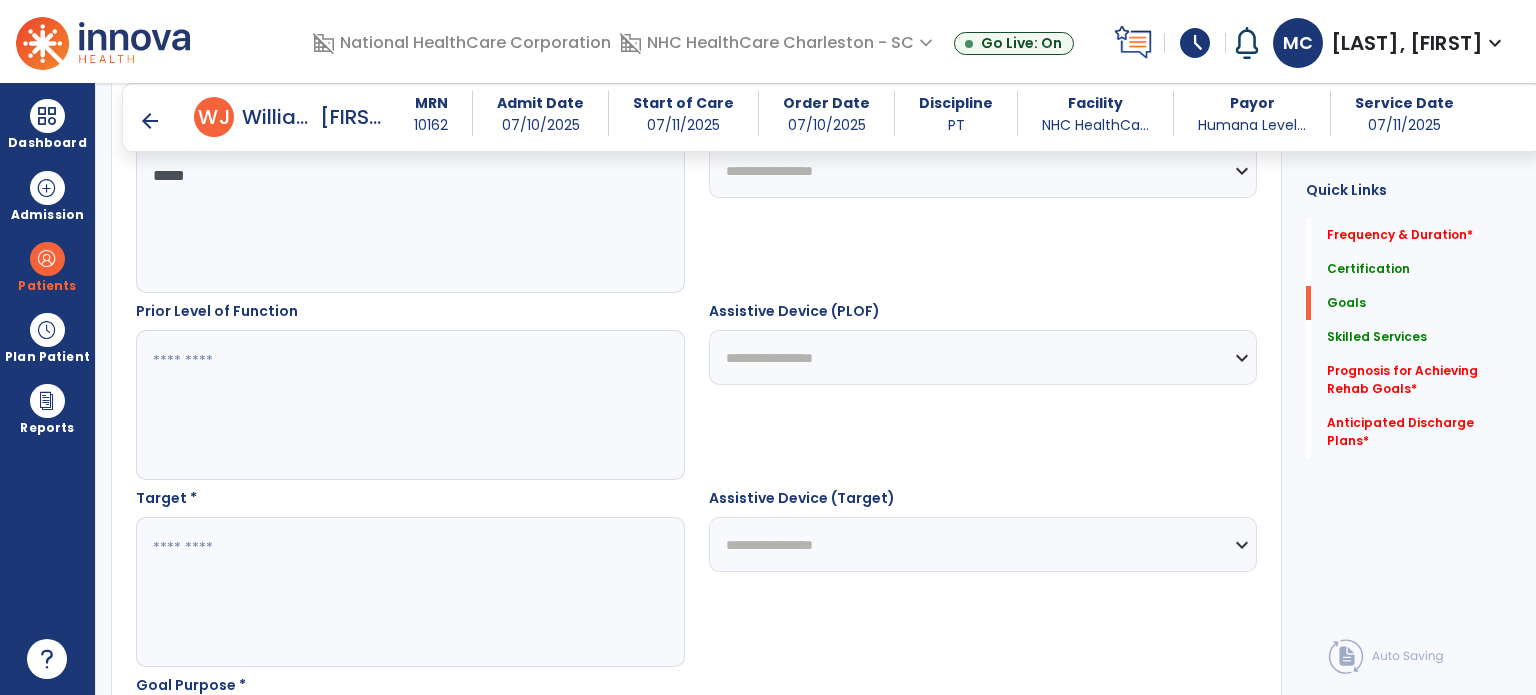type on "*****" 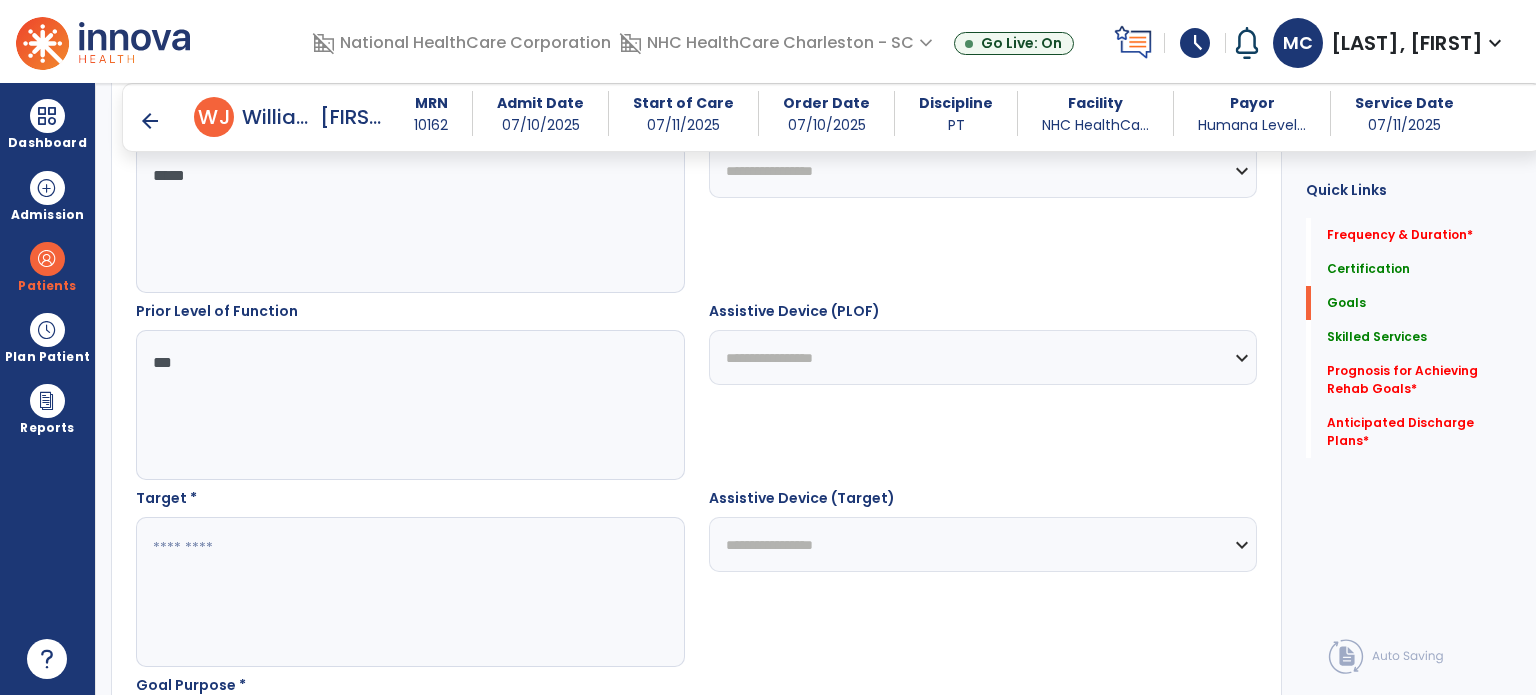 type on "***" 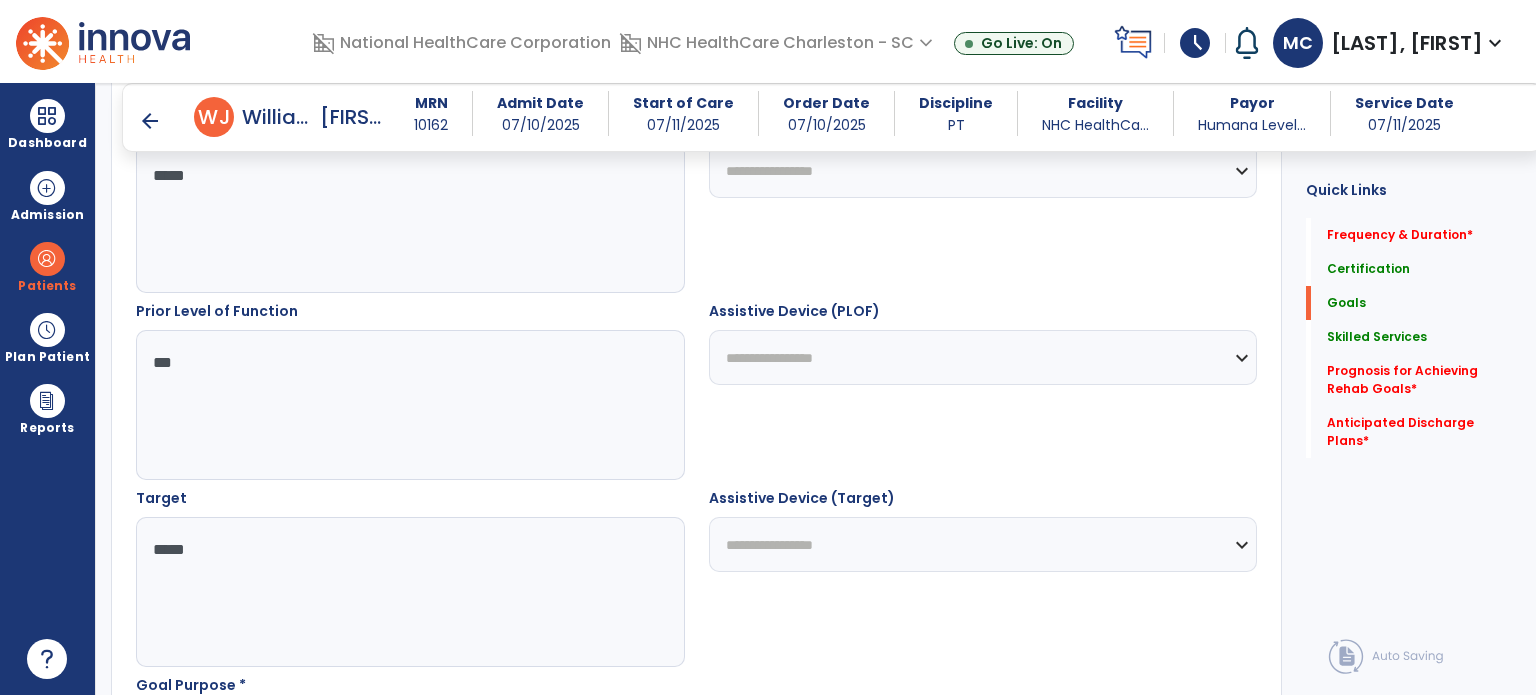 scroll, scrollTop: 1000, scrollLeft: 0, axis: vertical 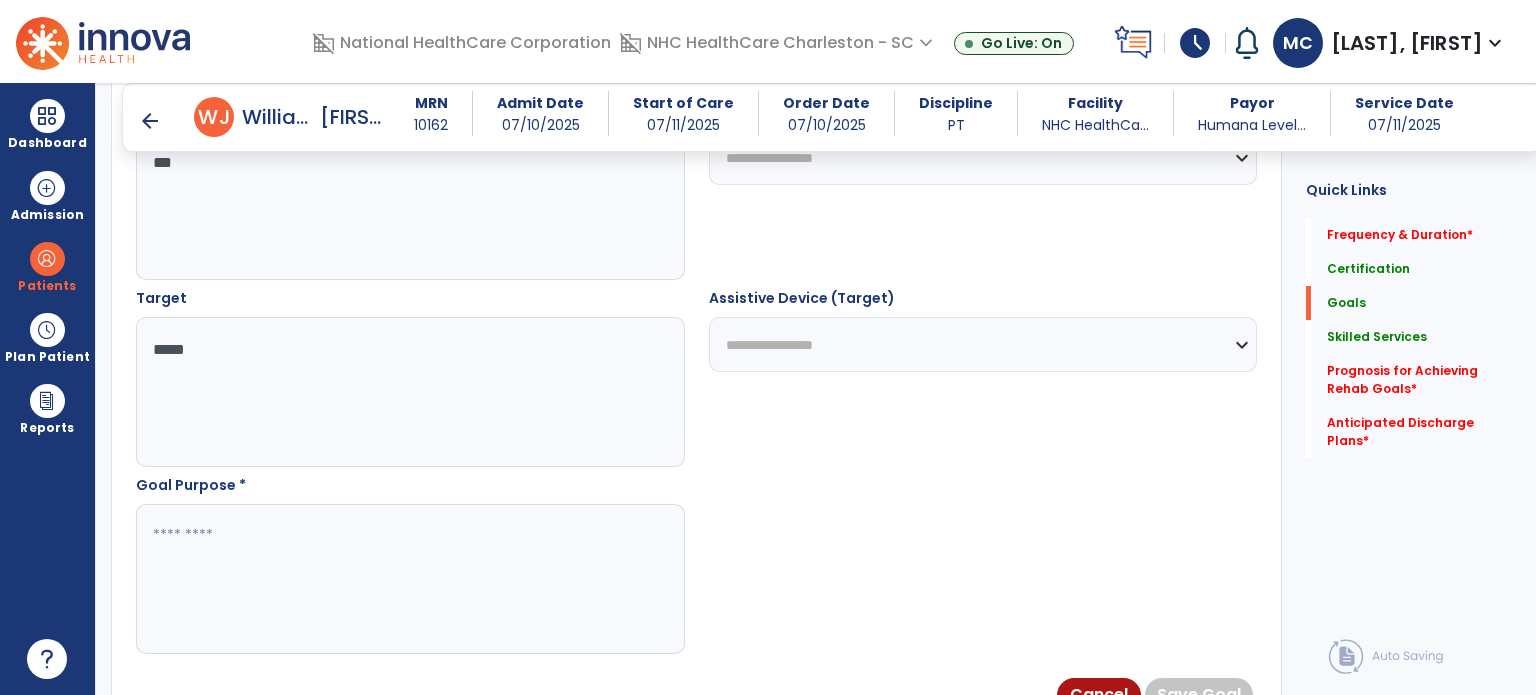 type on "*****" 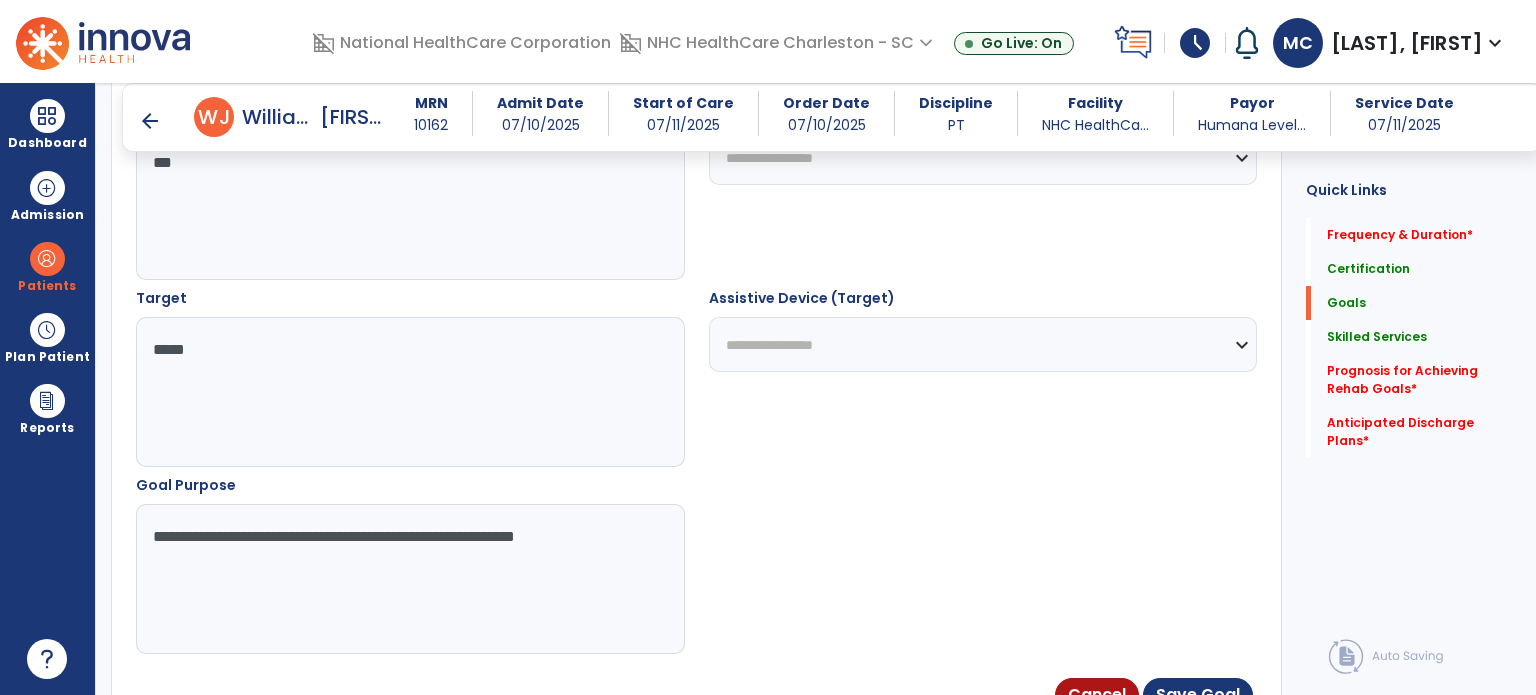 scroll, scrollTop: 1100, scrollLeft: 0, axis: vertical 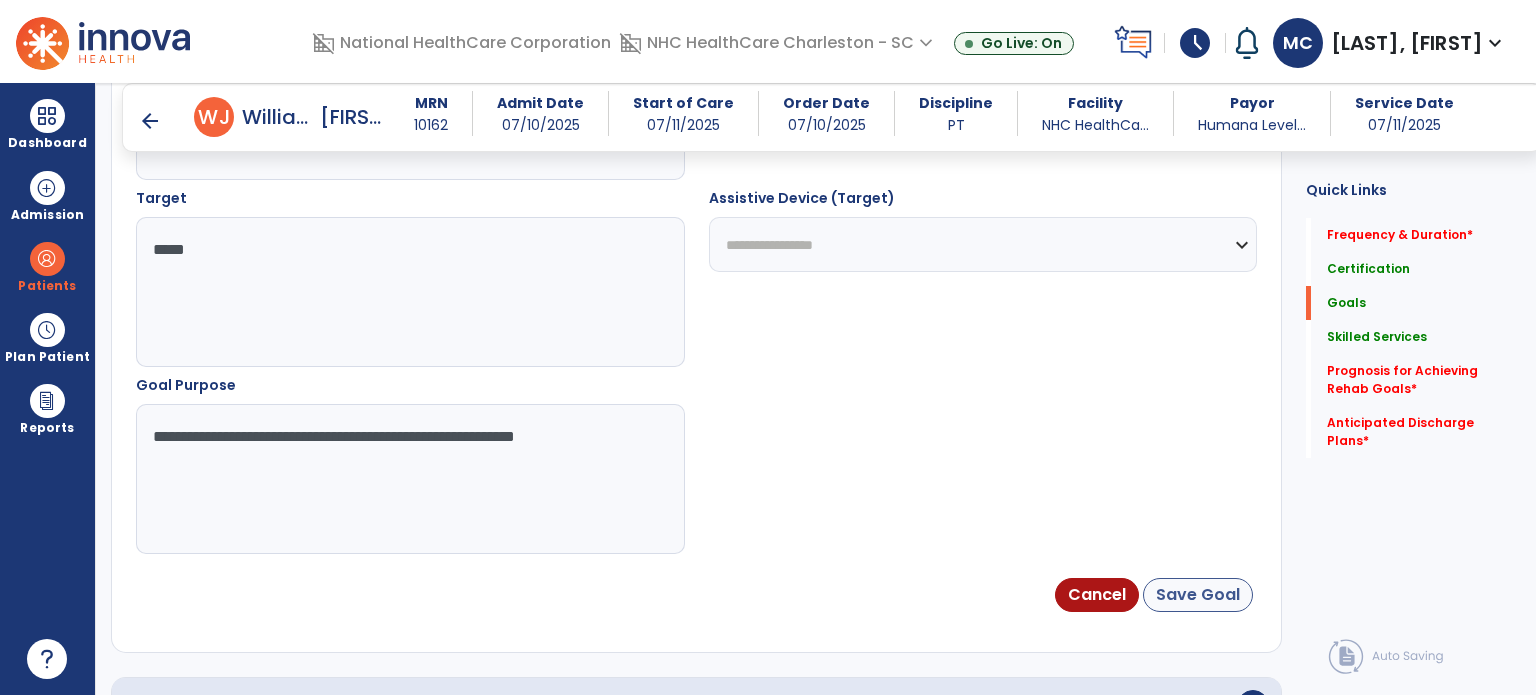 type on "**********" 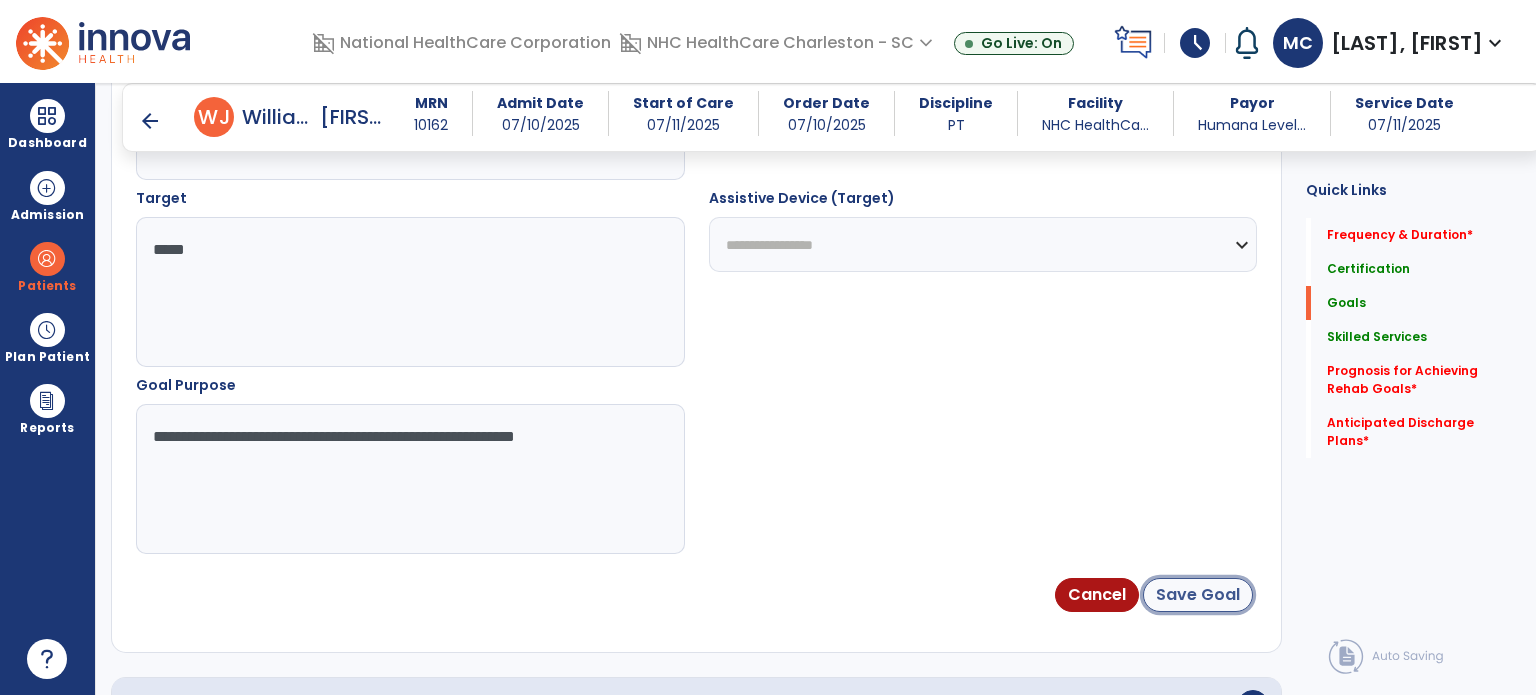 click on "Save Goal" at bounding box center [1198, 595] 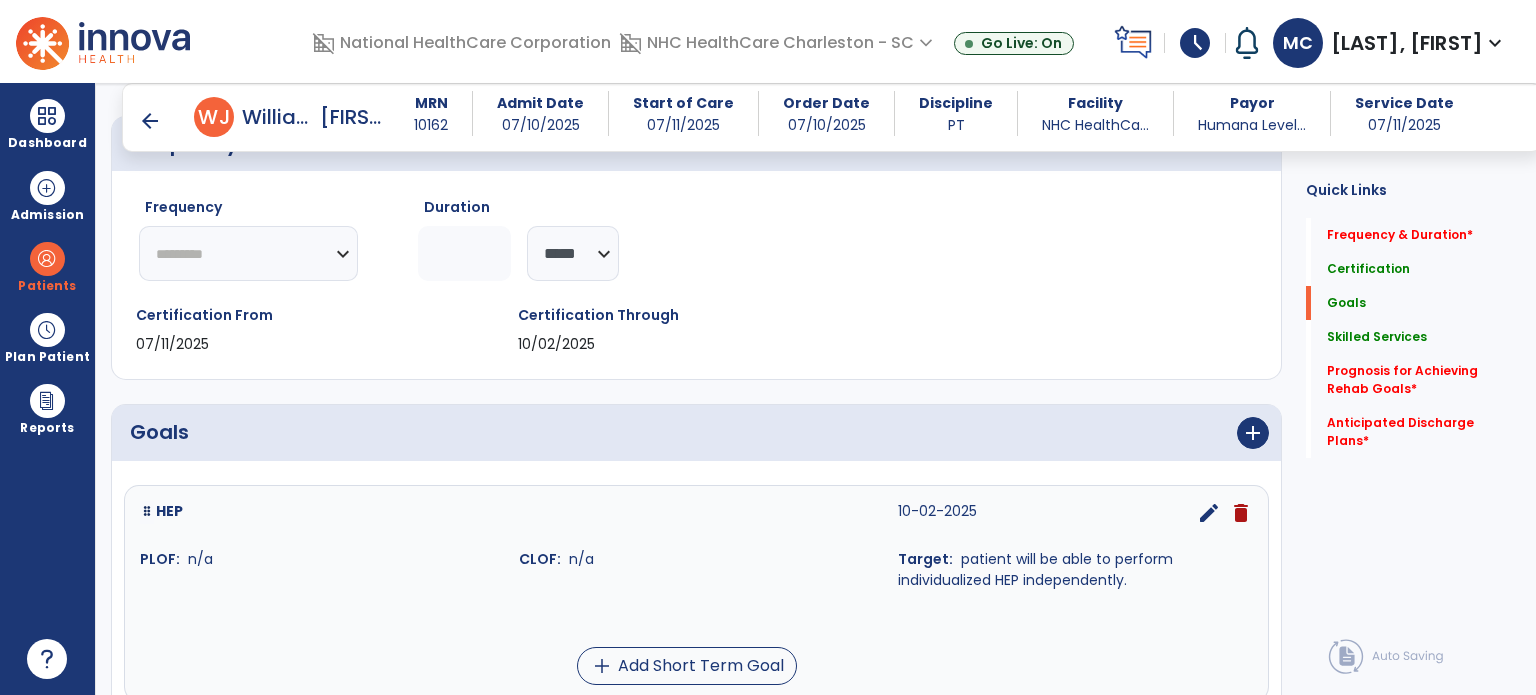 scroll, scrollTop: 124, scrollLeft: 0, axis: vertical 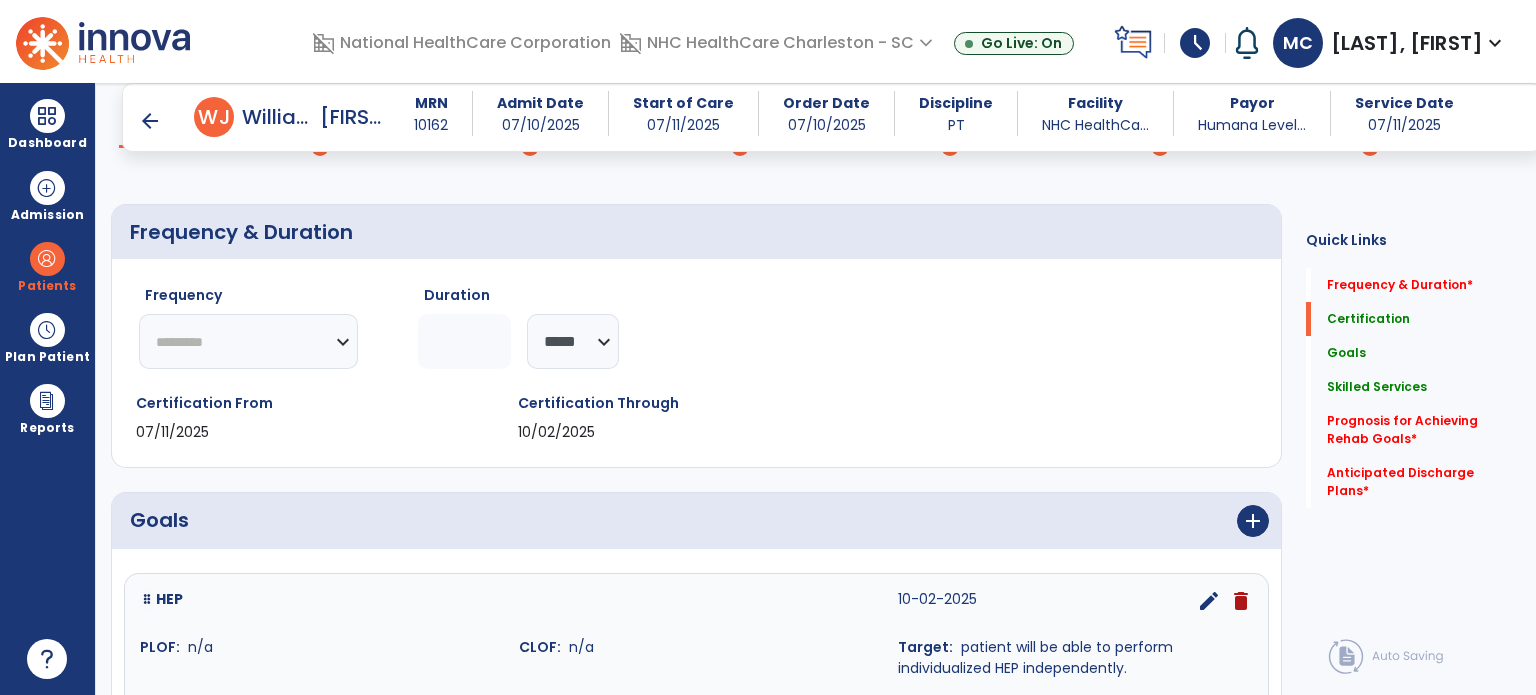 click on "********* ** ** ** ** ** ** **" 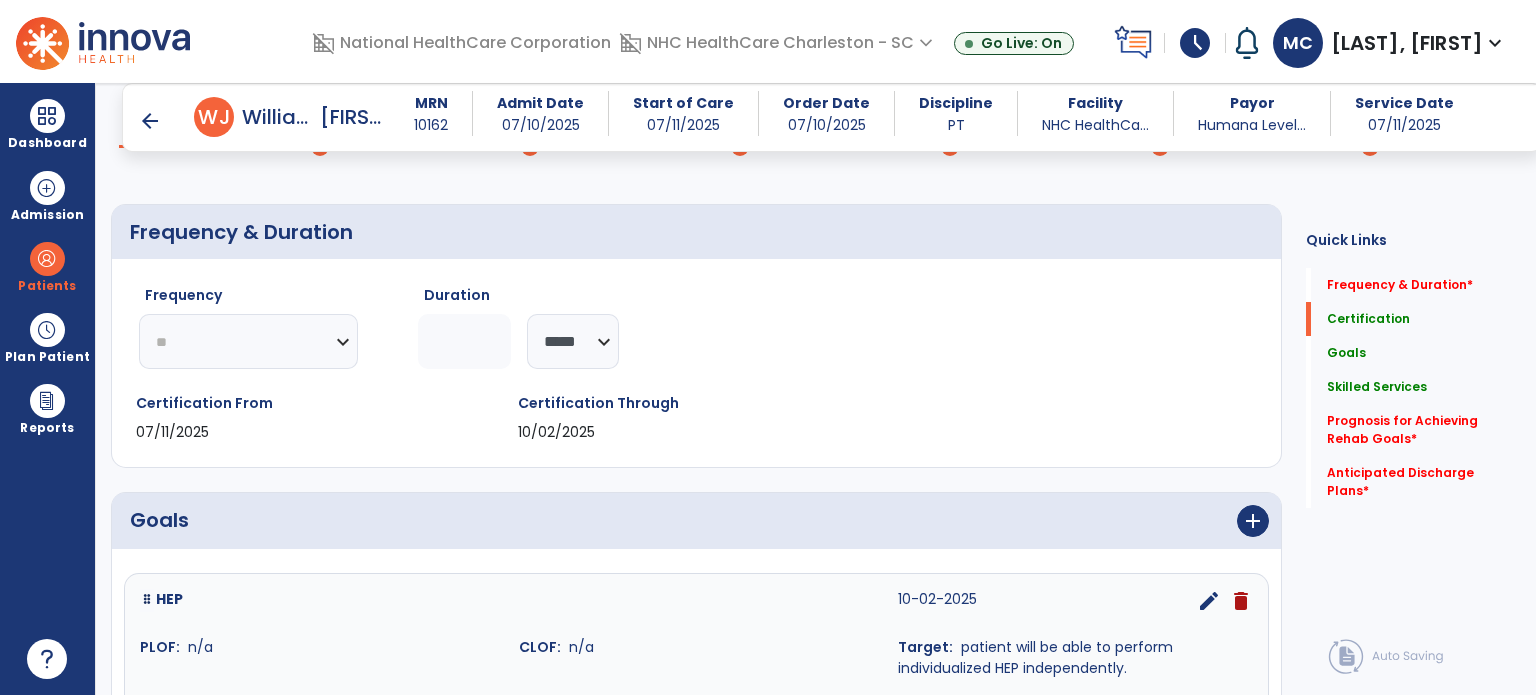 click on "********* ** ** ** ** ** ** **" 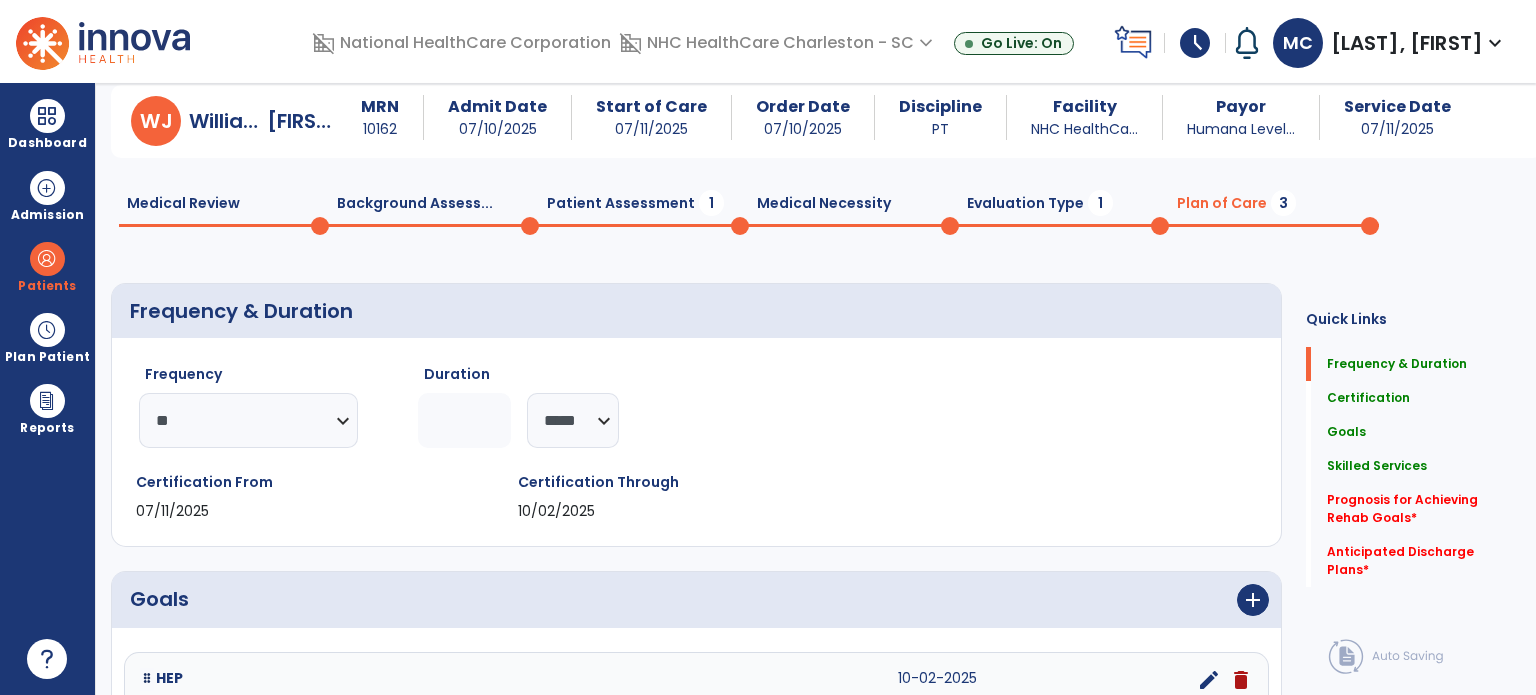 scroll, scrollTop: 0, scrollLeft: 0, axis: both 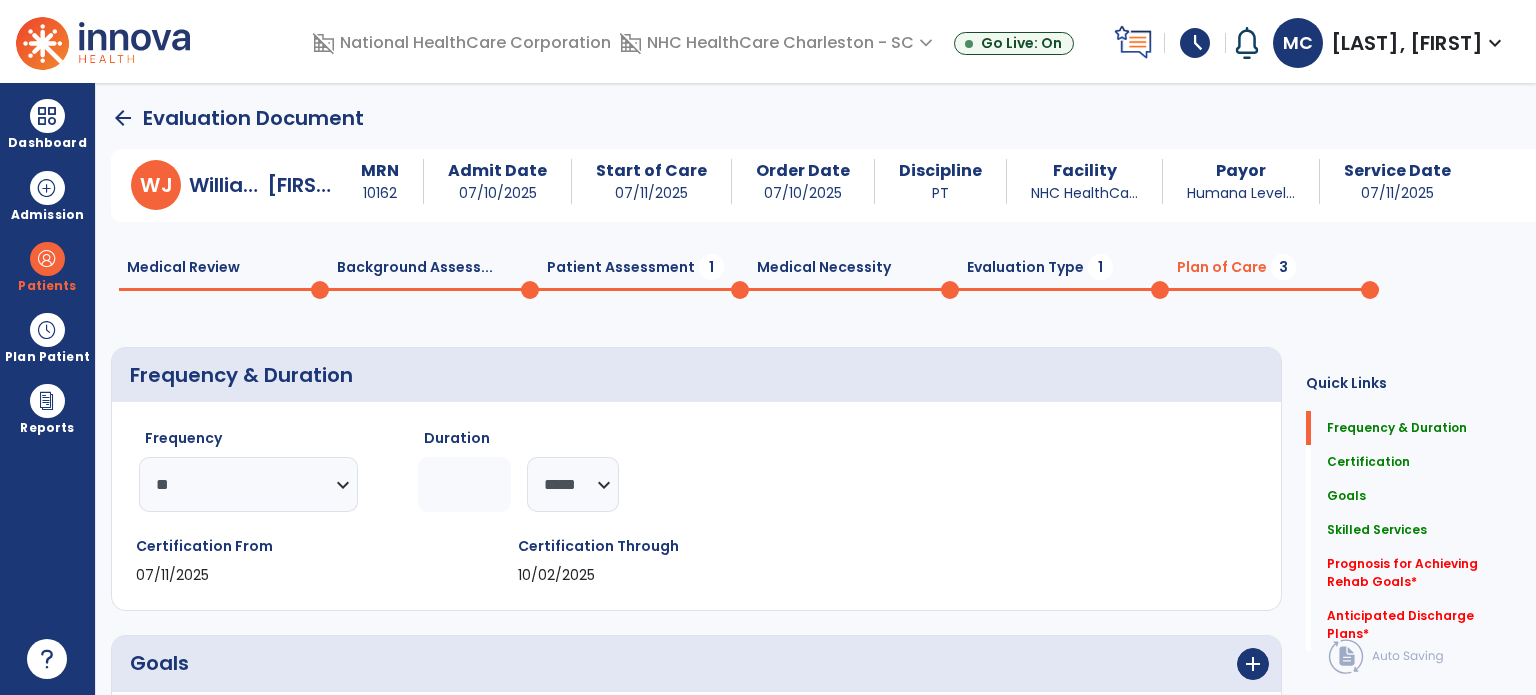click on "Evaluation Type  1" 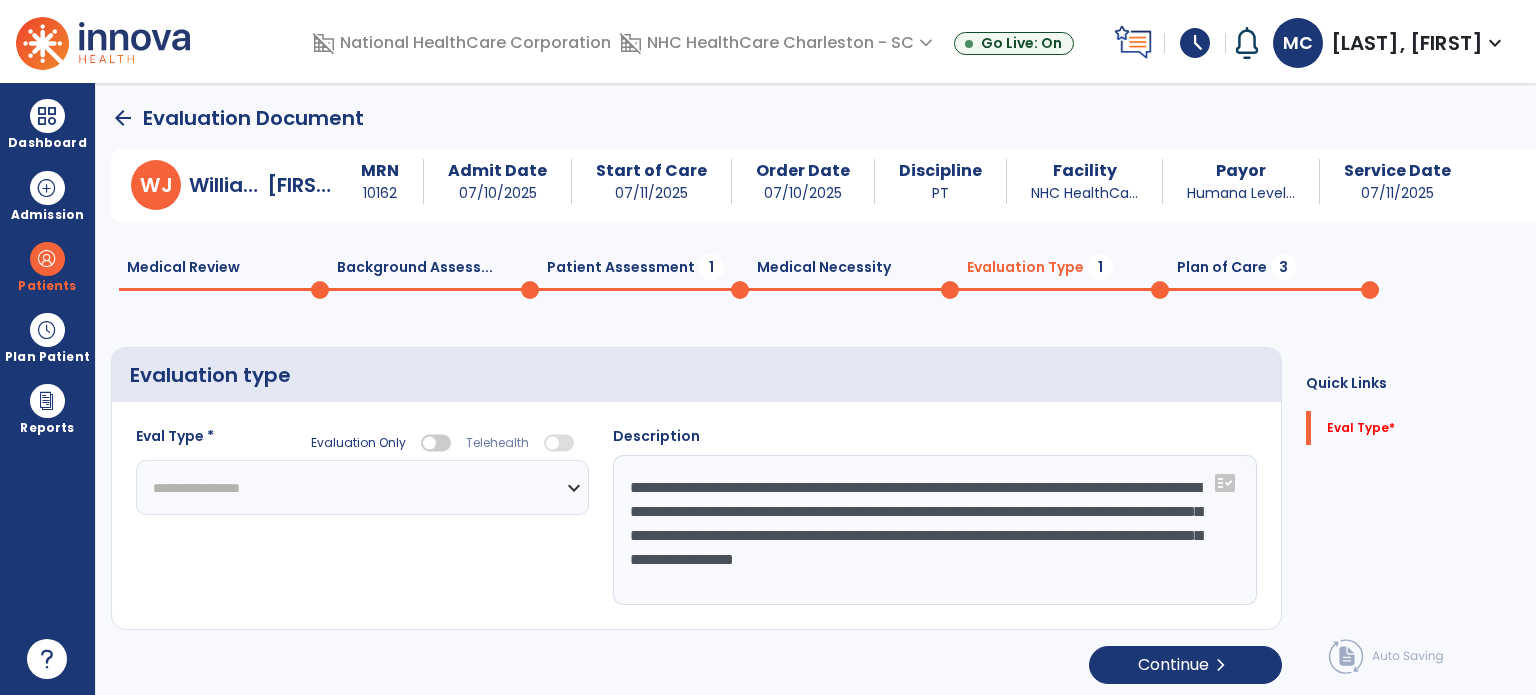 drag, startPoint x: 706, startPoint y: 491, endPoint x: 566, endPoint y: 481, distance: 140.35669 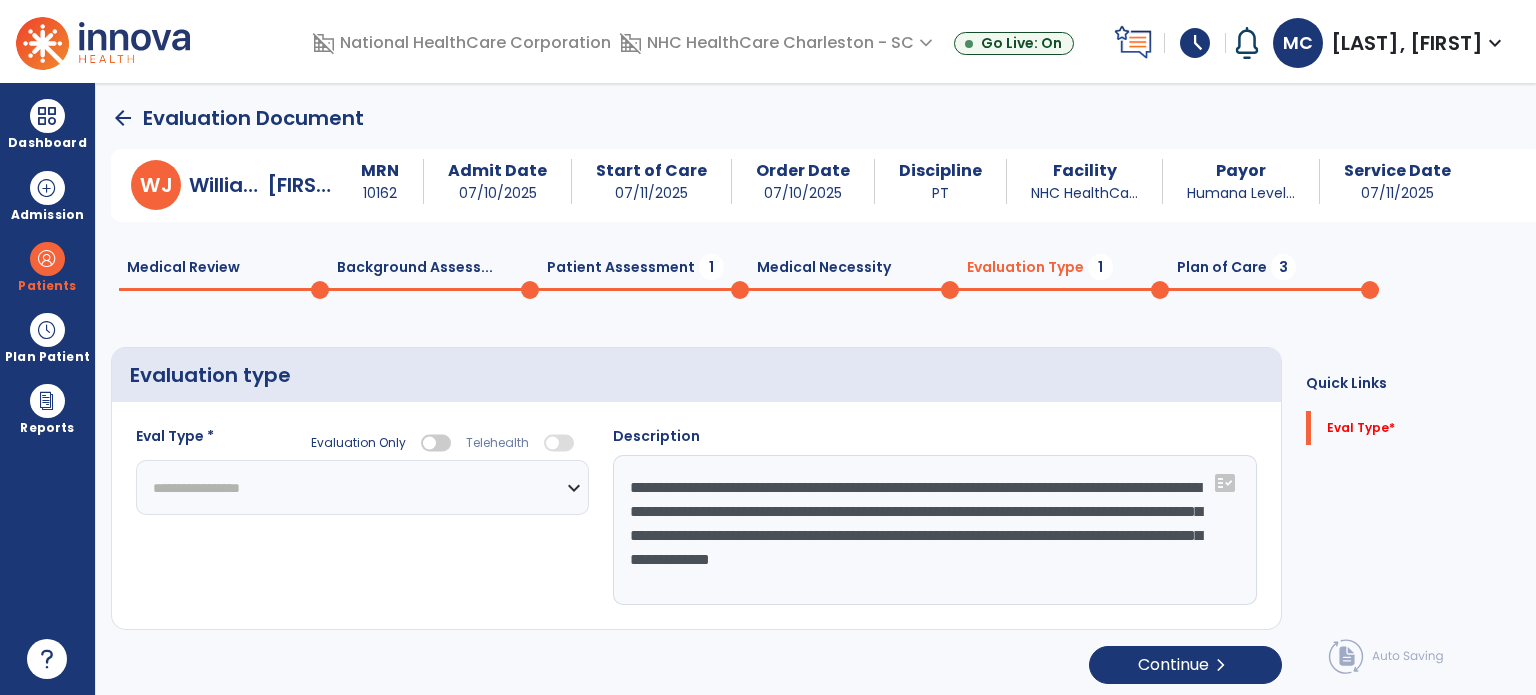 click on "**********" 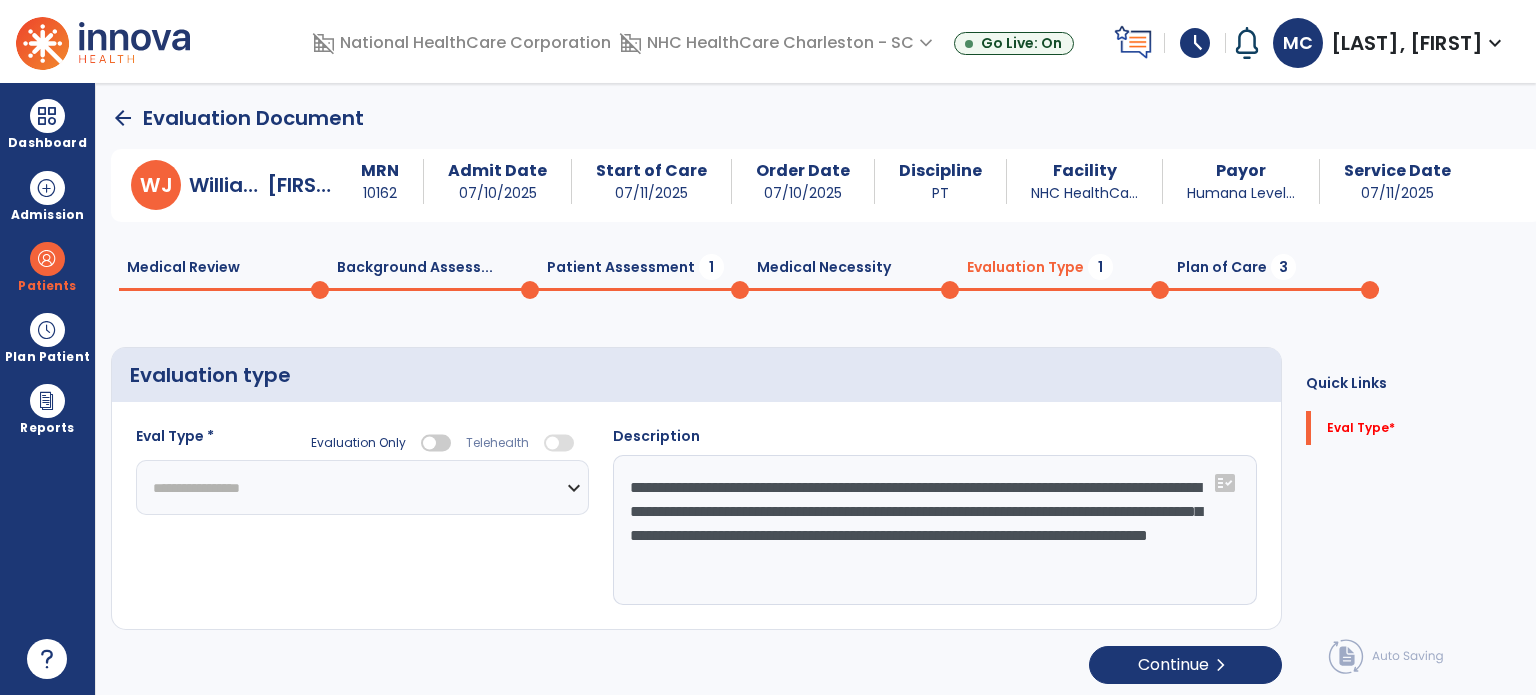 type on "**********" 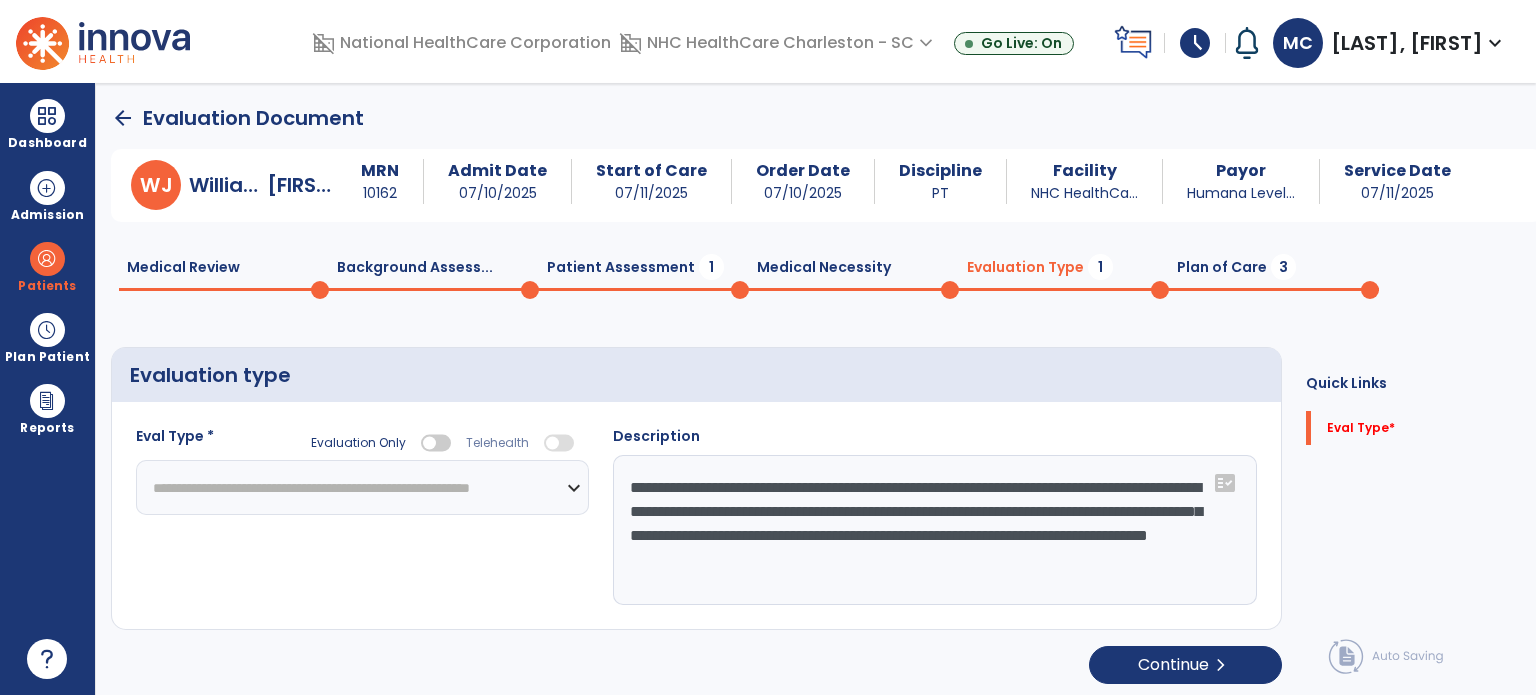 click on "**********" 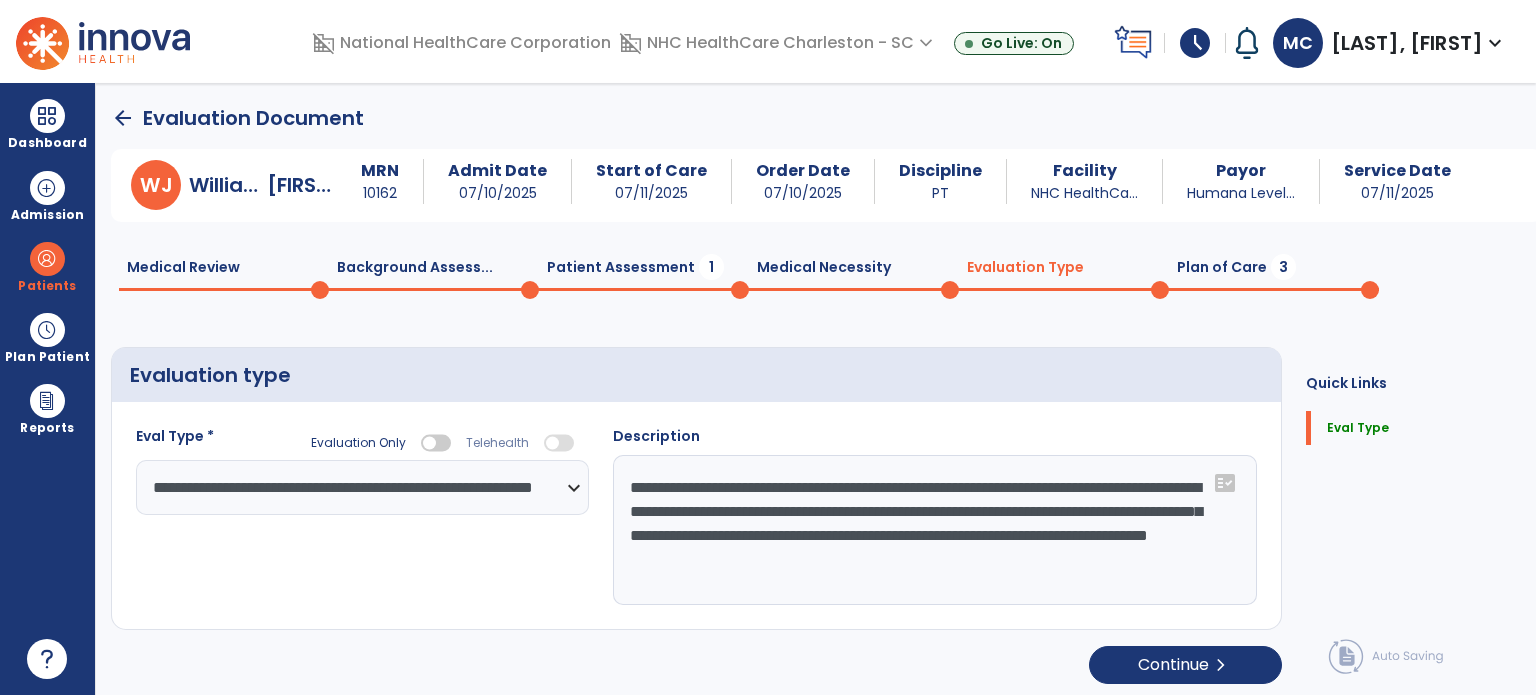 click on "Patient Assessment  1" 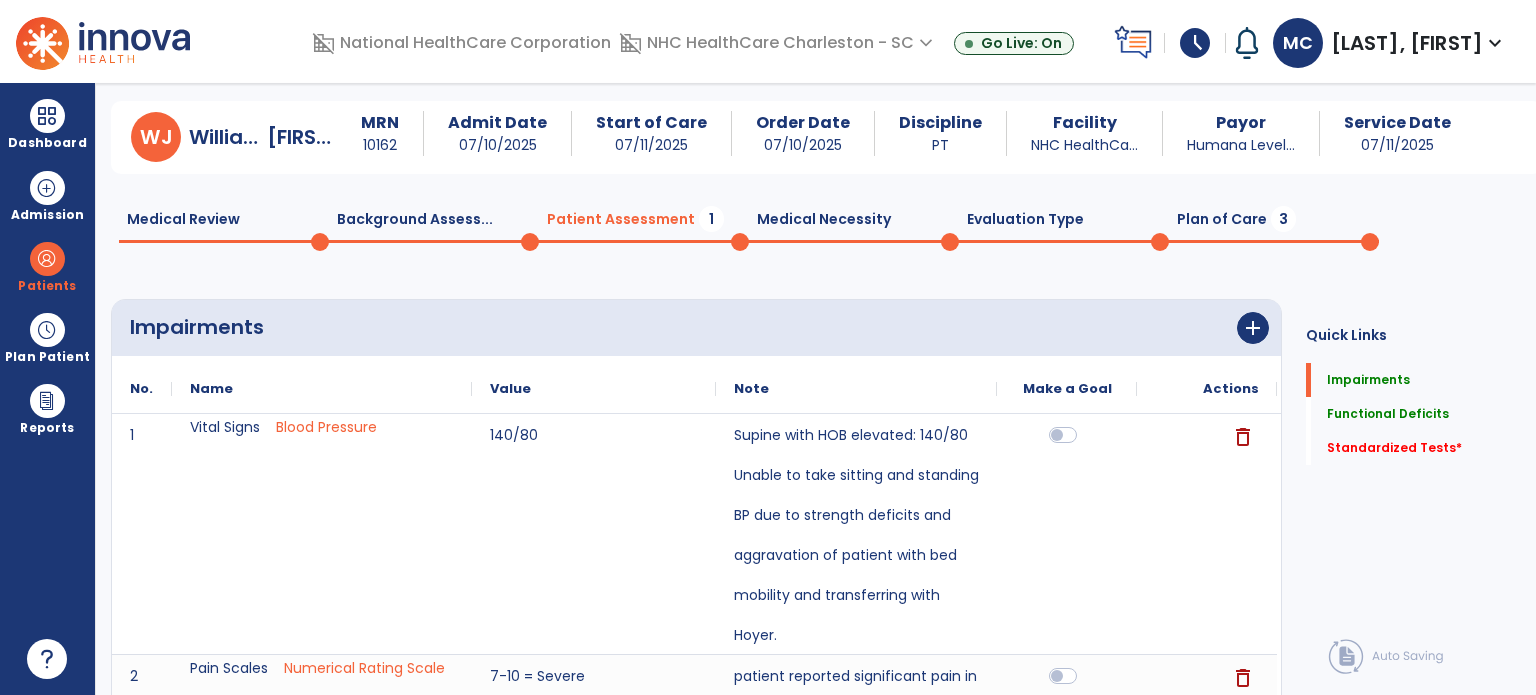 scroll, scrollTop: 0, scrollLeft: 0, axis: both 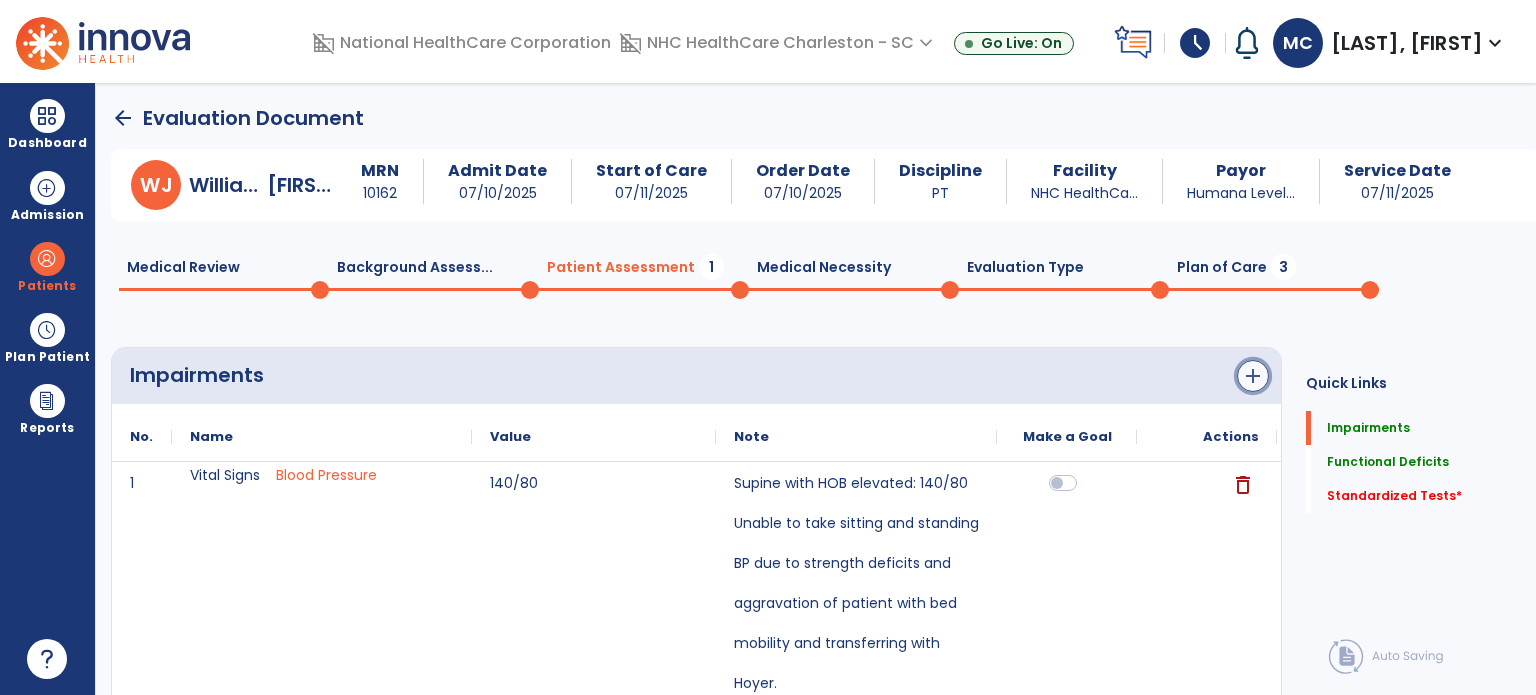 click on "add" 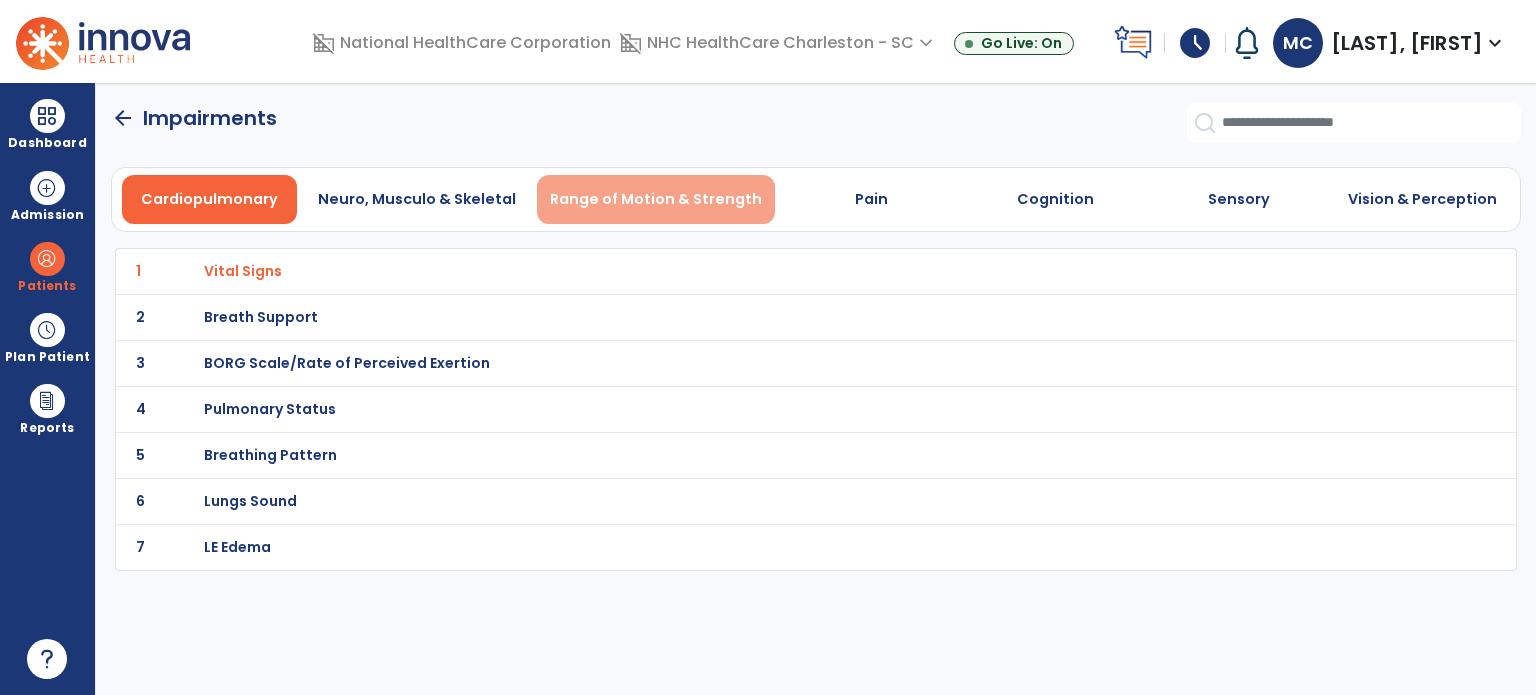click on "Range of Motion & Strength" at bounding box center (656, 199) 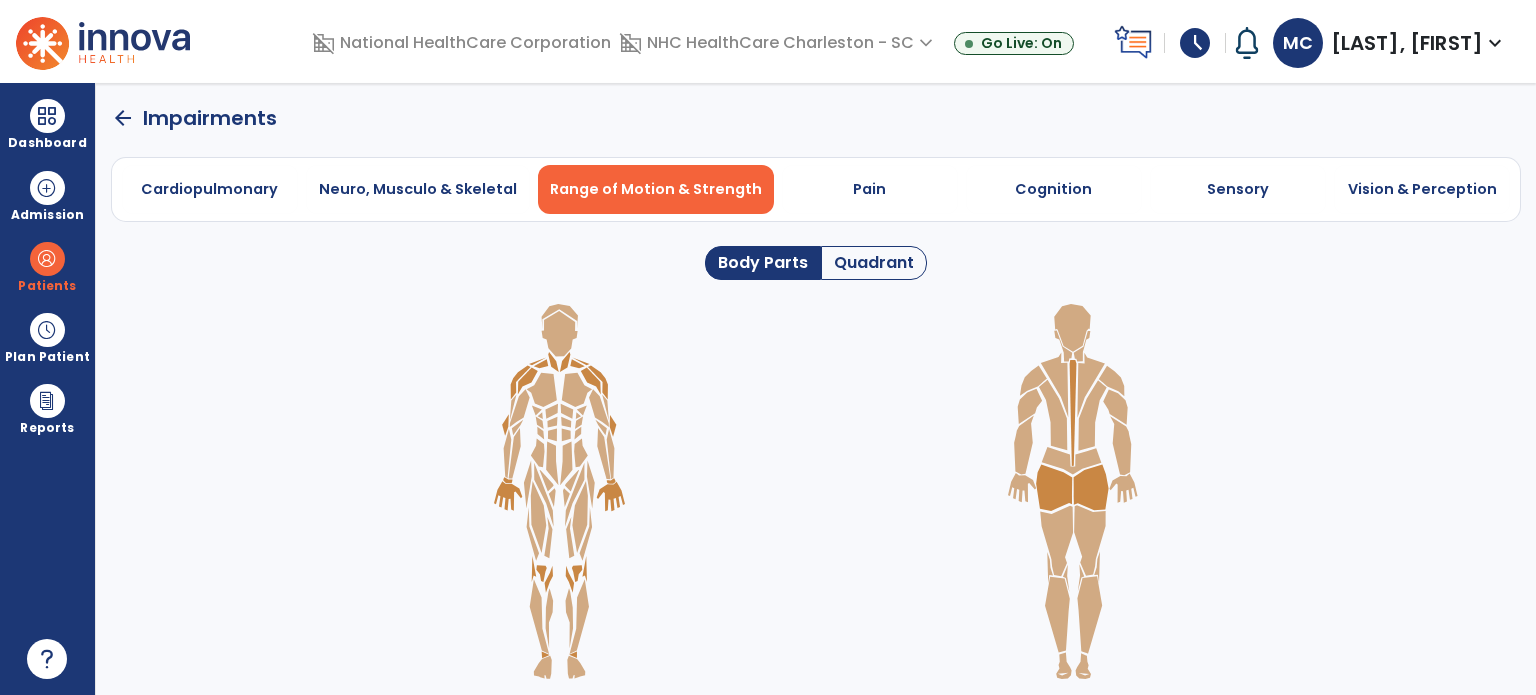 click 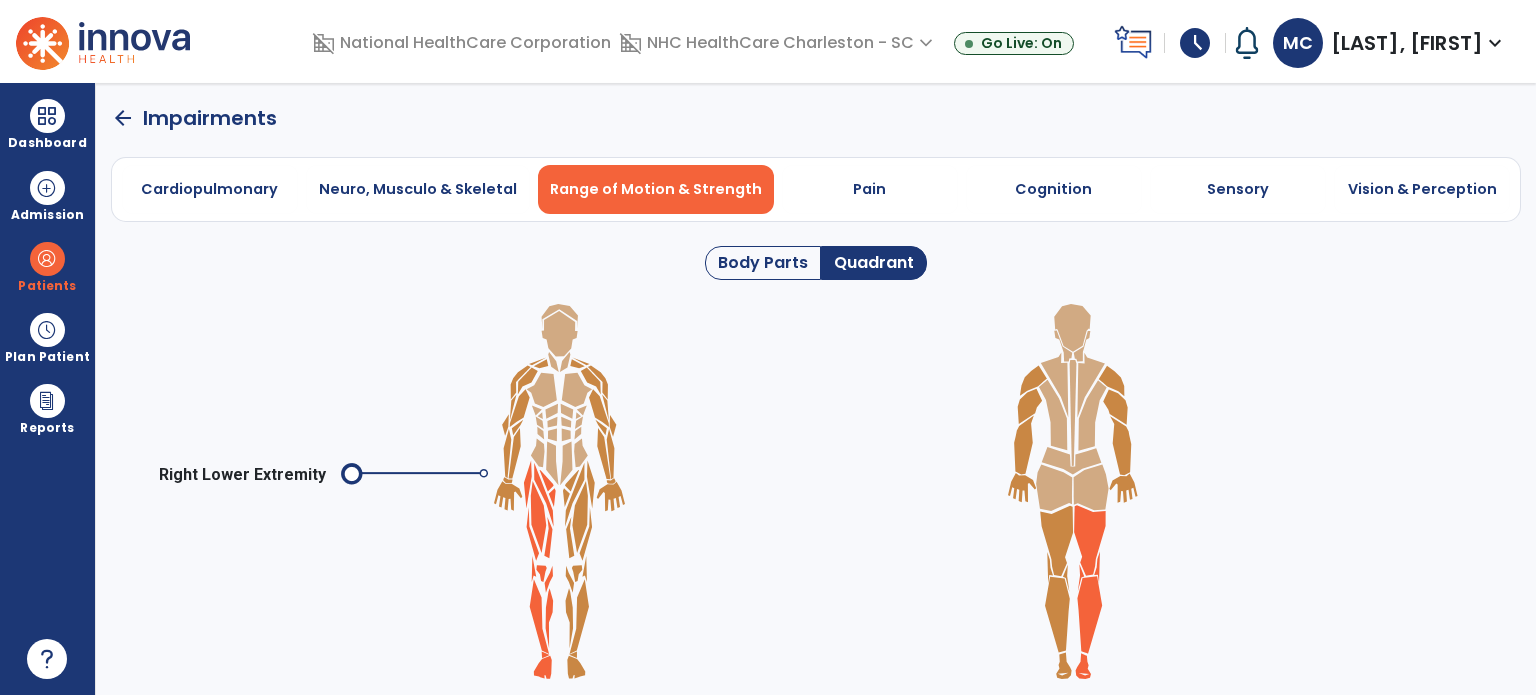 click 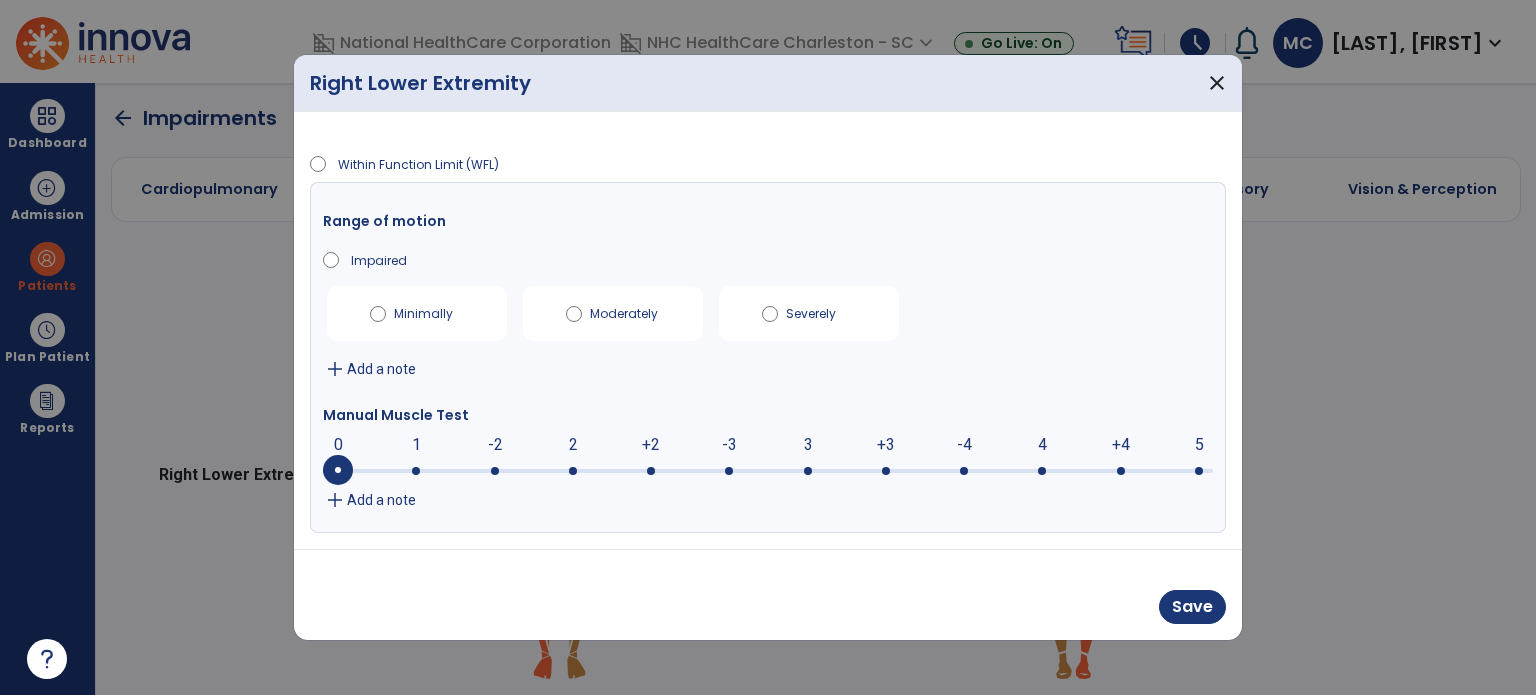 click on "Add a note" at bounding box center (381, 500) 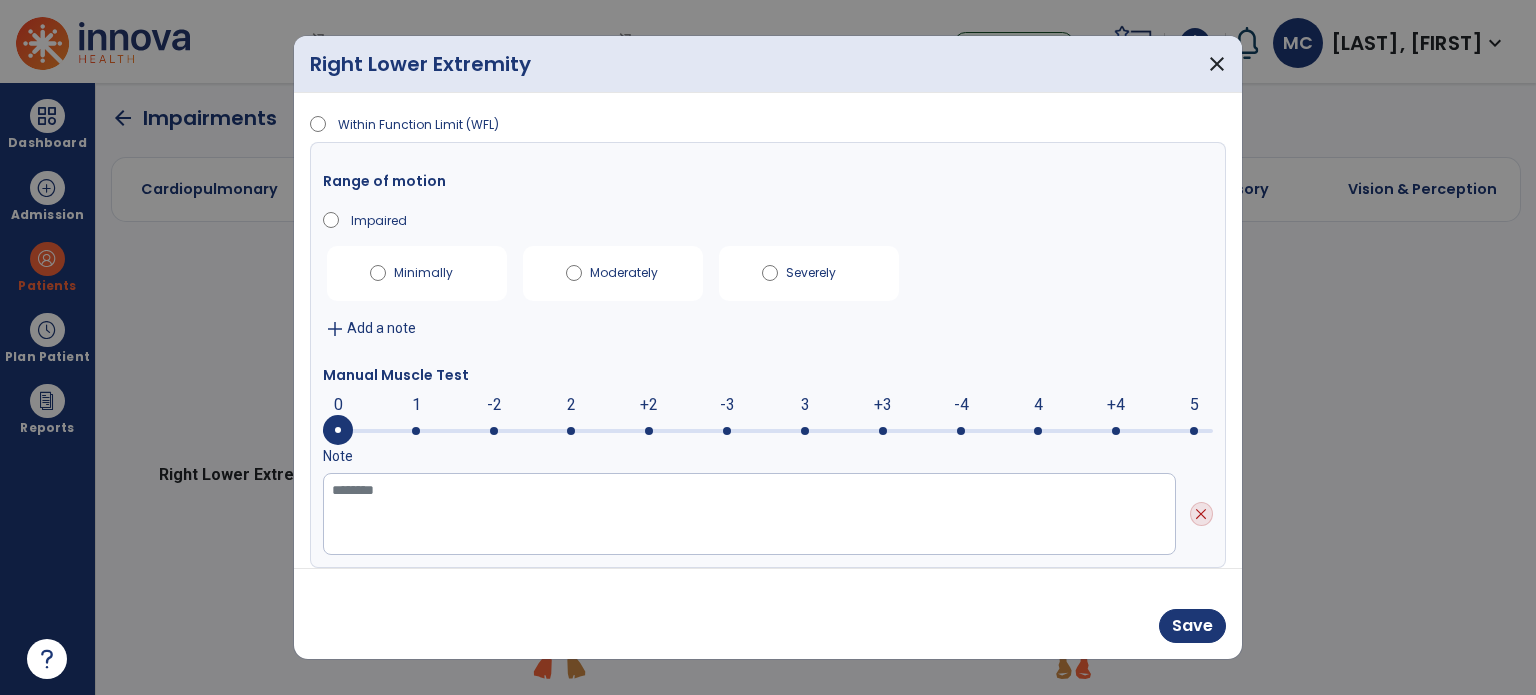 scroll, scrollTop: 33, scrollLeft: 0, axis: vertical 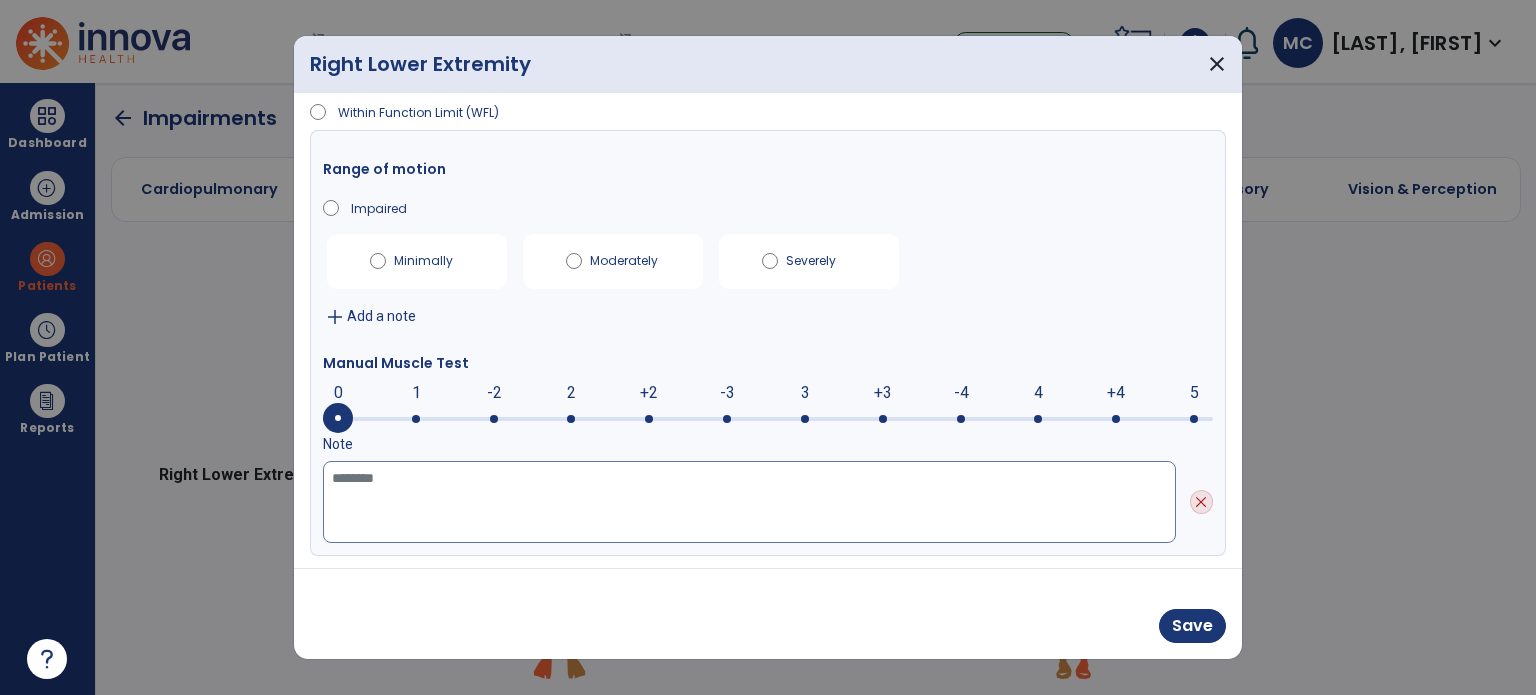 click at bounding box center (749, 502) 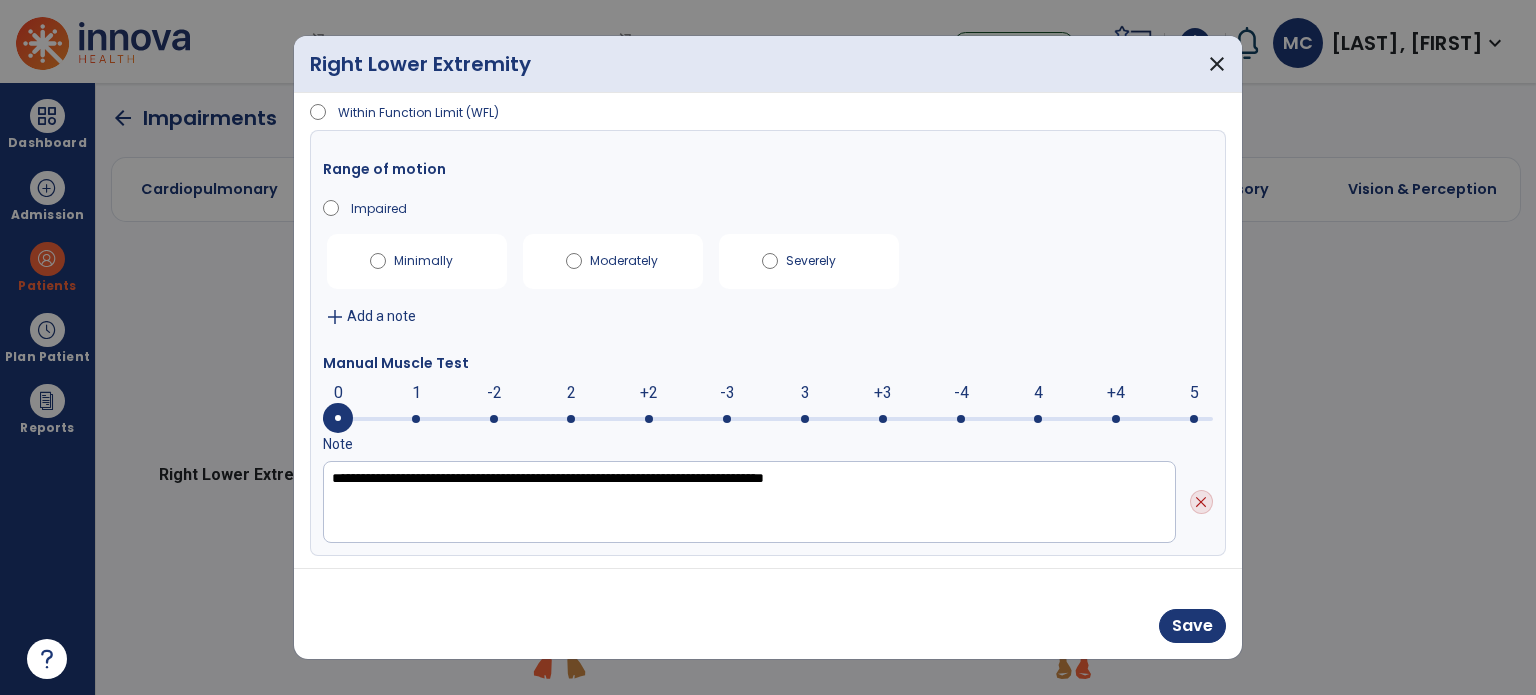 drag, startPoint x: 607, startPoint y: 486, endPoint x: 669, endPoint y: 55, distance: 435.43655 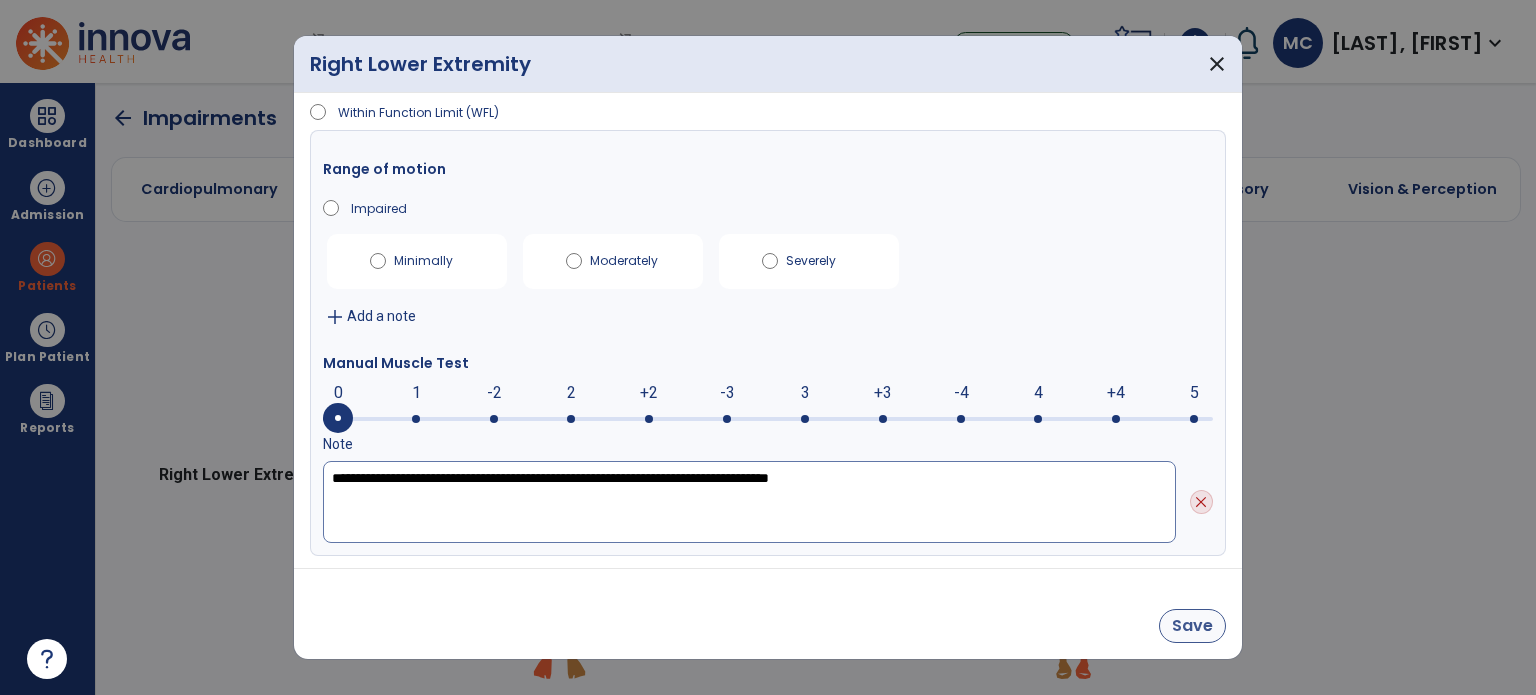 type on "**********" 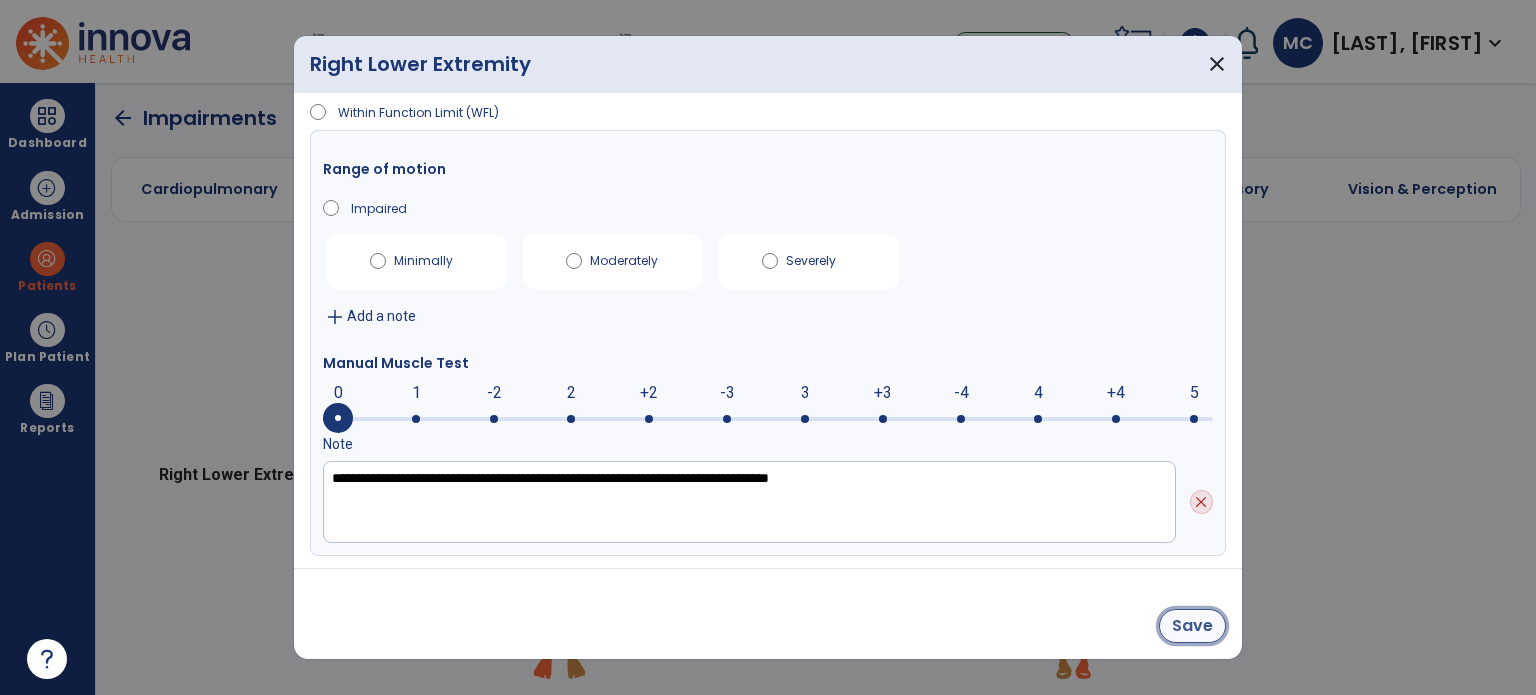 click on "Save" at bounding box center (1192, 626) 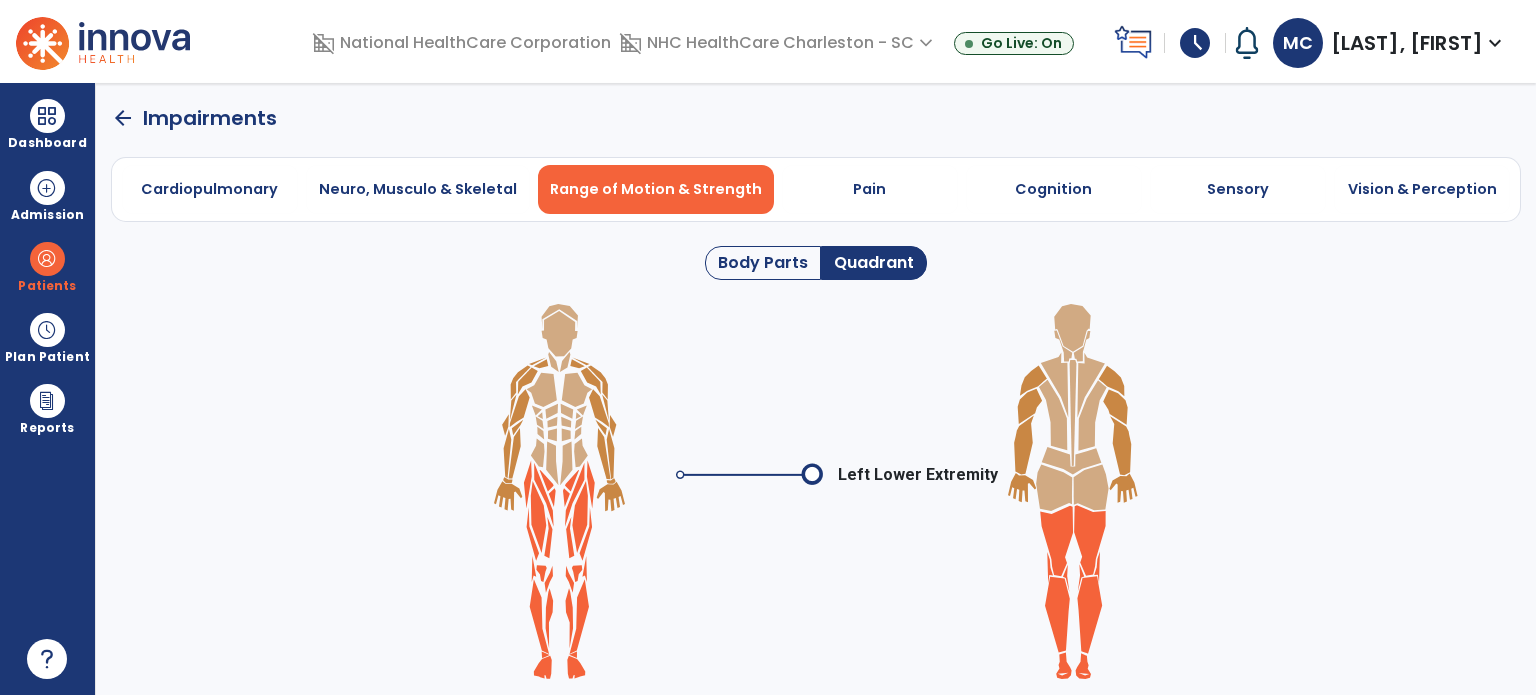 click 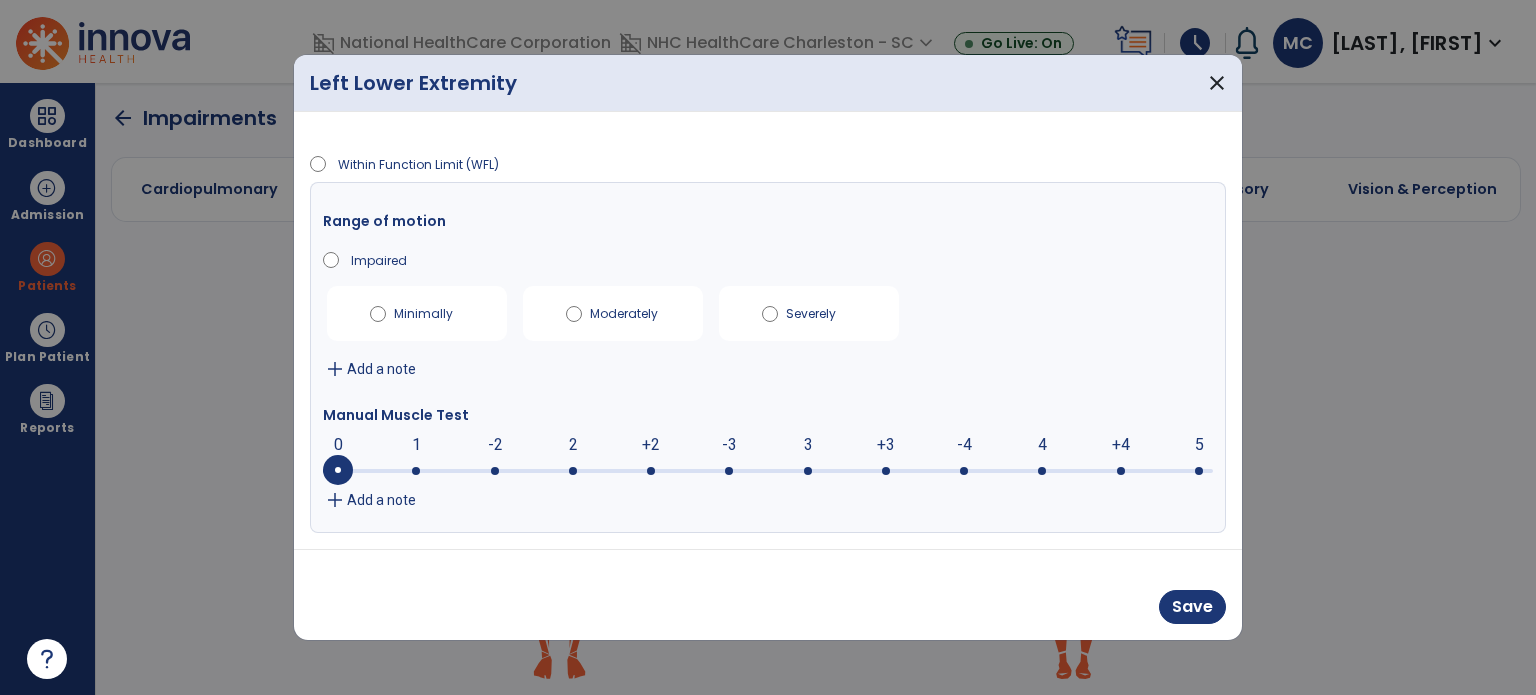 click on "add" at bounding box center [335, 500] 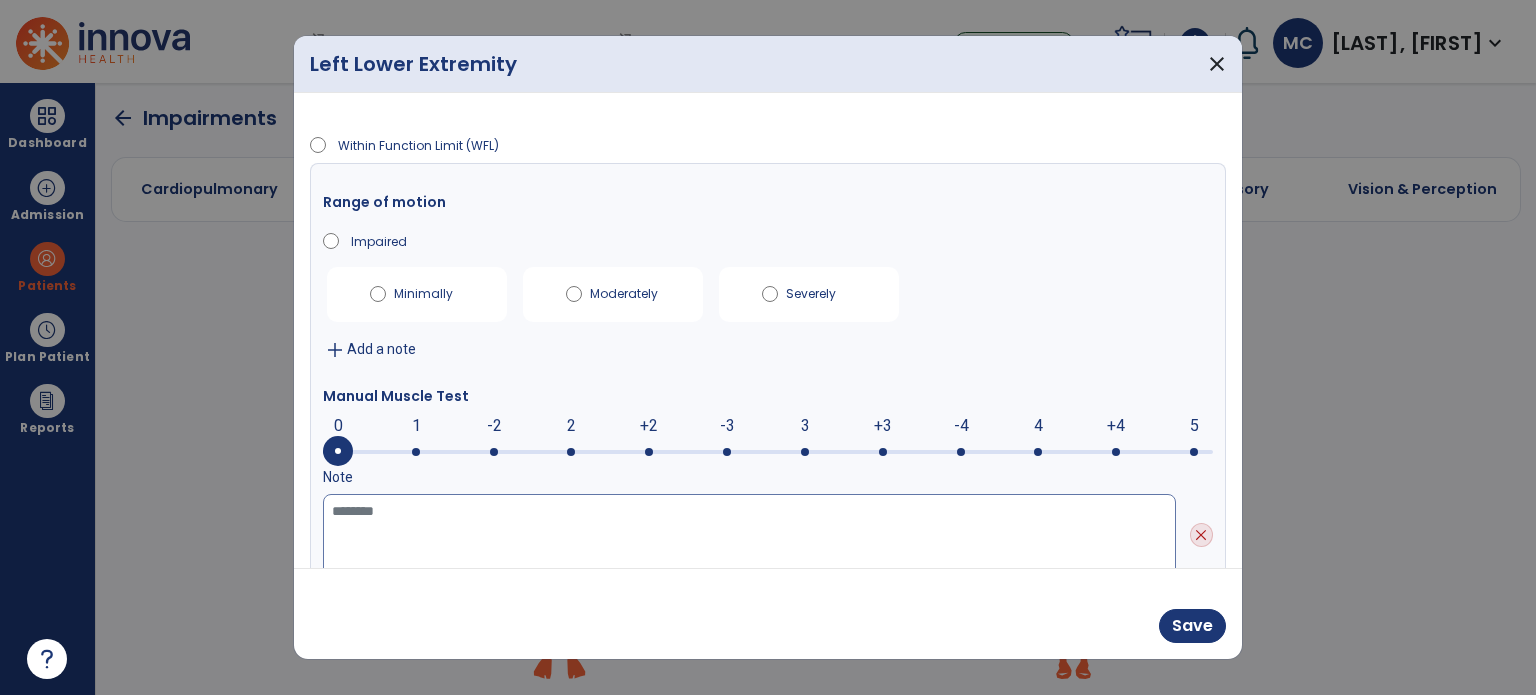 click at bounding box center [749, 535] 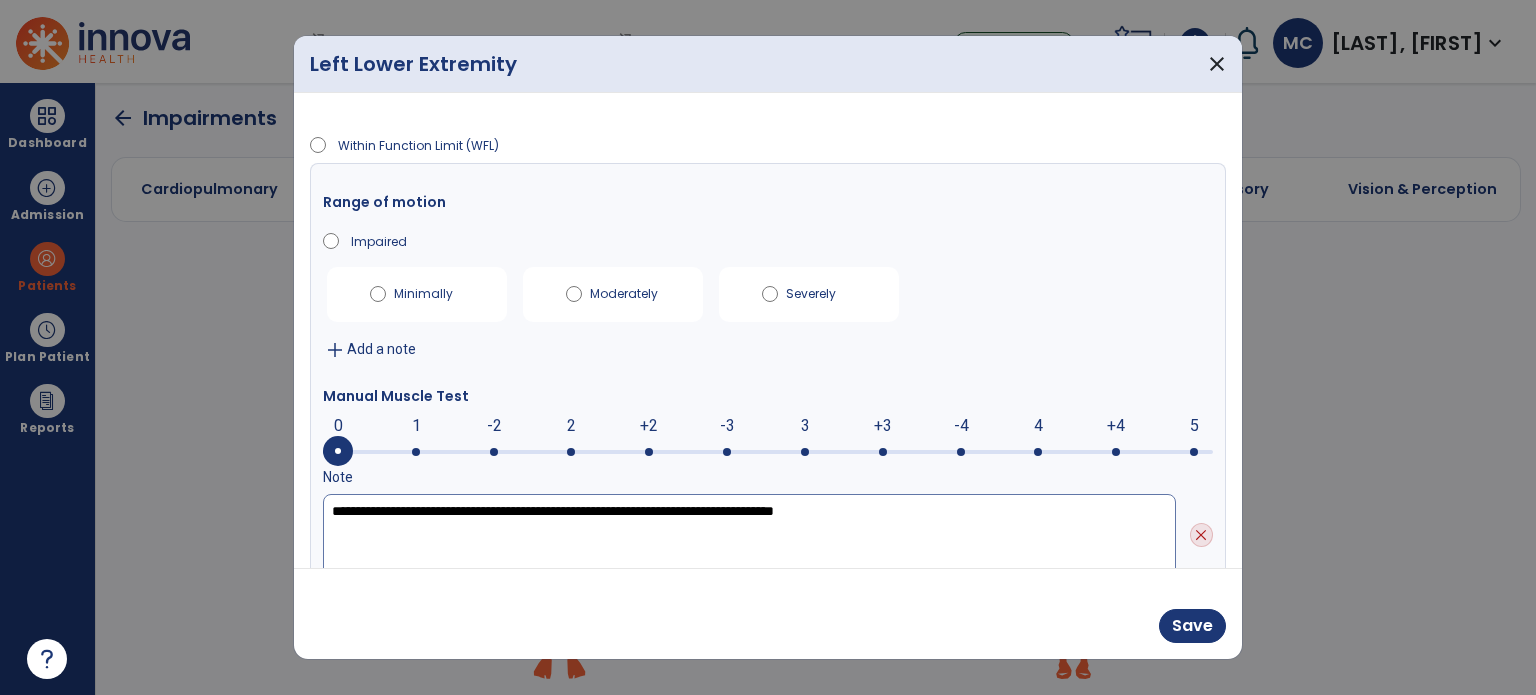 scroll, scrollTop: 33, scrollLeft: 0, axis: vertical 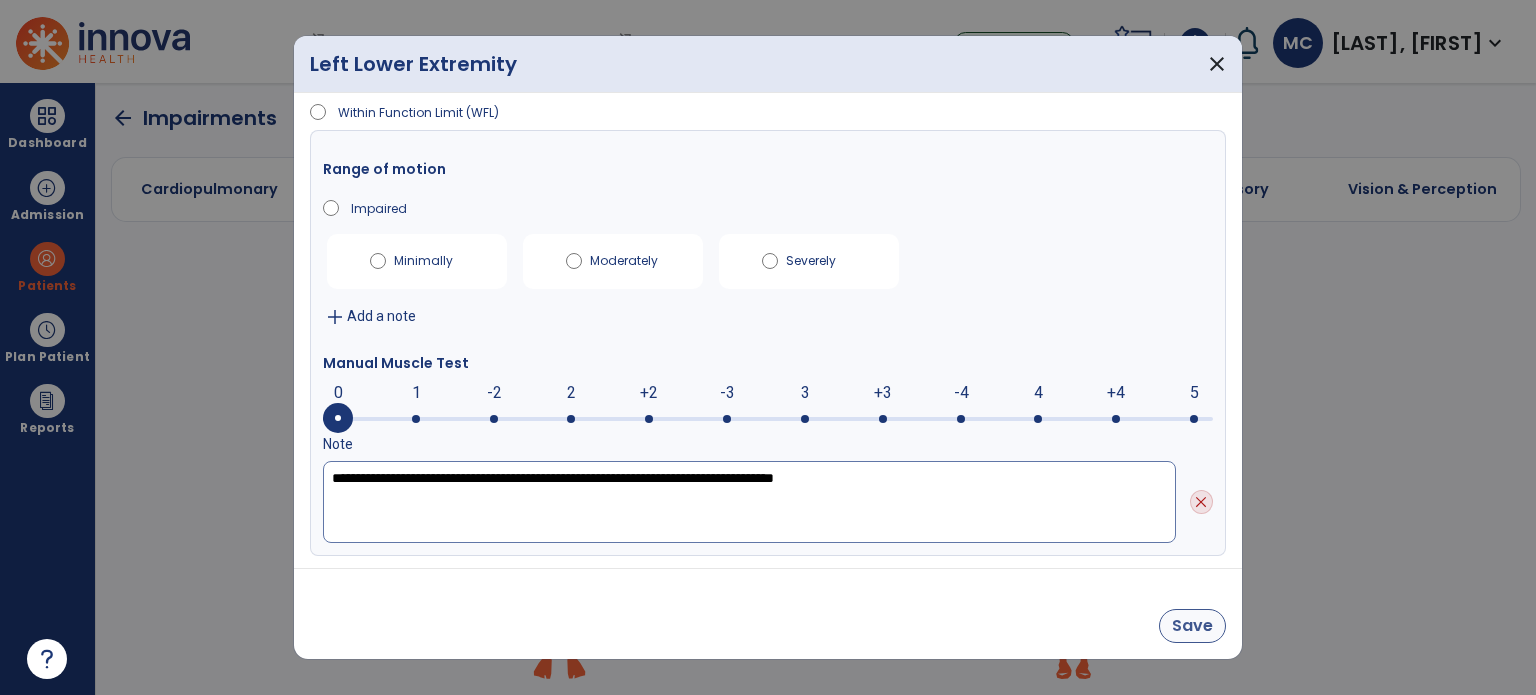 type on "**********" 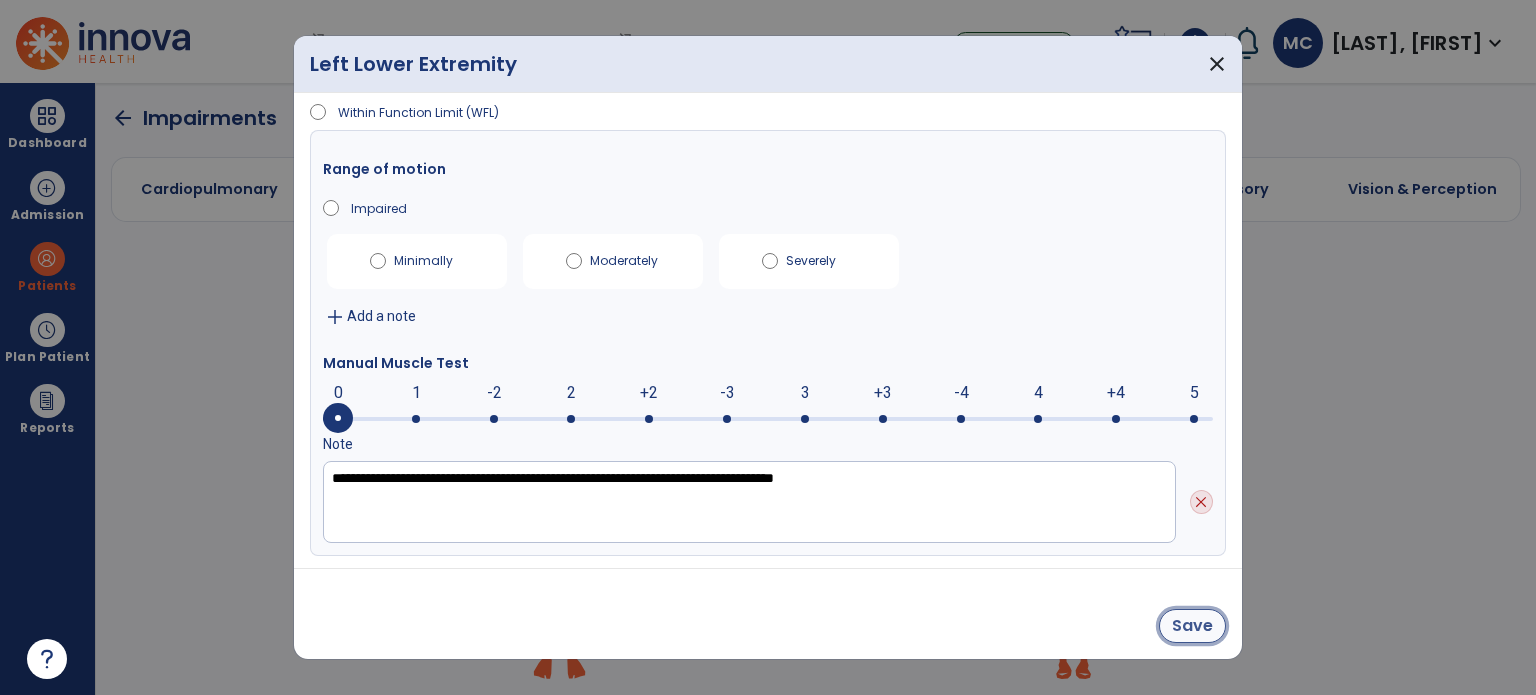 click on "Save" at bounding box center (1192, 626) 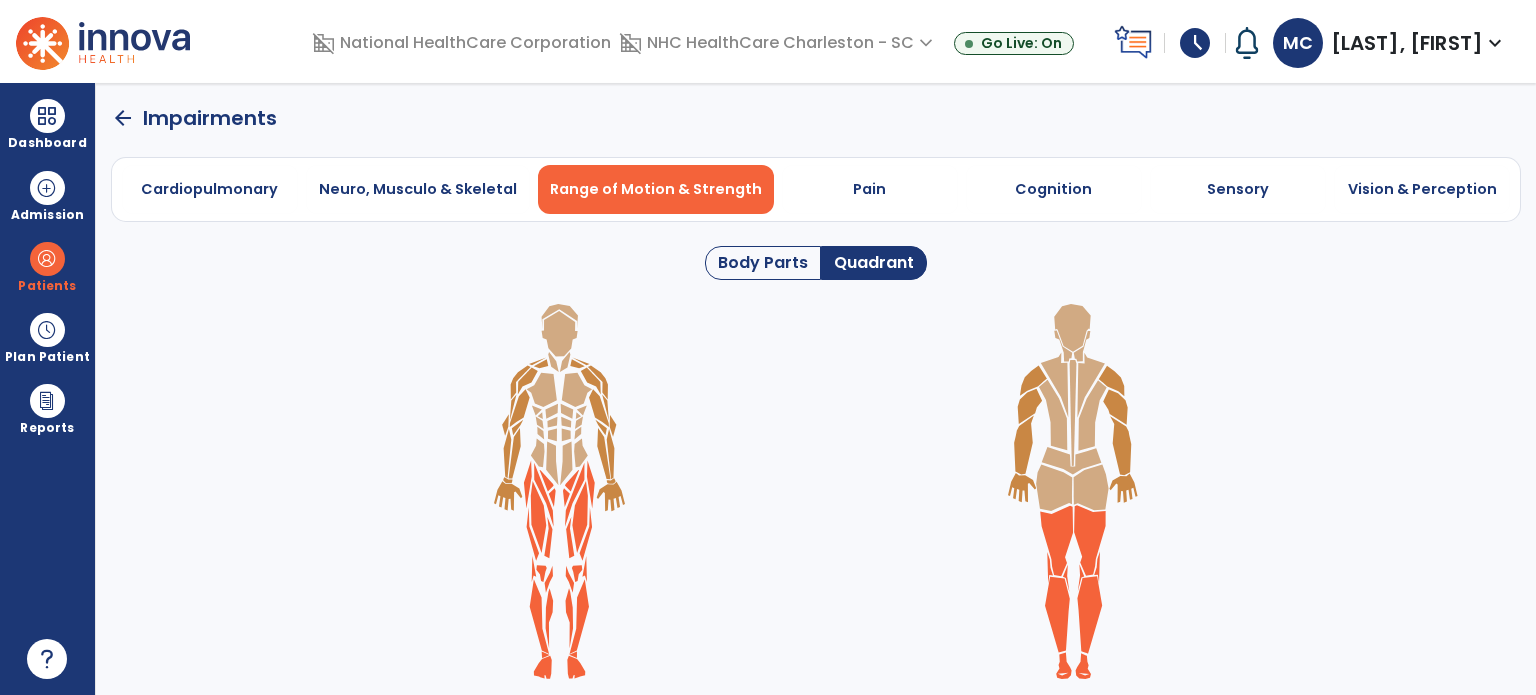 click on "arrow_back" 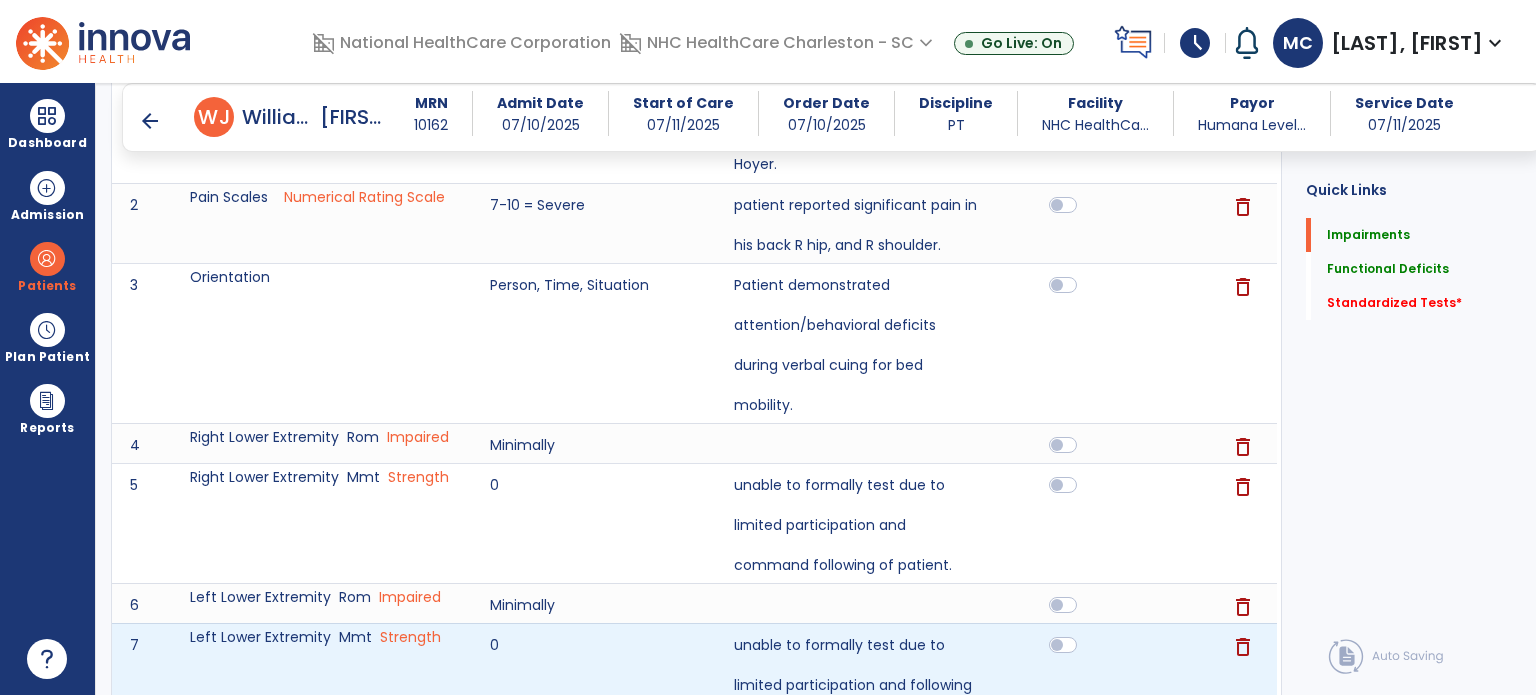 scroll, scrollTop: 0, scrollLeft: 0, axis: both 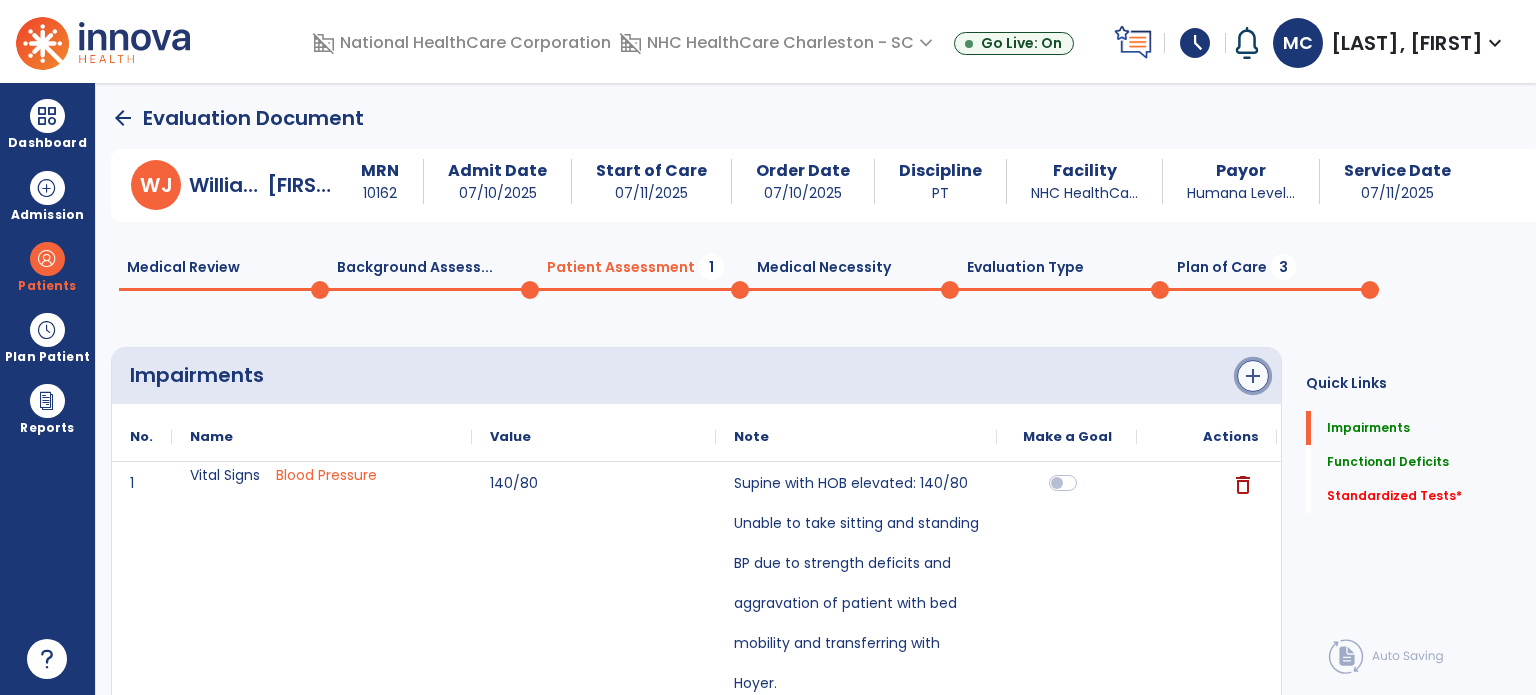 click on "add" 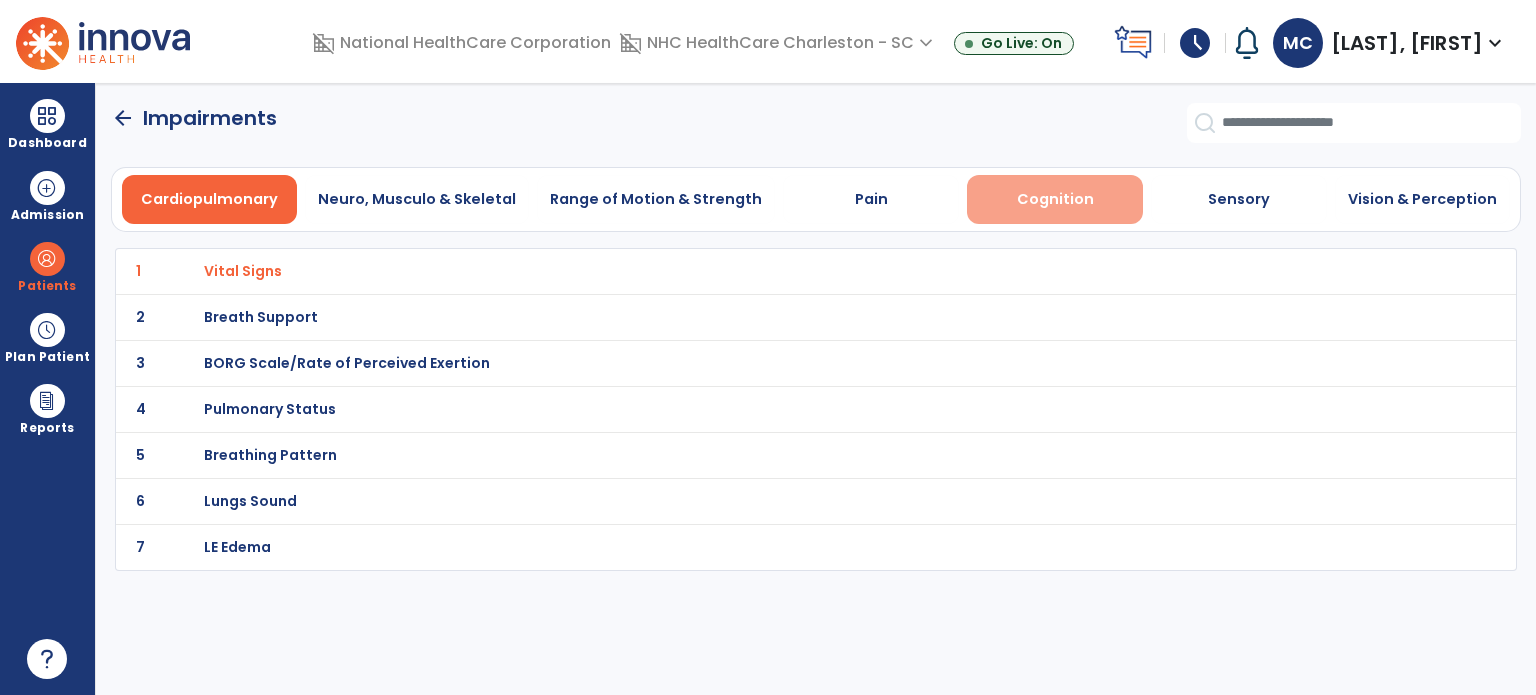 click on "Cognition" at bounding box center [1055, 199] 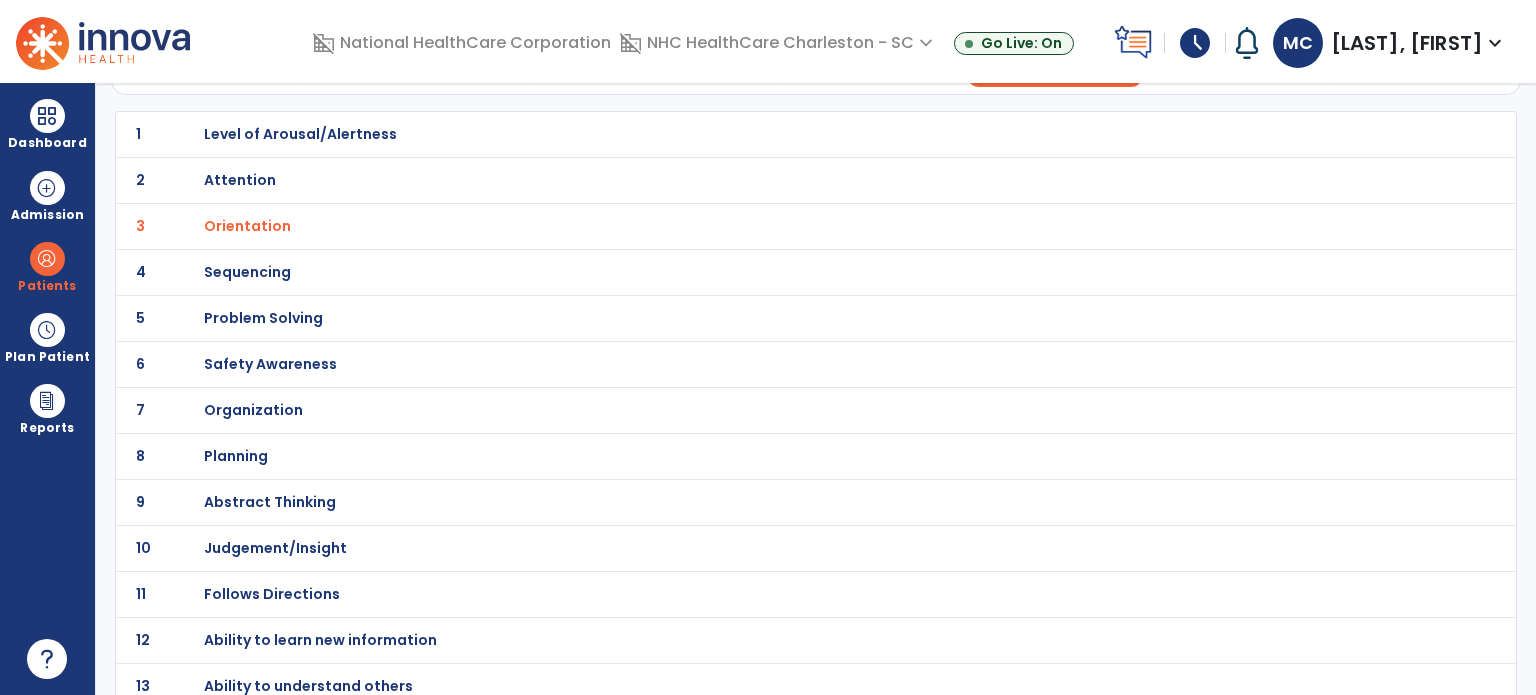 scroll, scrollTop: 148, scrollLeft: 0, axis: vertical 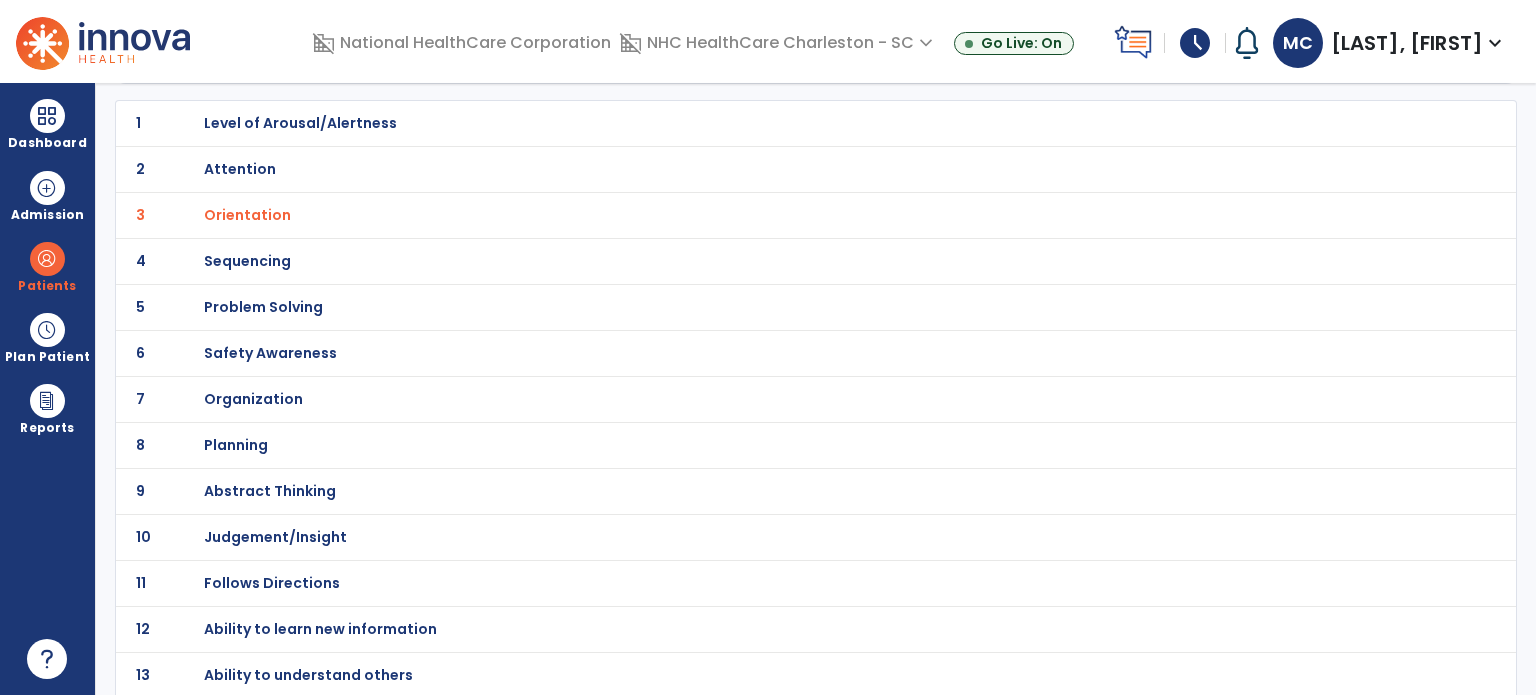 click on "Follows Directions" at bounding box center [772, 123] 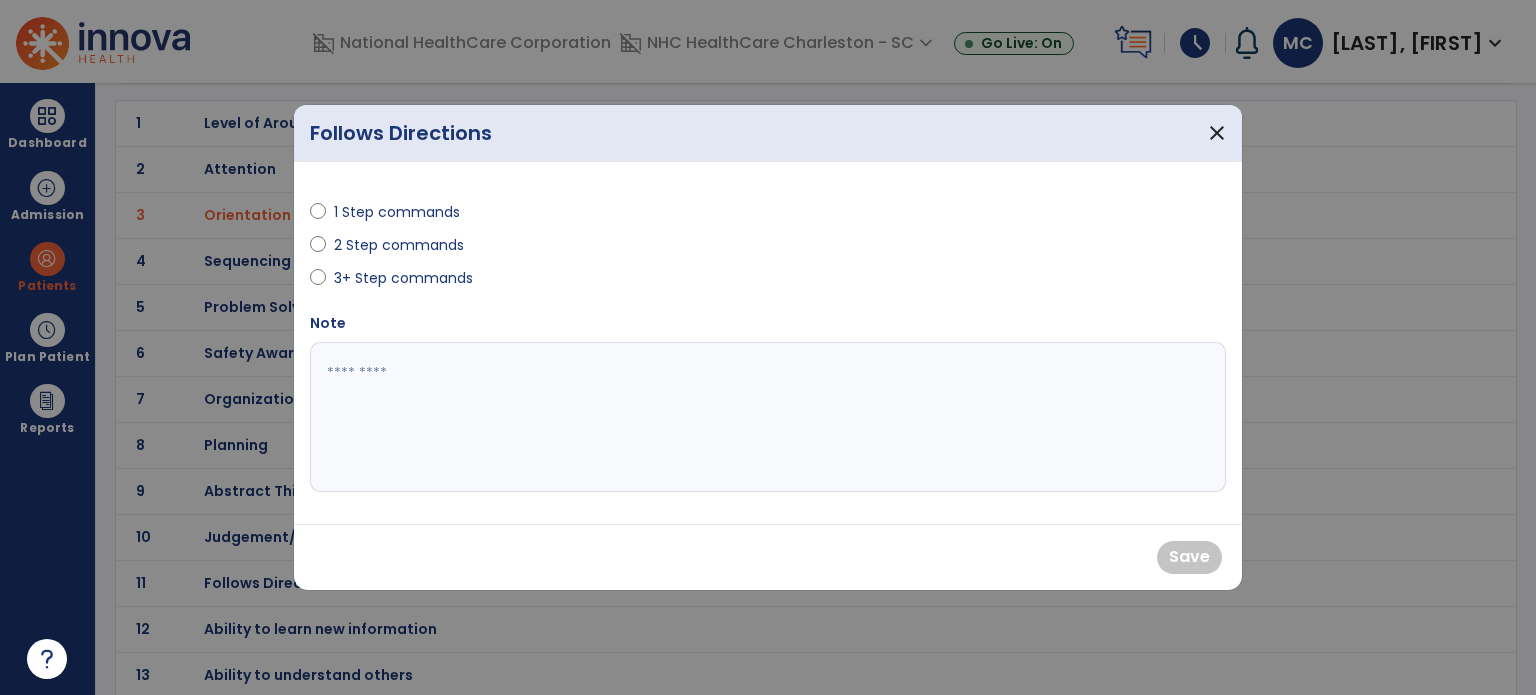 click at bounding box center [768, 417] 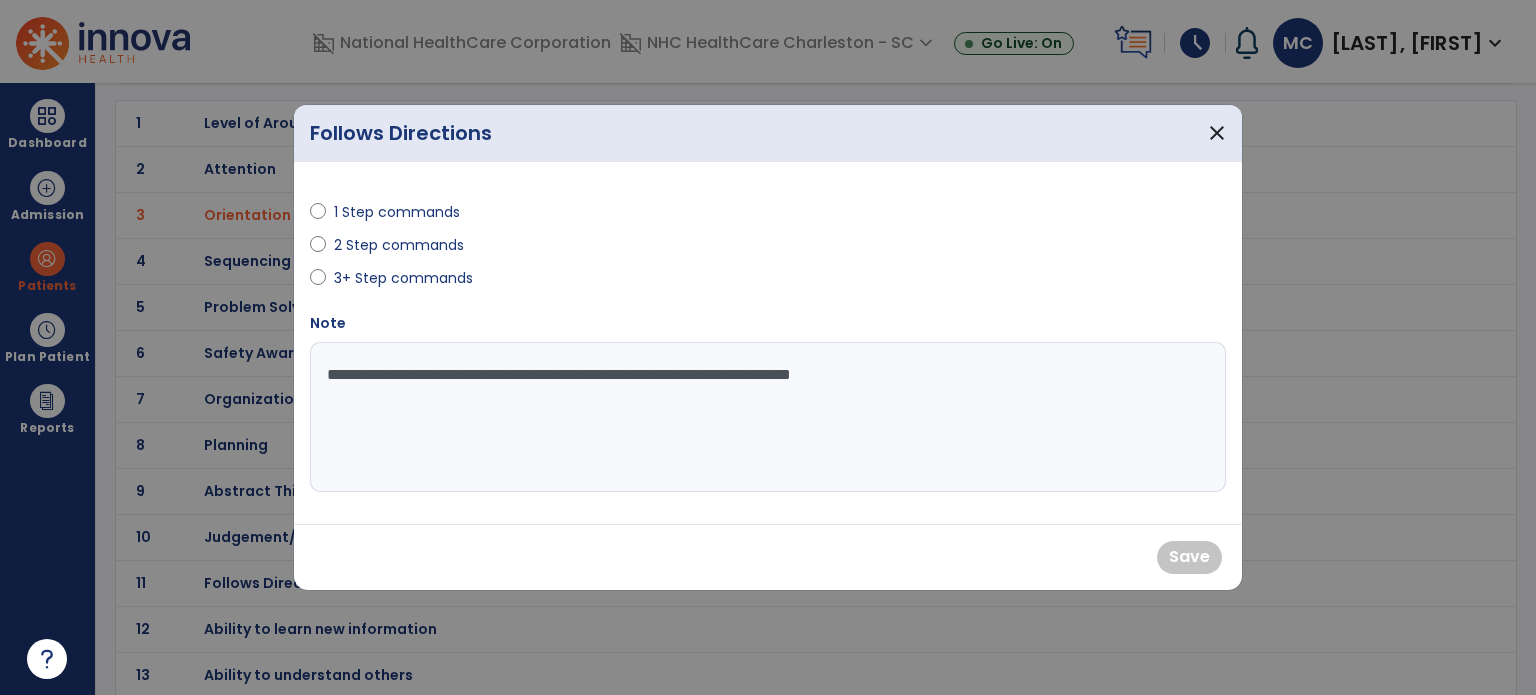 click on "**********" at bounding box center [768, 417] 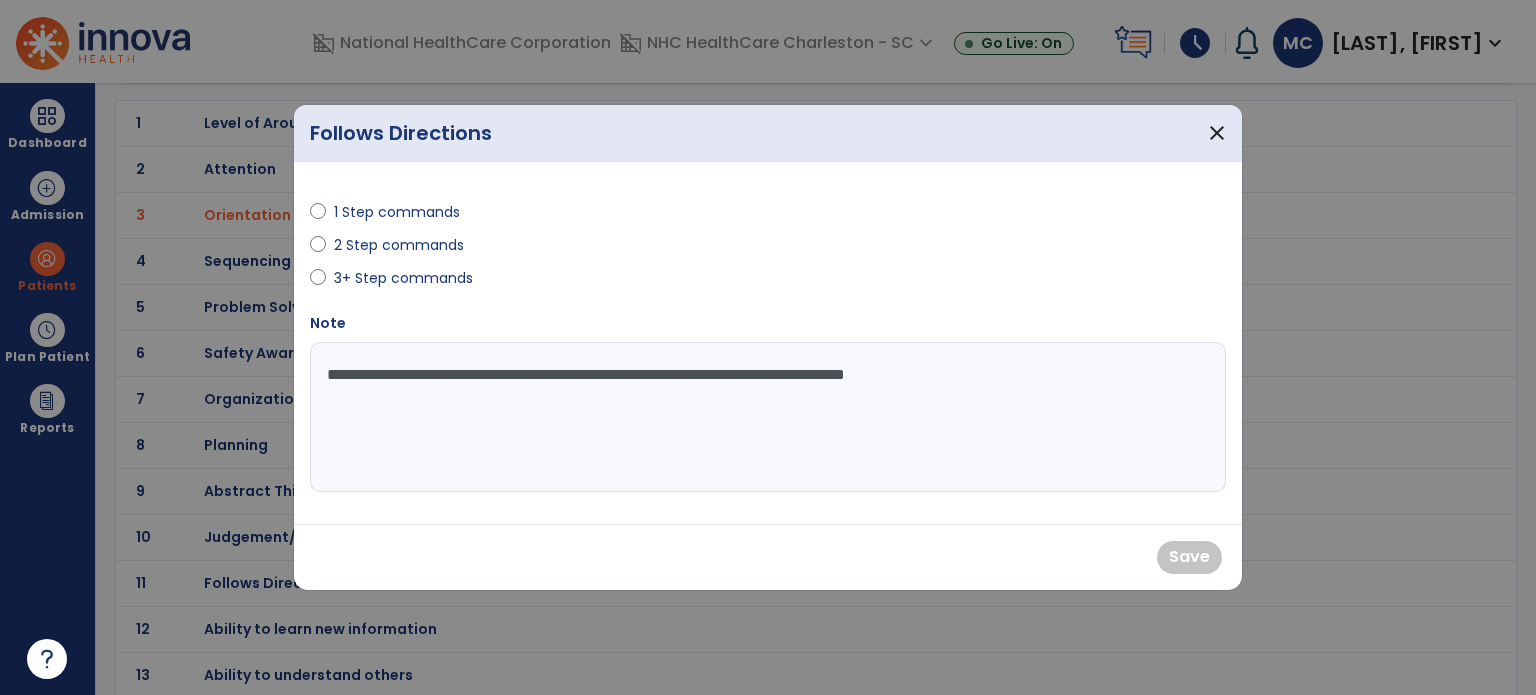 click on "**********" at bounding box center (768, 417) 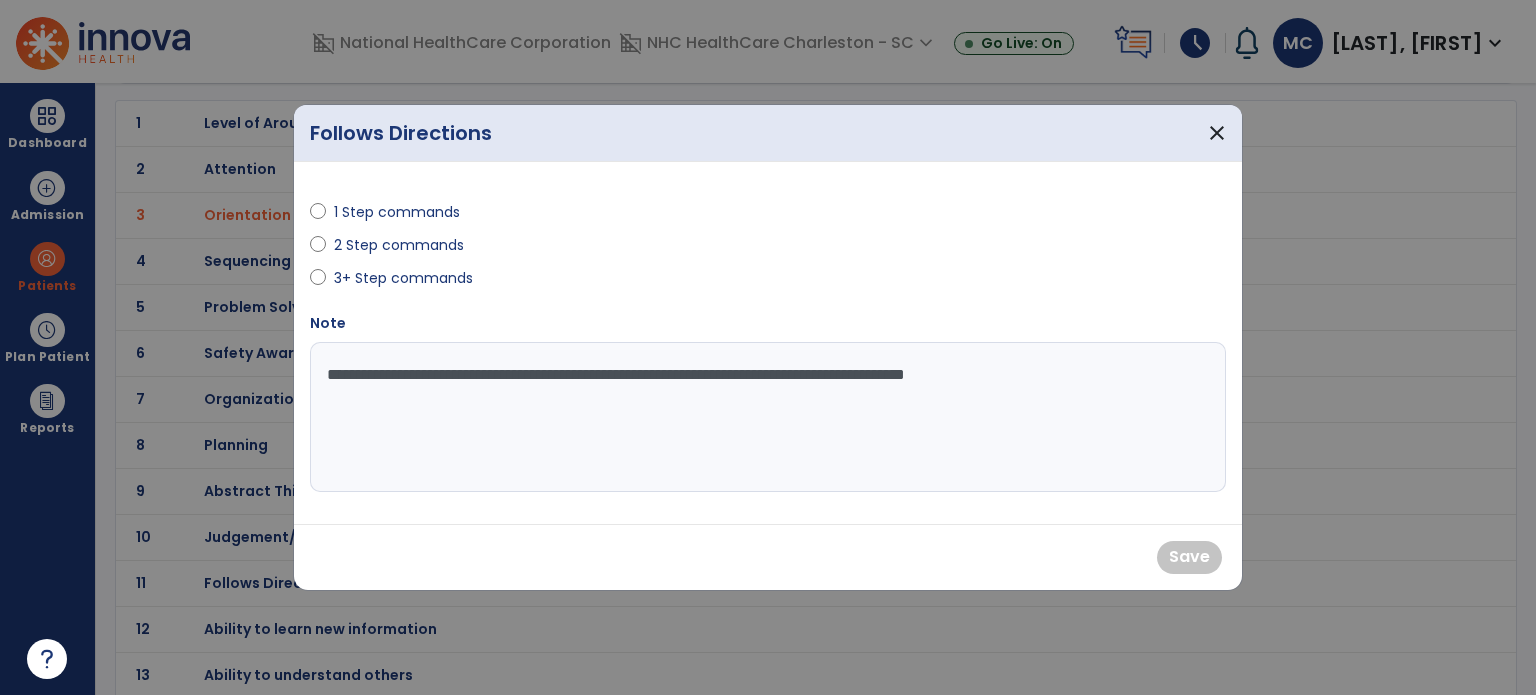 click on "**********" at bounding box center [768, 417] 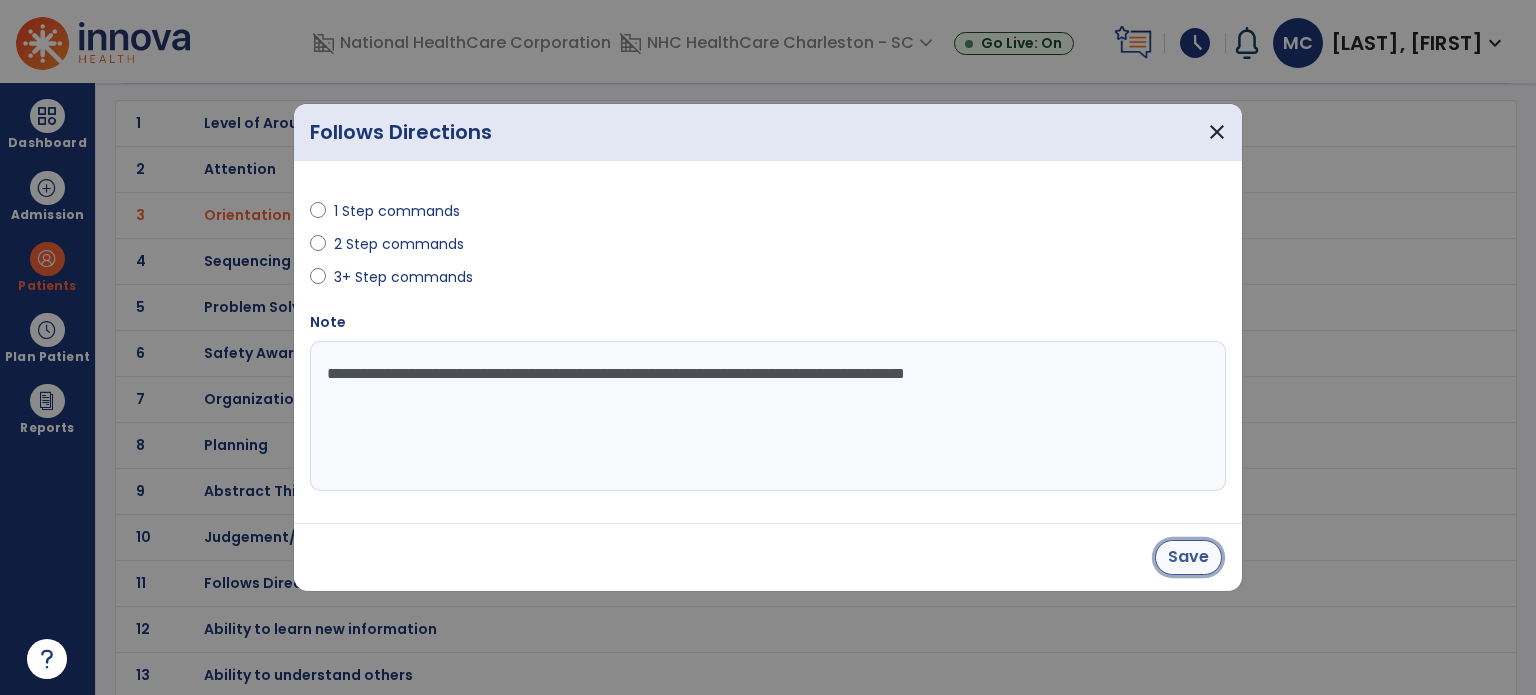 click on "Save" at bounding box center [1188, 557] 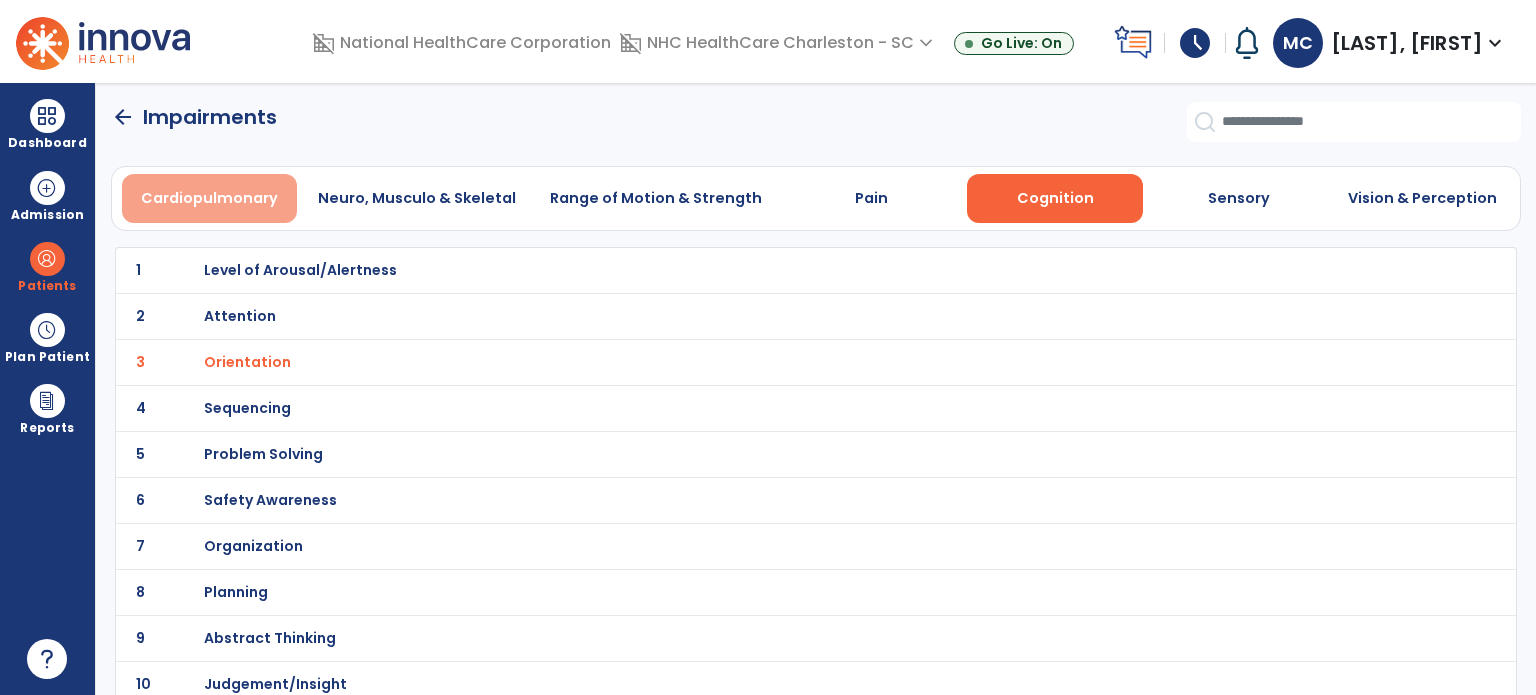 scroll, scrollTop: 0, scrollLeft: 0, axis: both 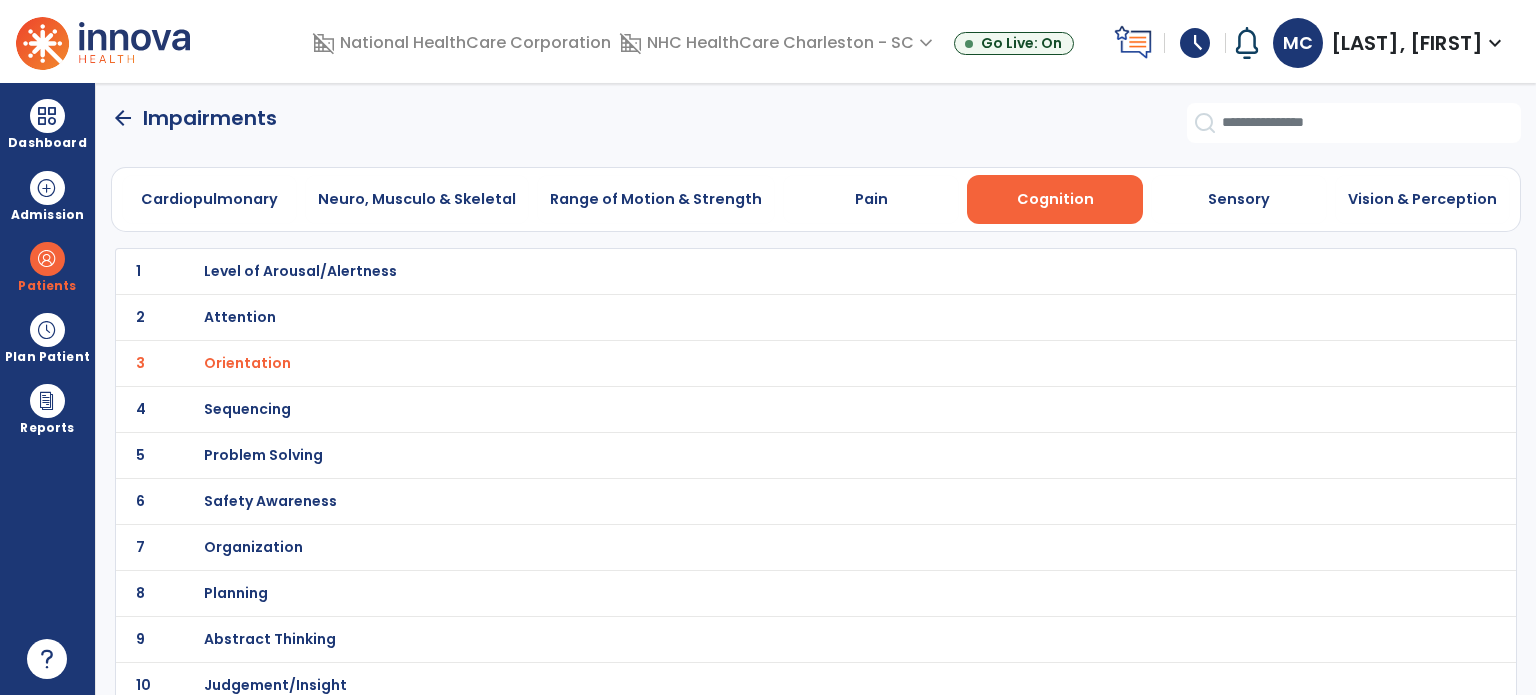 click on "arrow_back" 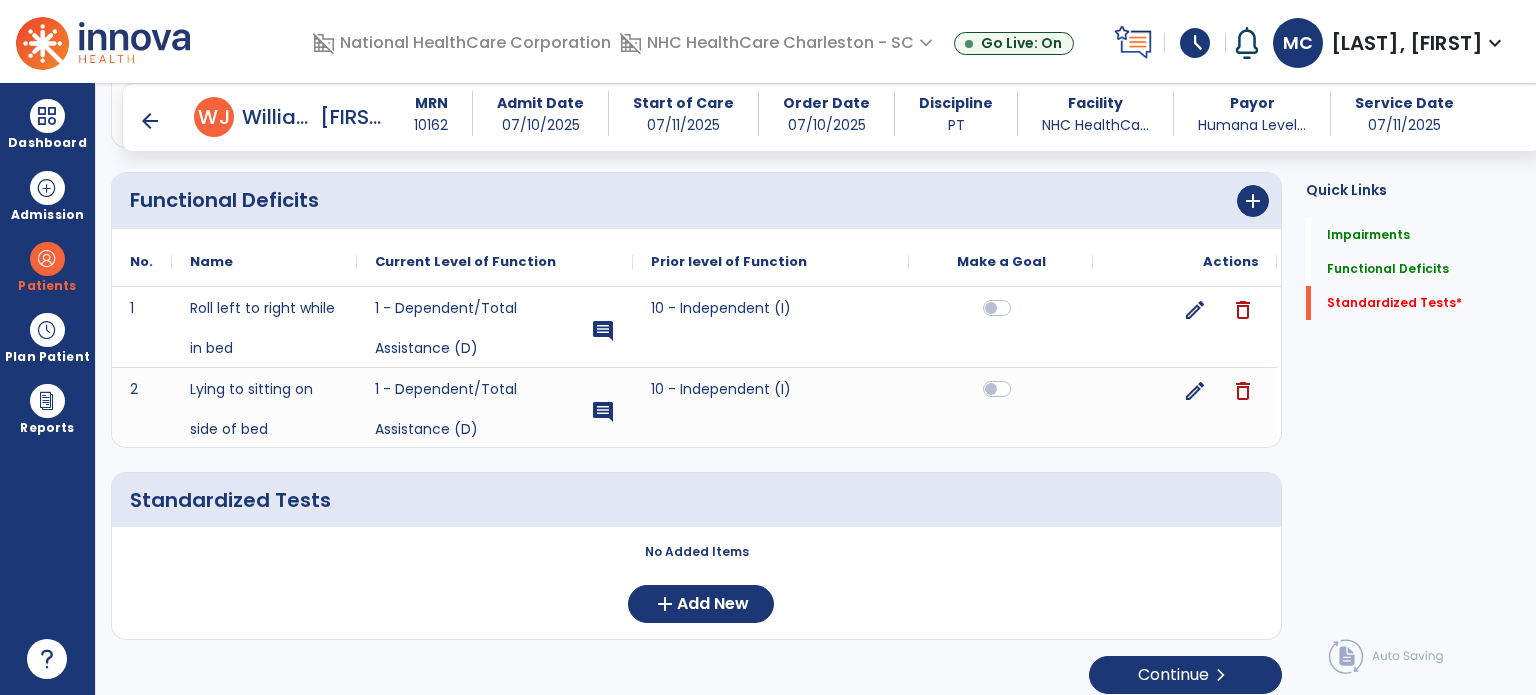 scroll, scrollTop: 1228, scrollLeft: 0, axis: vertical 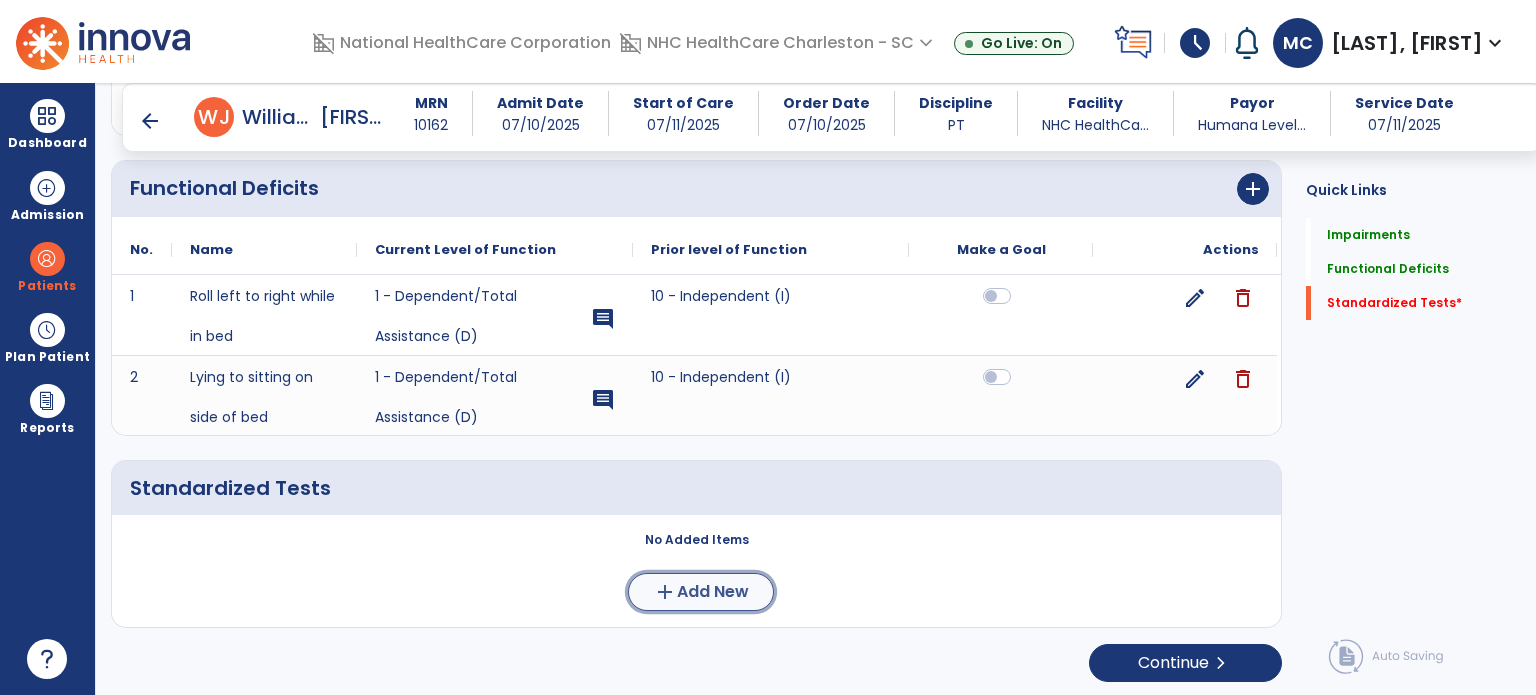click on "add  Add New" 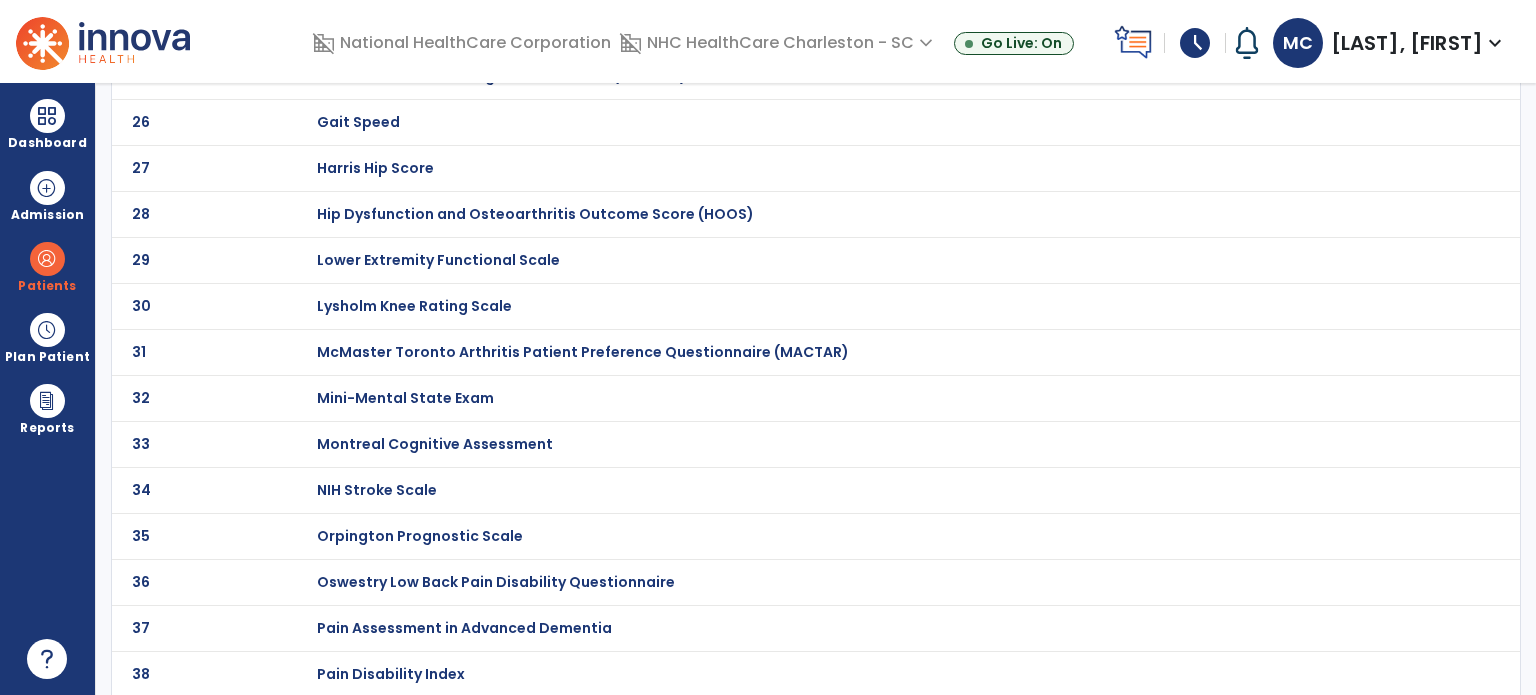 scroll, scrollTop: 0, scrollLeft: 0, axis: both 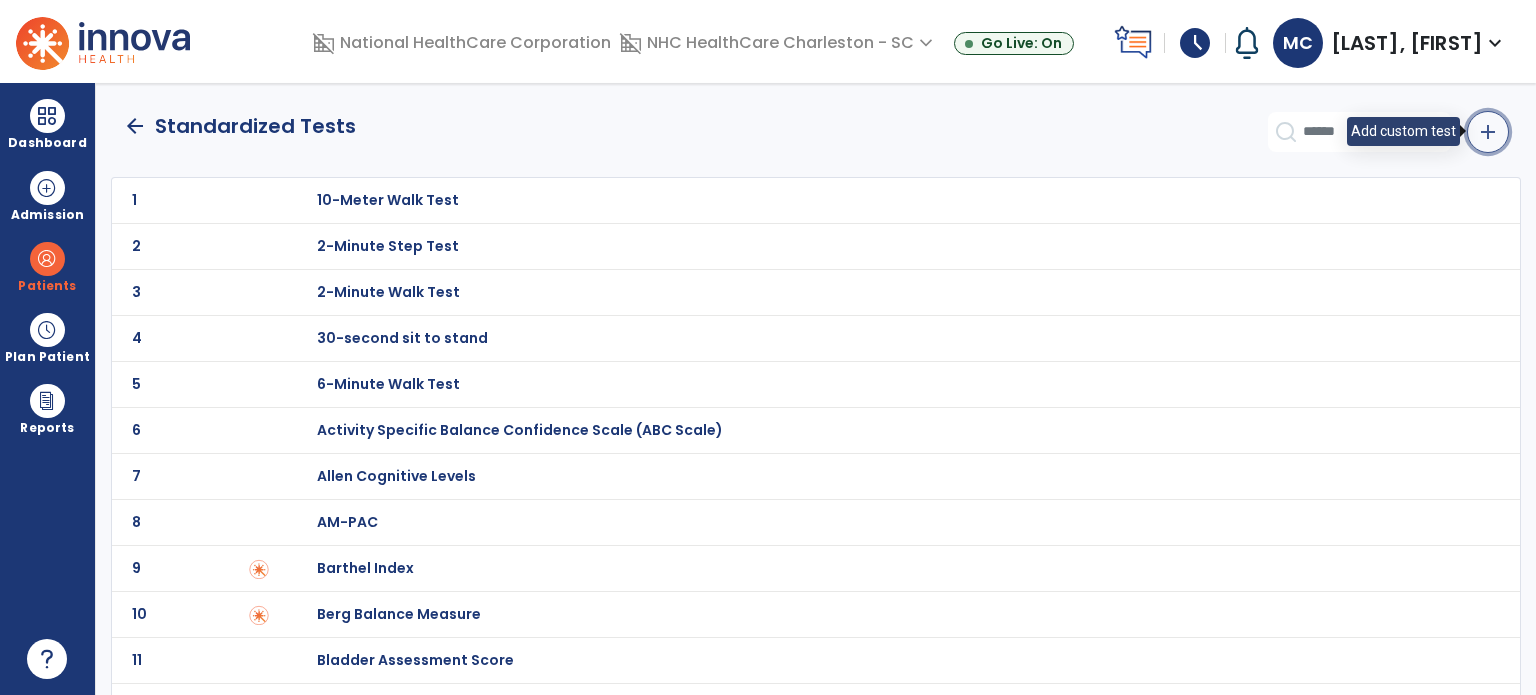 click on "add" 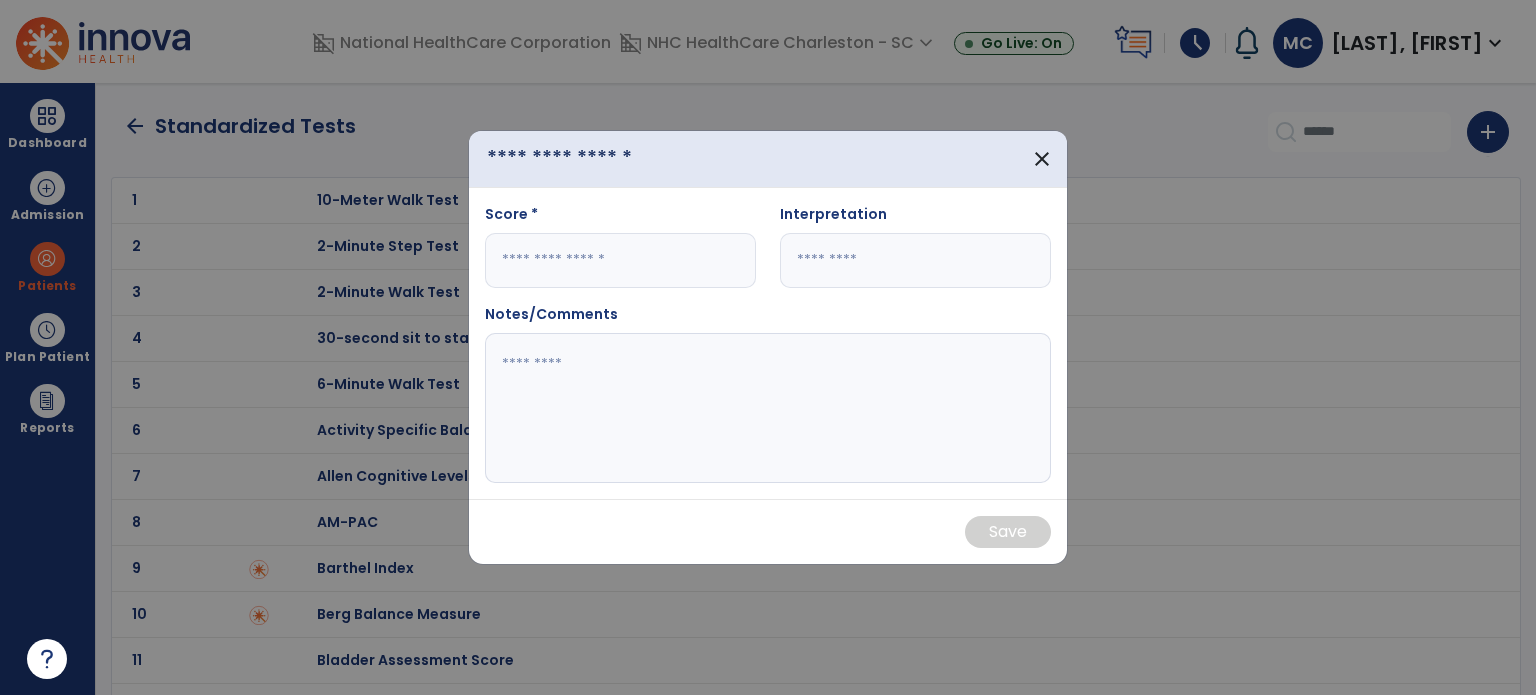 click at bounding box center (600, 159) 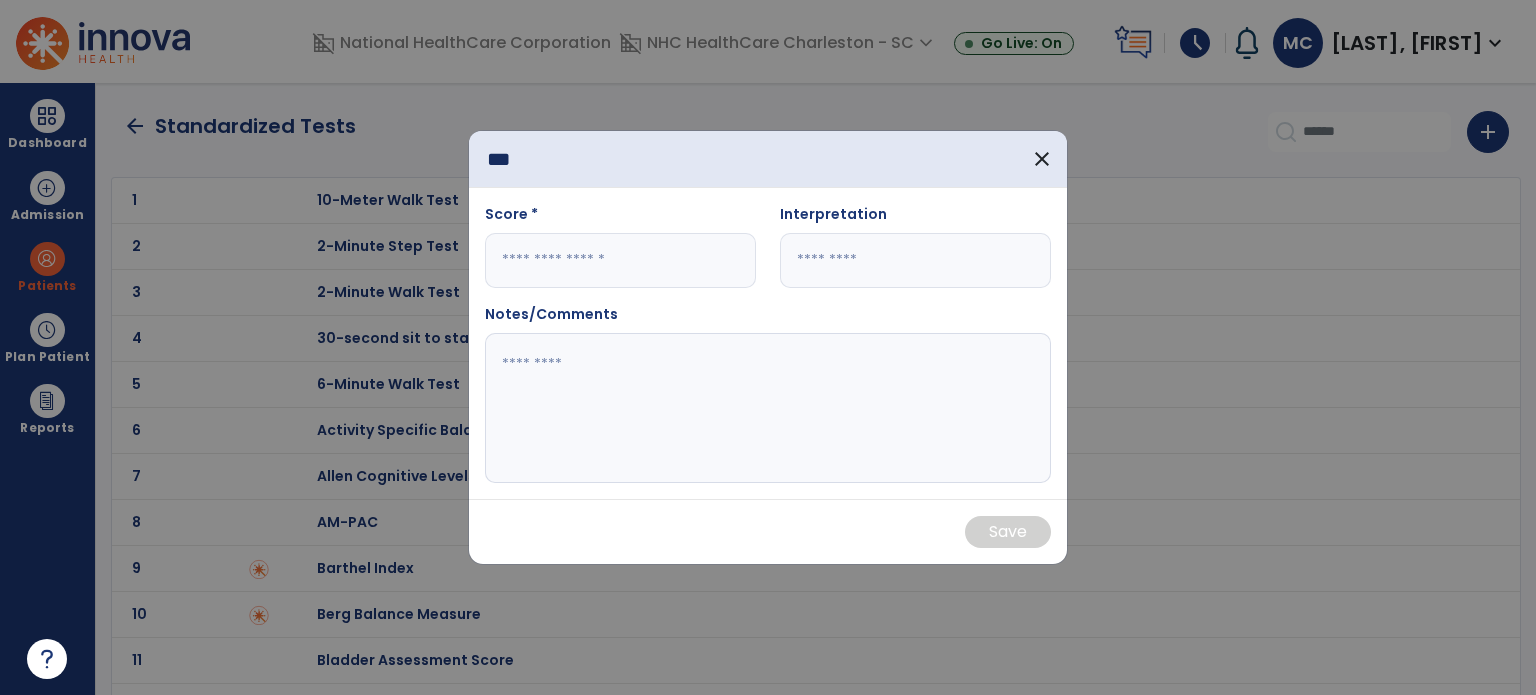 type on "***" 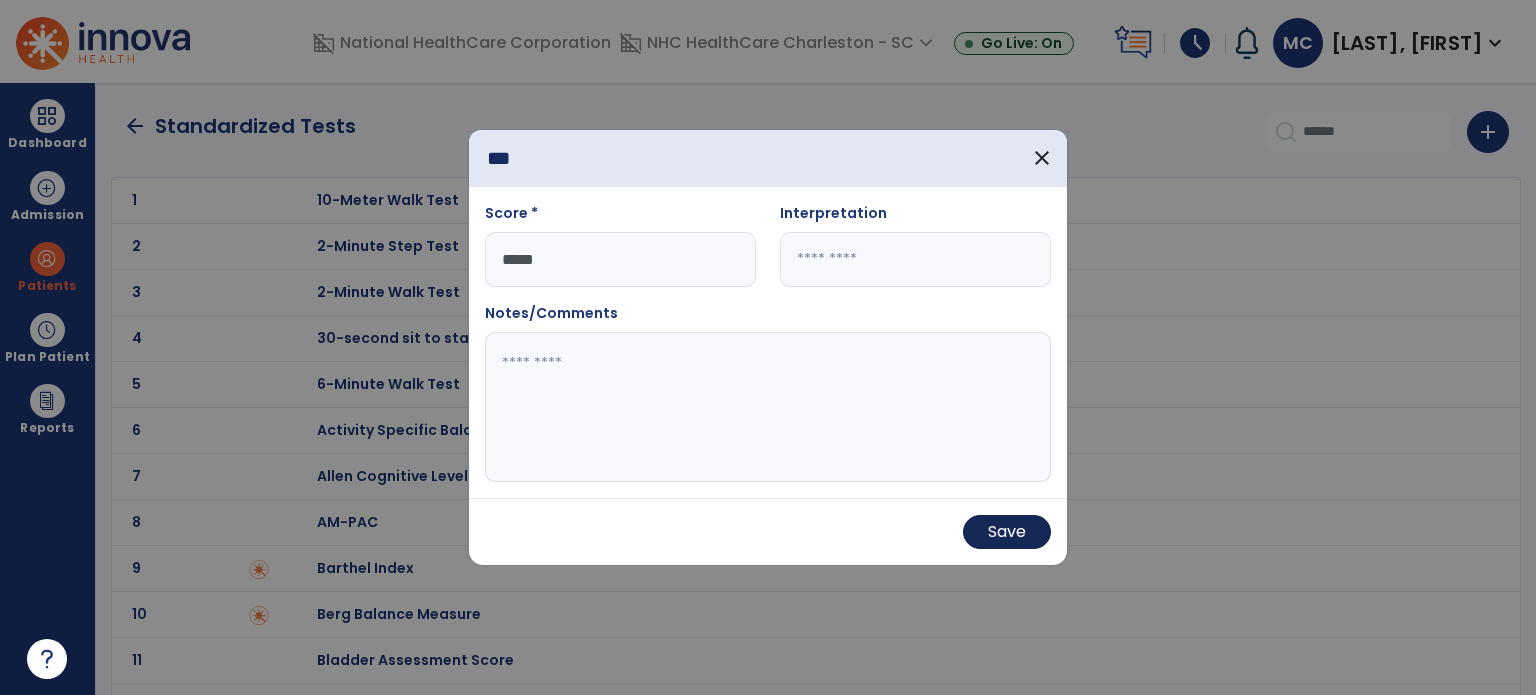 type on "*****" 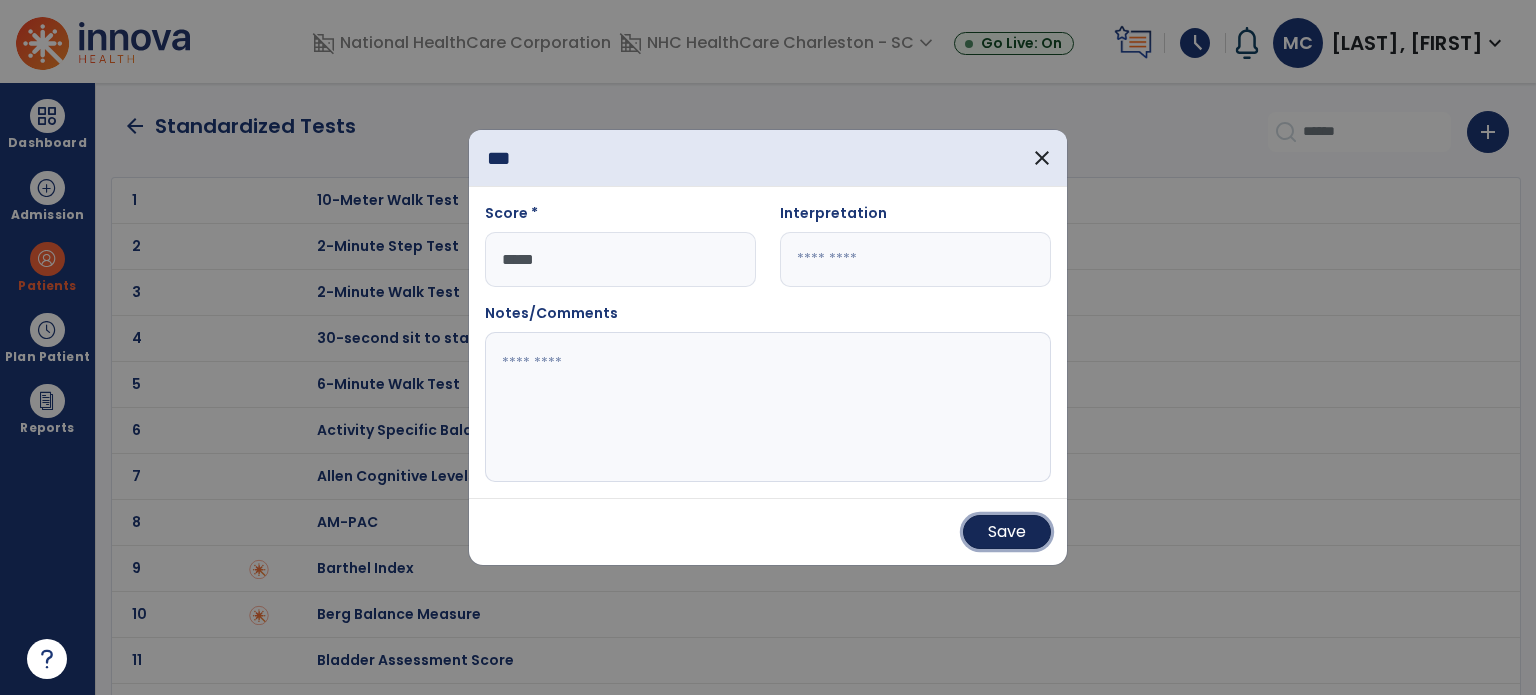 click on "Save" at bounding box center [1007, 532] 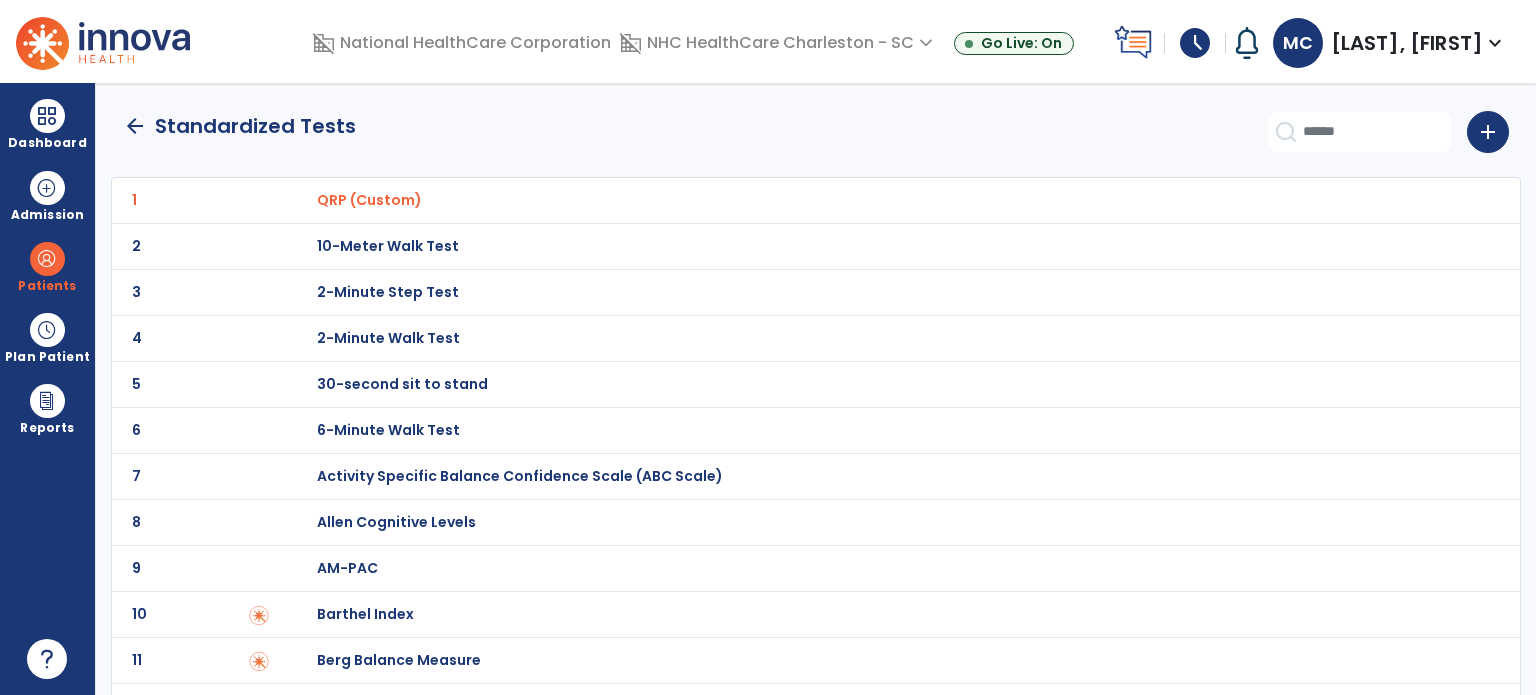 drag, startPoint x: 133, startPoint y: 109, endPoint x: 137, endPoint y: 122, distance: 13.601471 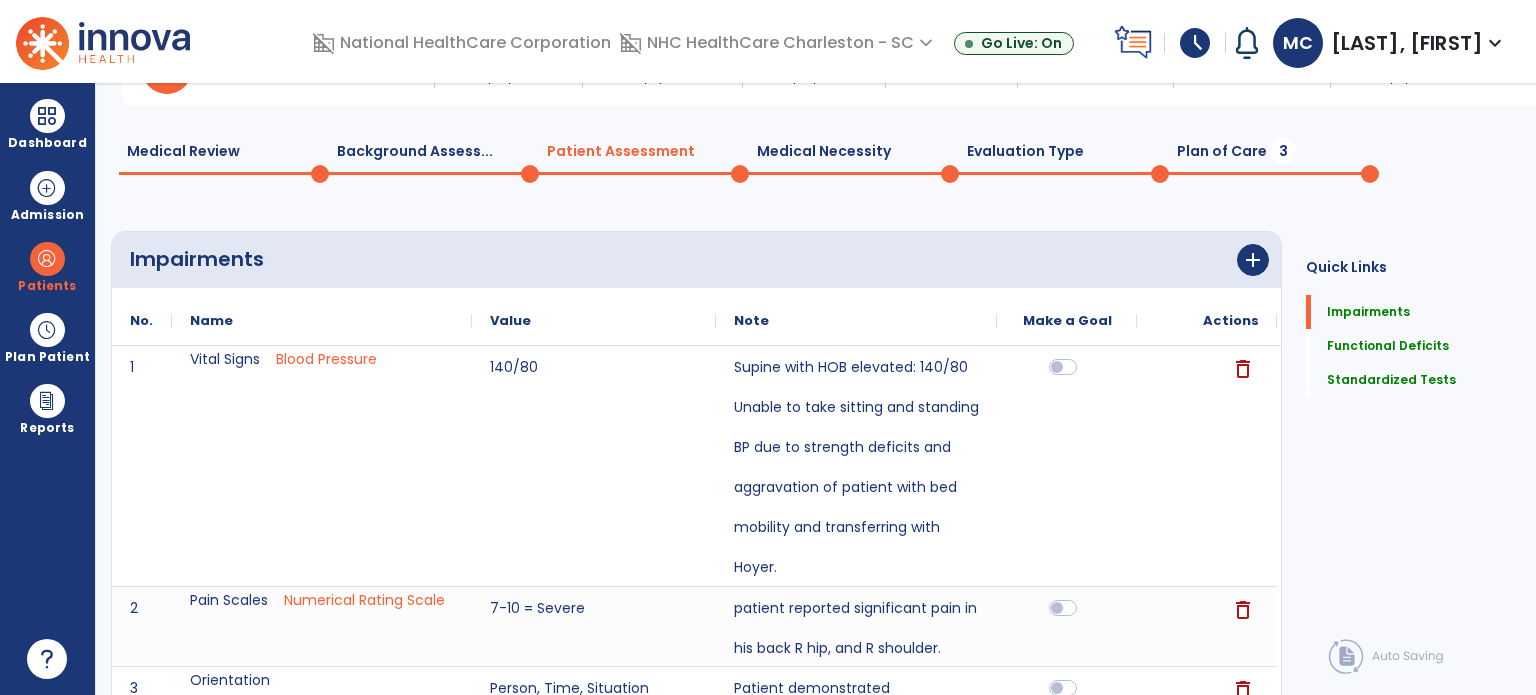 scroll, scrollTop: 0, scrollLeft: 0, axis: both 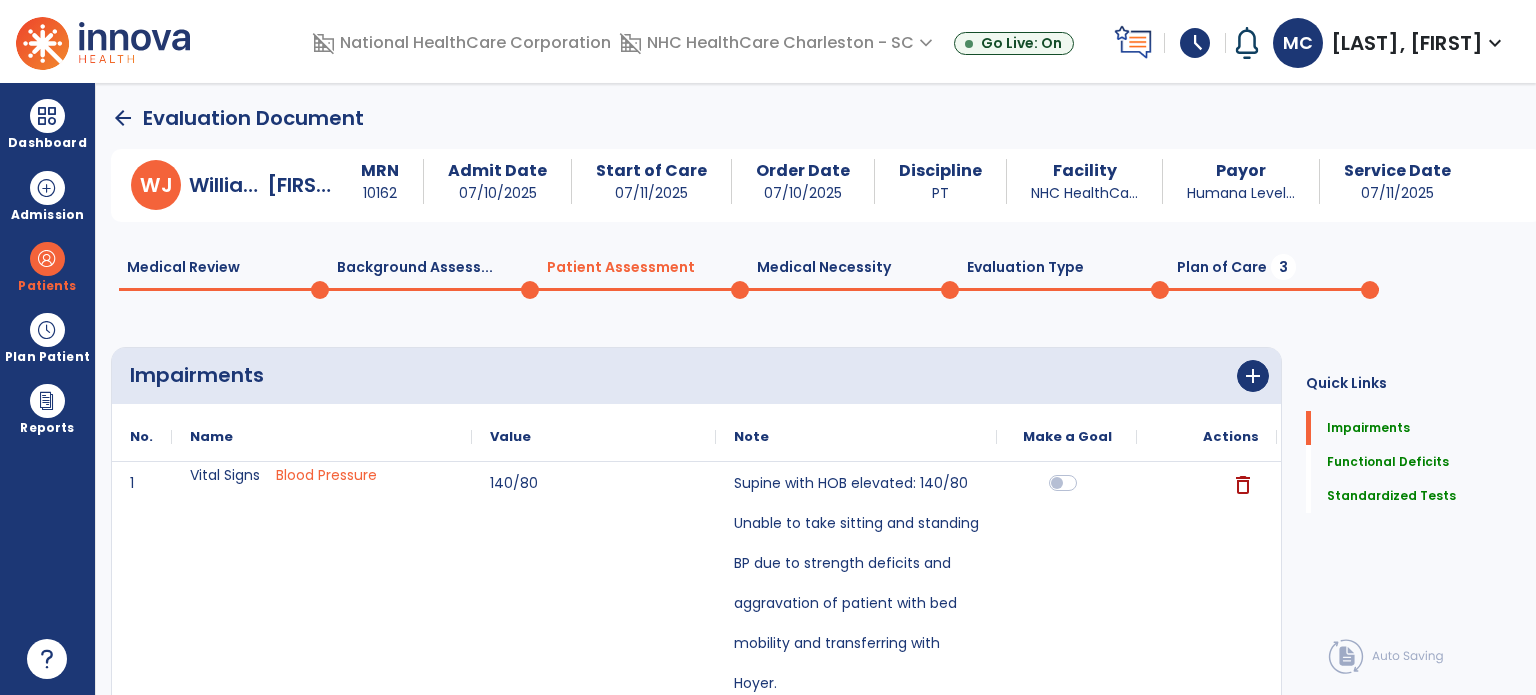 click on "Background Assess...  0" 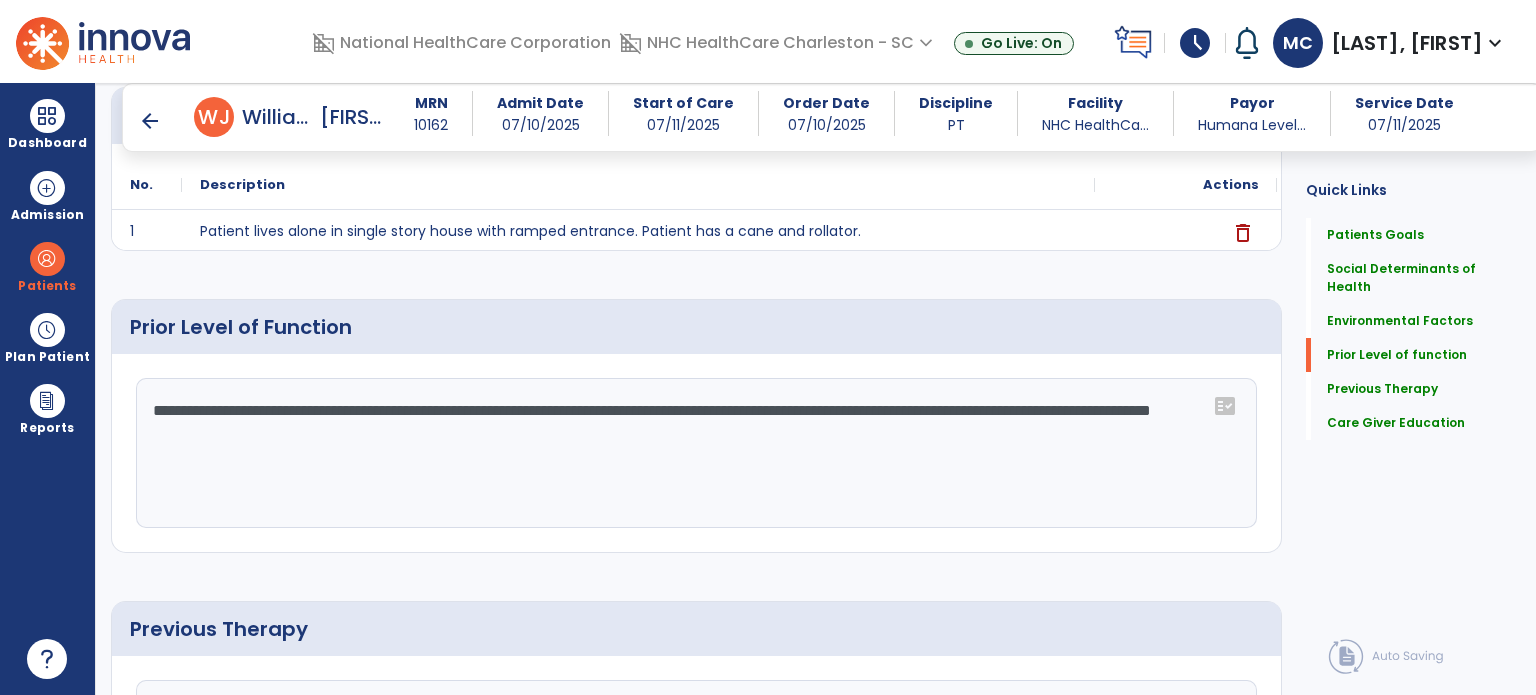 scroll, scrollTop: 700, scrollLeft: 0, axis: vertical 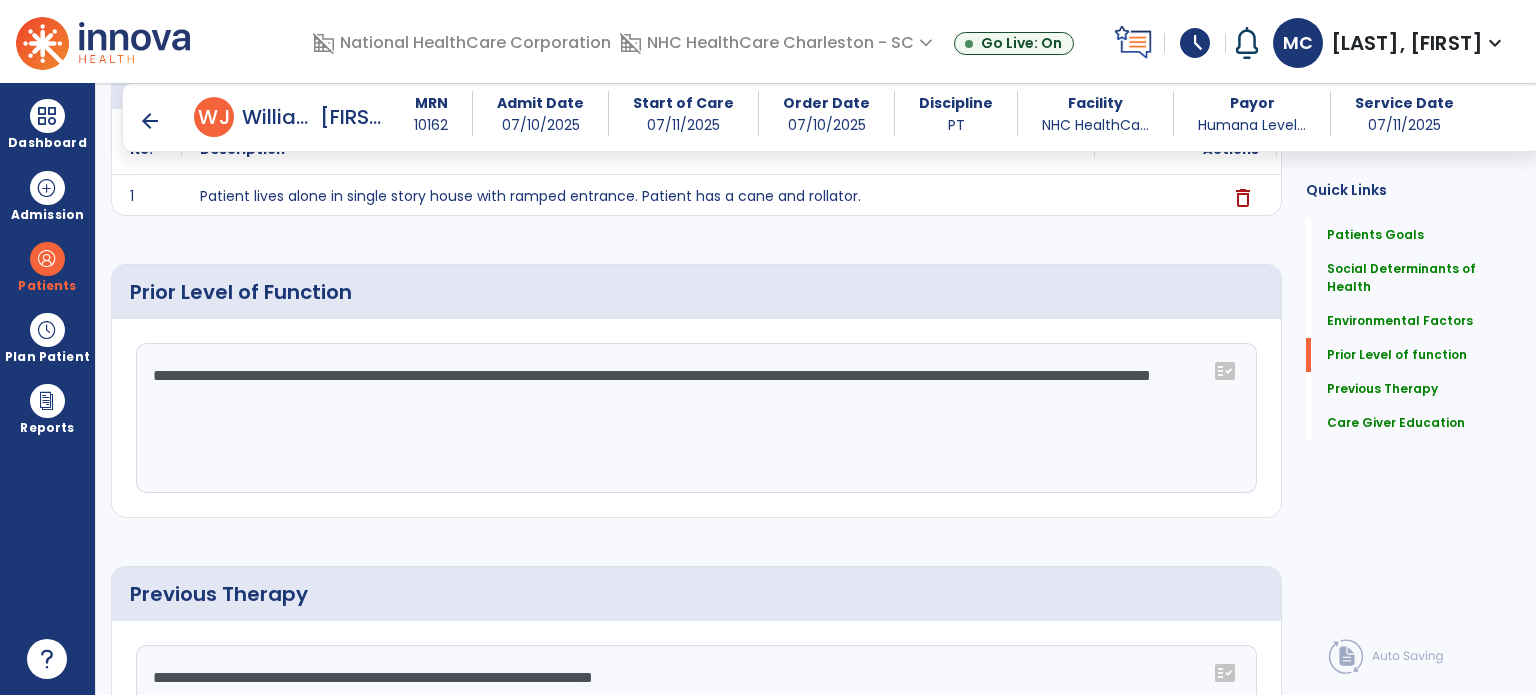 drag, startPoint x: 626, startPoint y: 381, endPoint x: 840, endPoint y: 386, distance: 214.05841 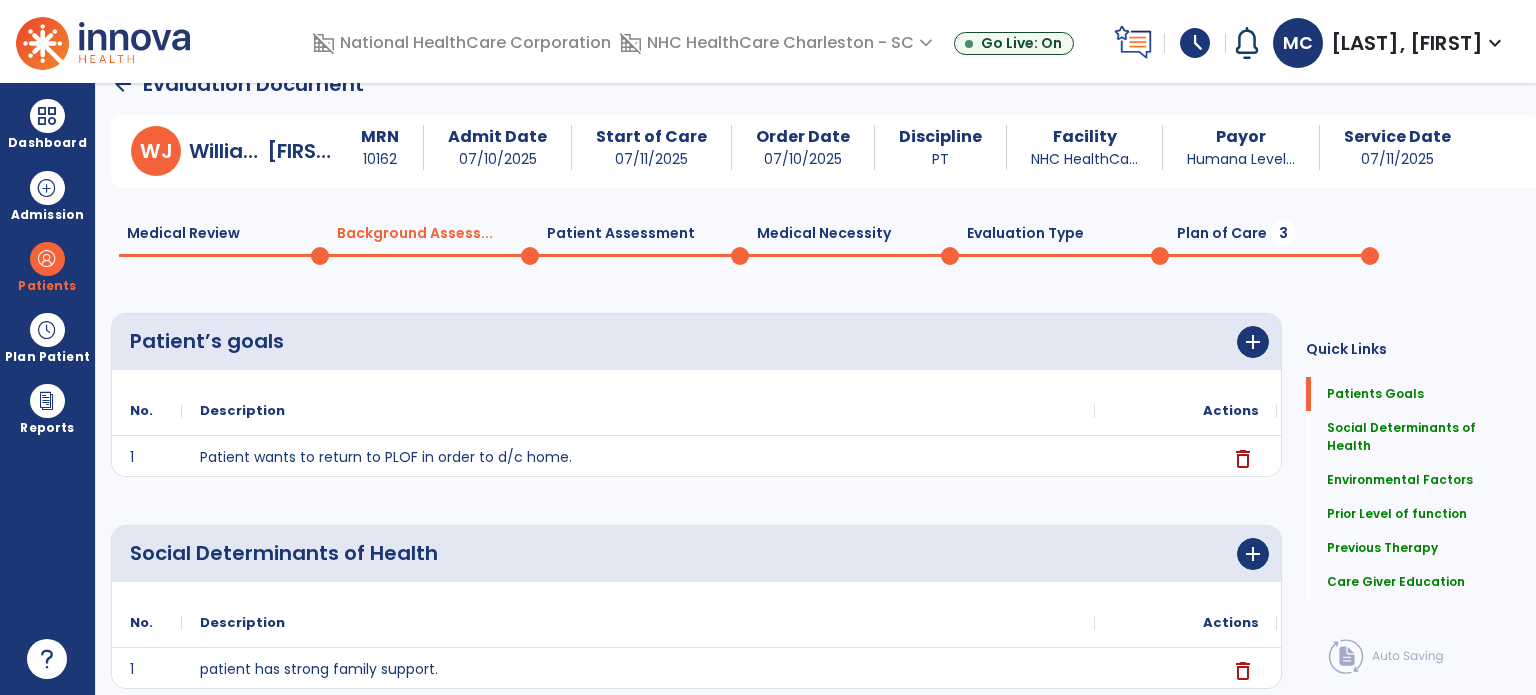 scroll, scrollTop: 0, scrollLeft: 0, axis: both 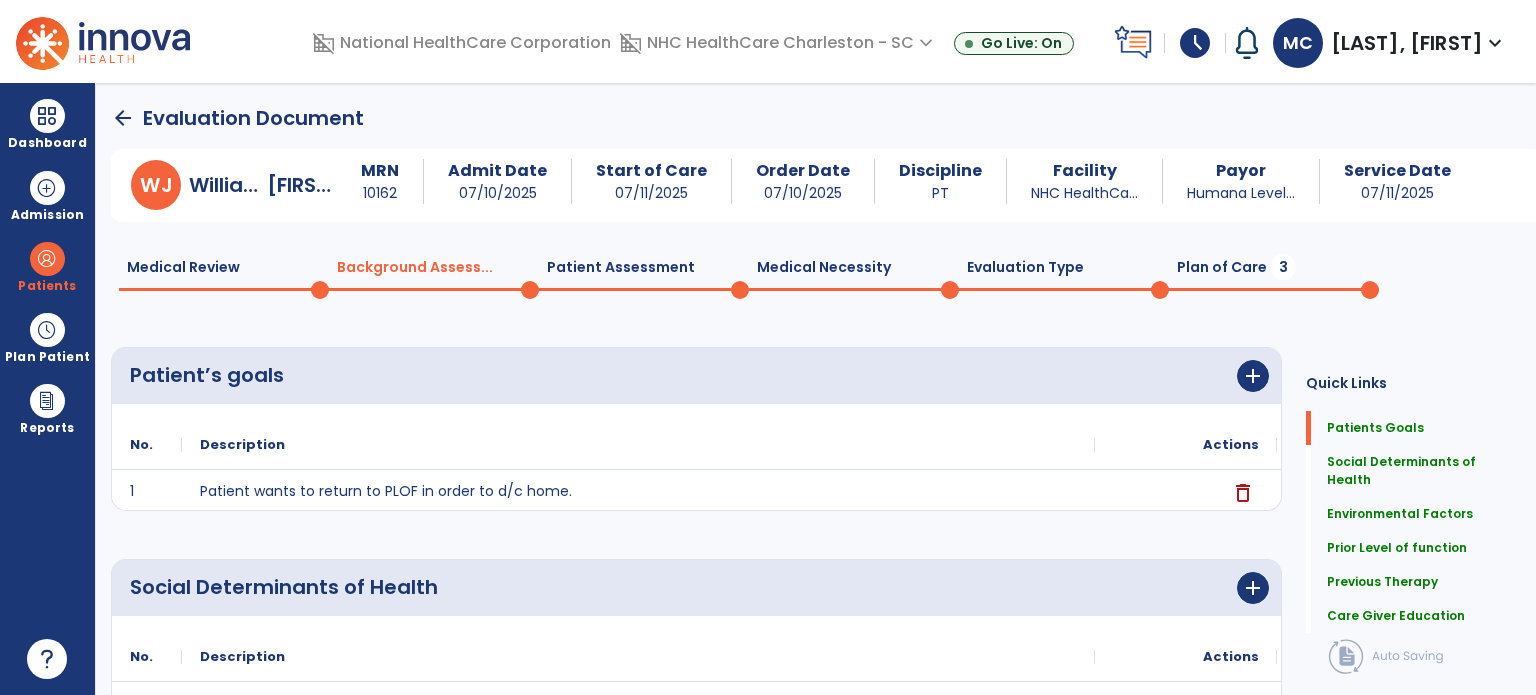 type on "**********" 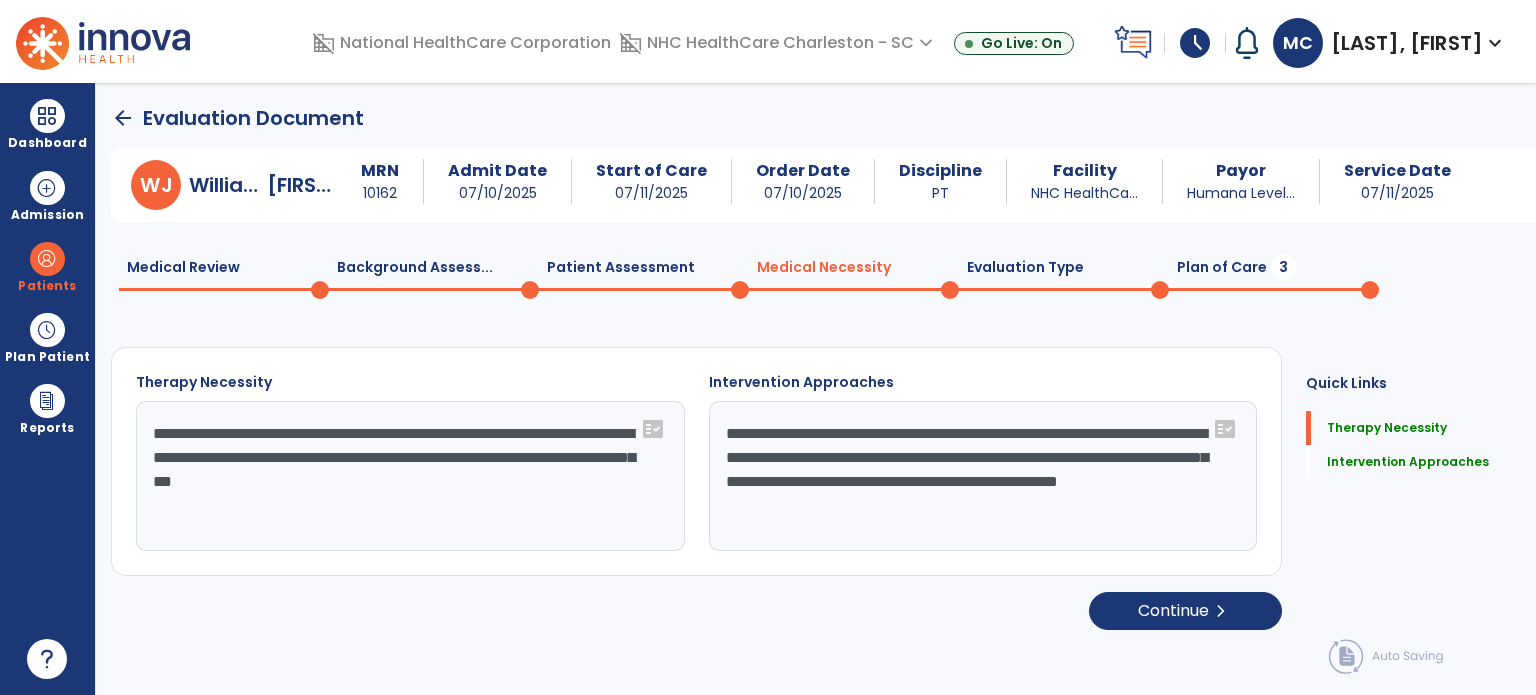 click on "**********" 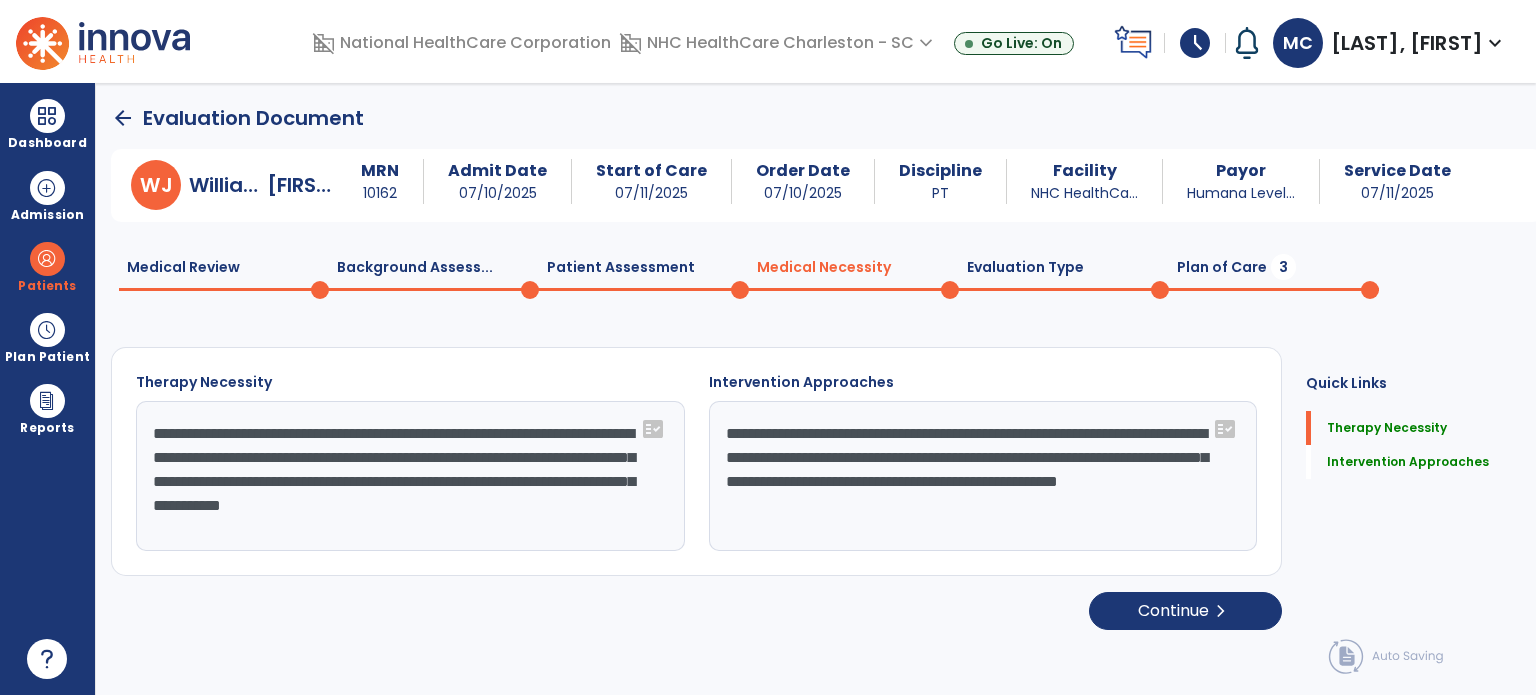 click on "**********" 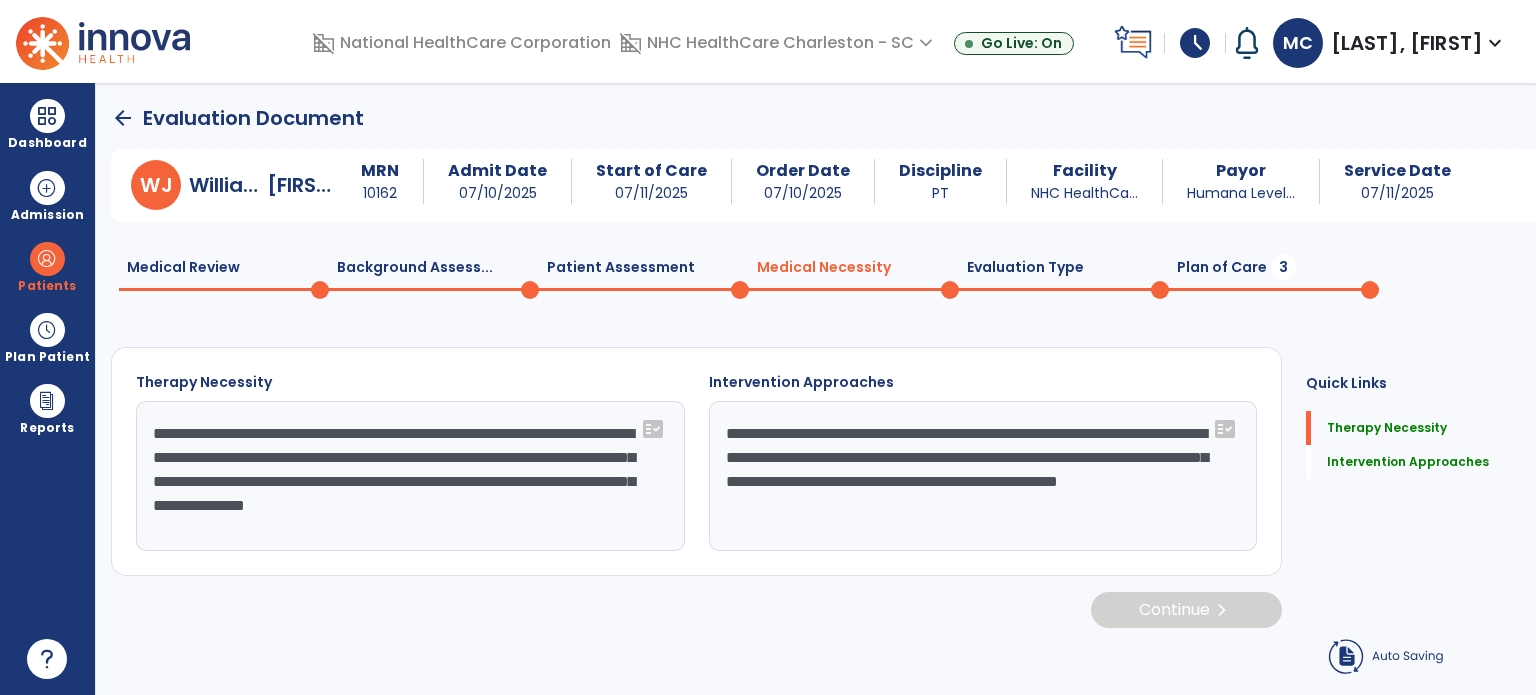 click on "**********" 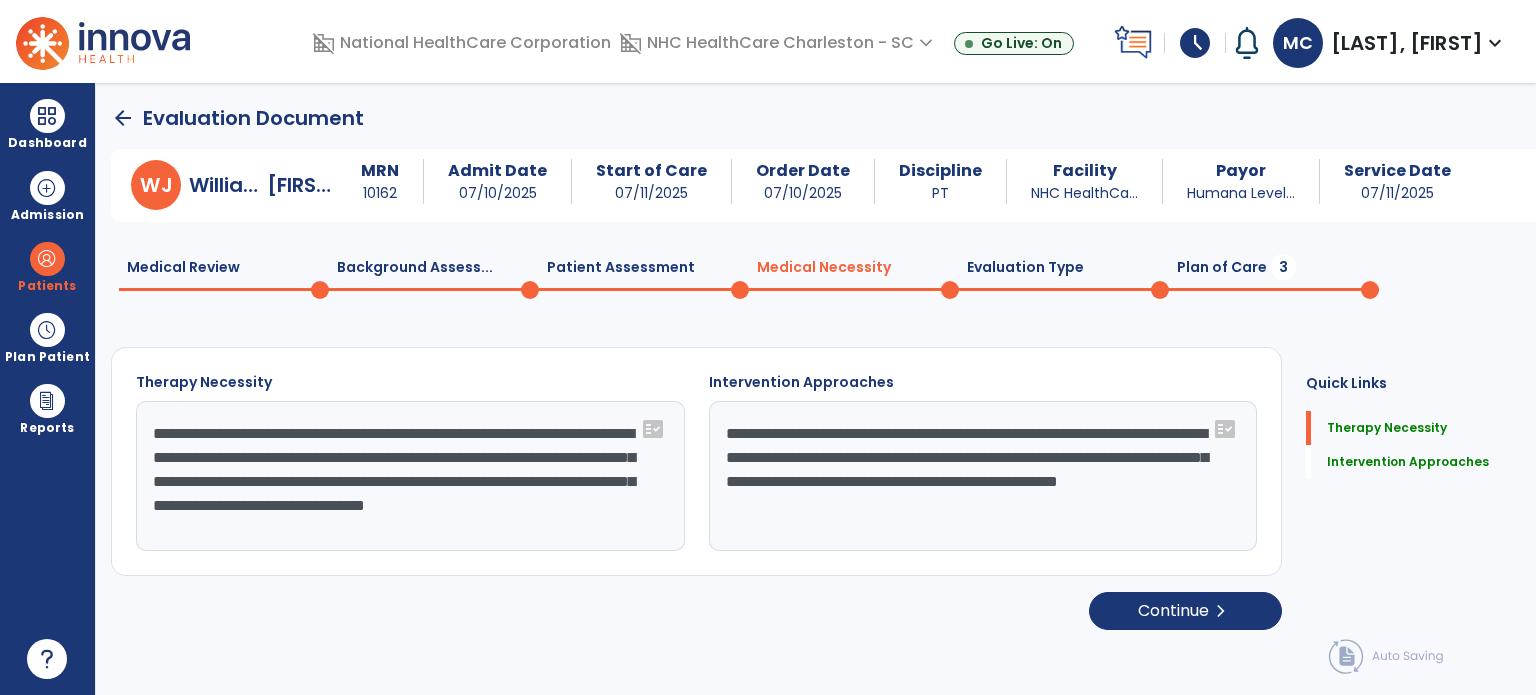 scroll, scrollTop: 16, scrollLeft: 0, axis: vertical 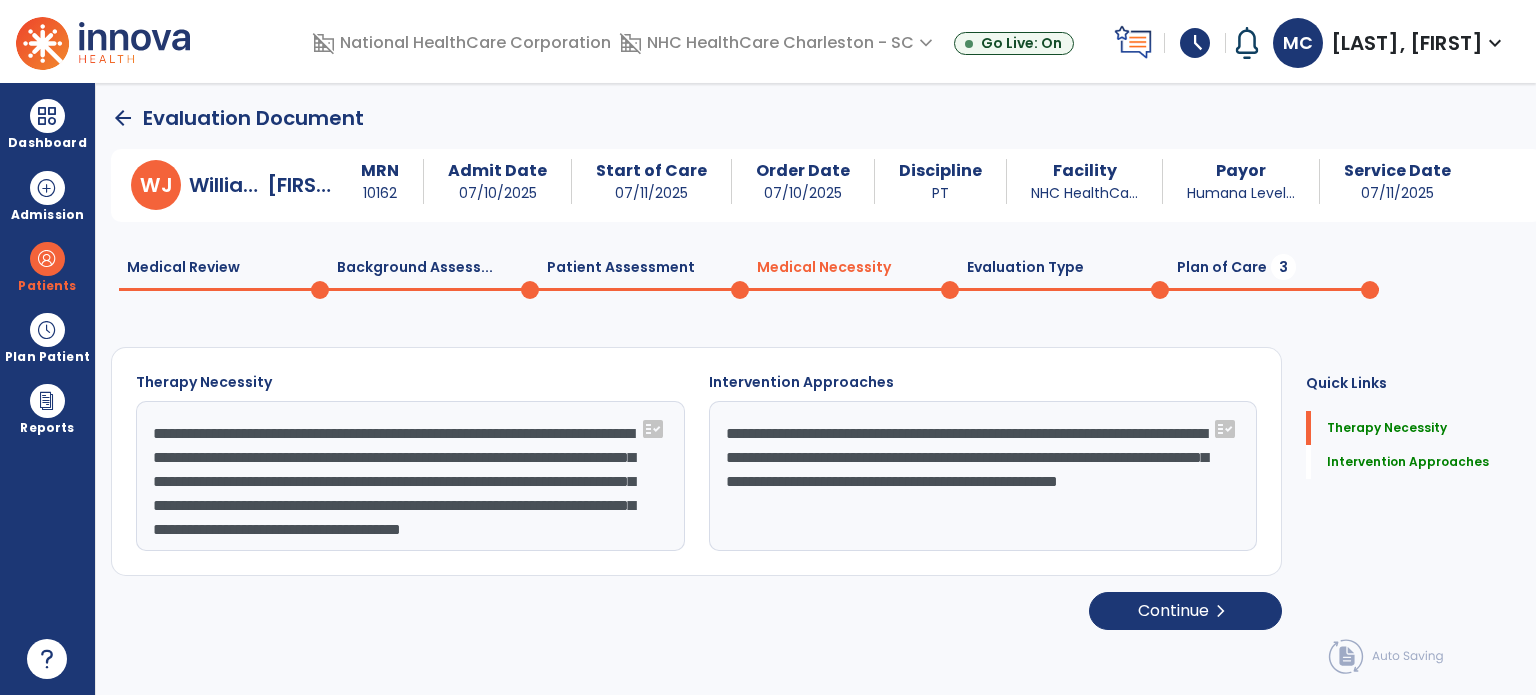 click on "**********" 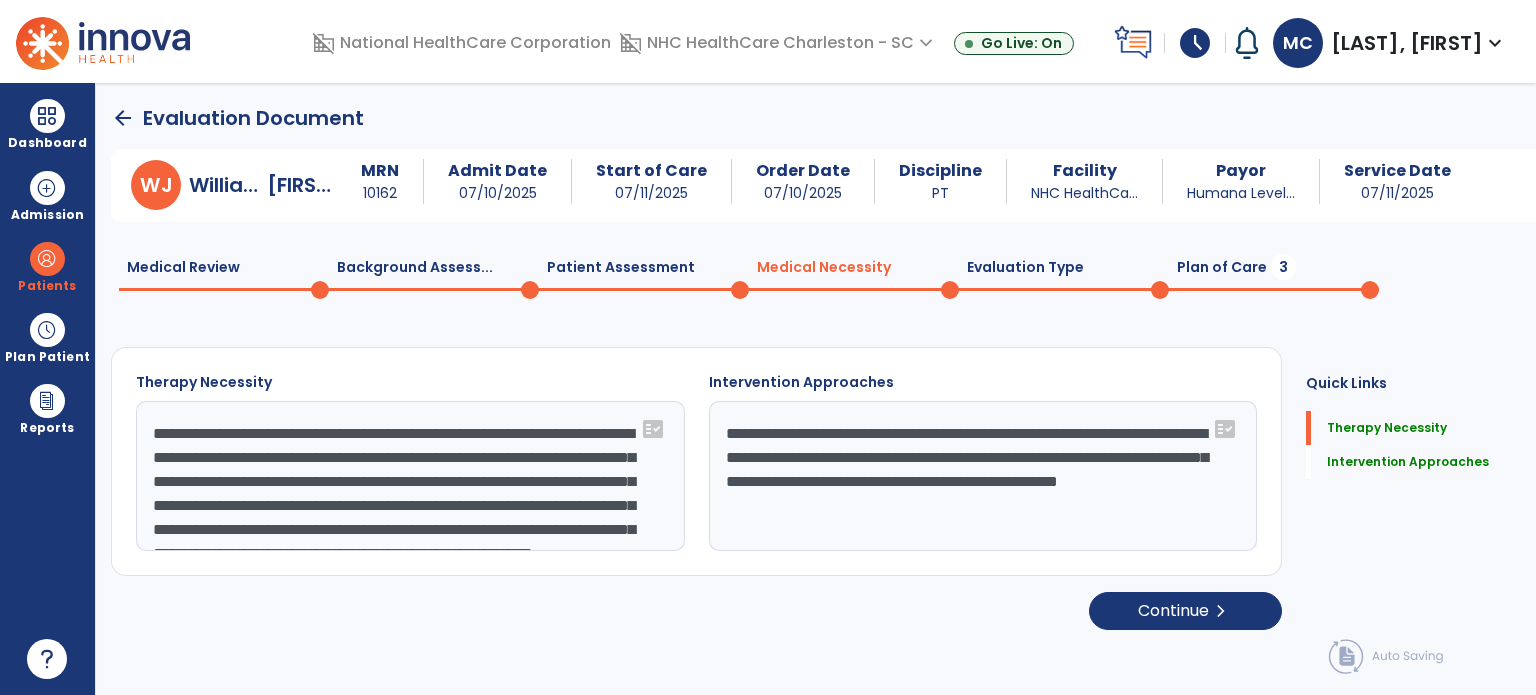 scroll, scrollTop: 16, scrollLeft: 0, axis: vertical 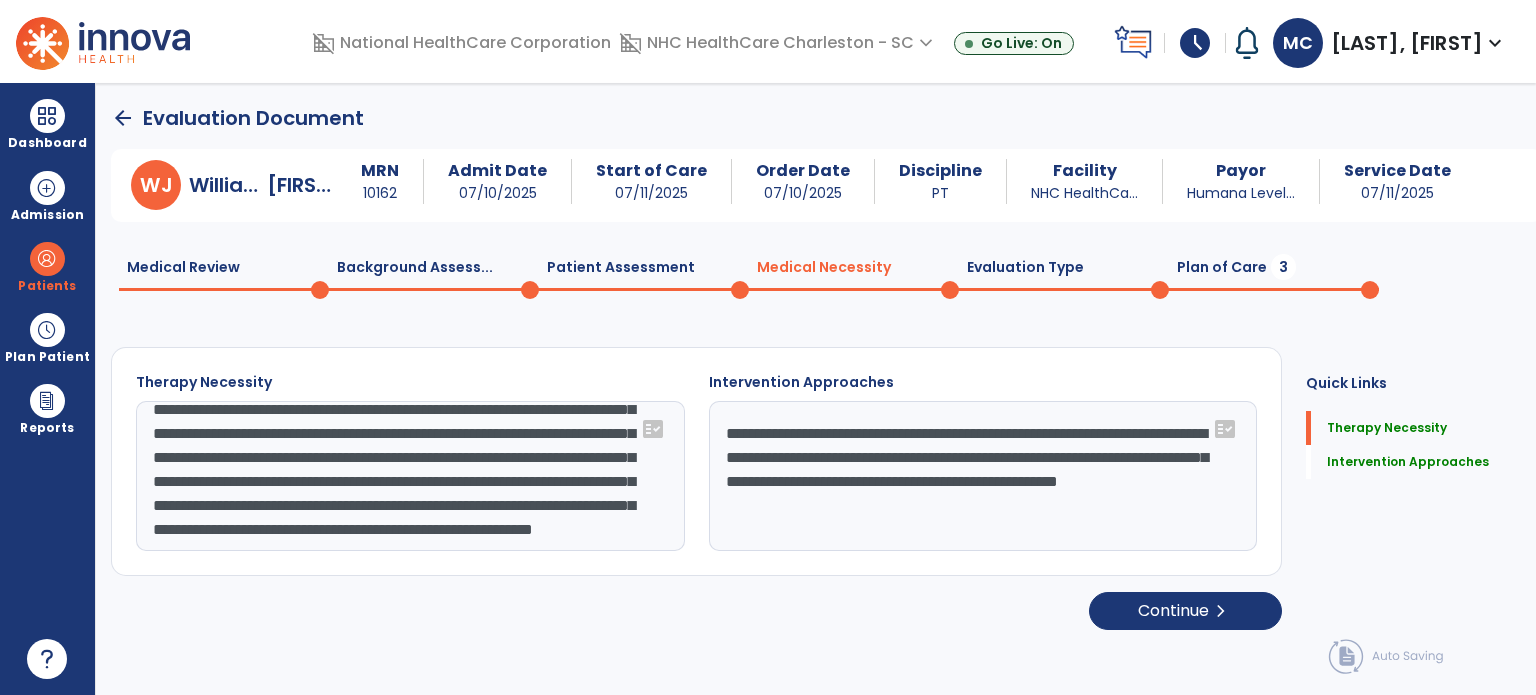 type on "**********" 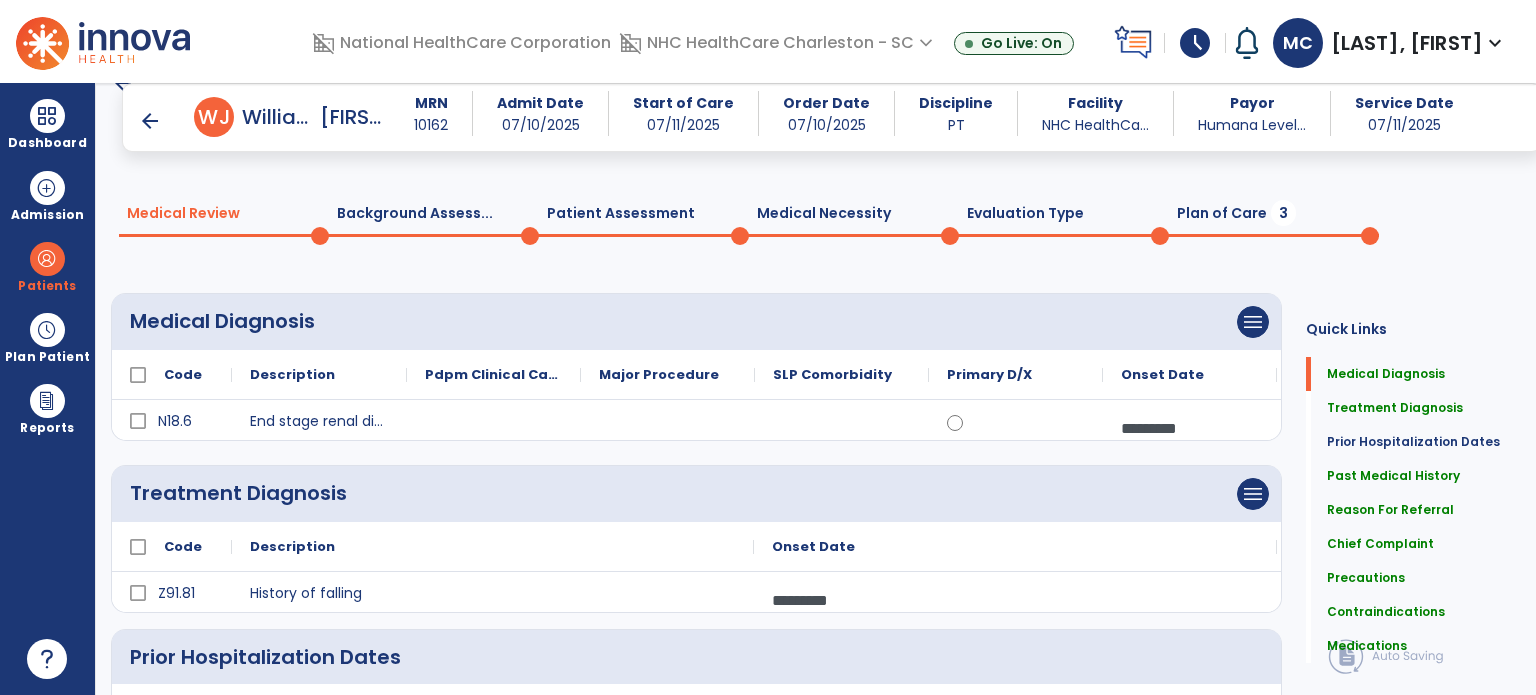 scroll, scrollTop: 0, scrollLeft: 0, axis: both 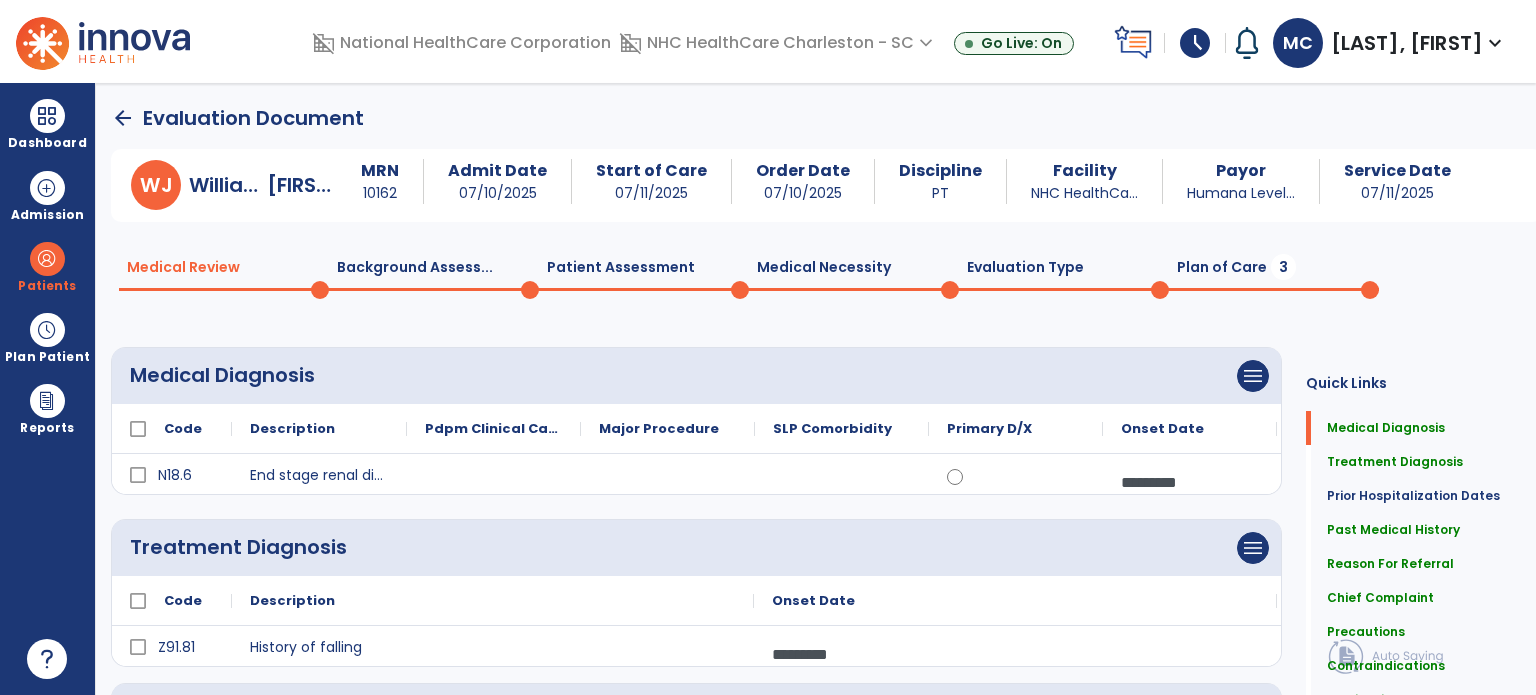 click on "Medical Review  0  Background Assess...  0  Patient Assessment  0  Medical Necessity  0  Evaluation Type  0  Plan of Care  3" 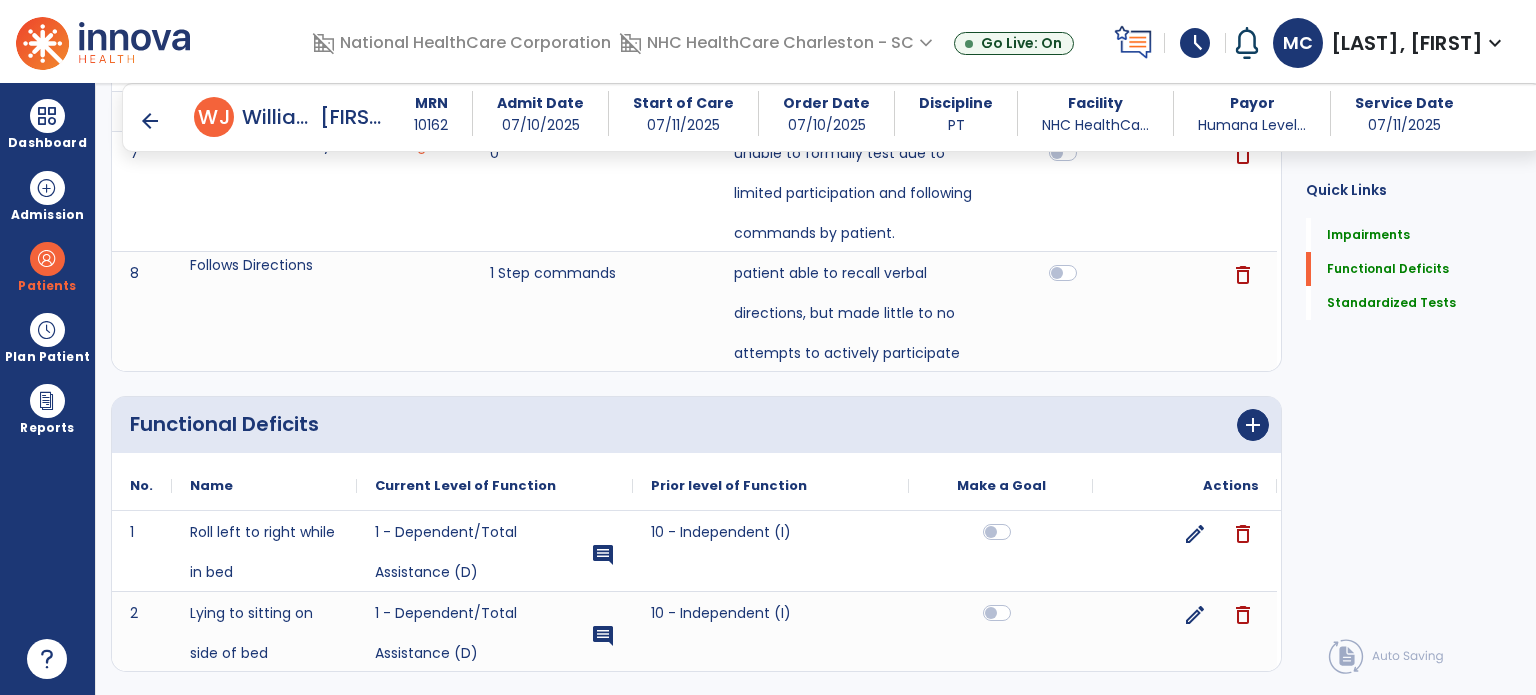 scroll, scrollTop: 1100, scrollLeft: 0, axis: vertical 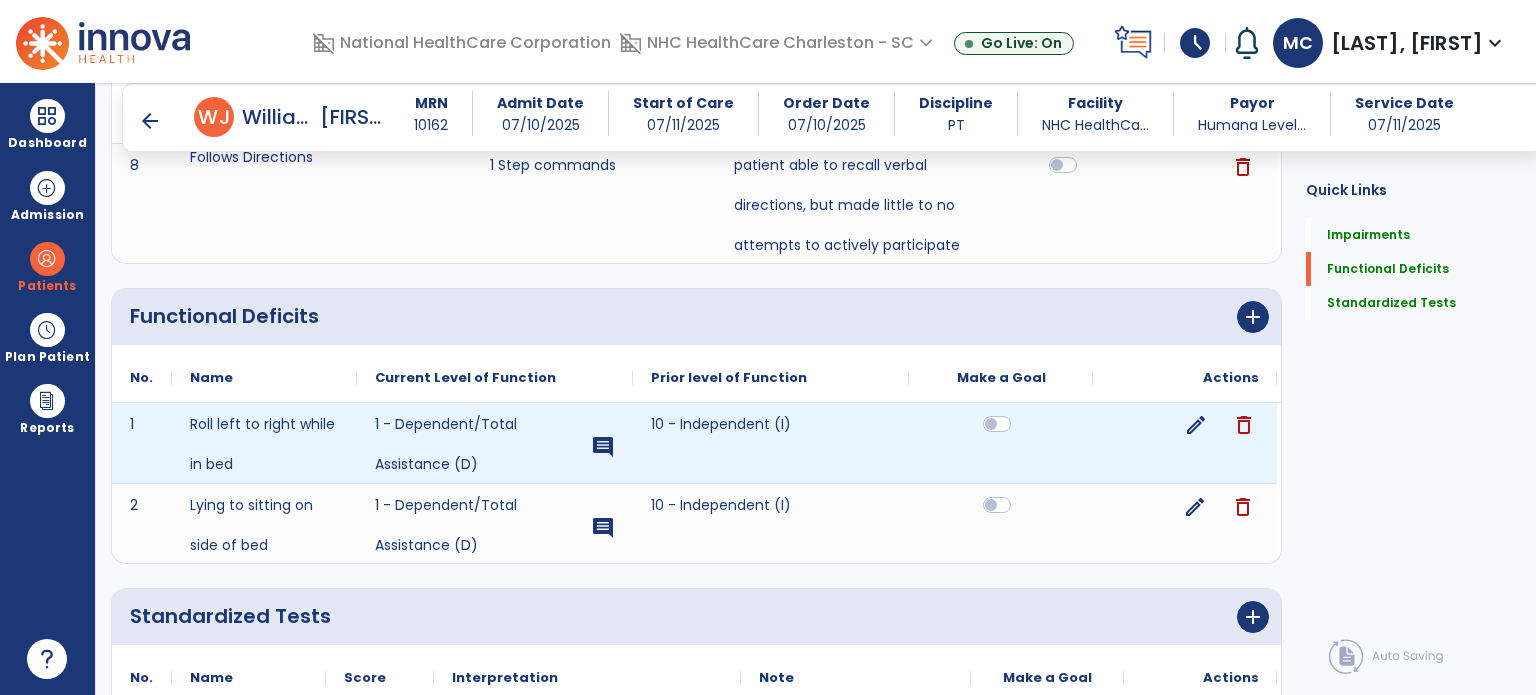 click on "edit" 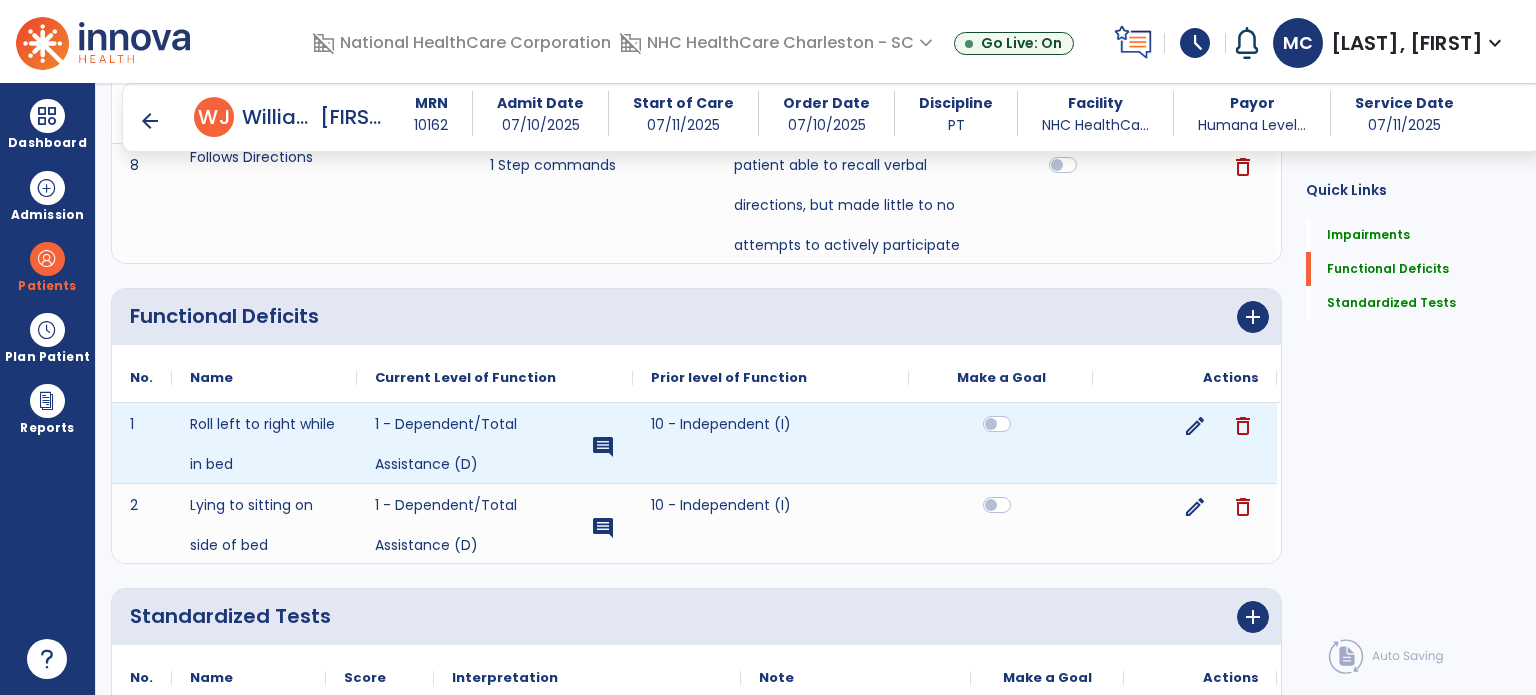 select on "**********" 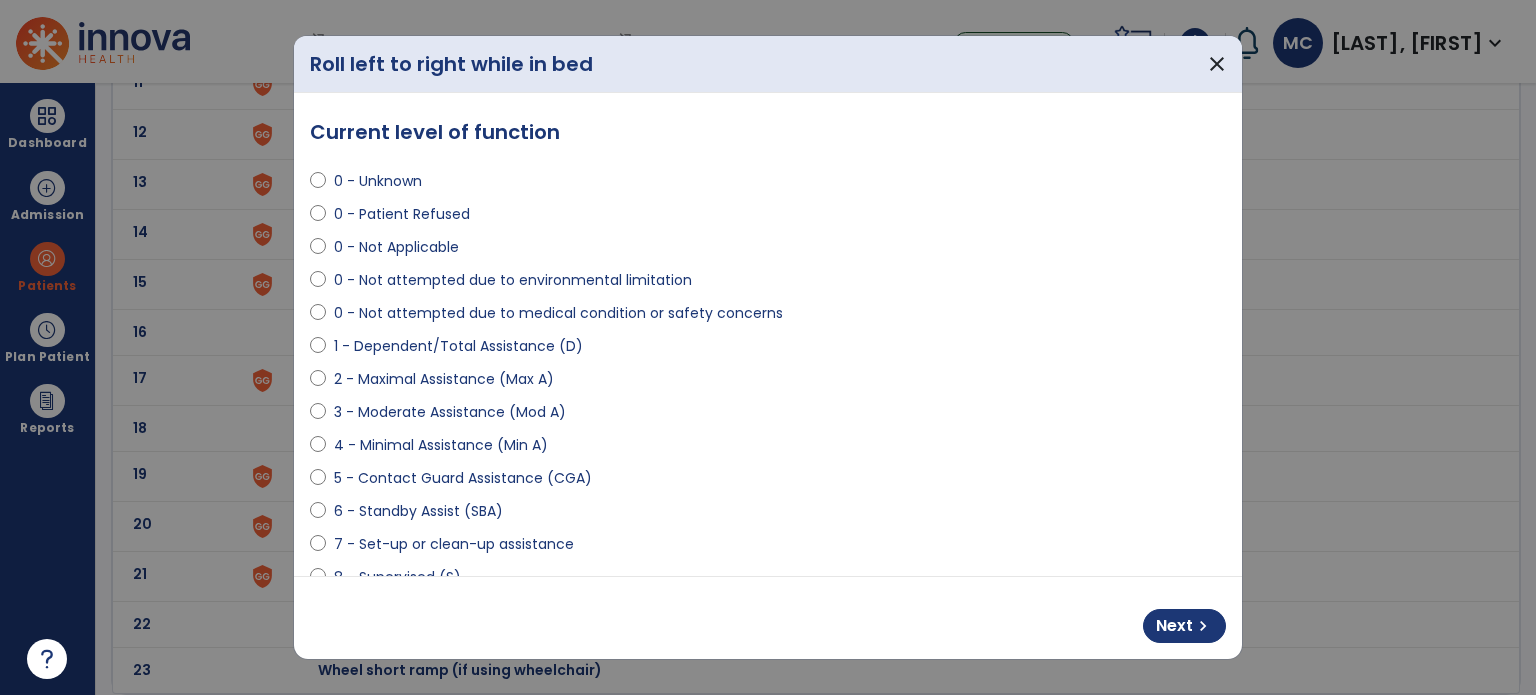 scroll, scrollTop: 0, scrollLeft: 0, axis: both 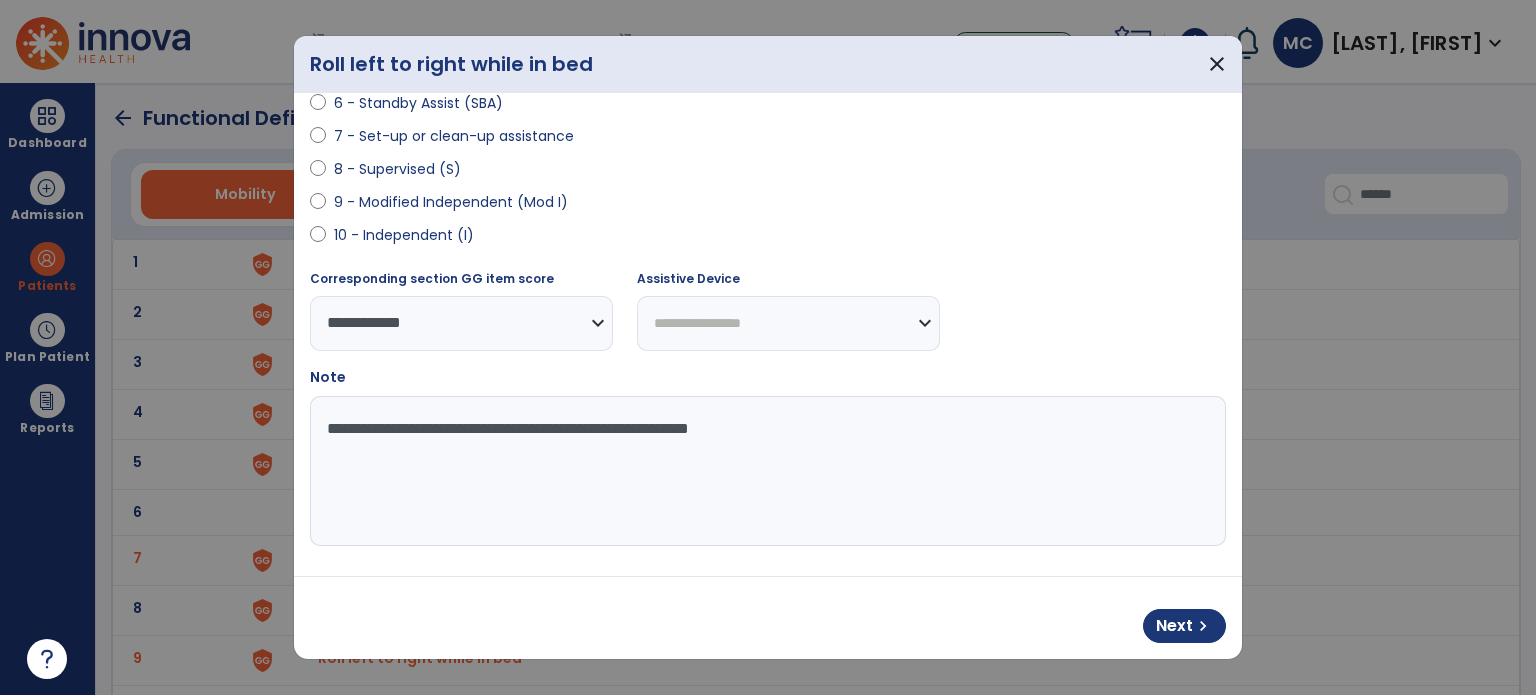 click on "**********" at bounding box center [766, 471] 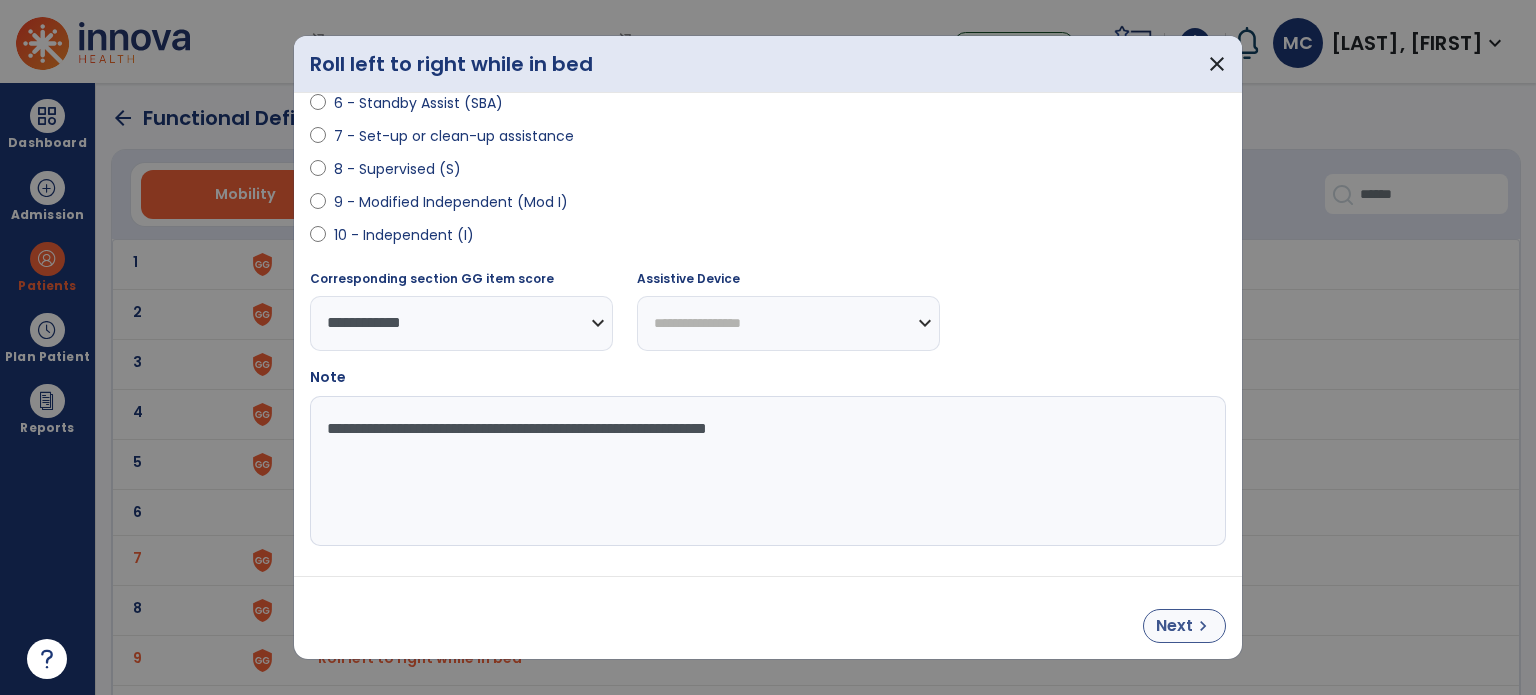 type on "**********" 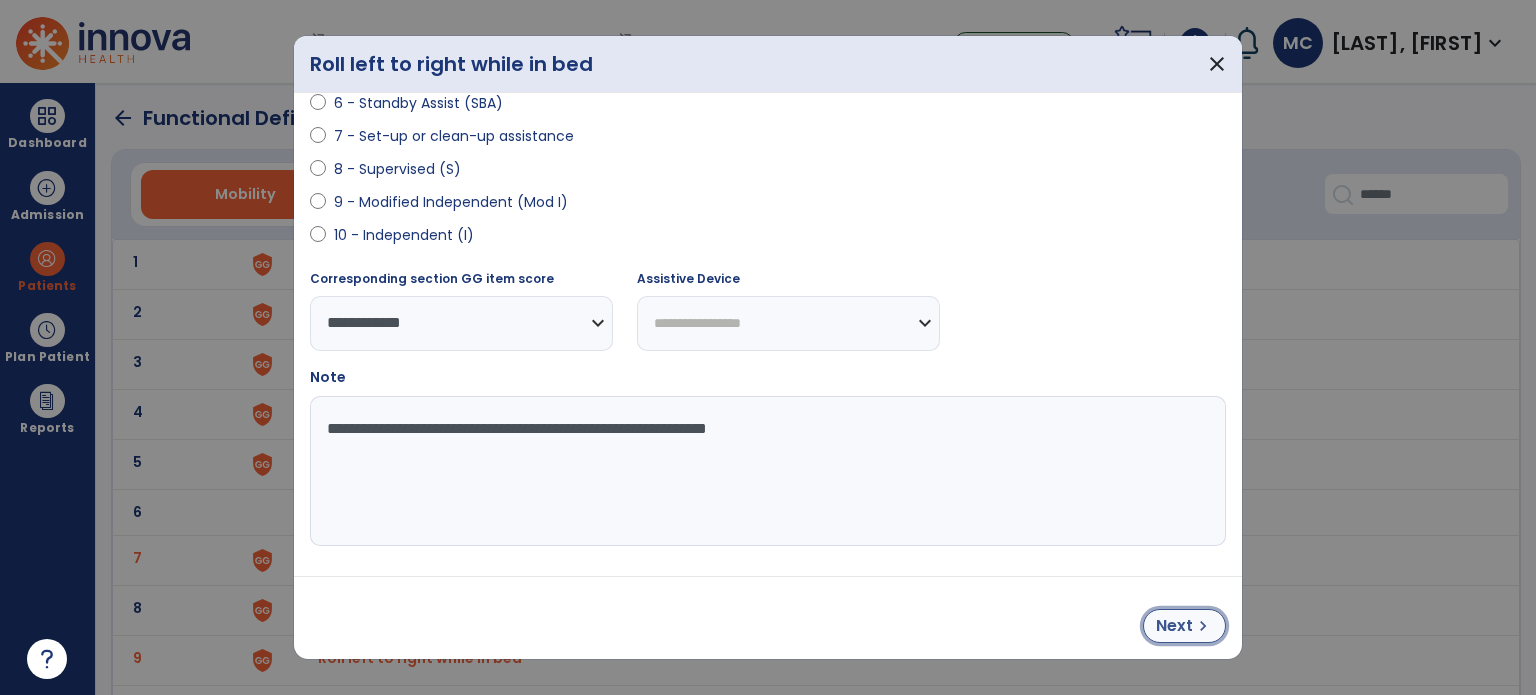 click on "Next" at bounding box center [1174, 626] 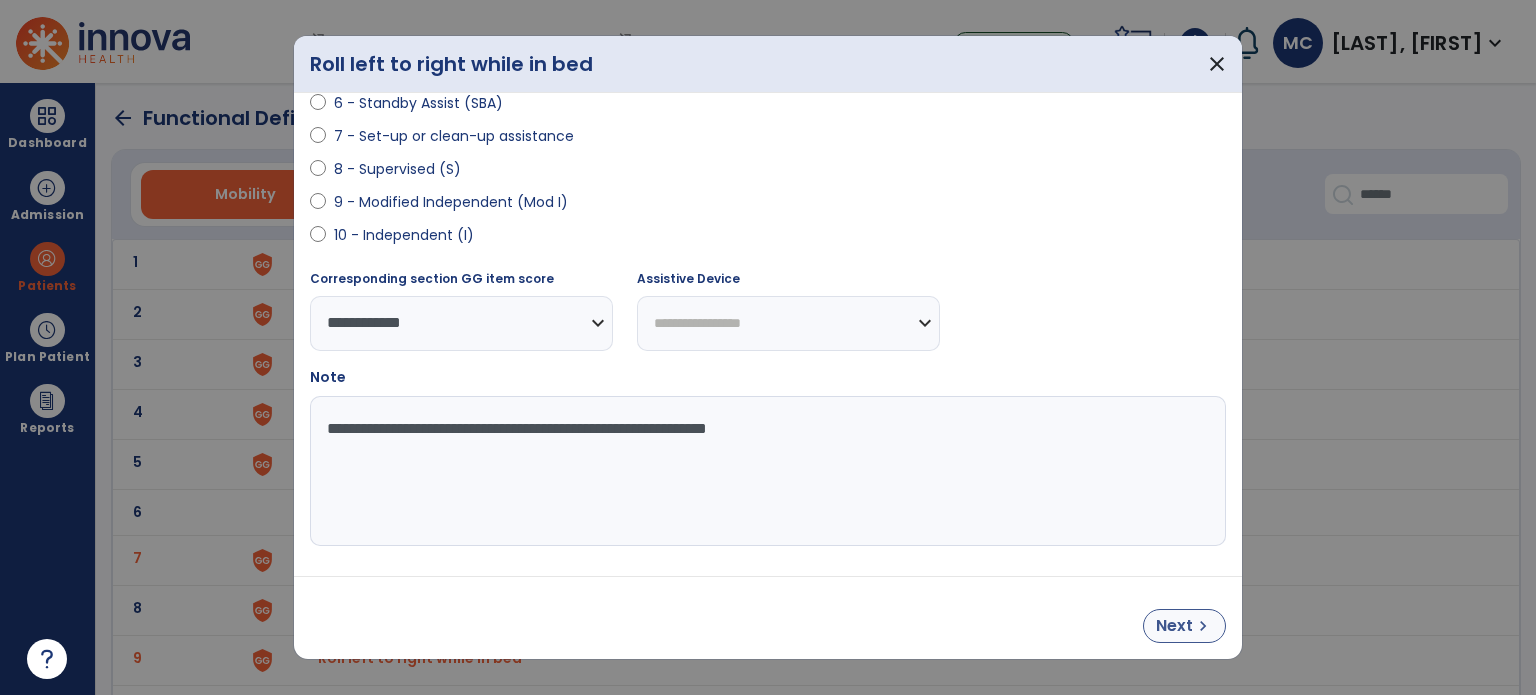 select on "**********" 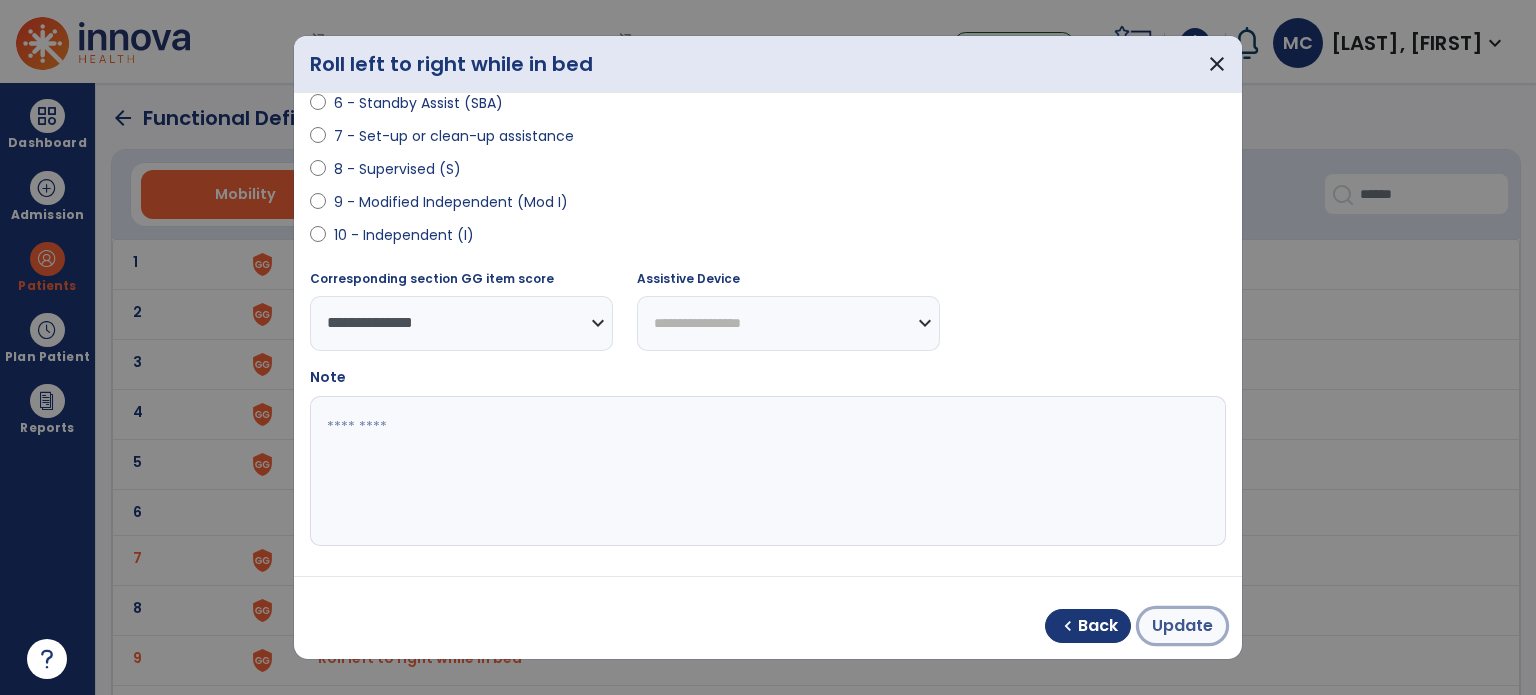 click on "Update" at bounding box center [1182, 626] 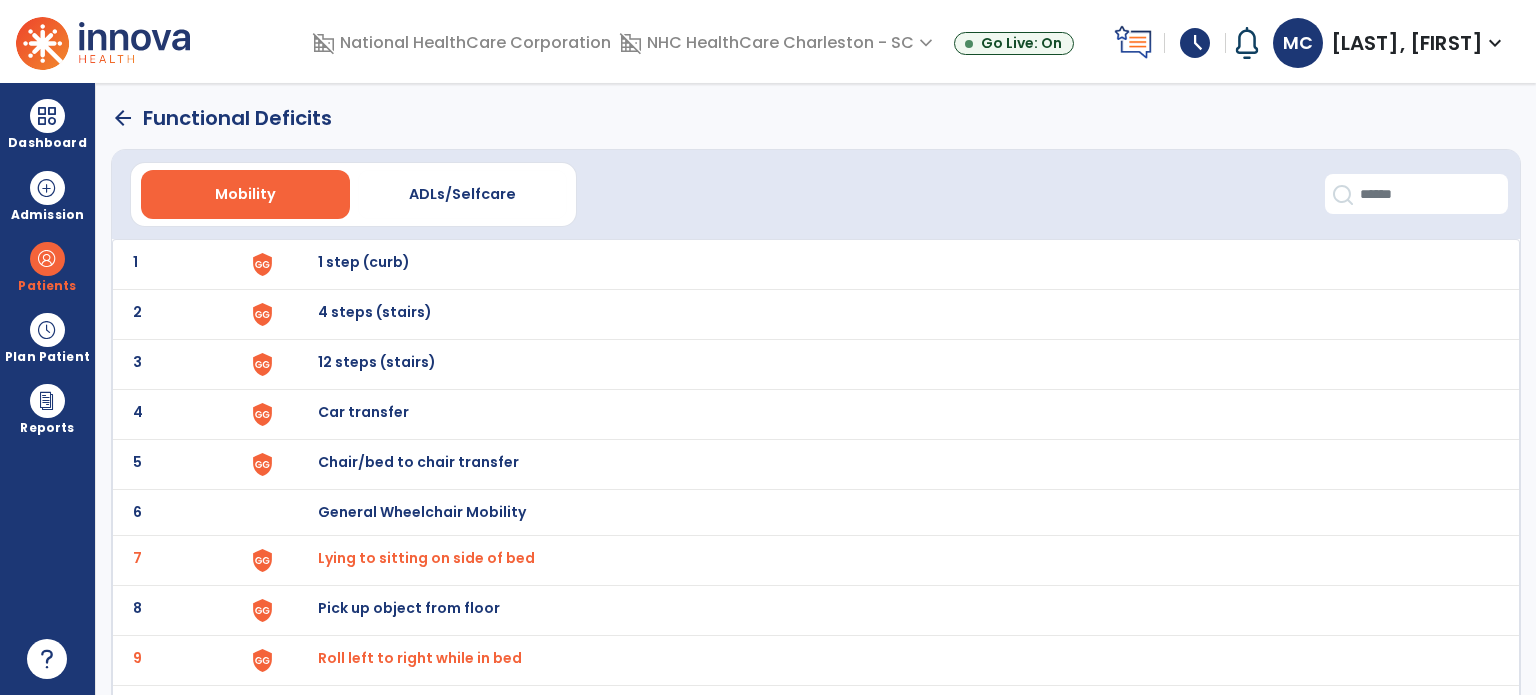 scroll, scrollTop: 100, scrollLeft: 0, axis: vertical 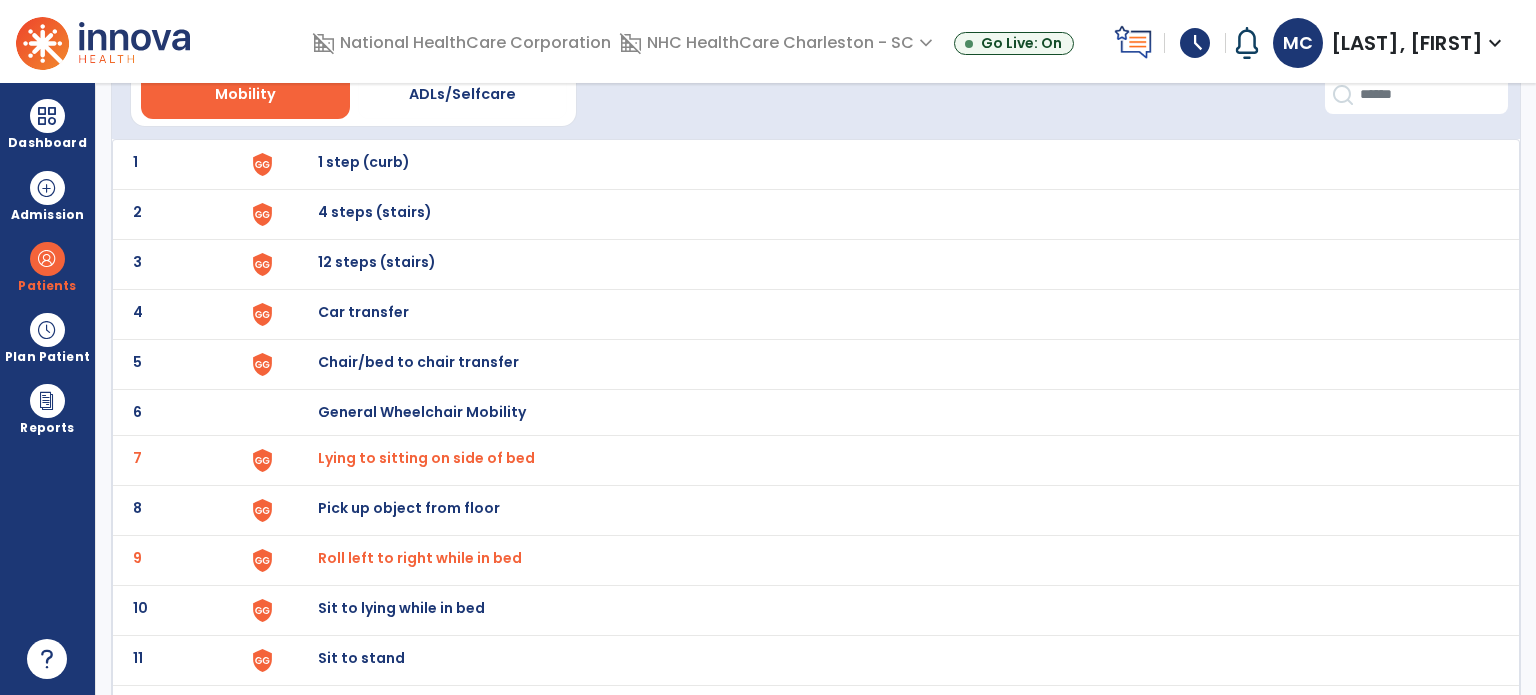 click on "Roll left to right while in bed" at bounding box center (426, 458) 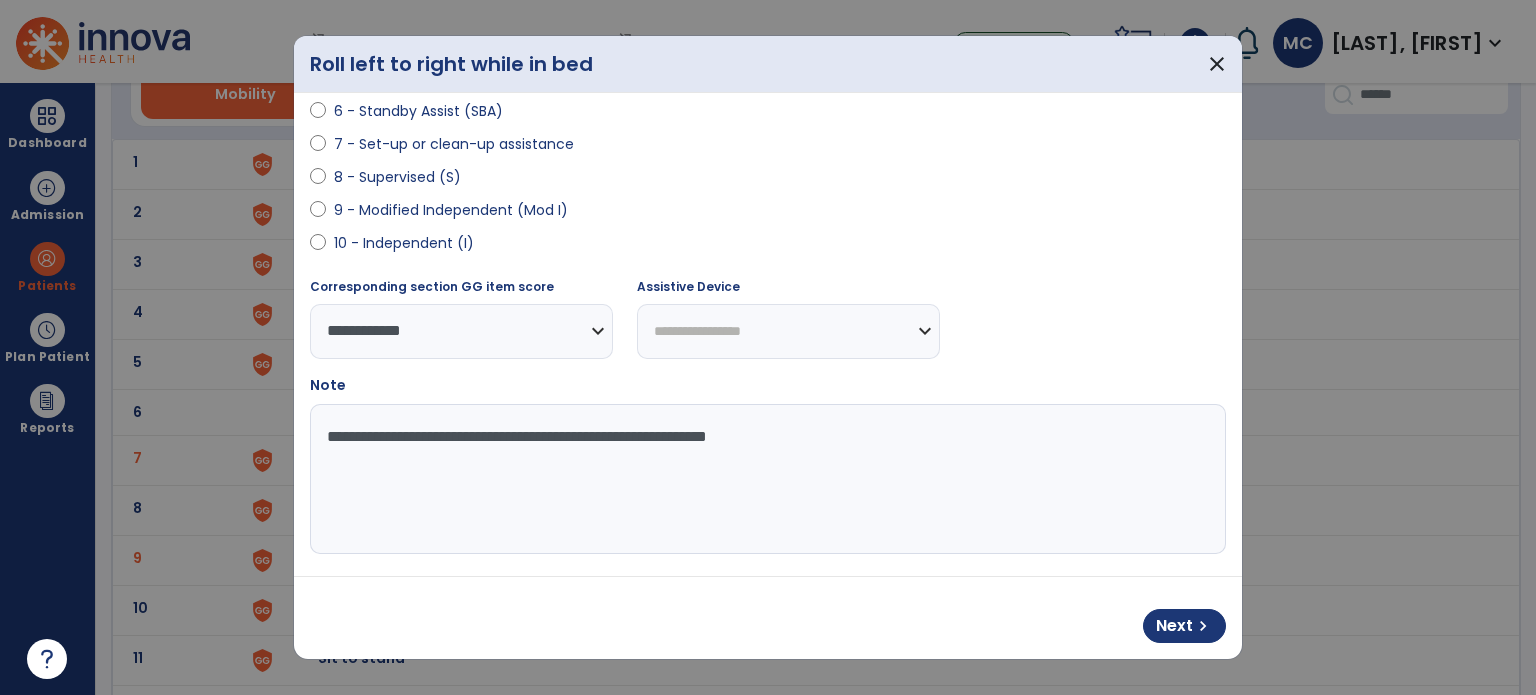 scroll, scrollTop: 408, scrollLeft: 0, axis: vertical 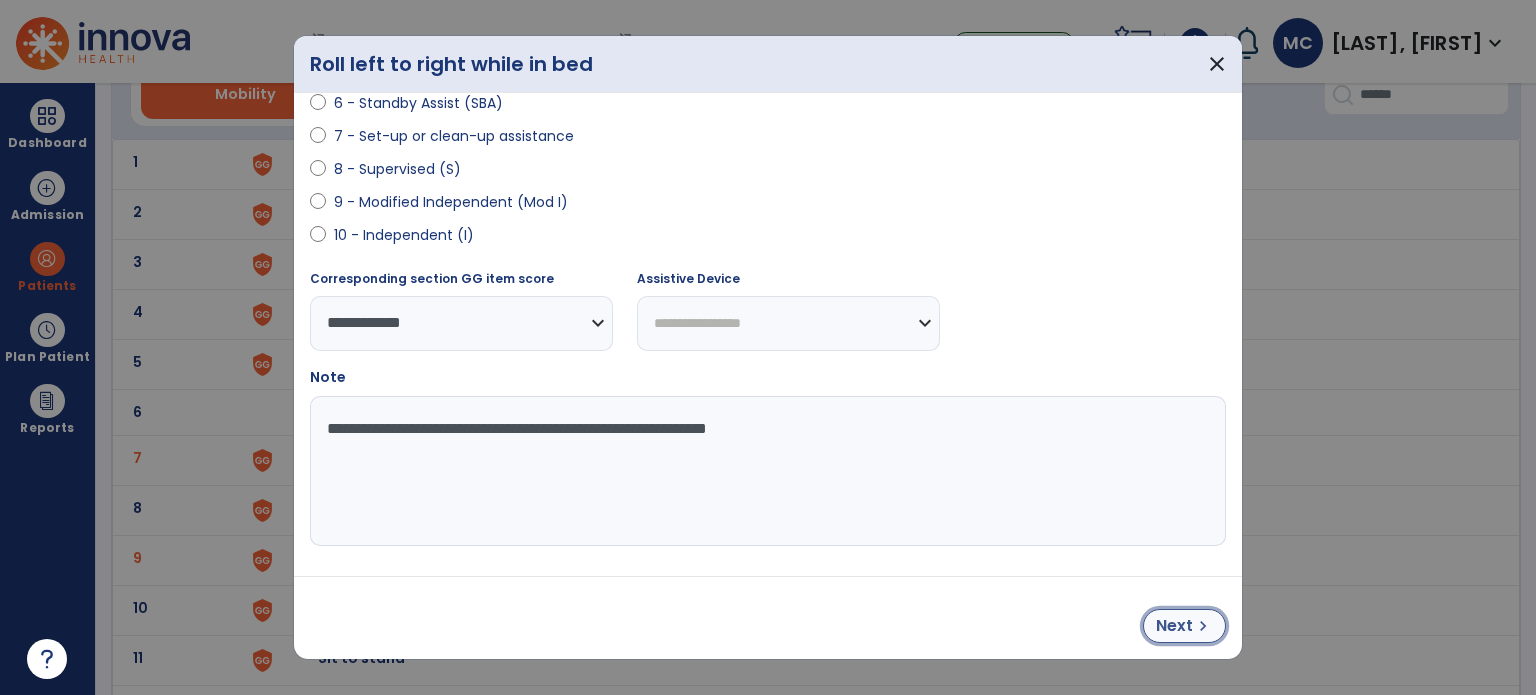 click on "Next" at bounding box center [1174, 626] 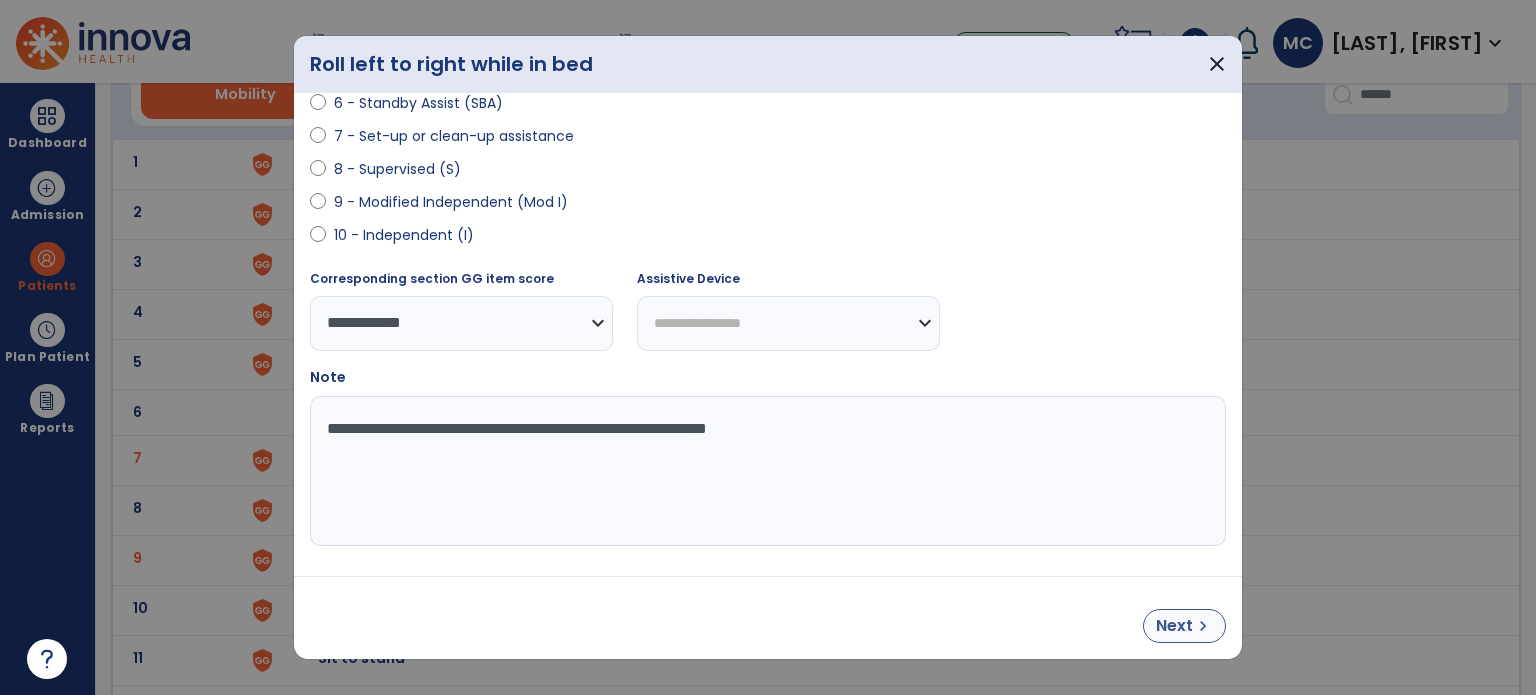 select on "**********" 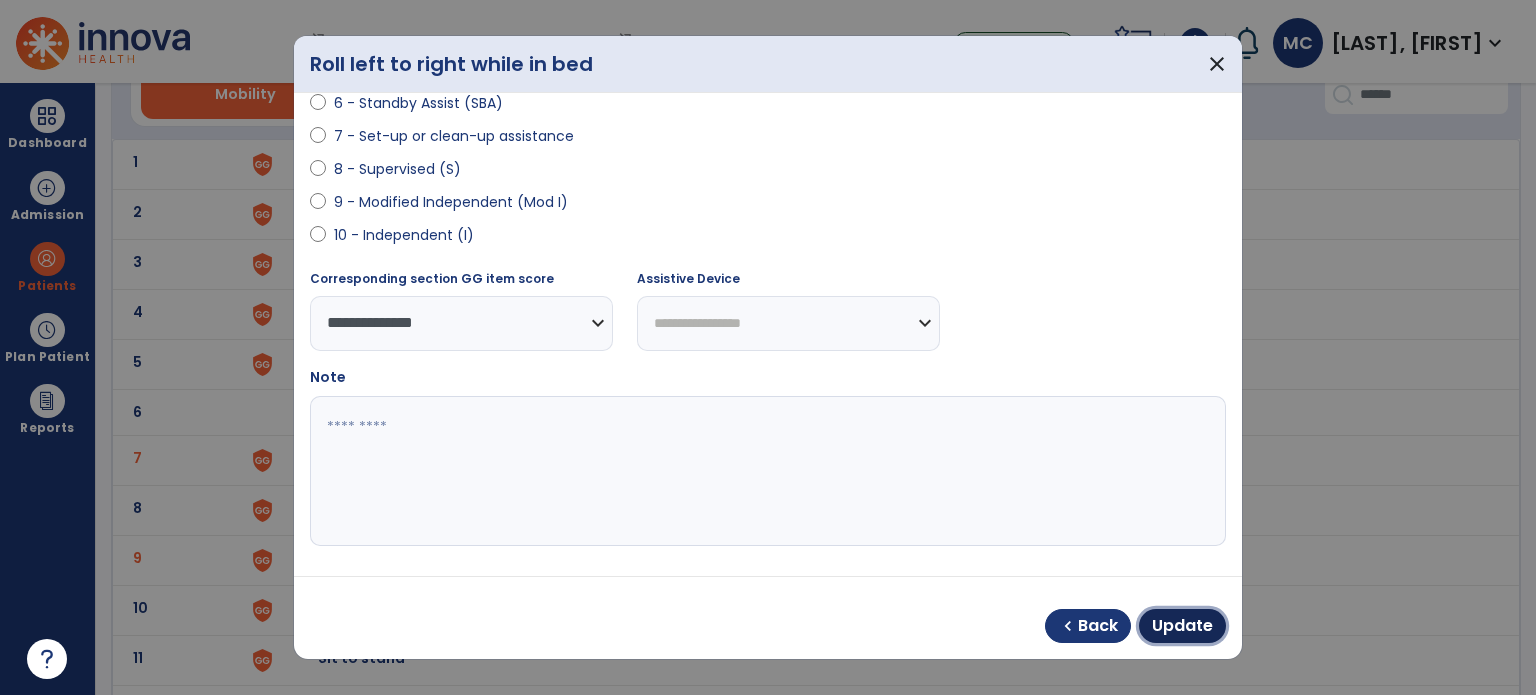 click on "Update" at bounding box center (1182, 626) 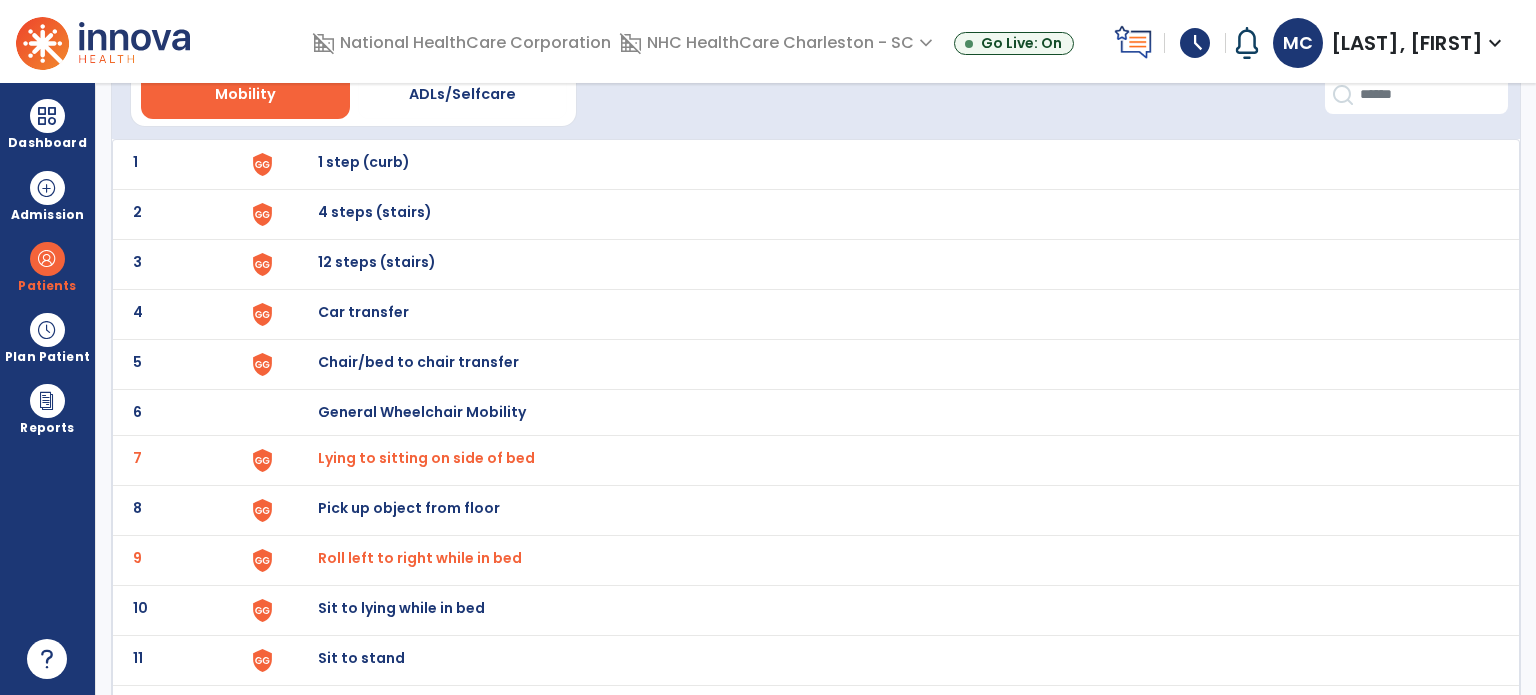 click on "Lying to sitting on side of bed" at bounding box center [426, 458] 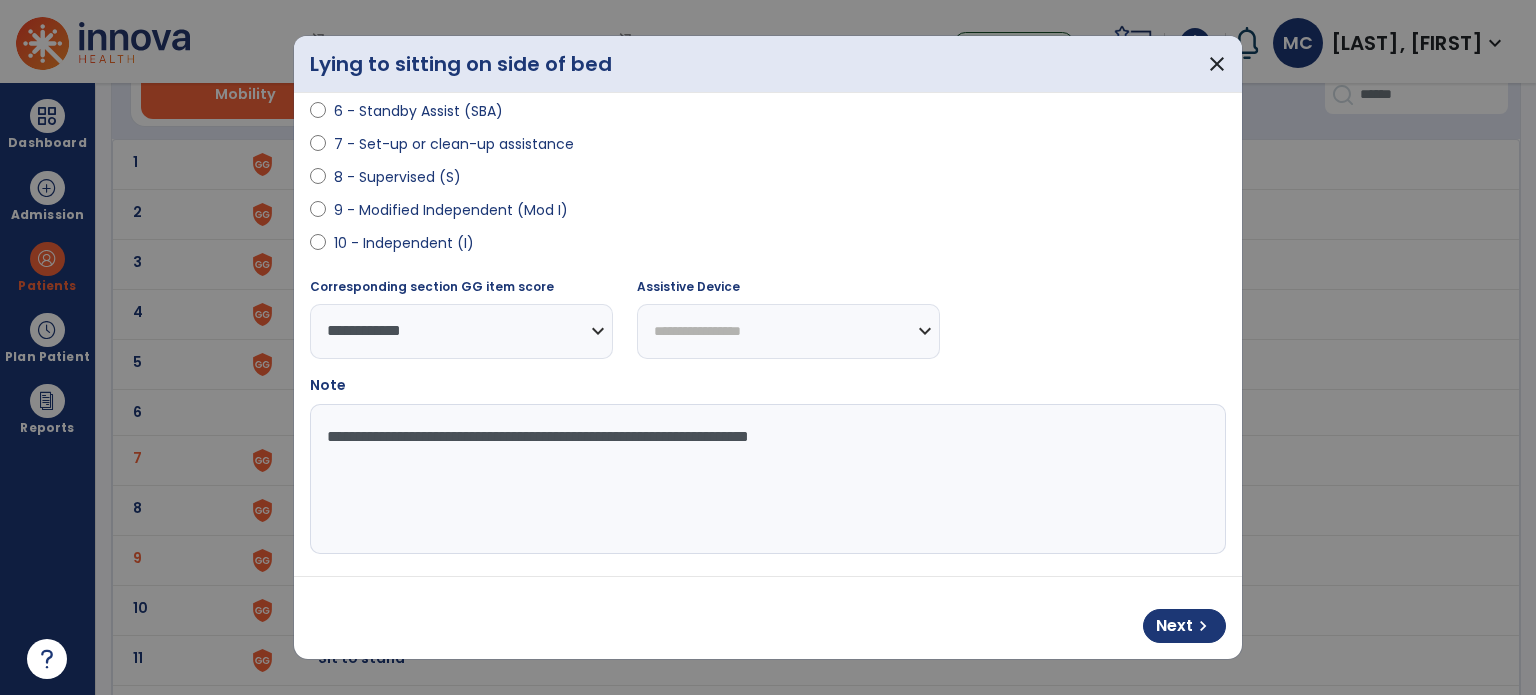 scroll, scrollTop: 408, scrollLeft: 0, axis: vertical 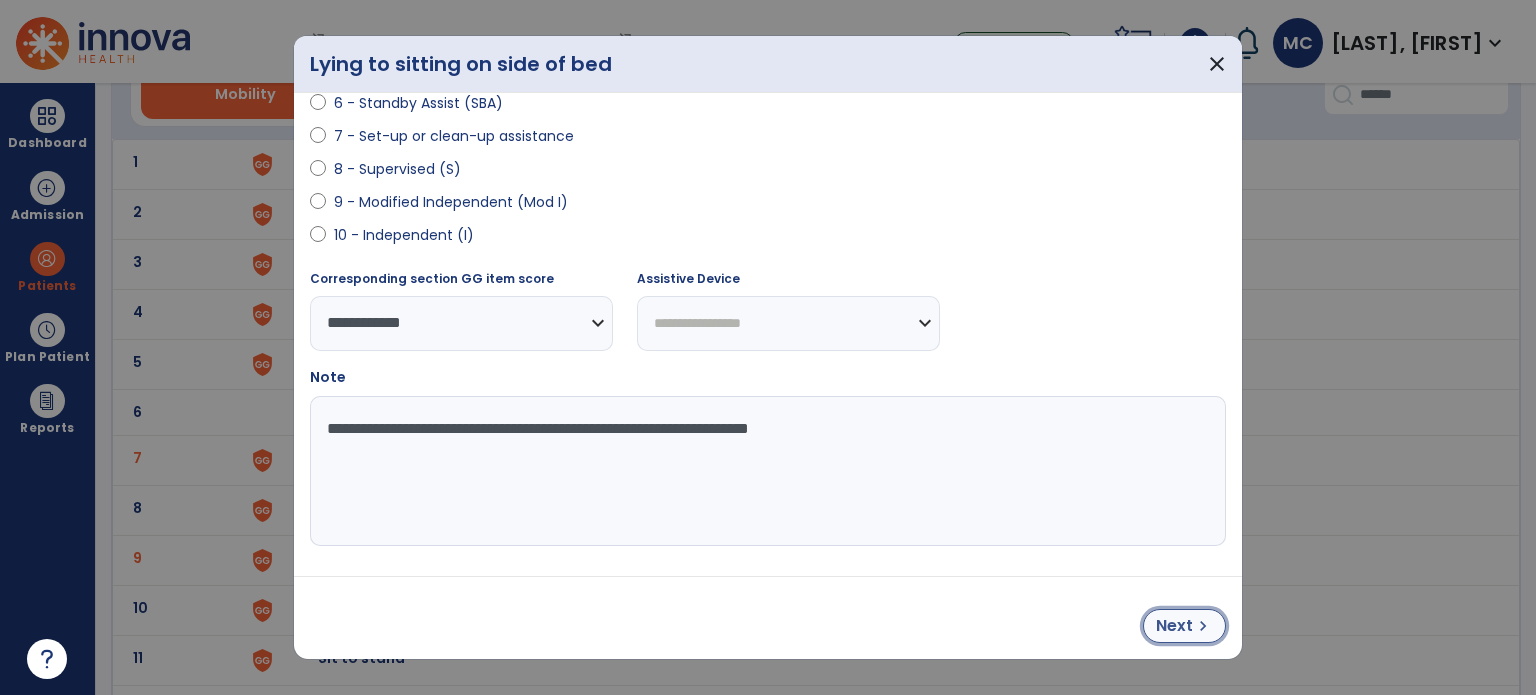 click on "Next" at bounding box center [1174, 626] 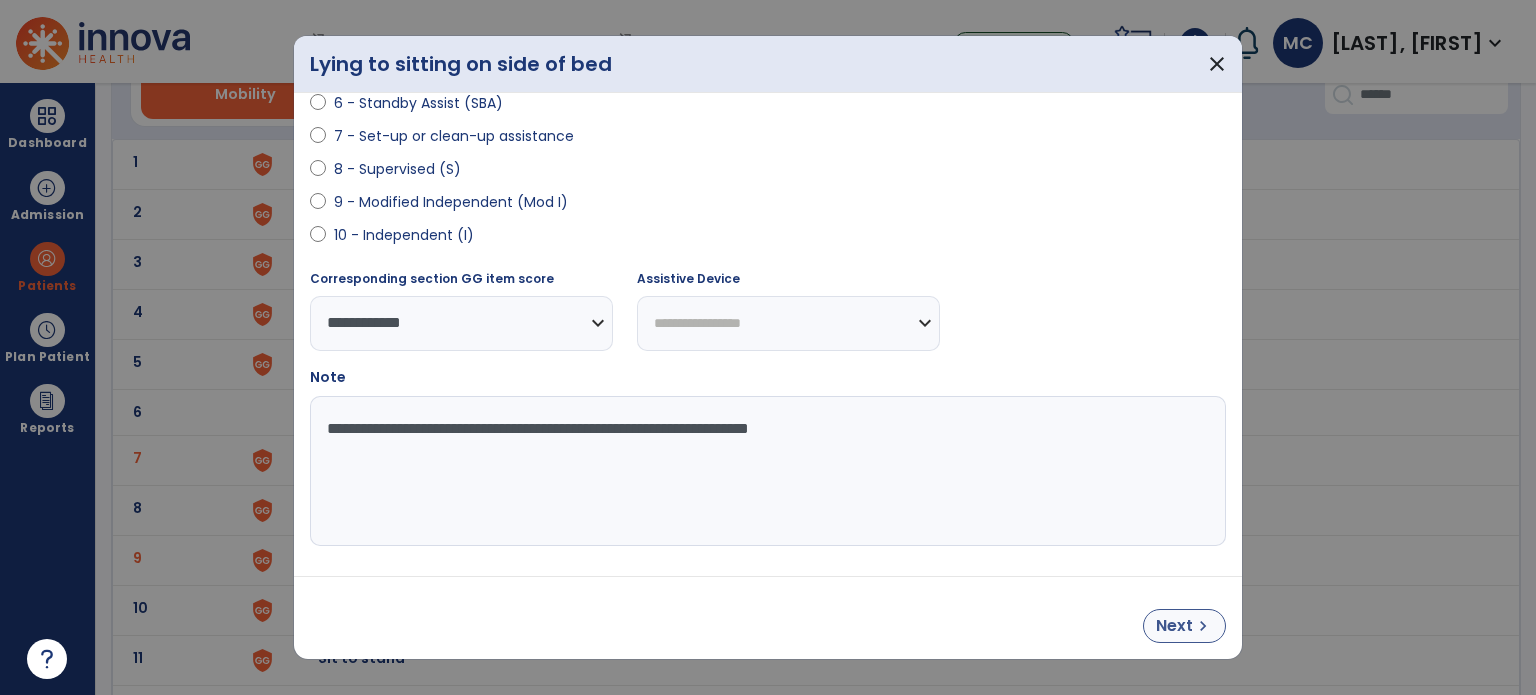 select on "**********" 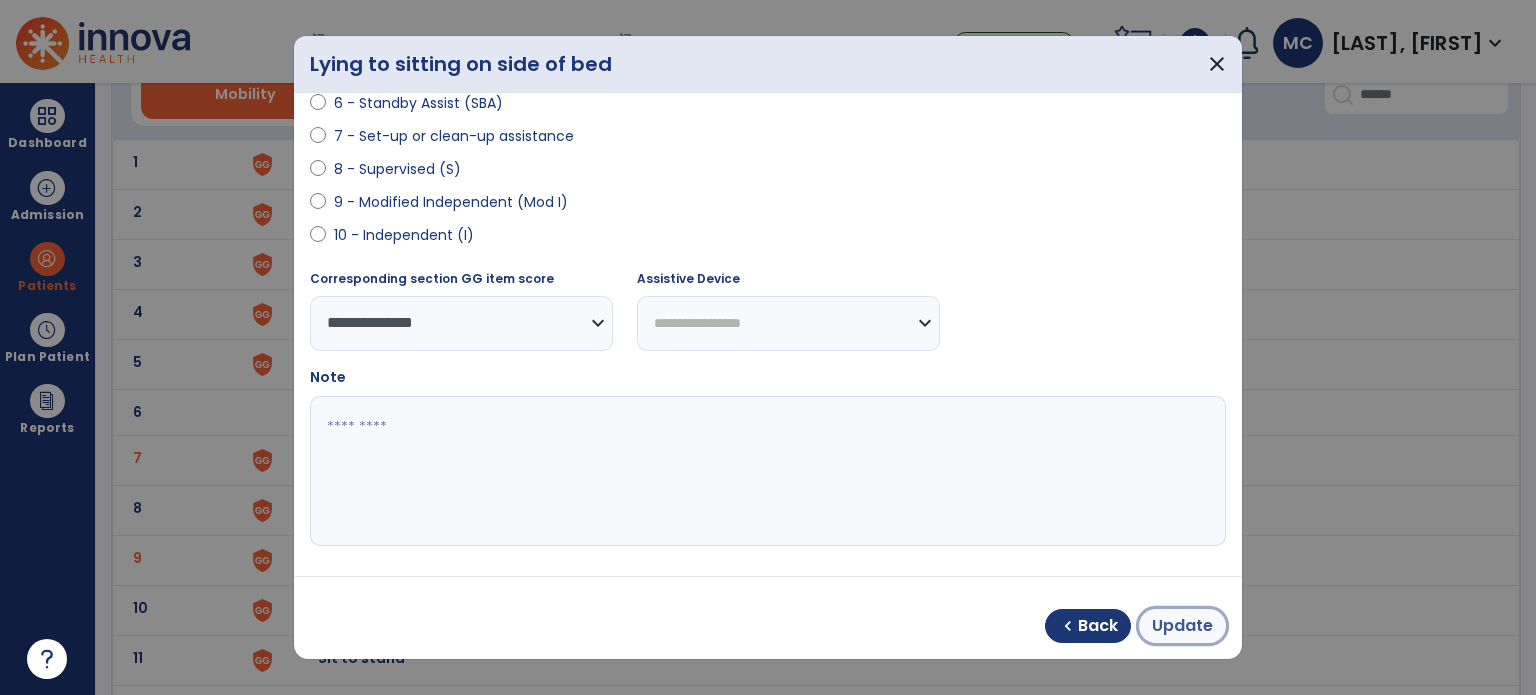 click on "Update" at bounding box center [1182, 626] 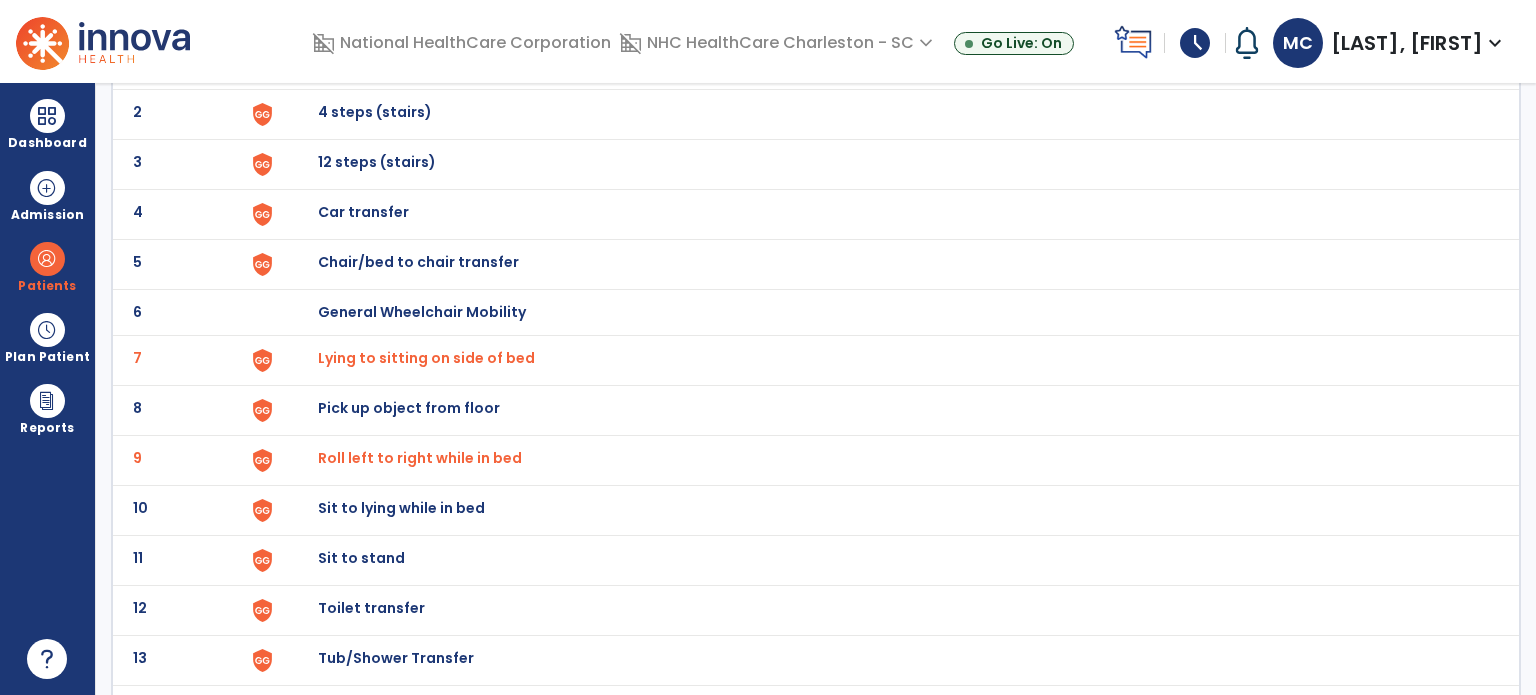 scroll, scrollTop: 0, scrollLeft: 0, axis: both 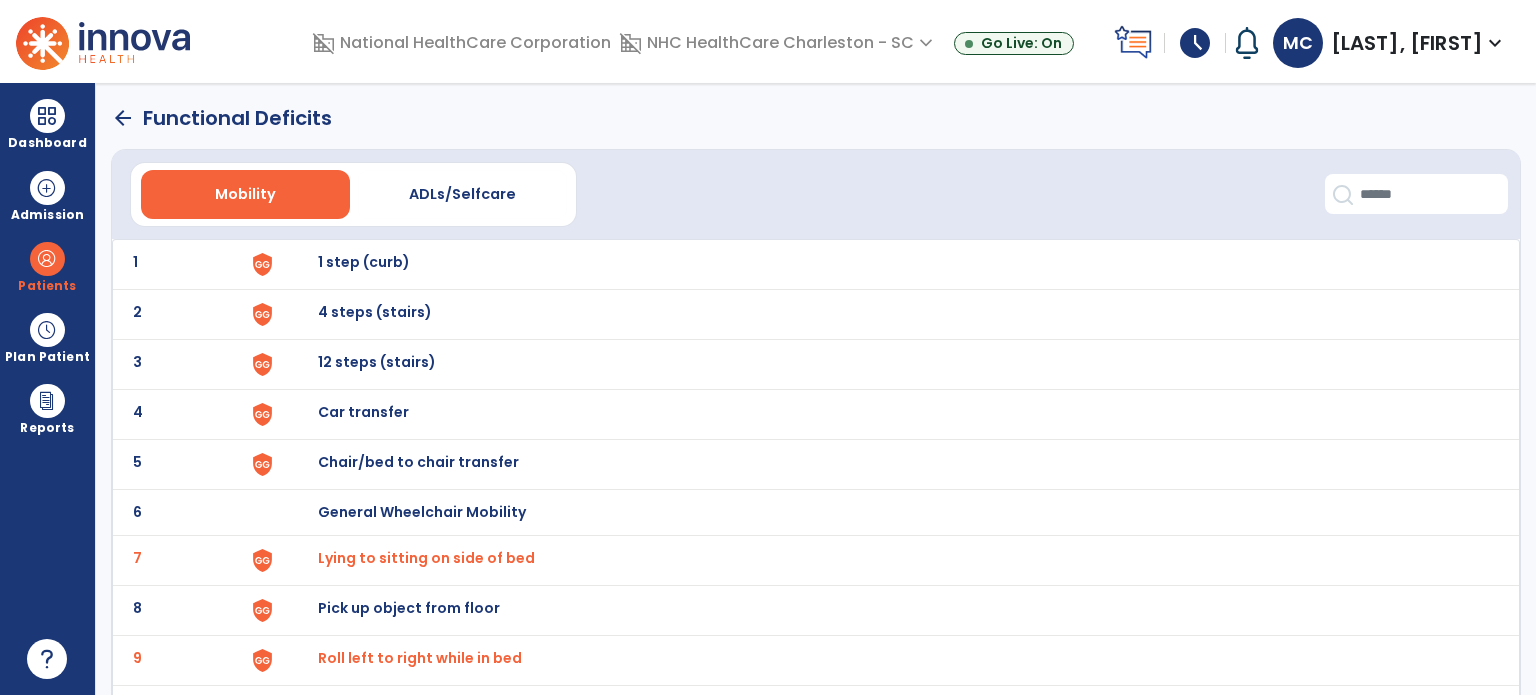 click on "arrow_back" 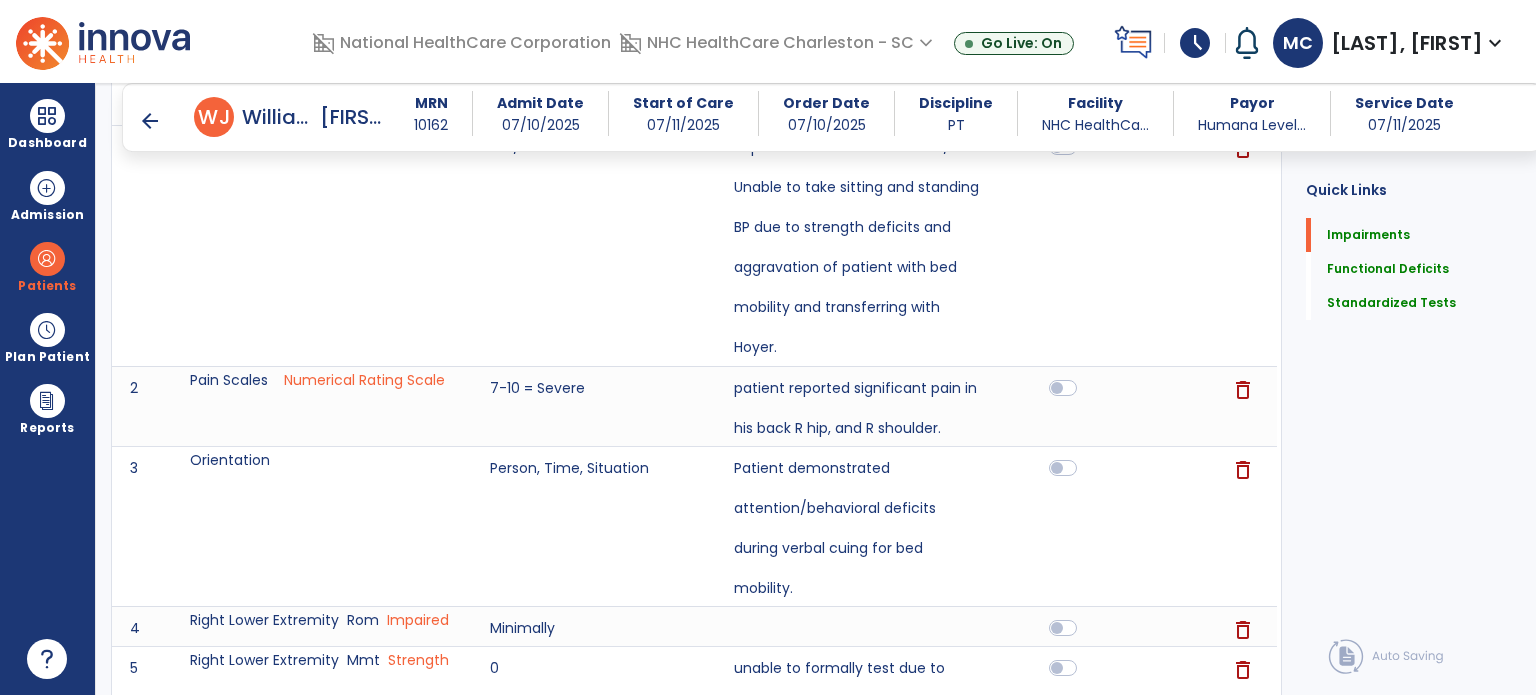 scroll, scrollTop: 0, scrollLeft: 0, axis: both 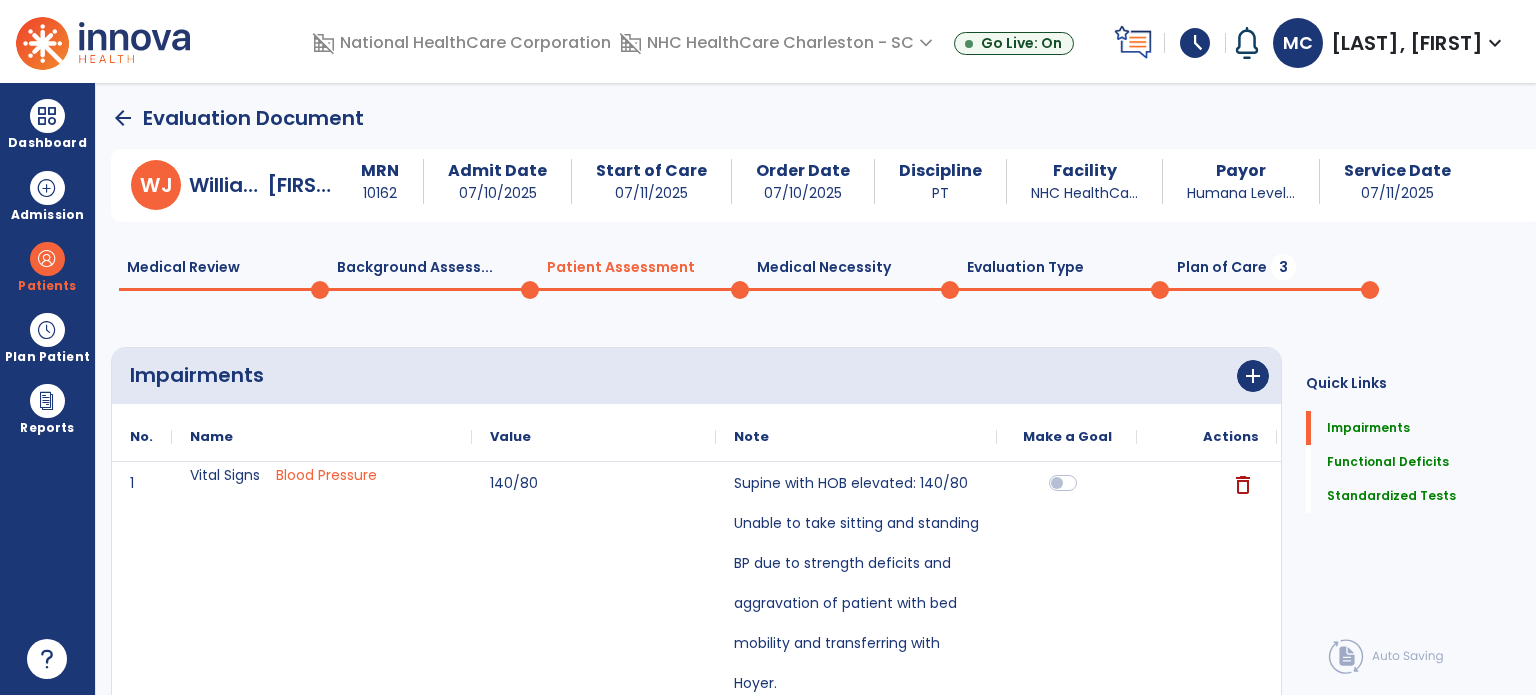 click on "Plan of Care  3" 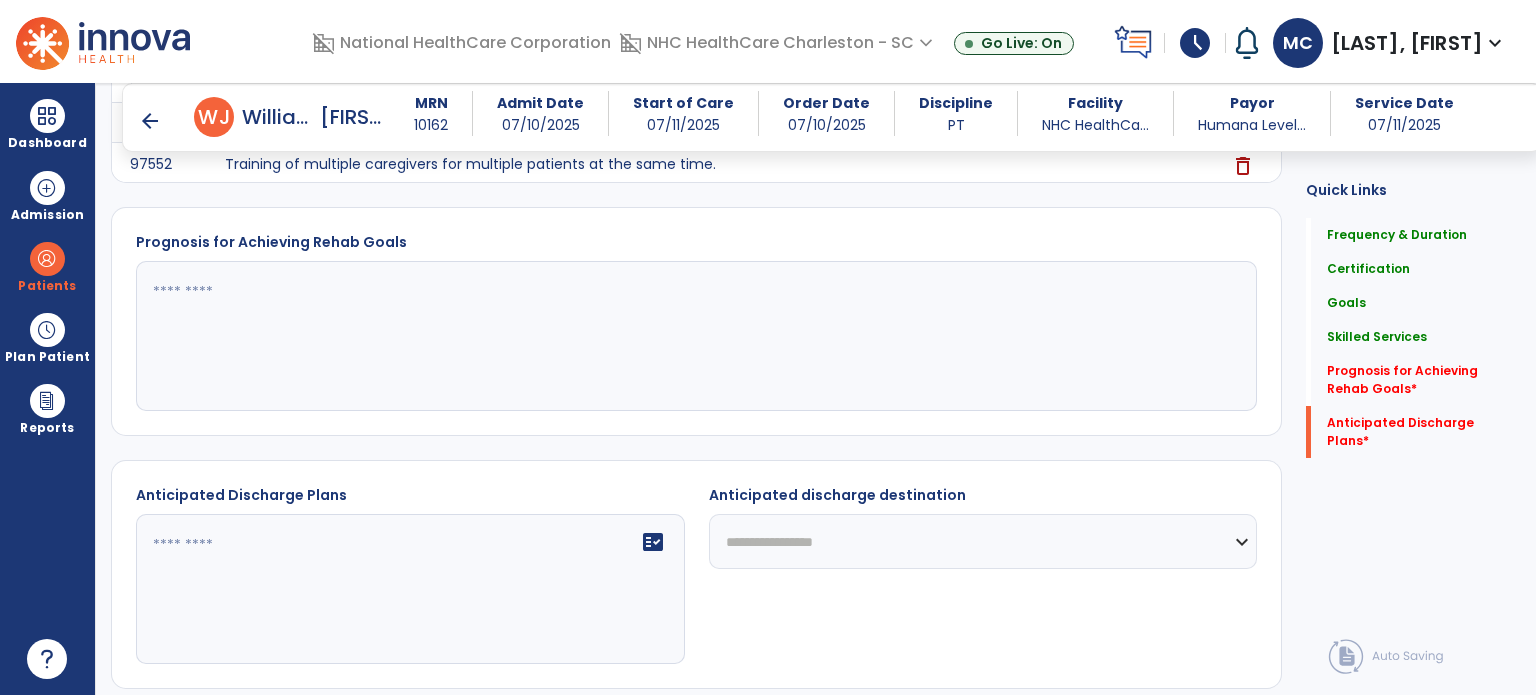 scroll, scrollTop: 1900, scrollLeft: 0, axis: vertical 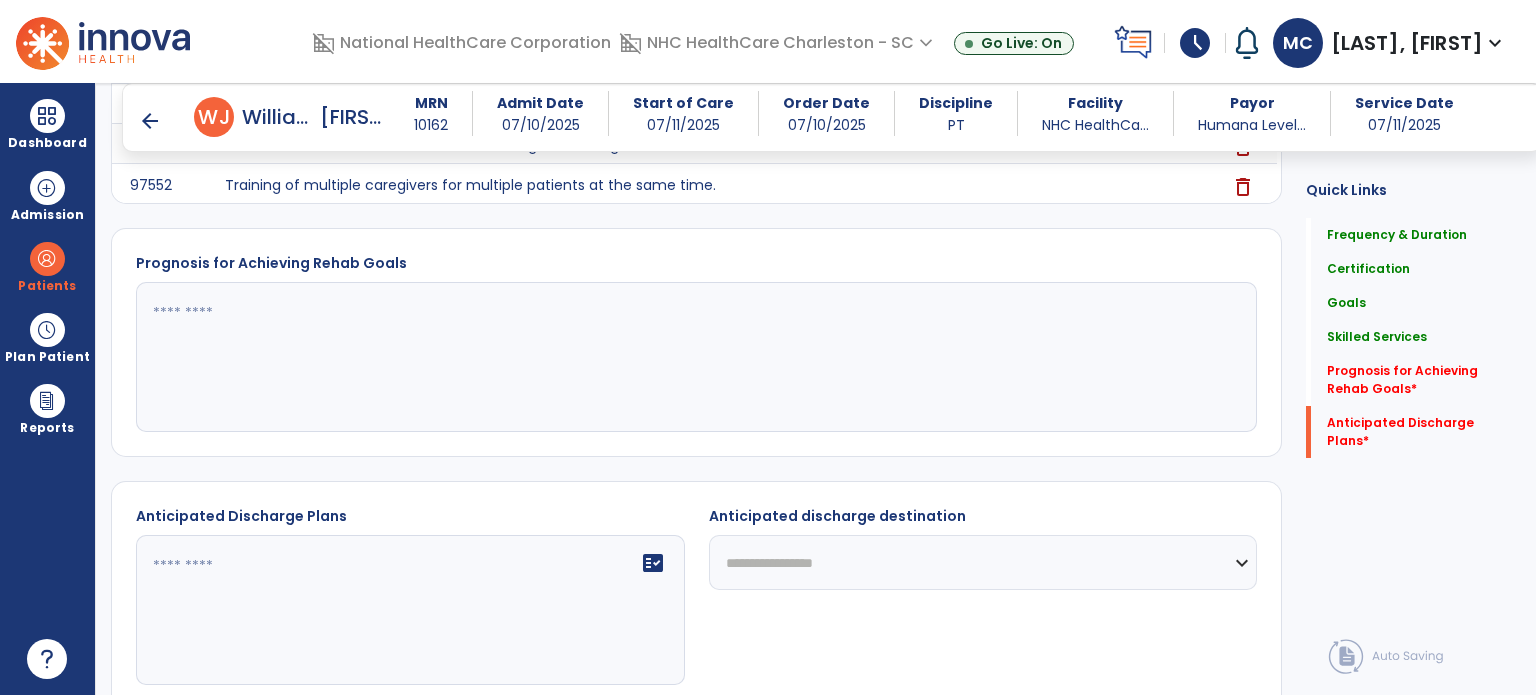 click 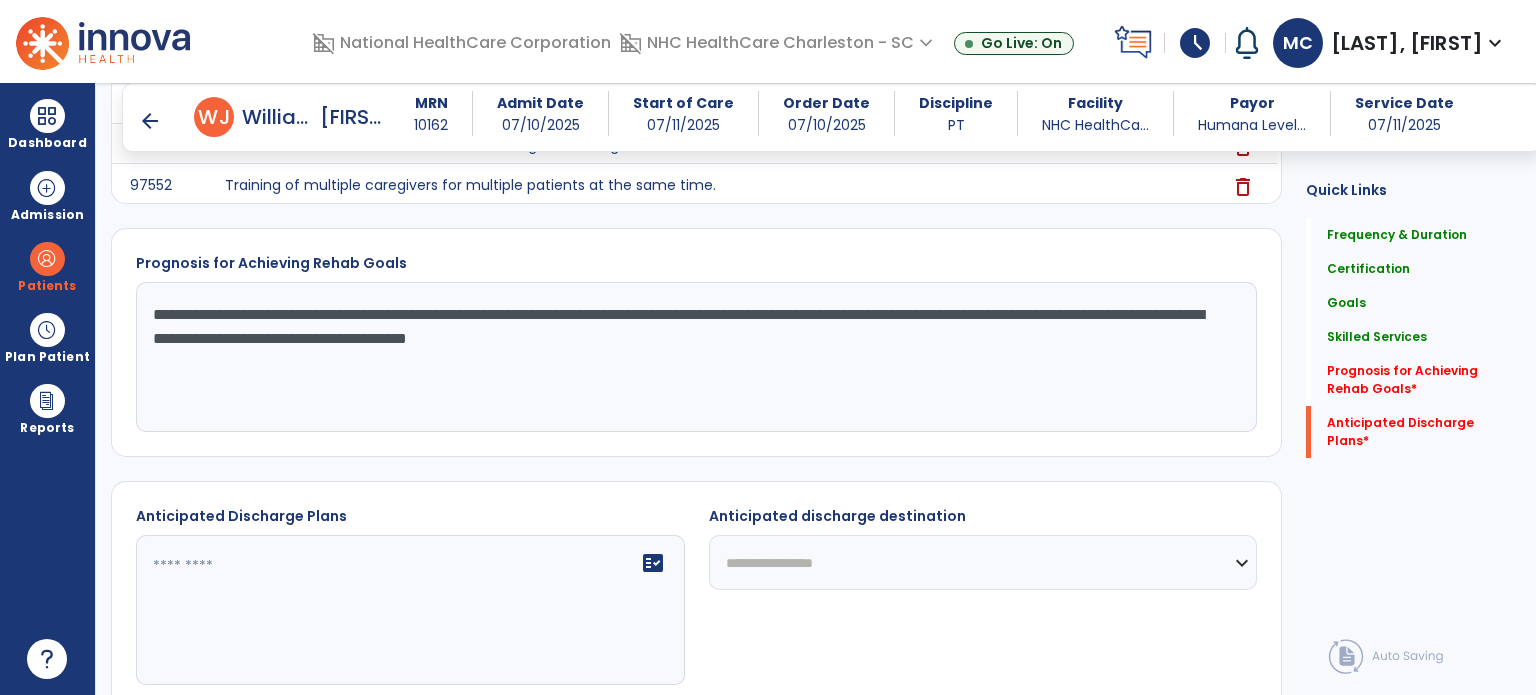 click on "**********" 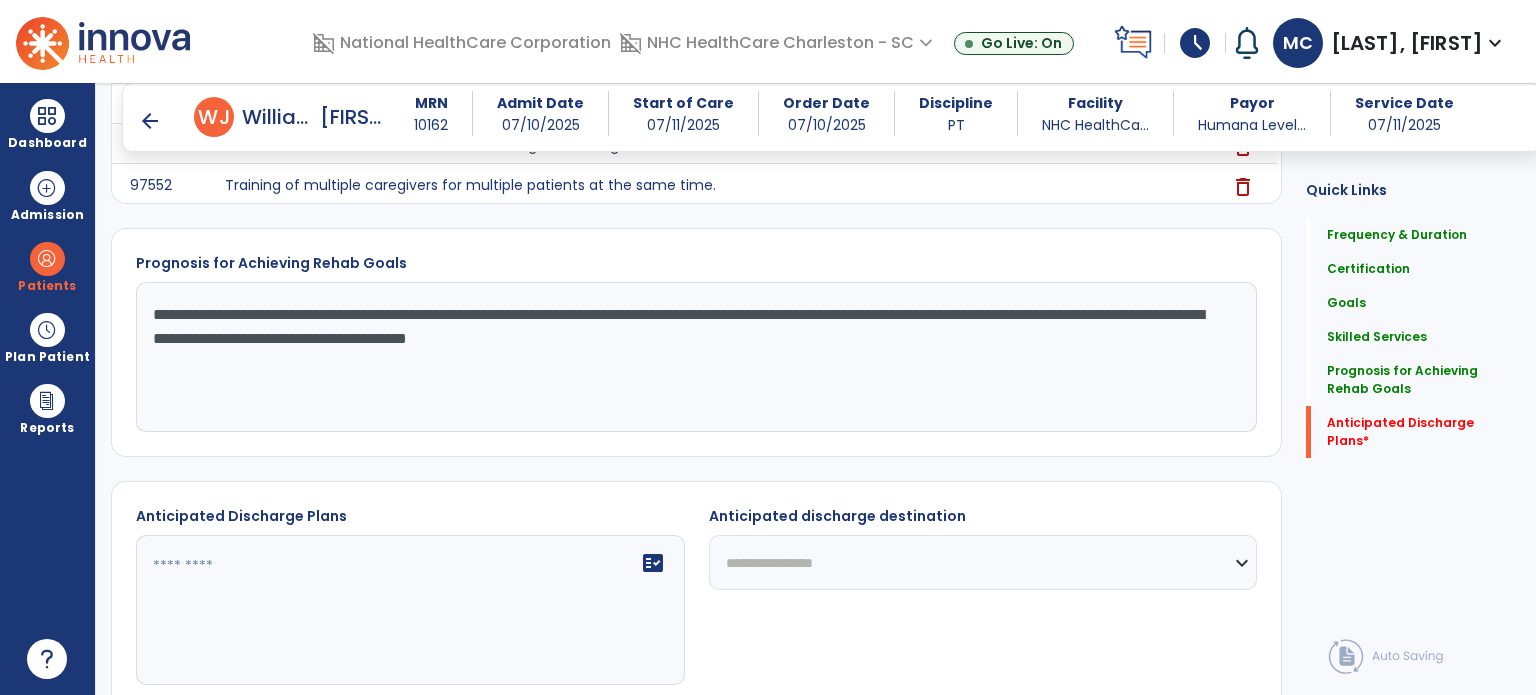 drag, startPoint x: 639, startPoint y: 309, endPoint x: 716, endPoint y: 315, distance: 77.23341 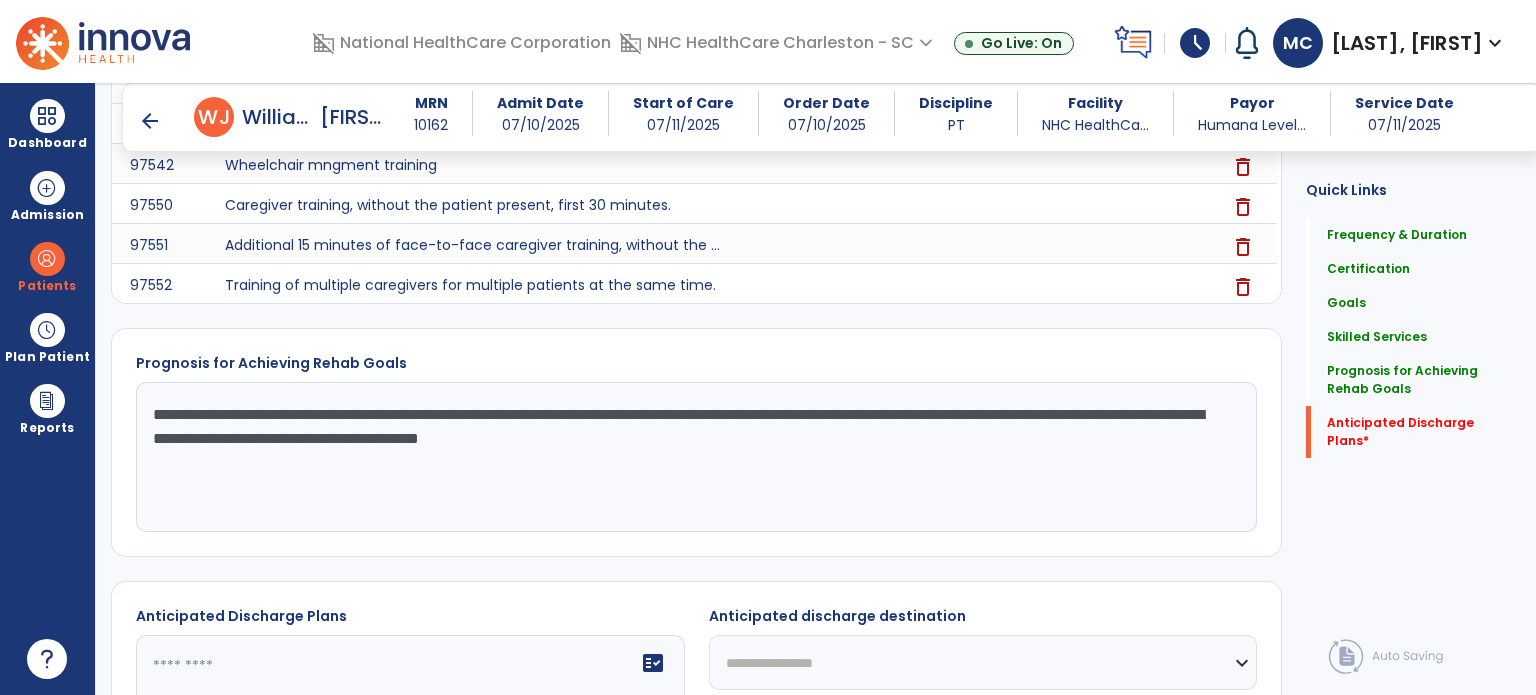 scroll, scrollTop: 1900, scrollLeft: 0, axis: vertical 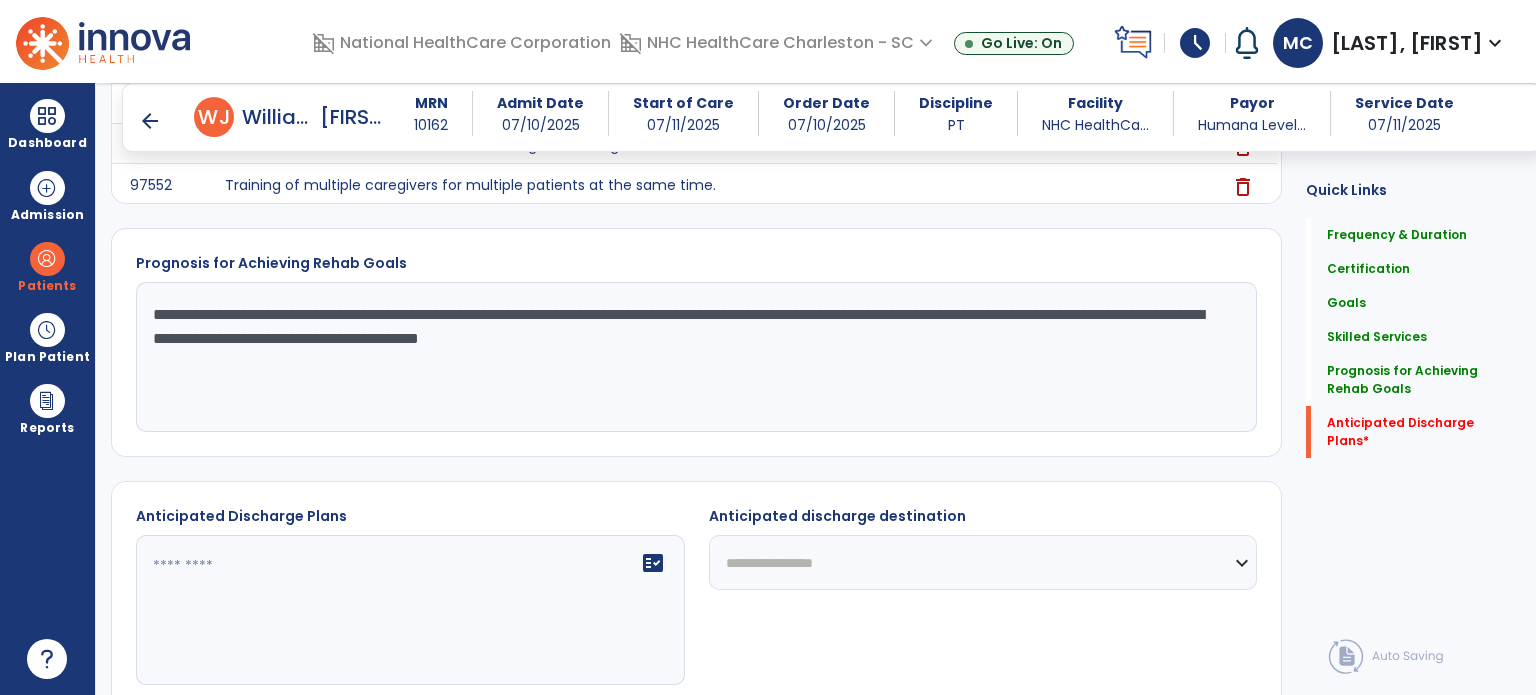 click on "**********" 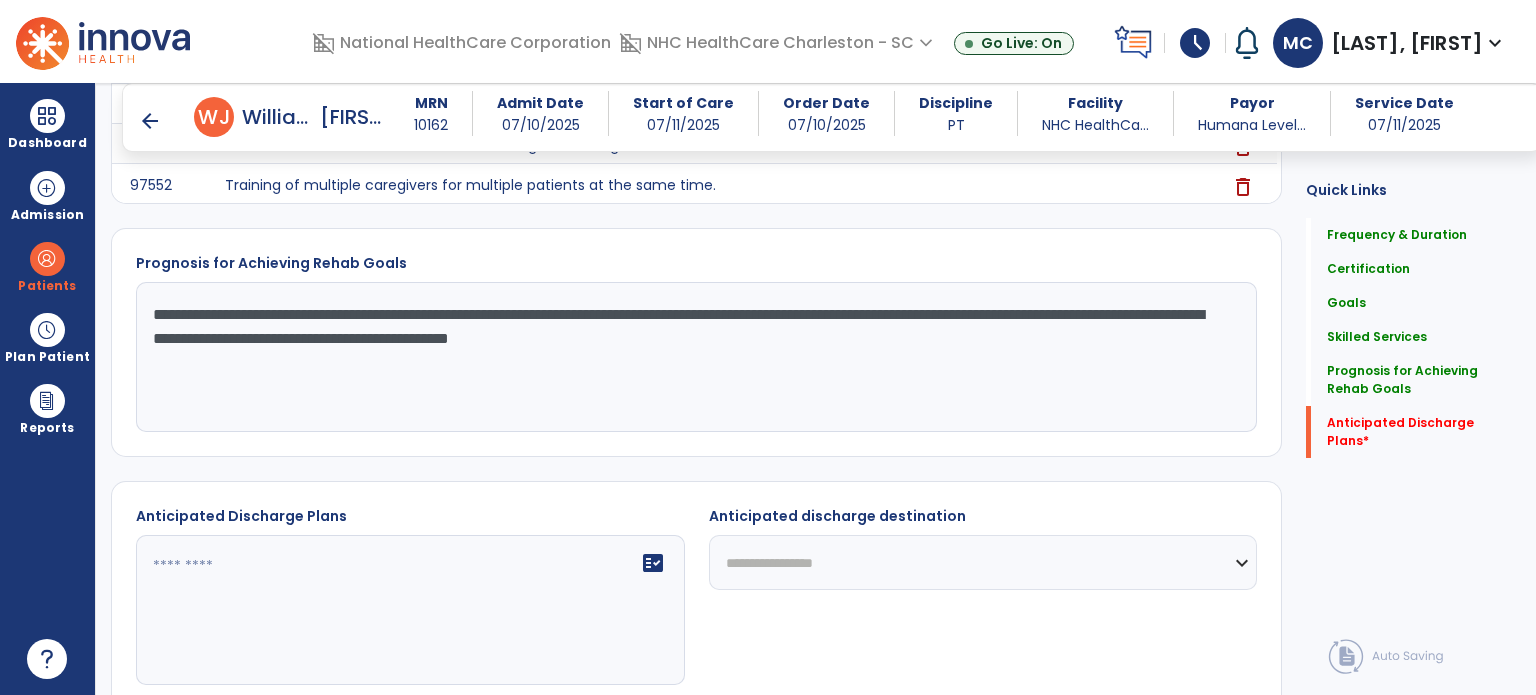 click on "**********" 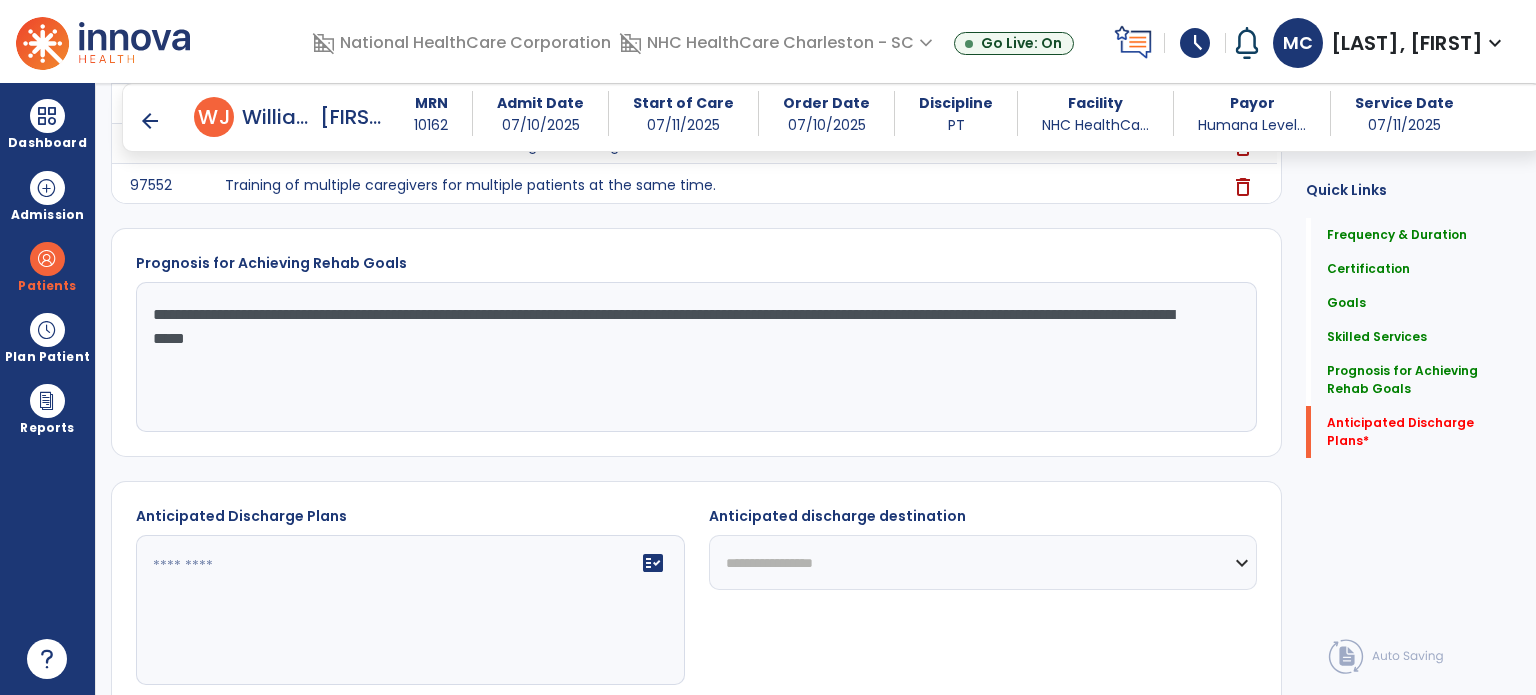 click on "**********" 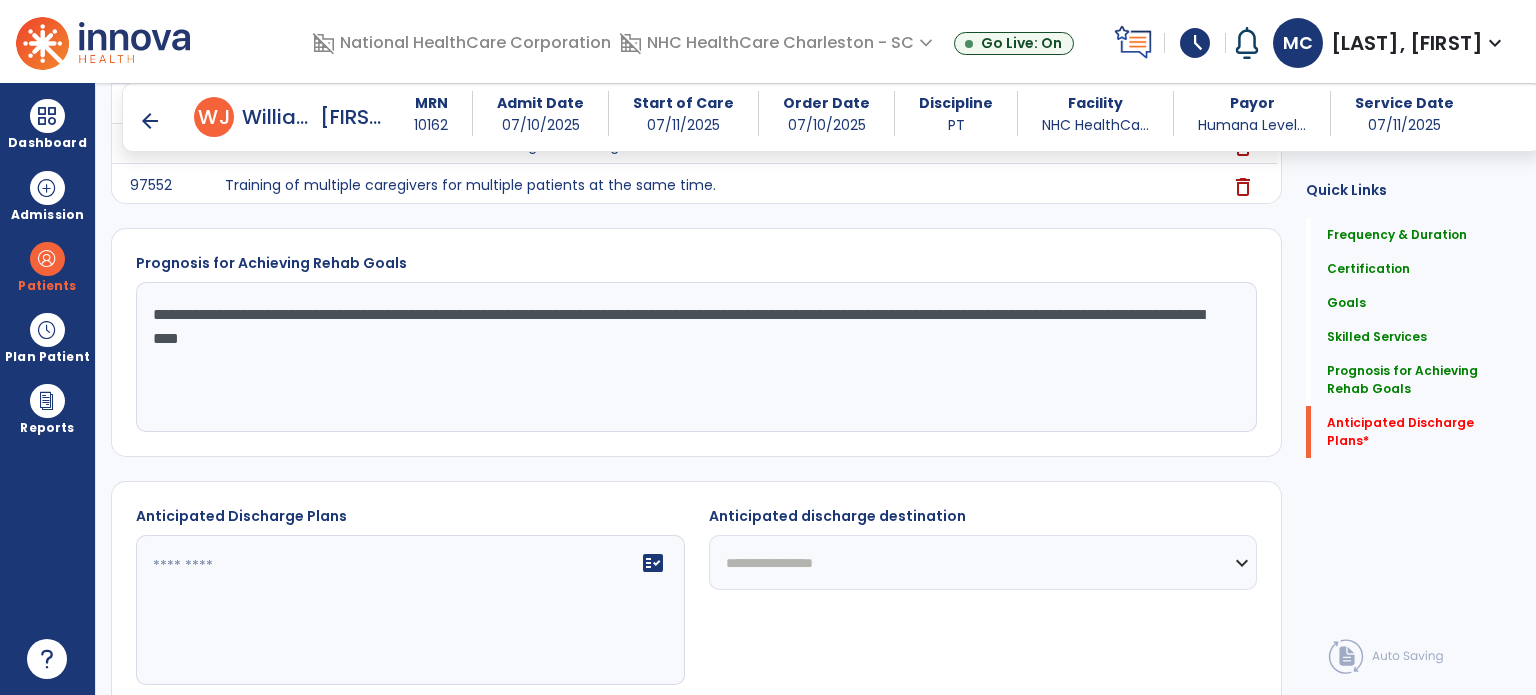 type on "**********" 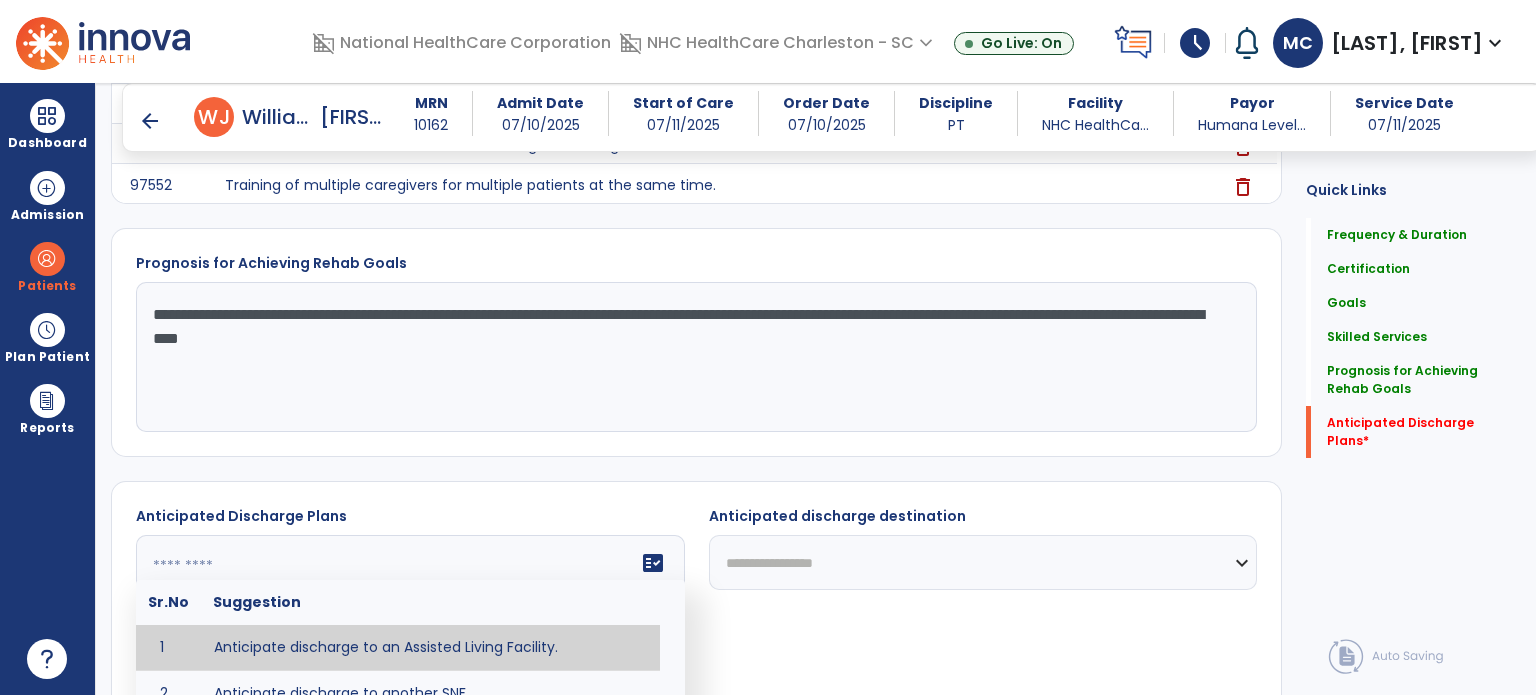 drag, startPoint x: 168, startPoint y: 574, endPoint x: 162, endPoint y: 583, distance: 10.816654 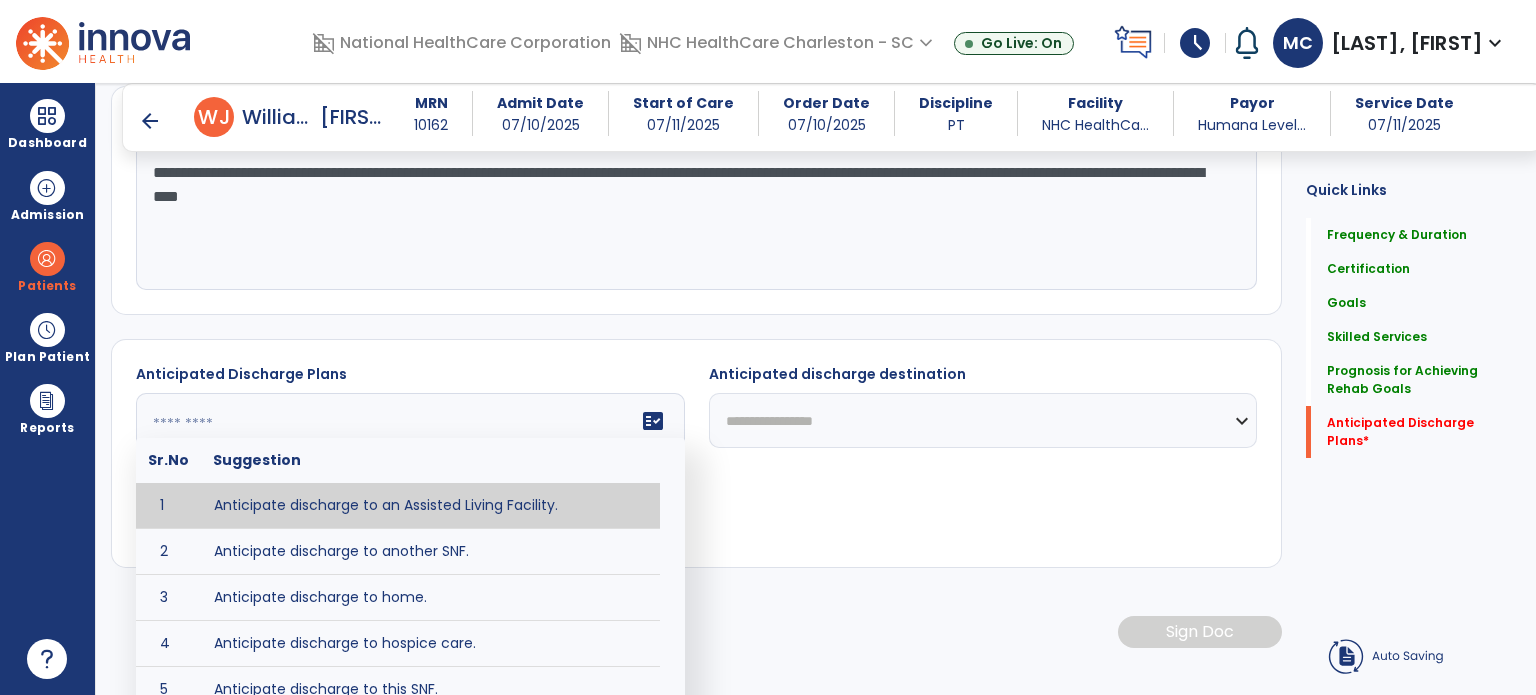 scroll, scrollTop: 2092, scrollLeft: 0, axis: vertical 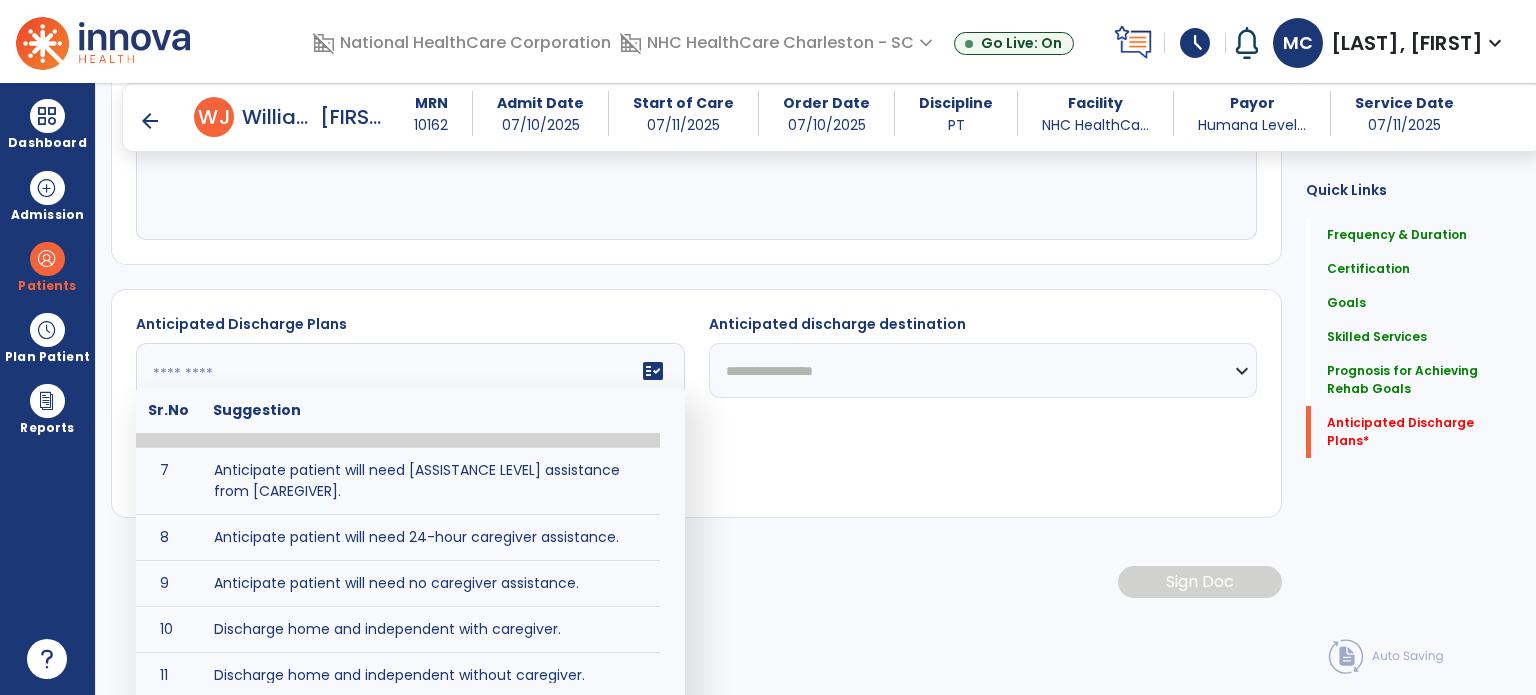 click on "Frequency & Duration  Frequency  ********* ** ** ** ** ** ** **  Duration  ** ******** ***** Certification From 07/11/2025 Certification Through 10/02/2025 Goals      add  HEP  10-02-2025  edit delete PLOF:    n/a CLOF:    n/a Target:    patient will be able to perform individualized HEP independently.  add  Add Short Term Goal  Functional mobility   10-02-2025  edit delete PLOF:    Ind for functional mobility and ambulated independently with and without Rollator for household. CLOF:    Bed Mob: Dep - Max of 4-5
transfers: Hoyer
gait: unable to test Target:    Patient will be Ind with bed mobility and transfers and able to ambulate with LRD for household. STG-1: Bed mobility   08-01-2025  edit delete PLOF:  Ind  CLOF:  Dep: max A x 4-5   Target:  Max A x1  STG-2: Transfers  08-01-2025  edit delete PLOF:  Ind  CLOF:  Hoyer   Target:  Max A x1  STG-3: Gait  08-01-2025  edit delete PLOF:  Ind with or without rollator for household distances.   CLOF:  unable to test   Target: STG-4: QRP" 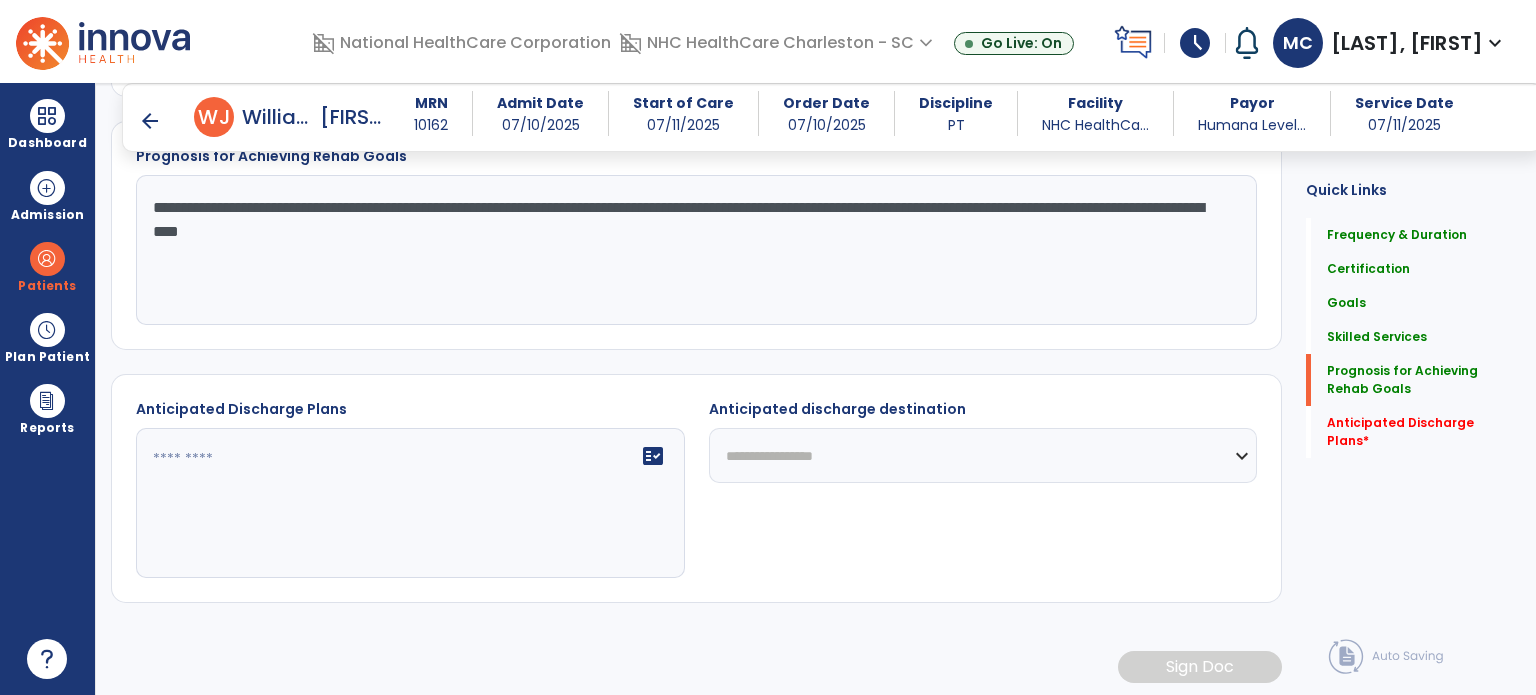 click on "fact_check" 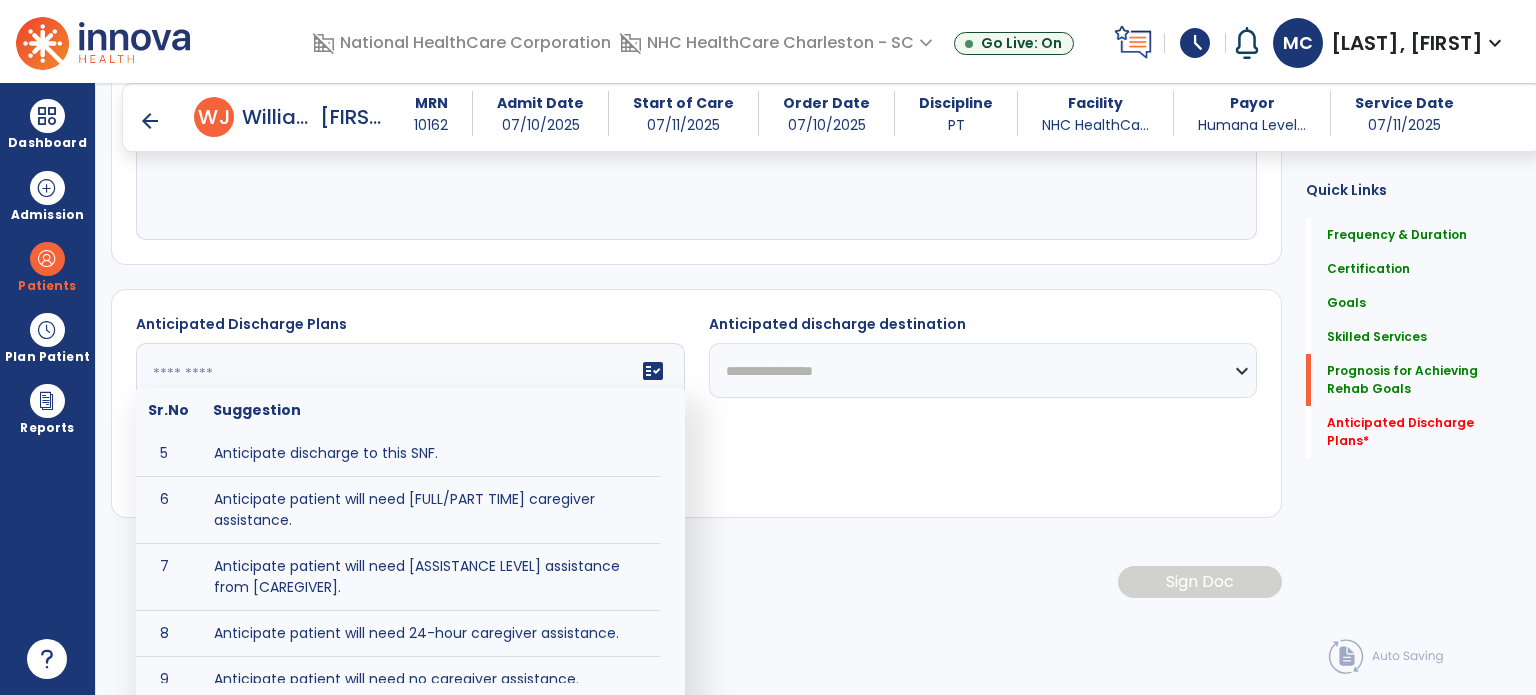 scroll, scrollTop: 184, scrollLeft: 0, axis: vertical 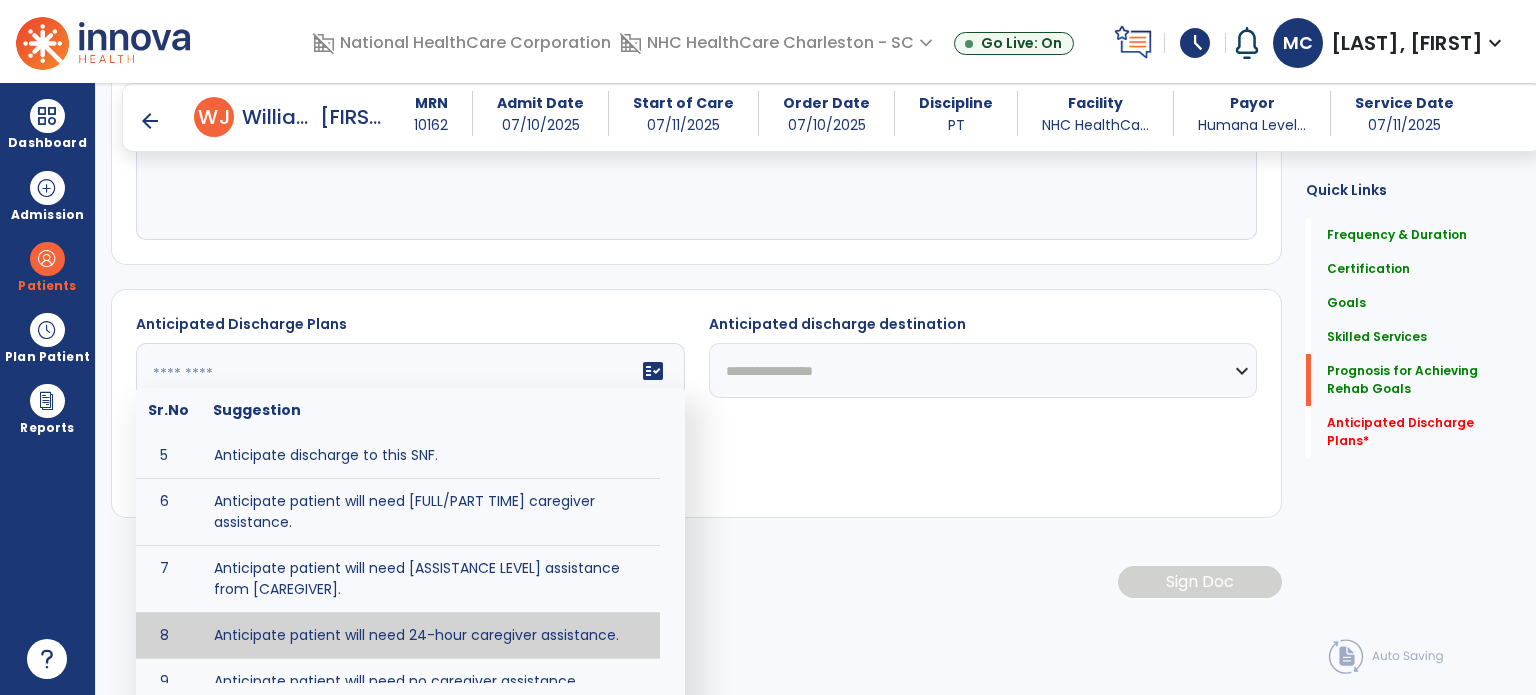 type on "**********" 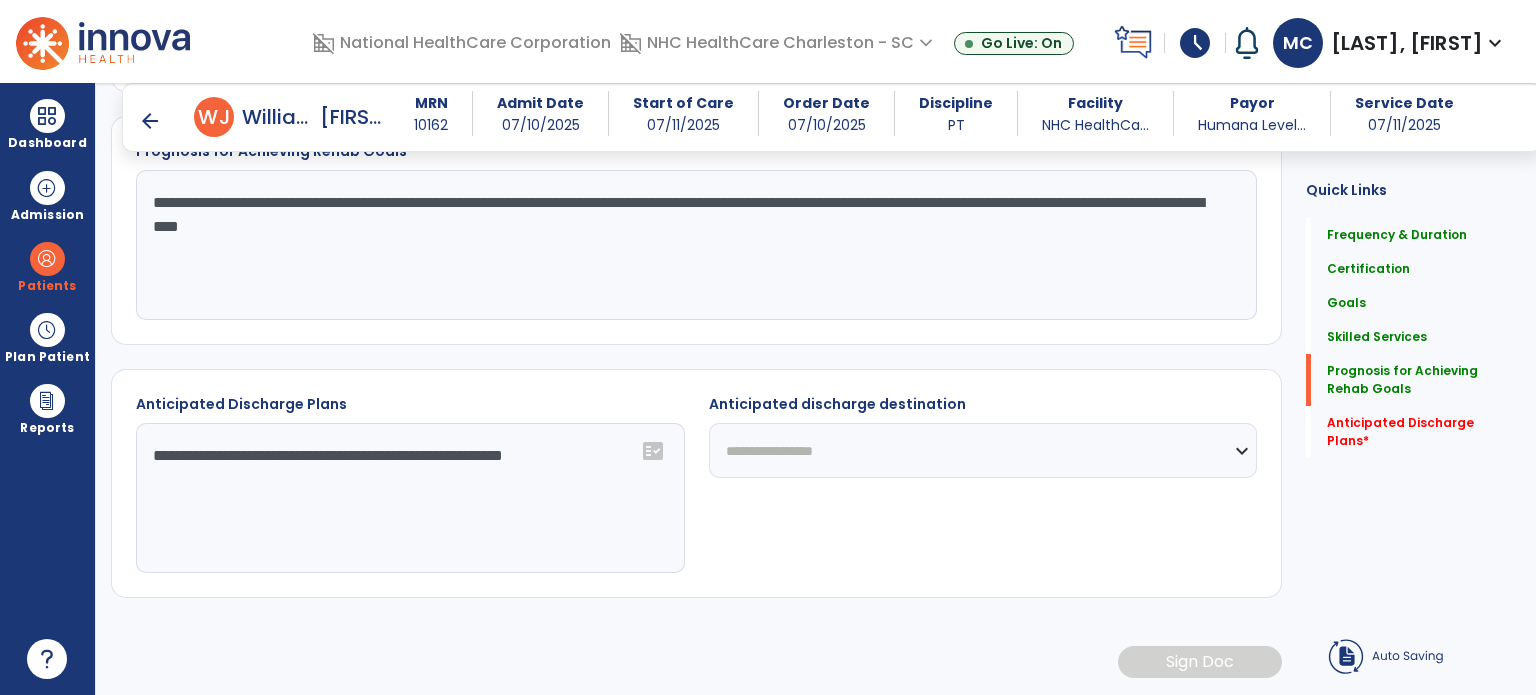 scroll, scrollTop: 2007, scrollLeft: 0, axis: vertical 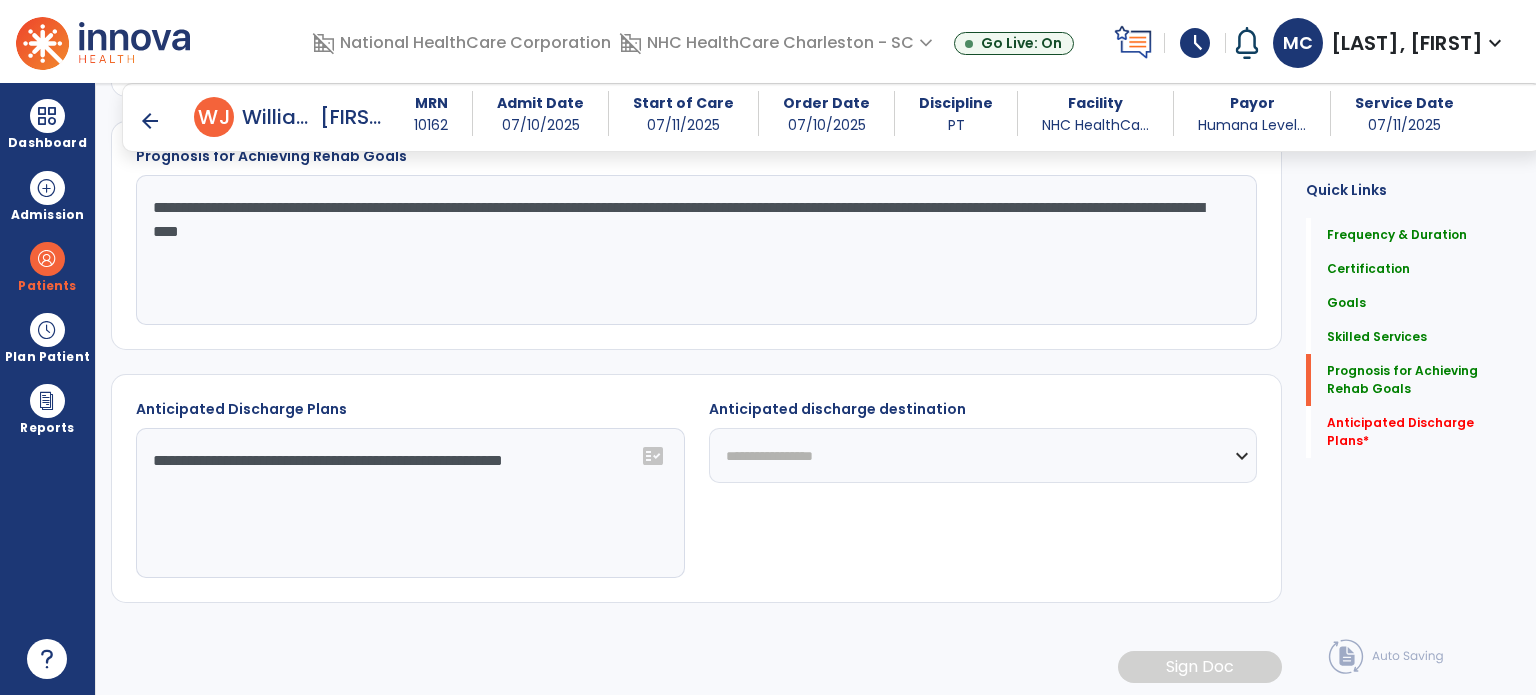 click on "**********" 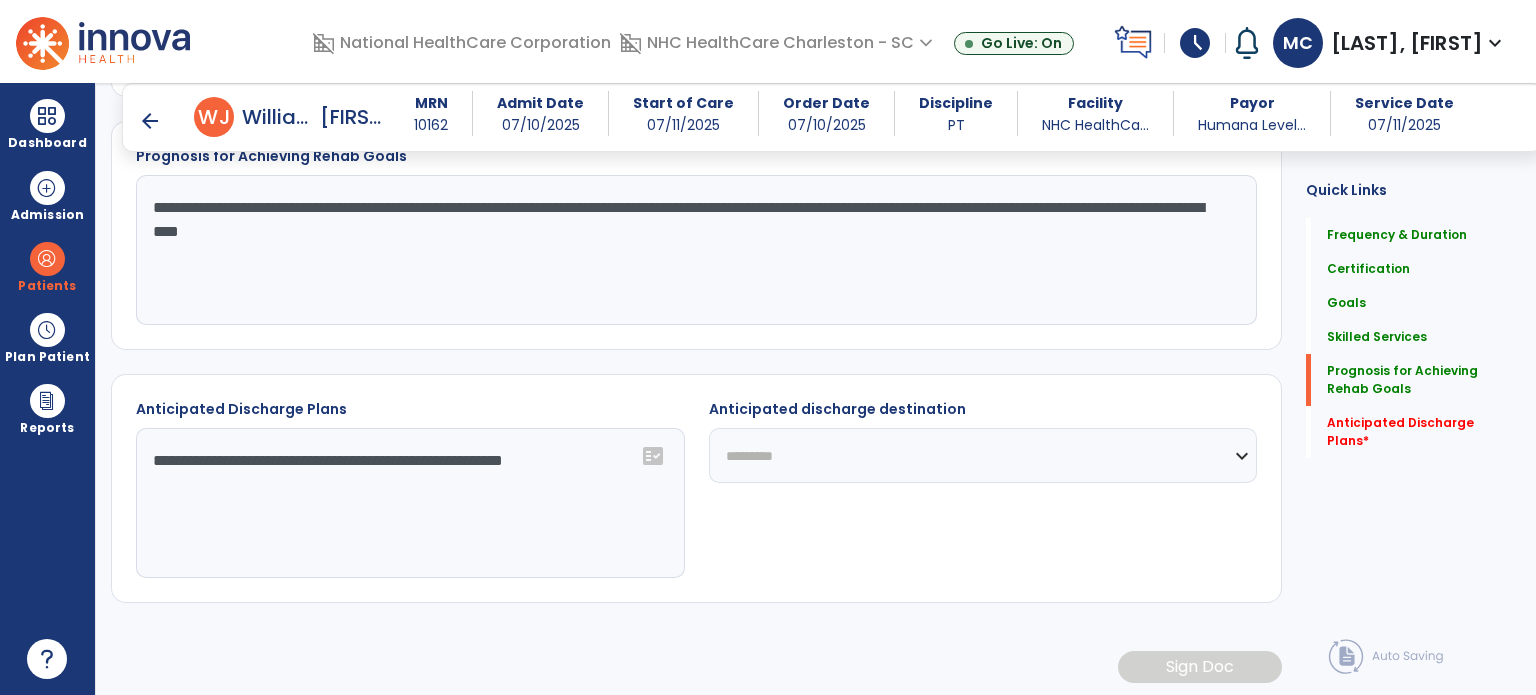 click on "**********" 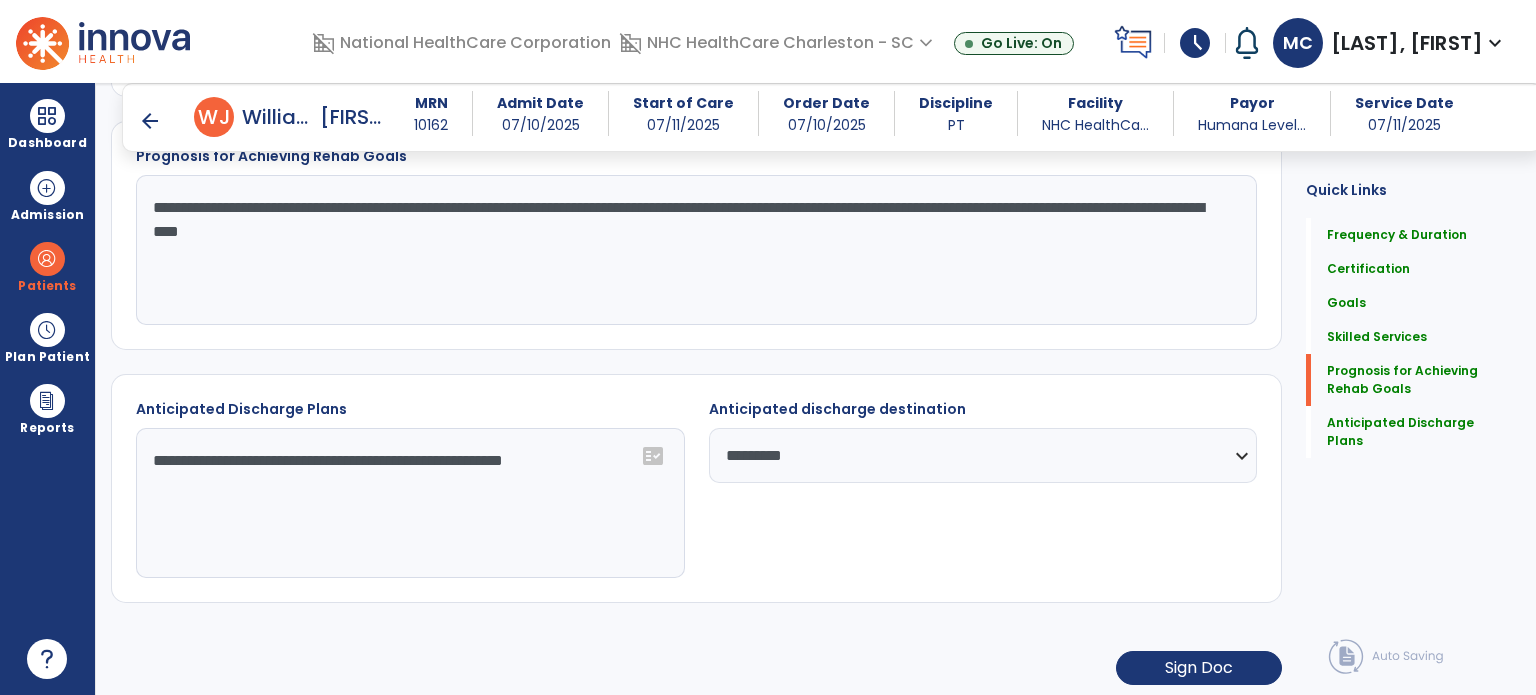 click on "arrow_back" at bounding box center (150, 121) 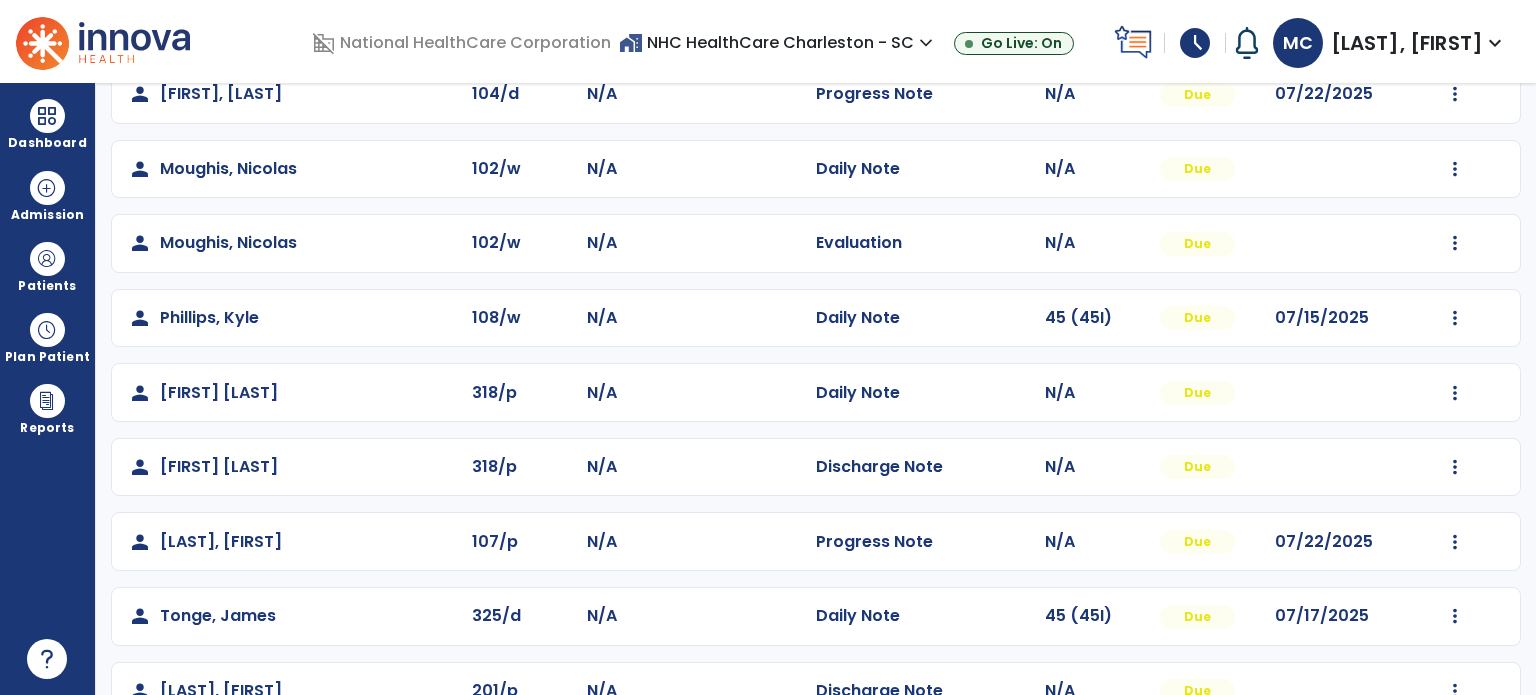 scroll, scrollTop: 742, scrollLeft: 0, axis: vertical 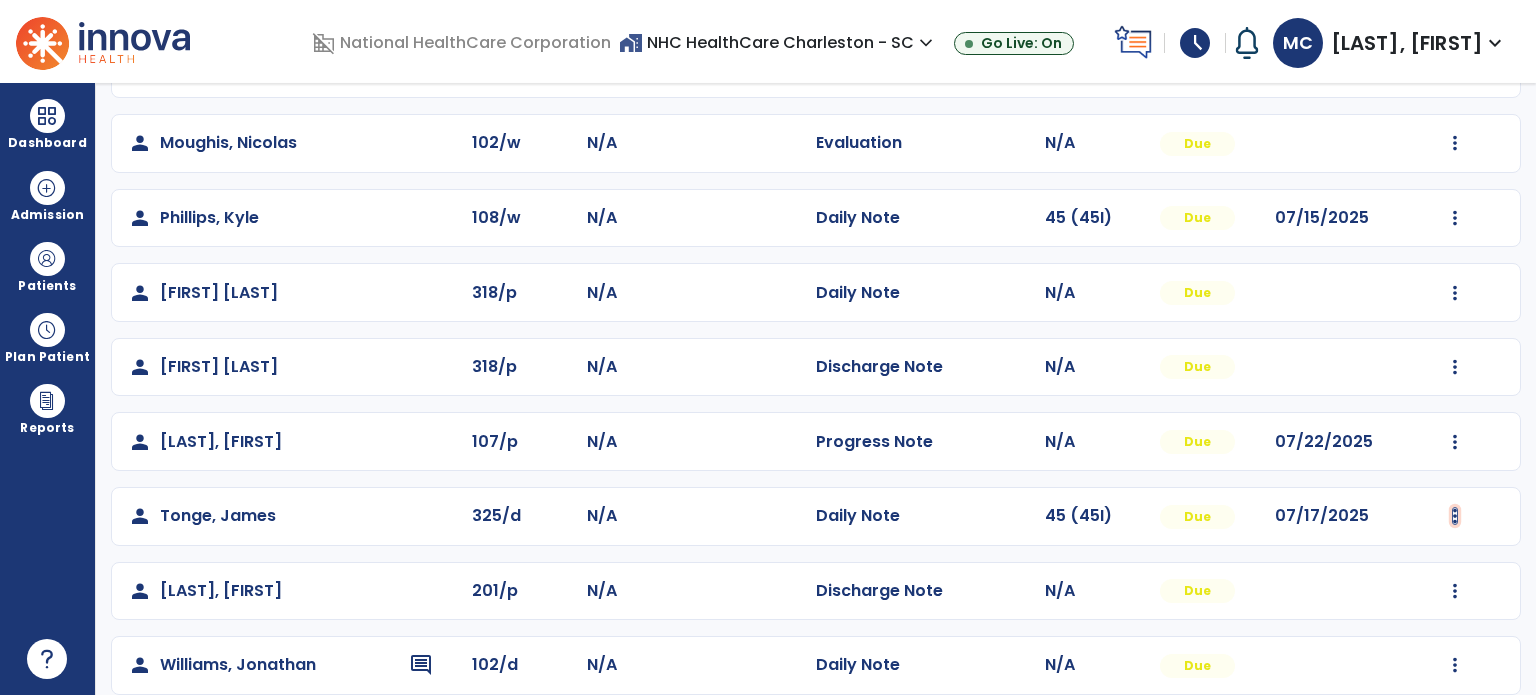 click at bounding box center [1455, -380] 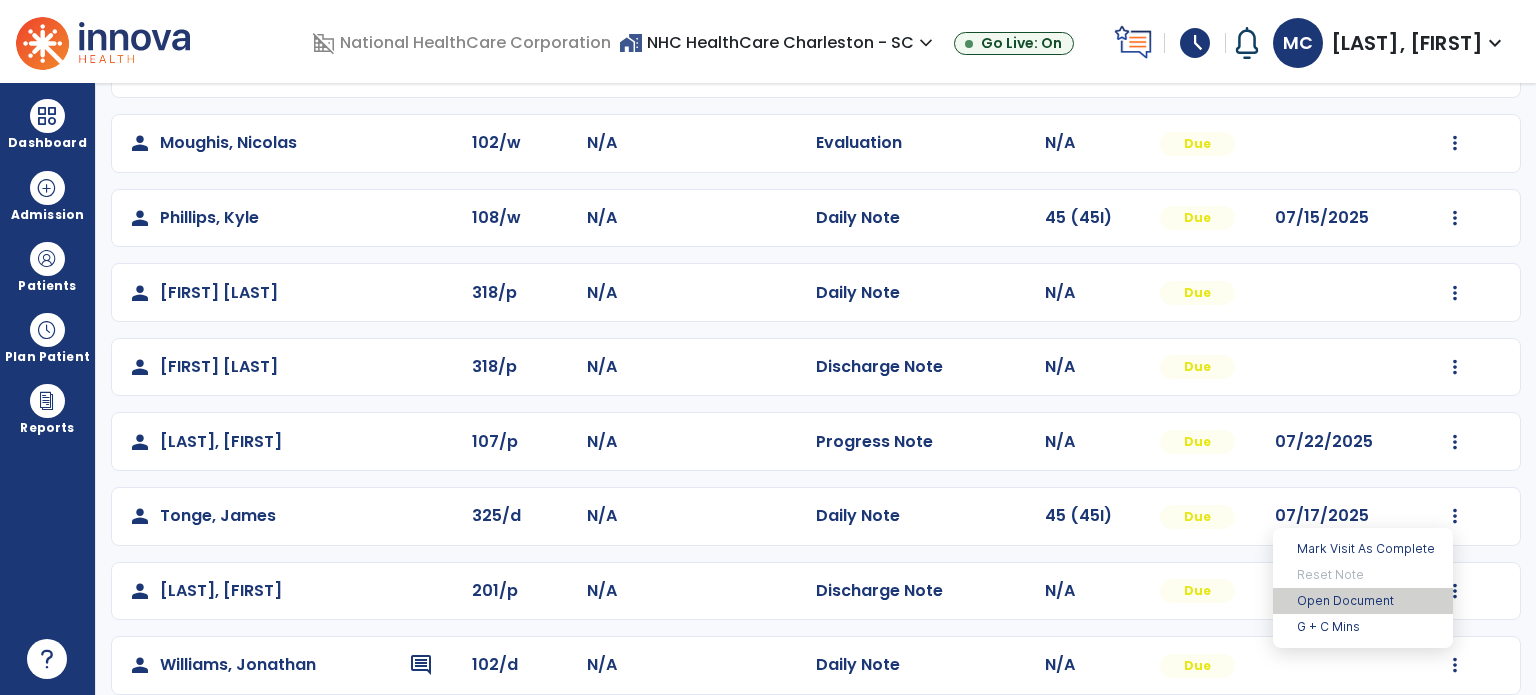 click on "Open Document" at bounding box center (1363, 601) 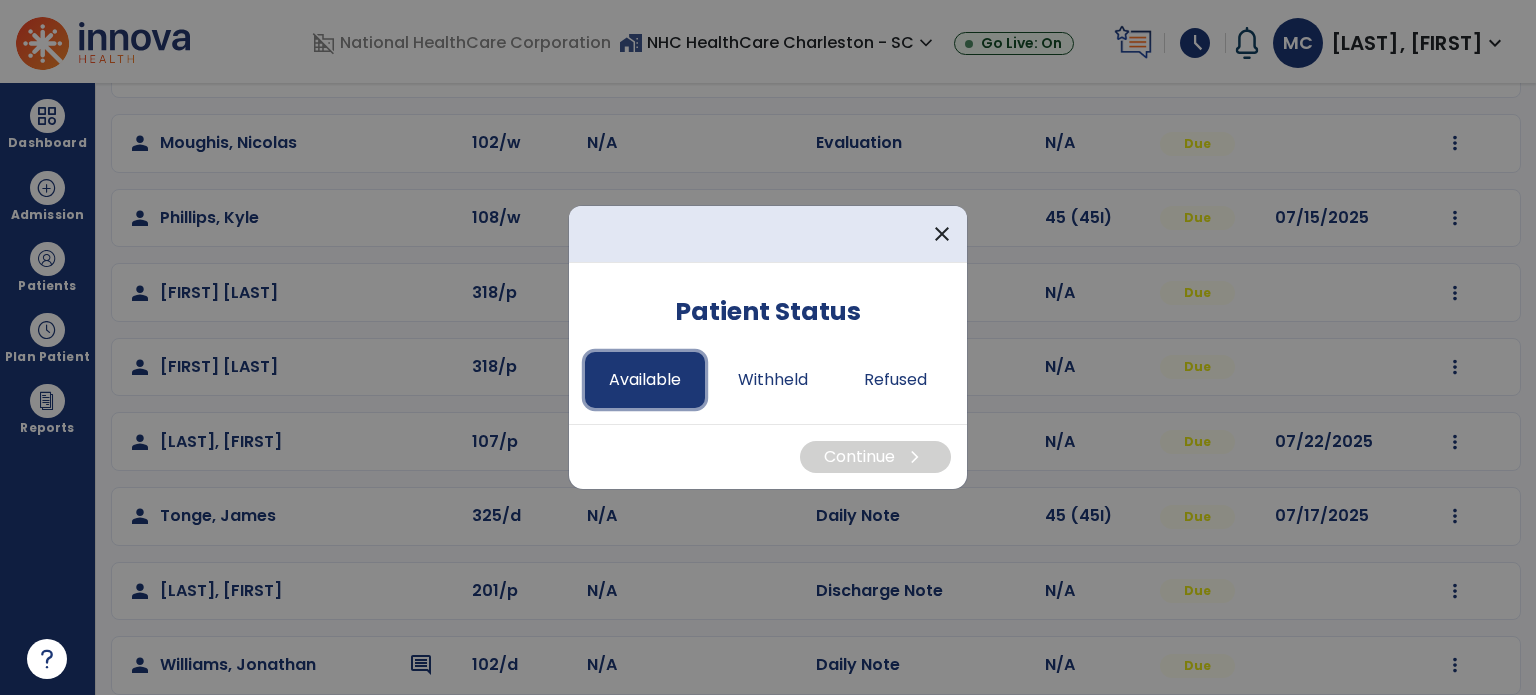 click on "Available" at bounding box center (645, 380) 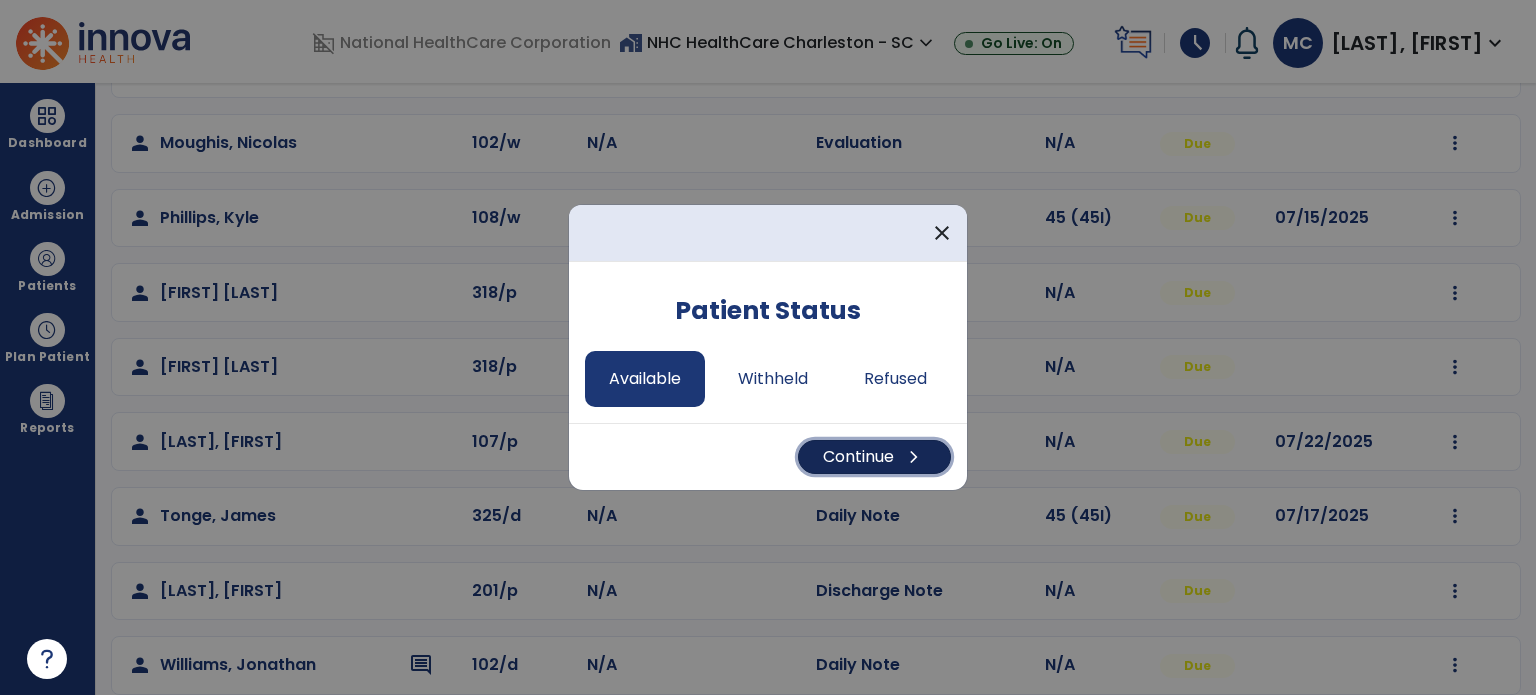 click on "Continue   chevron_right" at bounding box center [874, 457] 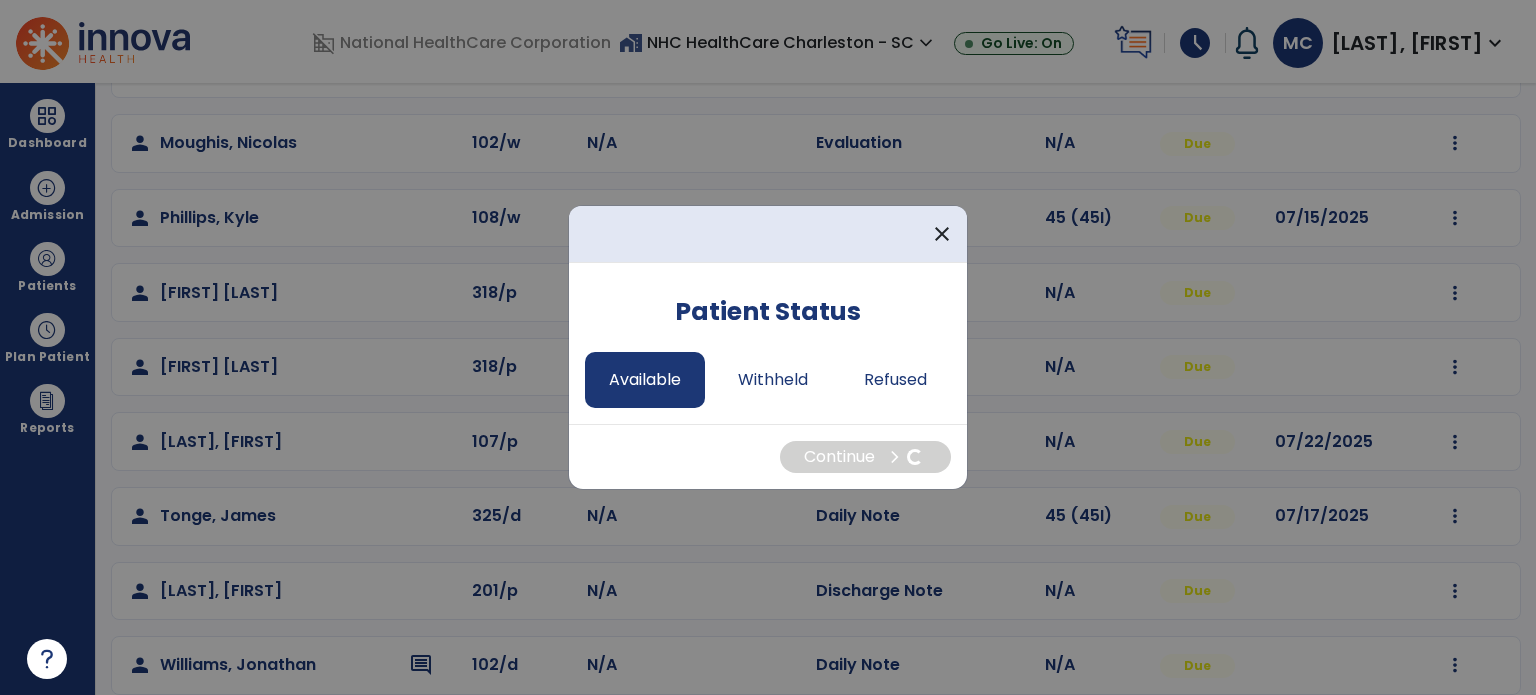 select on "*" 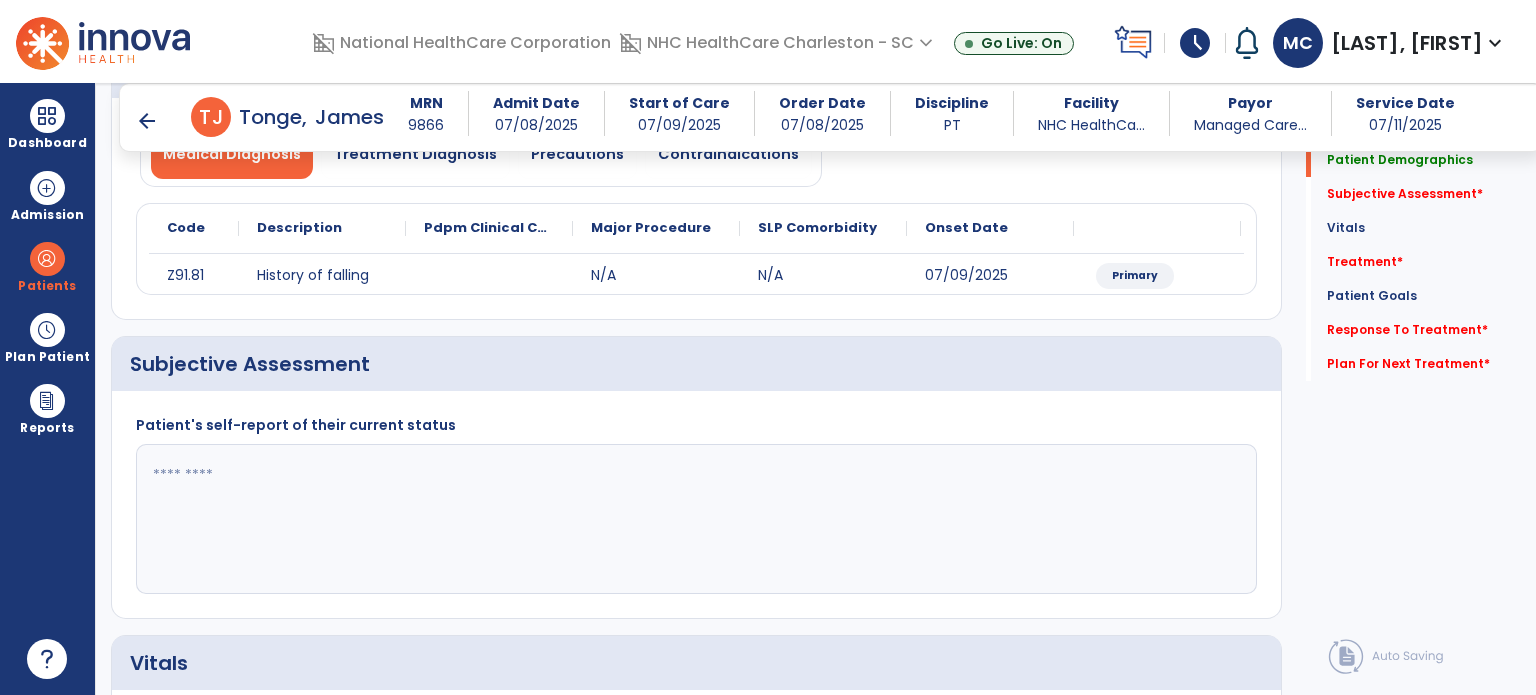 scroll, scrollTop: 200, scrollLeft: 0, axis: vertical 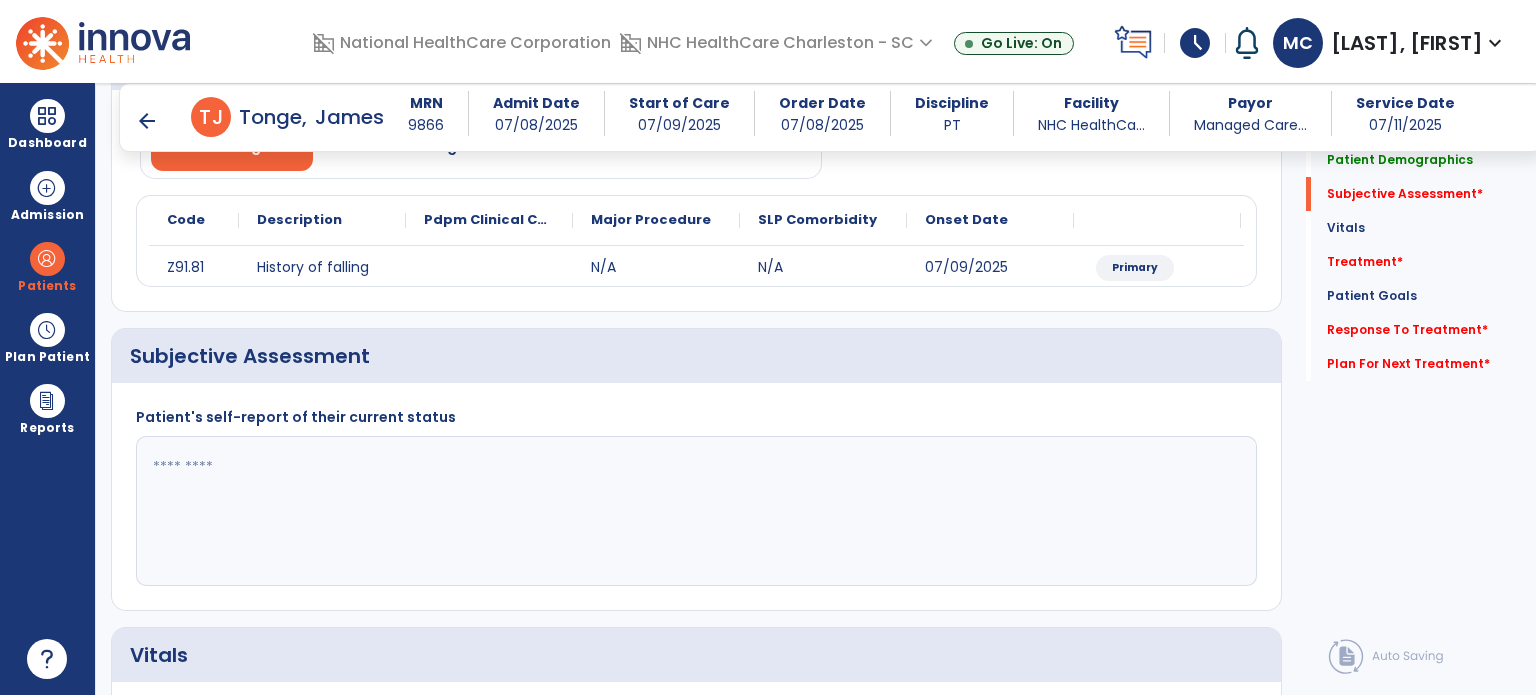 click 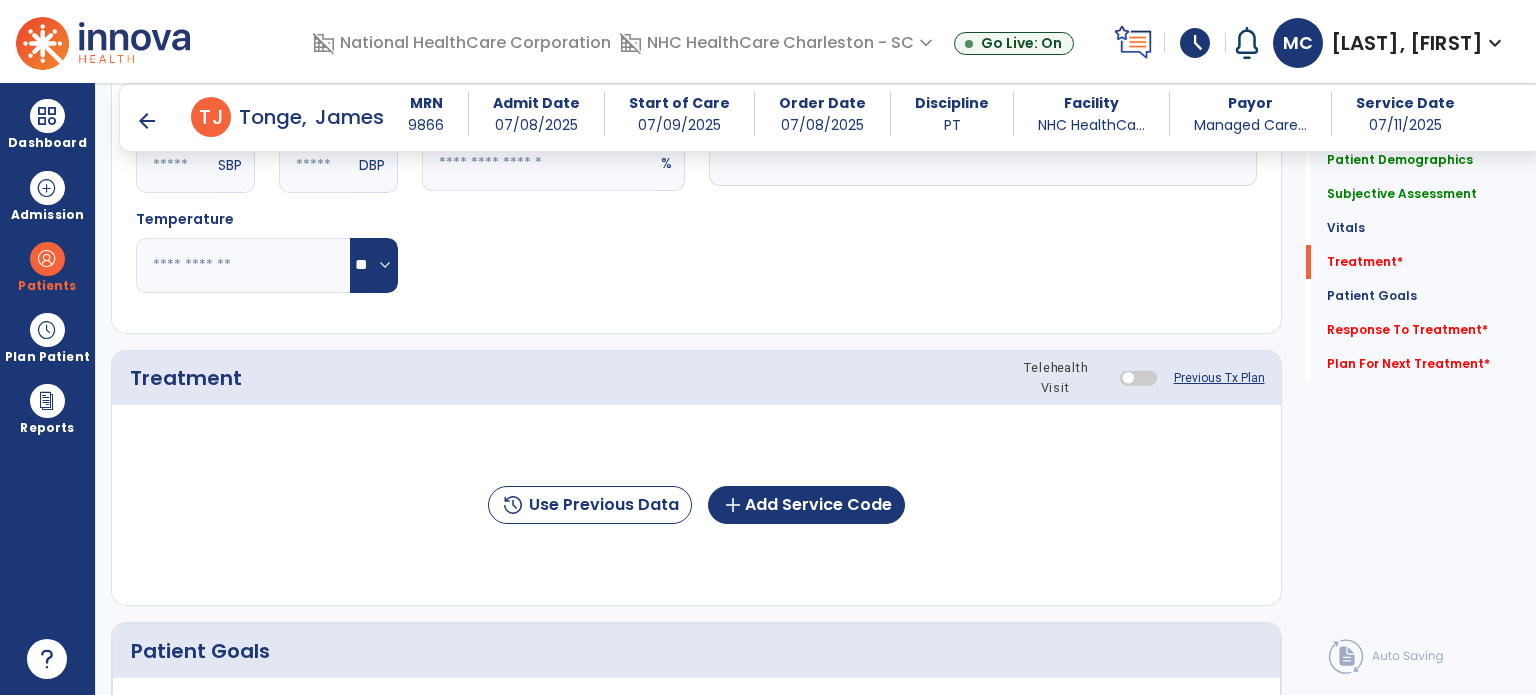 scroll, scrollTop: 900, scrollLeft: 0, axis: vertical 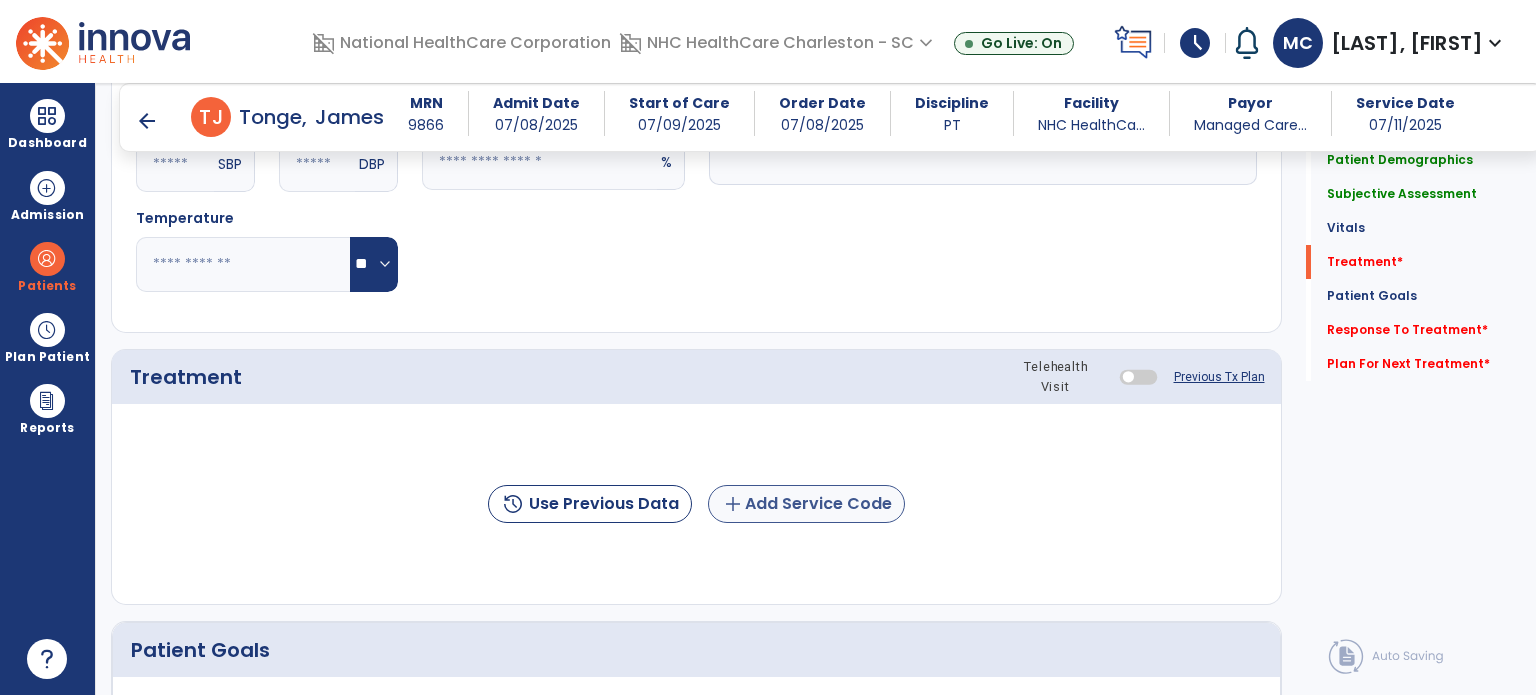 type on "**********" 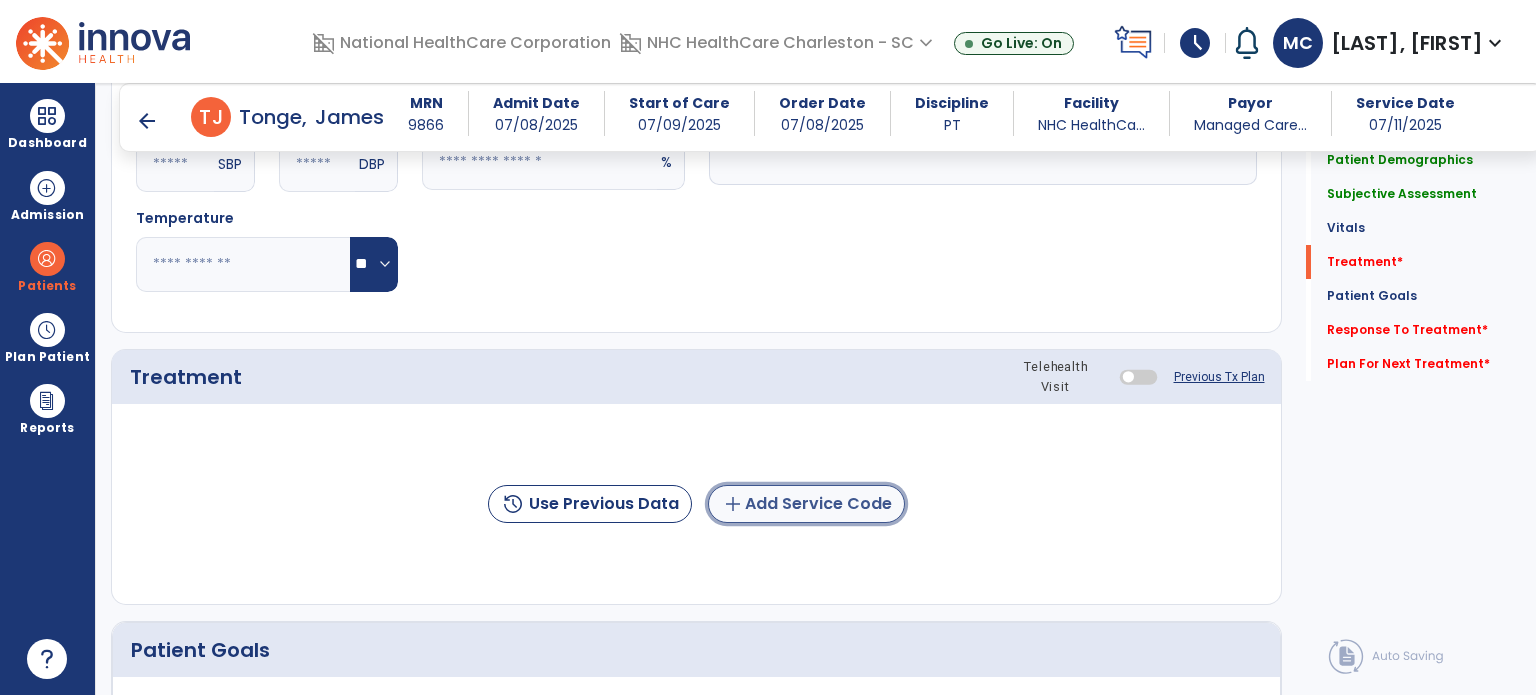 click on "add  Add Service Code" 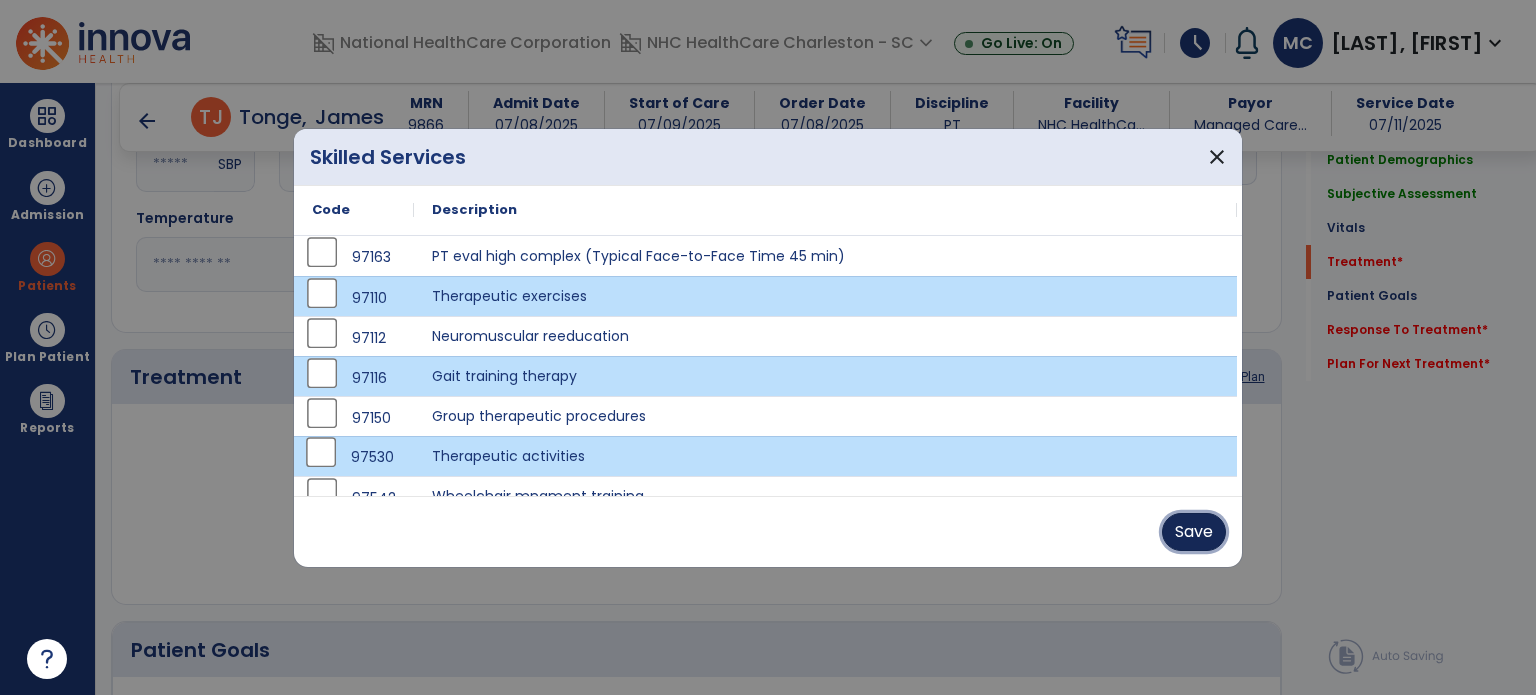 click on "Save" at bounding box center (1194, 532) 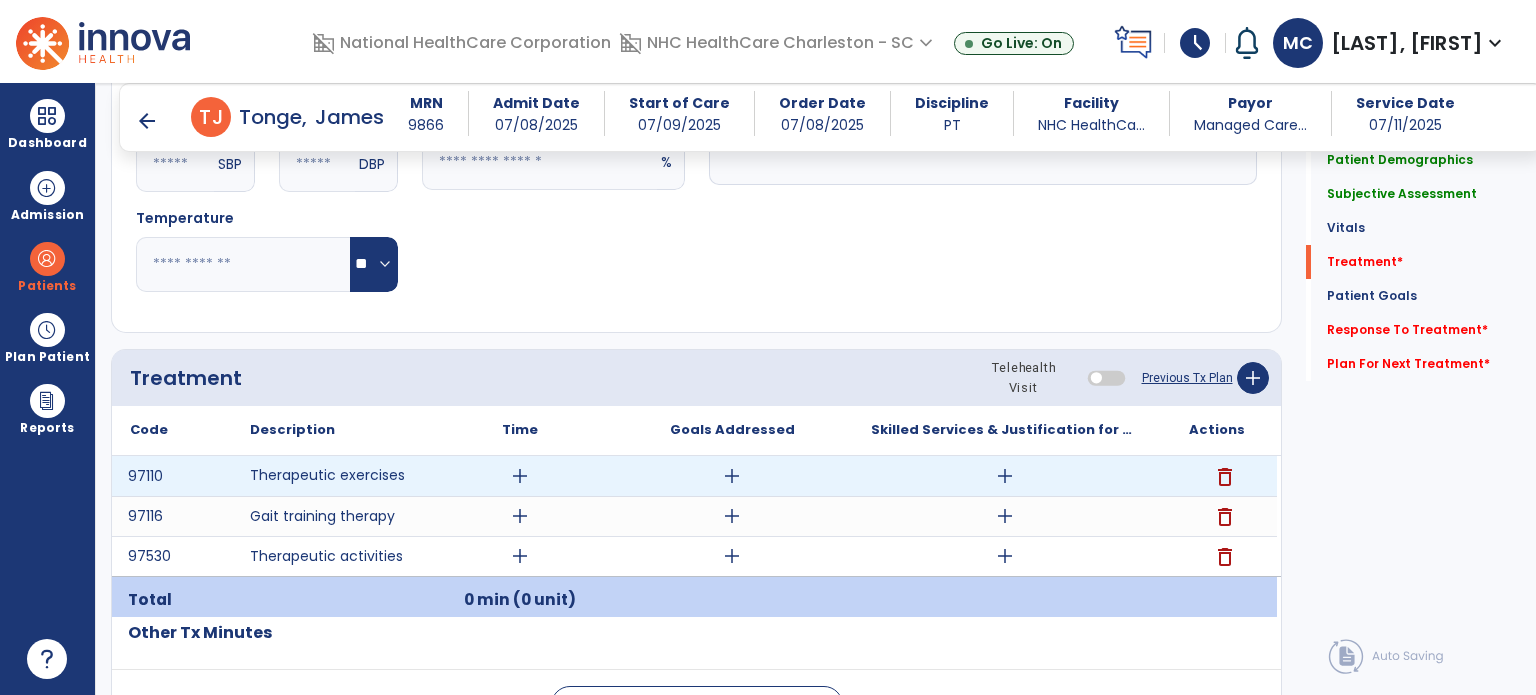 click on "add" at bounding box center [520, 476] 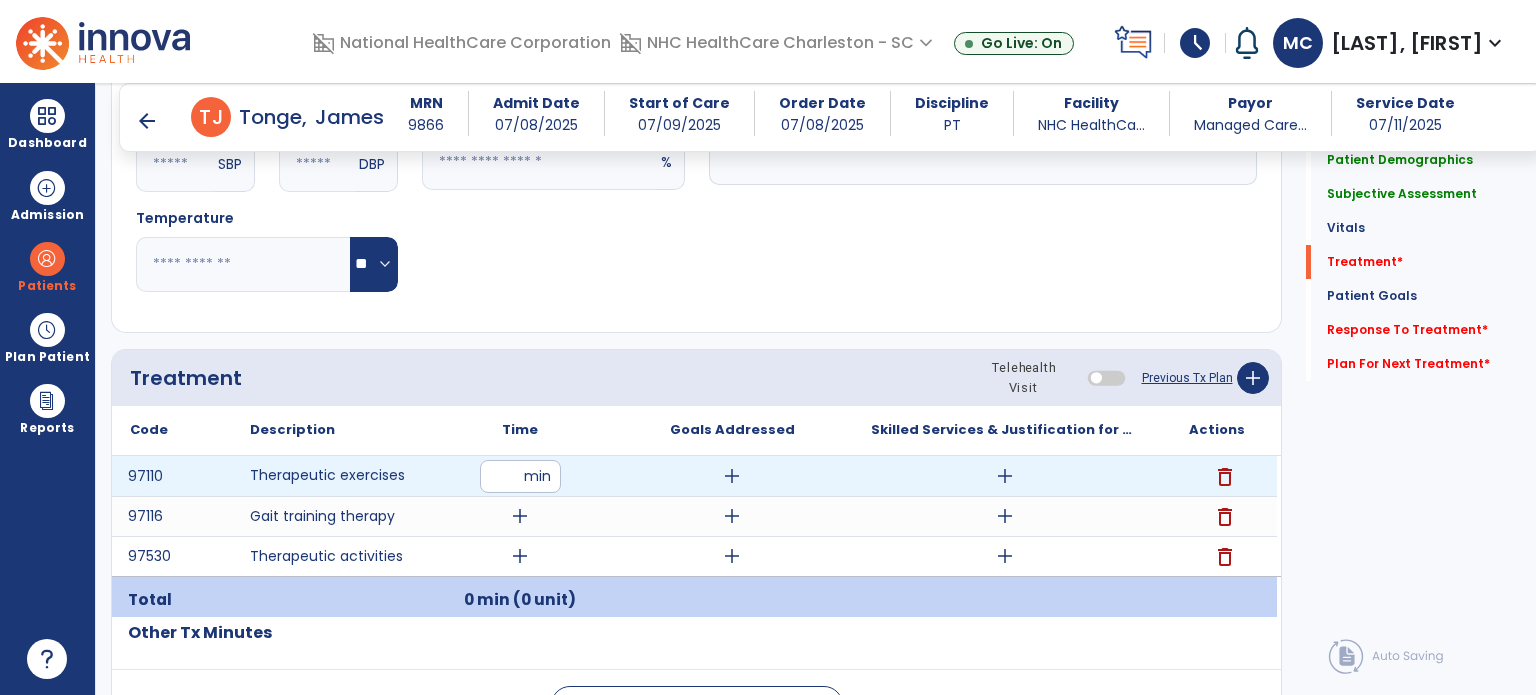 type on "**" 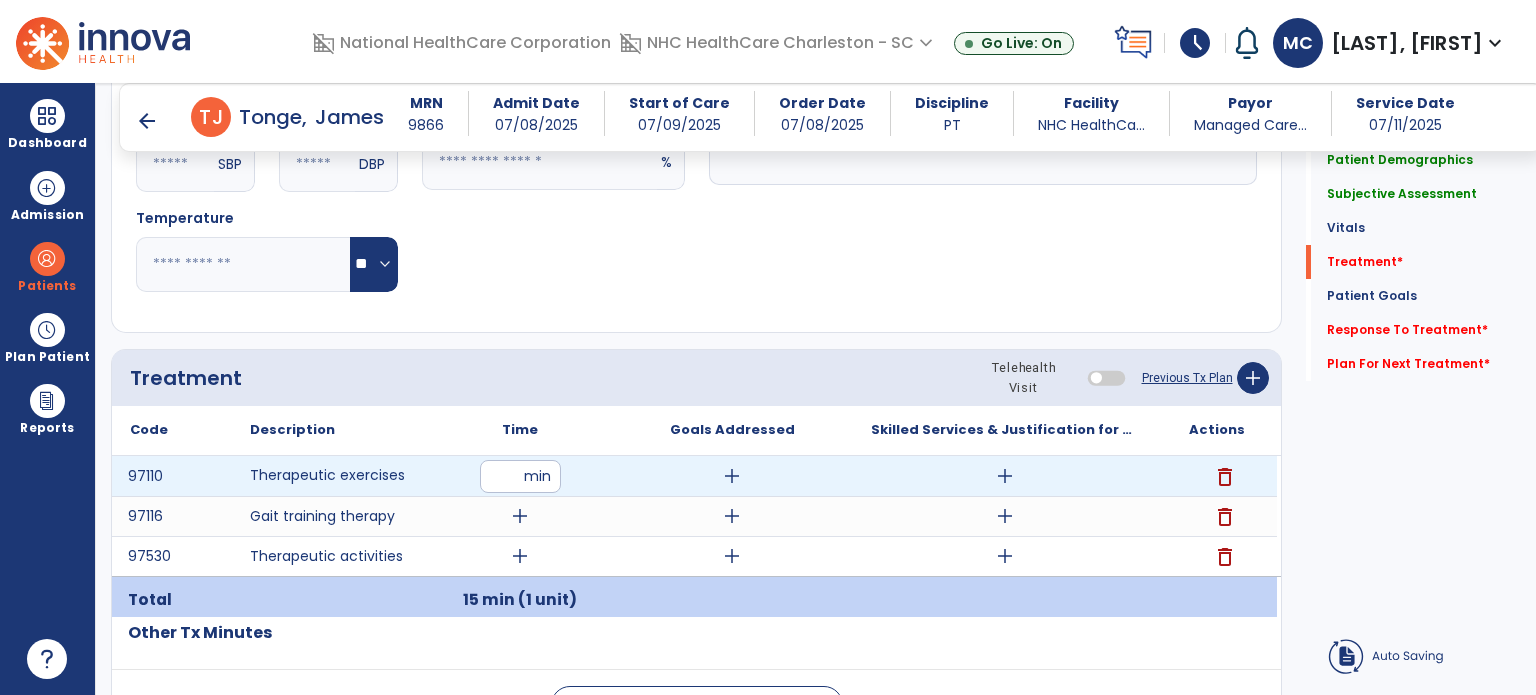 click on "add" at bounding box center (1005, 476) 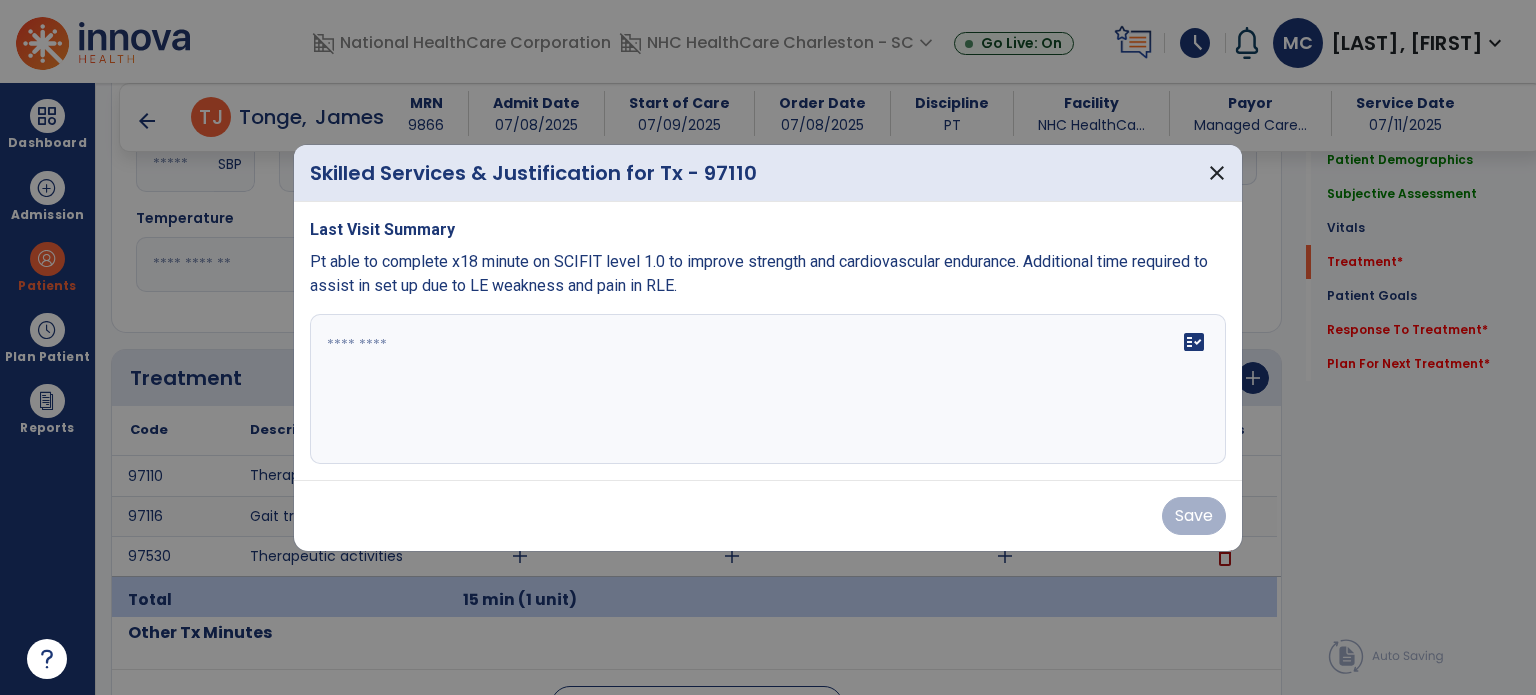 click on "fact_check" at bounding box center [768, 389] 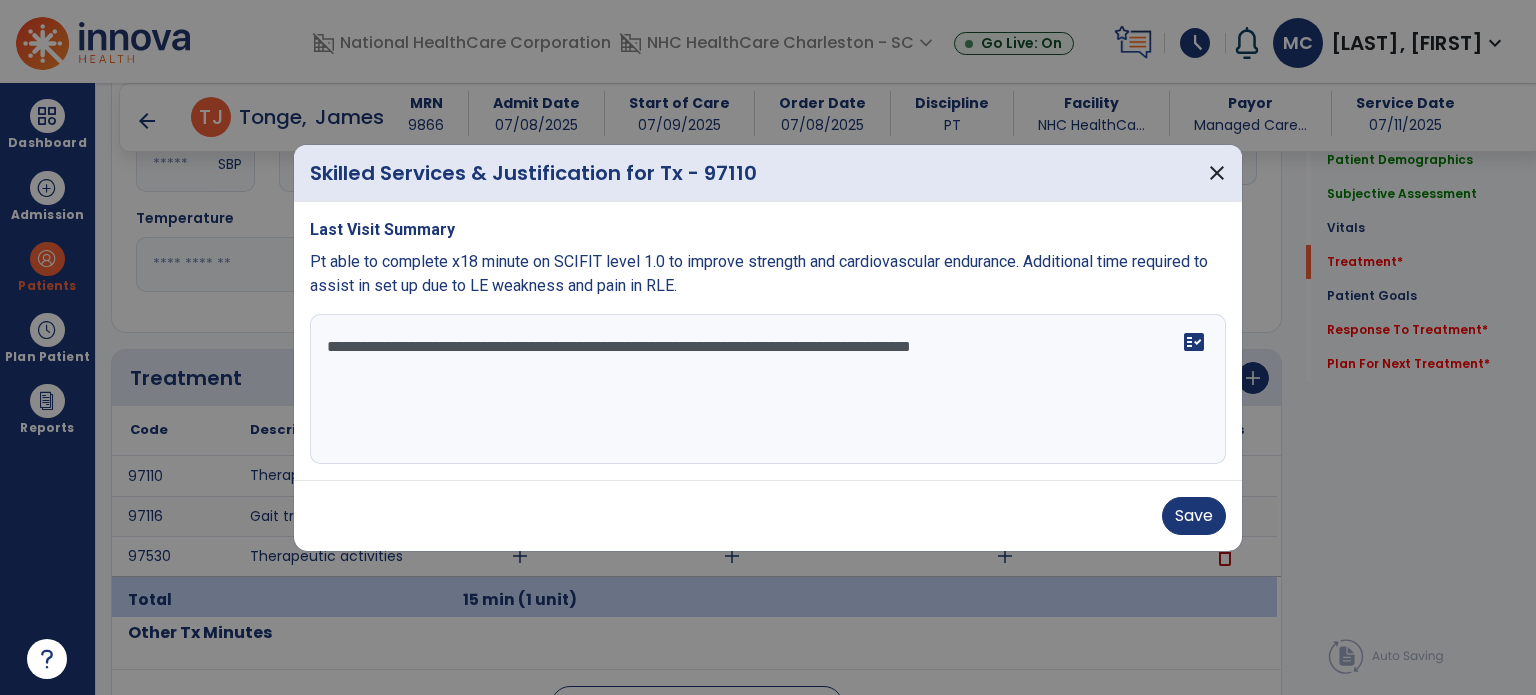click on "**********" at bounding box center [768, 389] 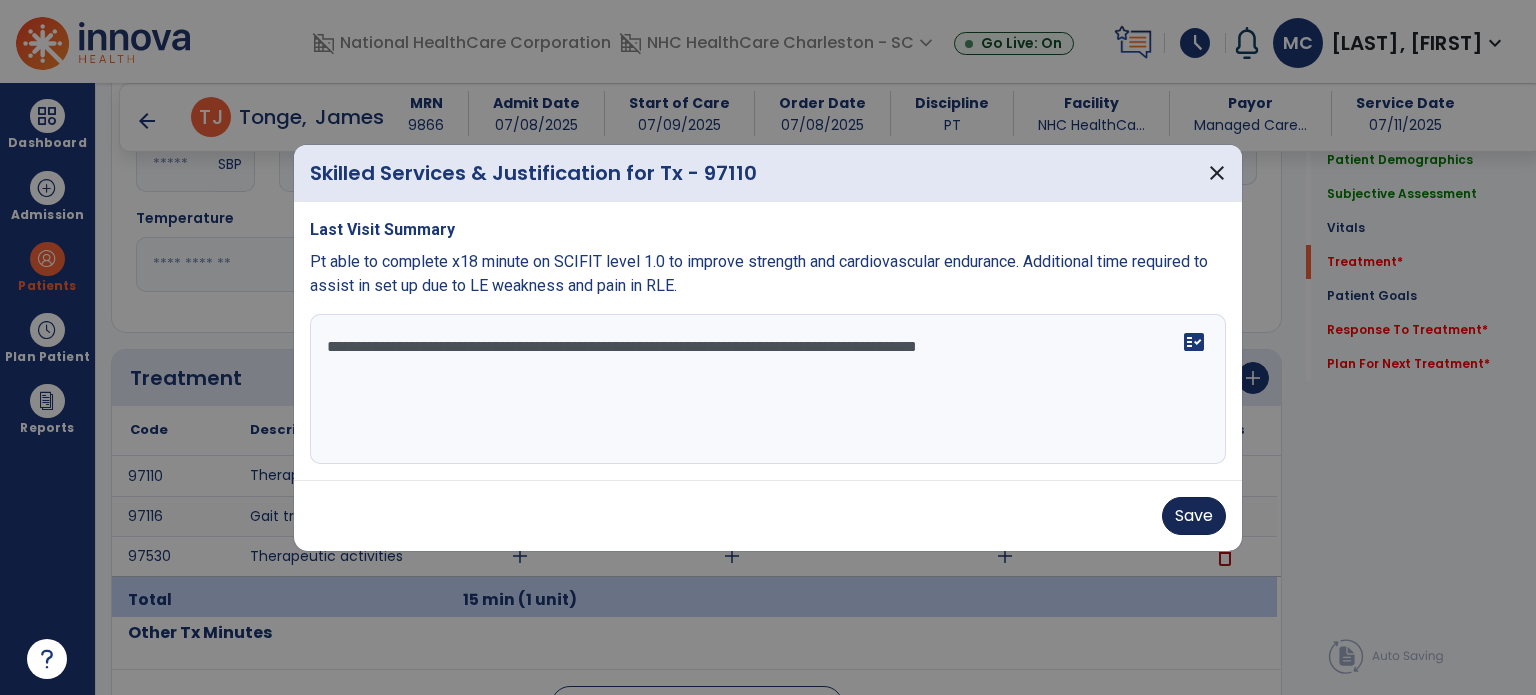 type on "**********" 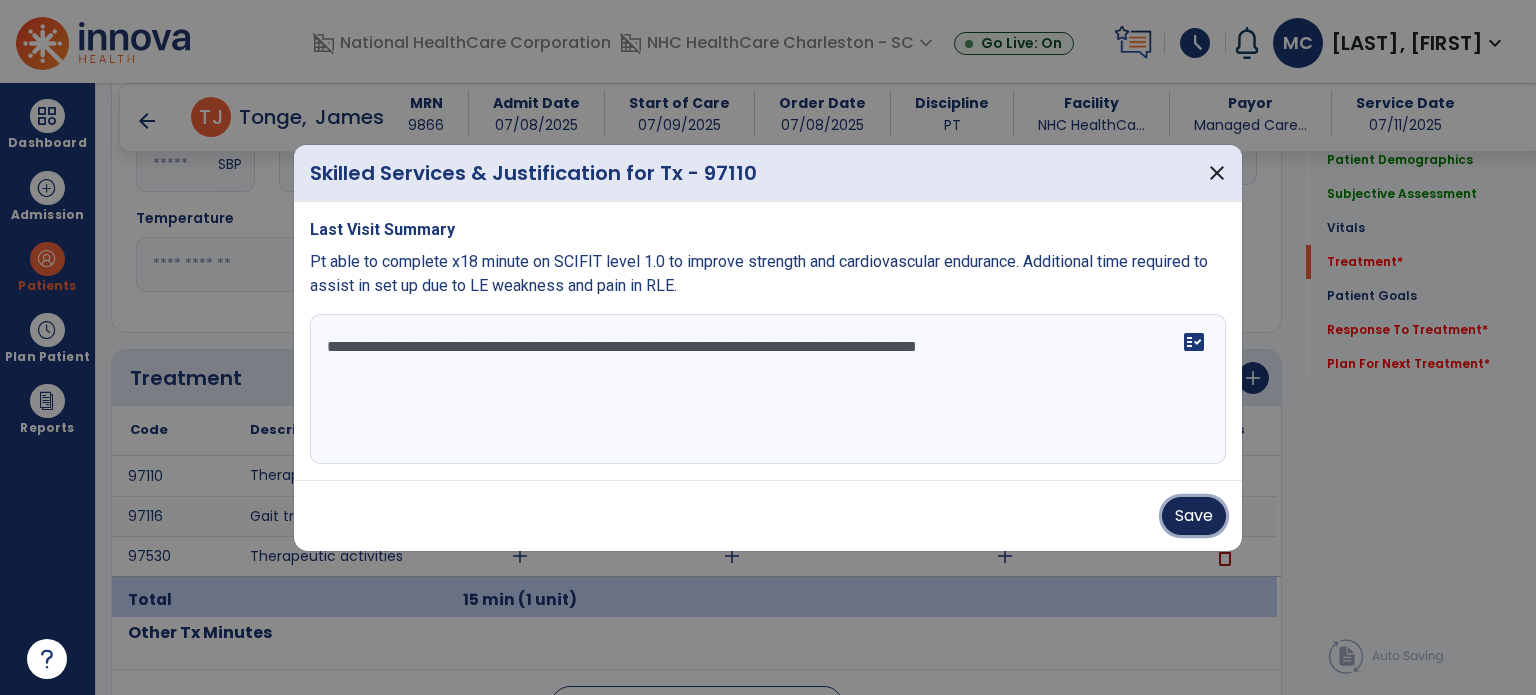 click on "Save" at bounding box center (1194, 516) 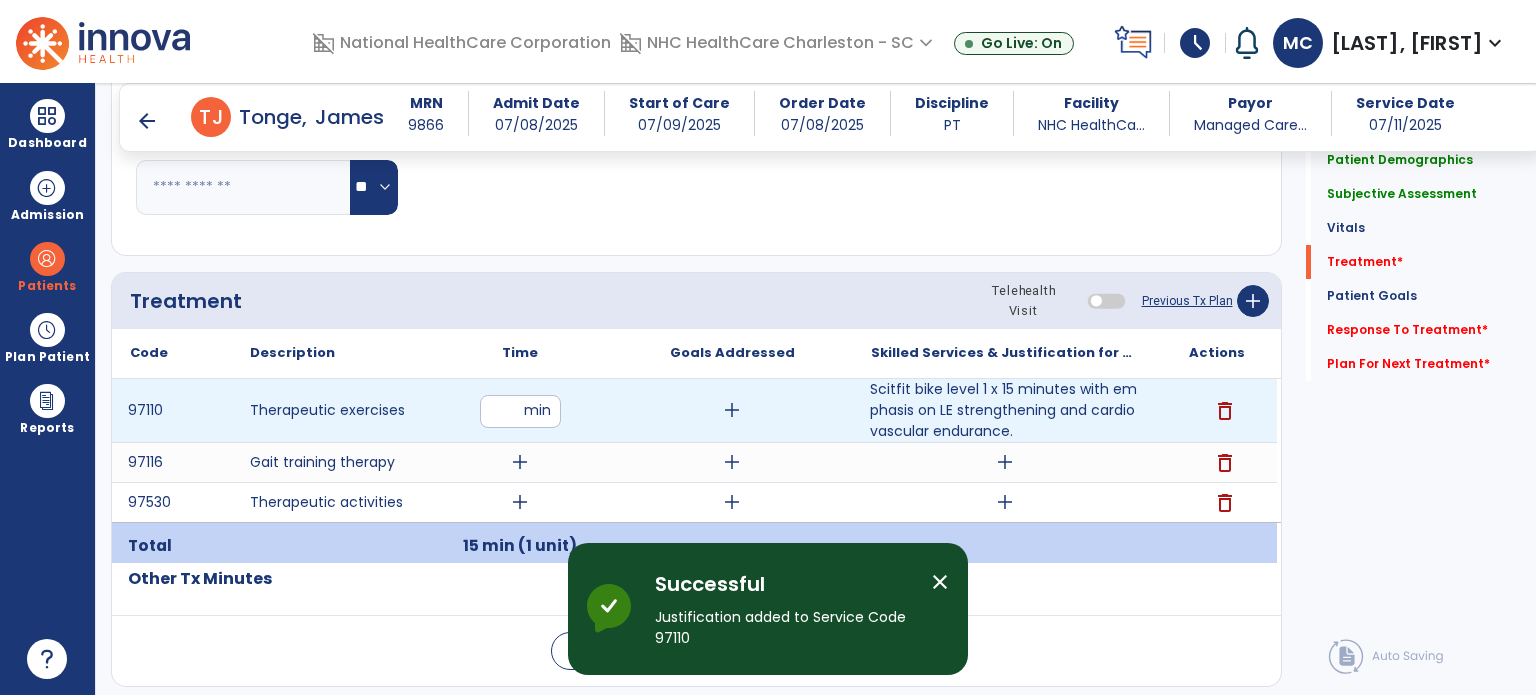 scroll, scrollTop: 1000, scrollLeft: 0, axis: vertical 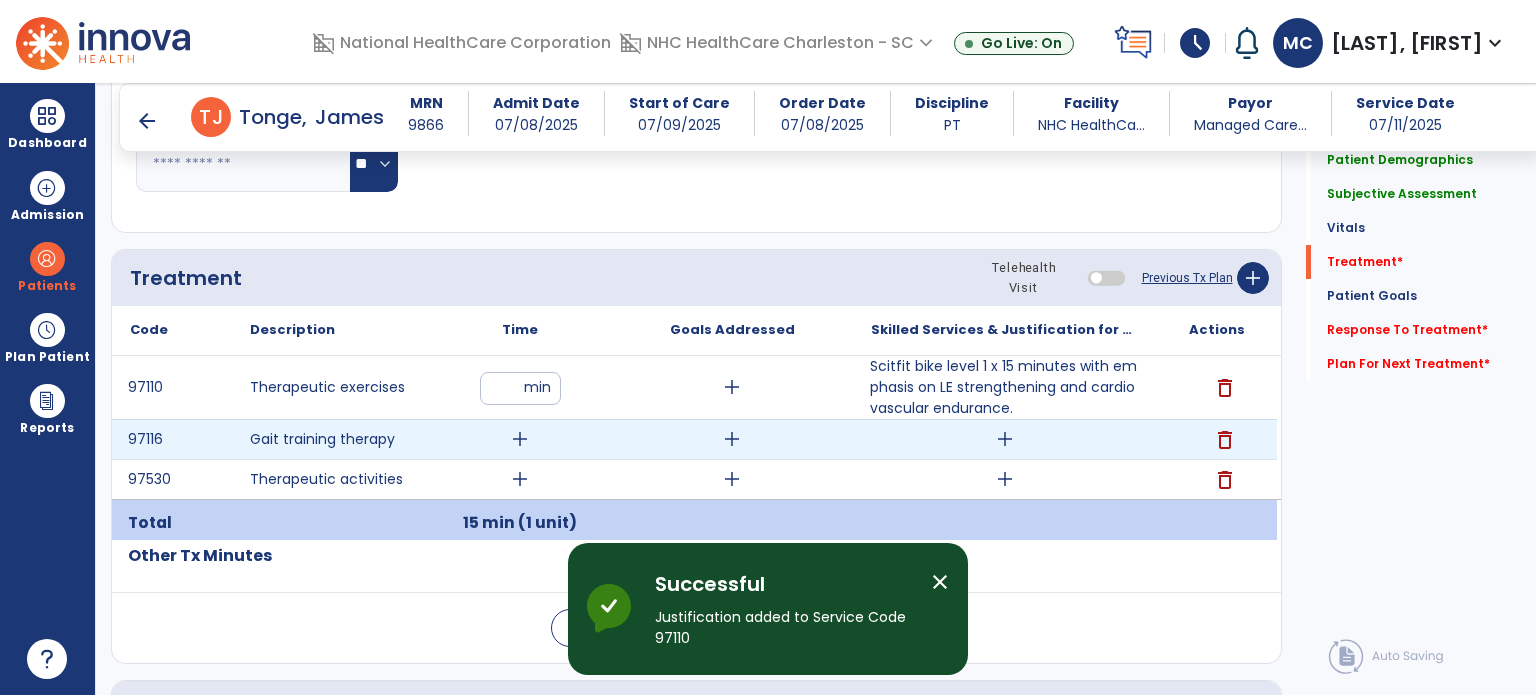 click on "add" at bounding box center [1005, 439] 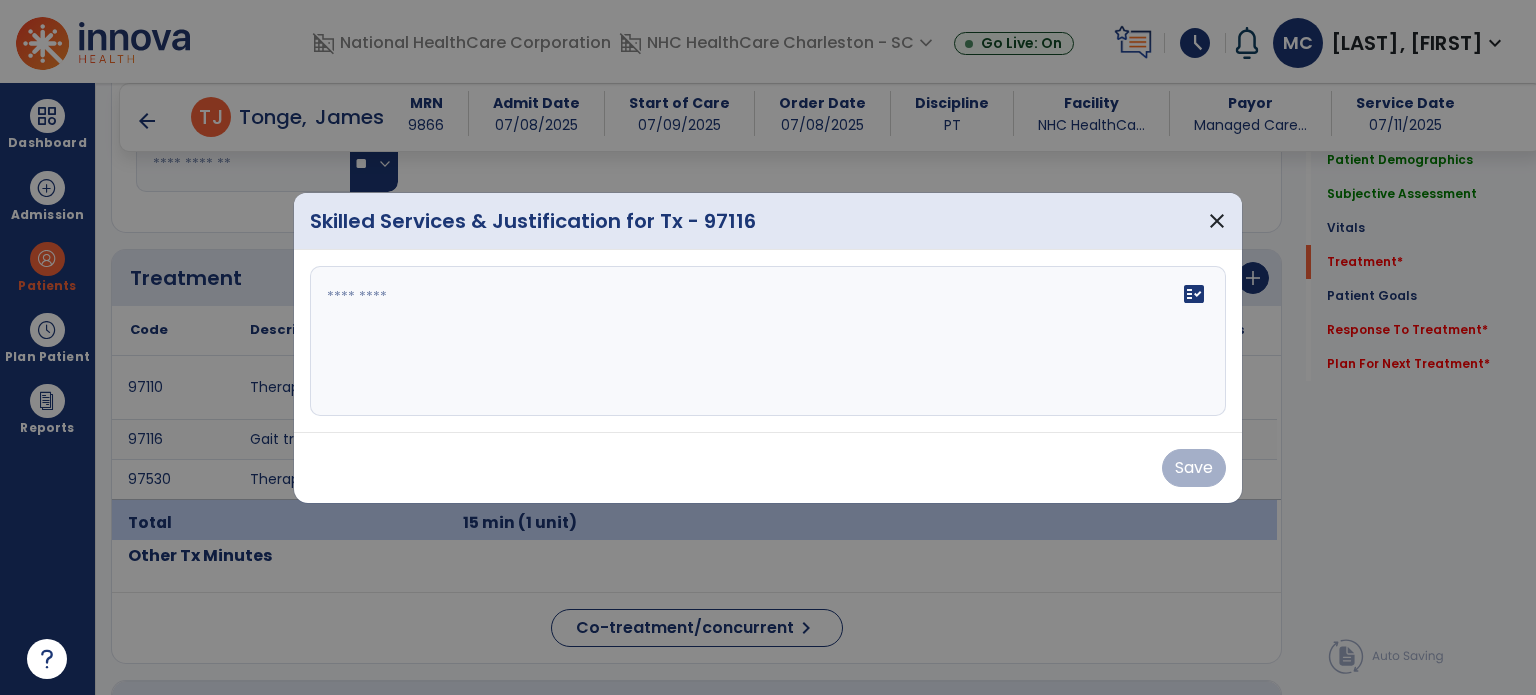 click on "fact_check" at bounding box center (768, 341) 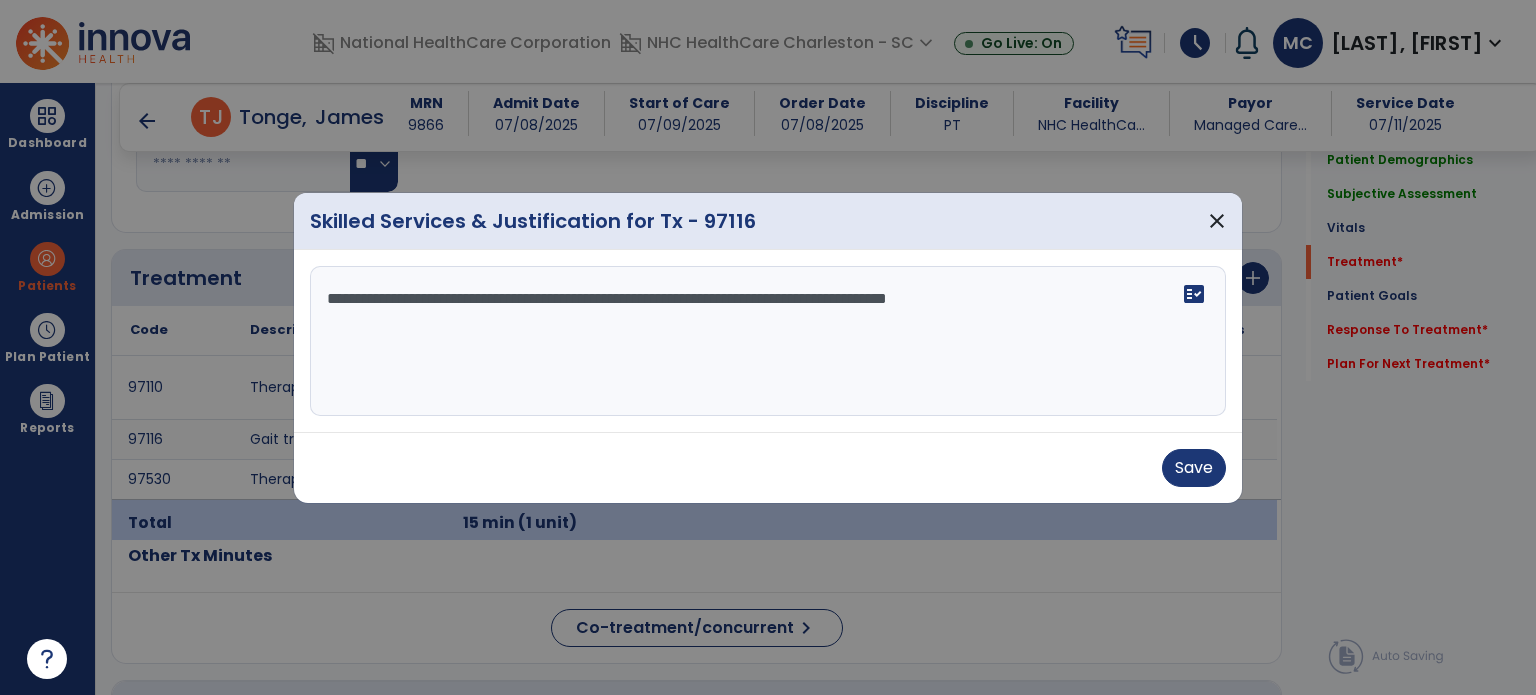 click on "**********" at bounding box center (768, 341) 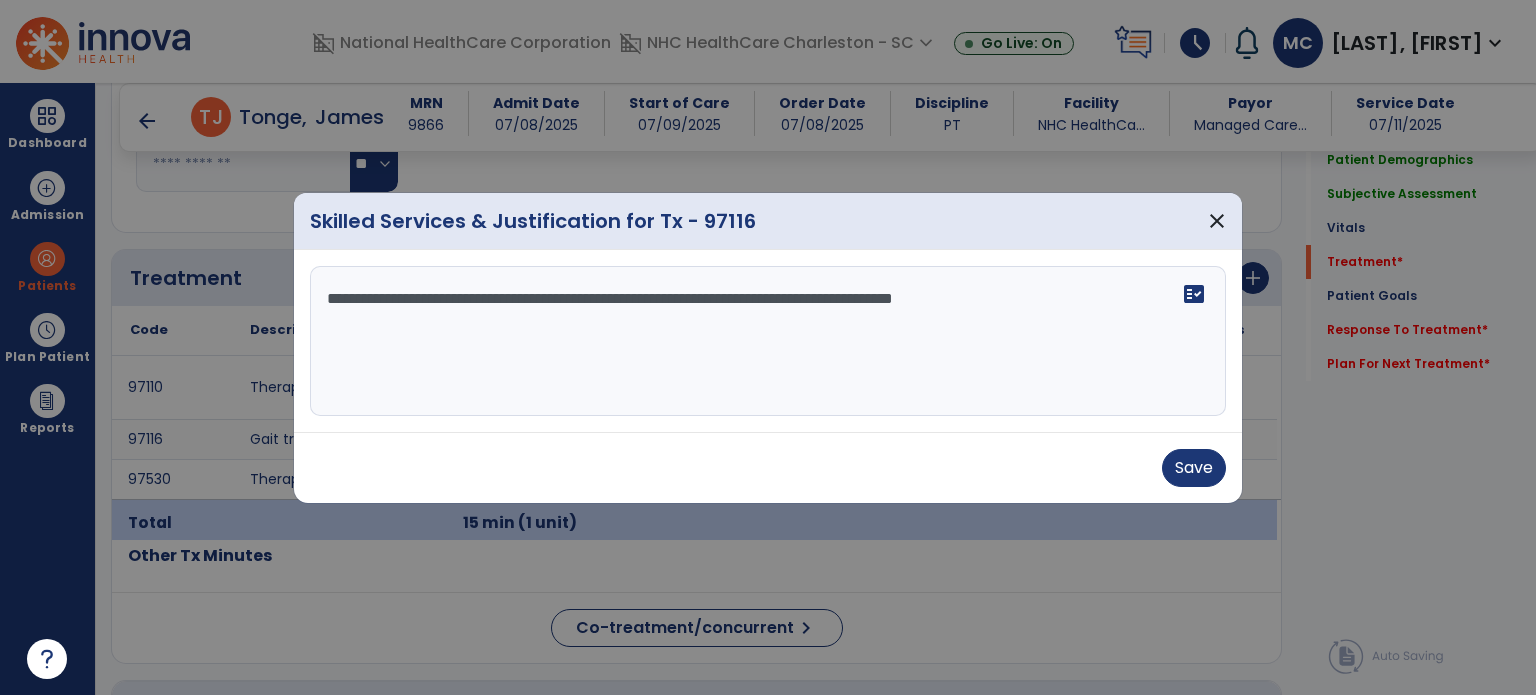 click on "**********" at bounding box center (768, 341) 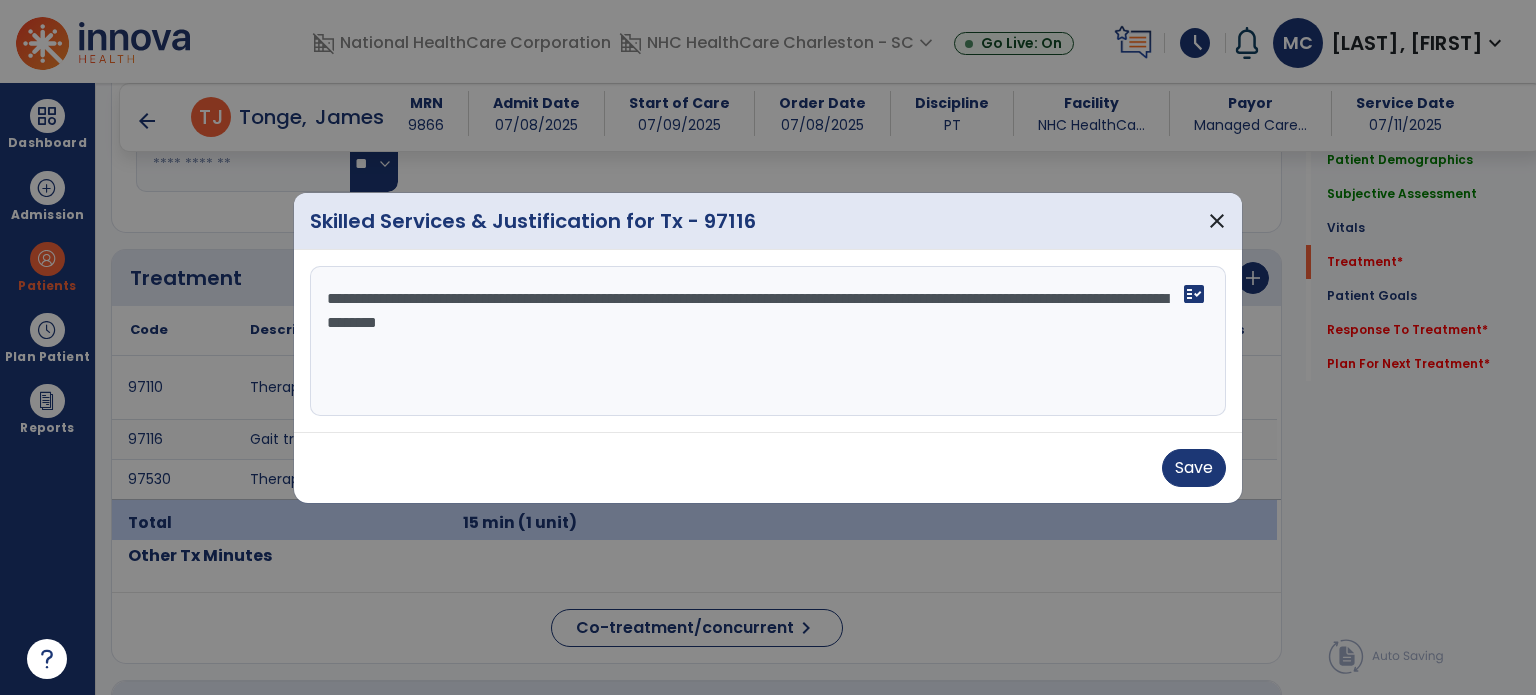 click on "**********" at bounding box center (768, 341) 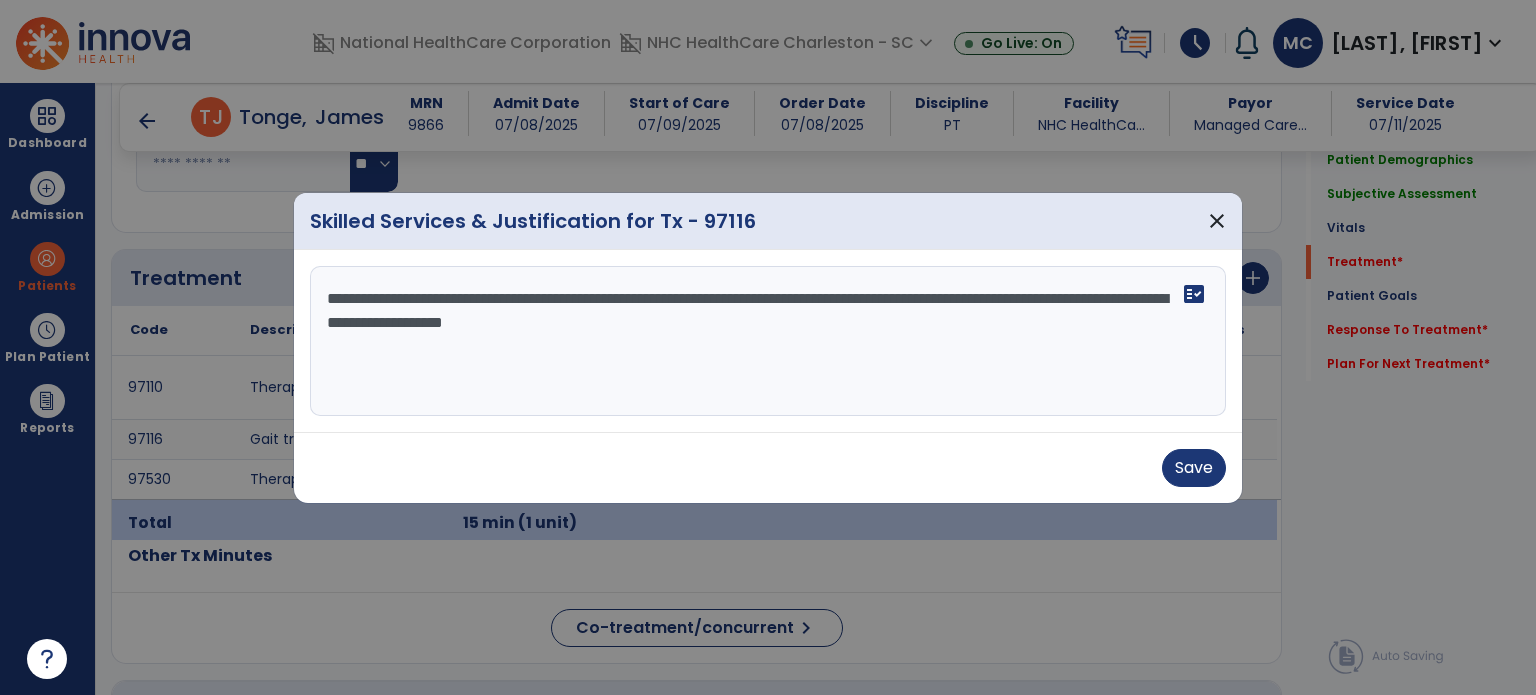 click on "**********" at bounding box center [768, 341] 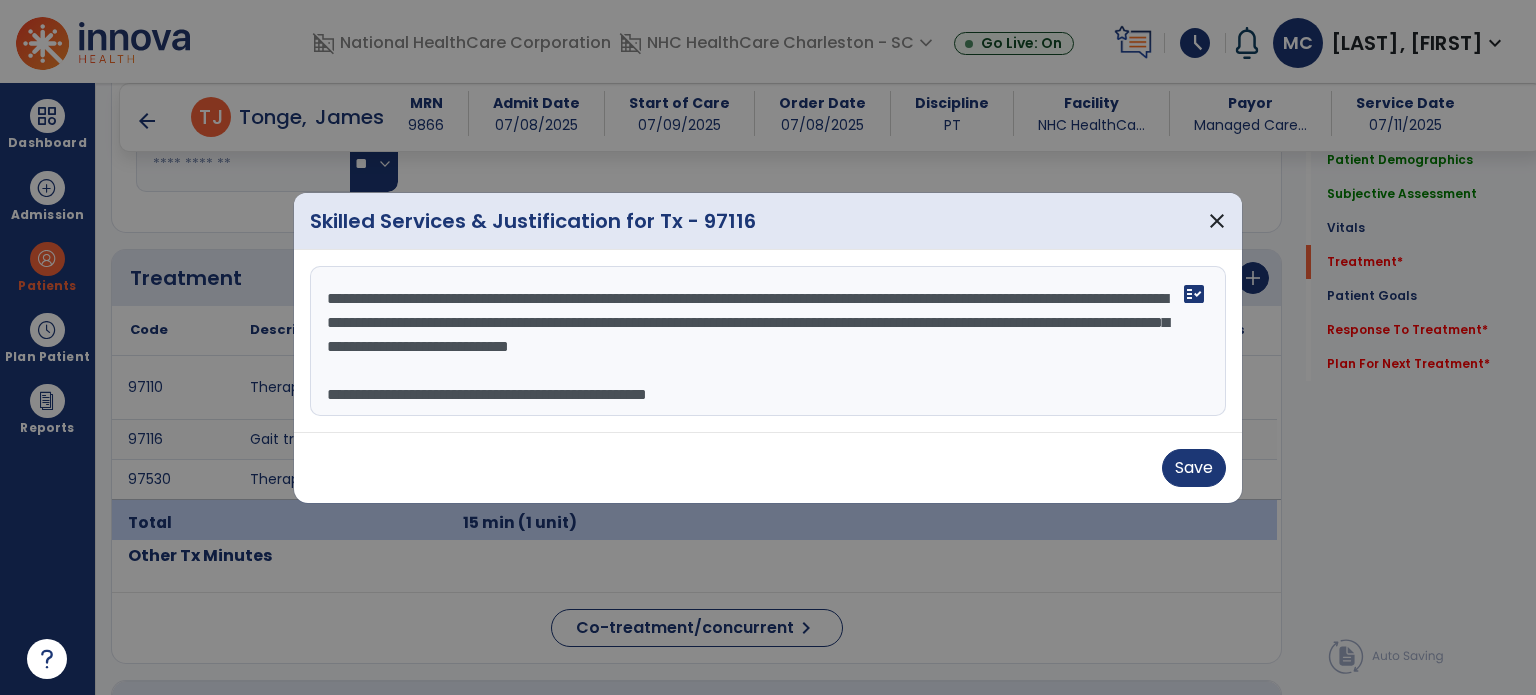 click on "**********" at bounding box center [768, 341] 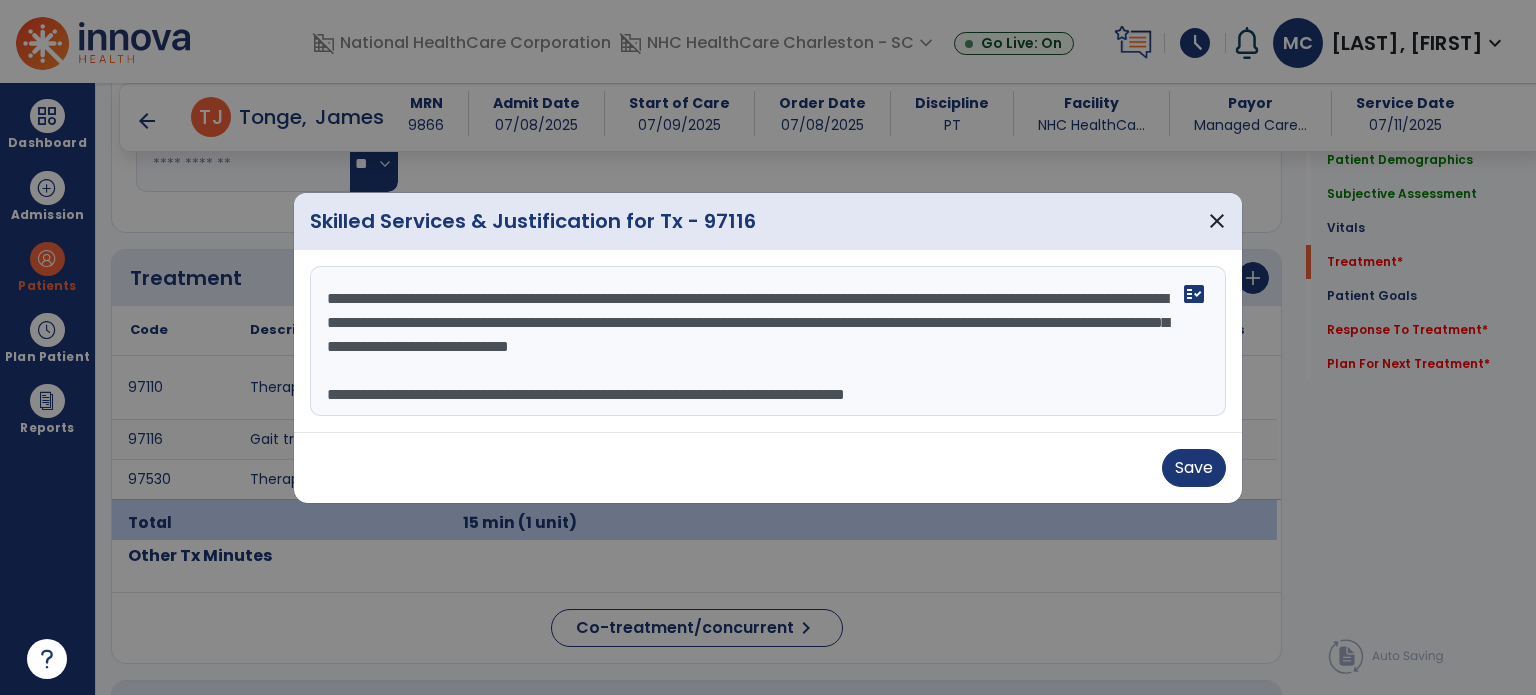 click on "**********" at bounding box center [768, 341] 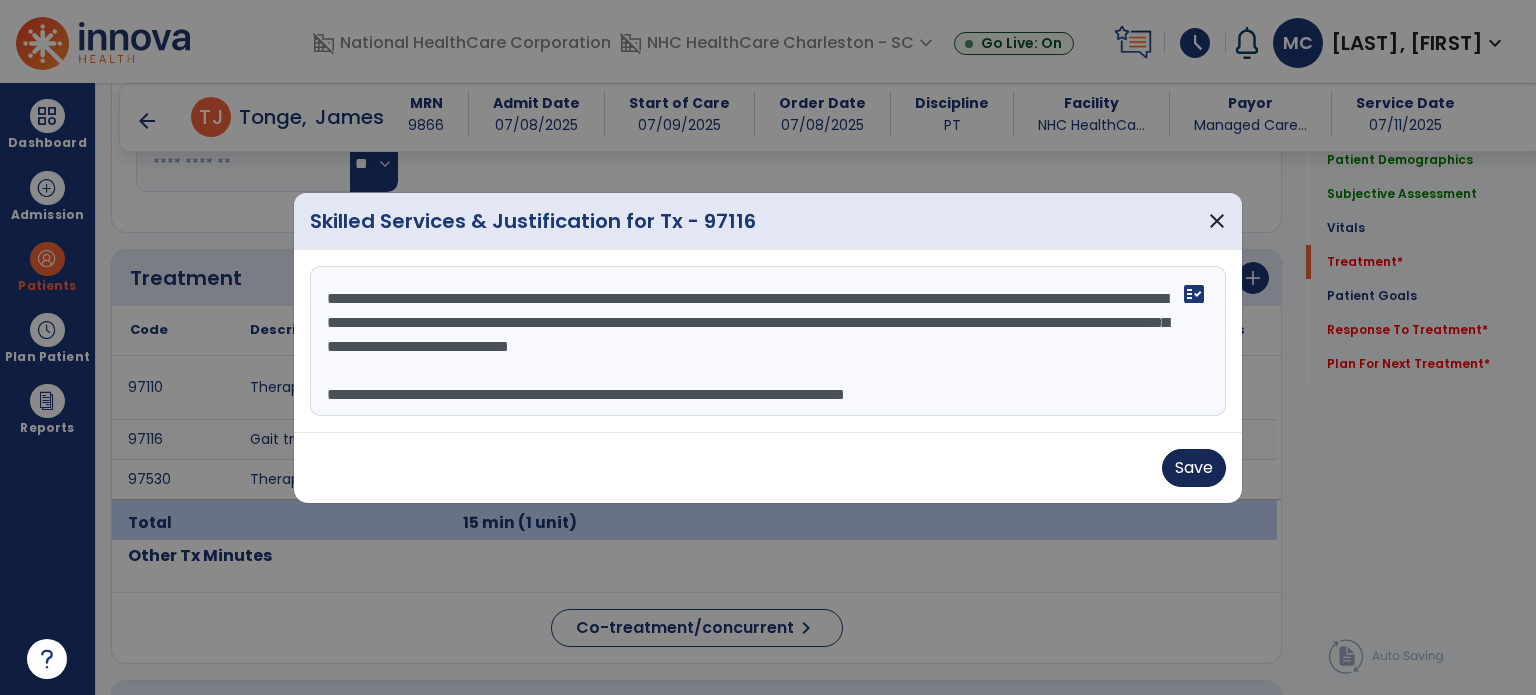 type on "**********" 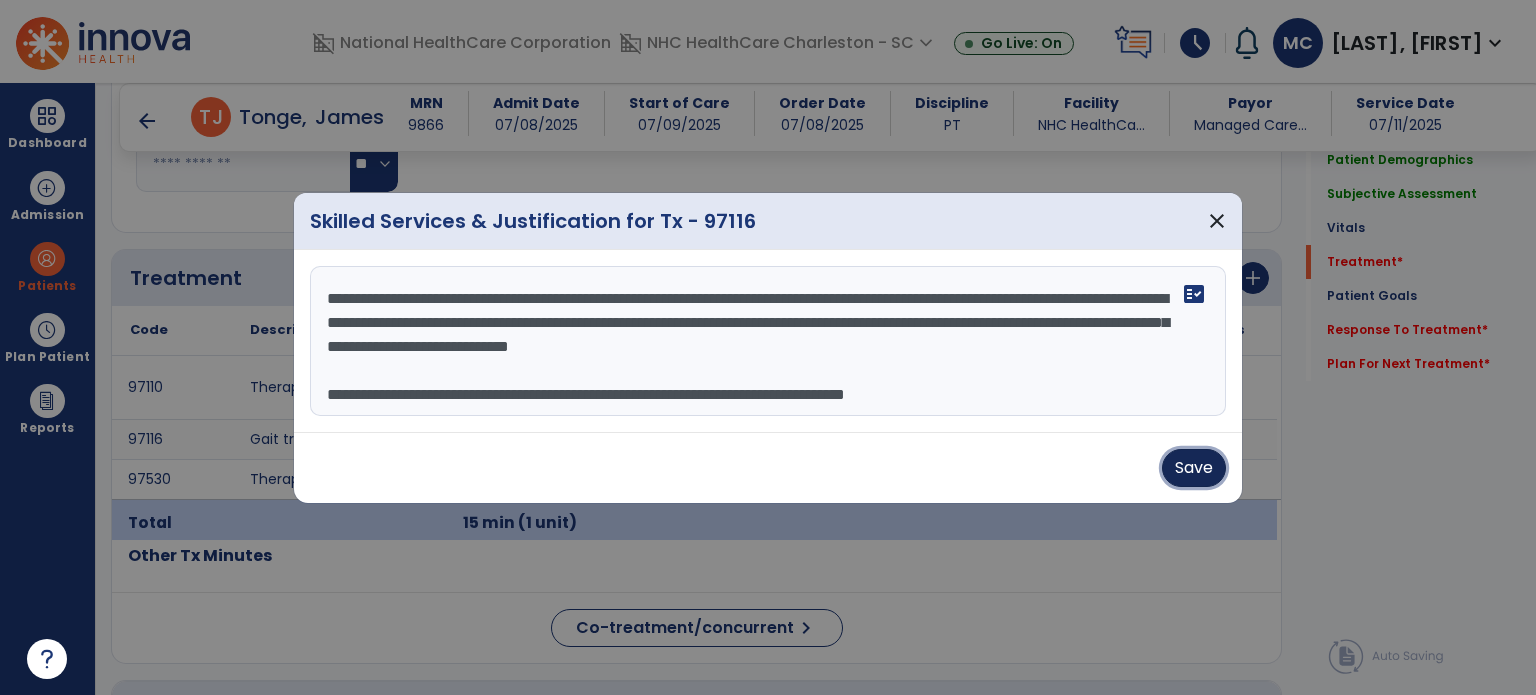 click on "Save" at bounding box center [1194, 468] 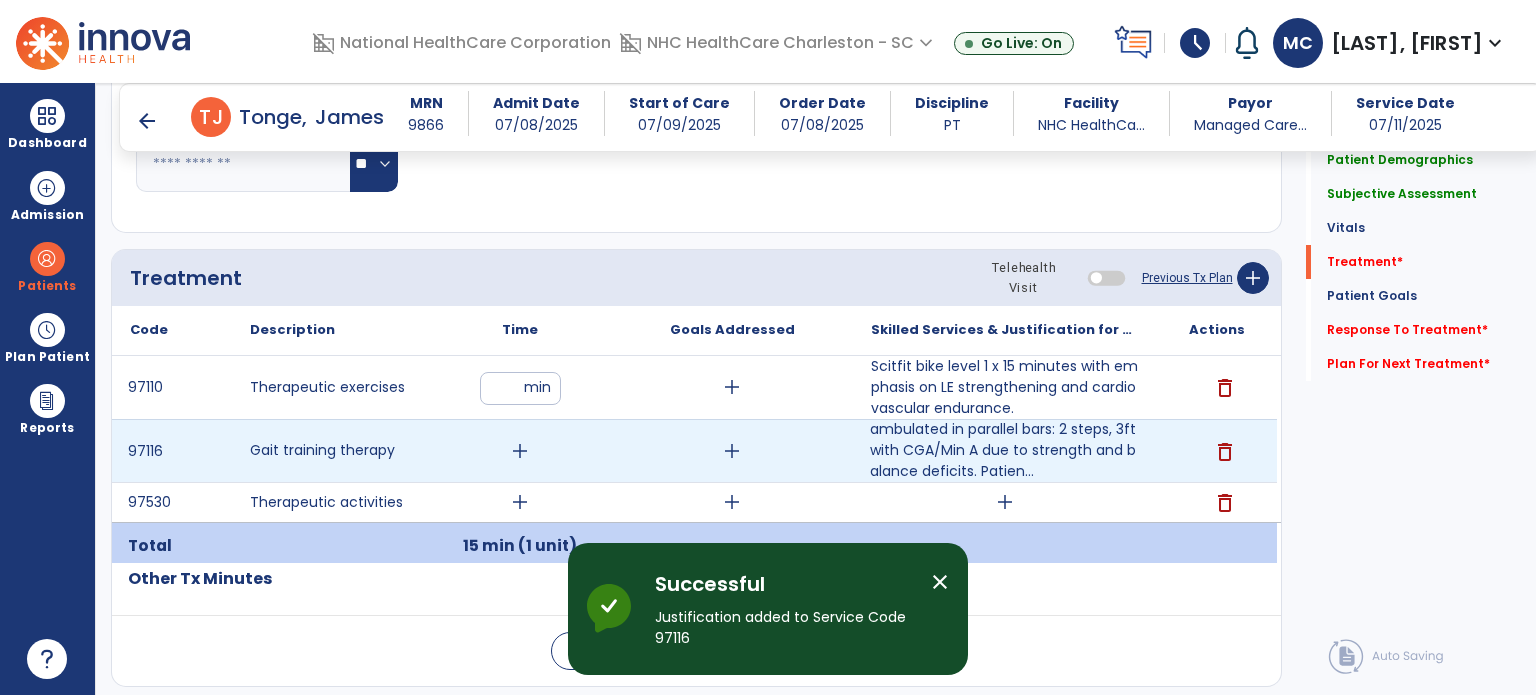 click on "add" at bounding box center (520, 451) 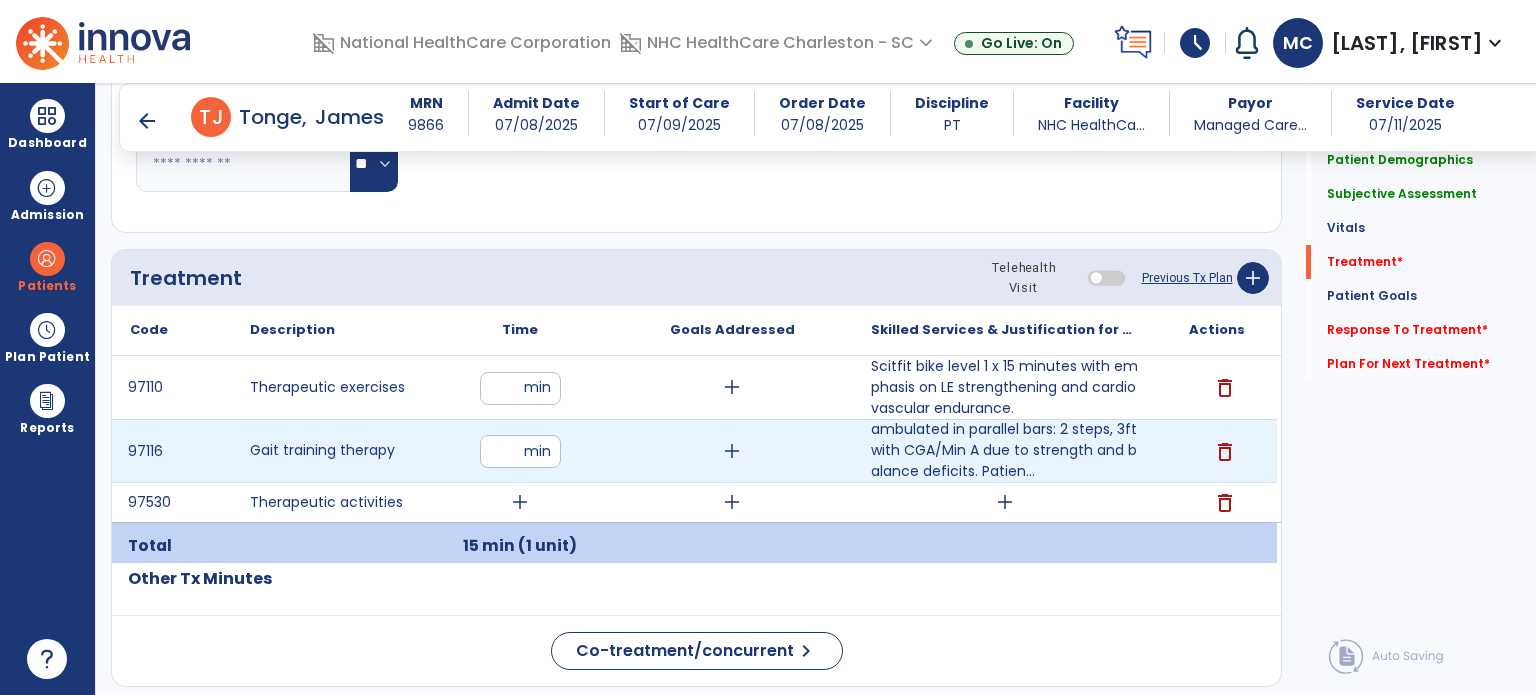 type on "**" 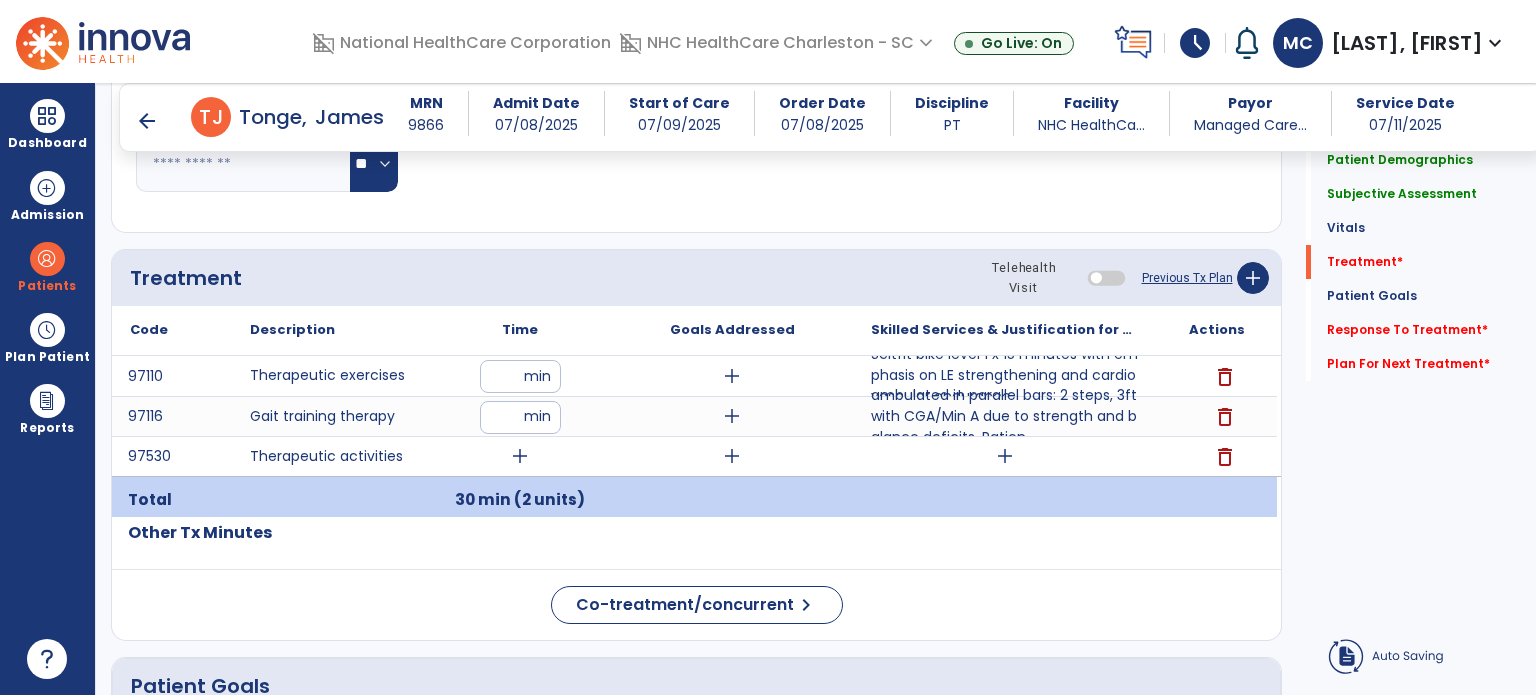 click on "Patient Demographics  Medical Diagnosis   Treatment Diagnosis   Precautions   Contraindications
Code
Description
Pdpm Clinical Category
Z91.81" 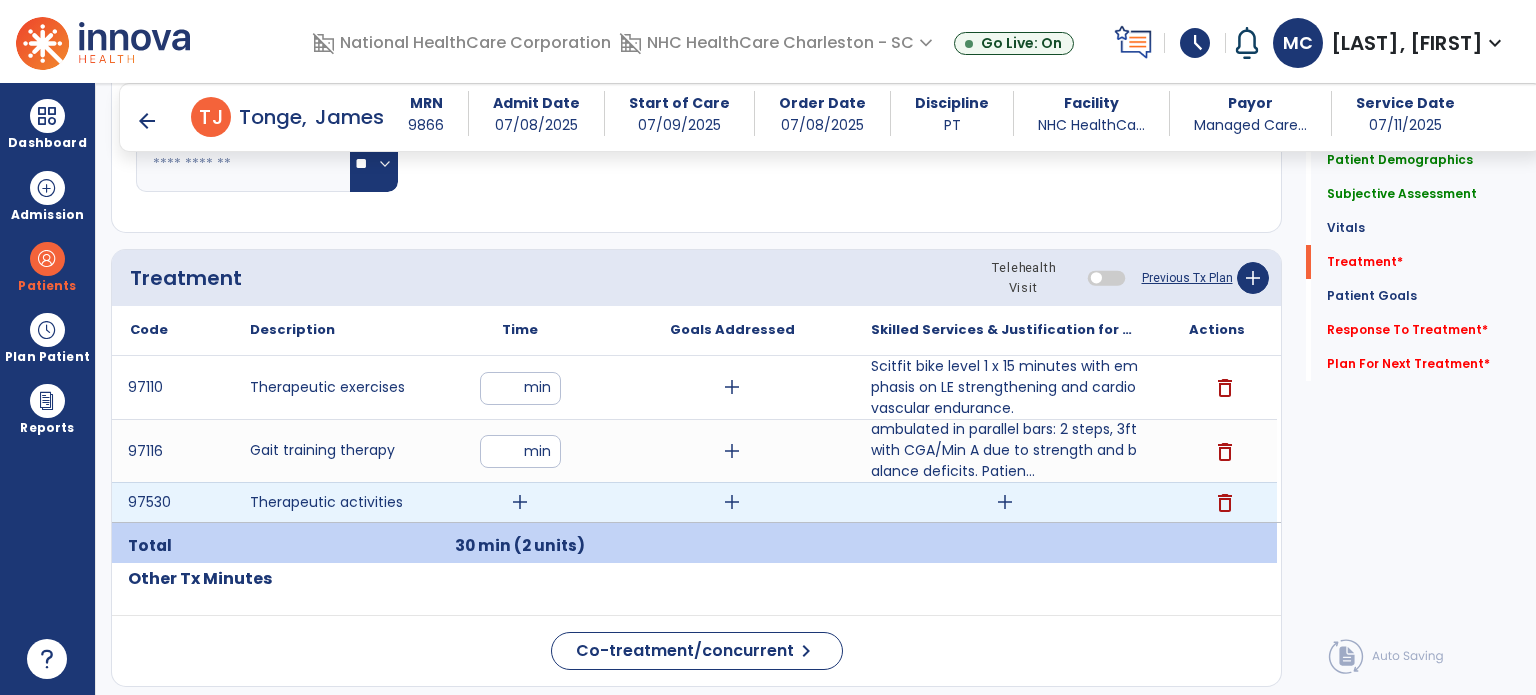 click on "add" at bounding box center (1005, 502) 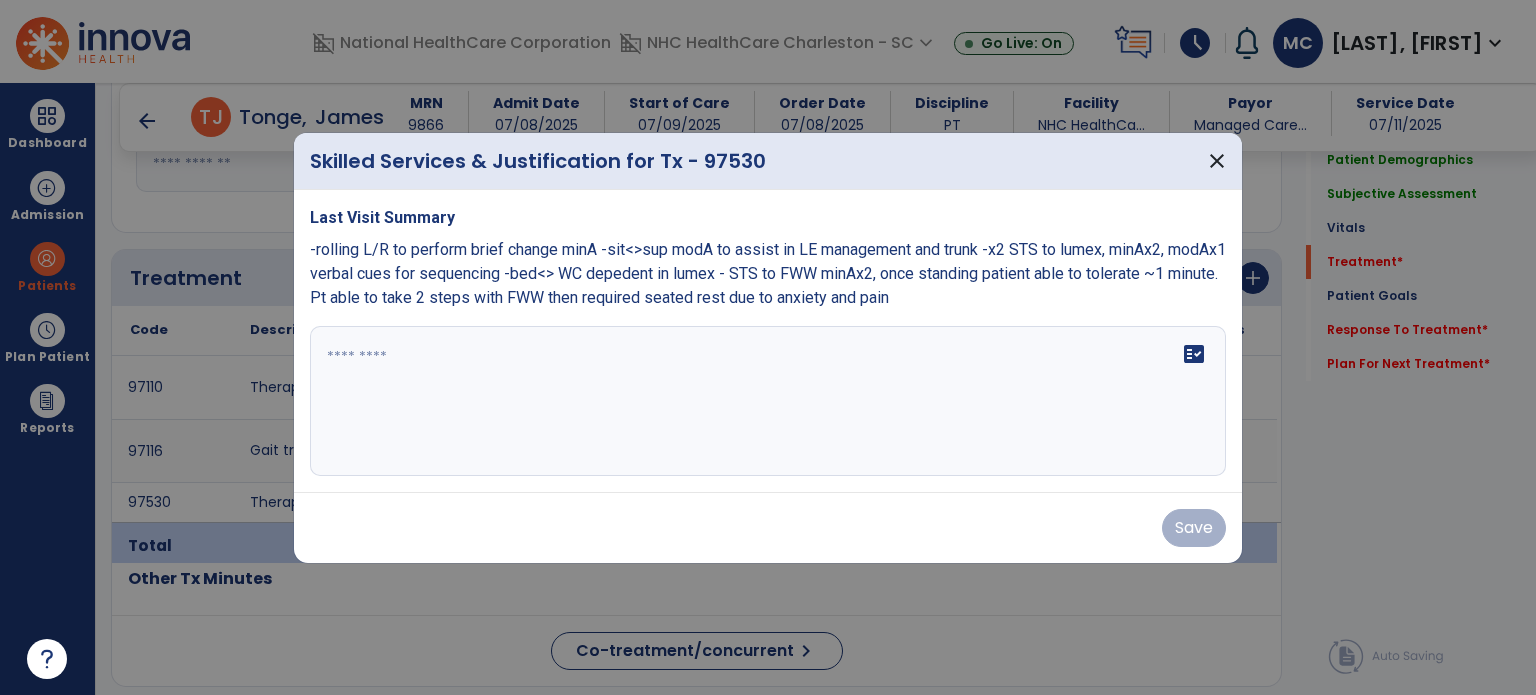 click on "fact_check" at bounding box center [768, 401] 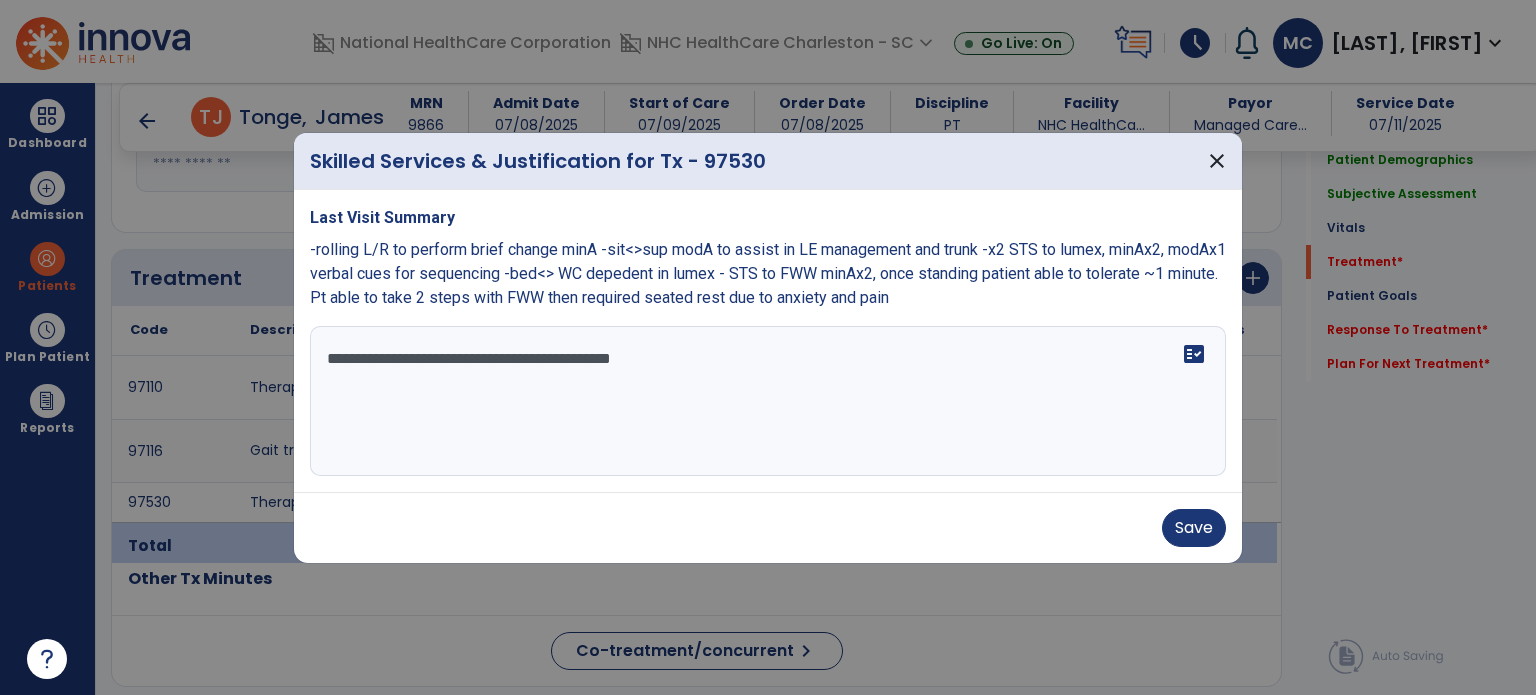 click on "**********" at bounding box center (768, 401) 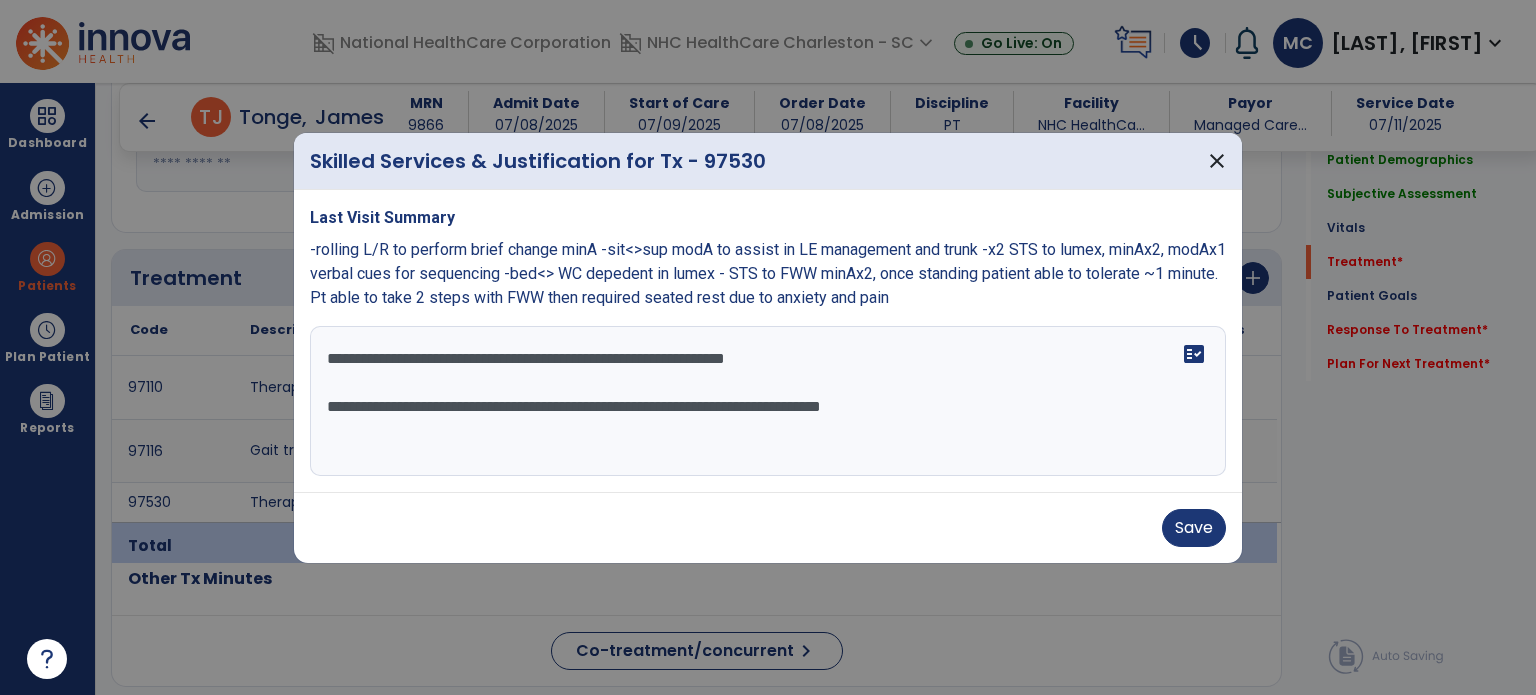 click on "**********" at bounding box center [768, 401] 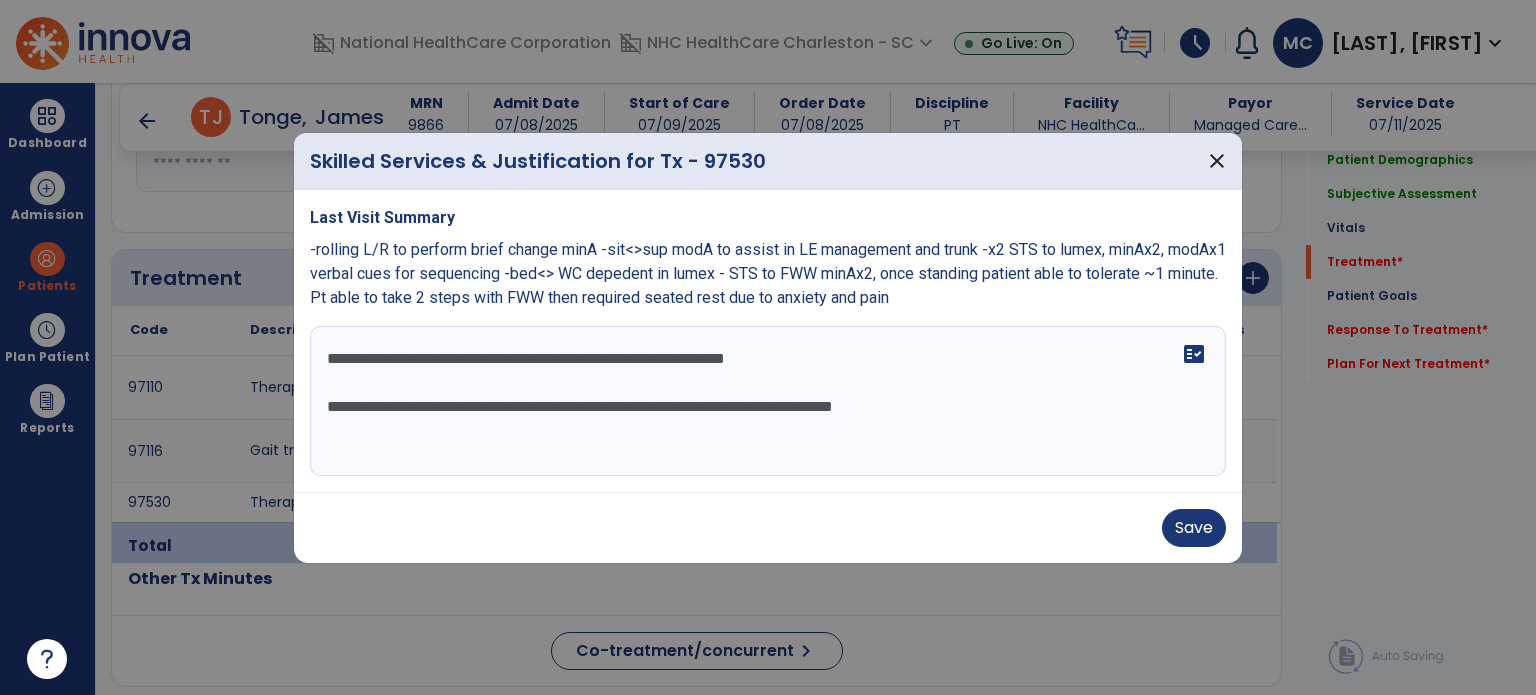 click on "**********" at bounding box center (768, 401) 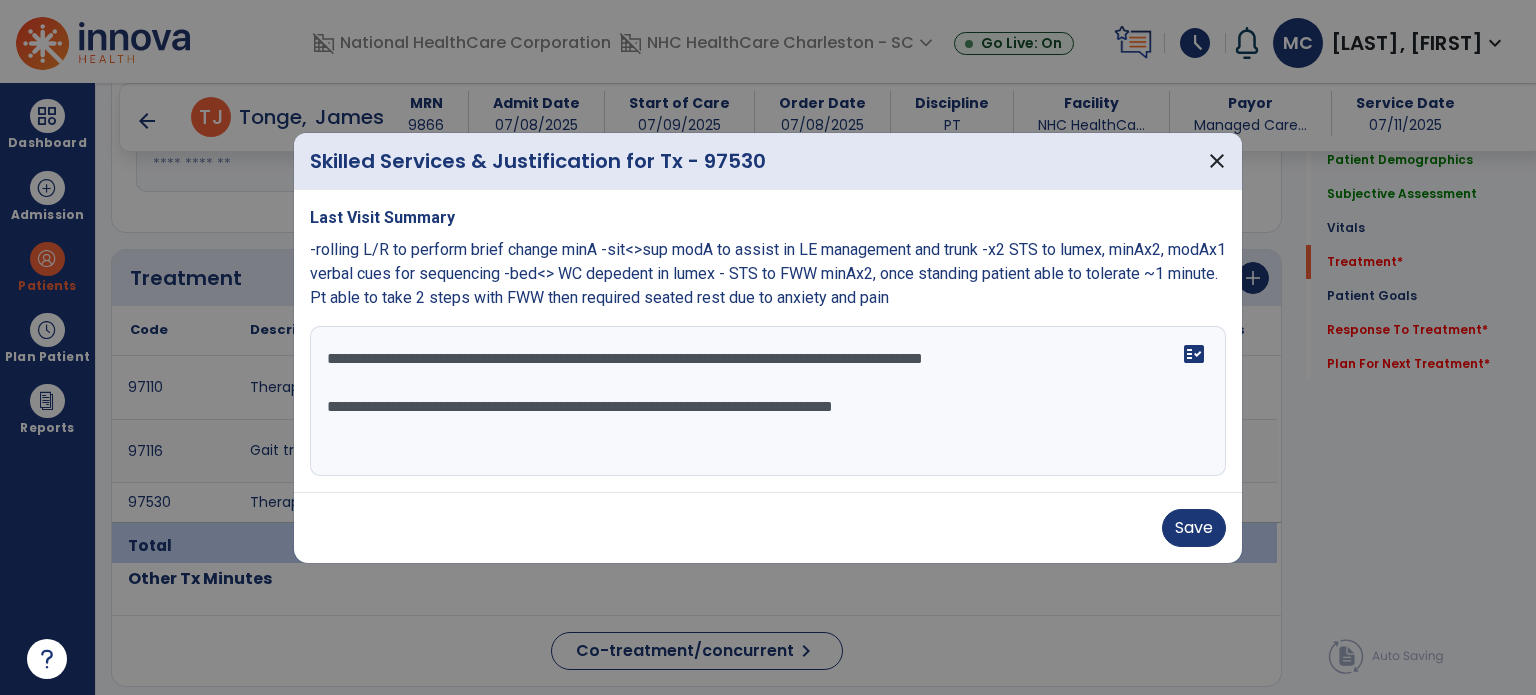 click on "**********" at bounding box center (768, 401) 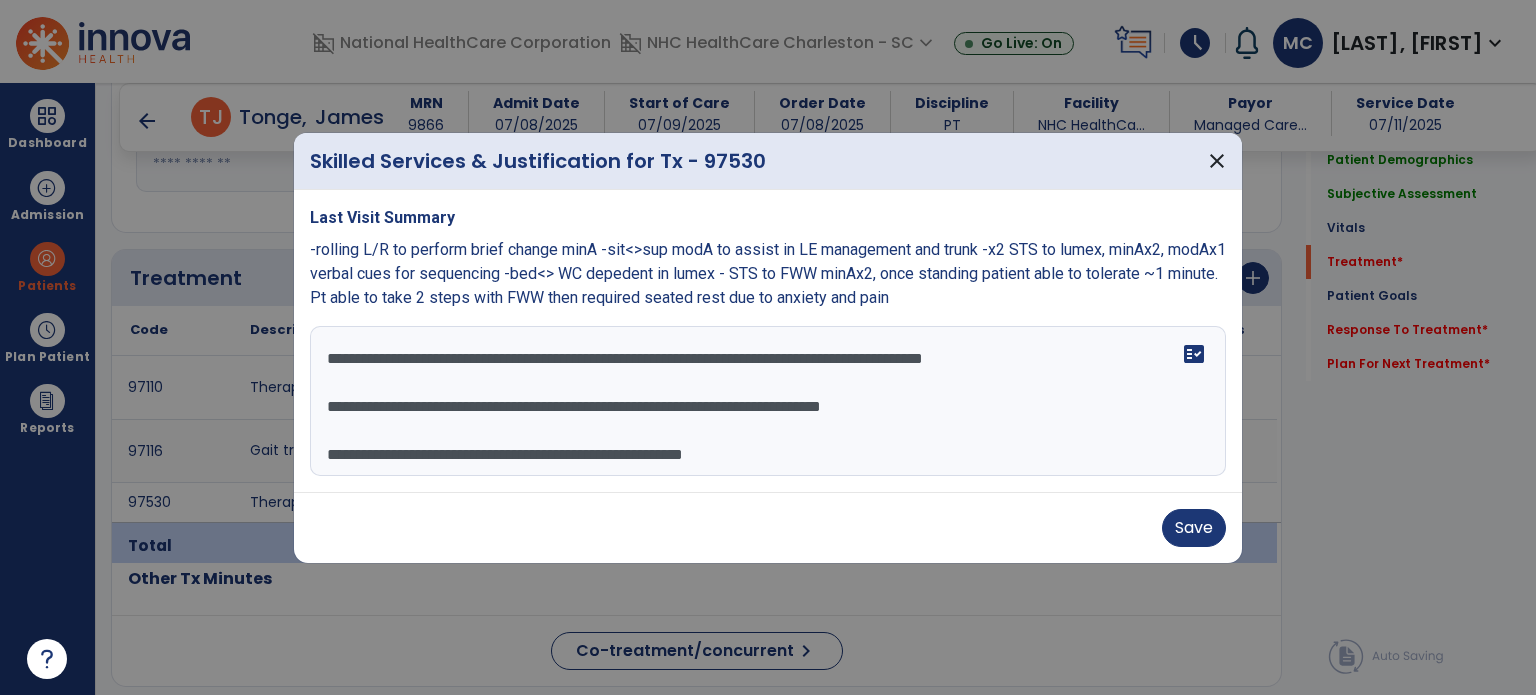 click on "**********" at bounding box center [768, 401] 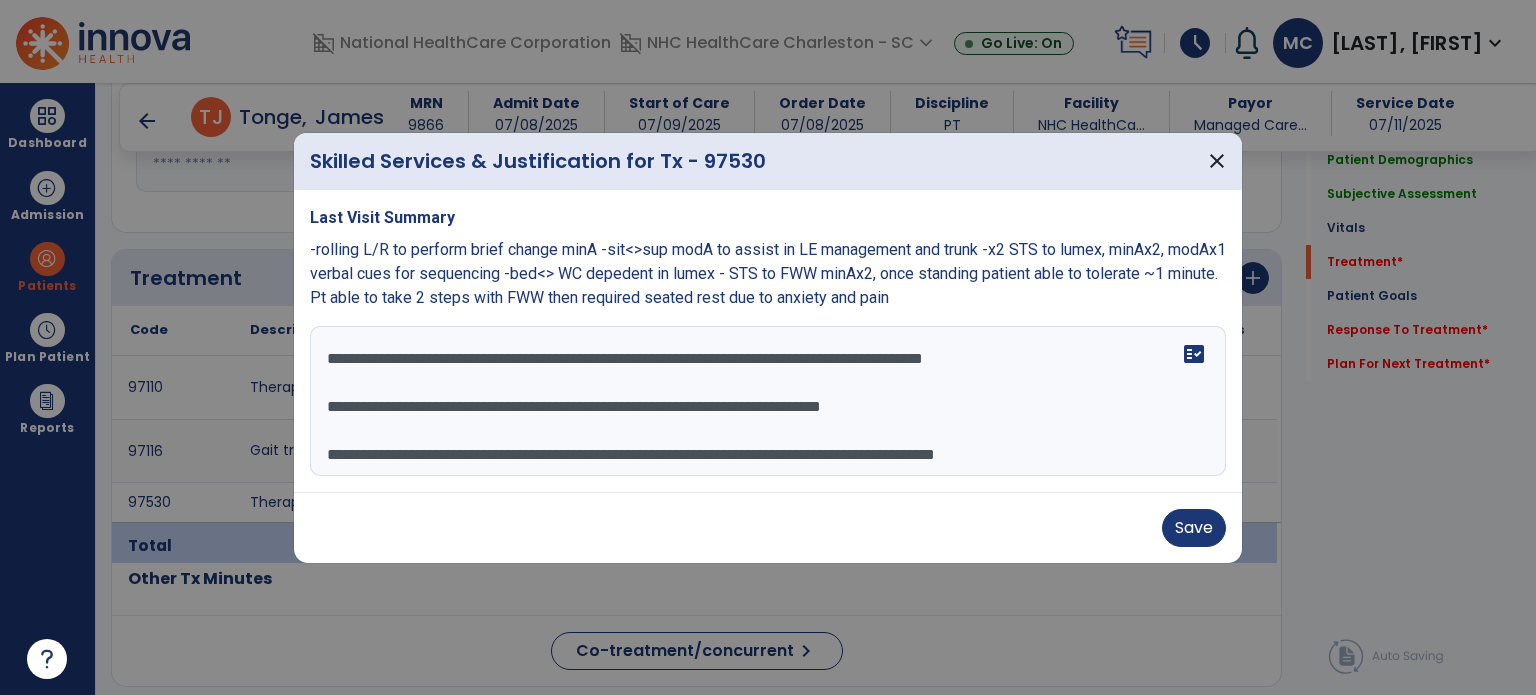 scroll, scrollTop: 37, scrollLeft: 0, axis: vertical 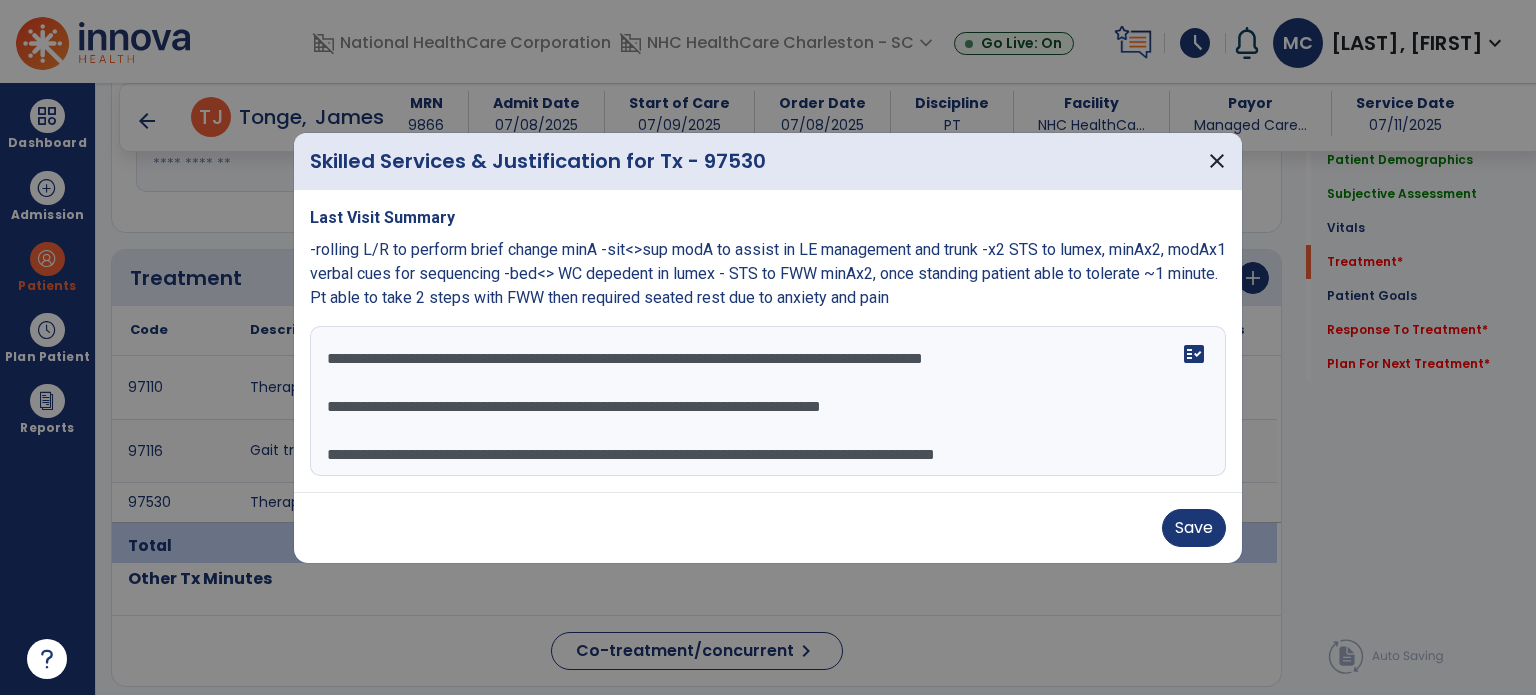 drag, startPoint x: 434, startPoint y: 400, endPoint x: 459, endPoint y: 427, distance: 36.796738 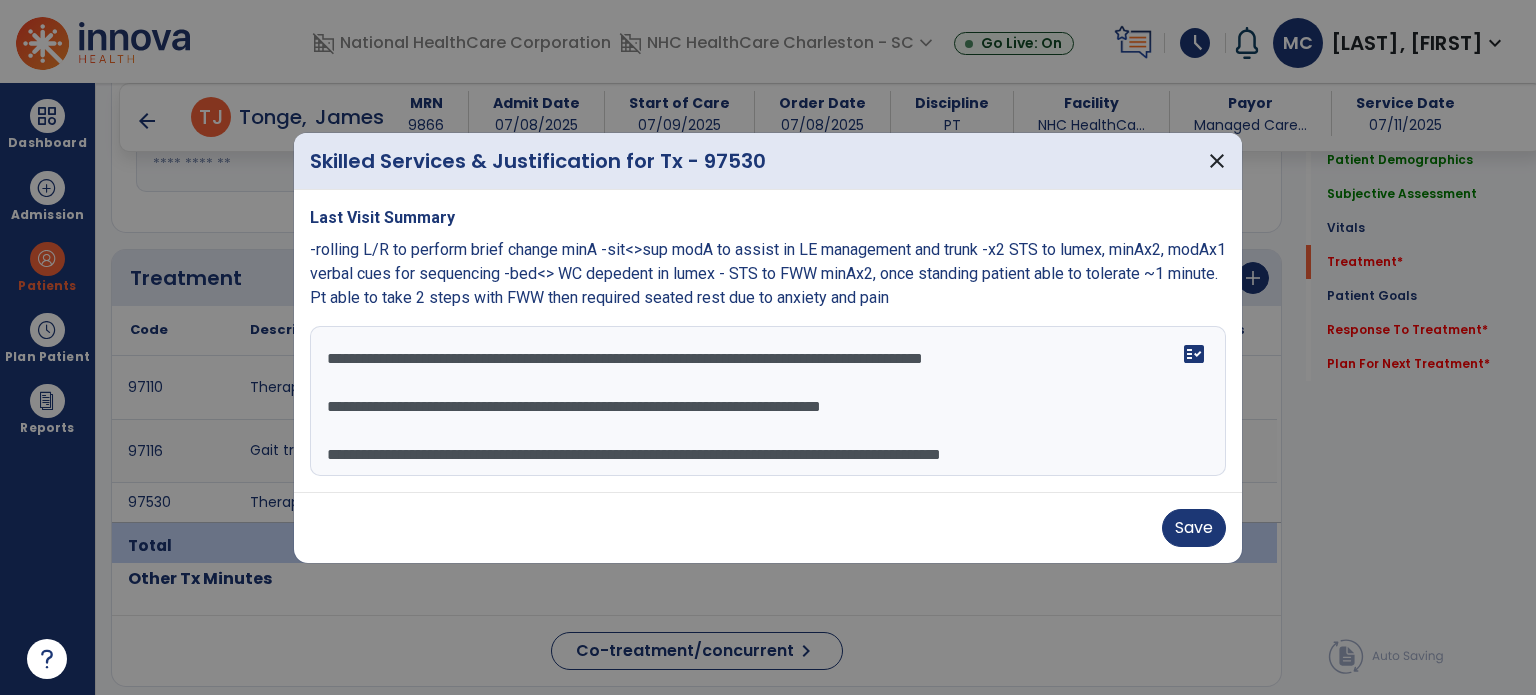 click on "**********" at bounding box center [768, 401] 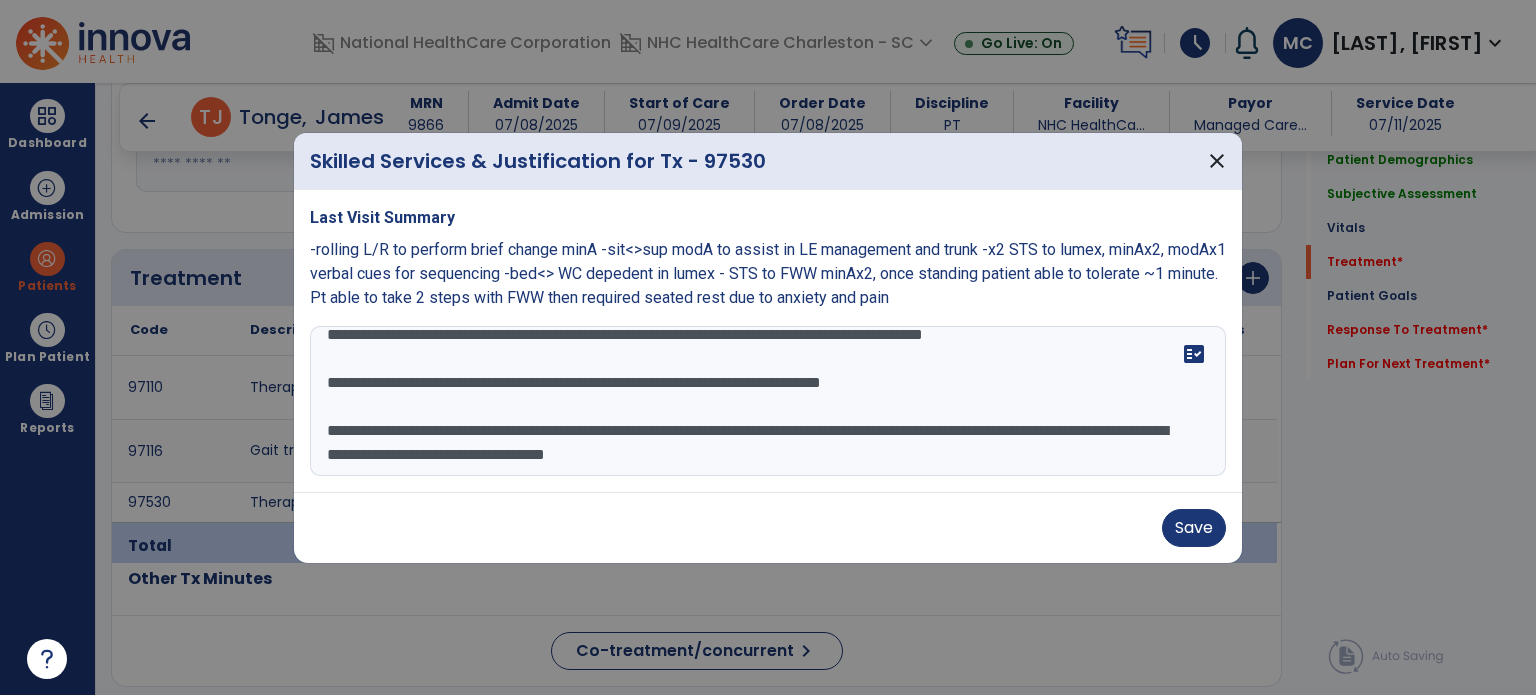 scroll, scrollTop: 68, scrollLeft: 0, axis: vertical 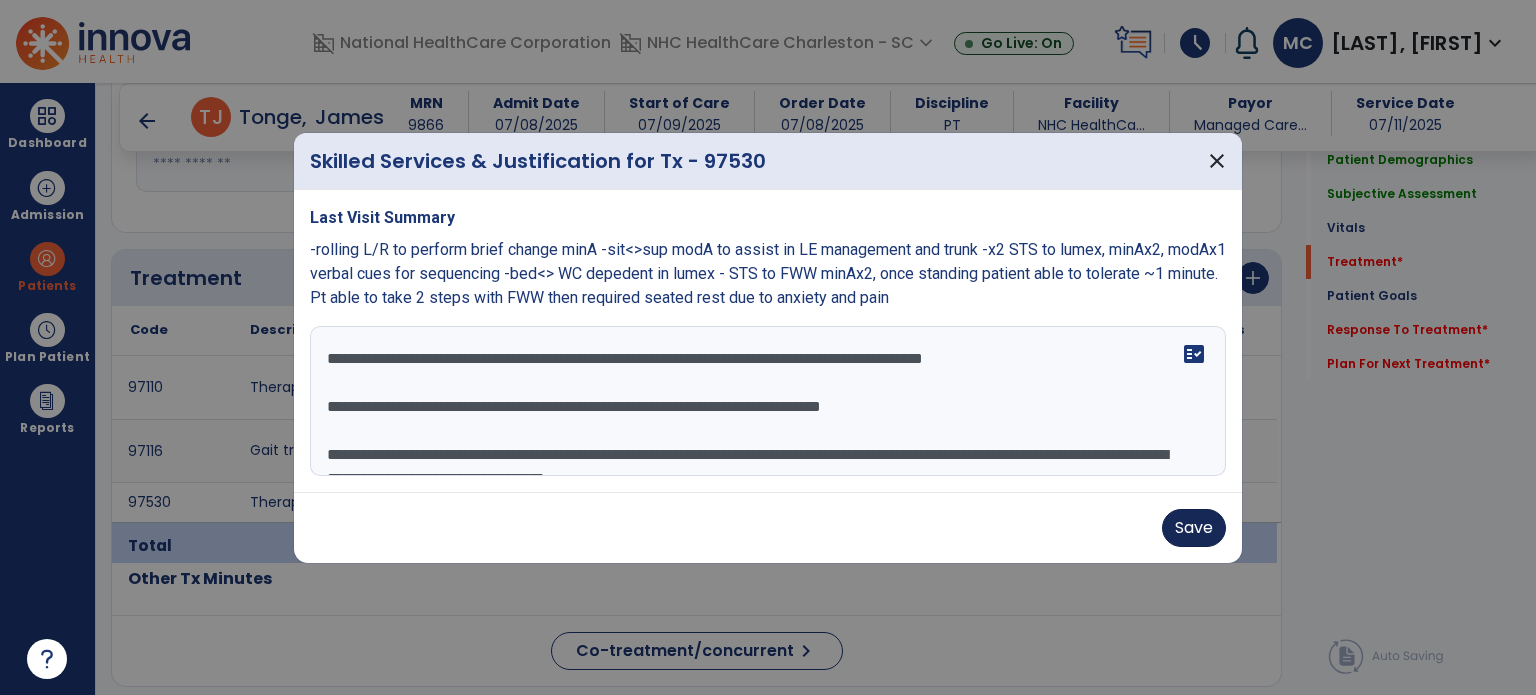 type on "**********" 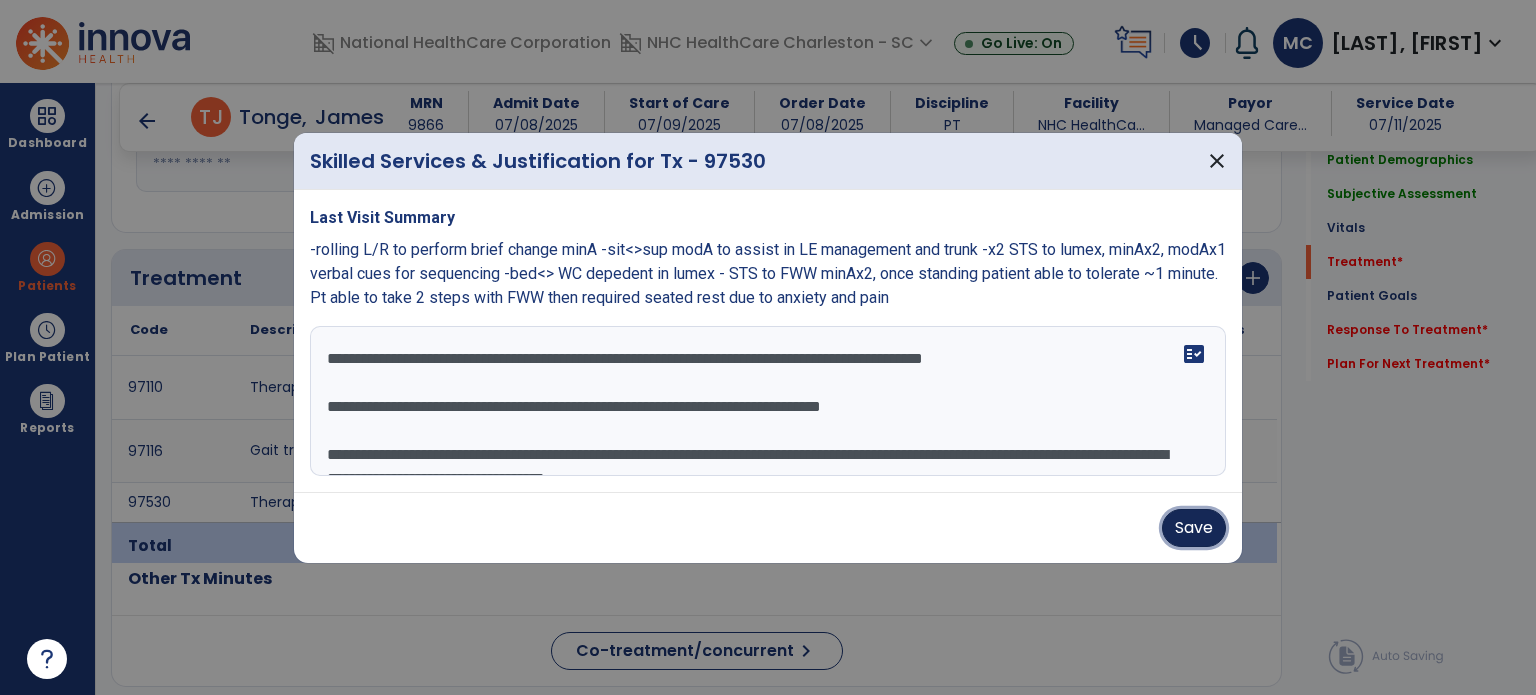 click on "Save" at bounding box center (1194, 528) 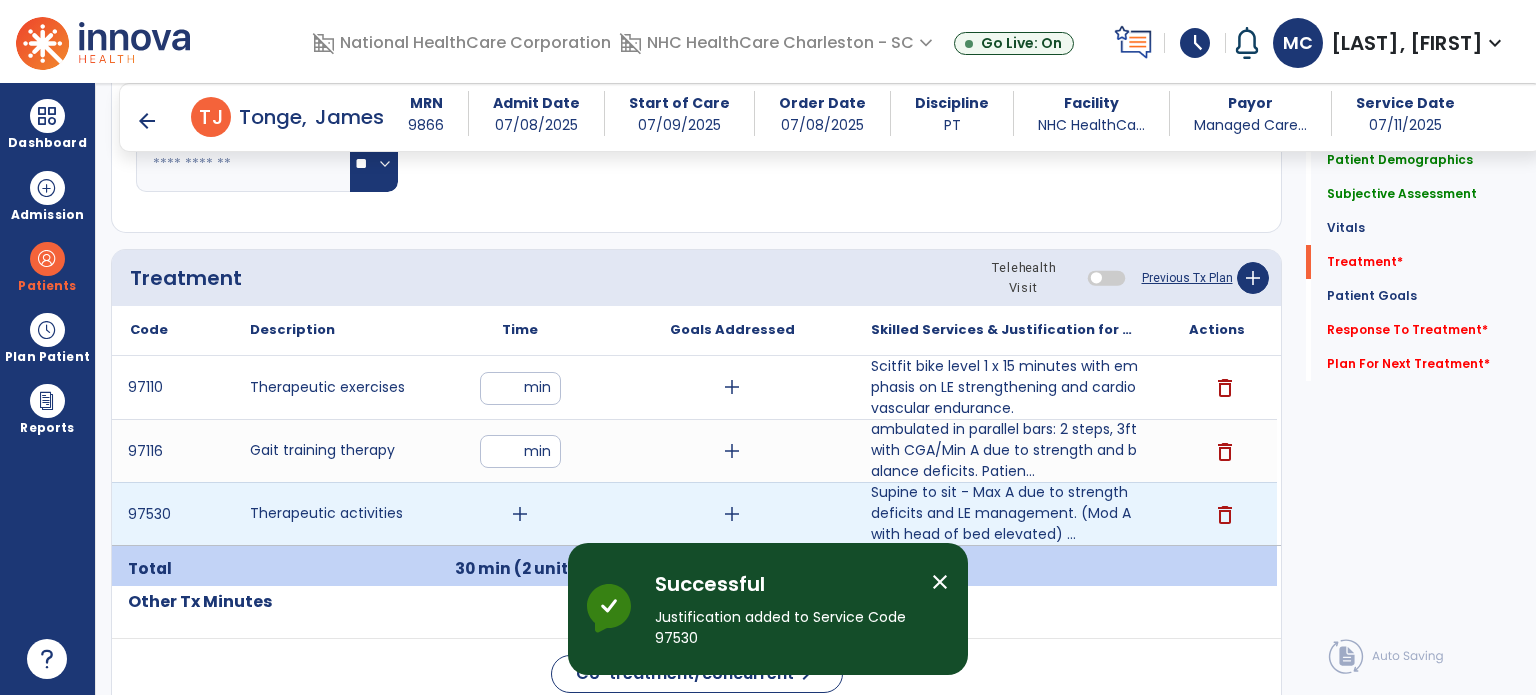 click on "add" at bounding box center [520, 514] 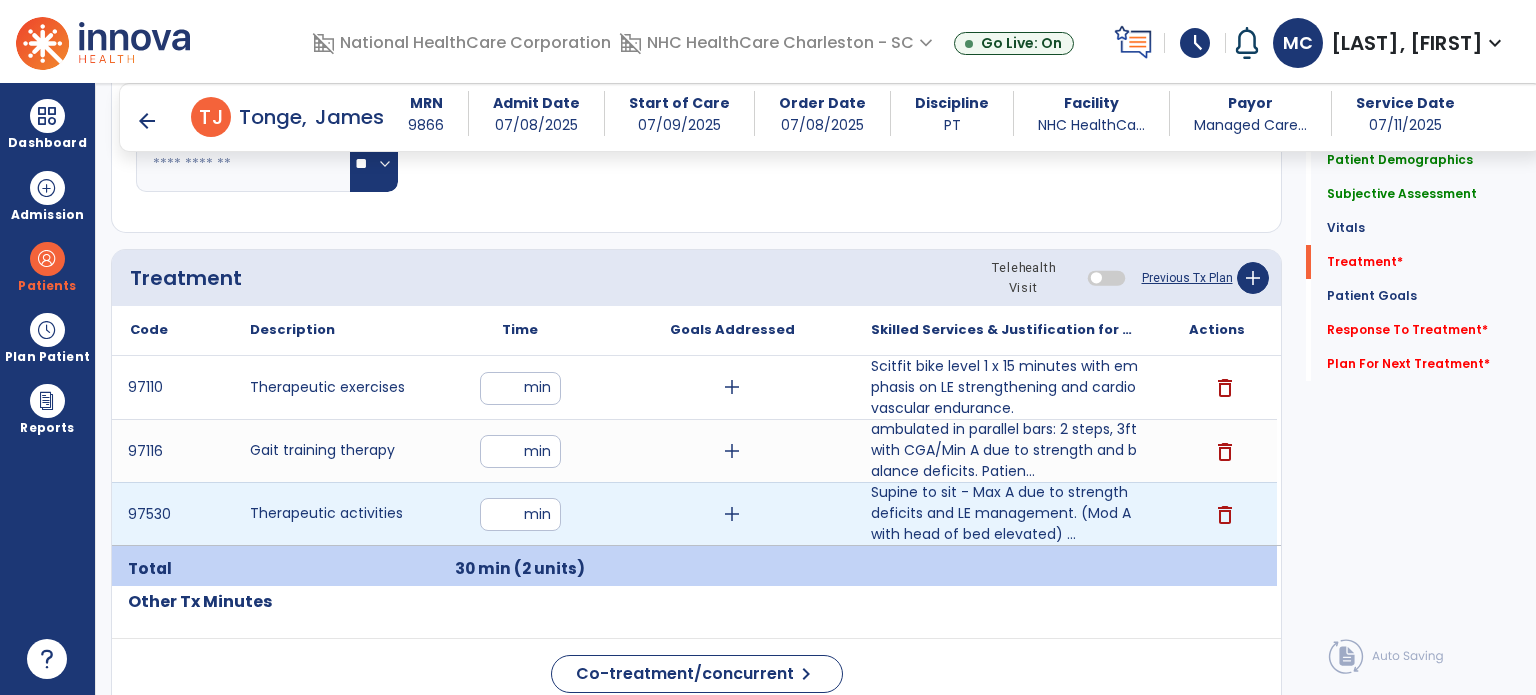 type on "**" 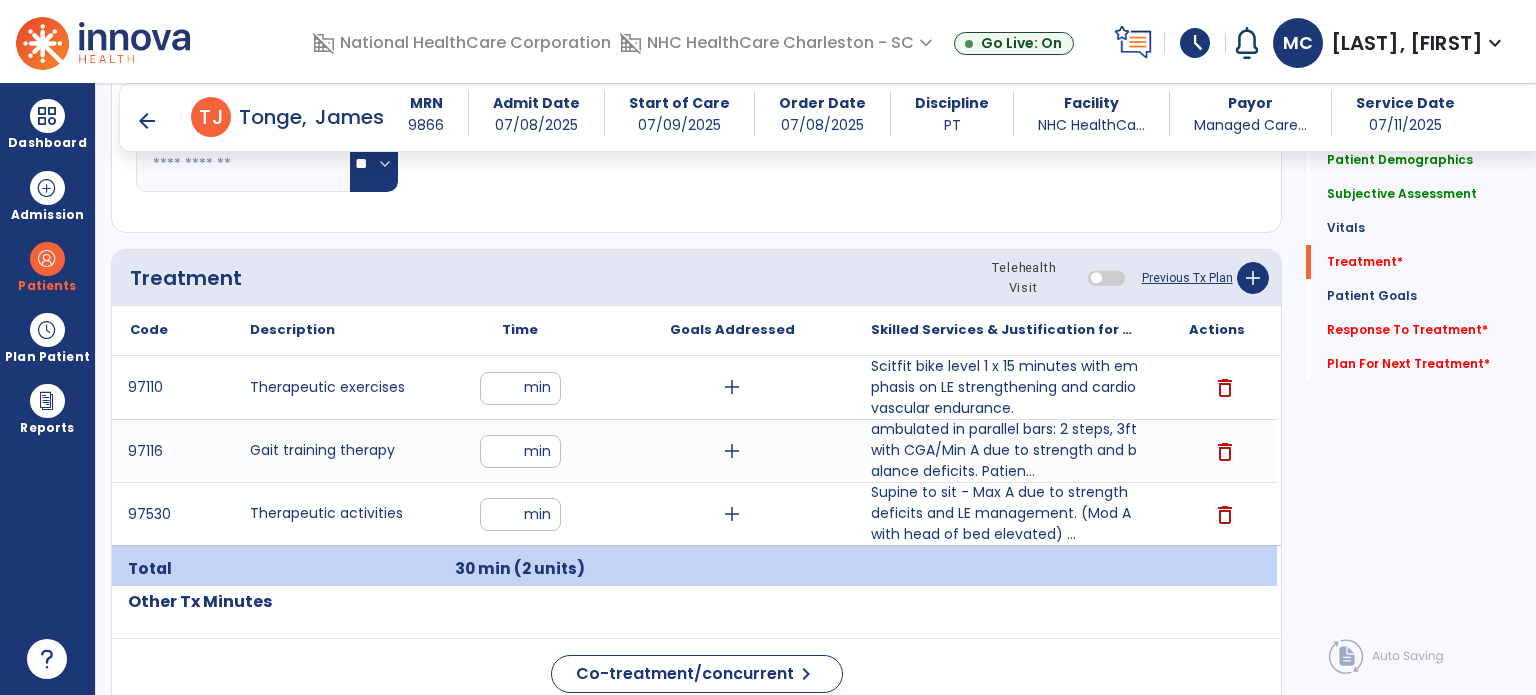 click on "Code
Description
Time" 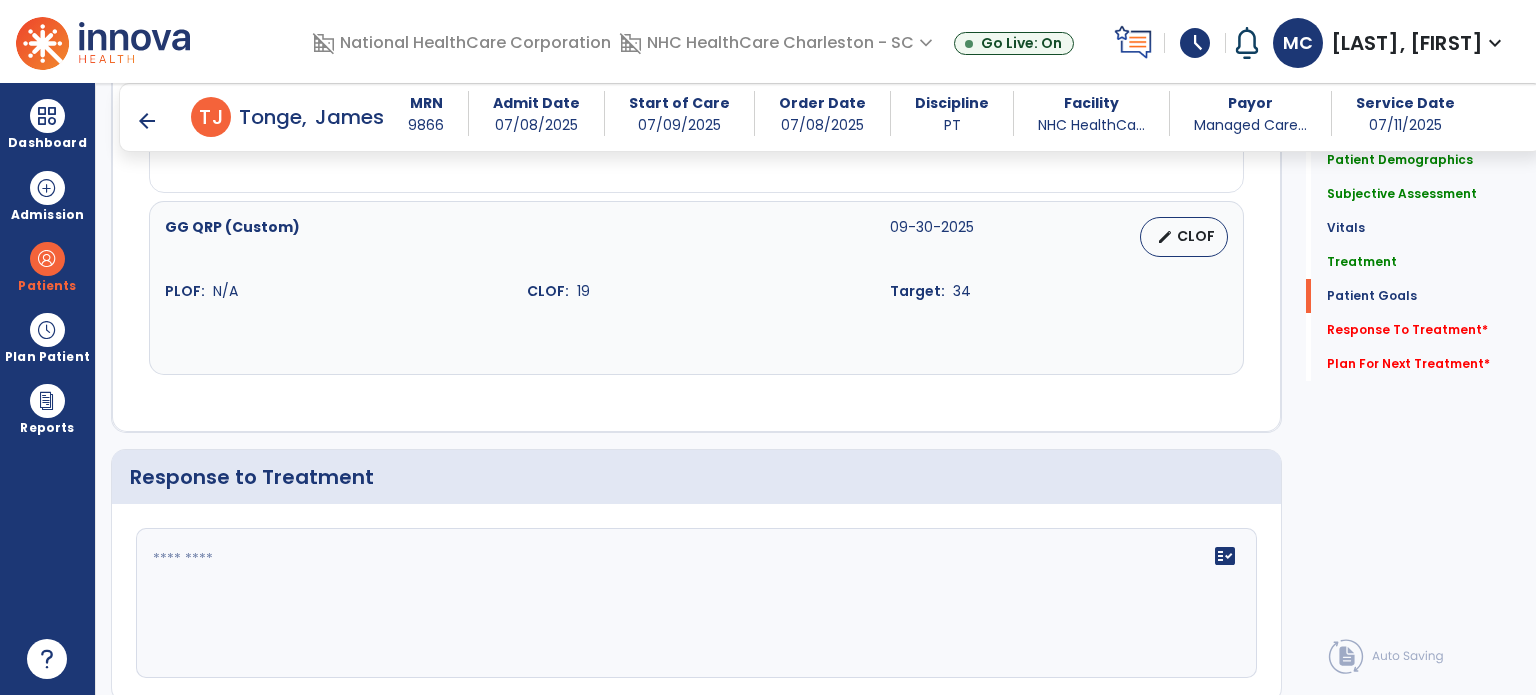 scroll, scrollTop: 2200, scrollLeft: 0, axis: vertical 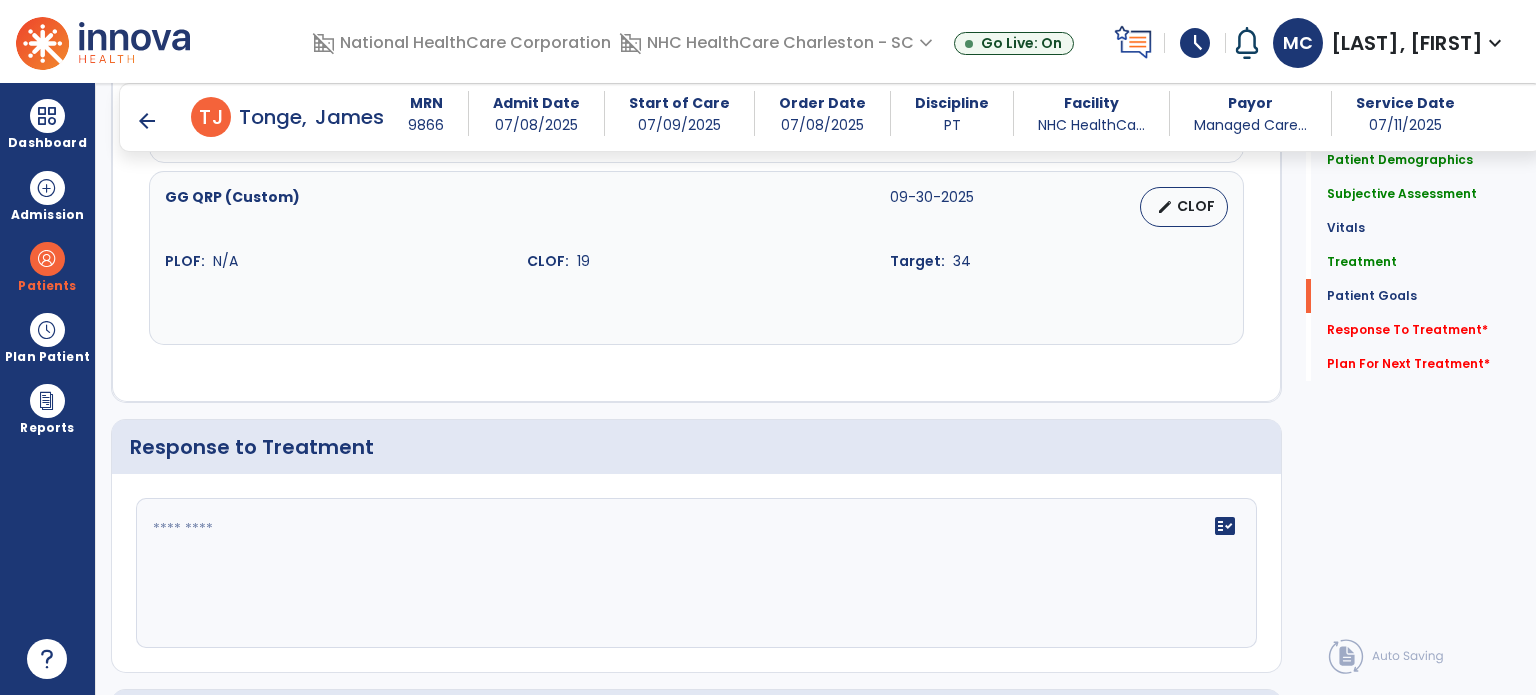 click on "fact_check" 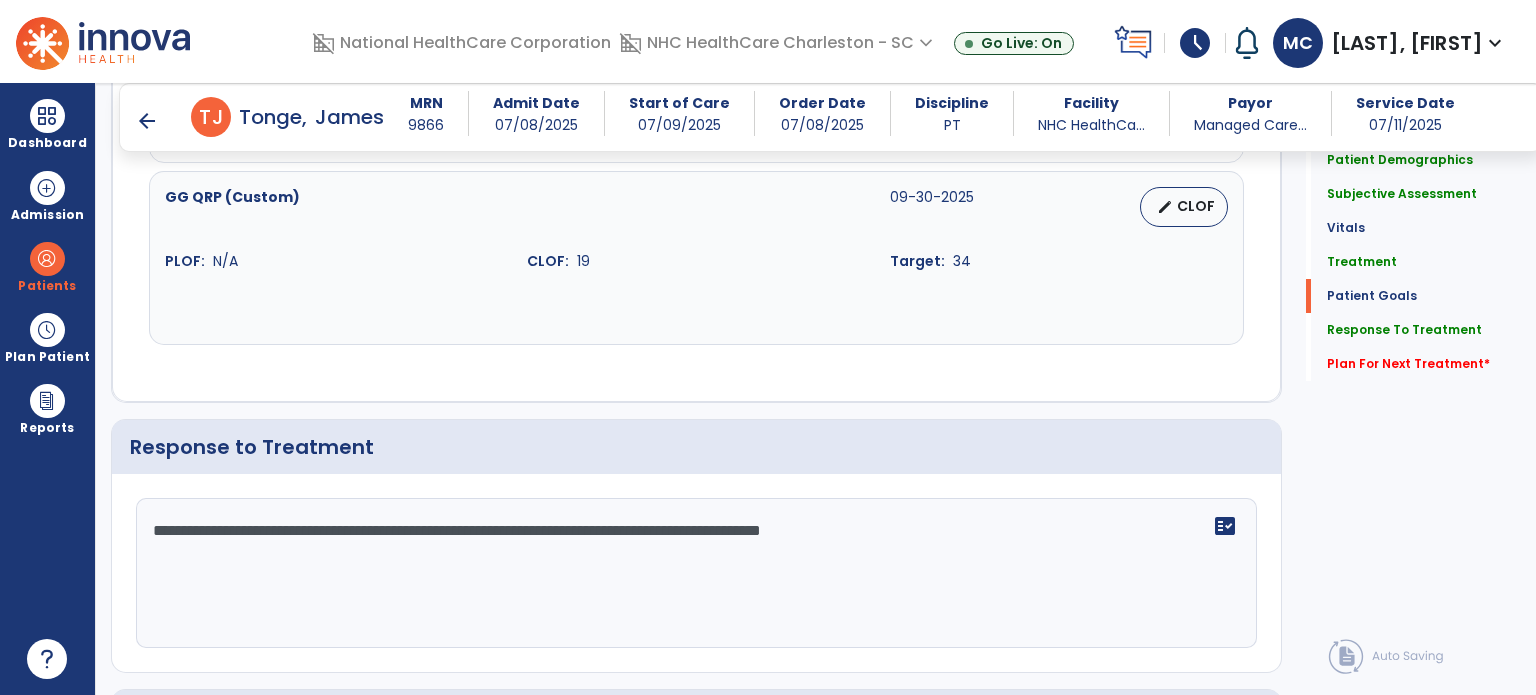 scroll, scrollTop: 2200, scrollLeft: 0, axis: vertical 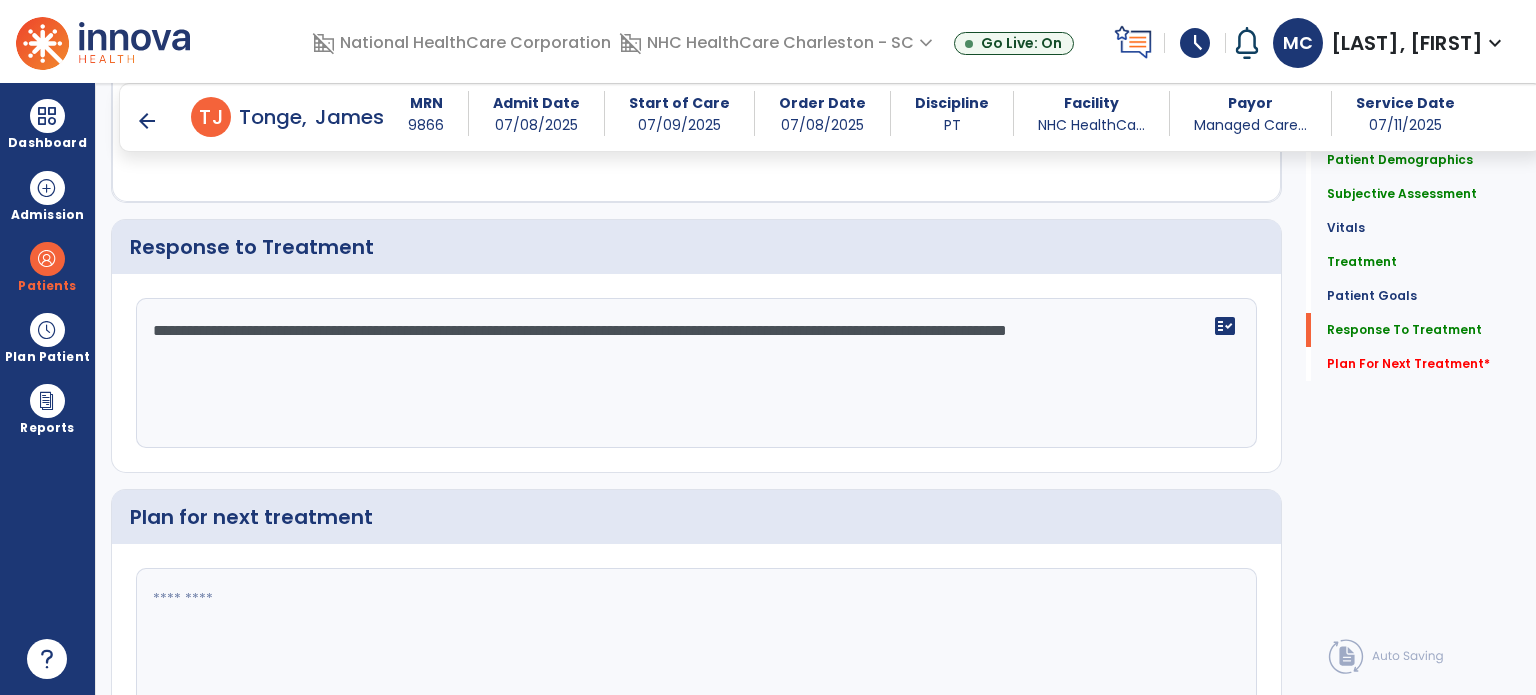 type on "**********" 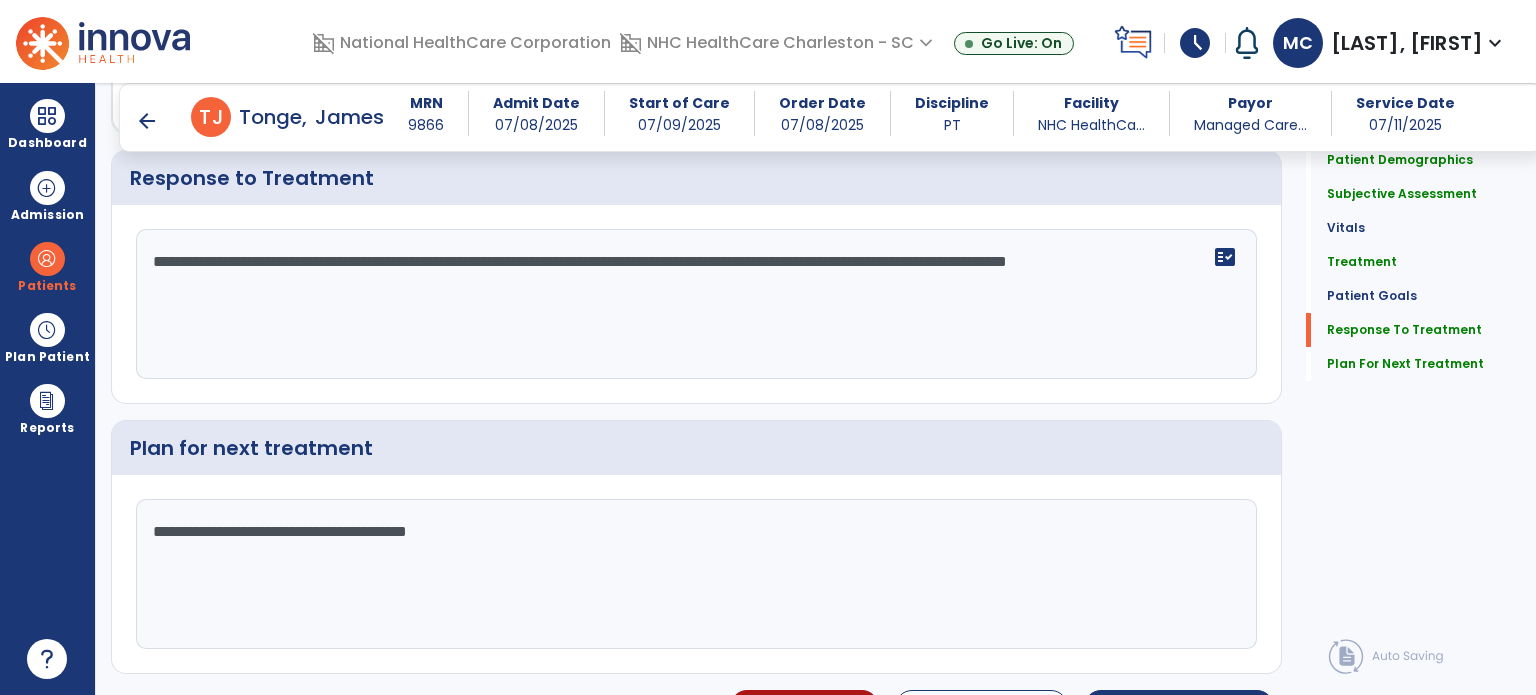 scroll, scrollTop: 2468, scrollLeft: 0, axis: vertical 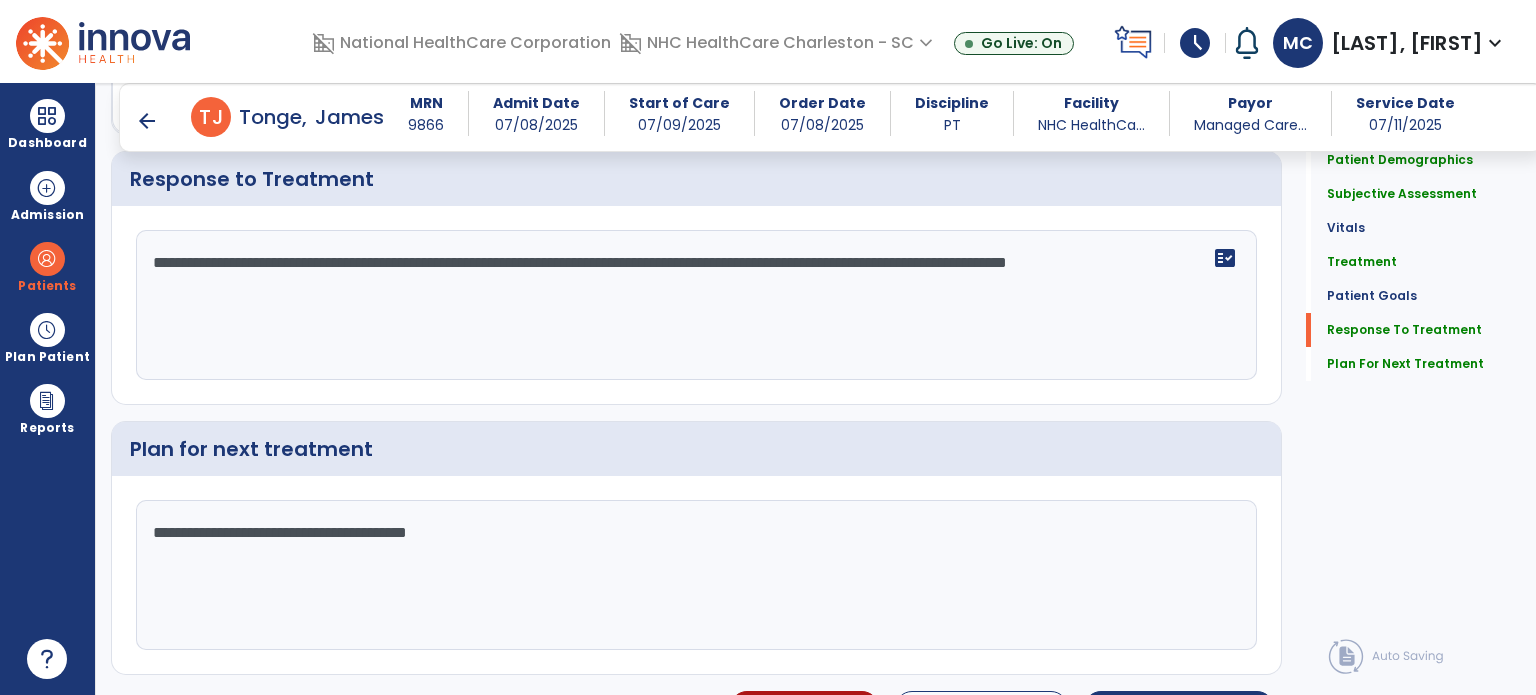 type on "**********" 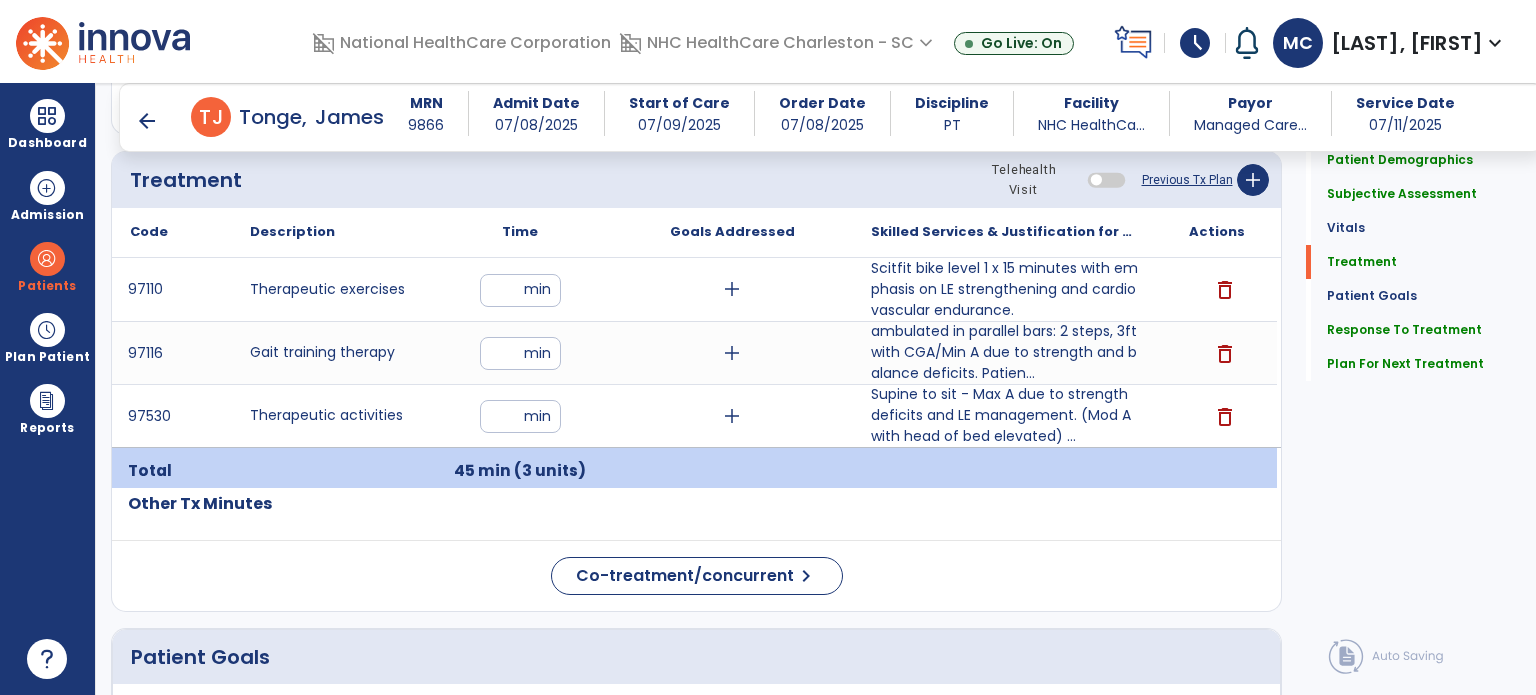 scroll, scrollTop: 1069, scrollLeft: 0, axis: vertical 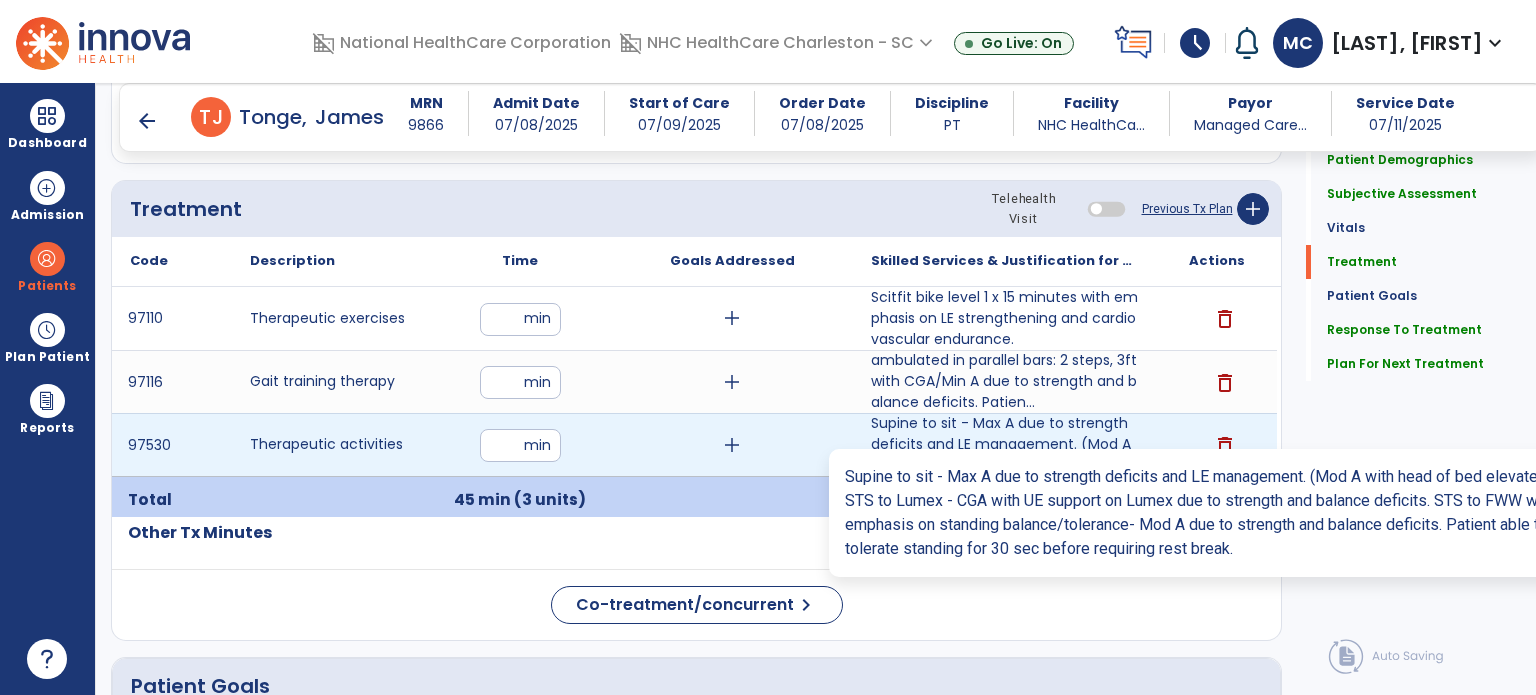 type on "**********" 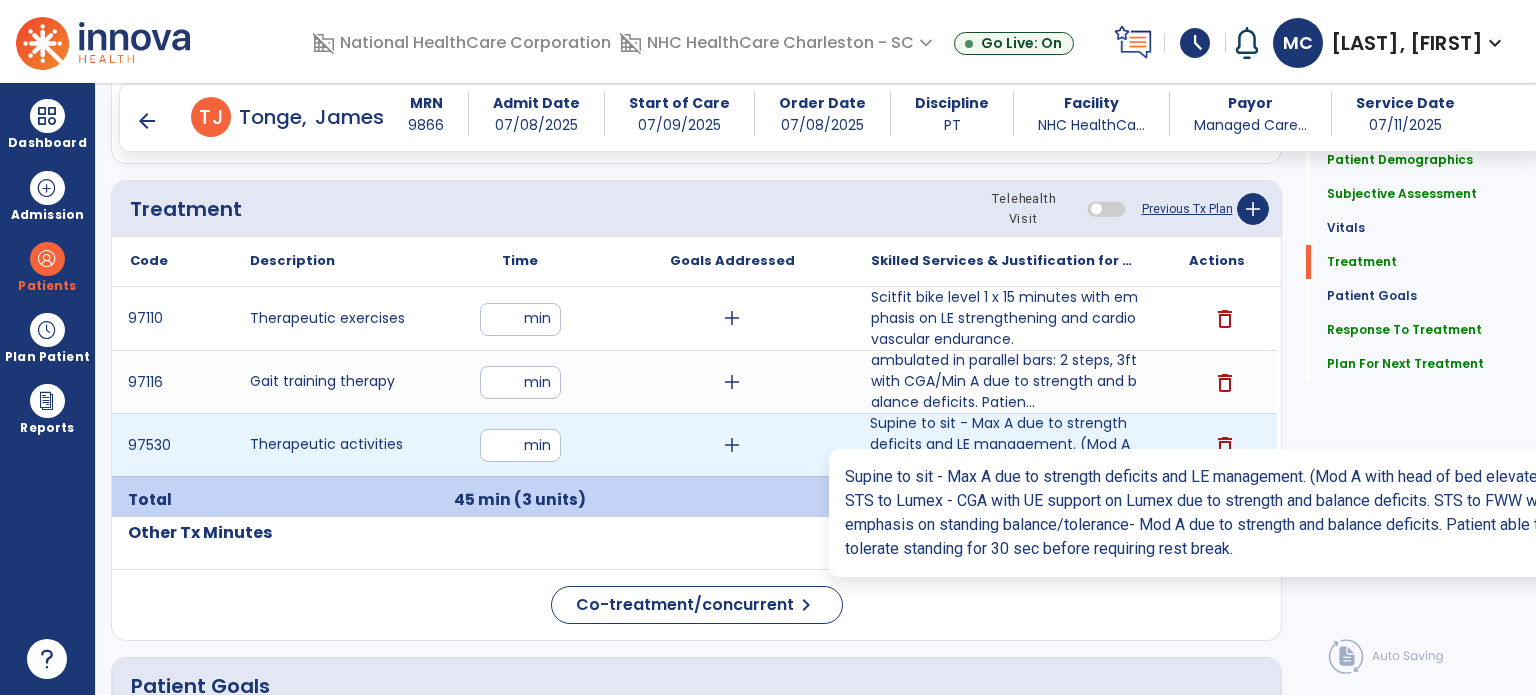 click on "Supine to sit - Max A due to strength deficits and LE management. (Mod A with head of bed elevated)
..." at bounding box center [1004, 444] 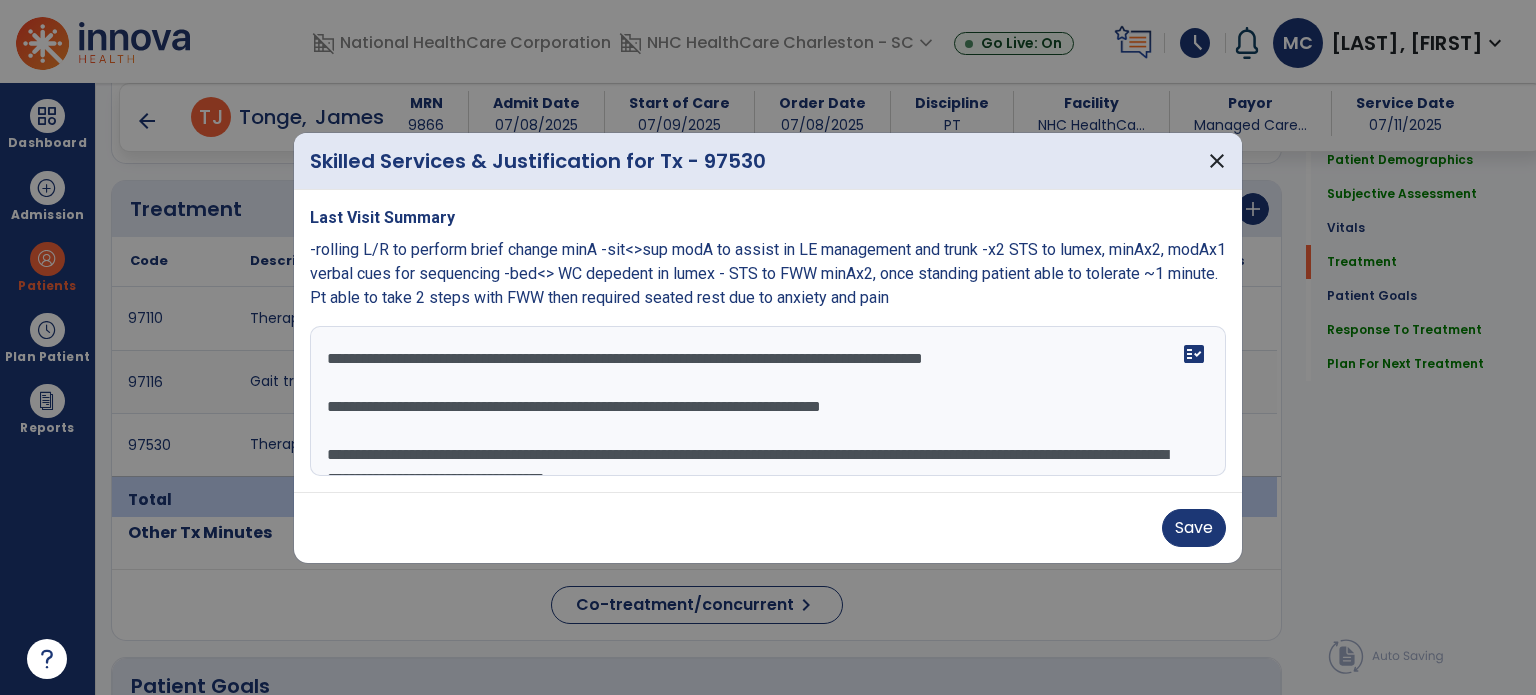 click on "**********" at bounding box center (768, 401) 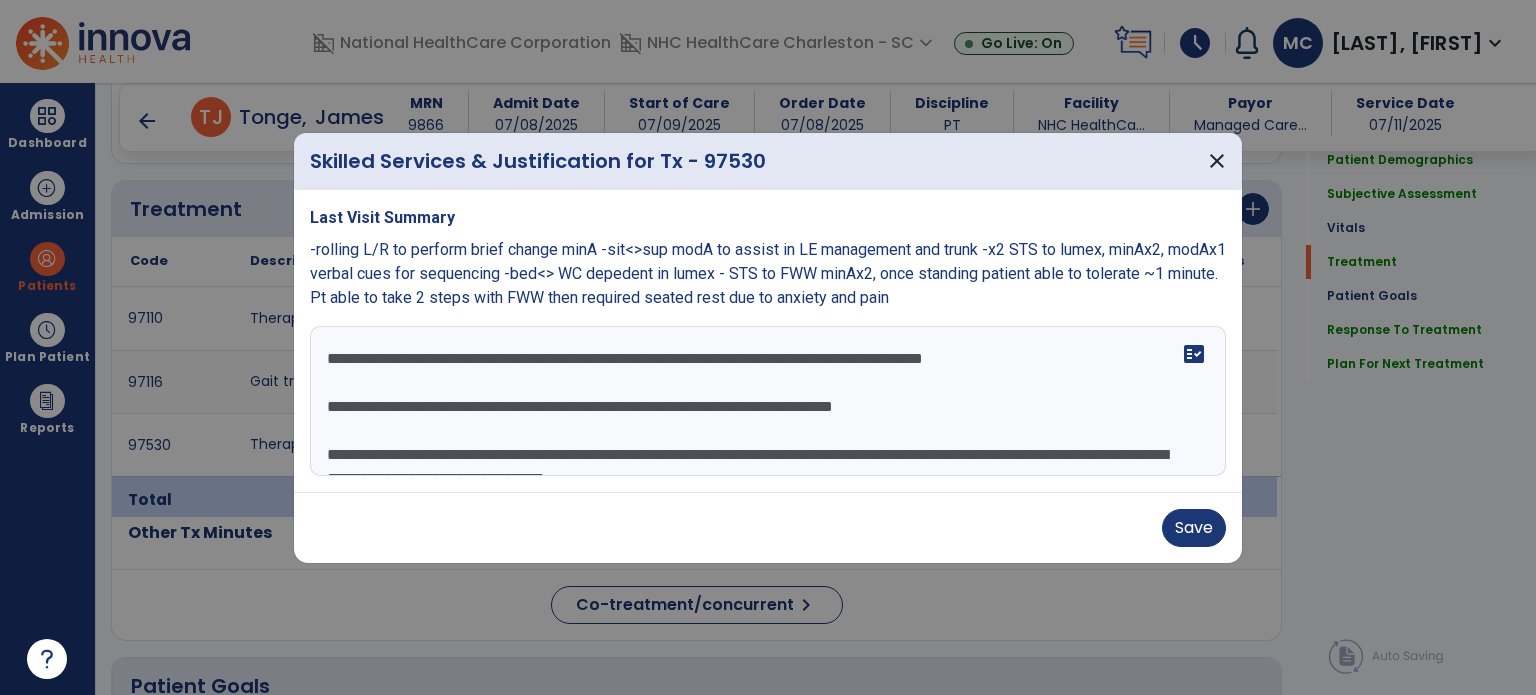 scroll, scrollTop: 49, scrollLeft: 0, axis: vertical 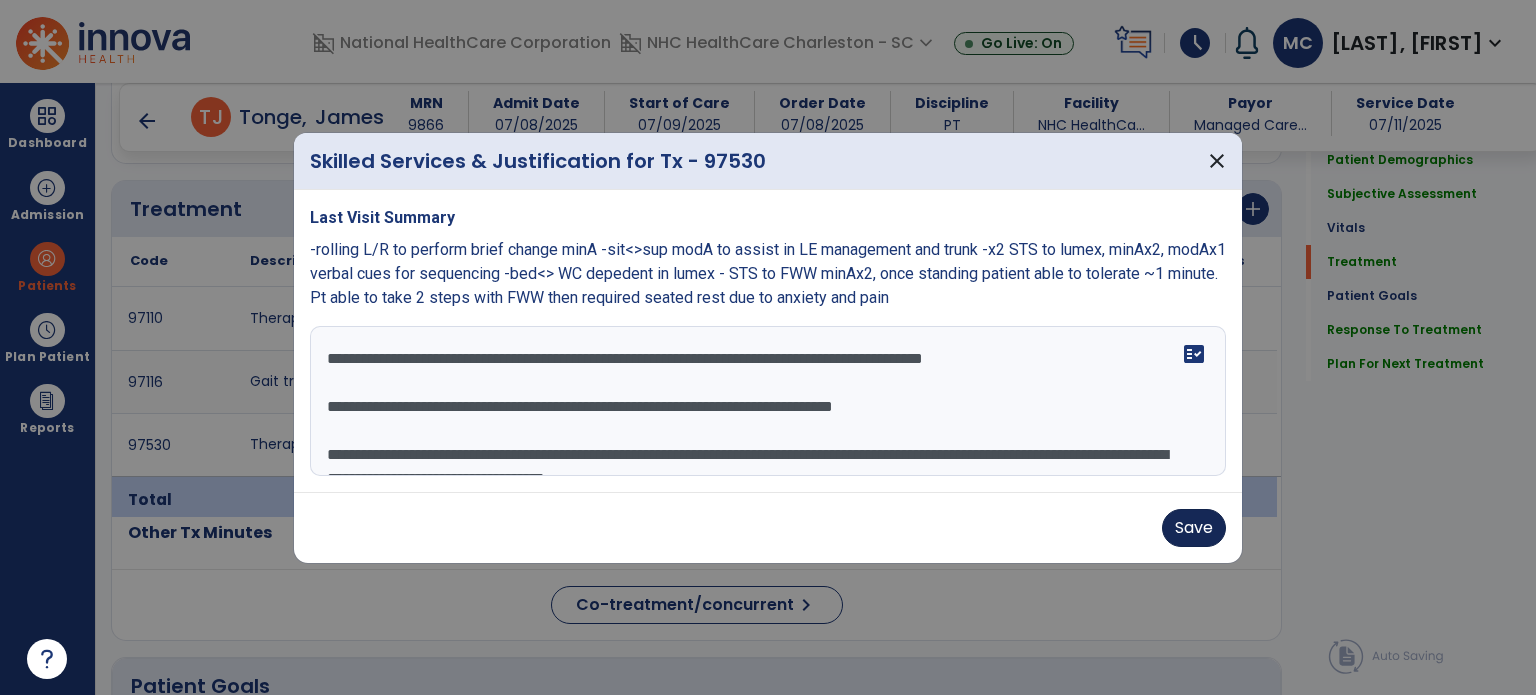 type on "**********" 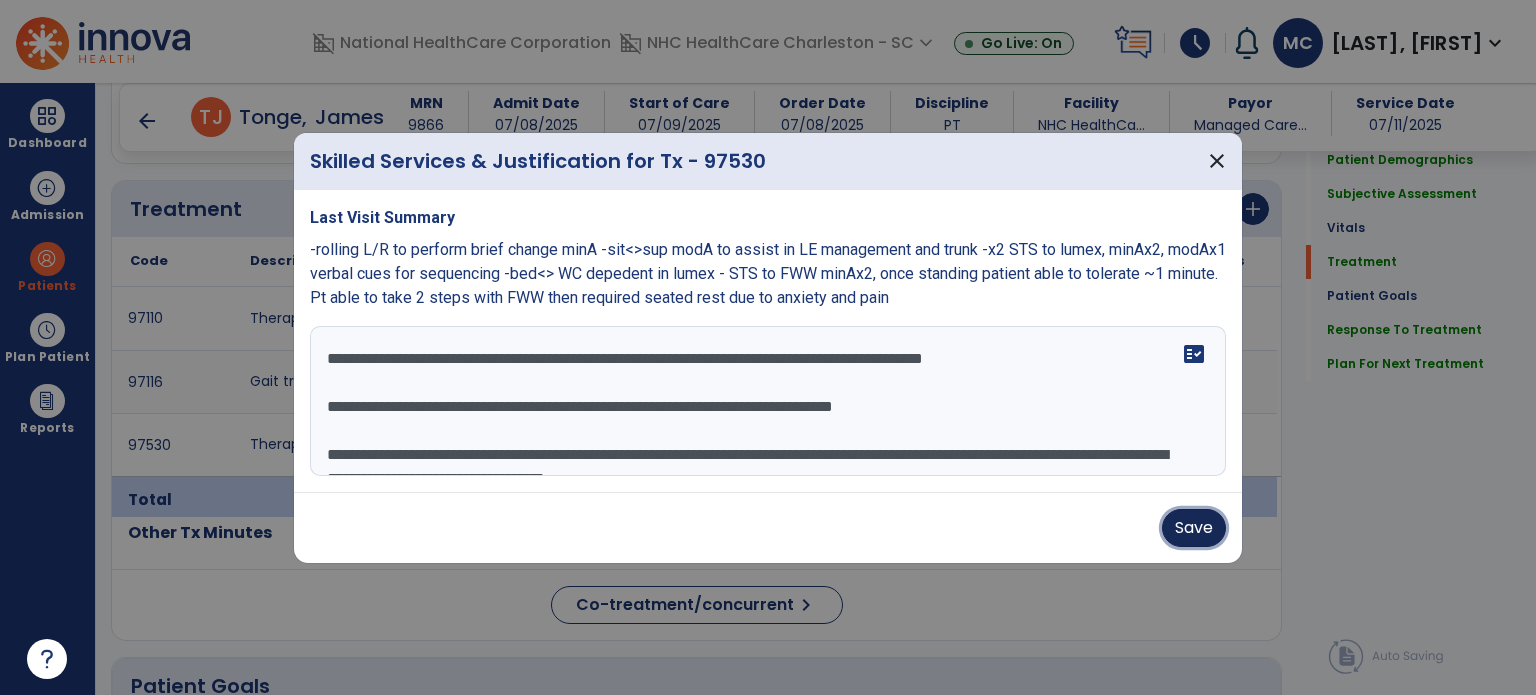 click on "Save" at bounding box center (1194, 528) 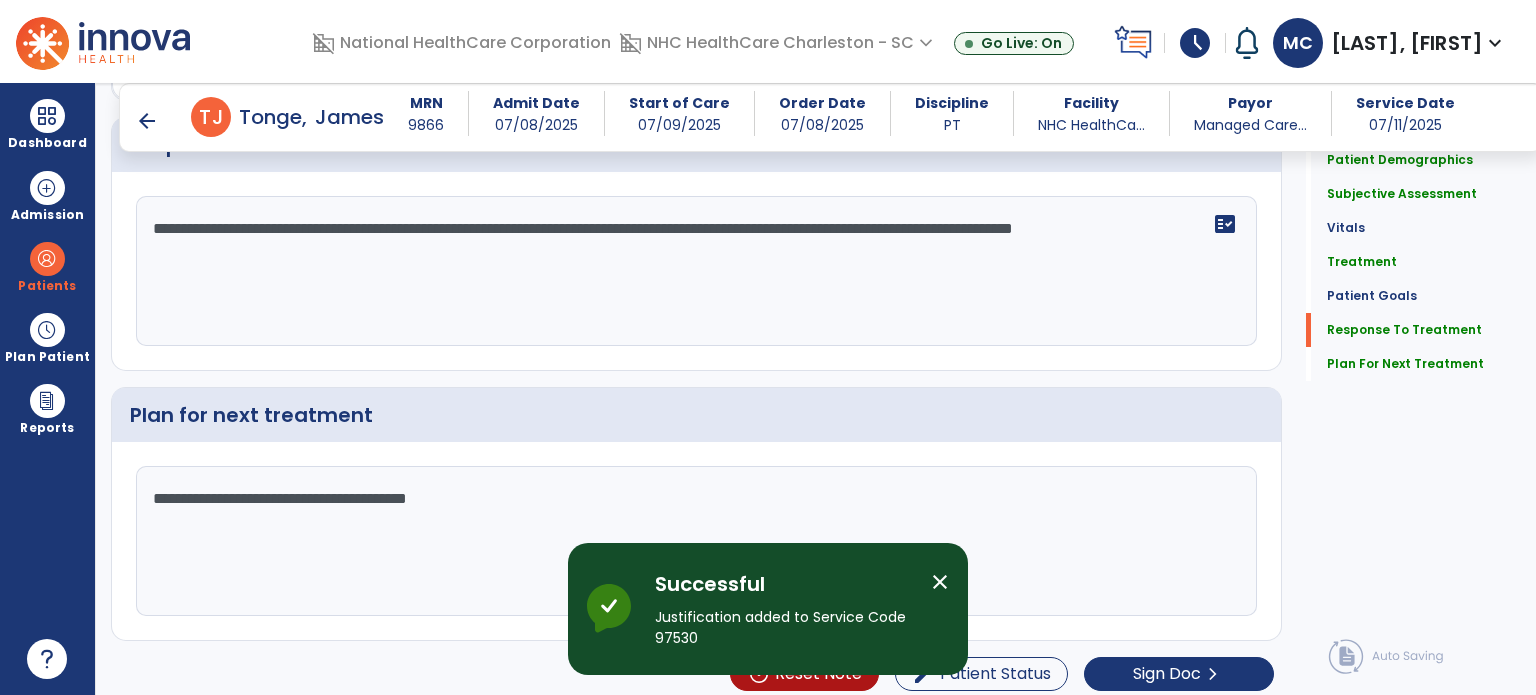 scroll, scrollTop: 2507, scrollLeft: 0, axis: vertical 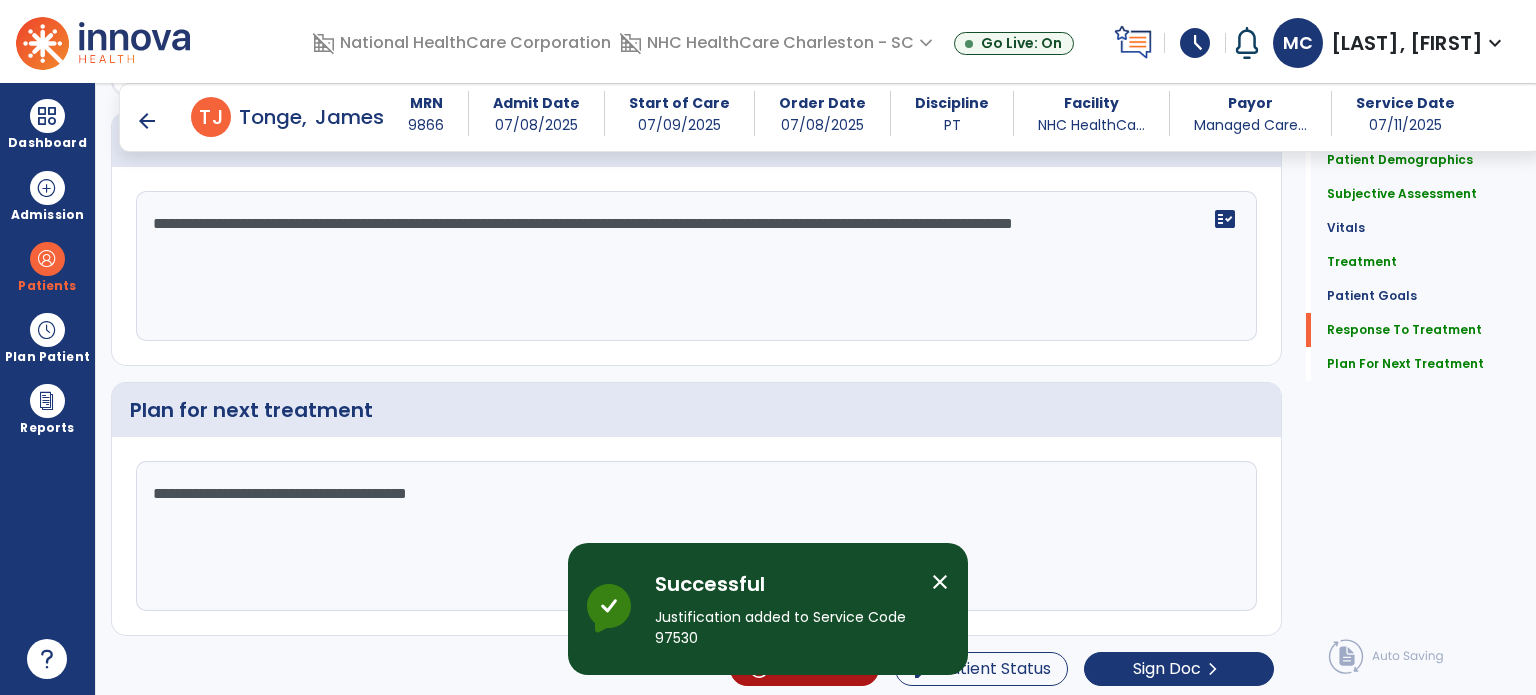 click on "**********" 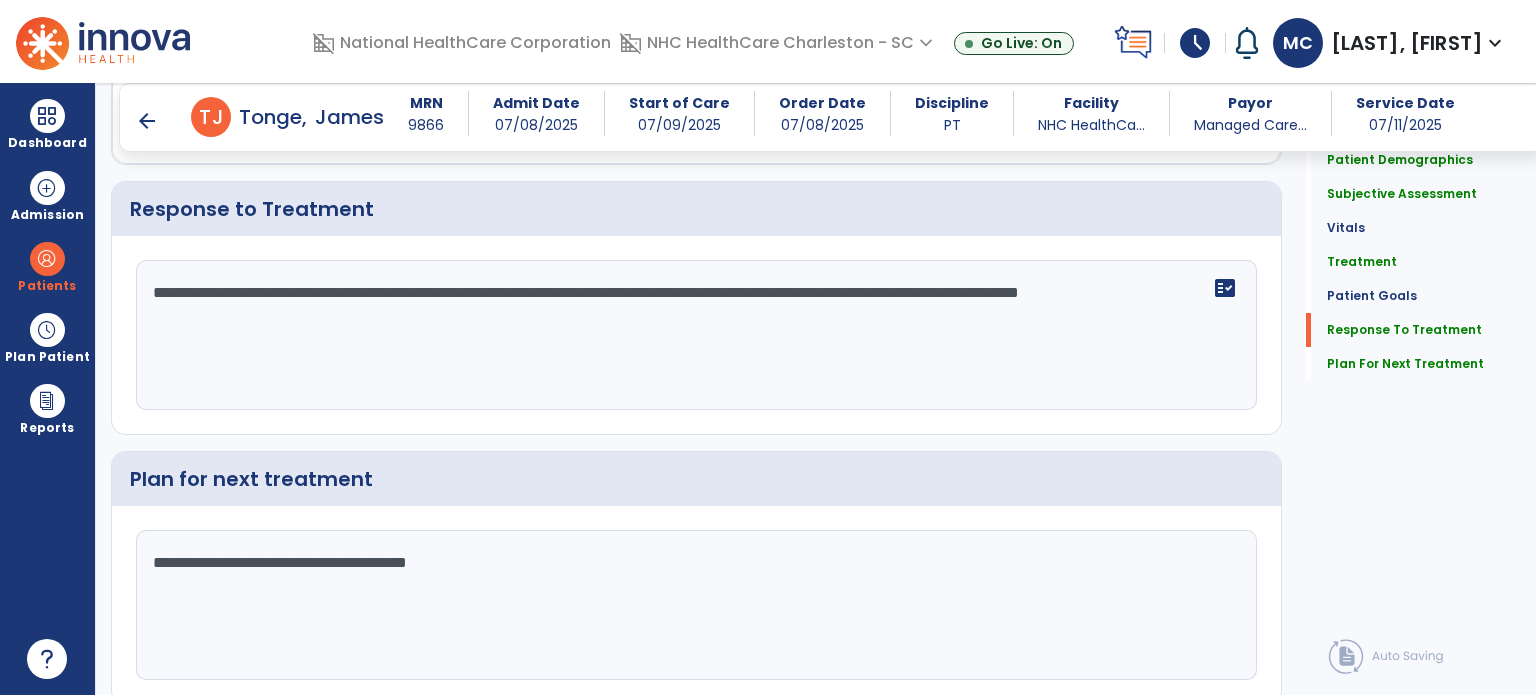 scroll, scrollTop: 2507, scrollLeft: 0, axis: vertical 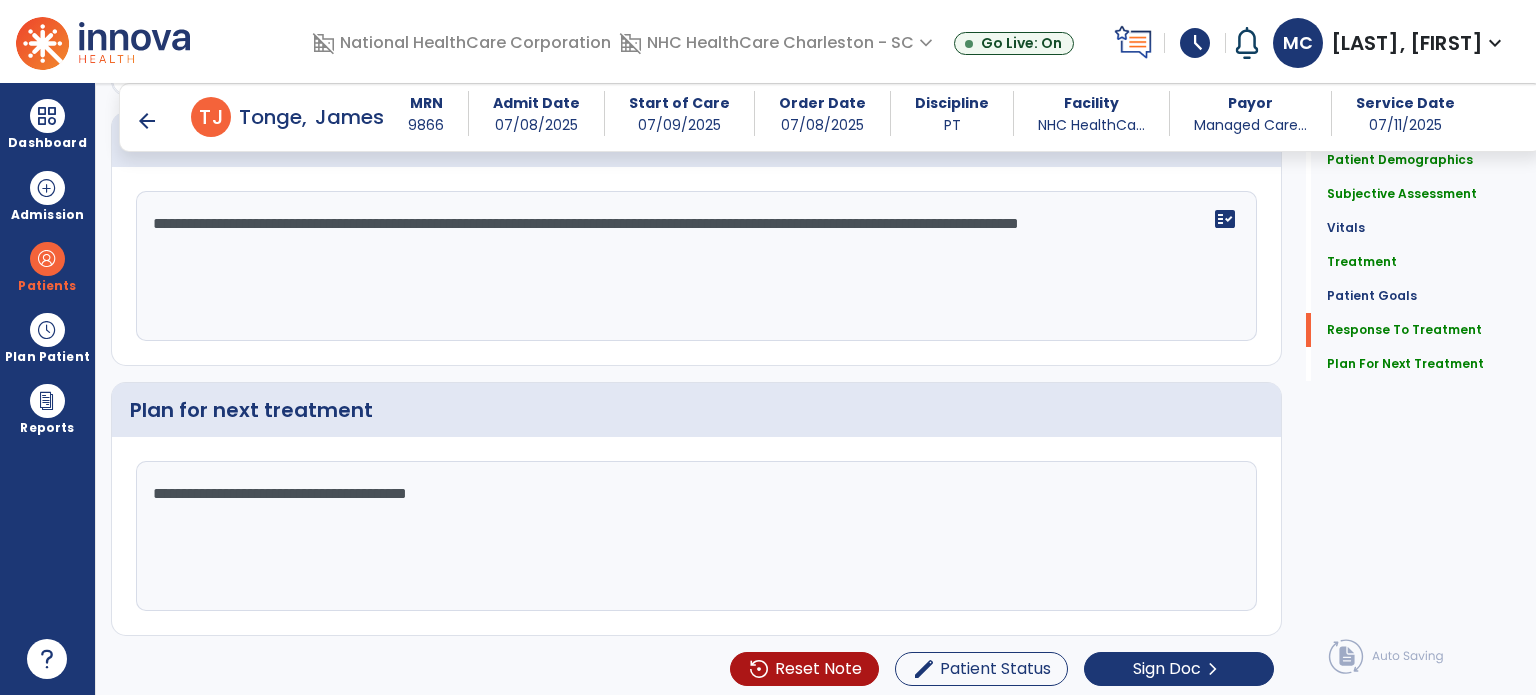 click on "**********" 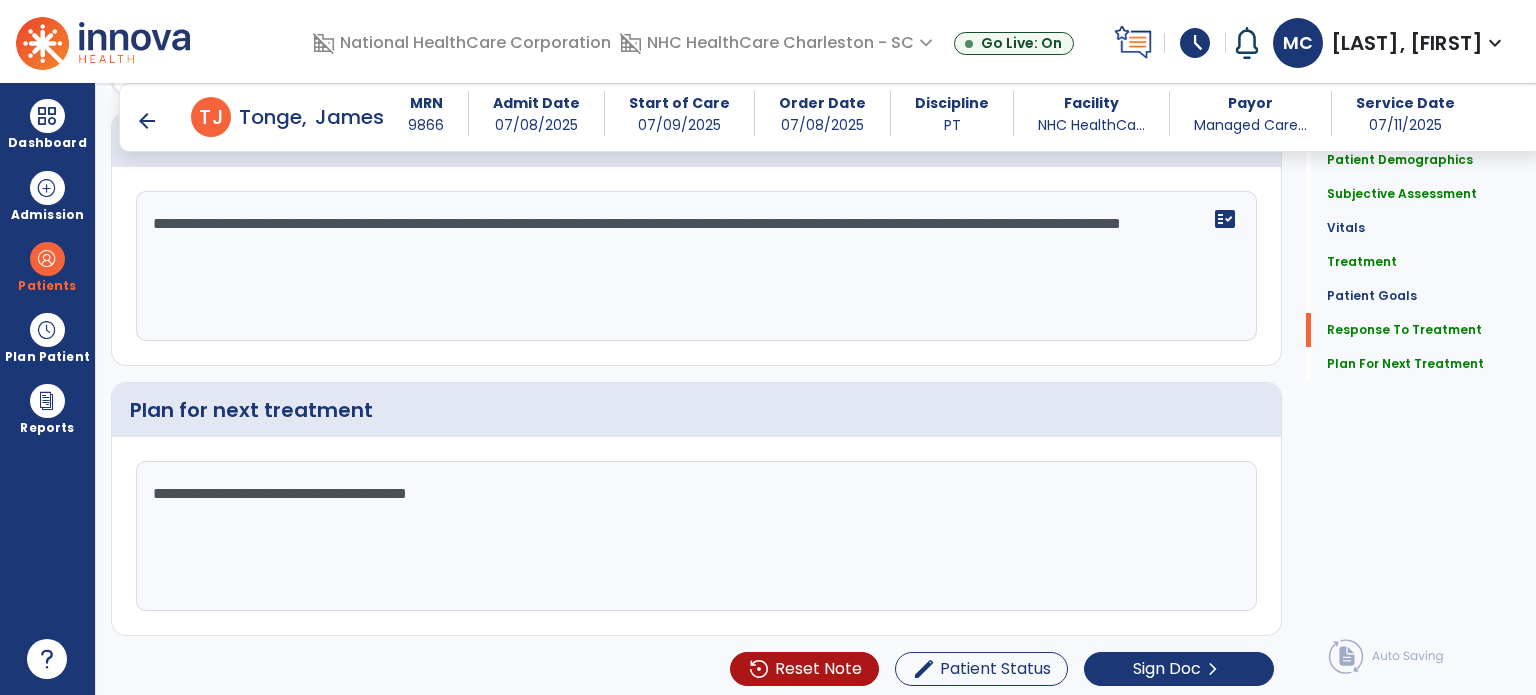 scroll, scrollTop: 2507, scrollLeft: 0, axis: vertical 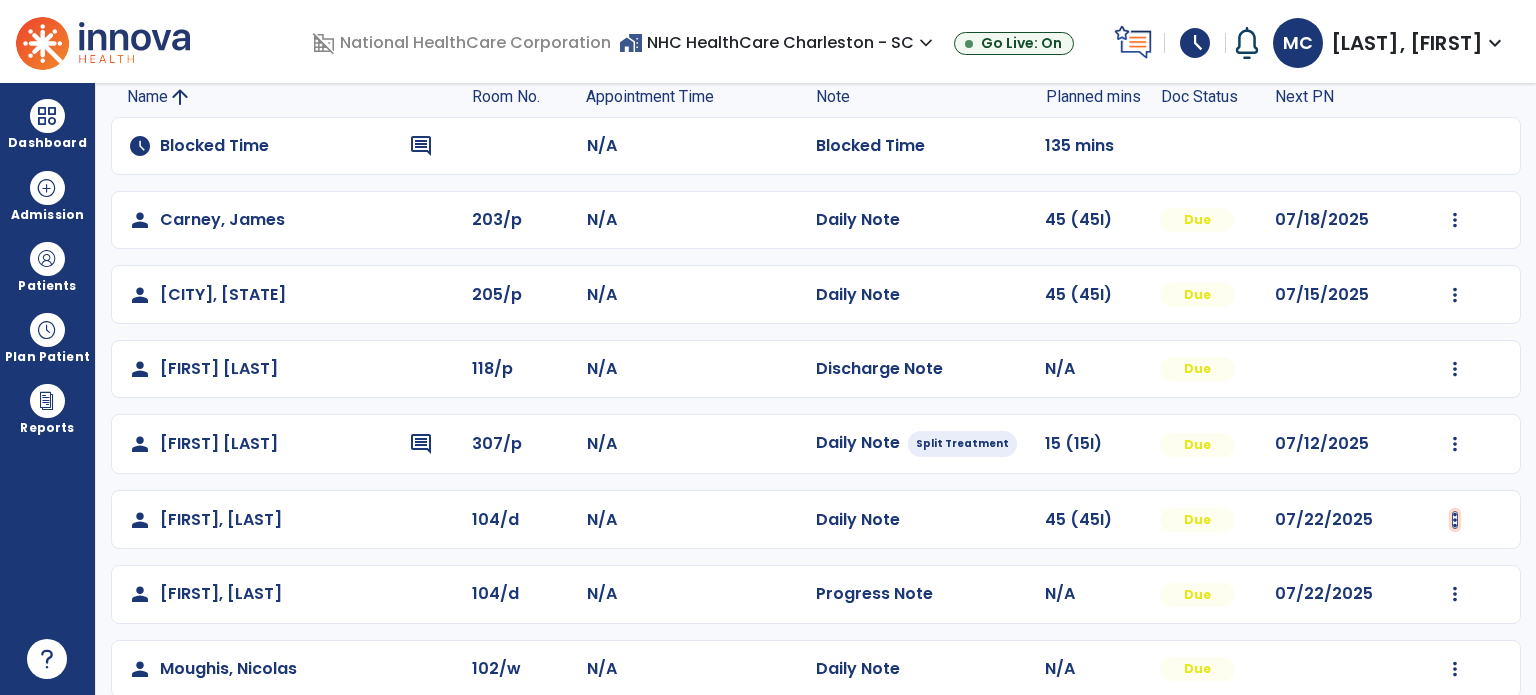 click at bounding box center [1455, 220] 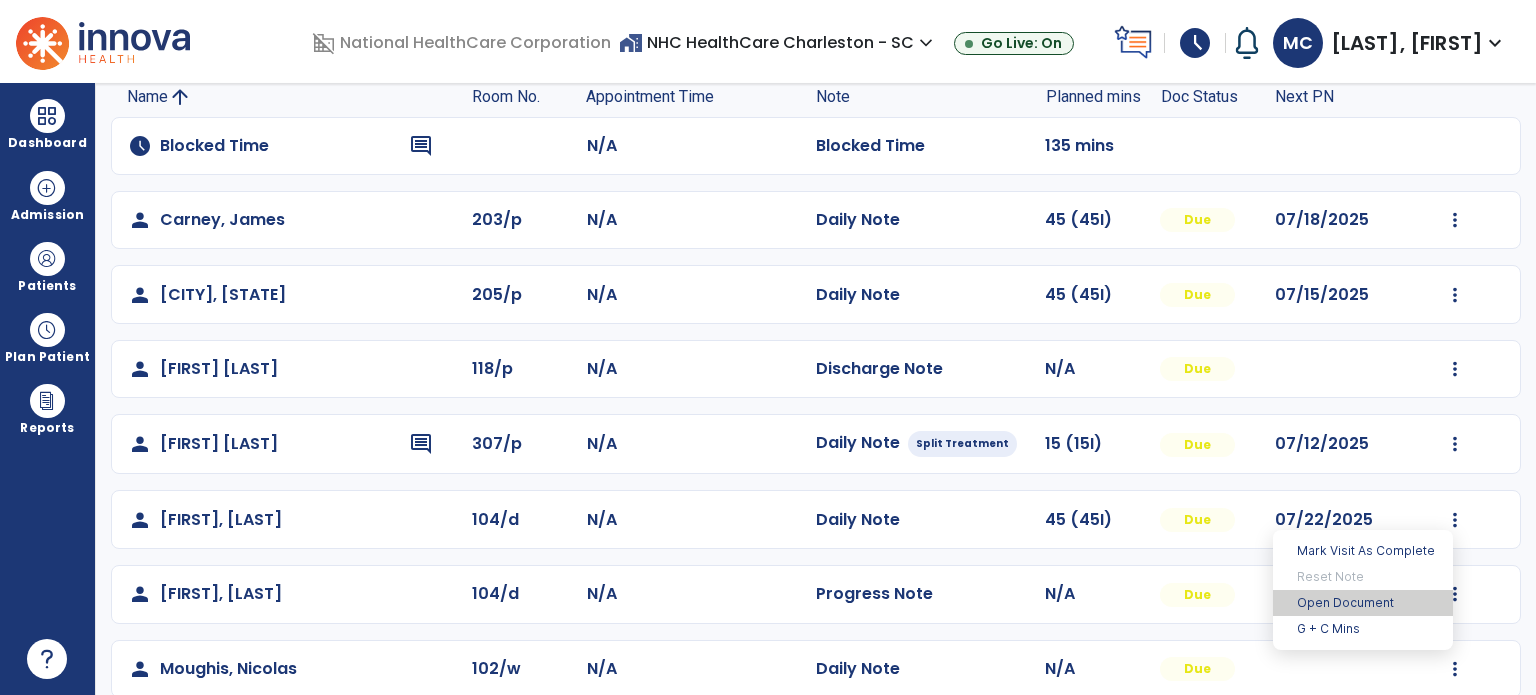 click on "Open Document" at bounding box center [1363, 603] 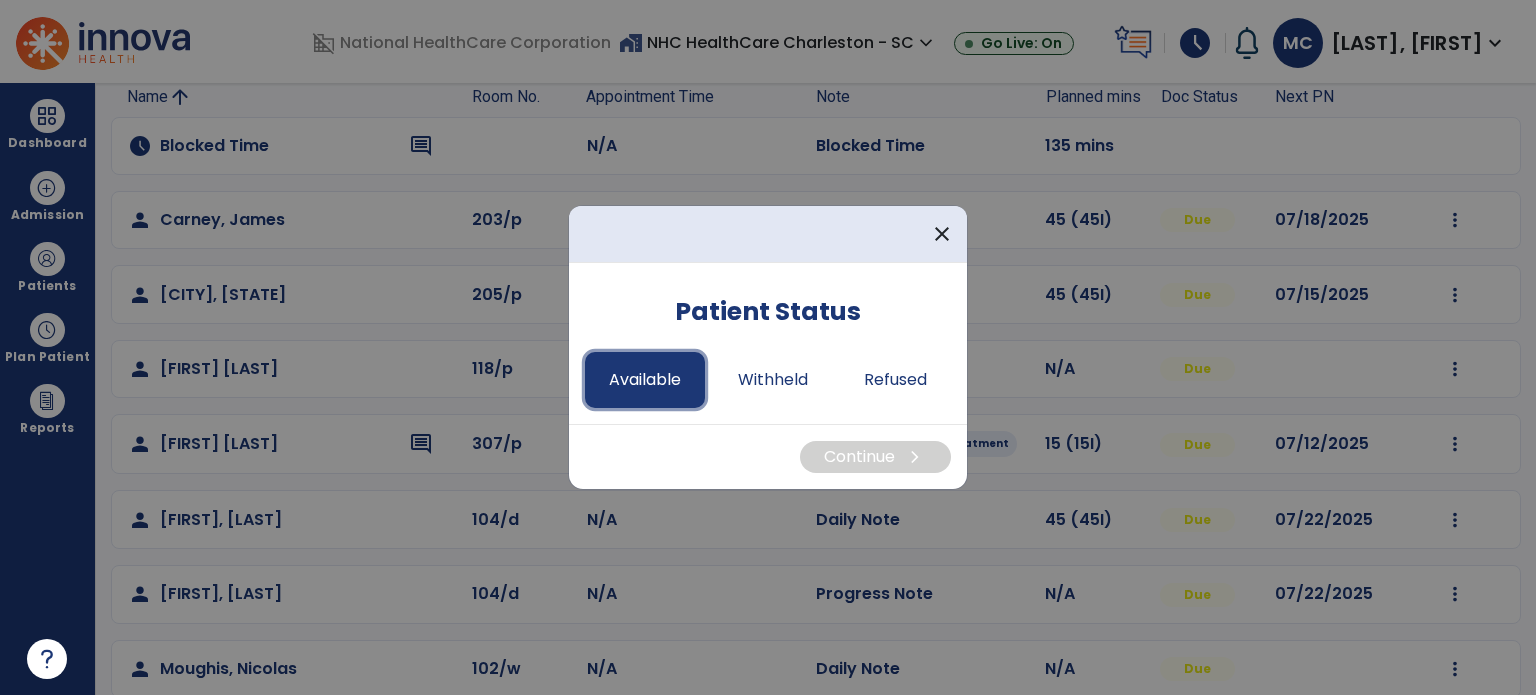 click on "Available" at bounding box center [645, 380] 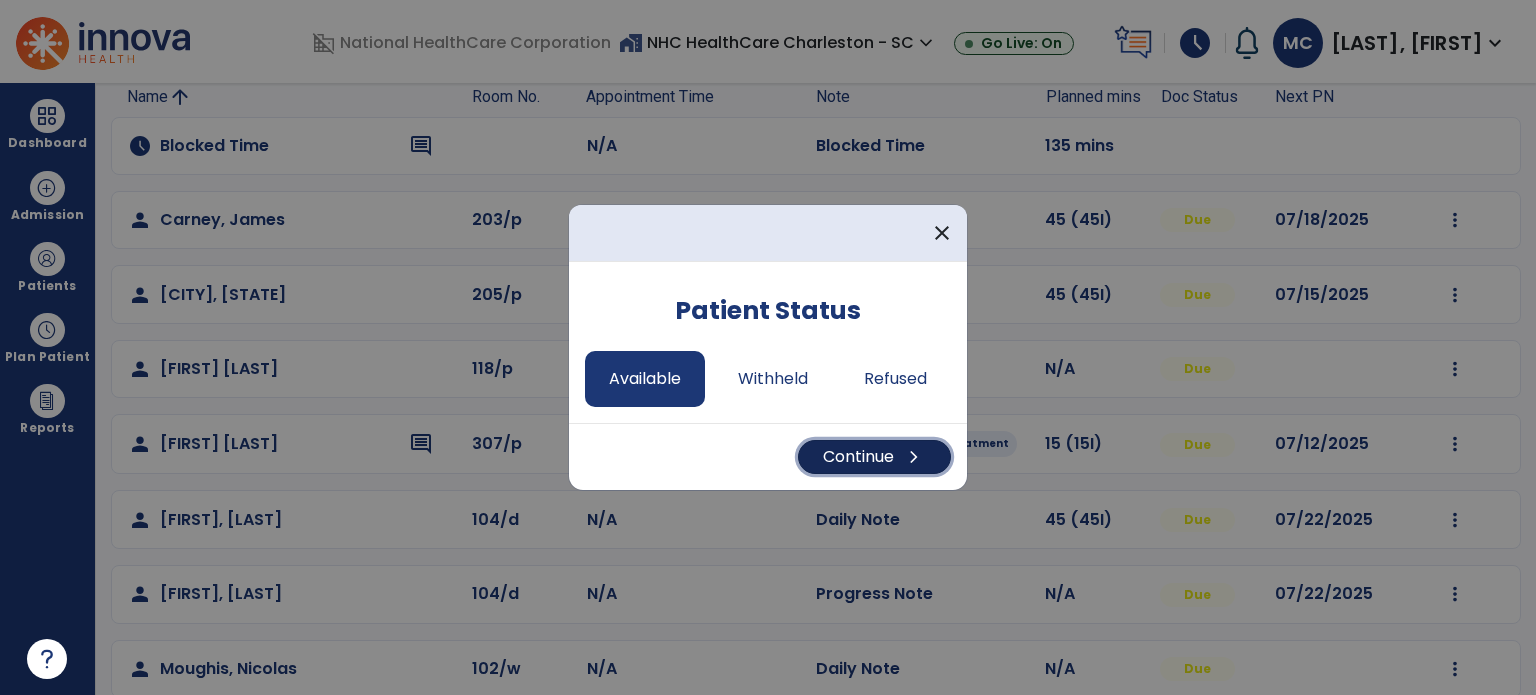 click on "Continue   chevron_right" at bounding box center (874, 457) 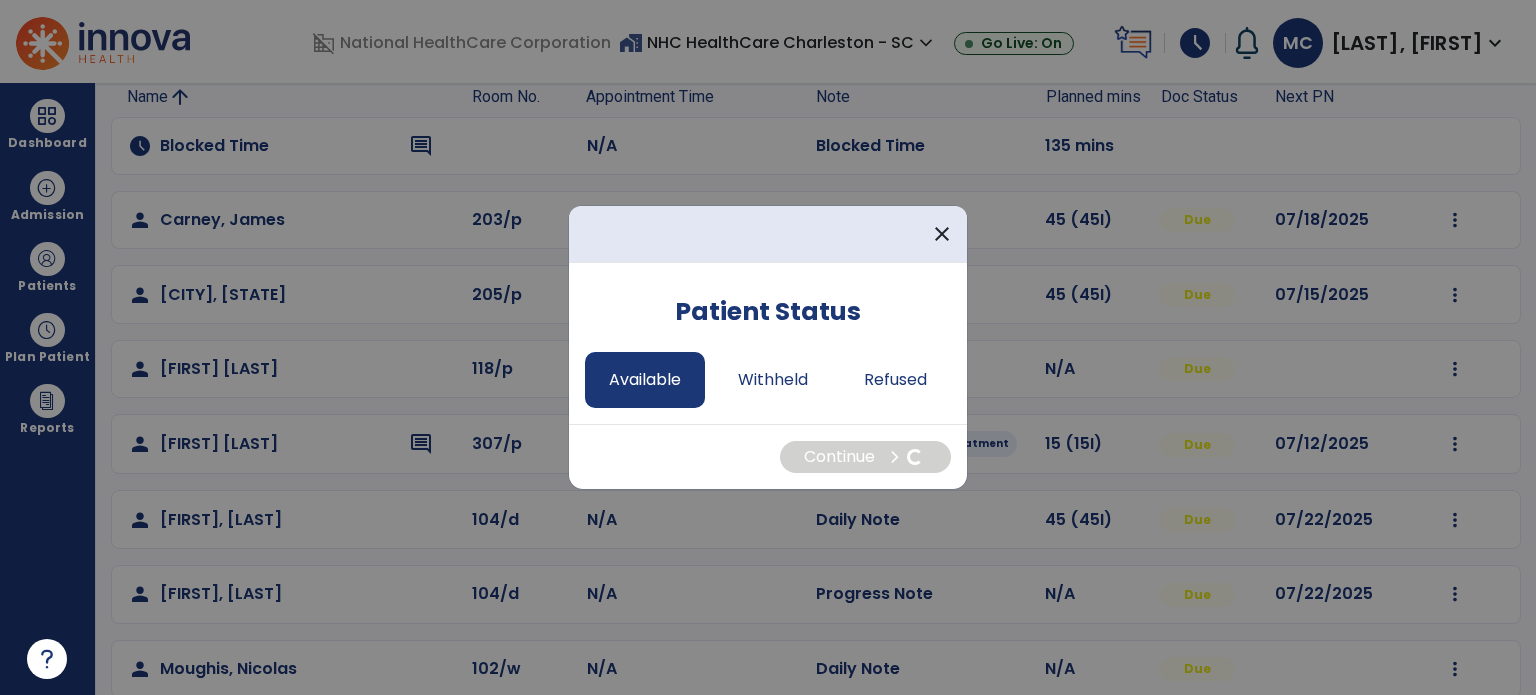 select on "*" 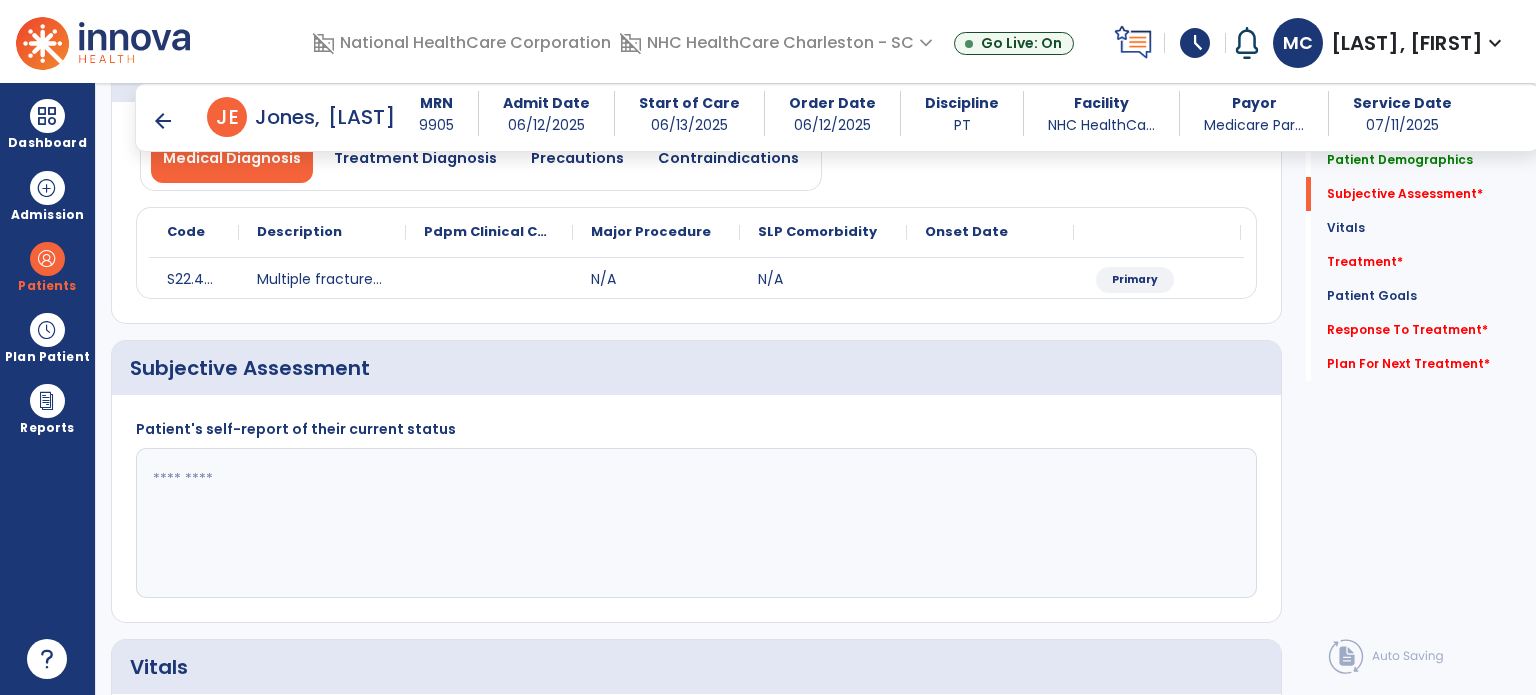 scroll, scrollTop: 200, scrollLeft: 0, axis: vertical 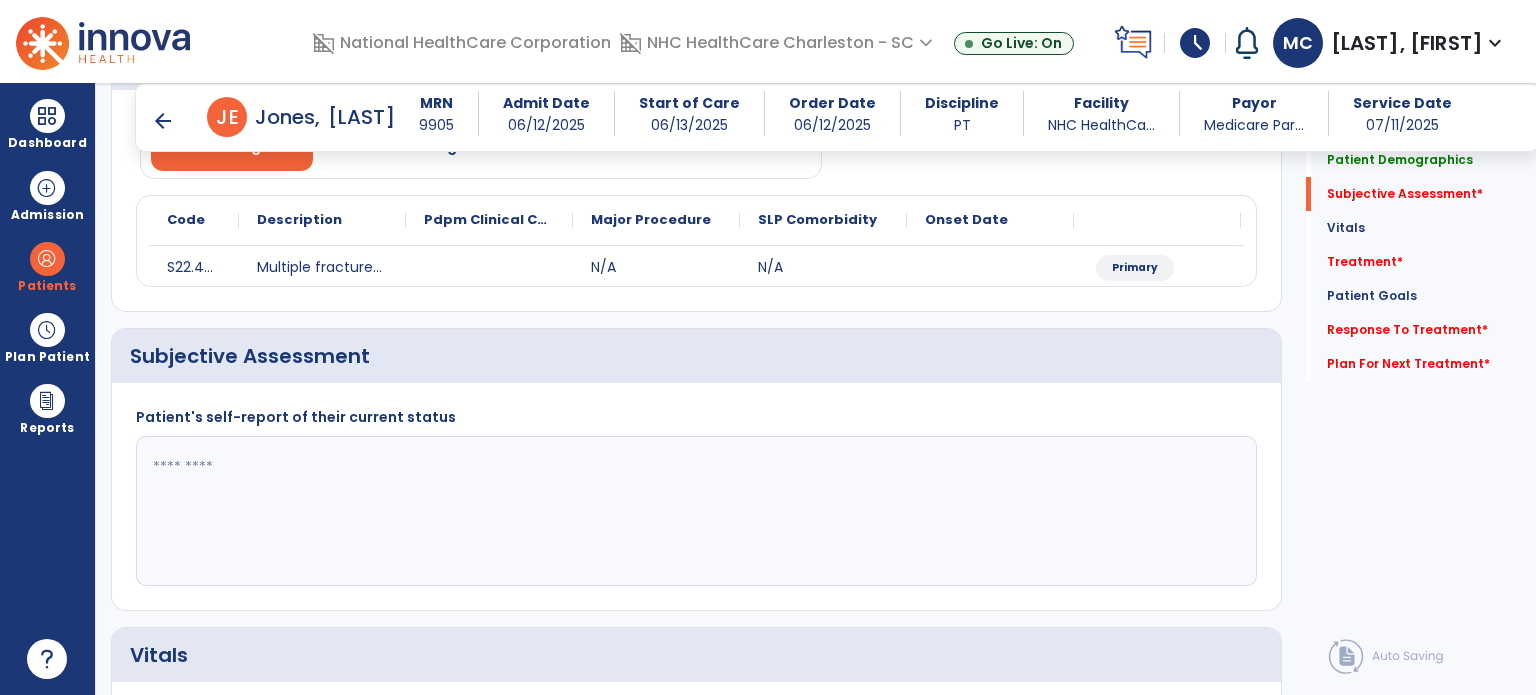 click 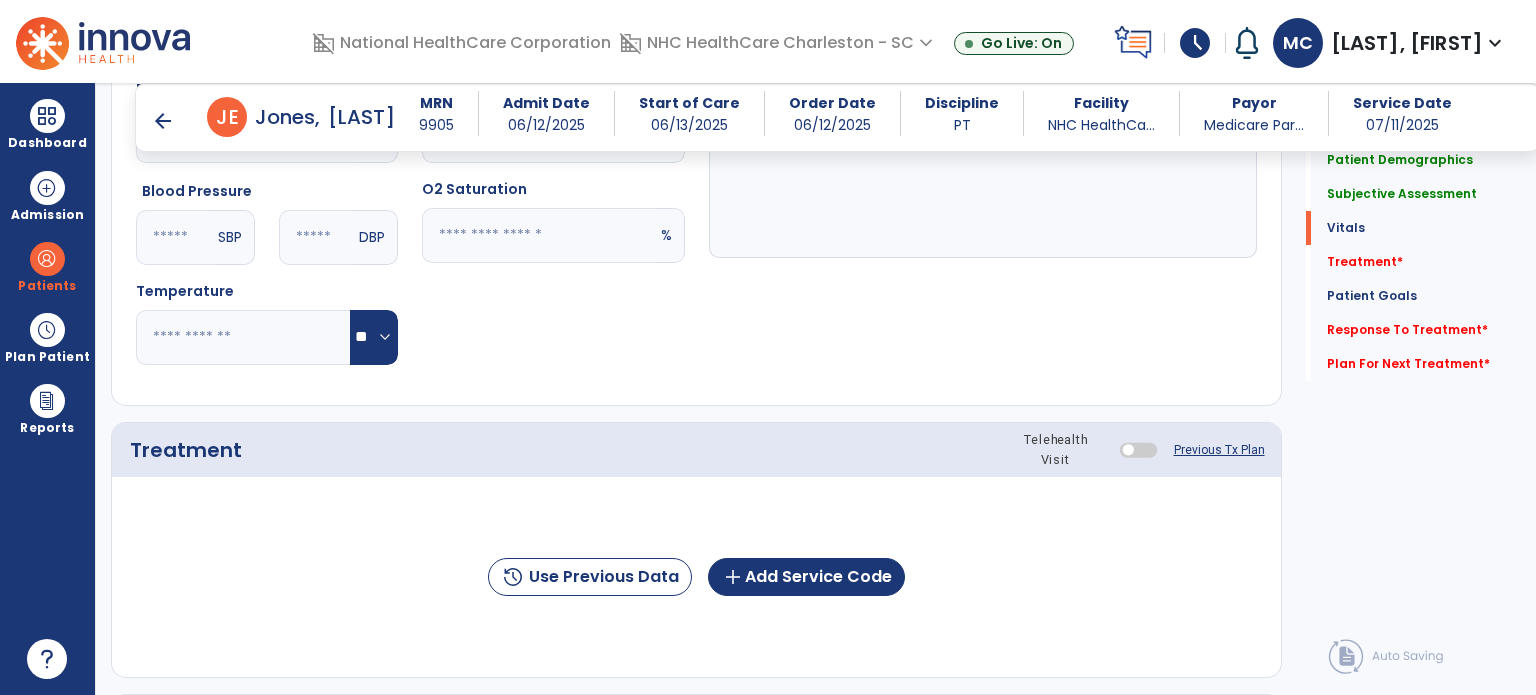scroll, scrollTop: 900, scrollLeft: 0, axis: vertical 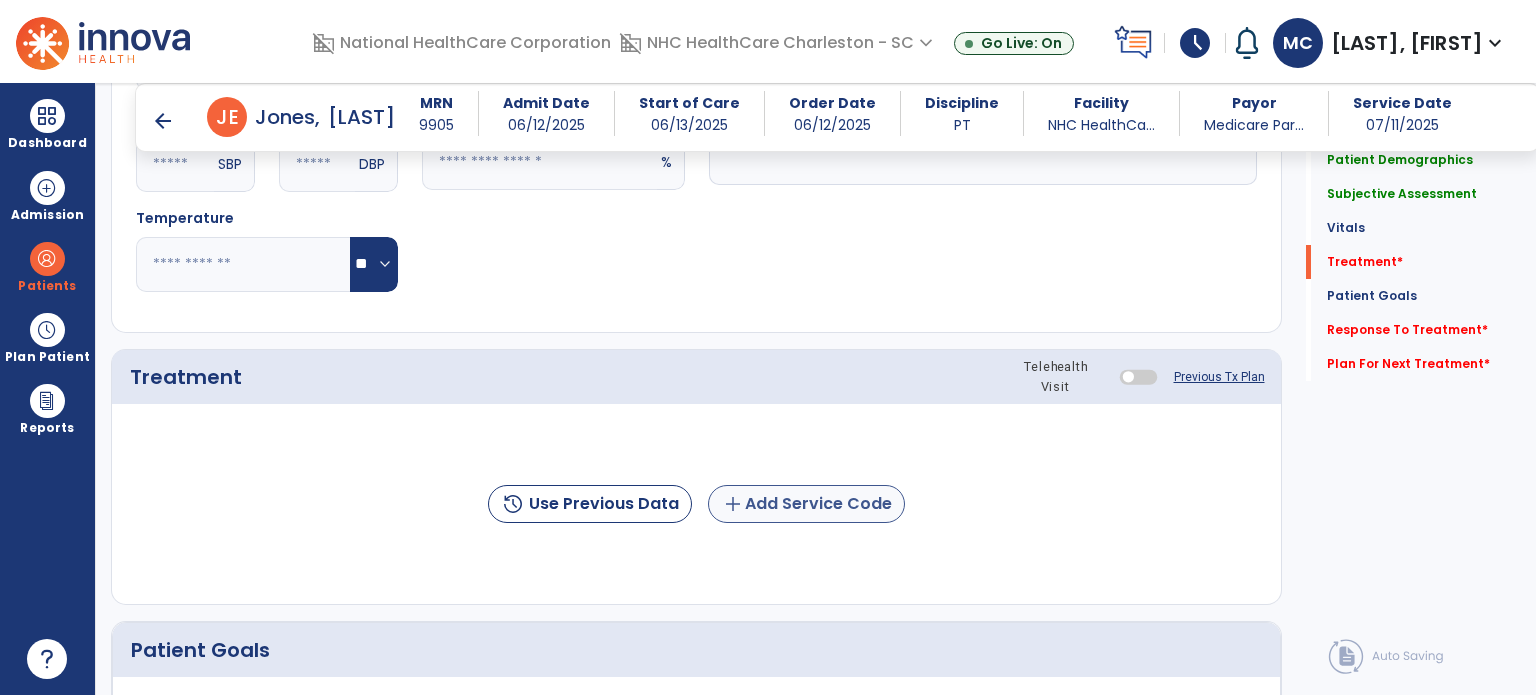 type on "**********" 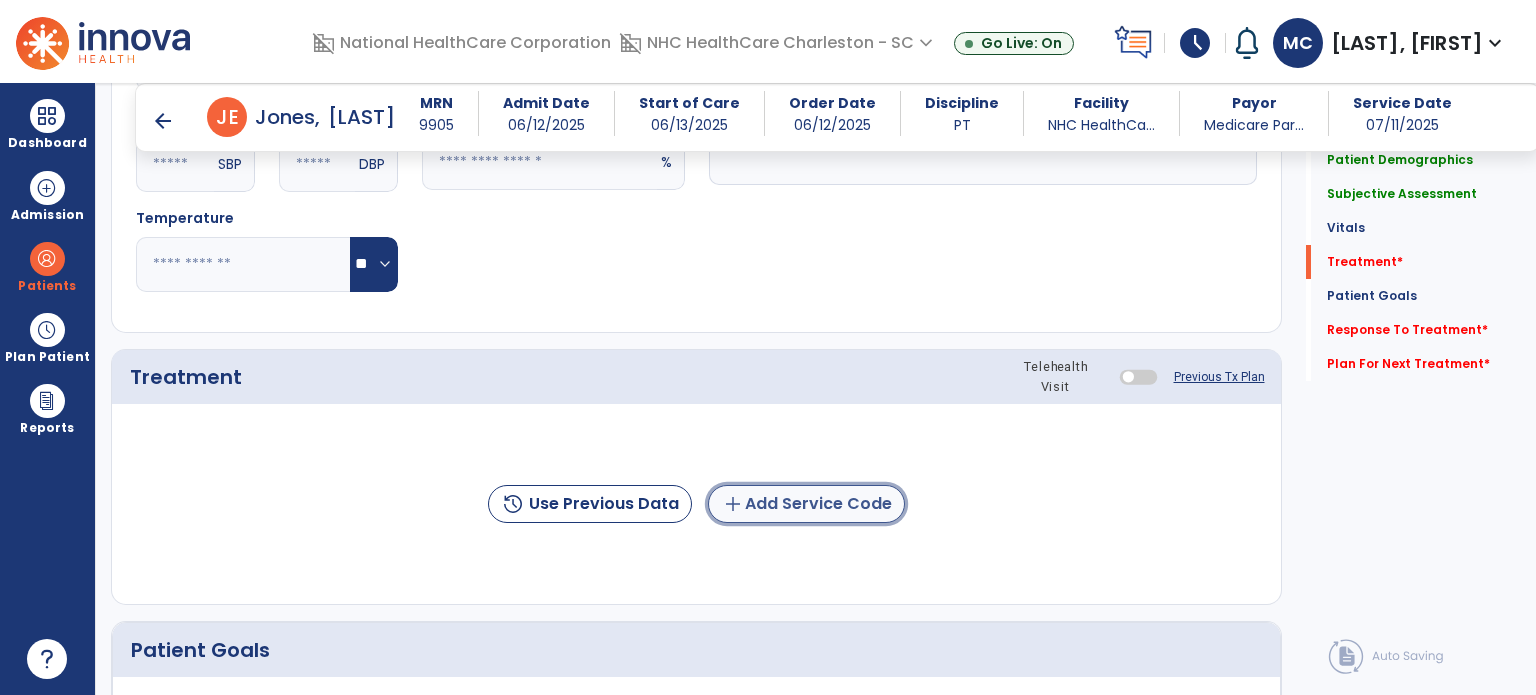 click on "add  Add Service Code" 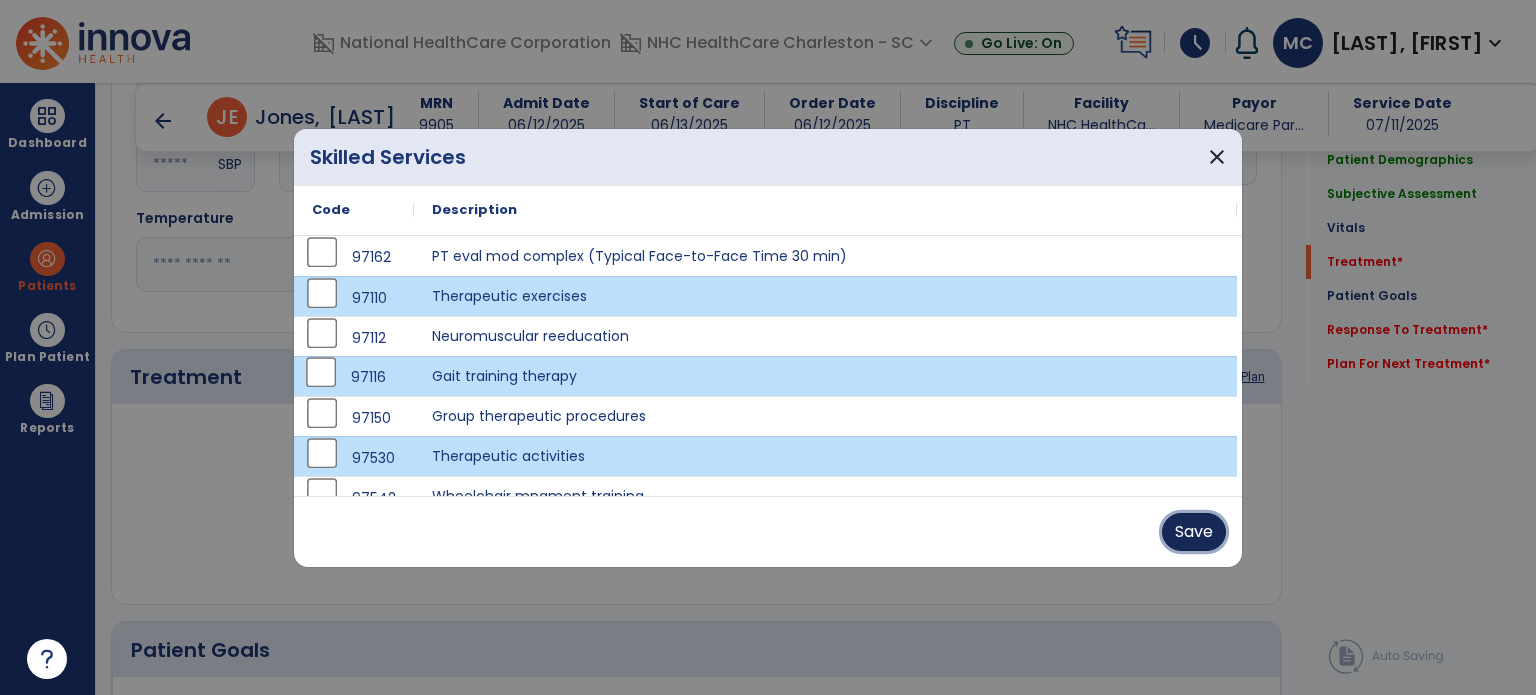 click on "Save" at bounding box center (1194, 532) 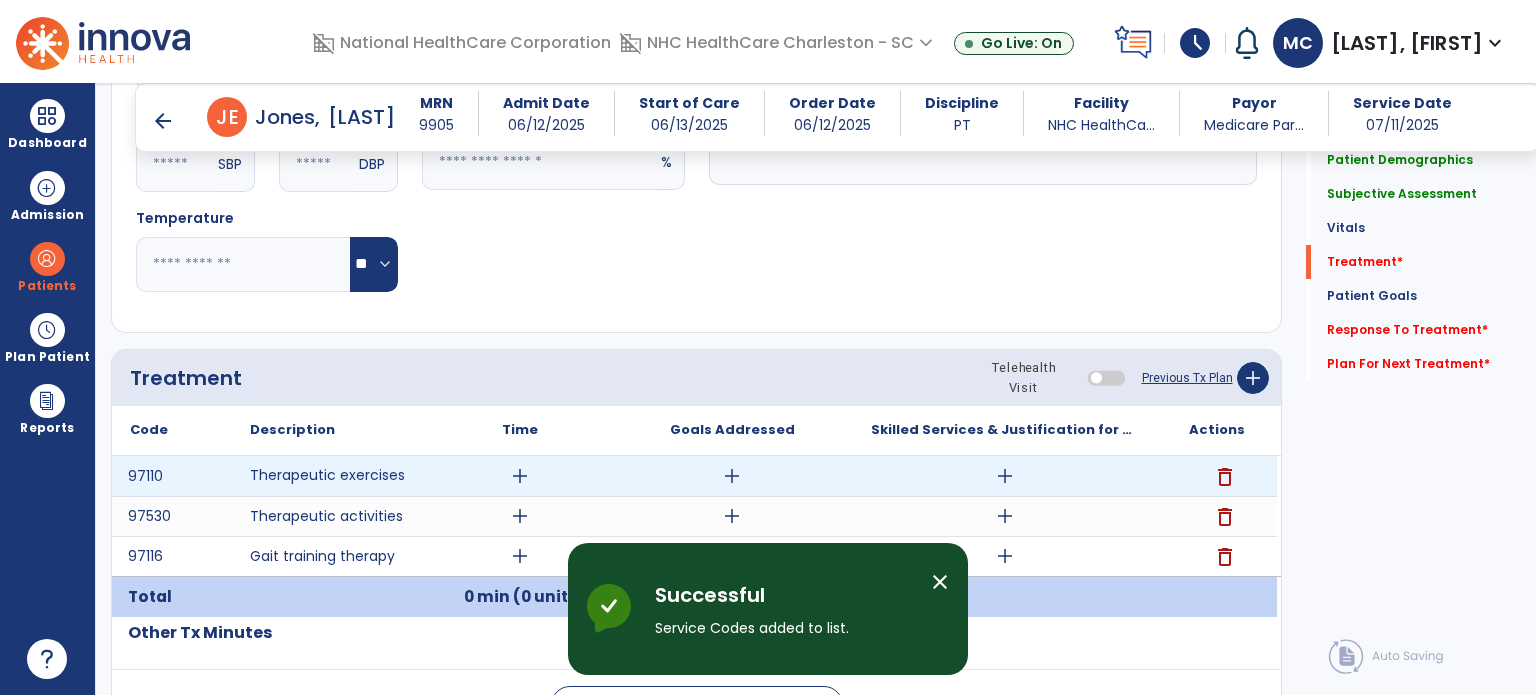 click on "add" at bounding box center [520, 476] 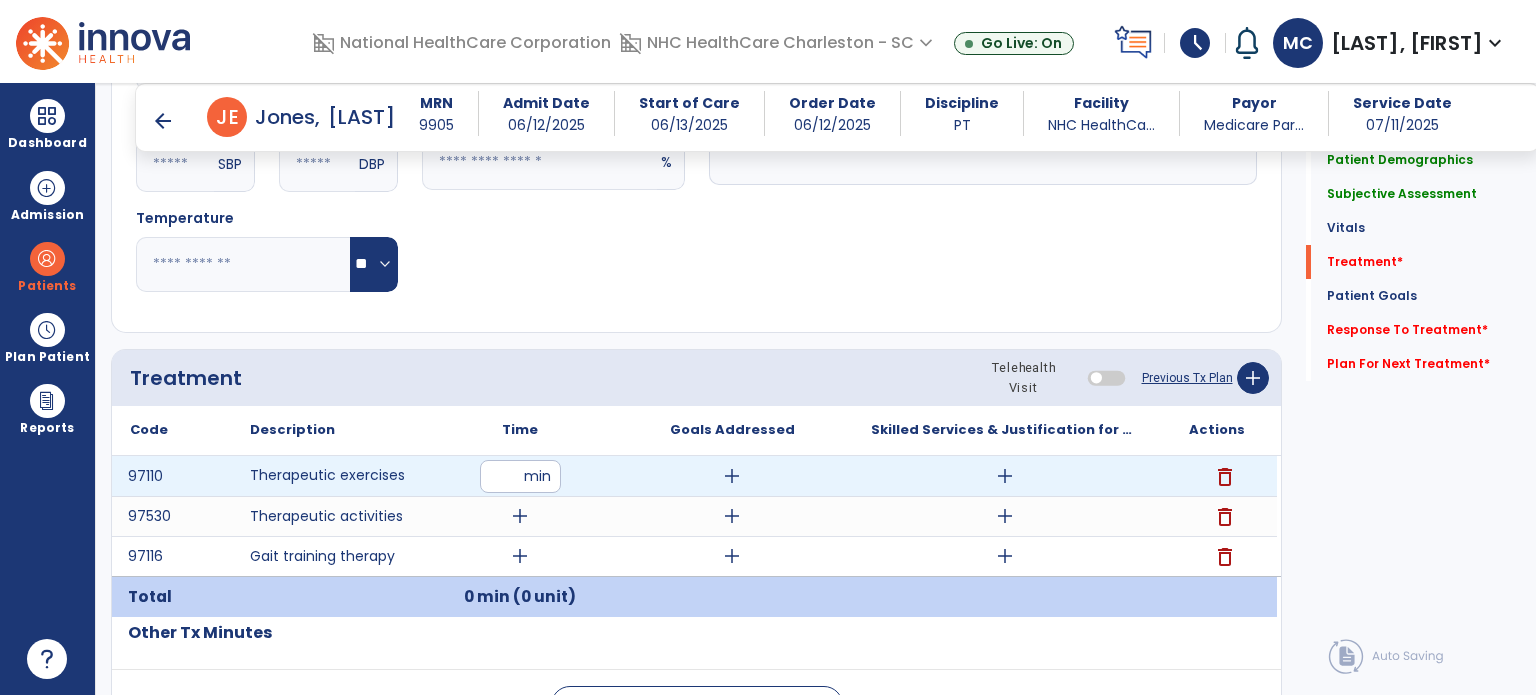 type on "**" 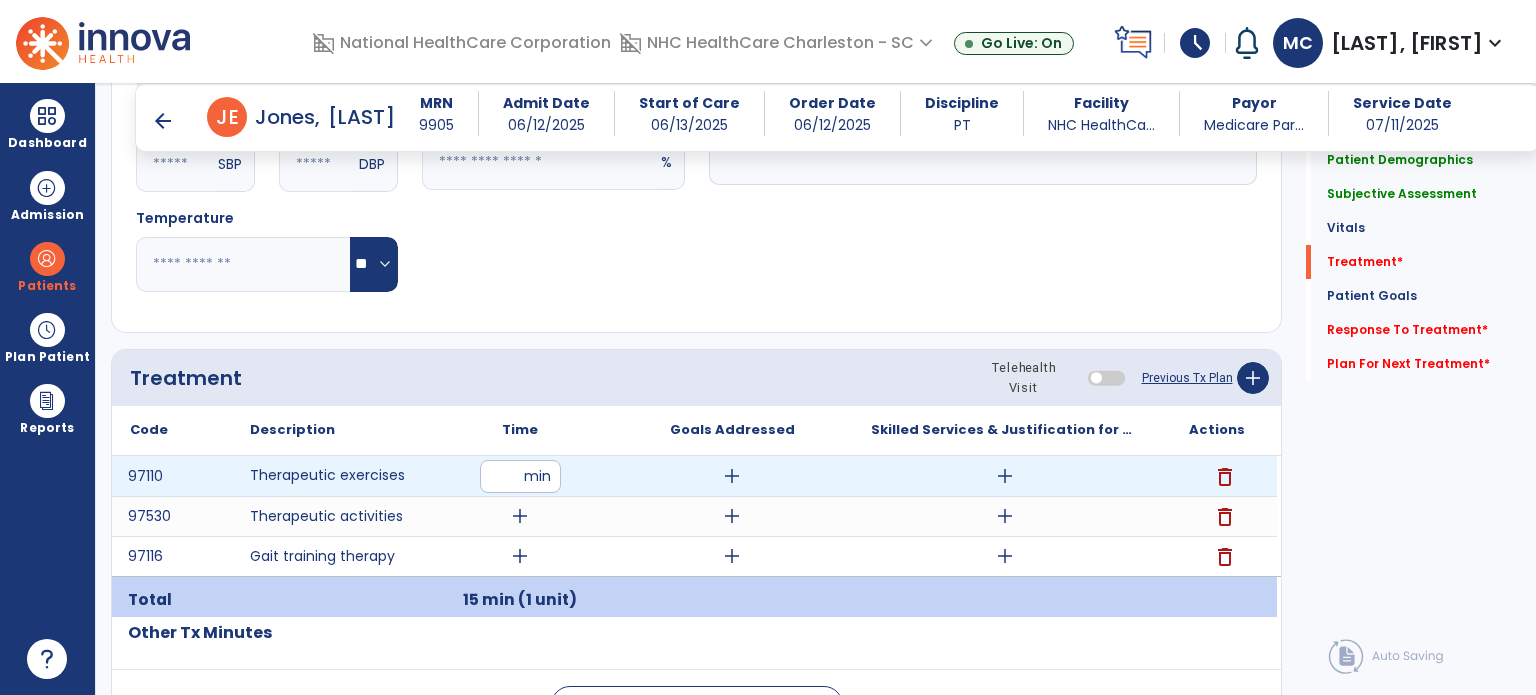 click on "add" at bounding box center (1005, 476) 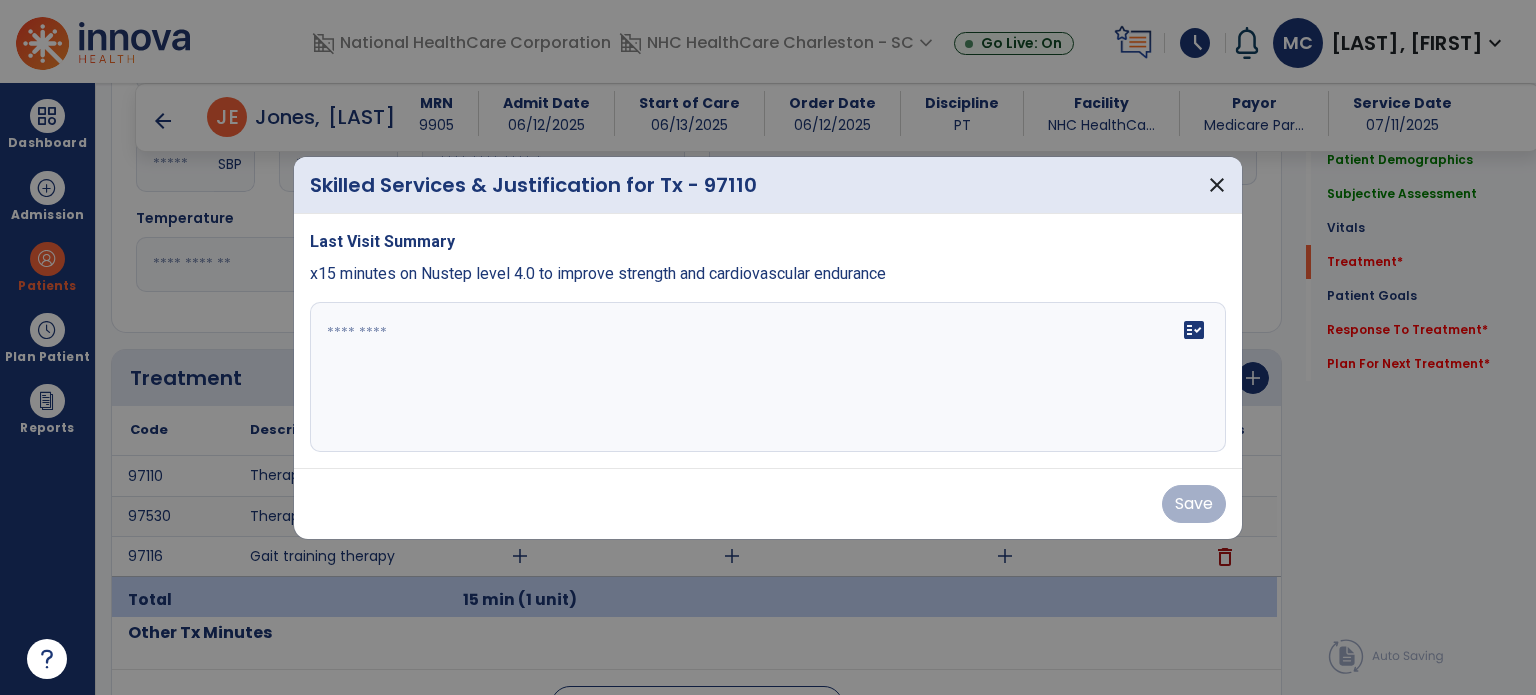 click on "fact_check" at bounding box center (768, 377) 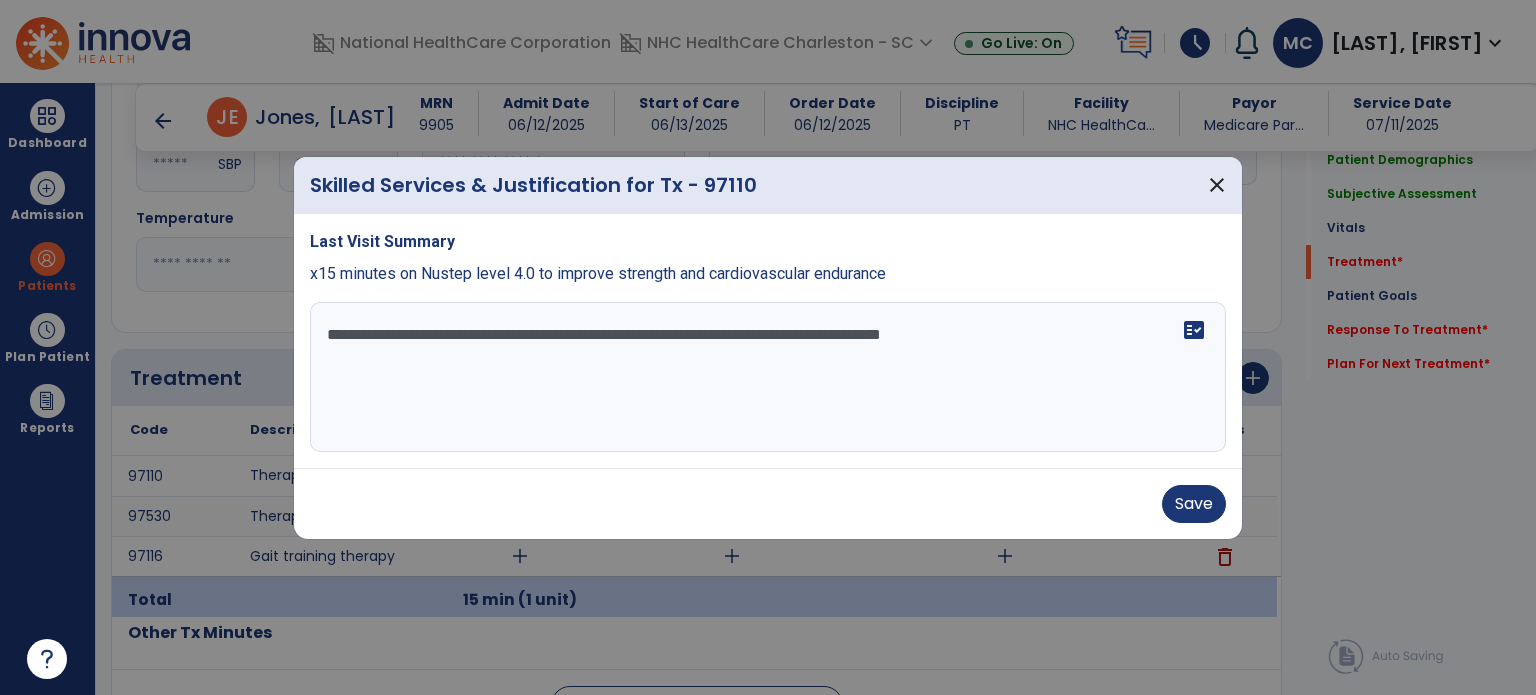 click on "**********" at bounding box center [768, 377] 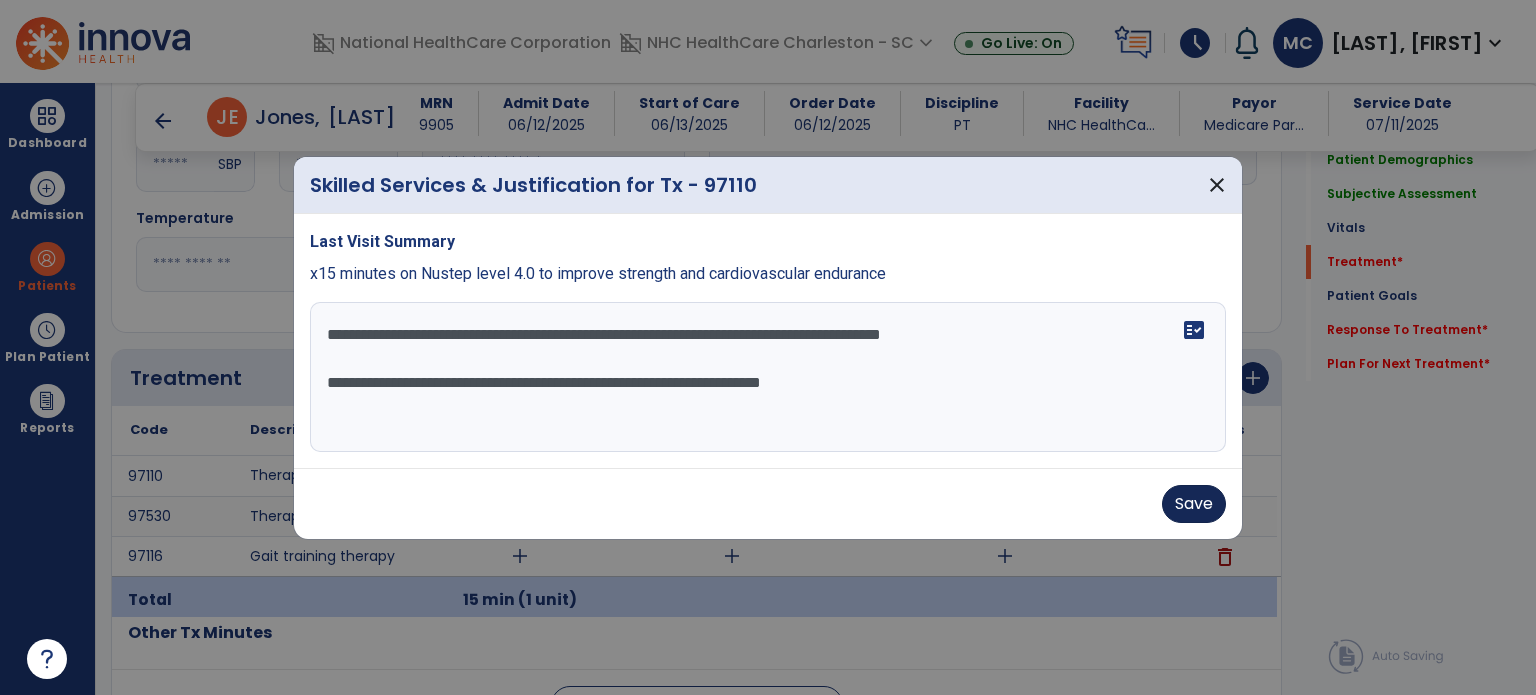 type on "**********" 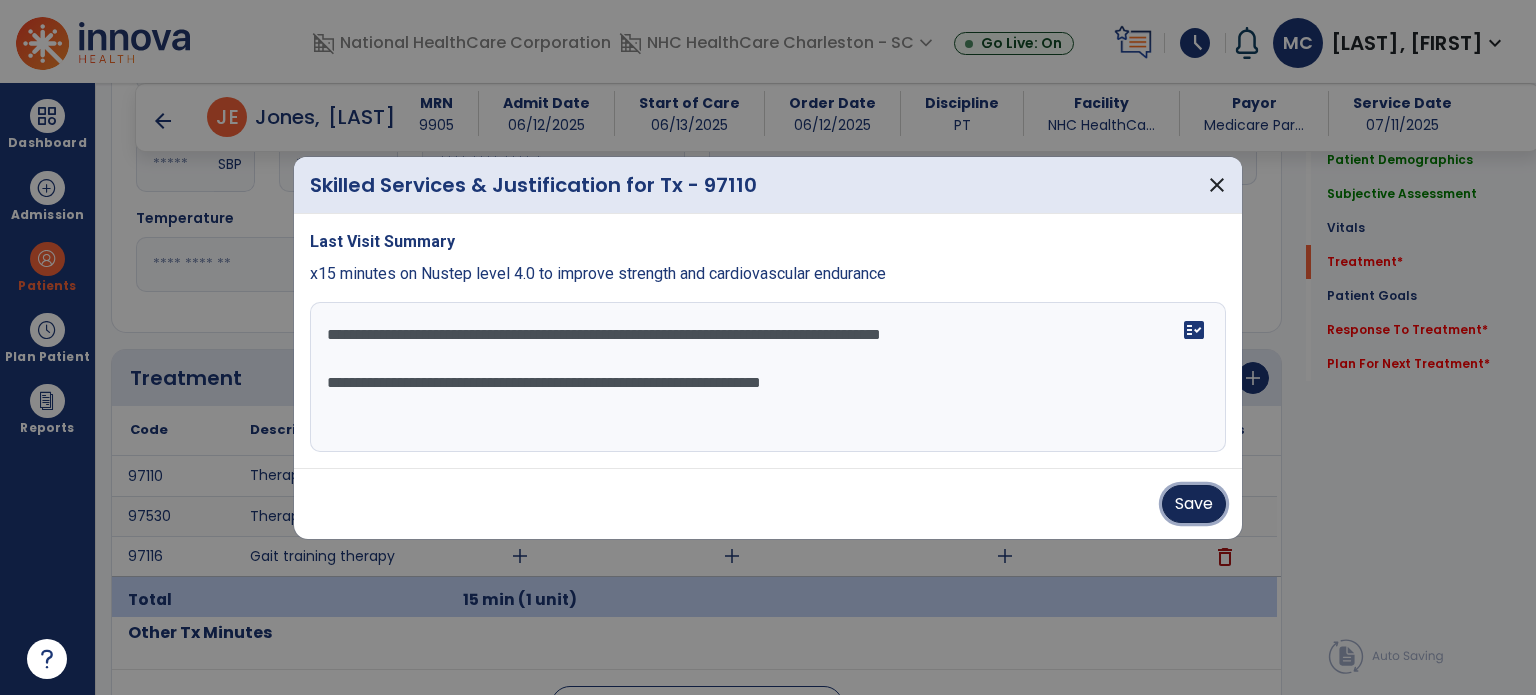 click on "Save" at bounding box center (1194, 504) 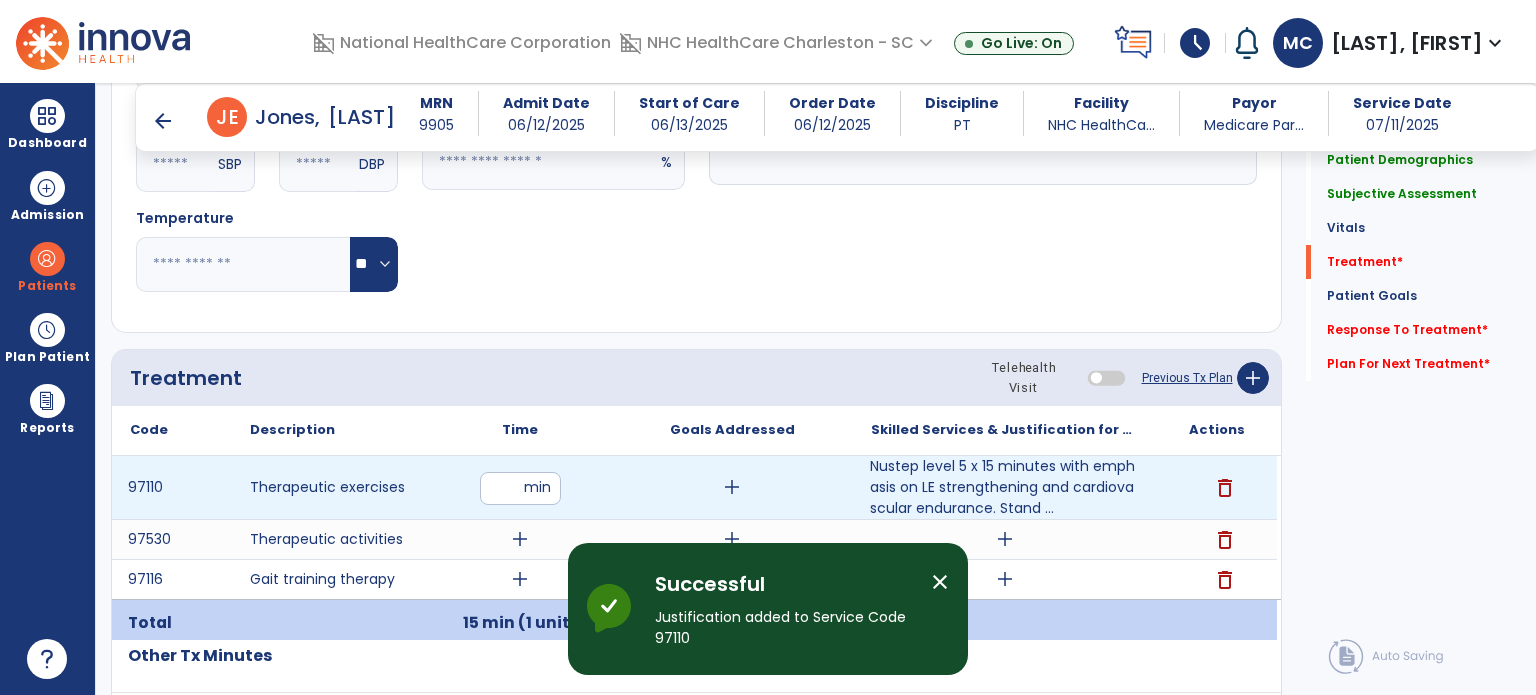 scroll, scrollTop: 1000, scrollLeft: 0, axis: vertical 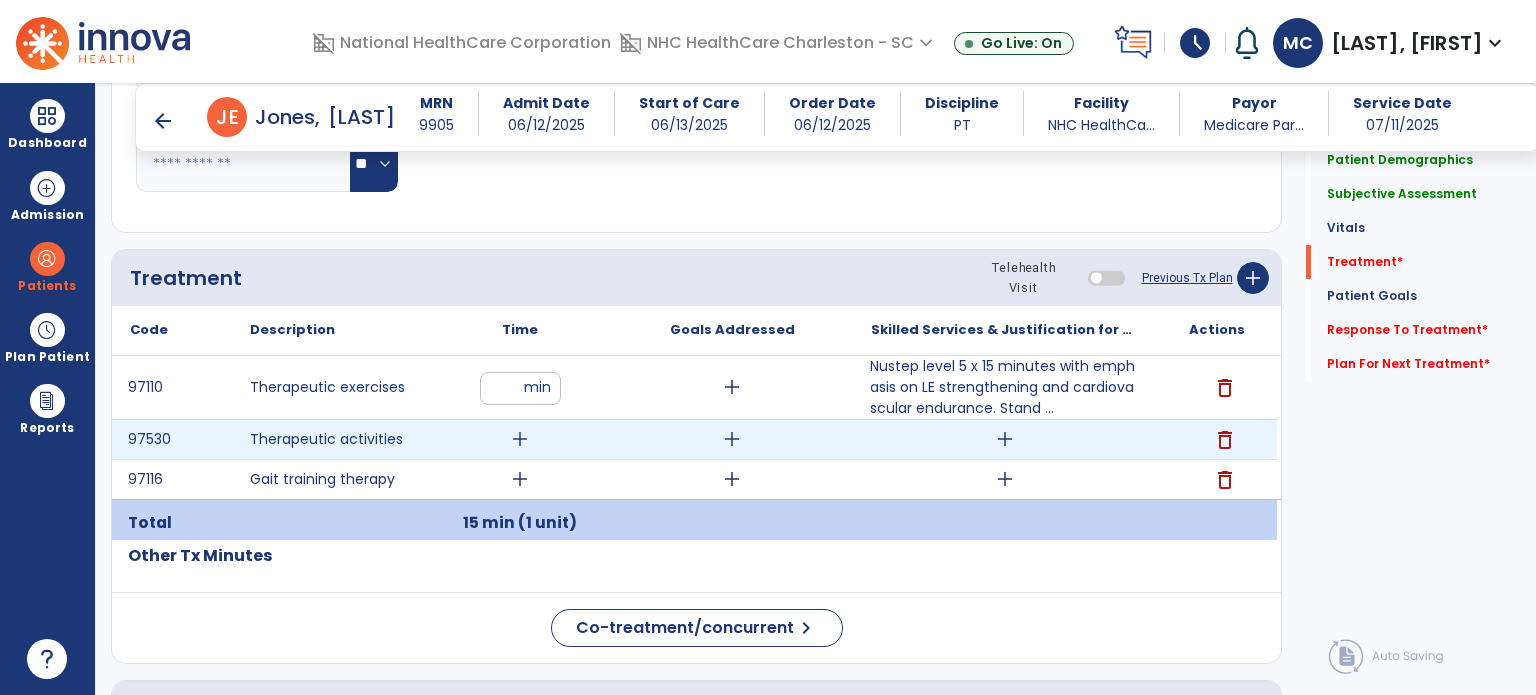 click on "add" at bounding box center [520, 439] 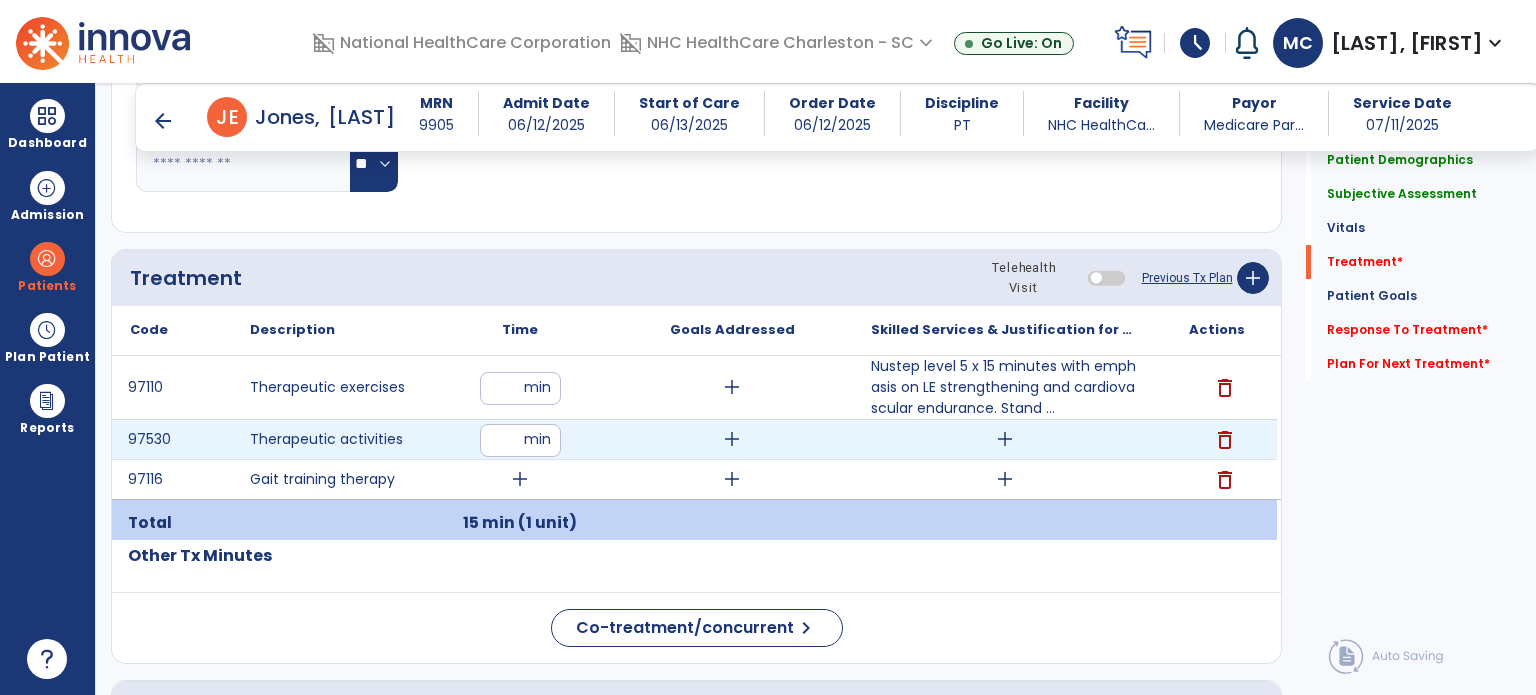 type on "**" 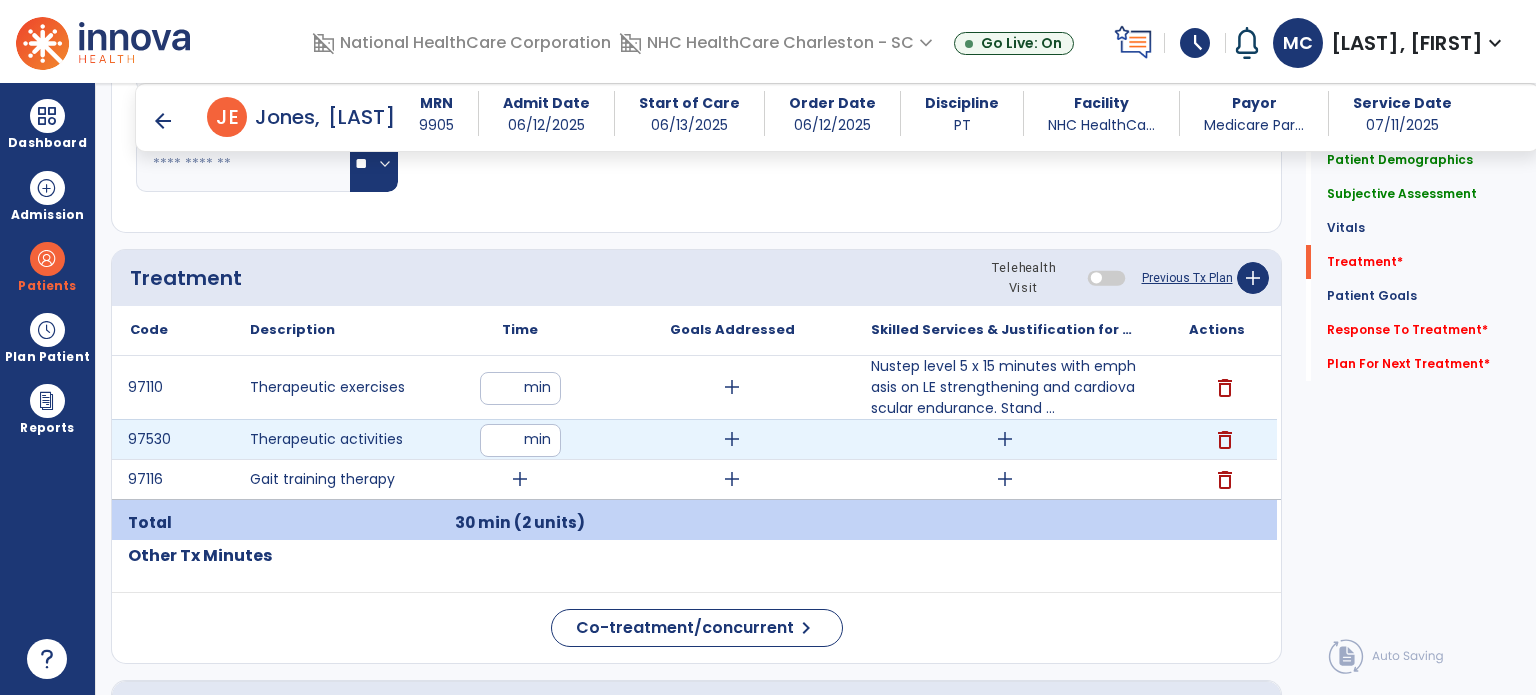 click on "add" at bounding box center (1005, 439) 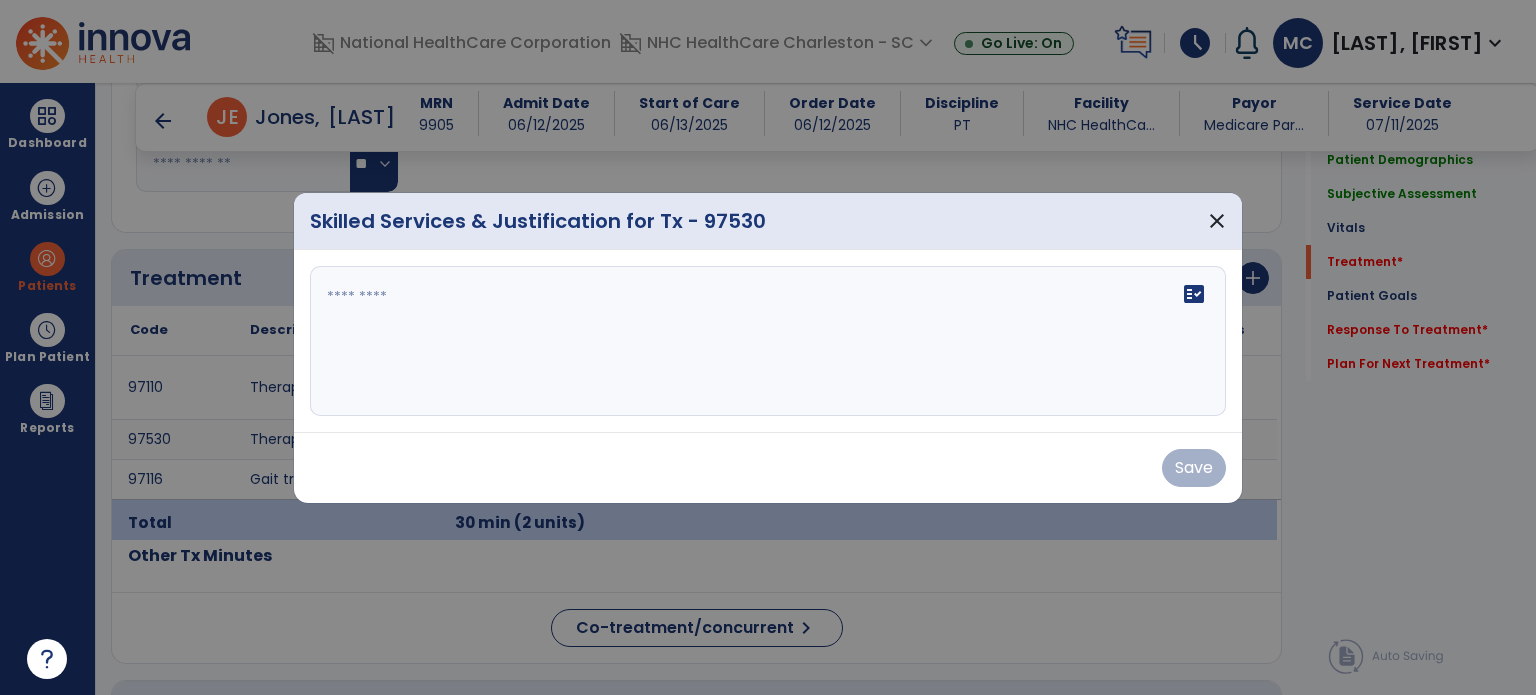 click on "fact_check" at bounding box center (768, 341) 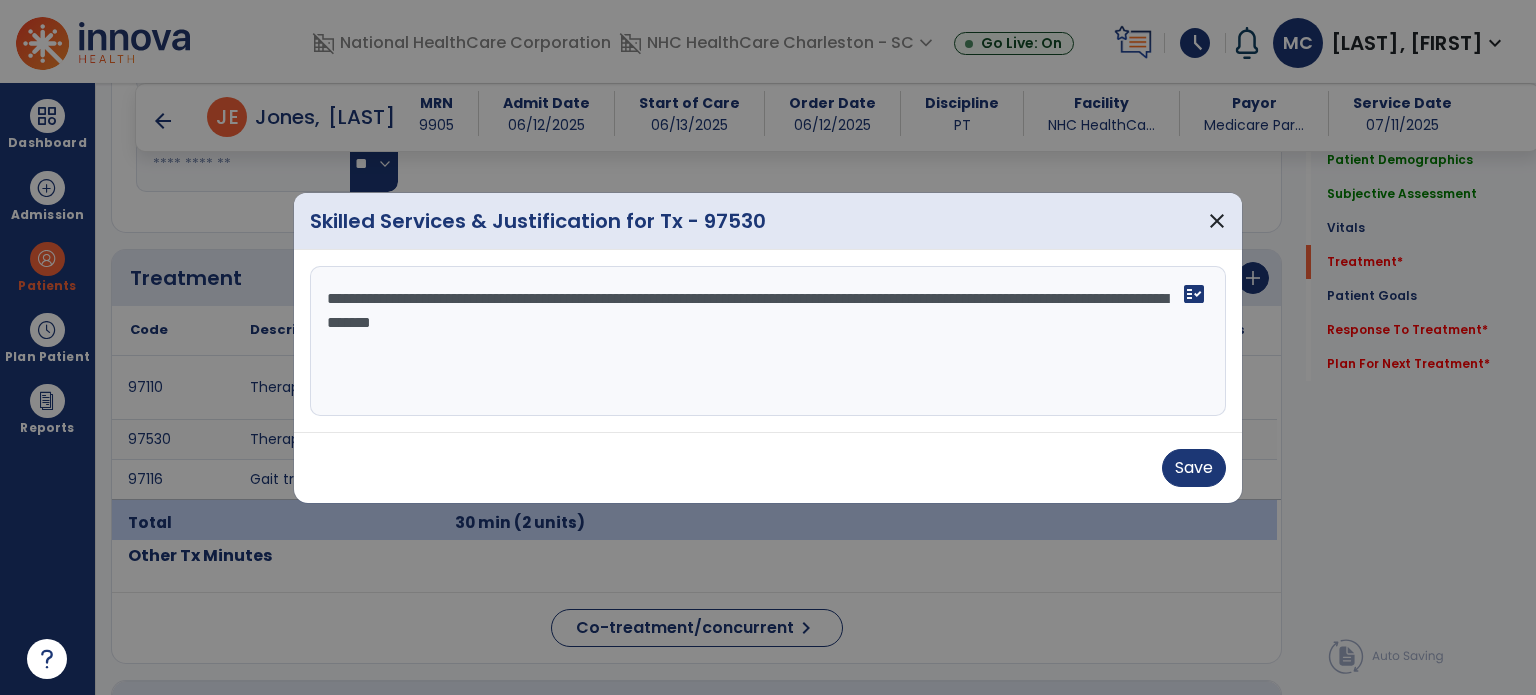 click on "**********" at bounding box center [768, 341] 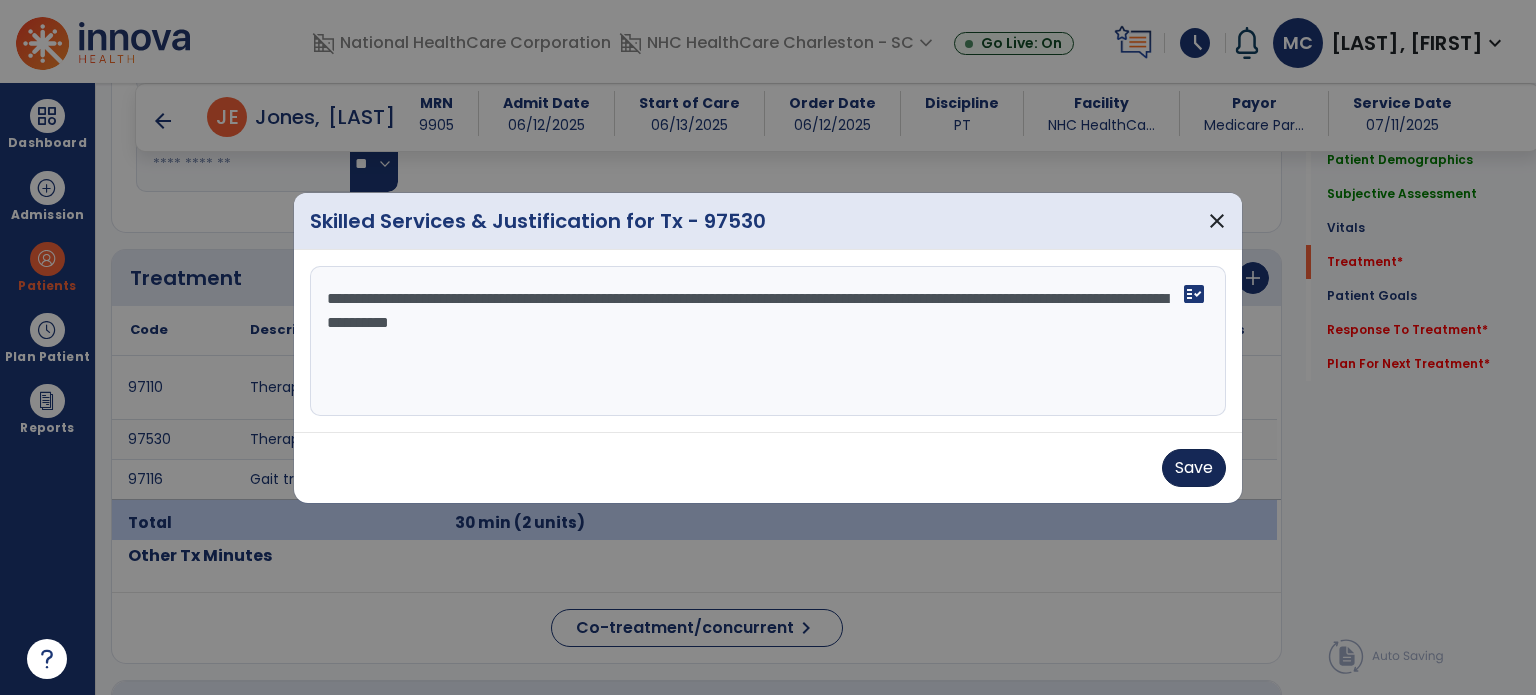 type on "**********" 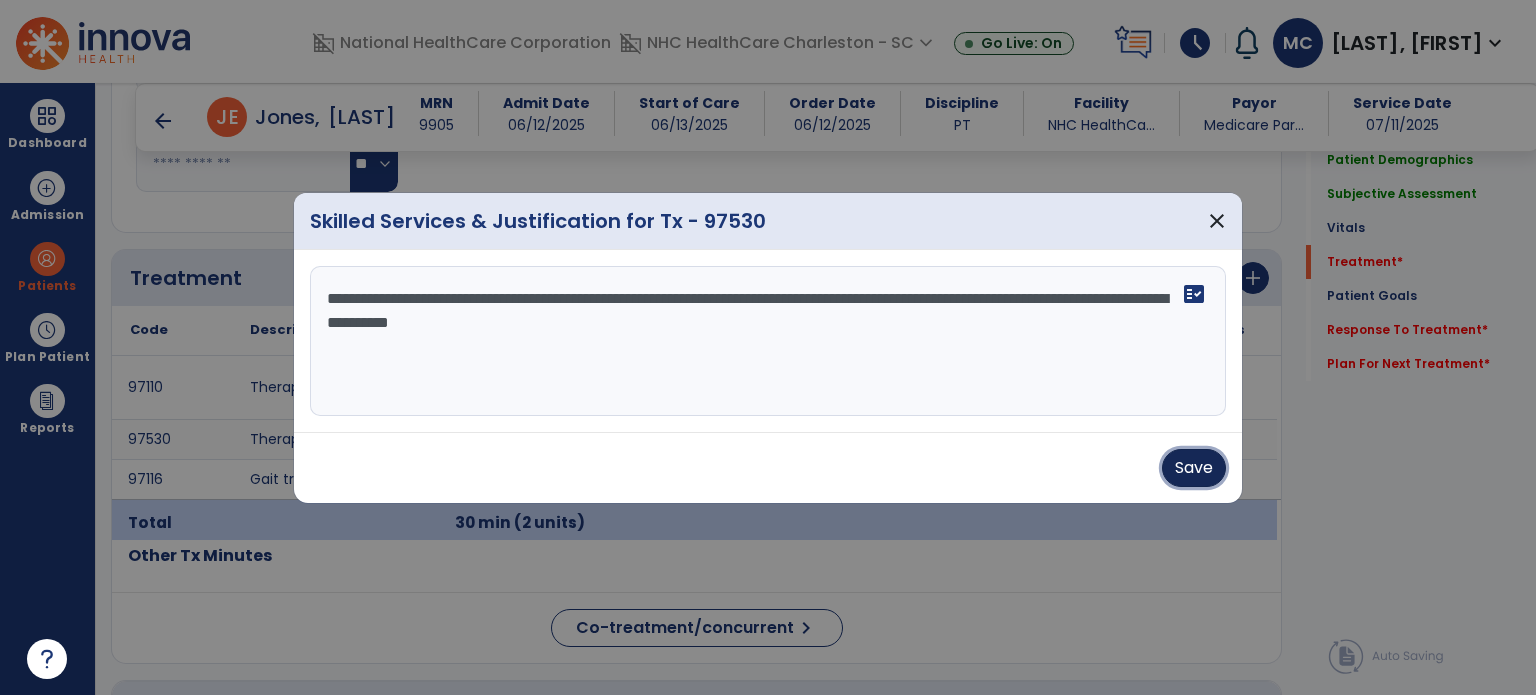 click on "Save" at bounding box center [1194, 468] 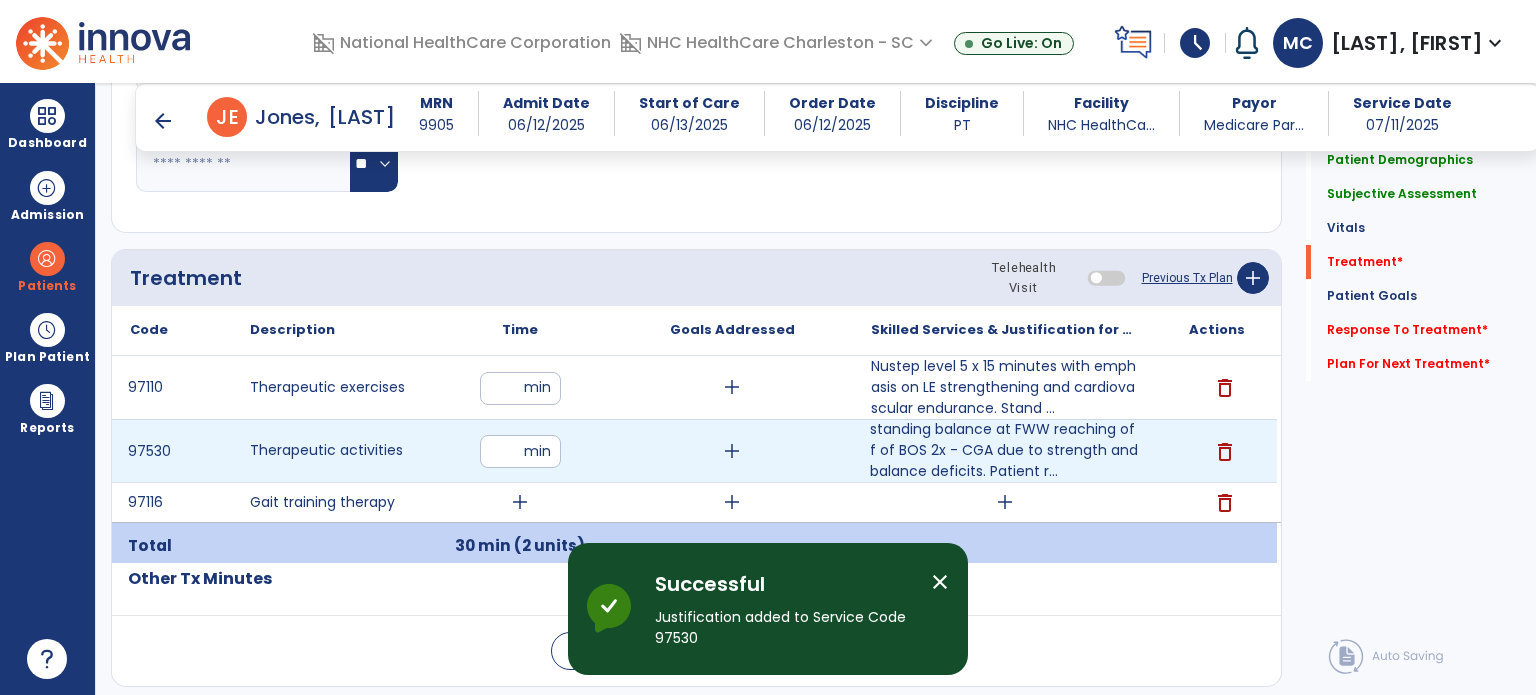scroll, scrollTop: 1100, scrollLeft: 0, axis: vertical 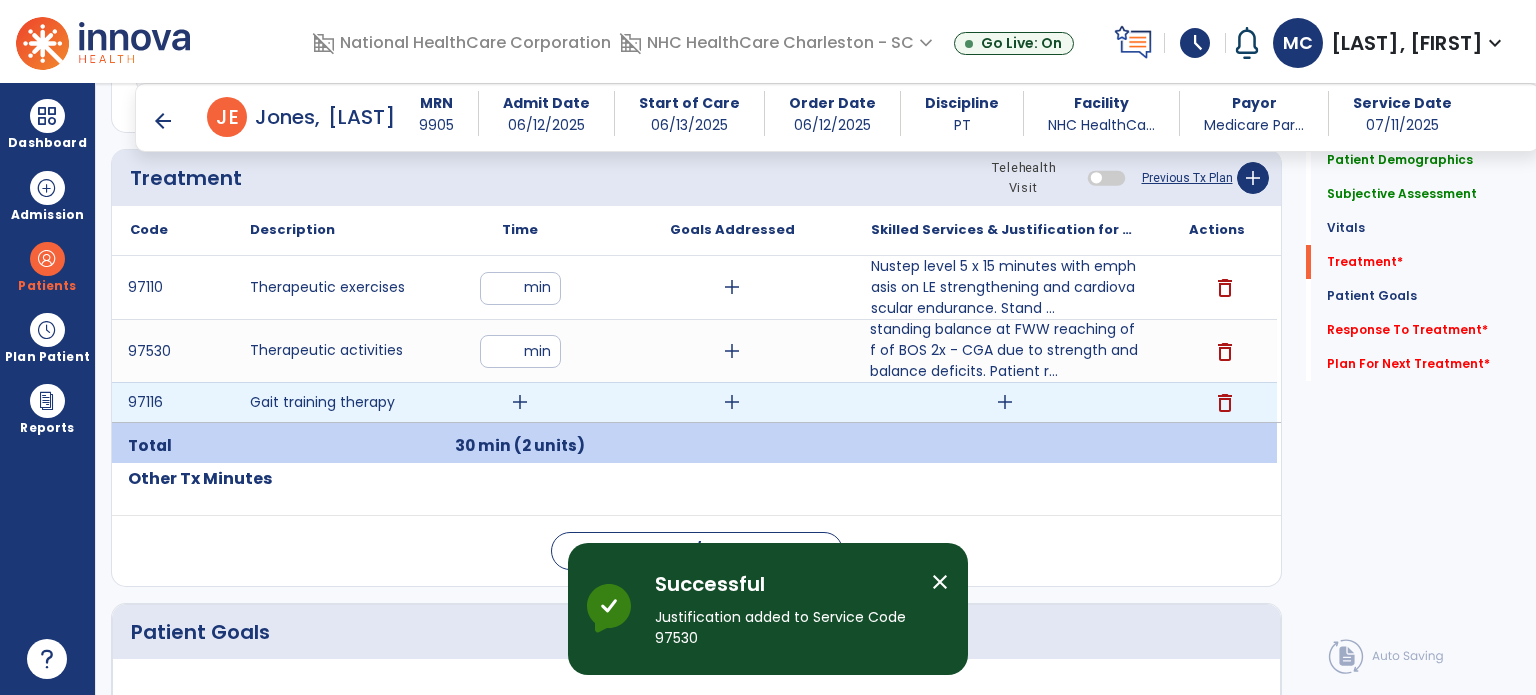 click on "add" at bounding box center [520, 402] 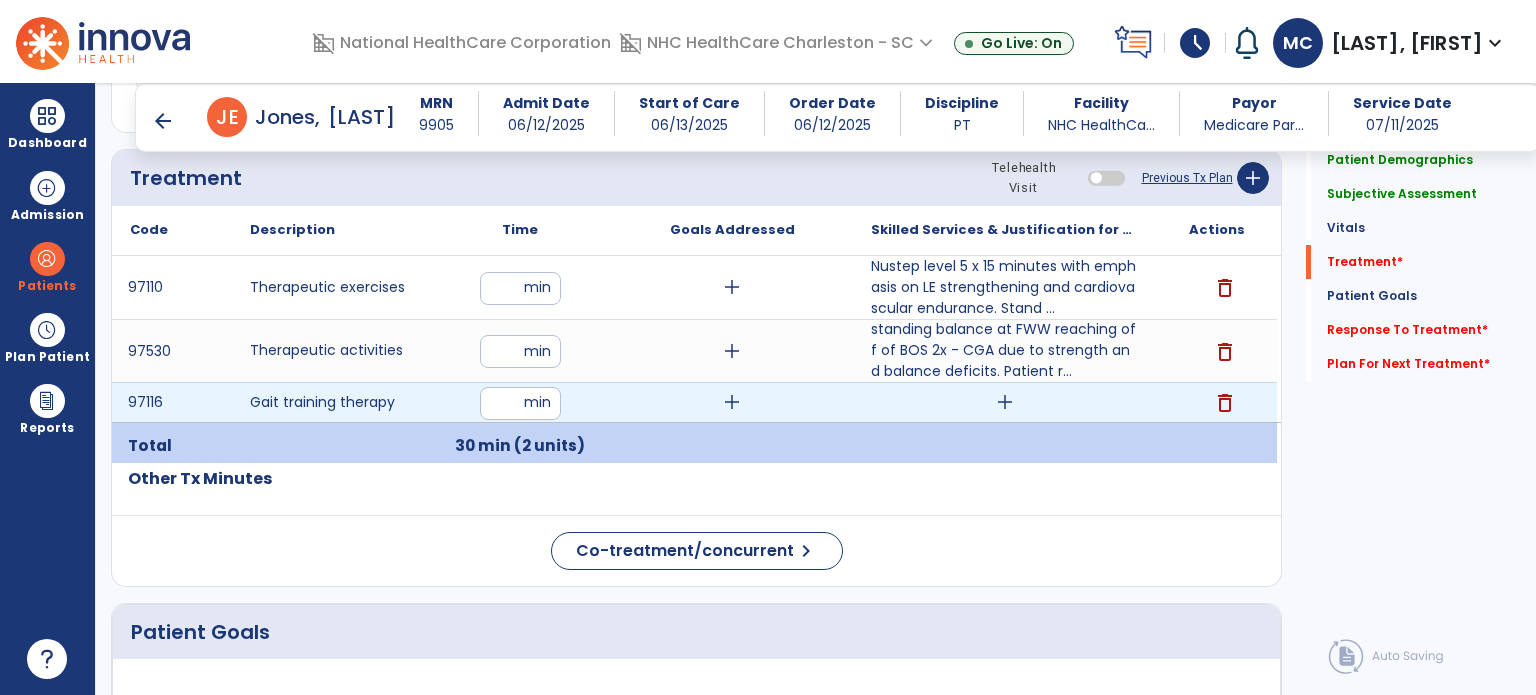 type on "**" 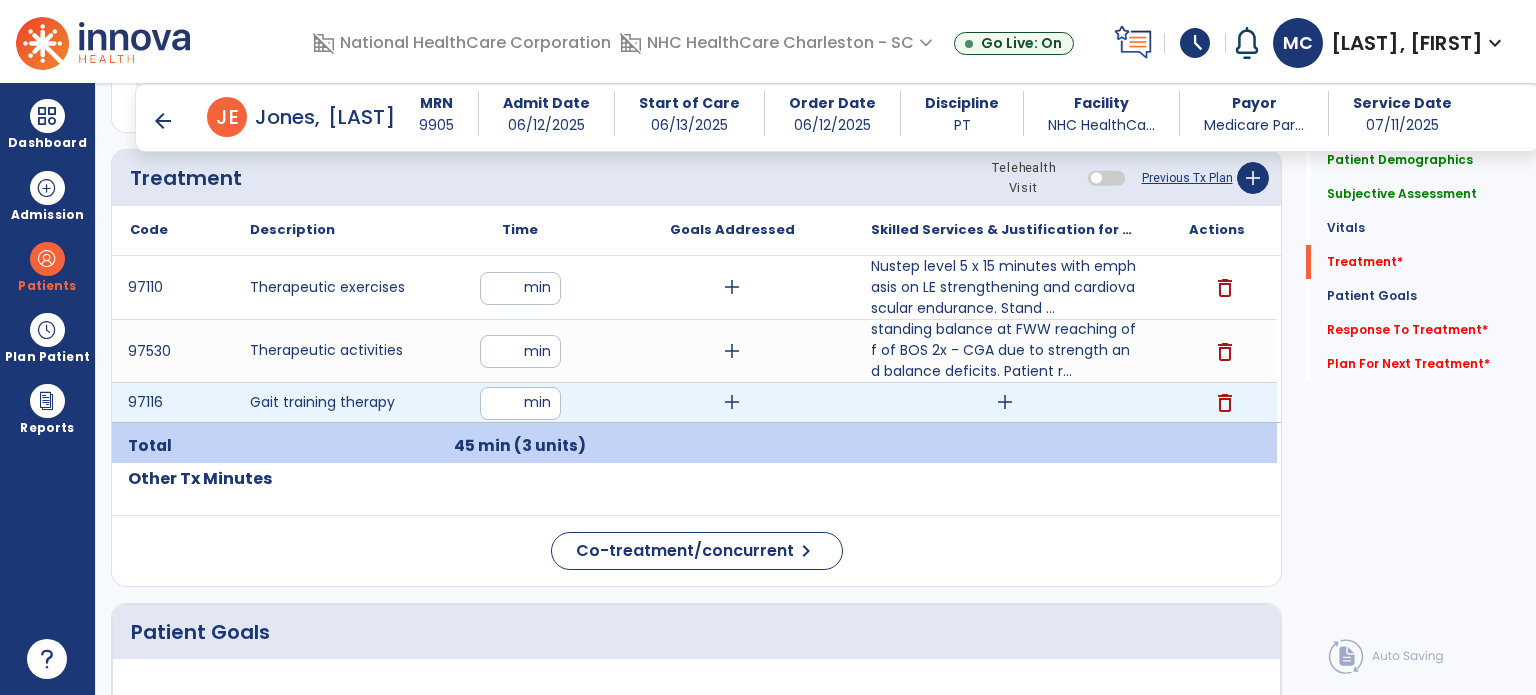click on "add" at bounding box center [1005, 402] 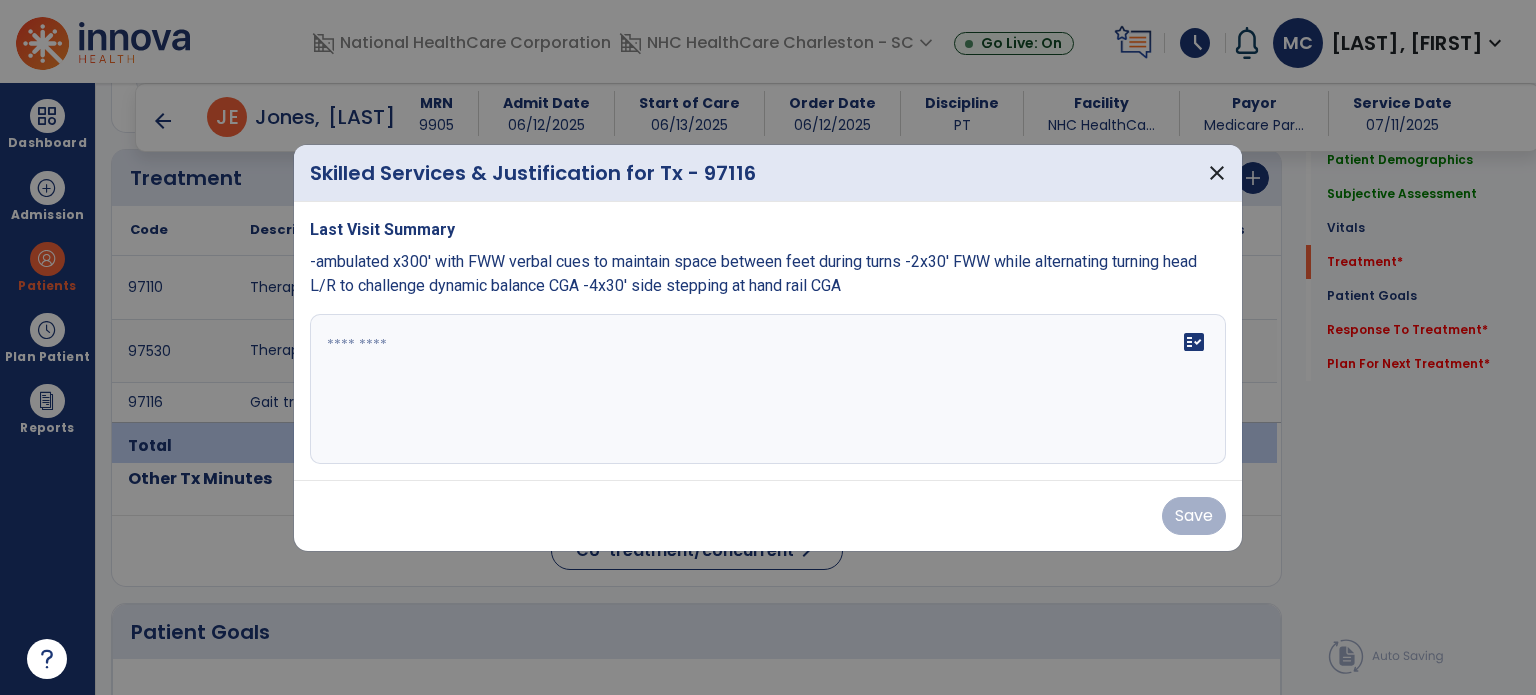 click on "fact_check" at bounding box center [768, 389] 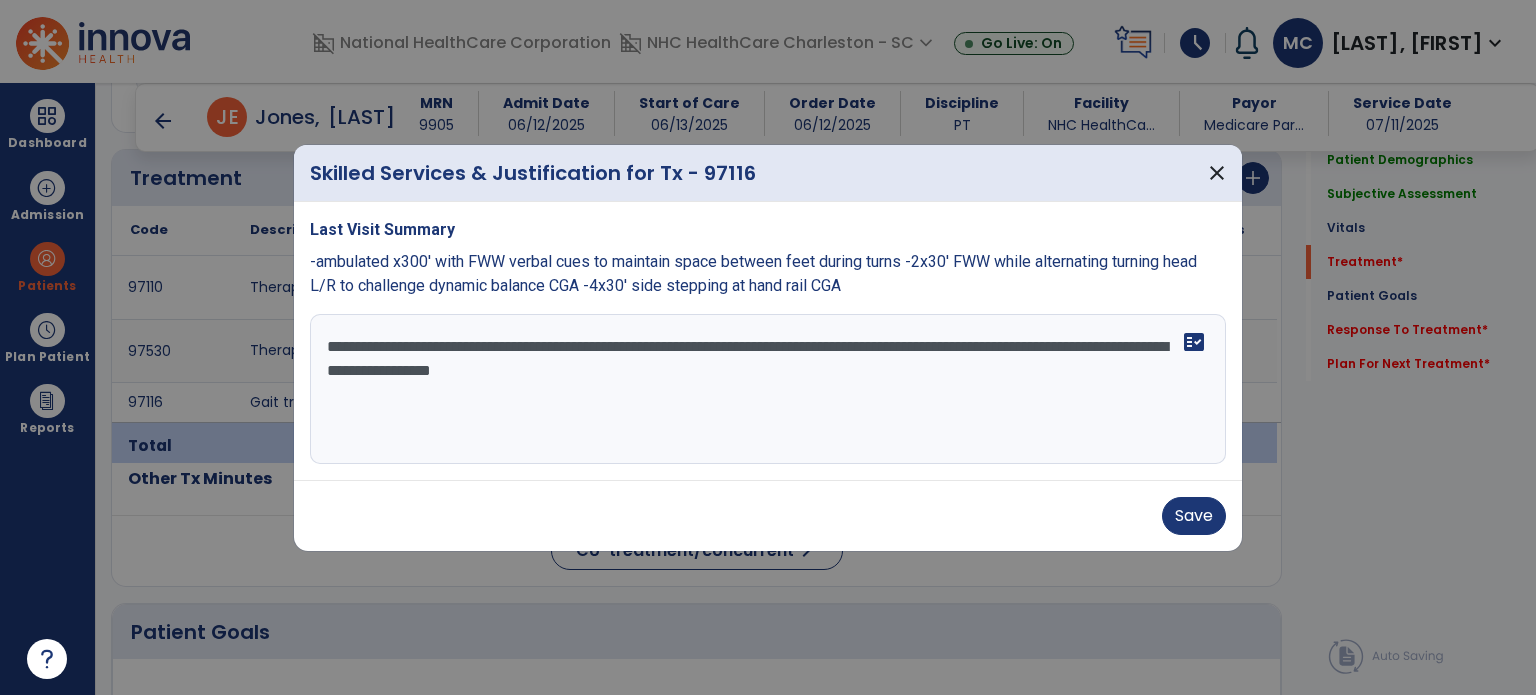click on "**********" at bounding box center (768, 389) 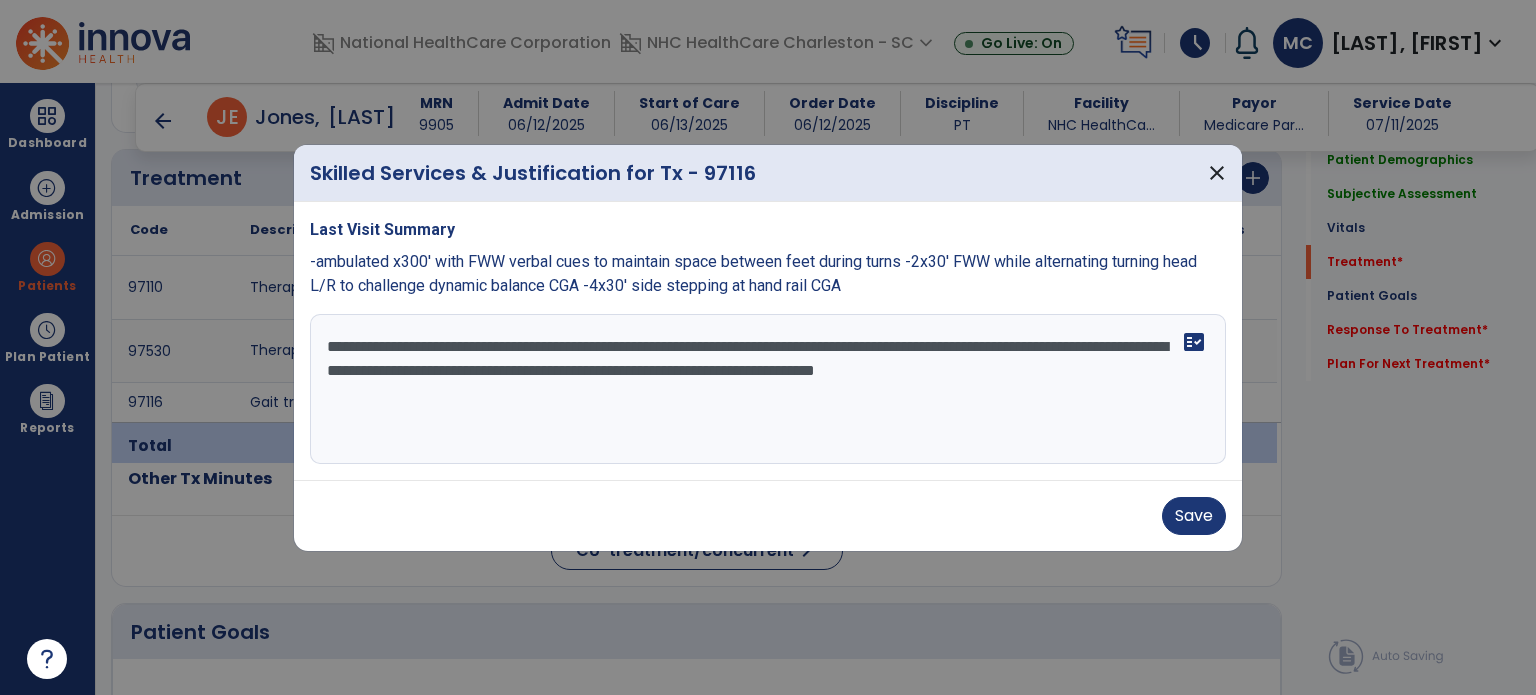 click on "**********" at bounding box center (768, 389) 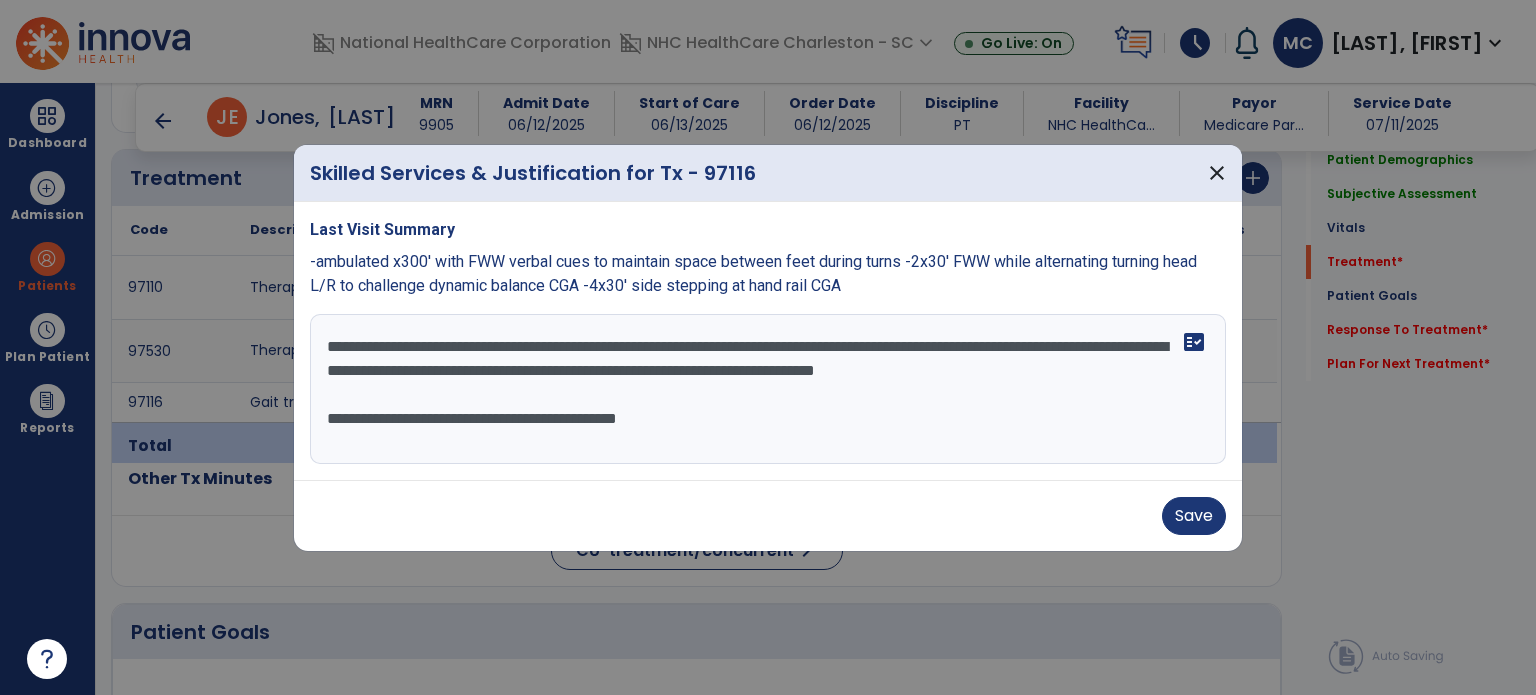 click on "**********" at bounding box center (768, 389) 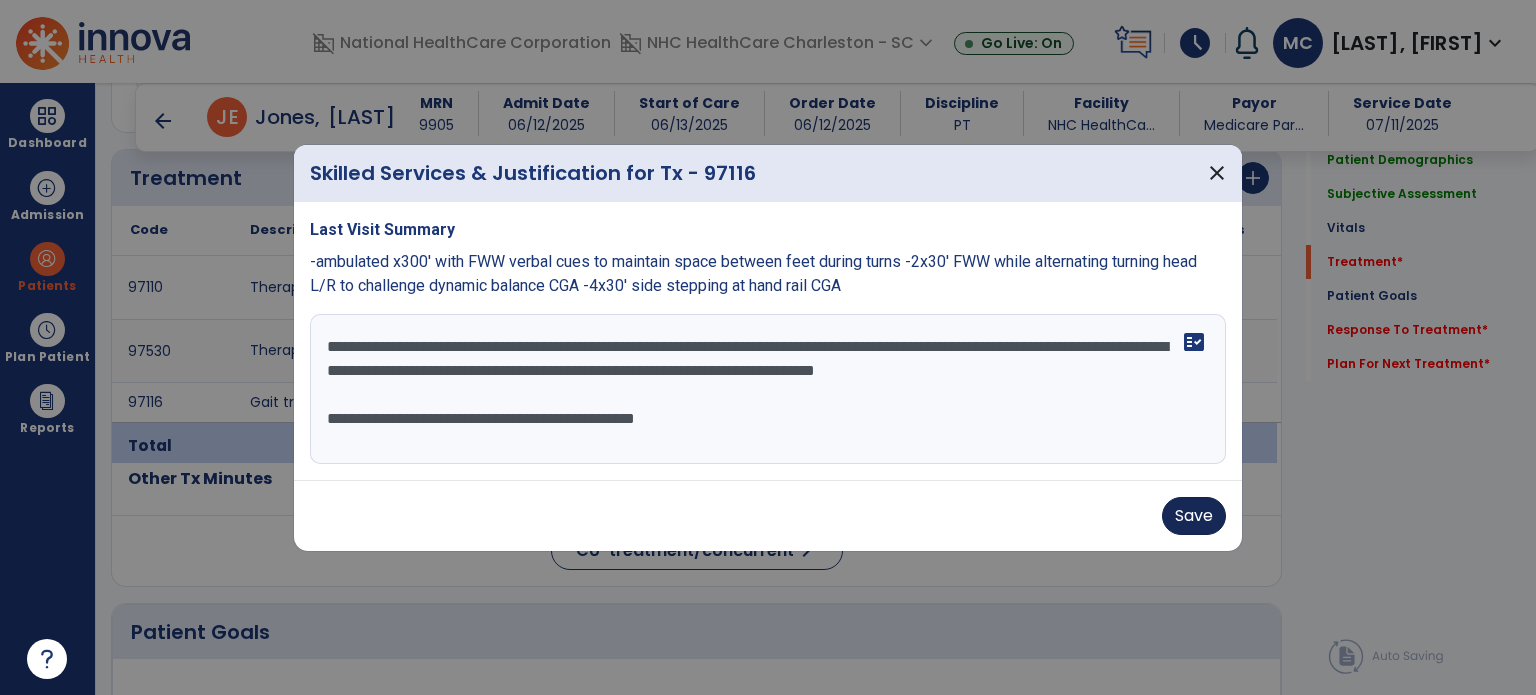 type on "**********" 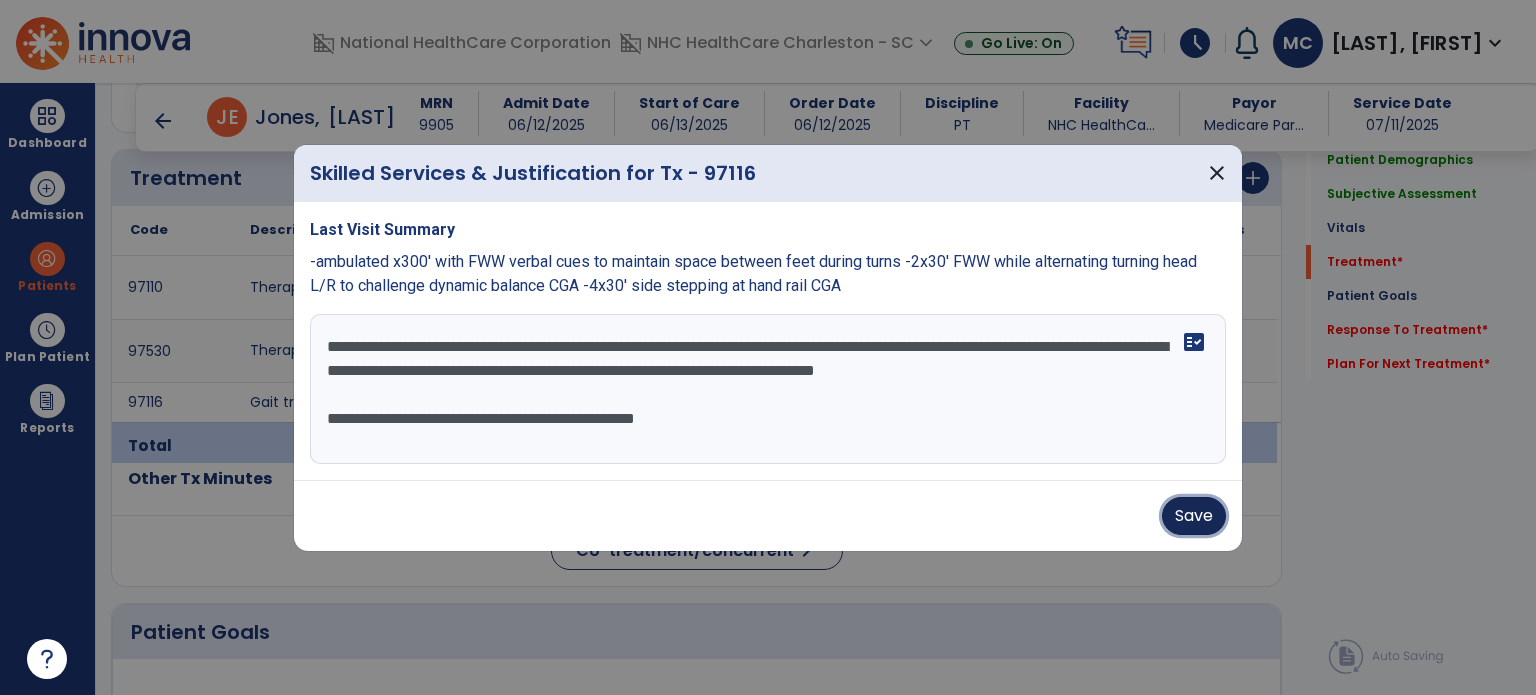 click on "Save" at bounding box center (1194, 516) 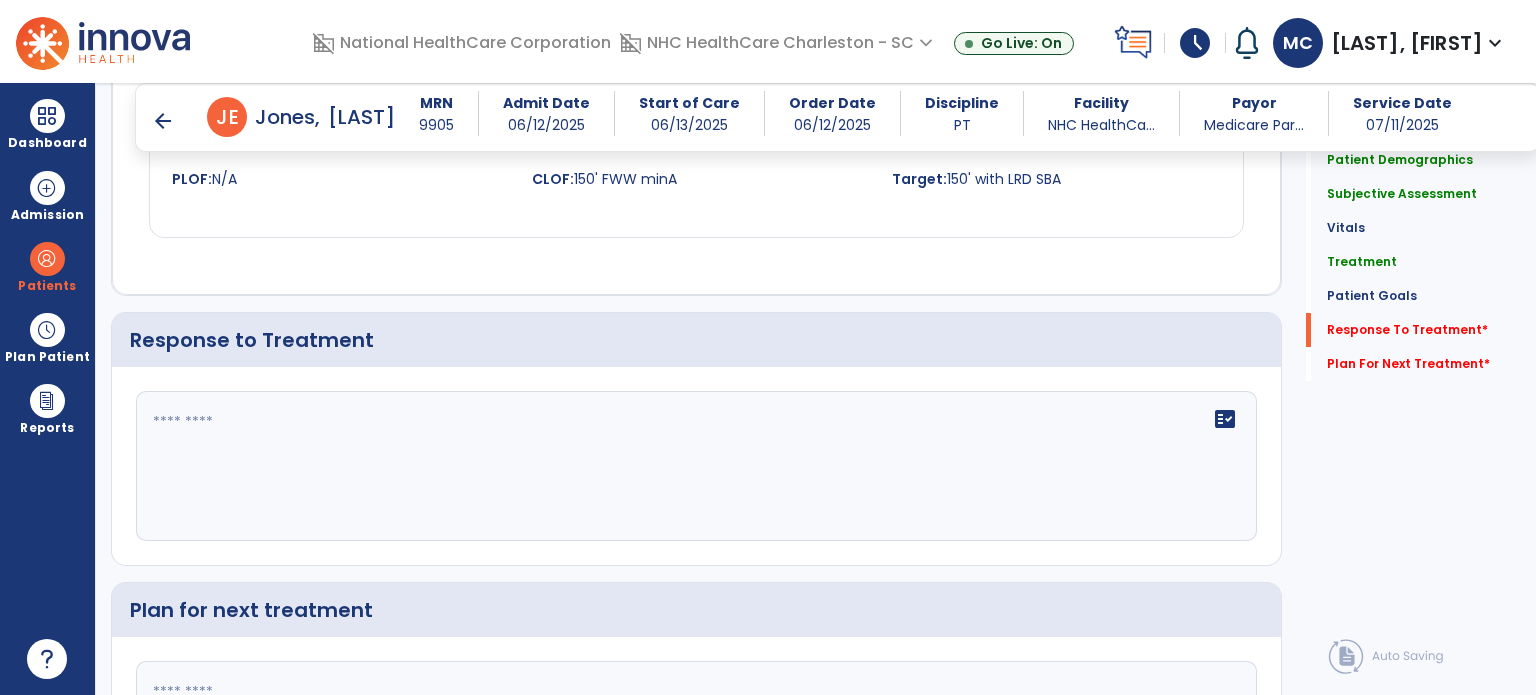 scroll, scrollTop: 2400, scrollLeft: 0, axis: vertical 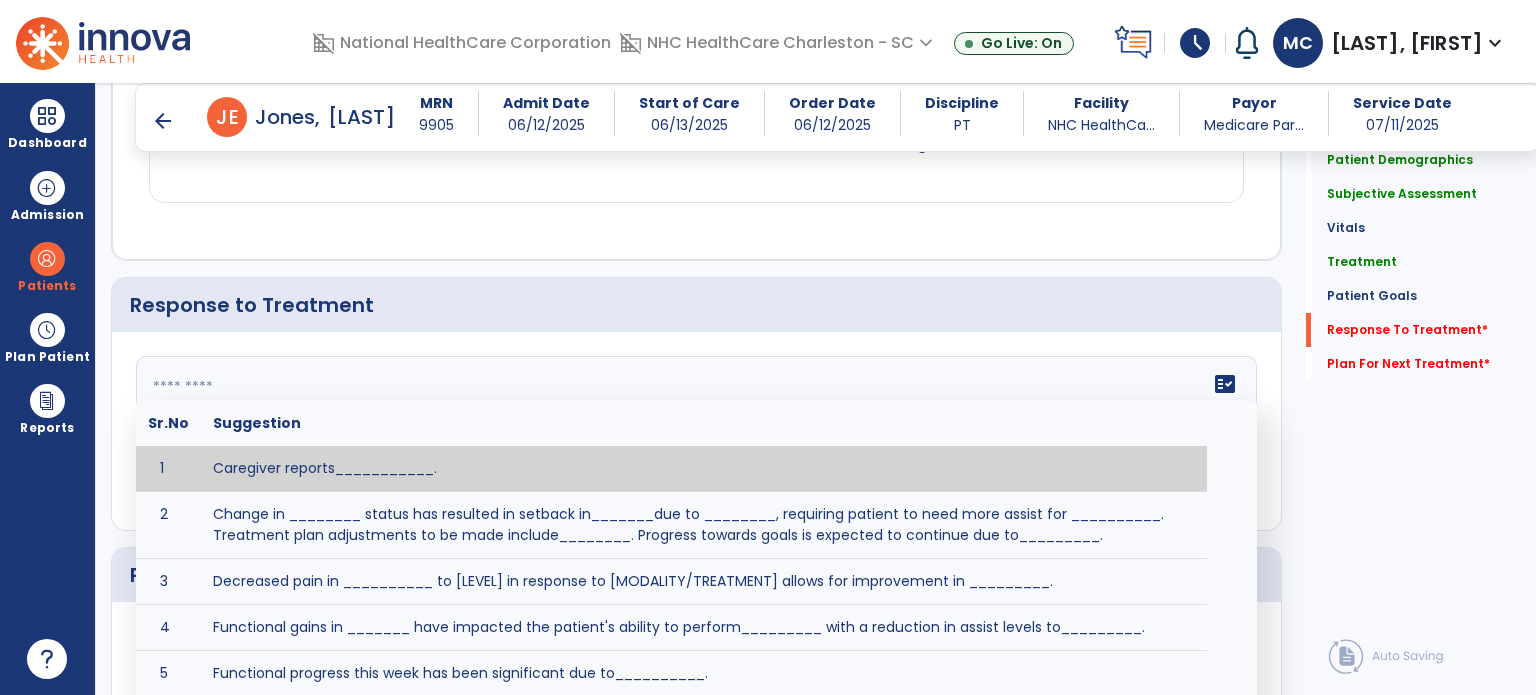 click on "fact_check  Sr.No Suggestion 1 Caregiver reports___________. 2 Change in ________ status has resulted in setback in_______due to ________, requiring patient to need more assist for __________.   Treatment plan adjustments to be made include________.  Progress towards goals is expected to continue due to_________. 3 Decreased pain in __________ to [LEVEL] in response to [MODALITY/TREATMENT] allows for improvement in _________. 4 Functional gains in _______ have impacted the patient's ability to perform_________ with a reduction in assist levels to_________. 5 Functional progress this week has been significant due to__________. 6 Gains in ________ have improved the patient's ability to perform ______with decreased levels of assist to___________. 7 Improvement in ________allows patient to tolerate higher levels of challenges in_________. 8 Pain in [AREA] has decreased to [LEVEL] in response to [TREATMENT/MODALITY], allowing fore ease in completing__________. 9 10 11 12 13 14 15 16 17 18 19 20 21" 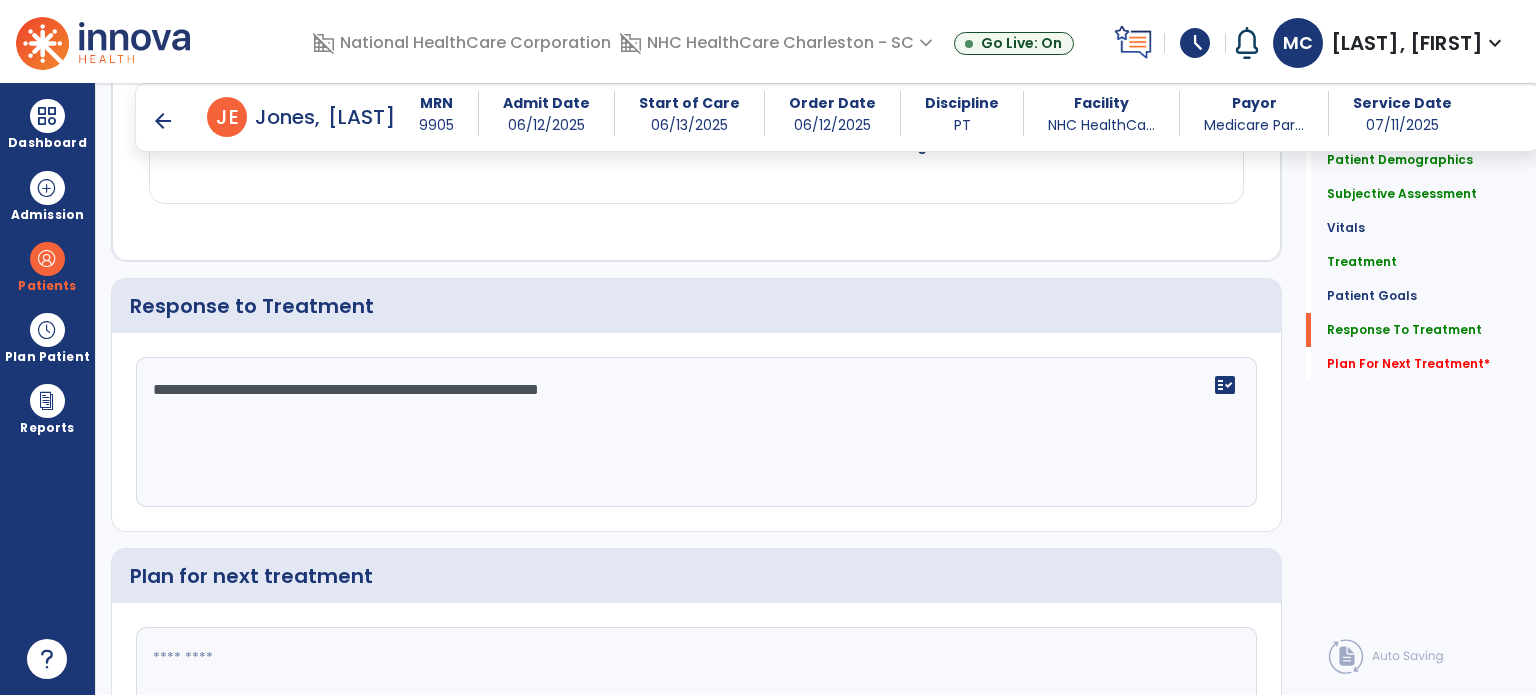 scroll, scrollTop: 2399, scrollLeft: 0, axis: vertical 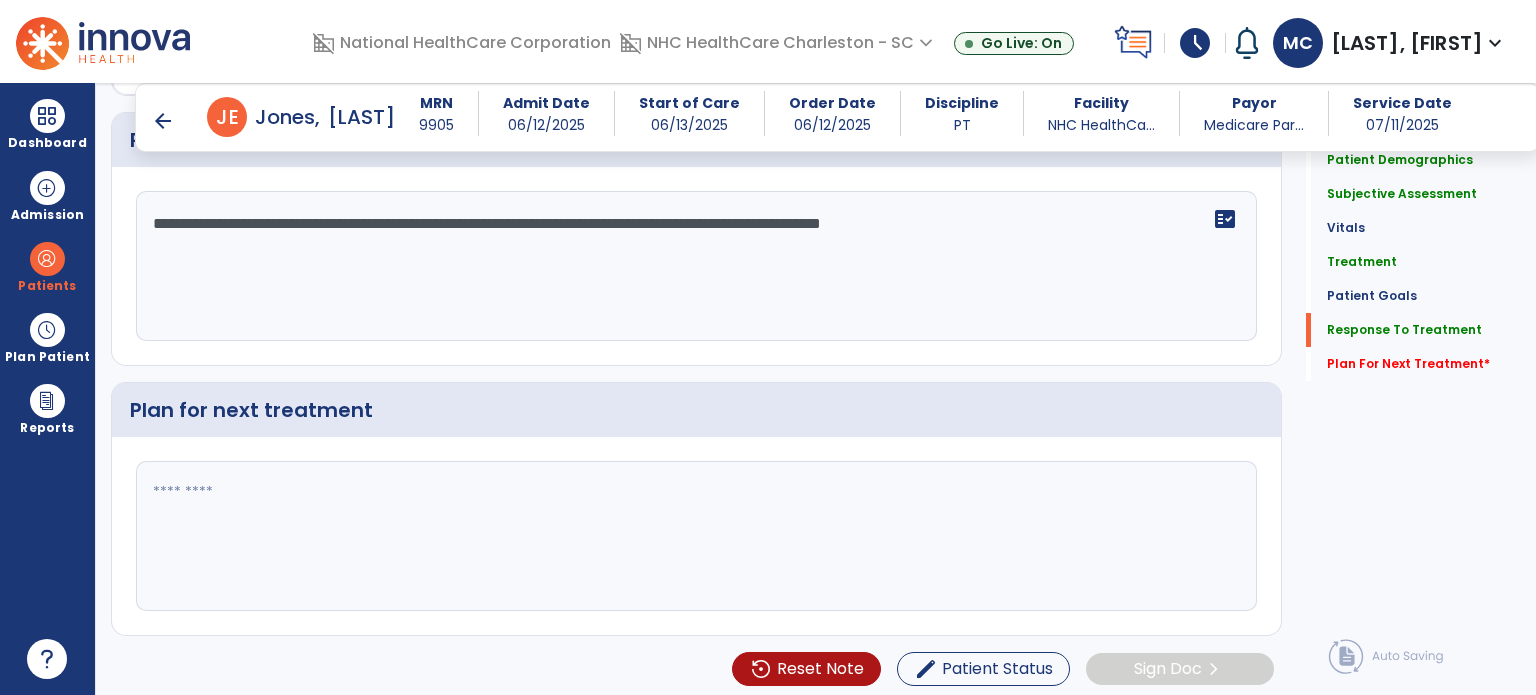 type on "**********" 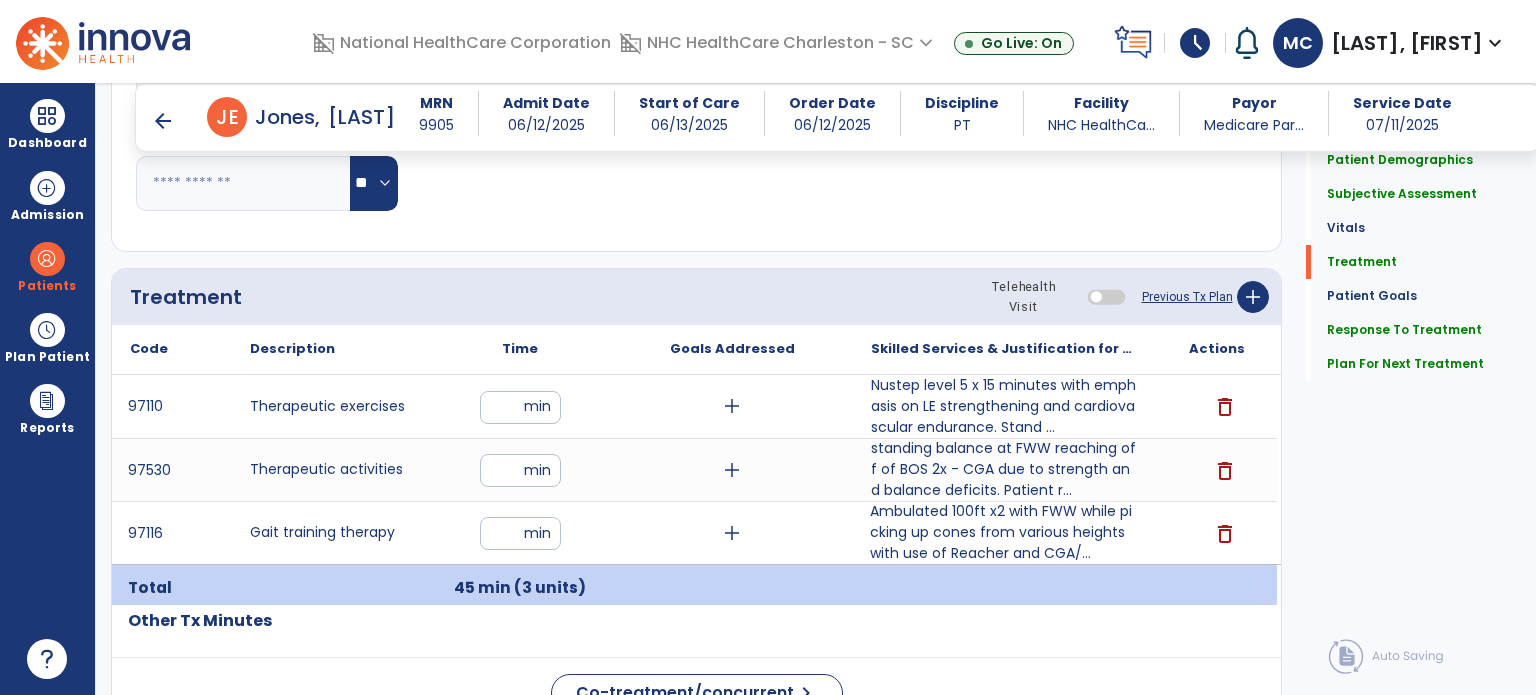 scroll, scrollTop: 865, scrollLeft: 0, axis: vertical 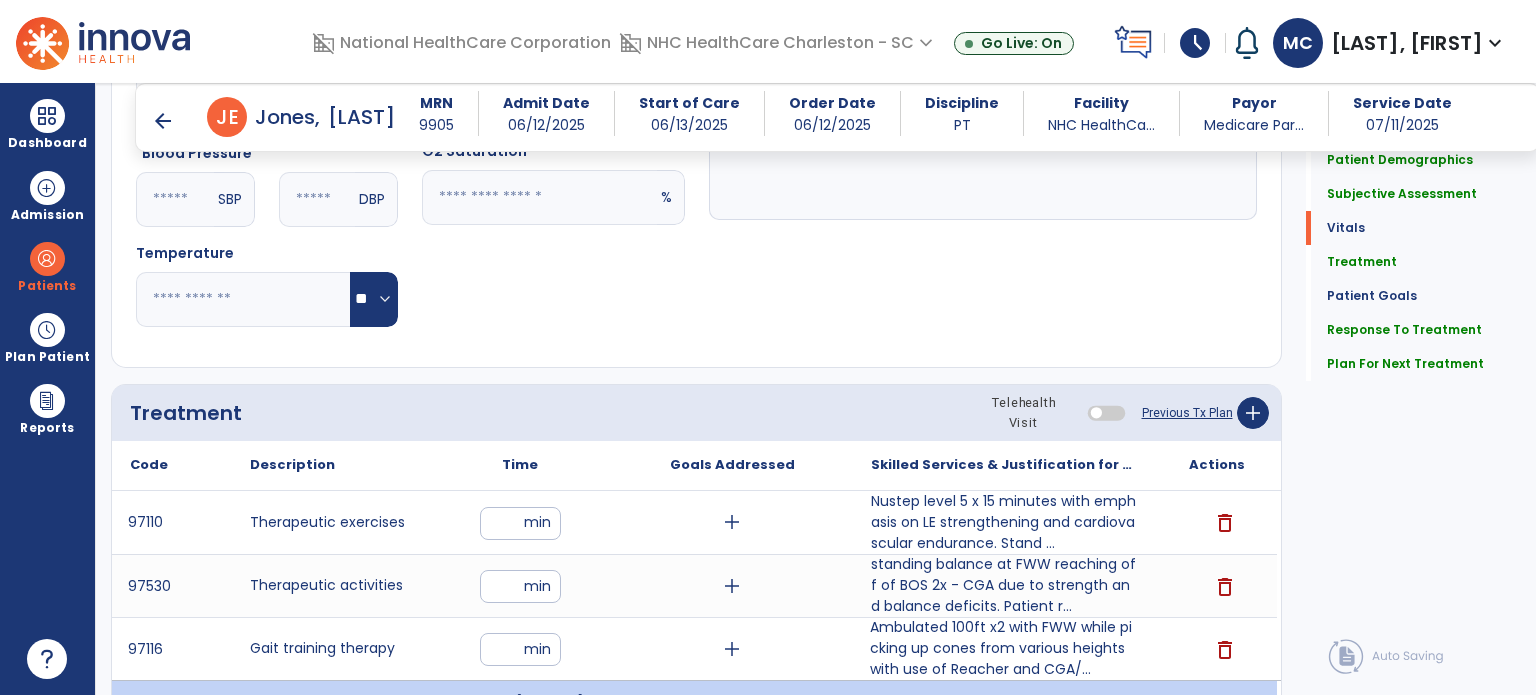 type on "**********" 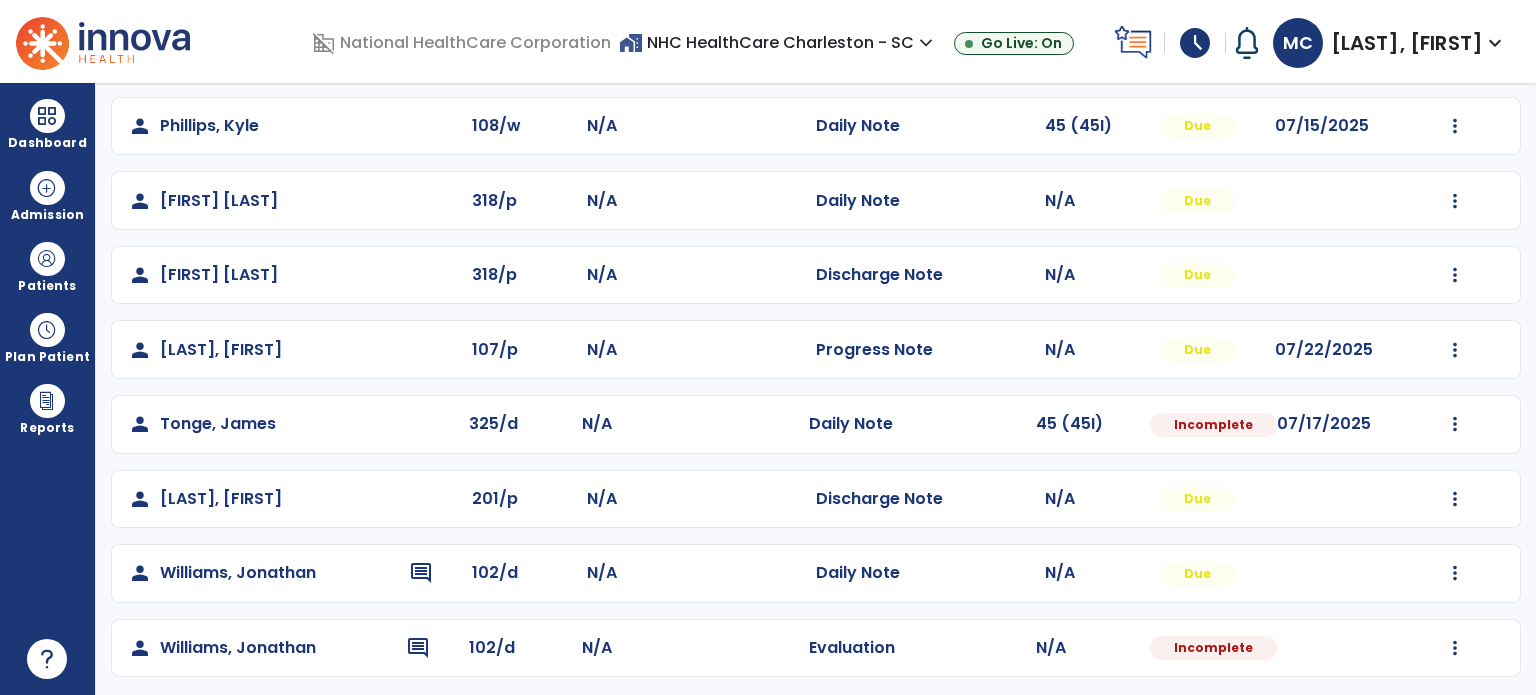 scroll, scrollTop: 842, scrollLeft: 0, axis: vertical 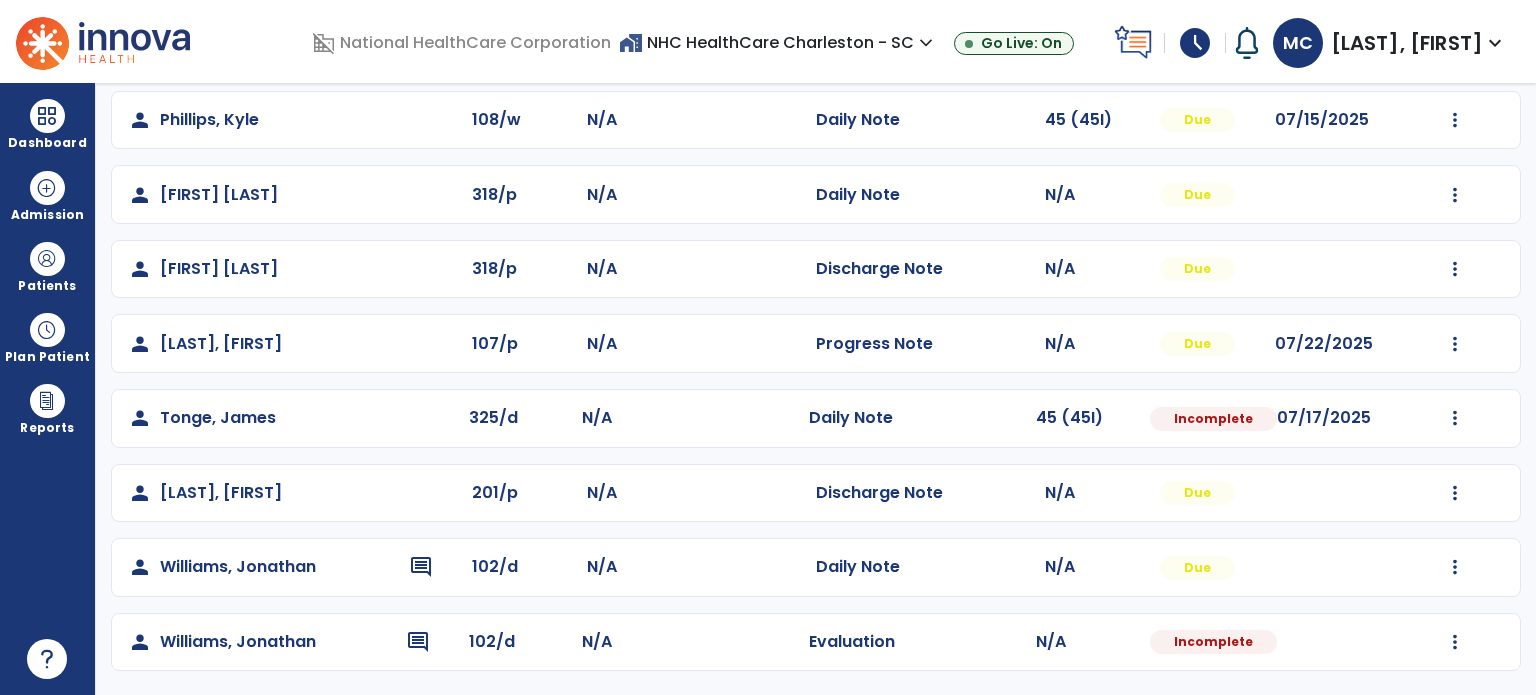 click on "Mark Visit As Complete   Reset Note   Open Document   G + C Mins" 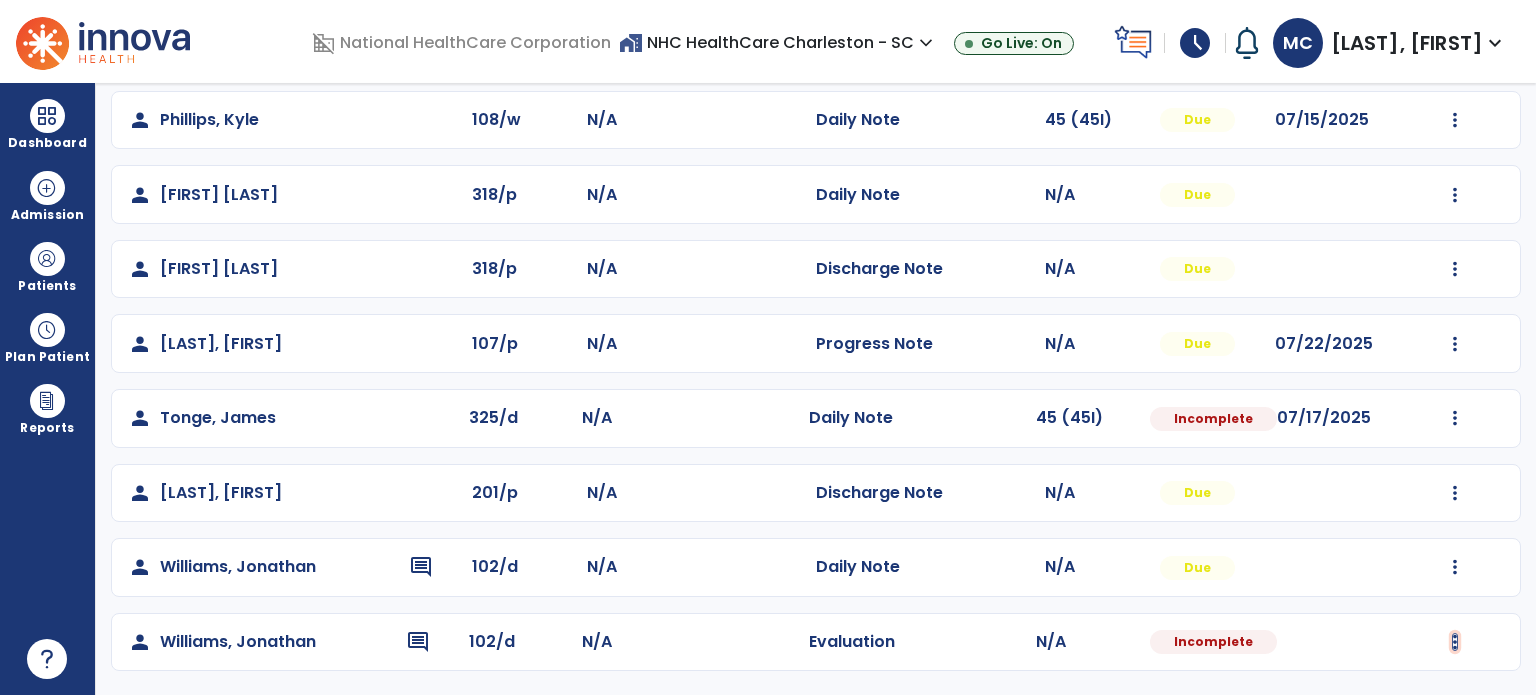 click at bounding box center [1455, -478] 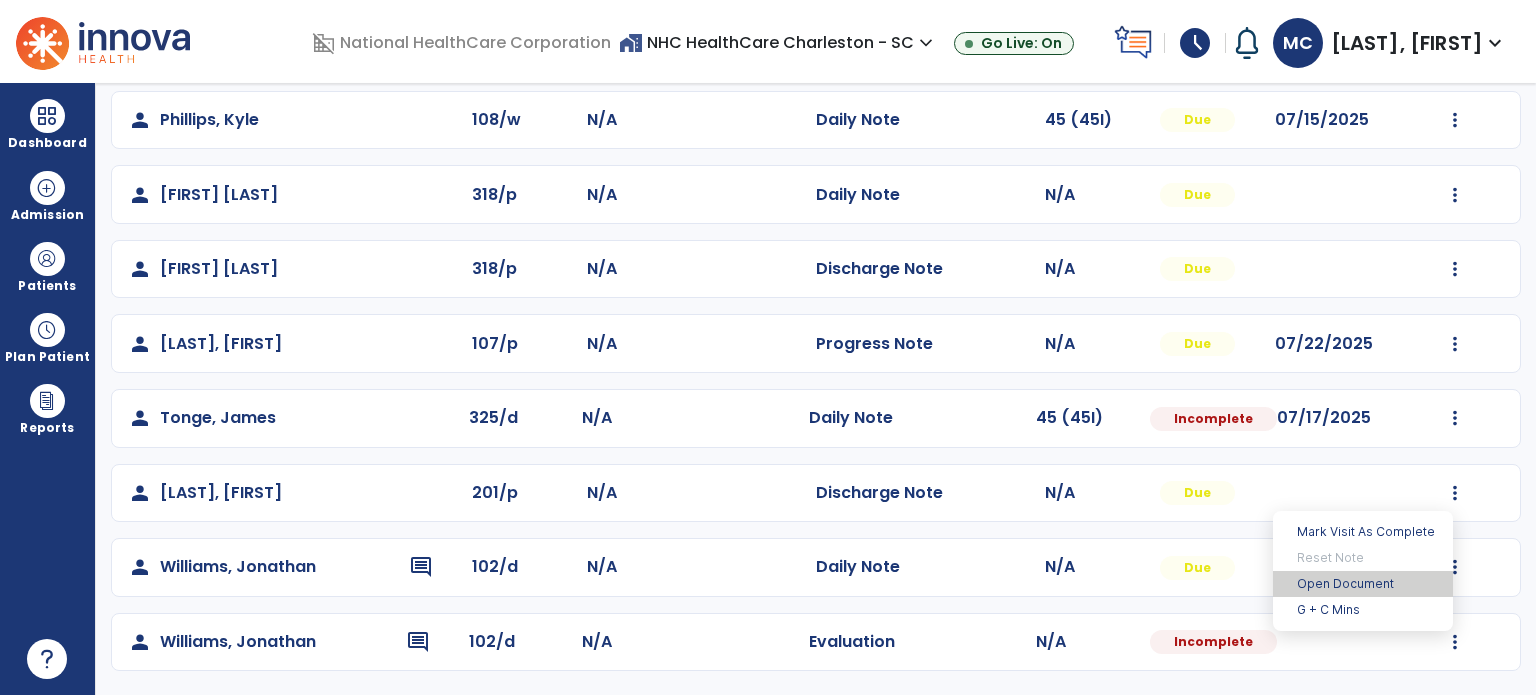 click on "Open Document" at bounding box center [1363, 584] 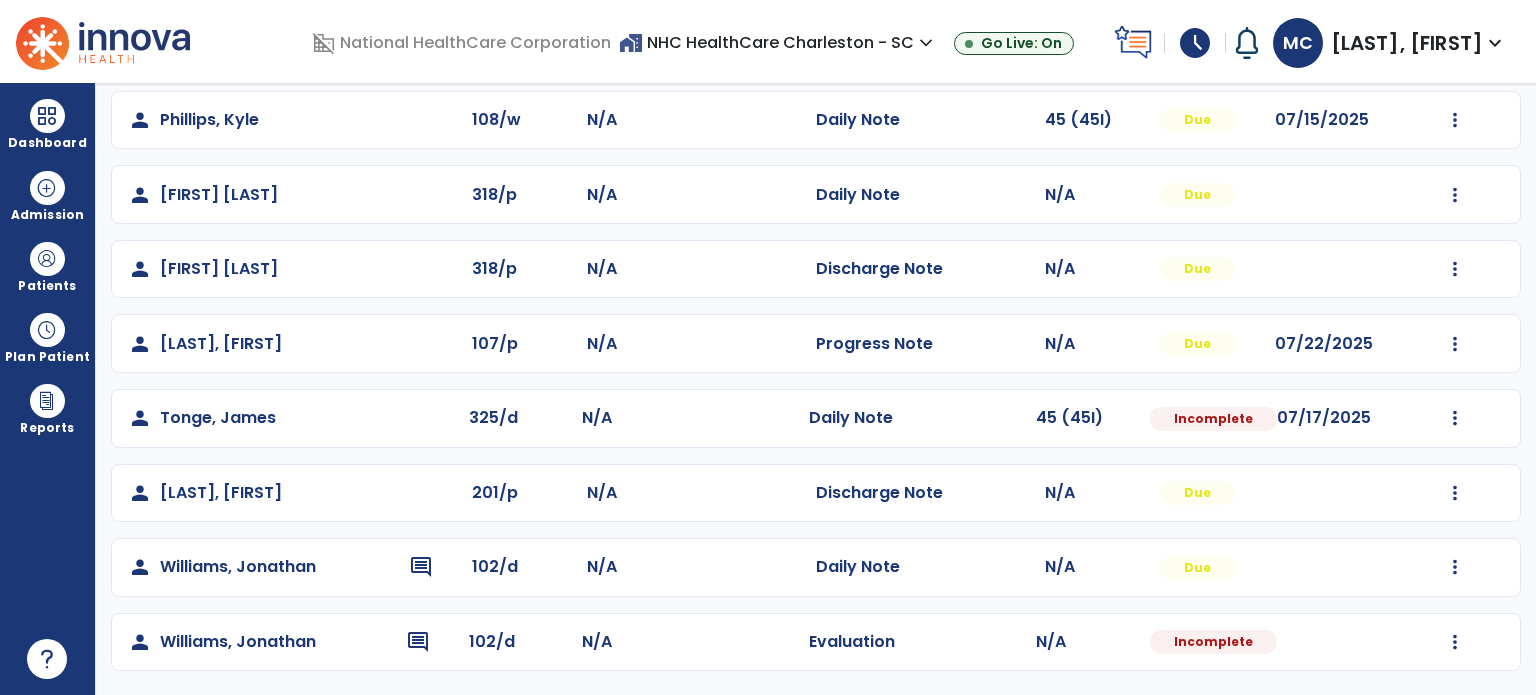 click on "Mark Visit As Complete   Reset Note   Open Document   G + C Mins" 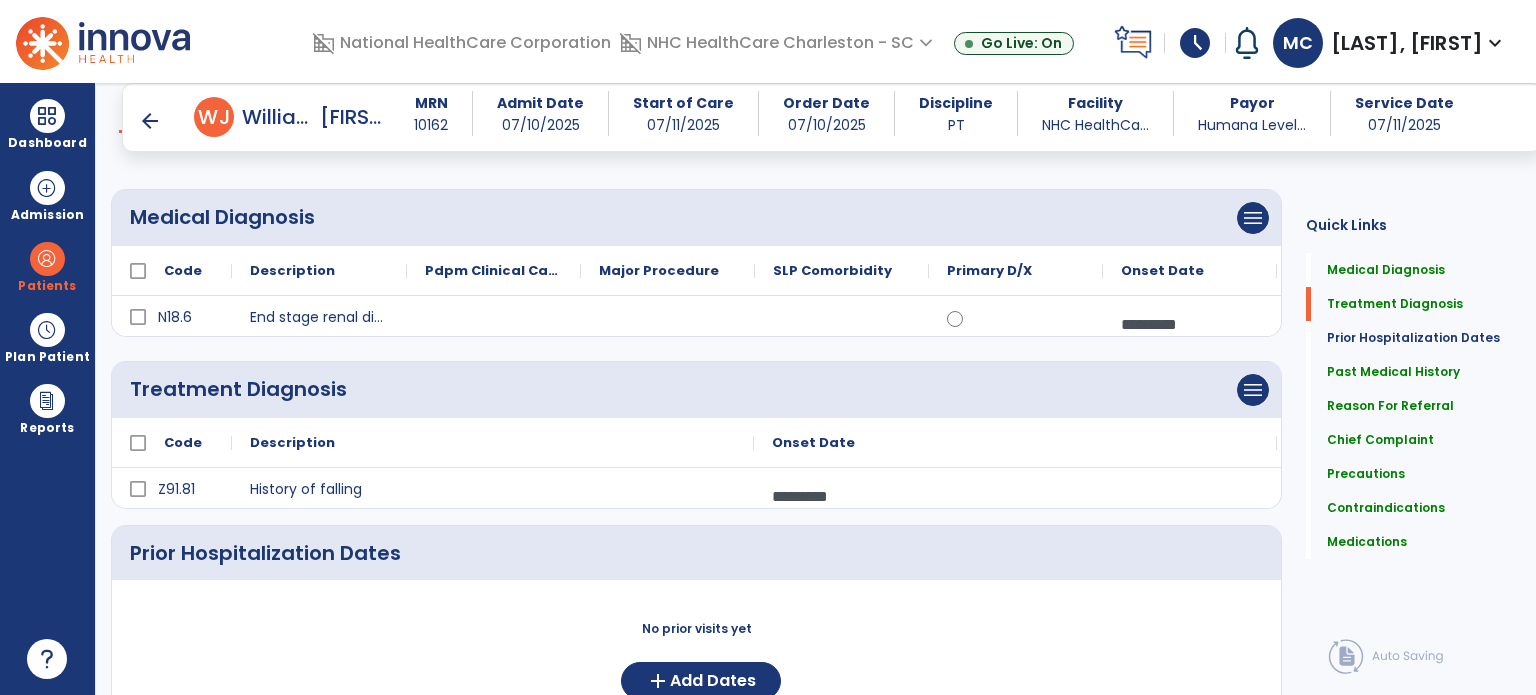 scroll, scrollTop: 0, scrollLeft: 0, axis: both 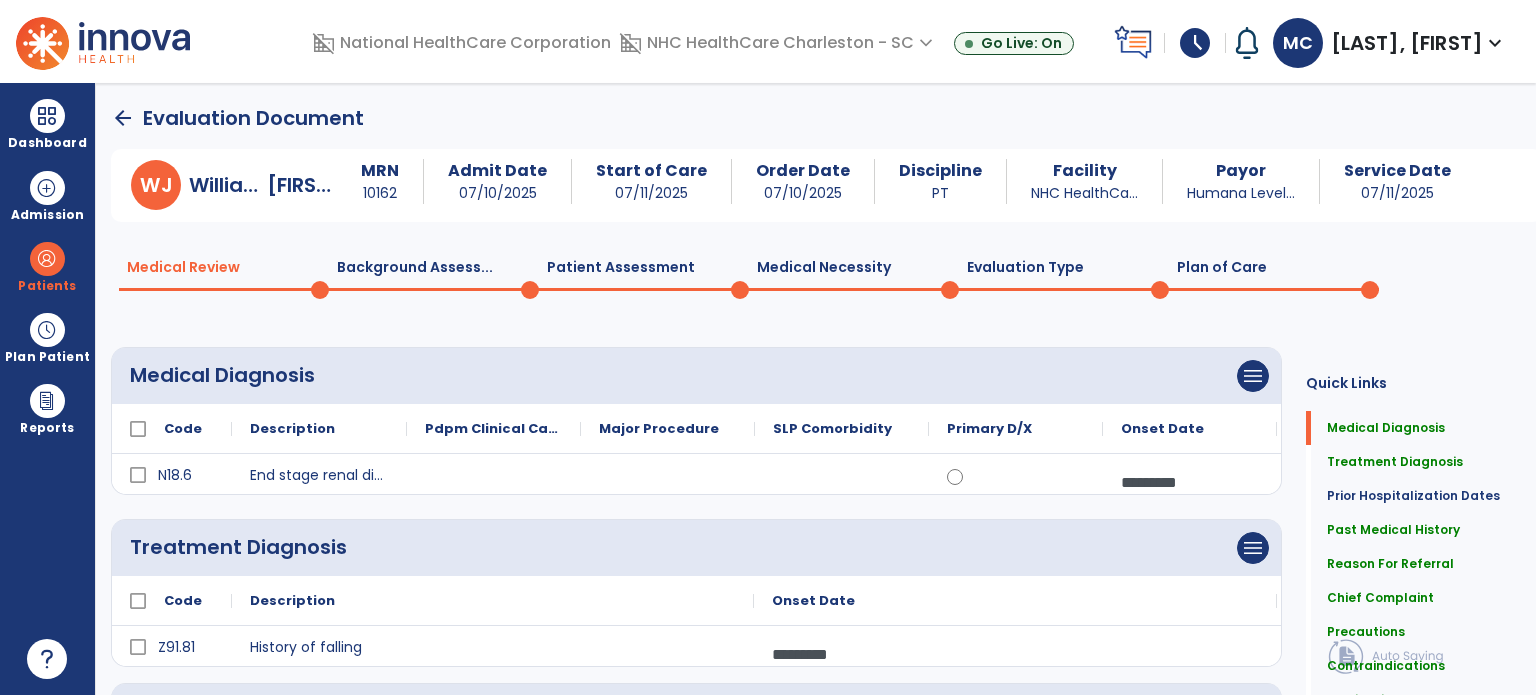 click on "Evaluation Type  0" 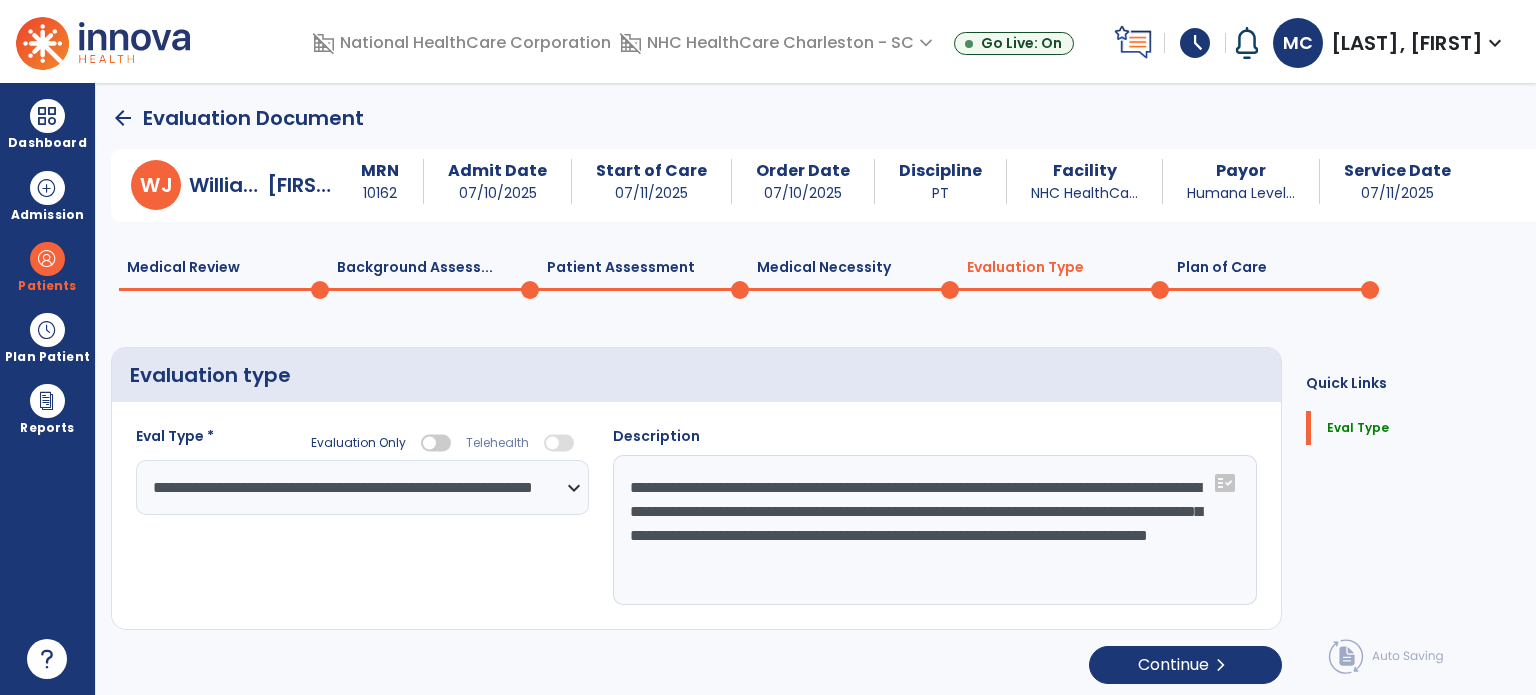 click 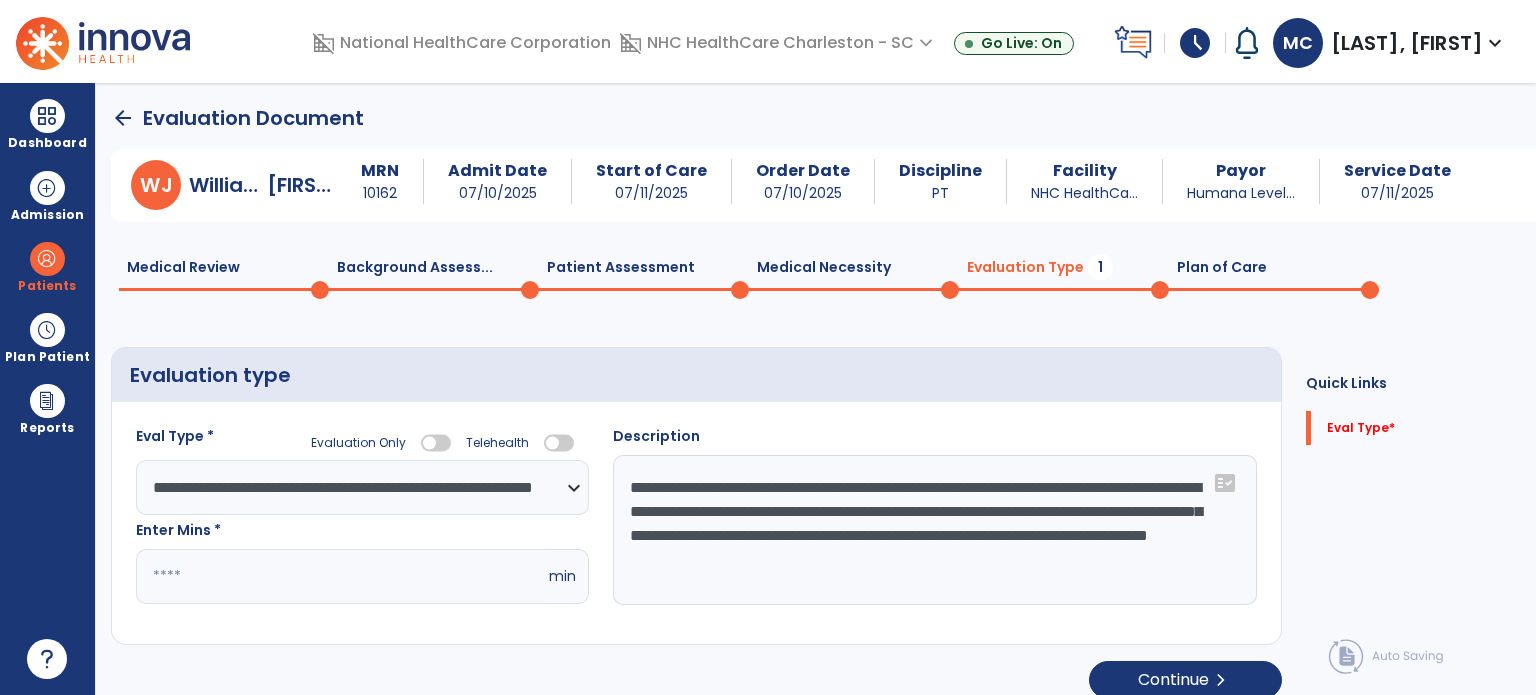 click 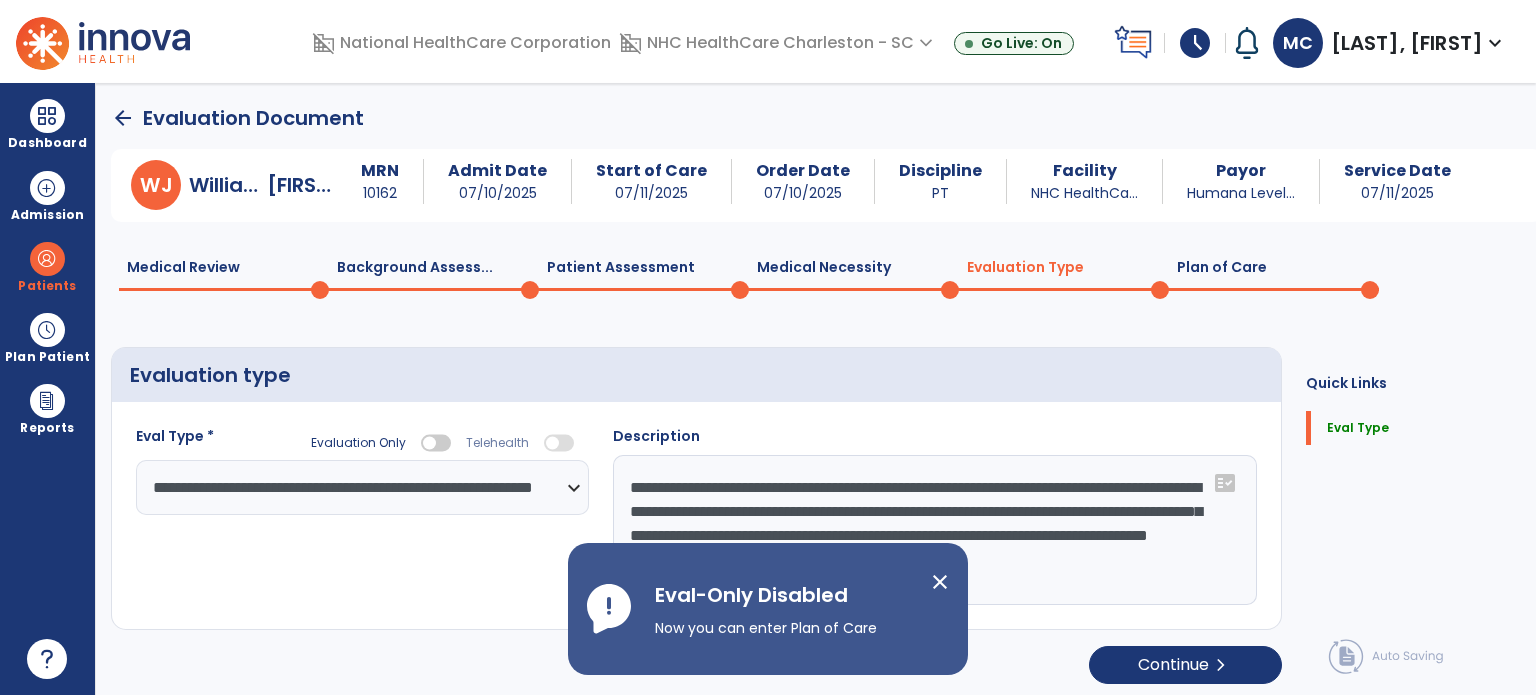 click on "arrow_back" 